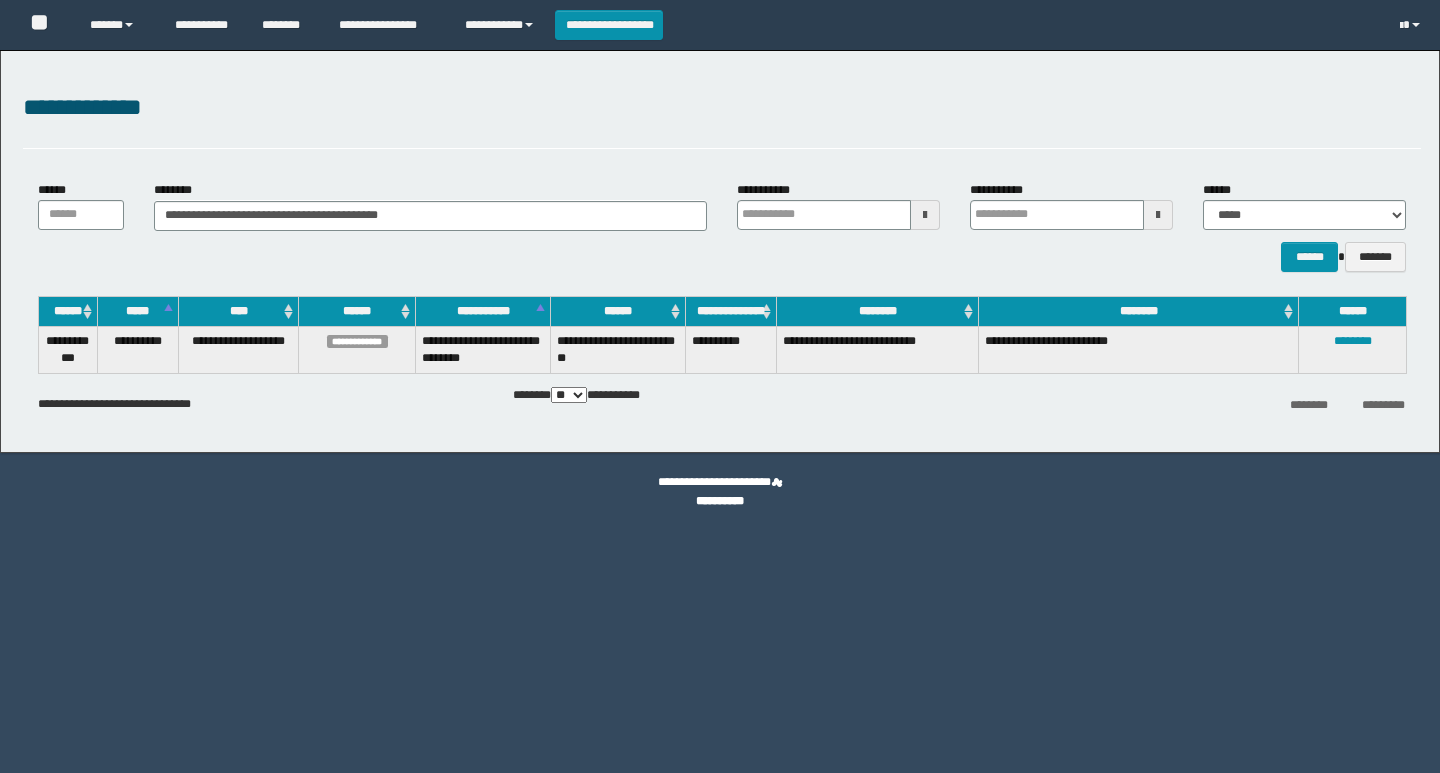 scroll, scrollTop: 0, scrollLeft: 0, axis: both 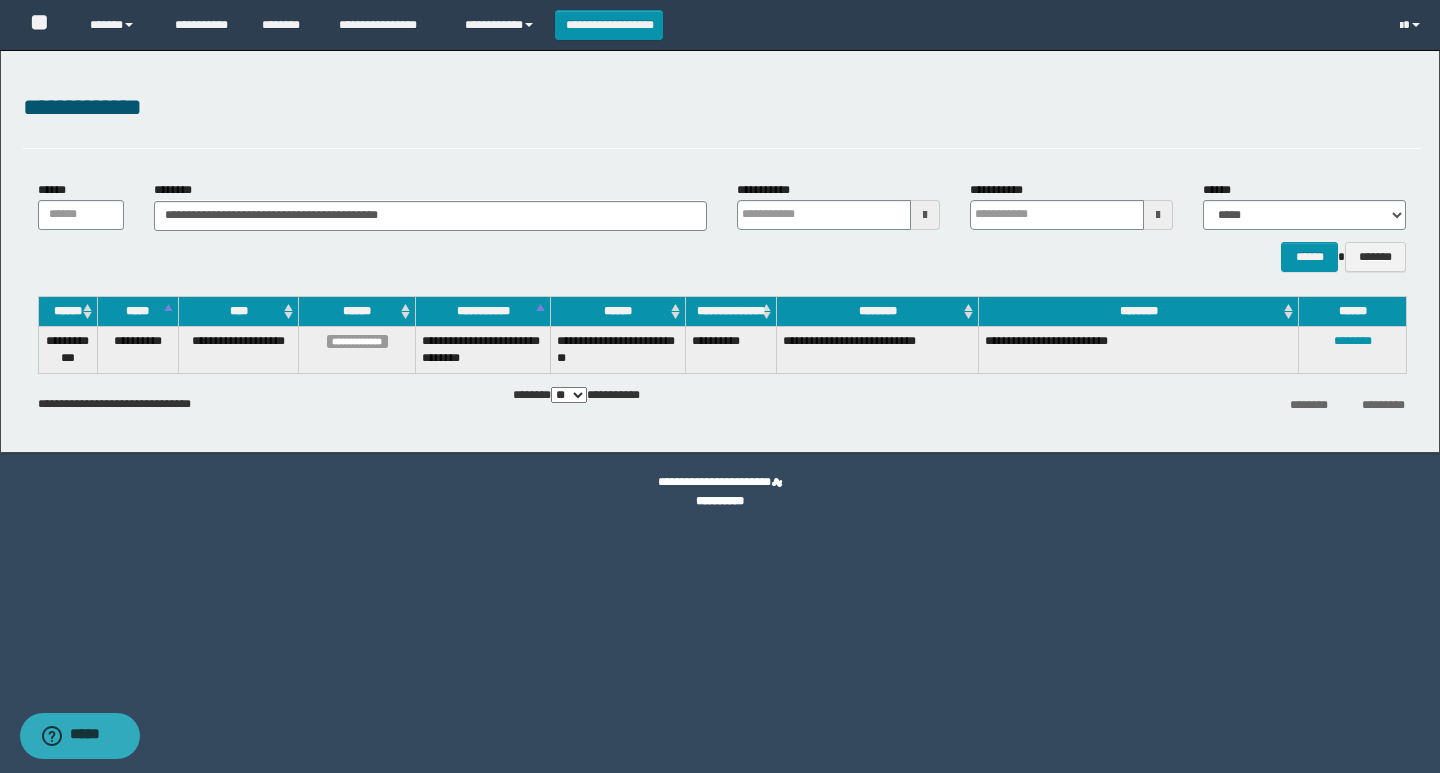type on "**********" 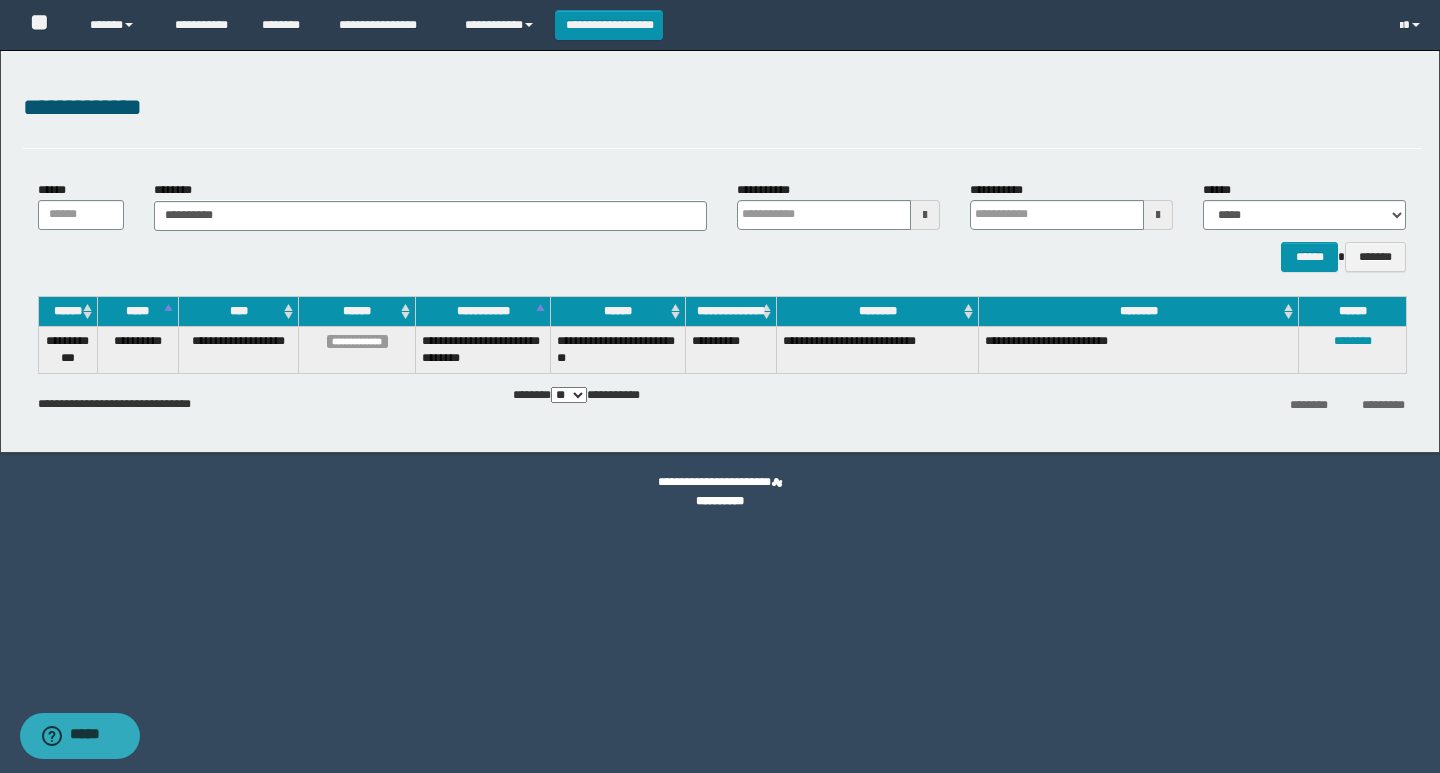 type on "**********" 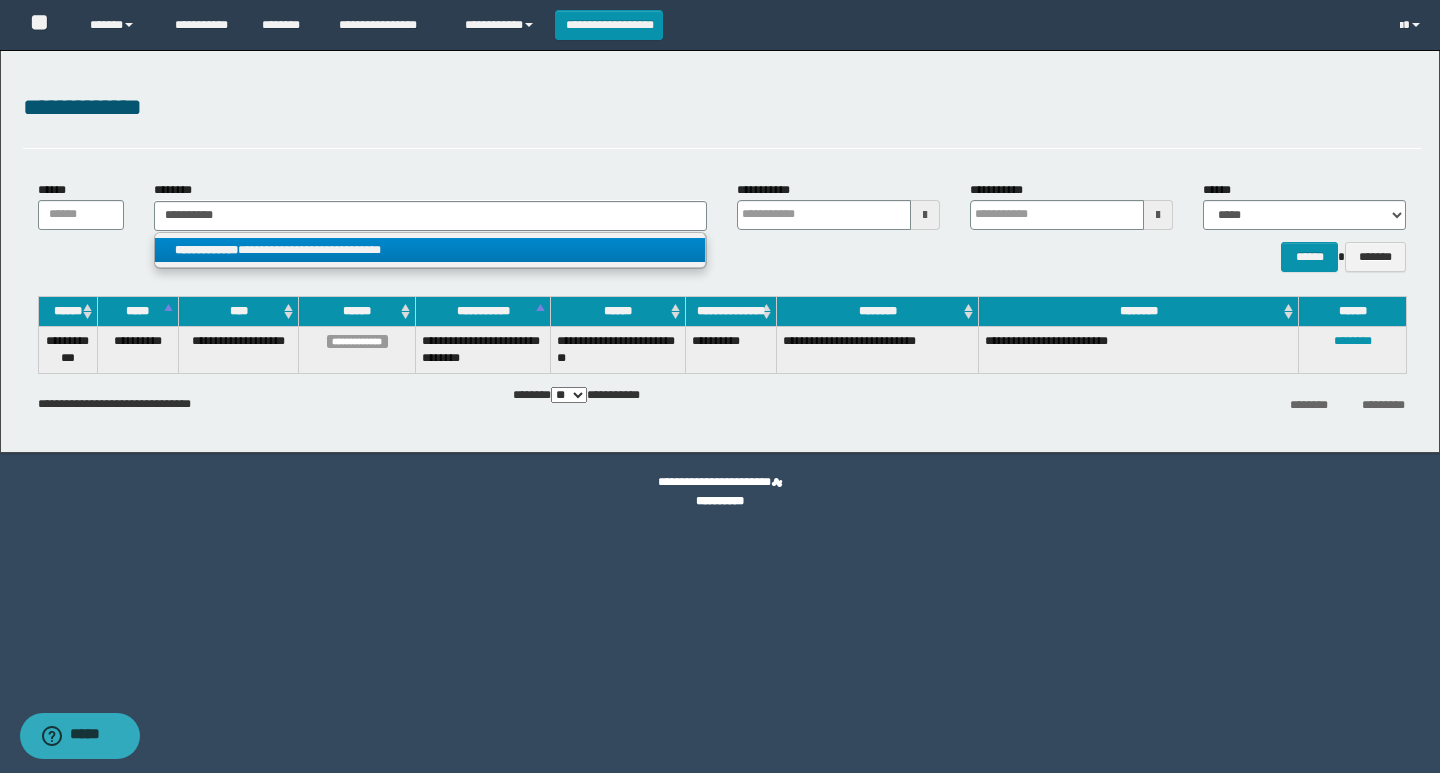 type on "**********" 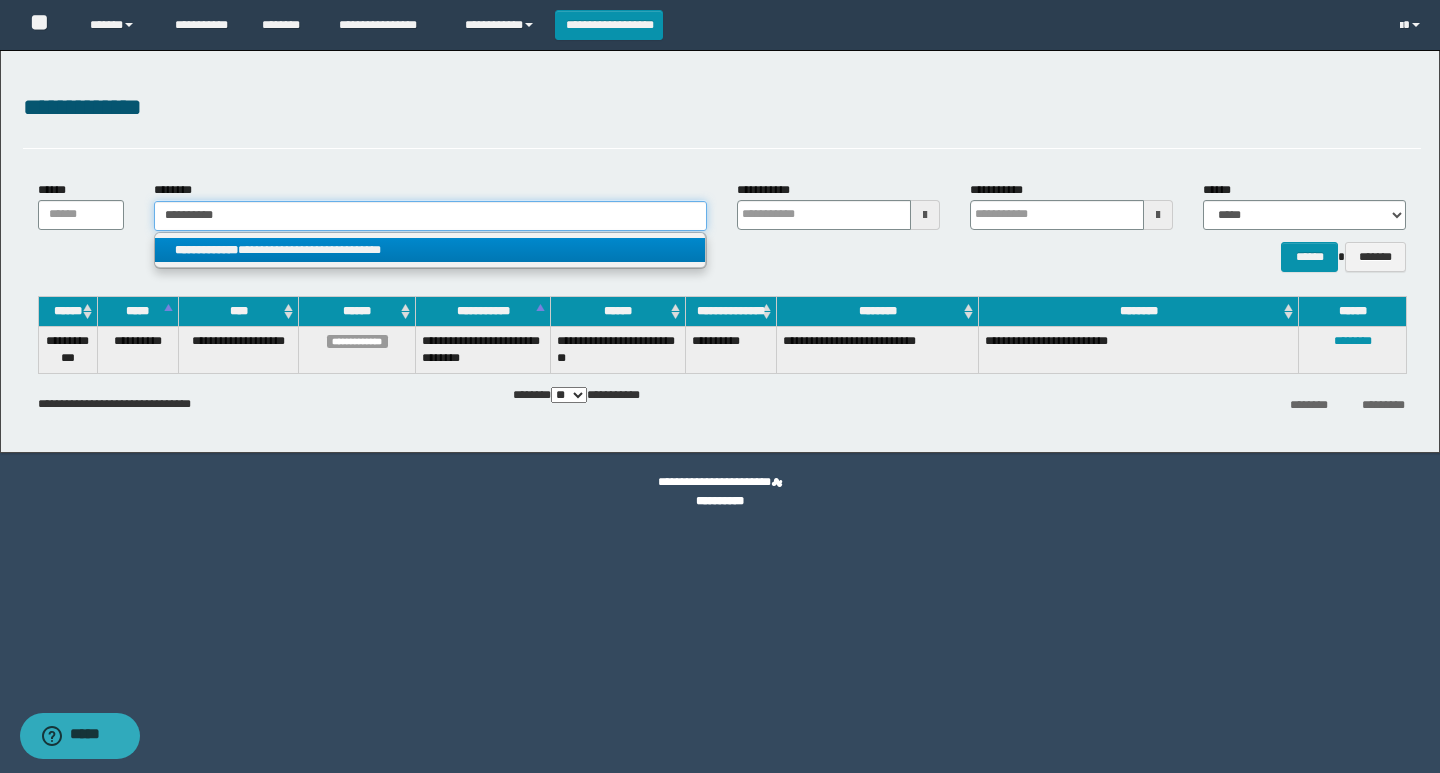 type 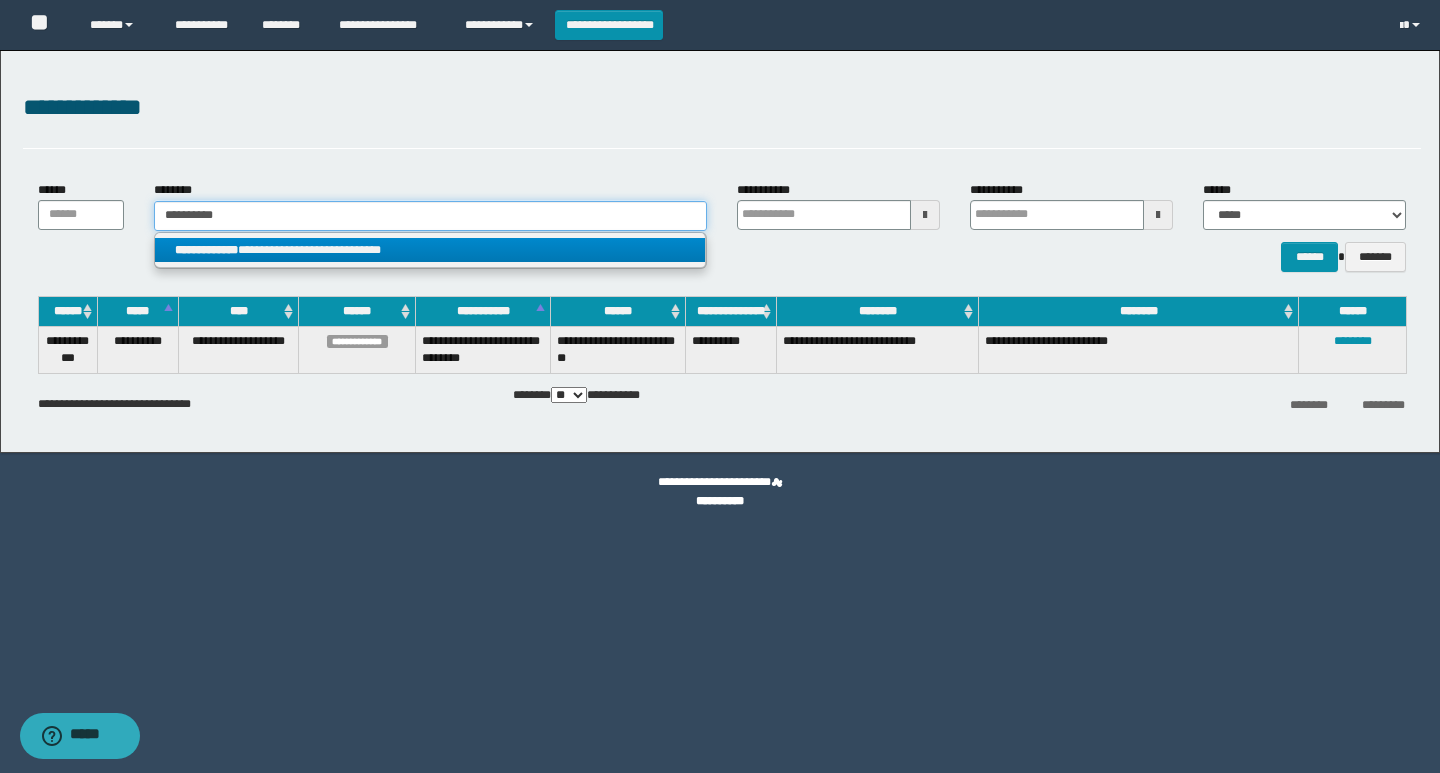 type on "**********" 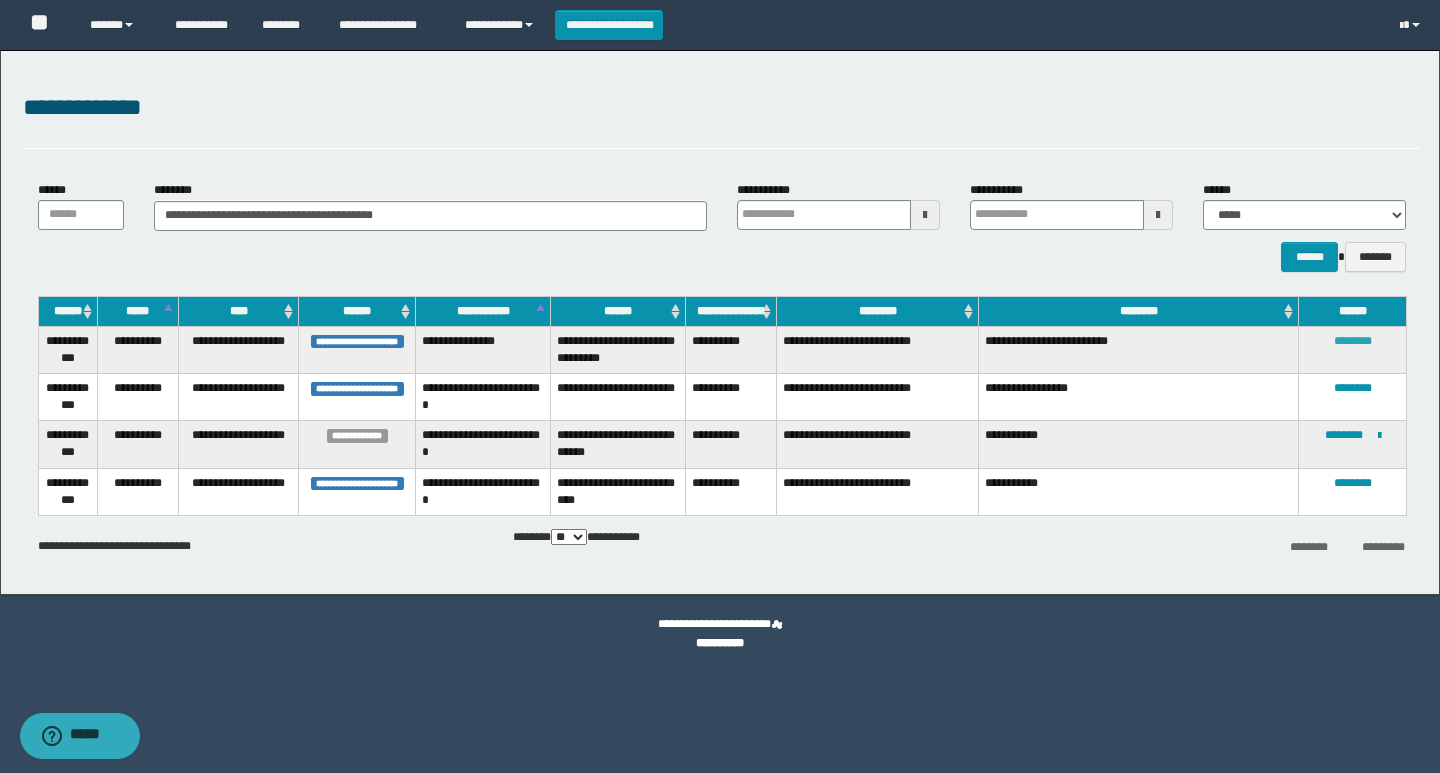 click on "********" at bounding box center [1353, 341] 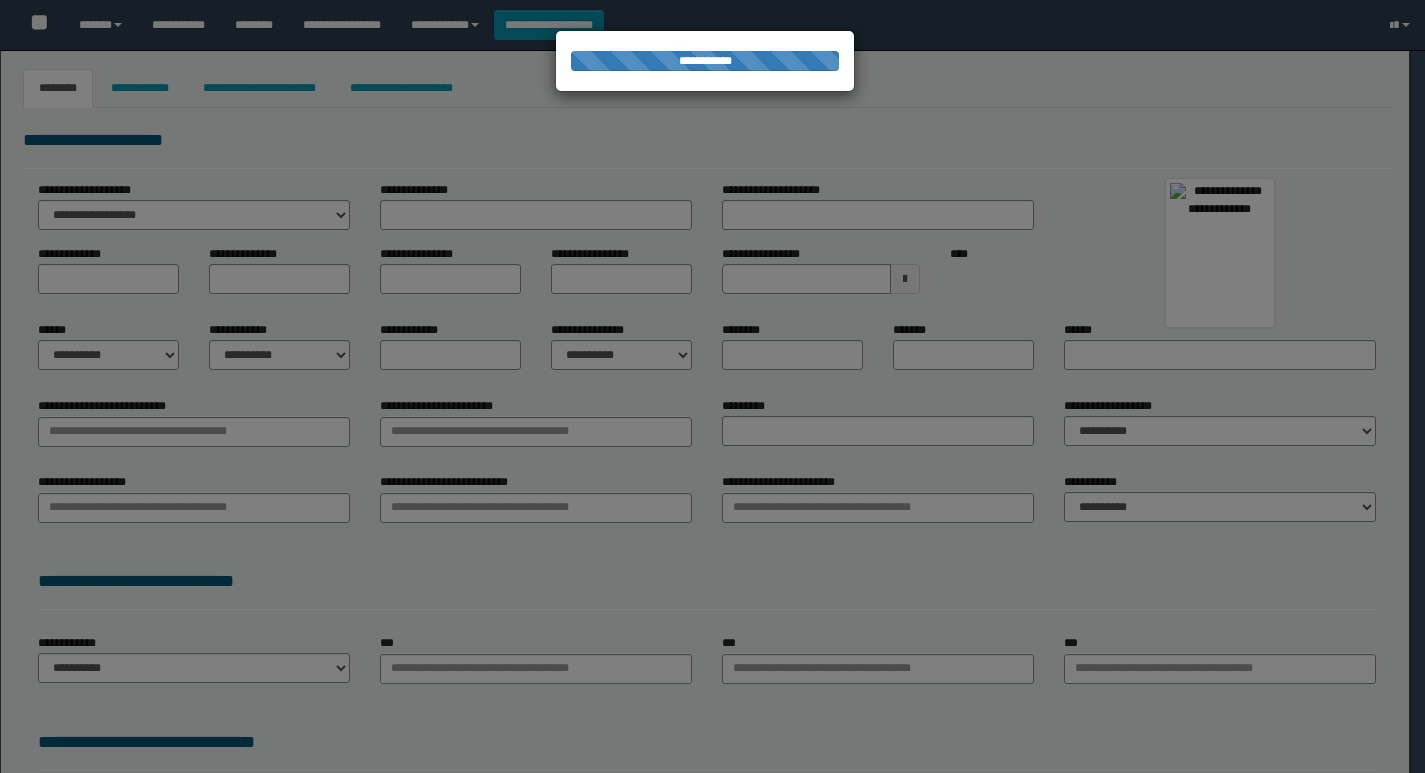 scroll, scrollTop: 0, scrollLeft: 0, axis: both 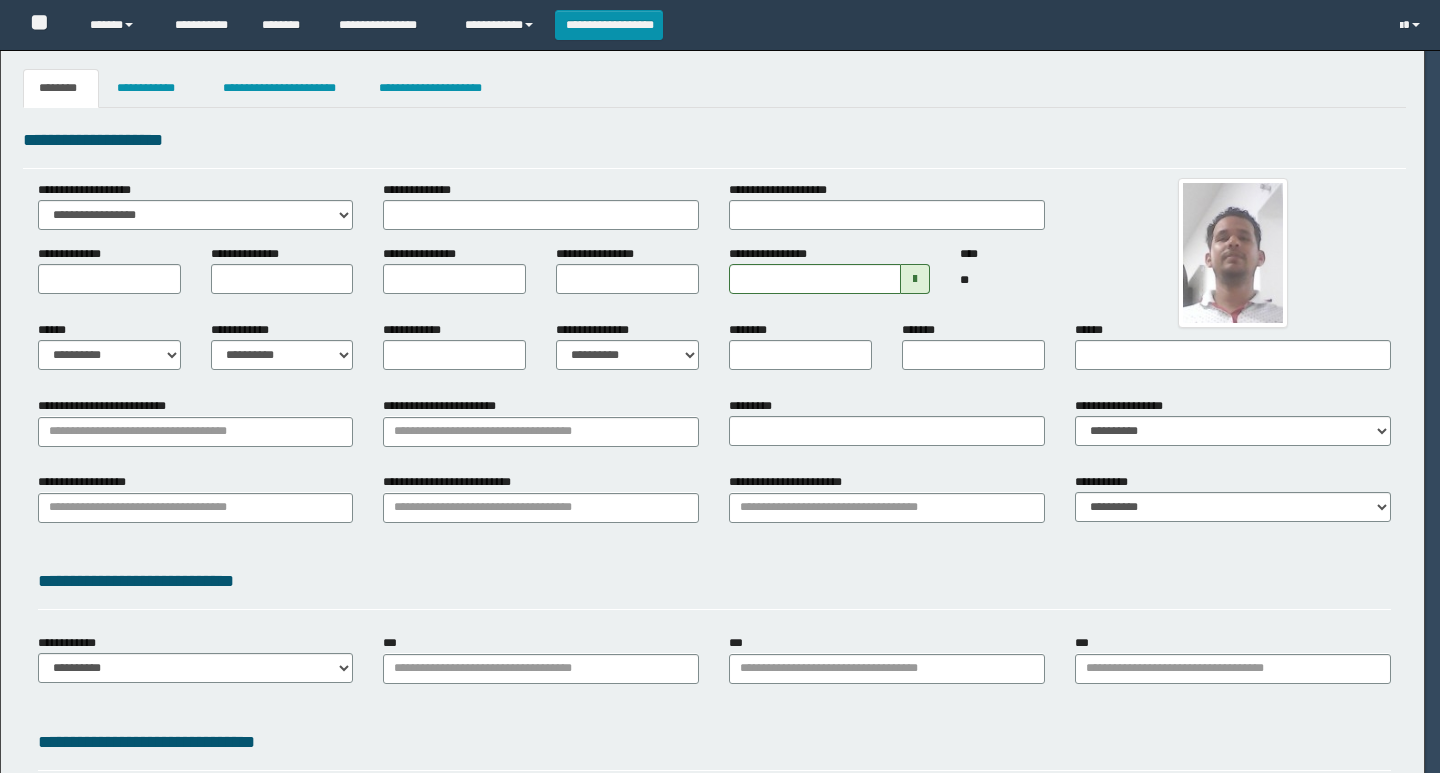 type on "**********" 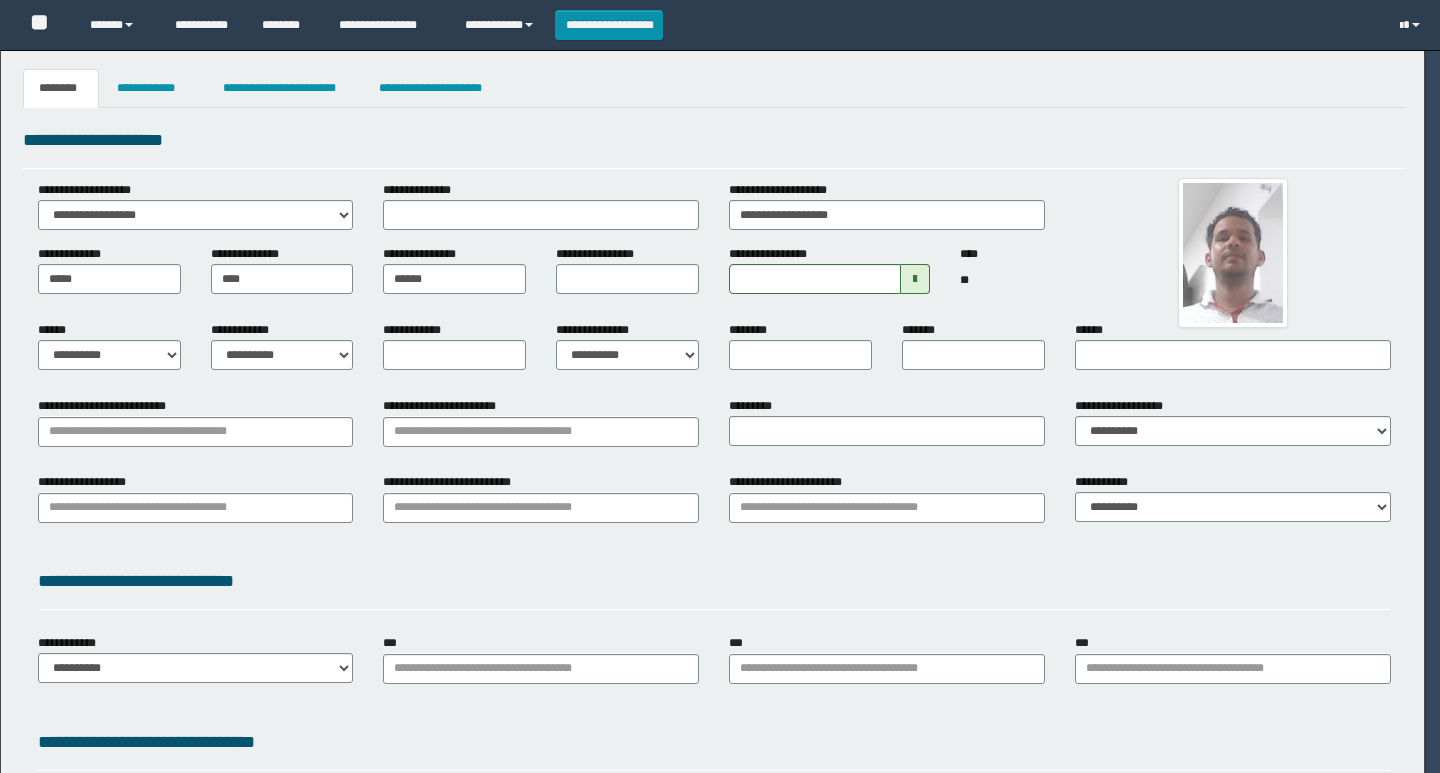 type on "********" 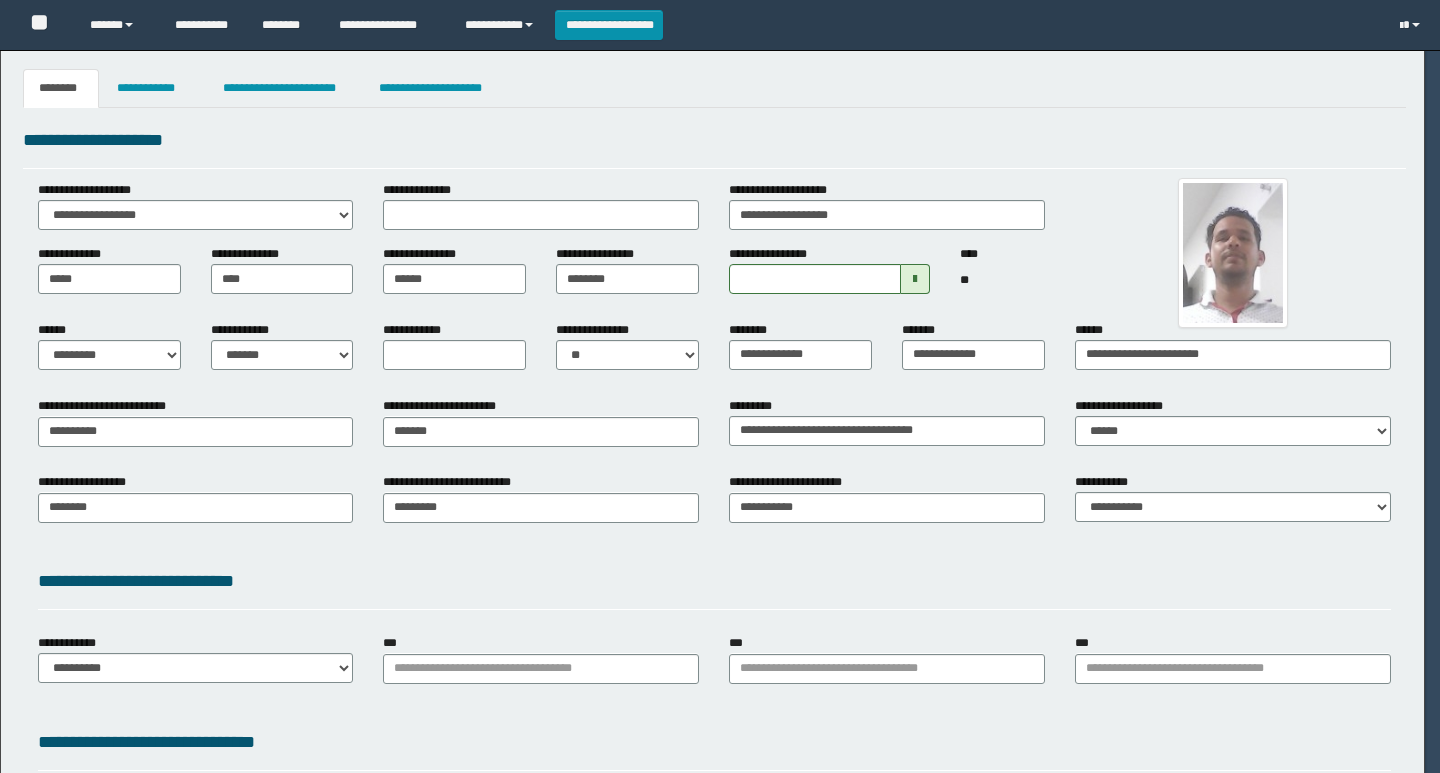 select 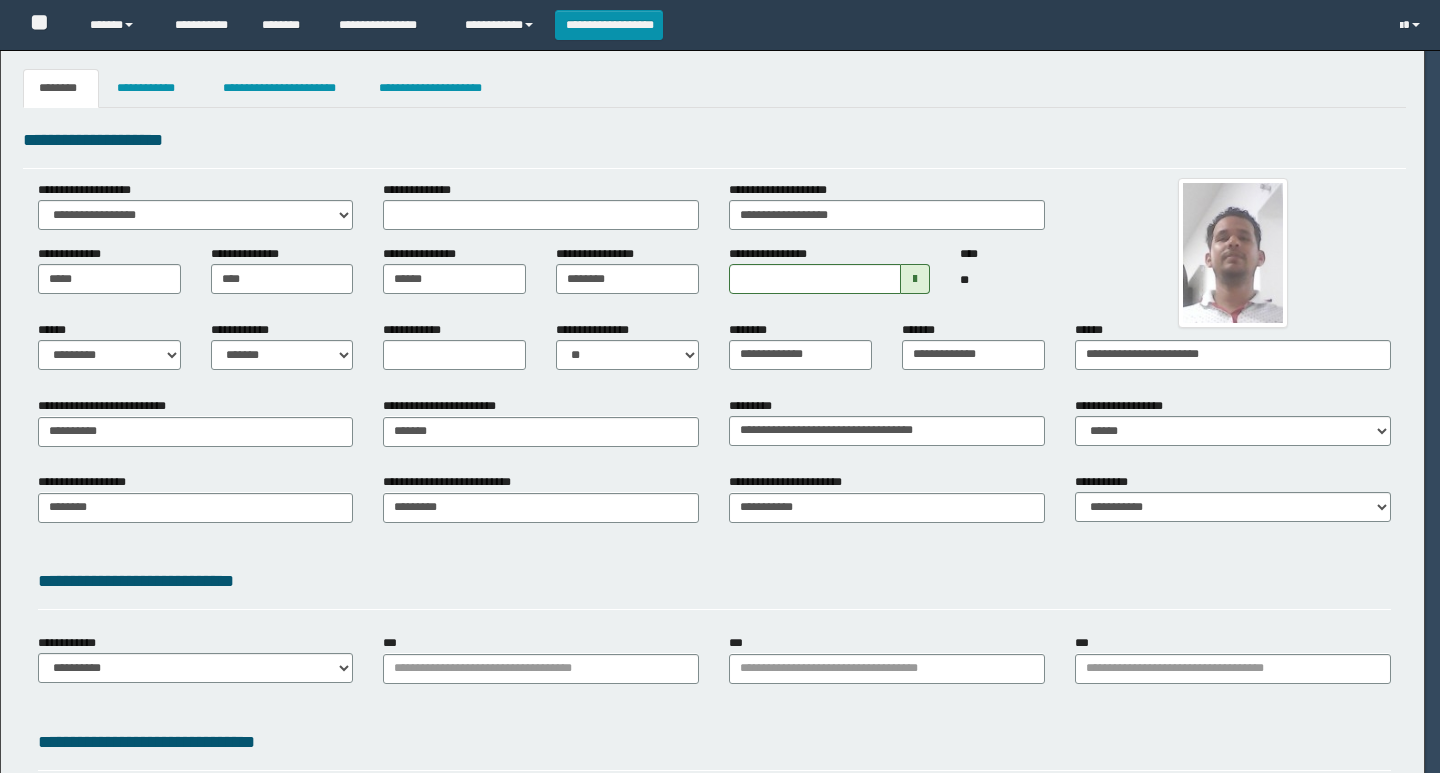 type on "********" 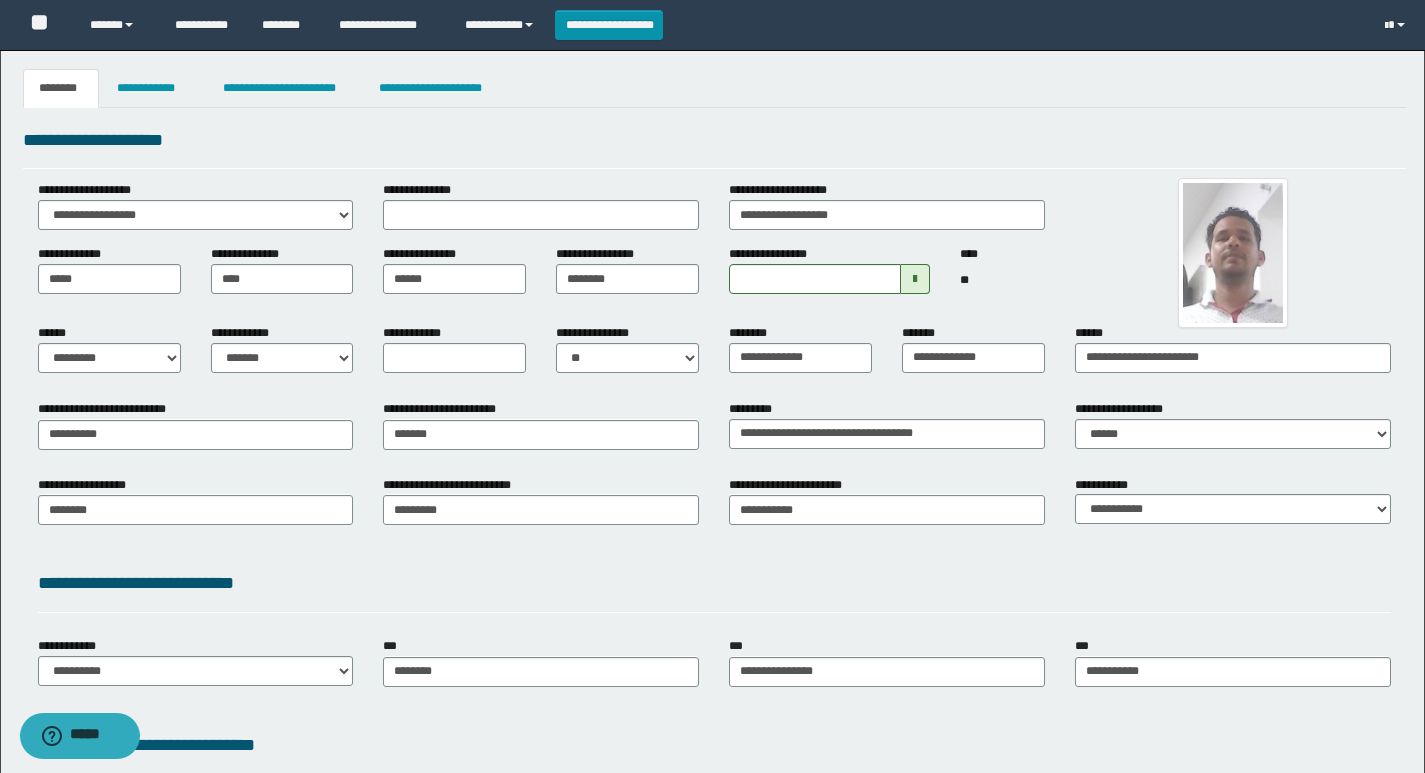 scroll, scrollTop: 0, scrollLeft: 0, axis: both 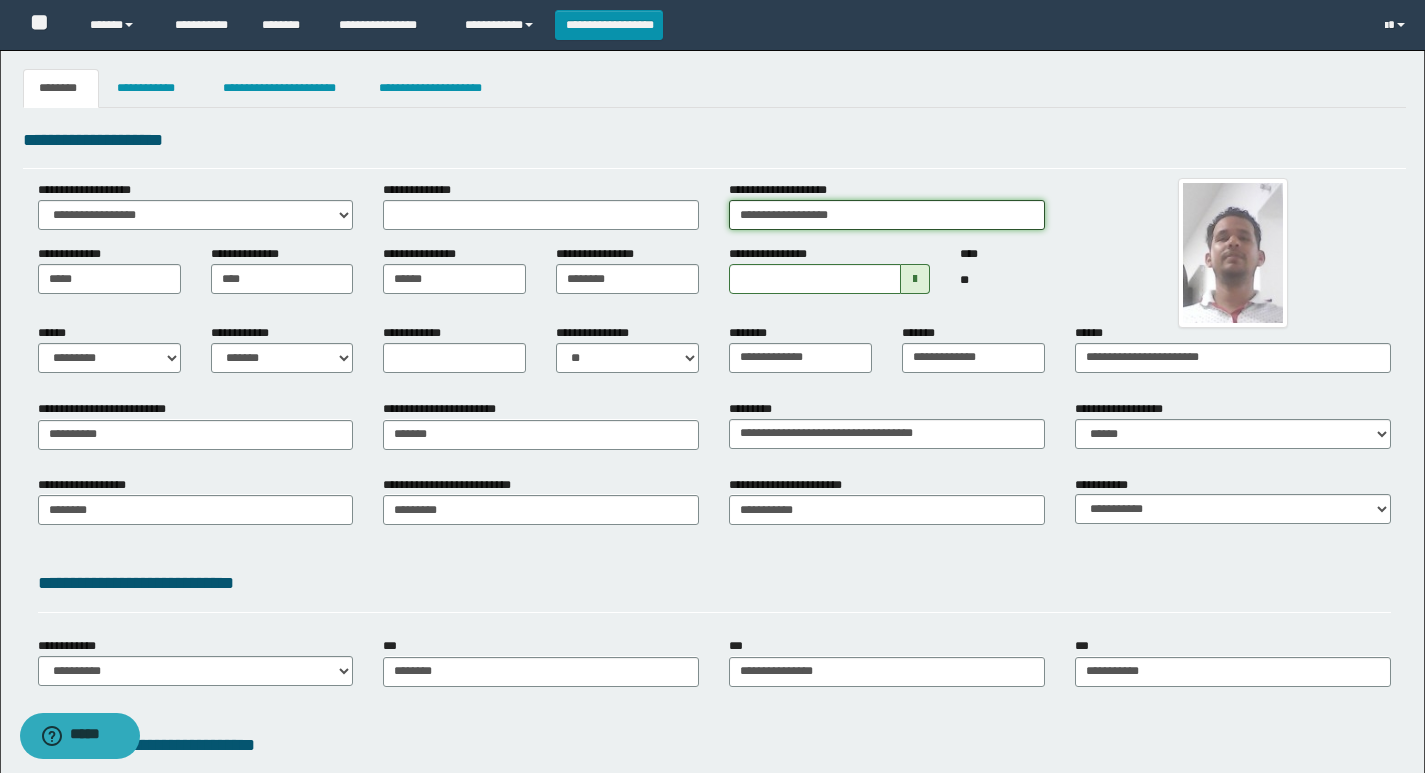 click on "**********" at bounding box center [887, 215] 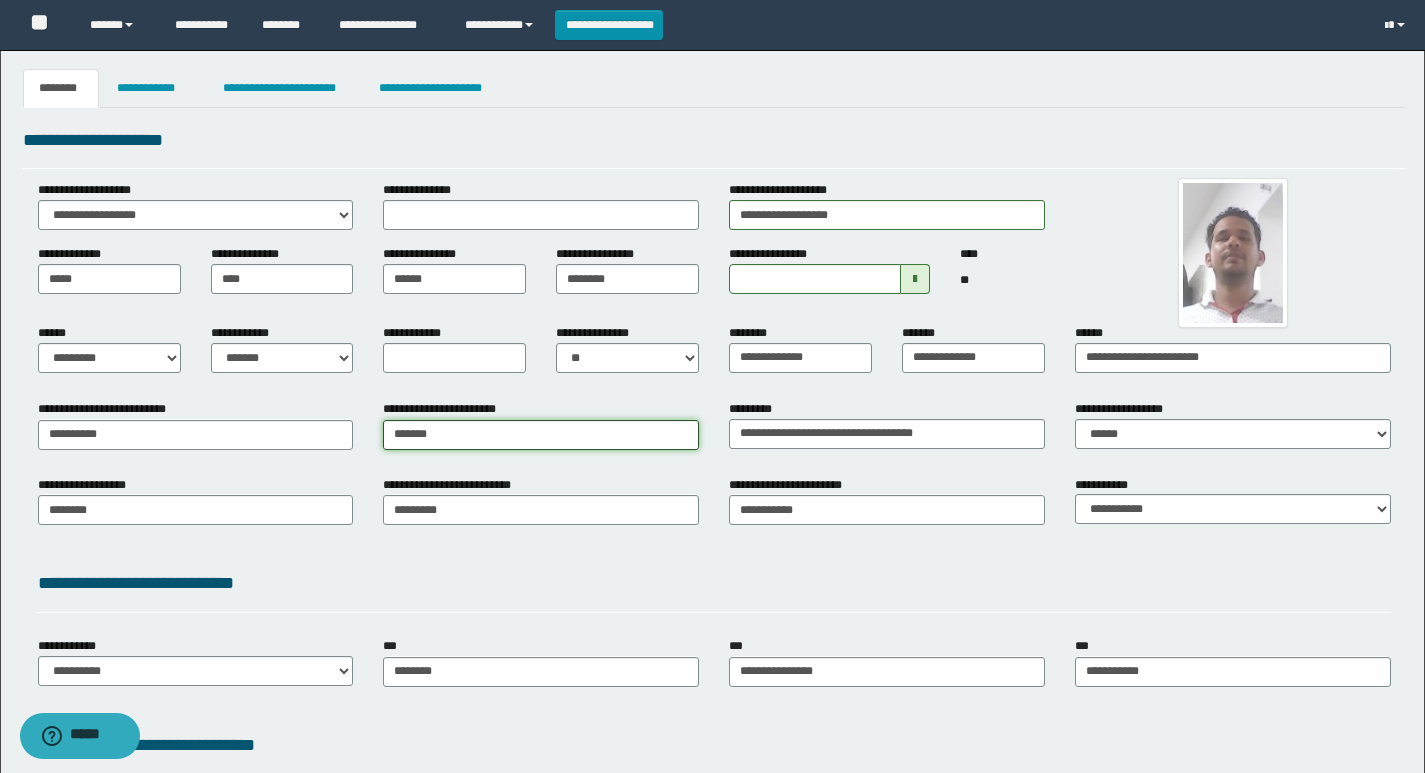 click on "*******" at bounding box center (541, 435) 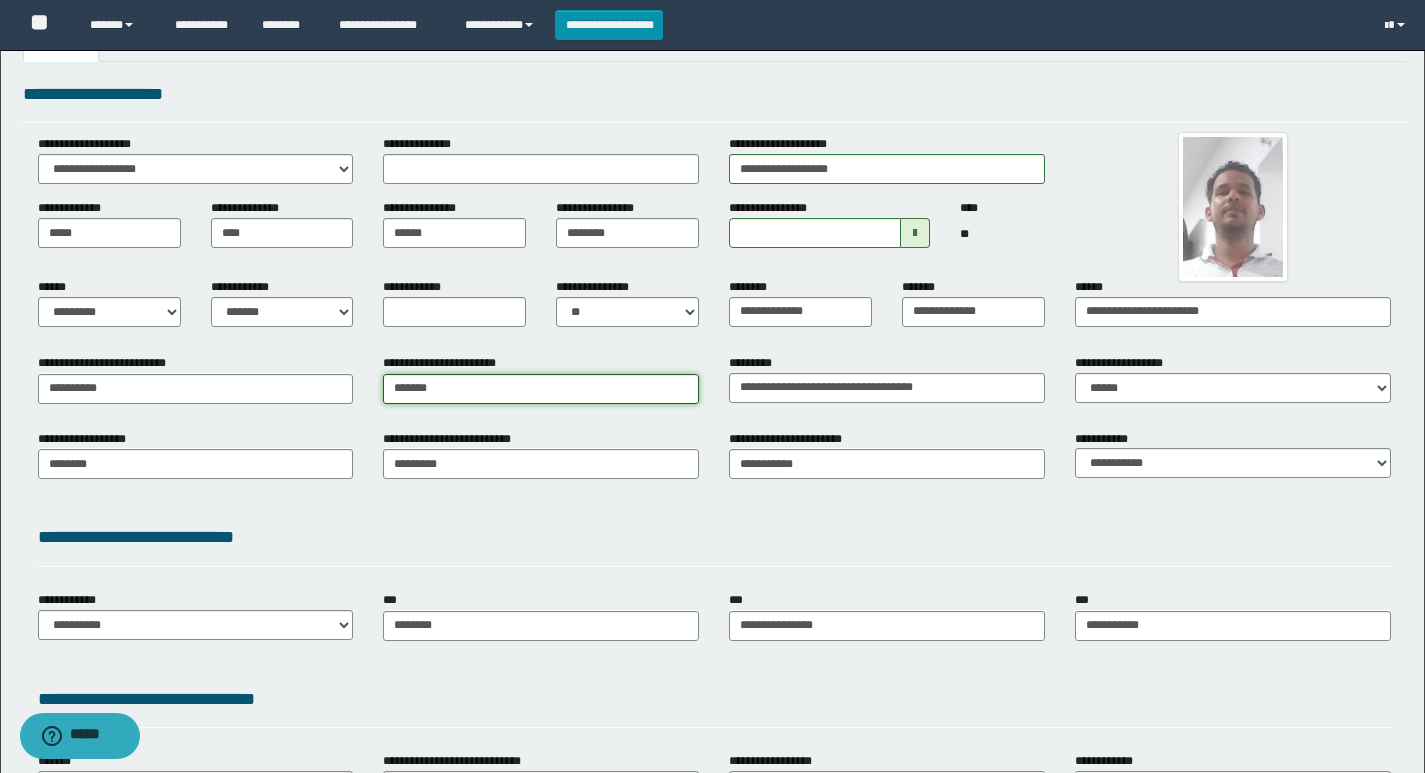 scroll, scrollTop: 100, scrollLeft: 0, axis: vertical 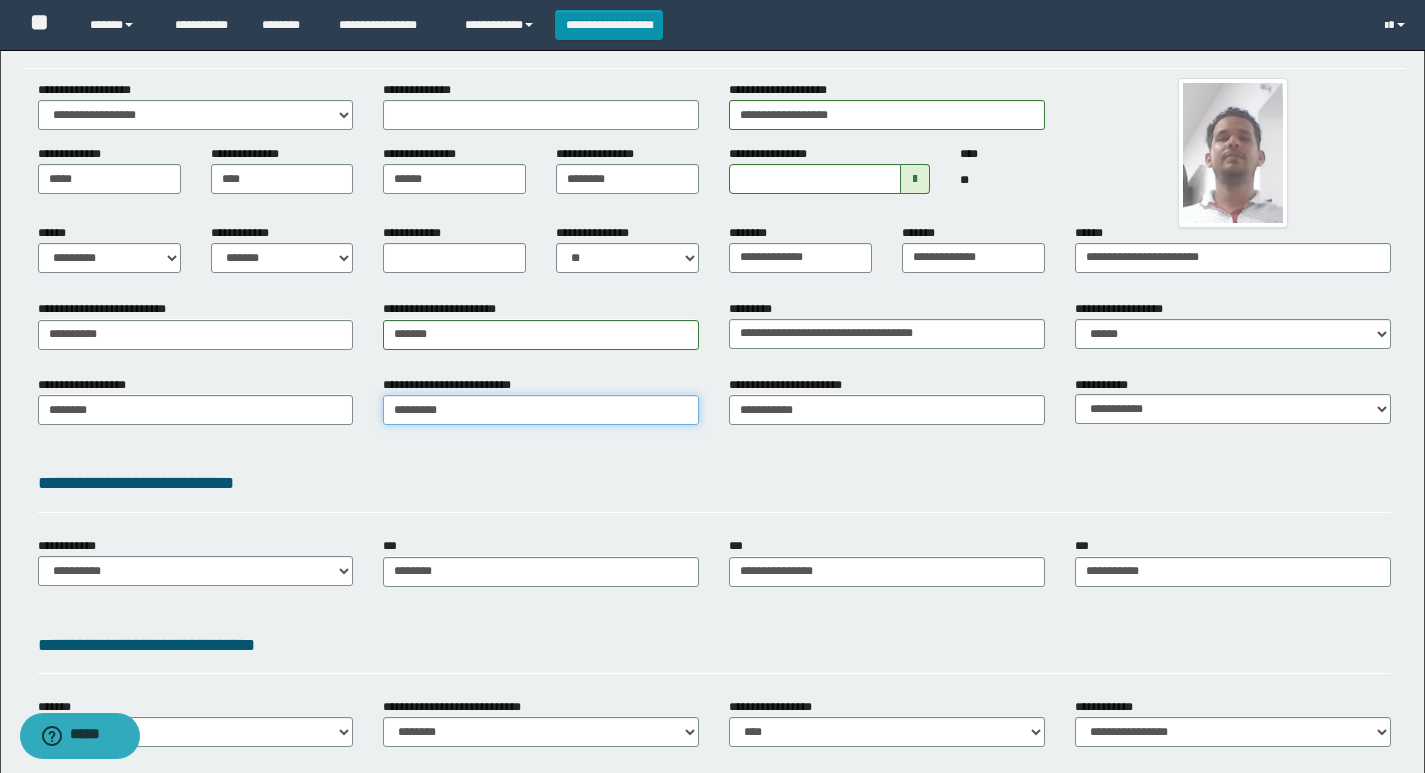 type on "*********" 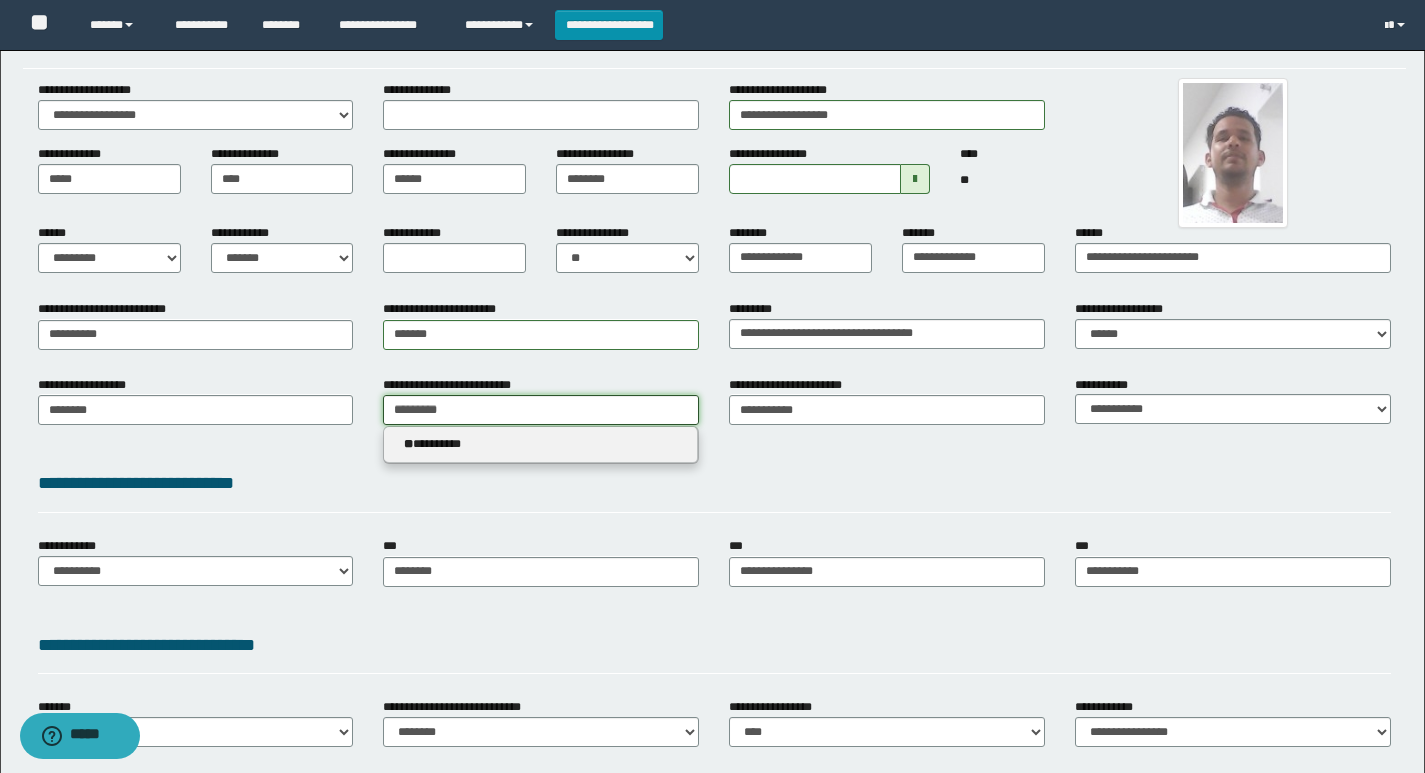 click on "*********" at bounding box center (541, 410) 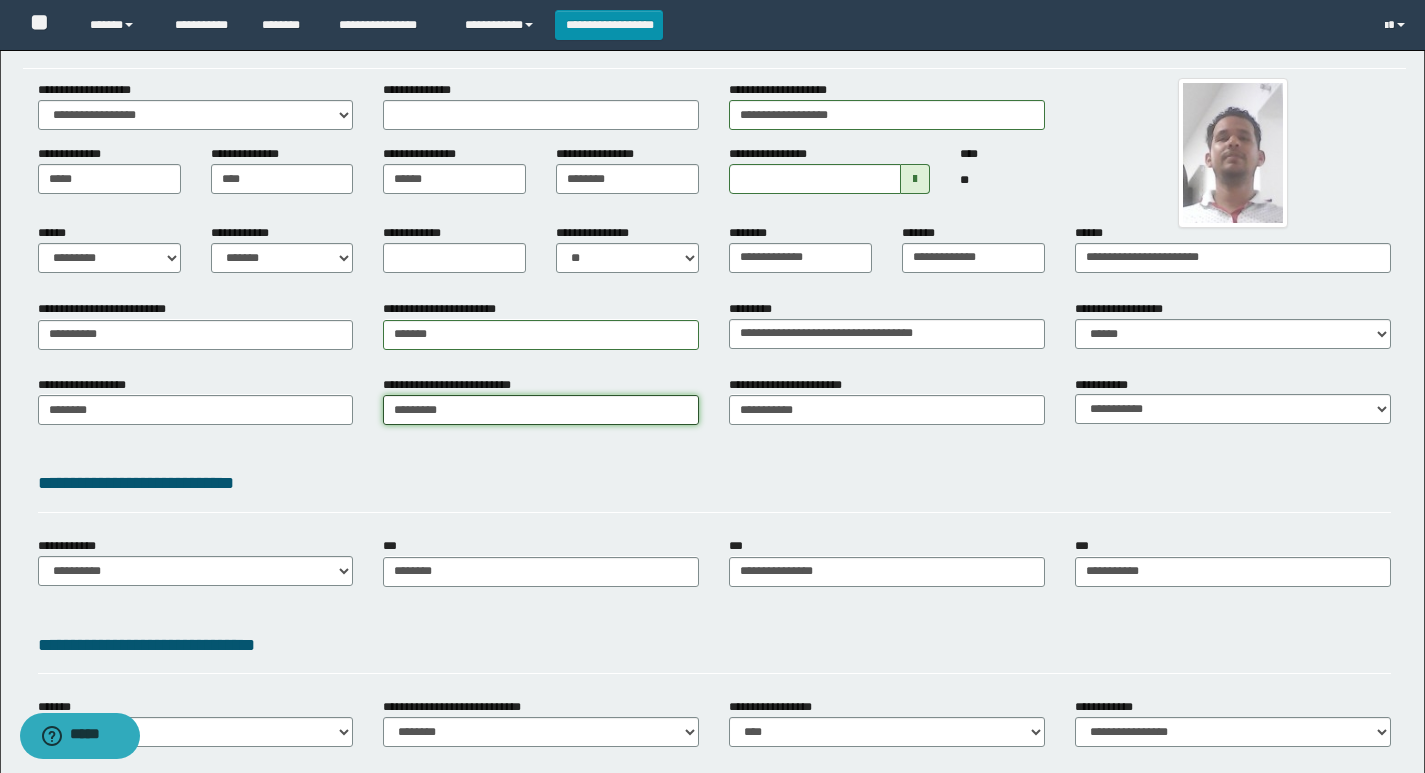 type on "*********" 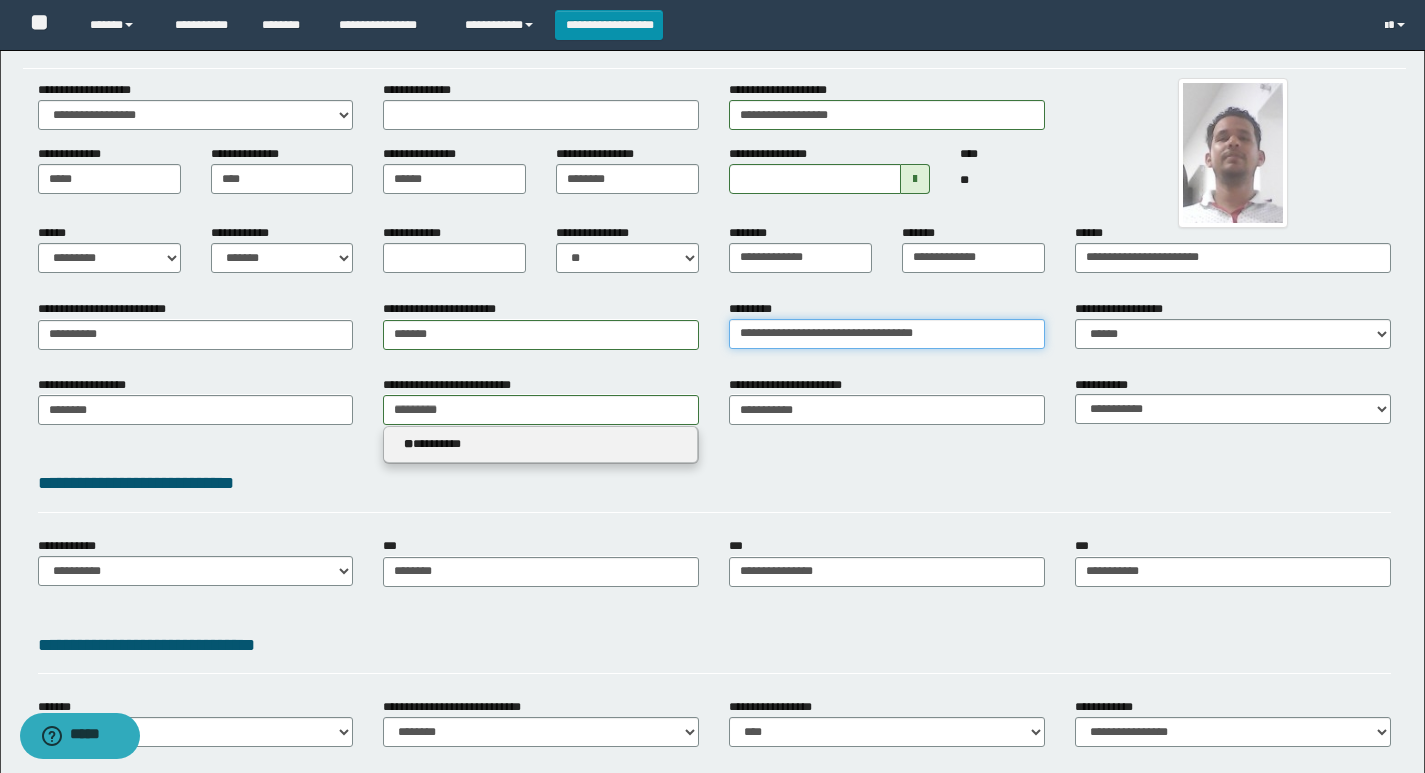 type 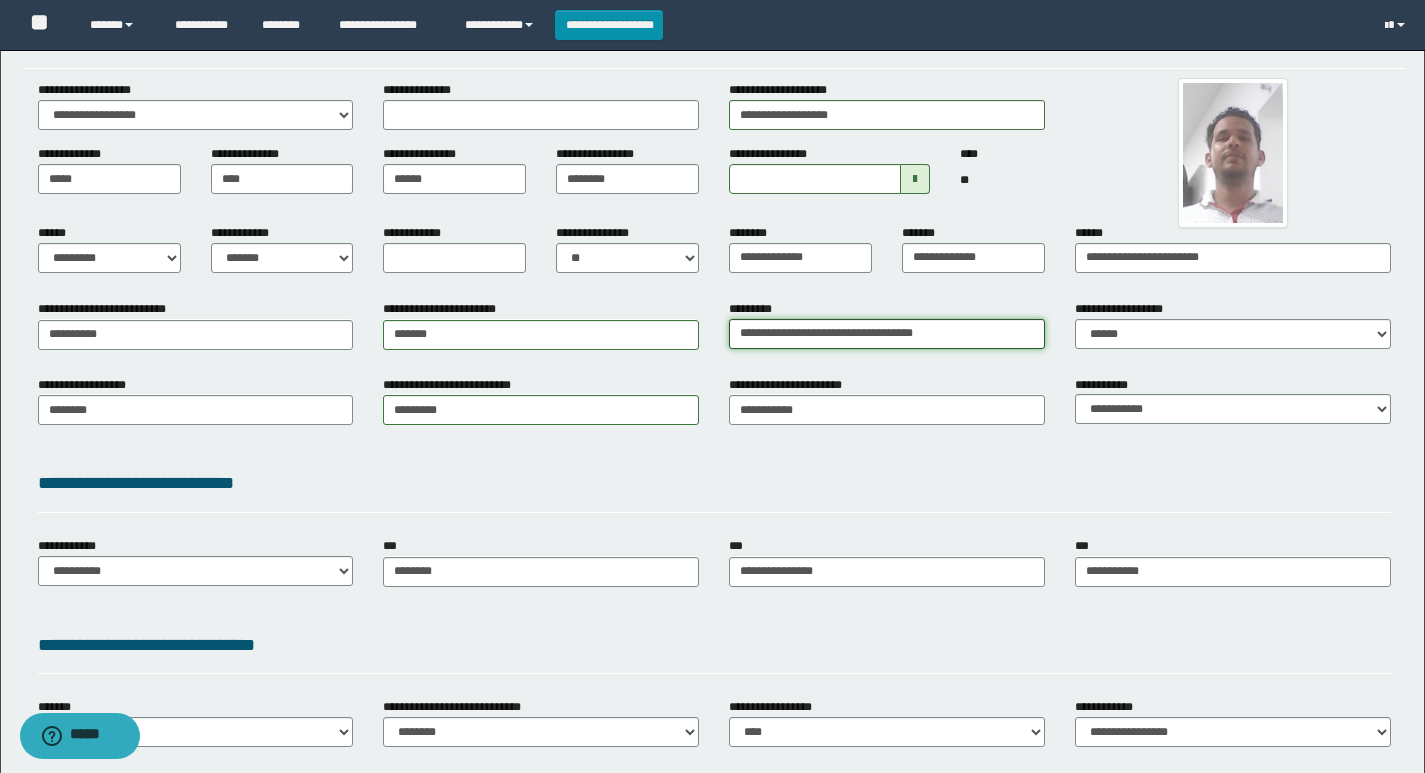 click on "**********" at bounding box center [887, 334] 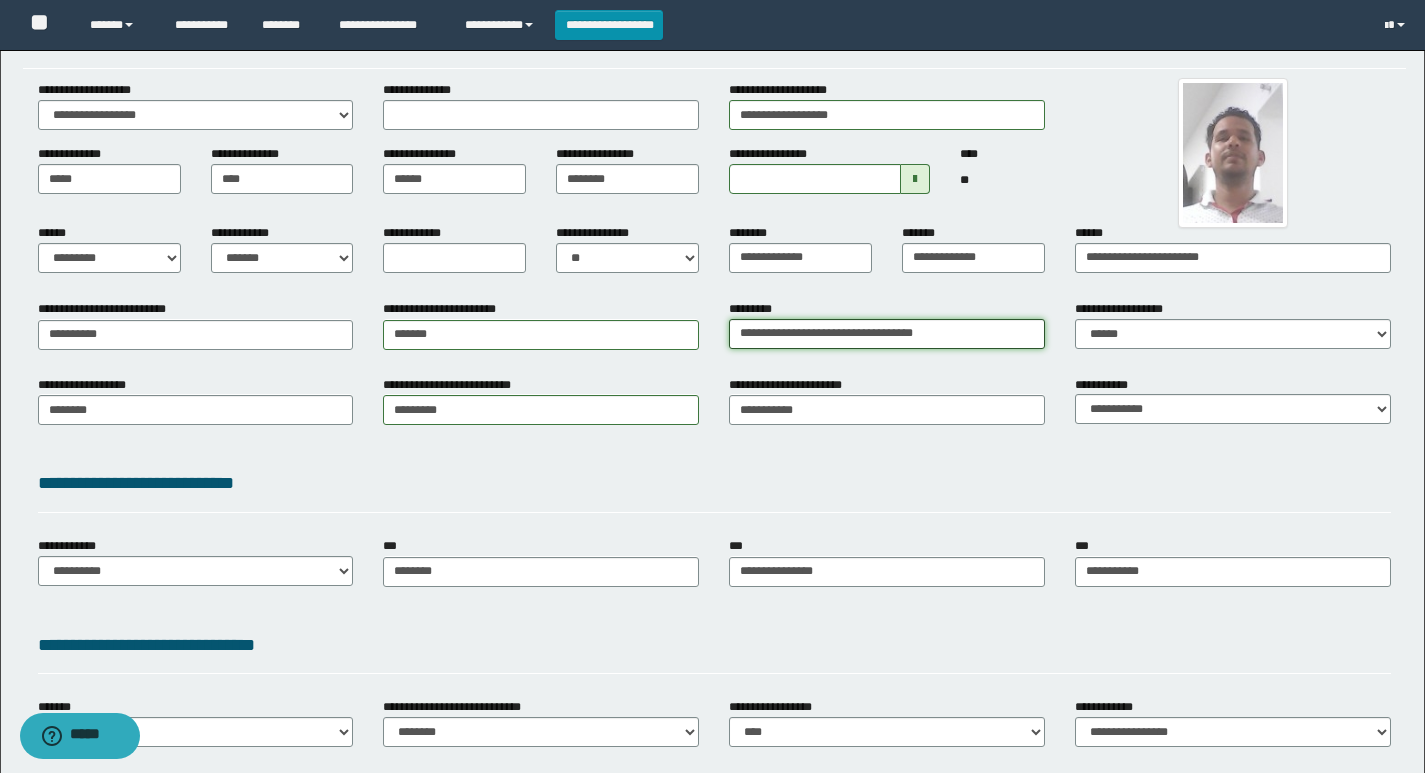 drag, startPoint x: 964, startPoint y: 337, endPoint x: 793, endPoint y: 349, distance: 171.42053 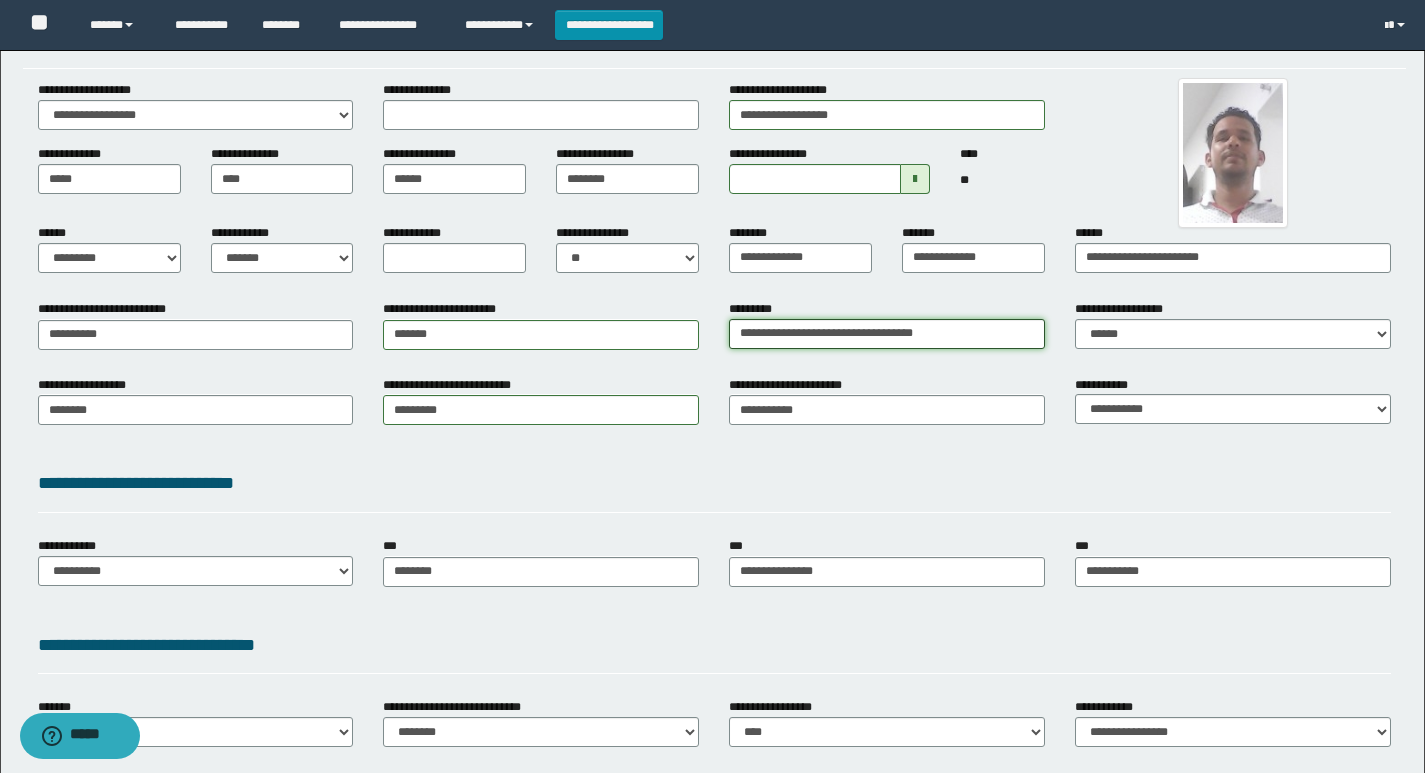 click on "**********" at bounding box center [887, 332] 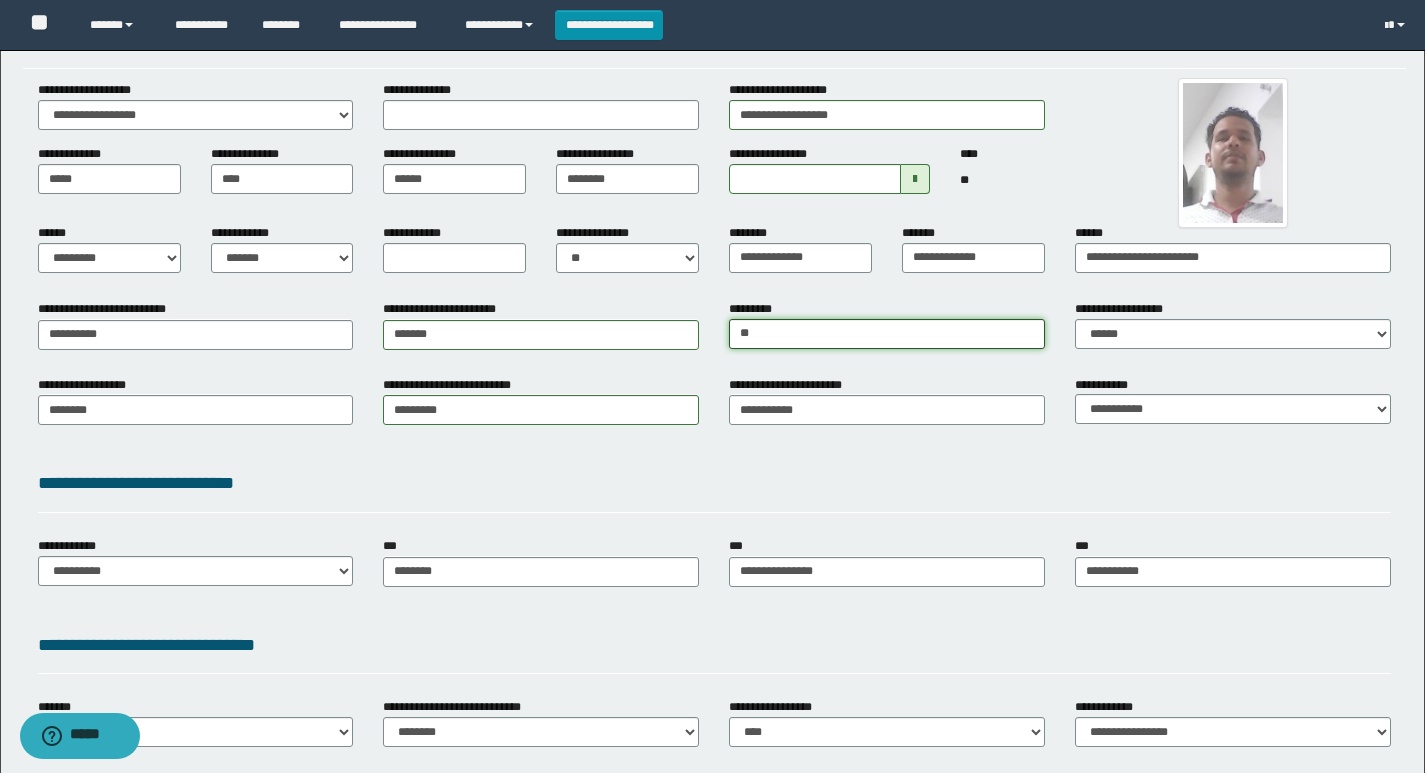 type on "*" 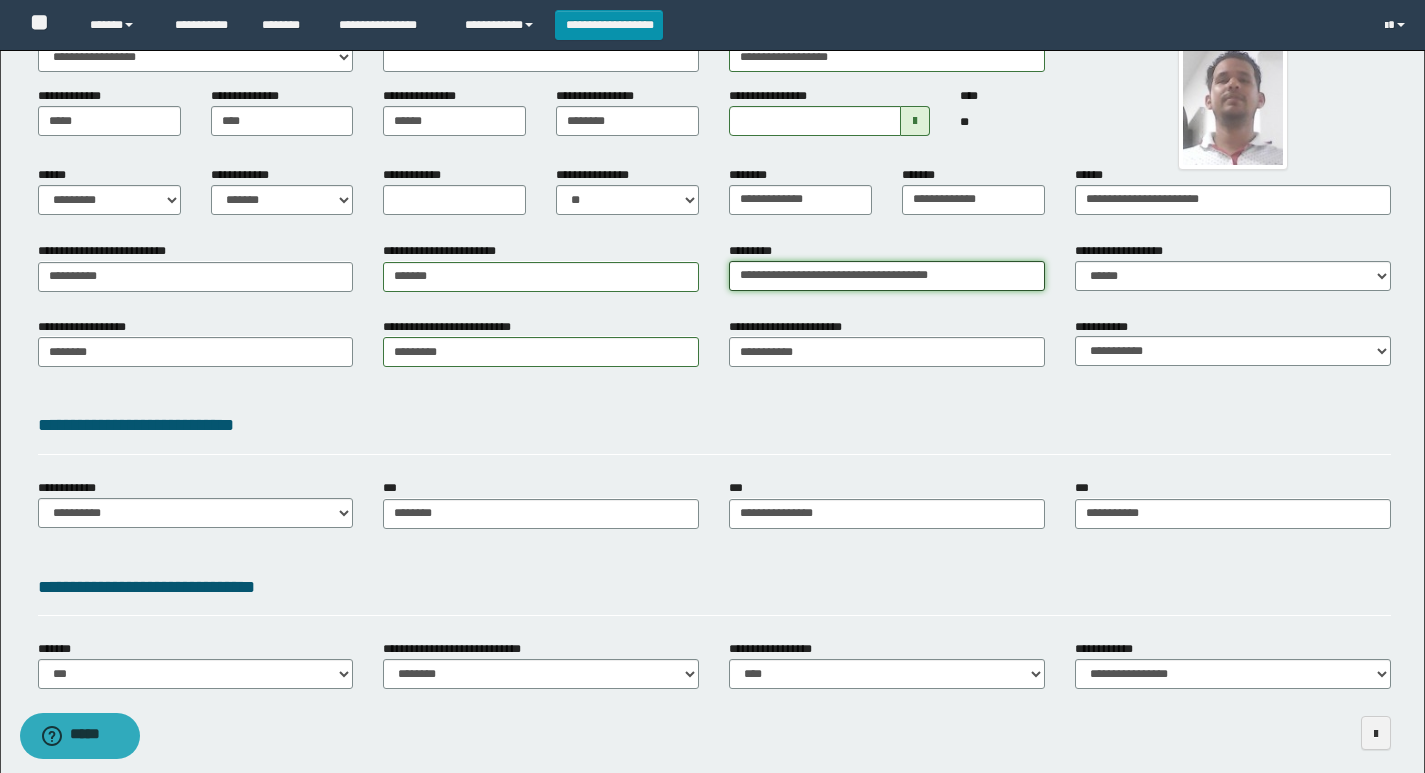 scroll, scrollTop: 243, scrollLeft: 0, axis: vertical 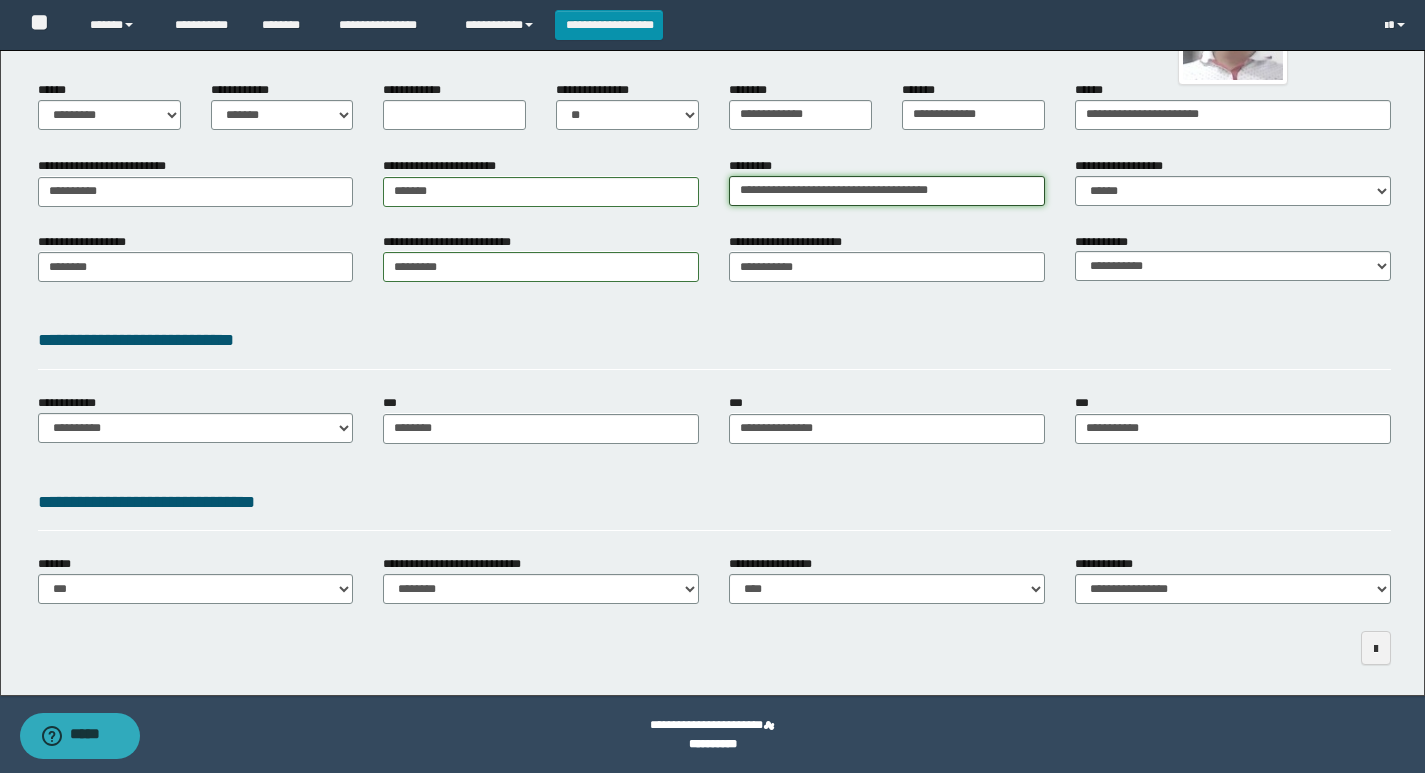 type on "**********" 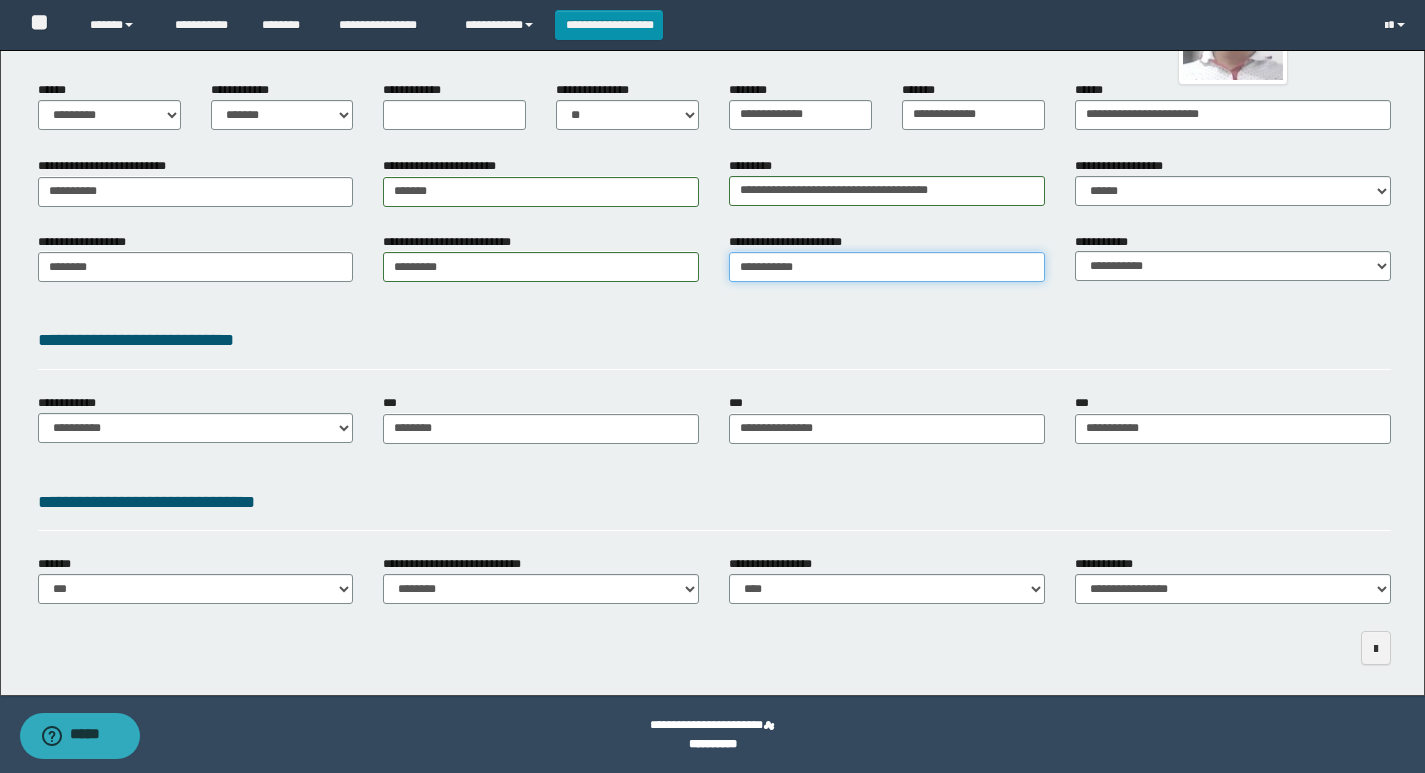 type on "**********" 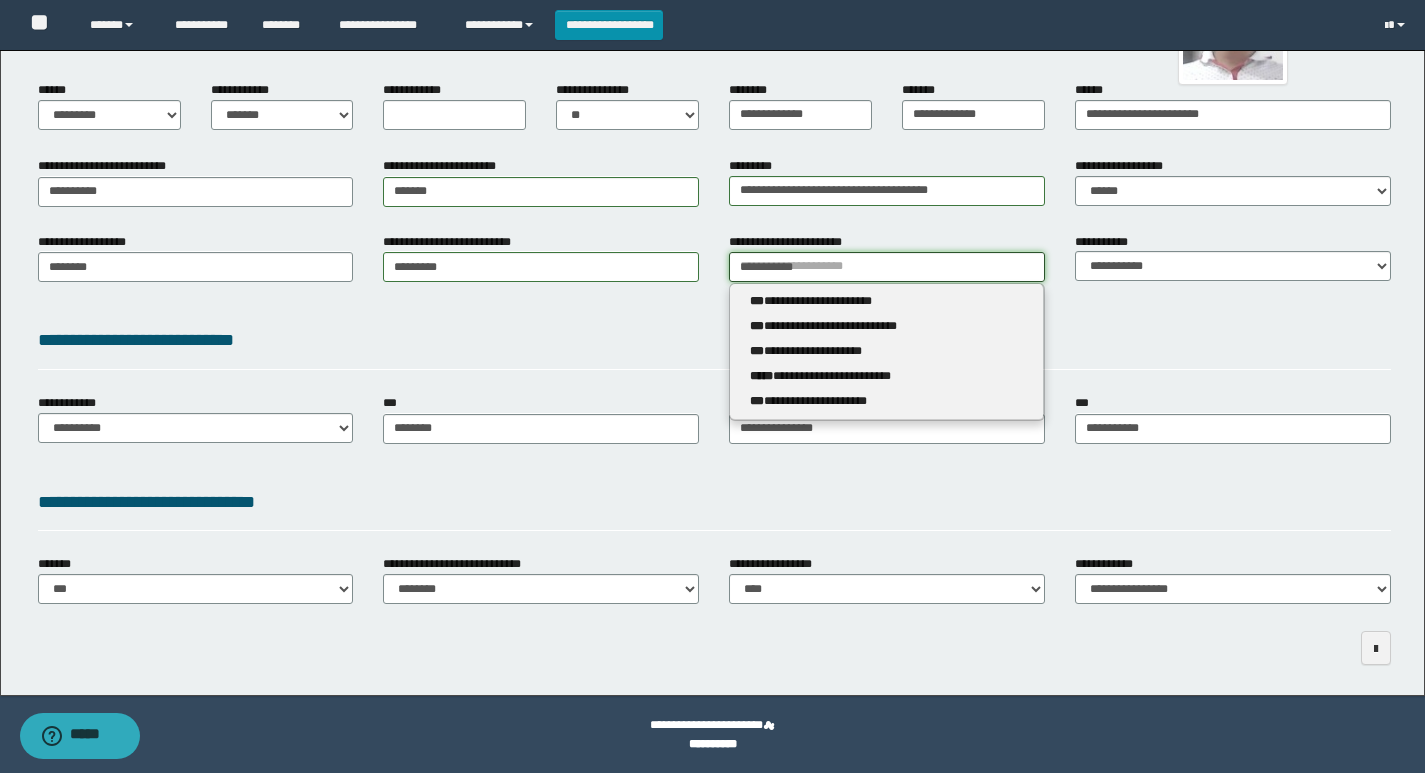 click on "**********" at bounding box center (887, 267) 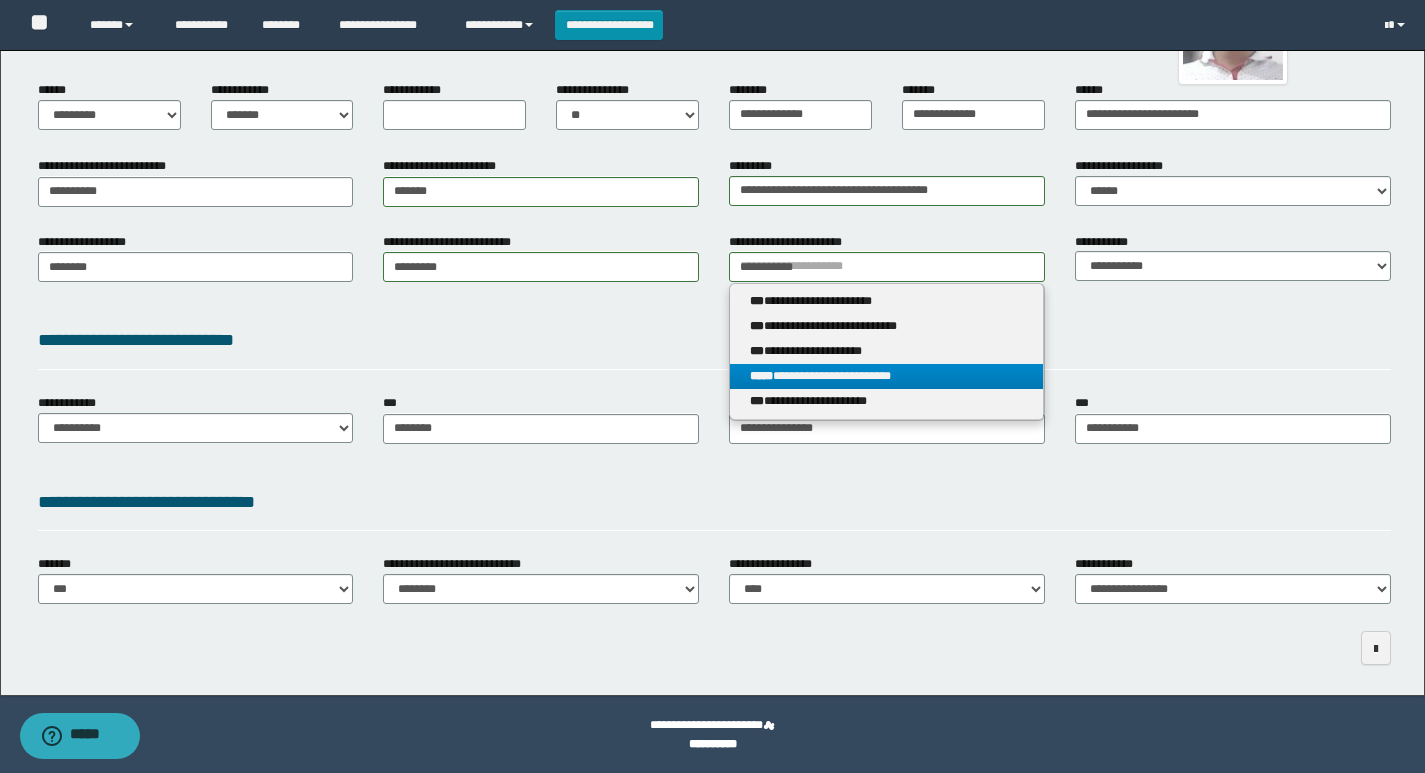 click on "**********" at bounding box center (886, 376) 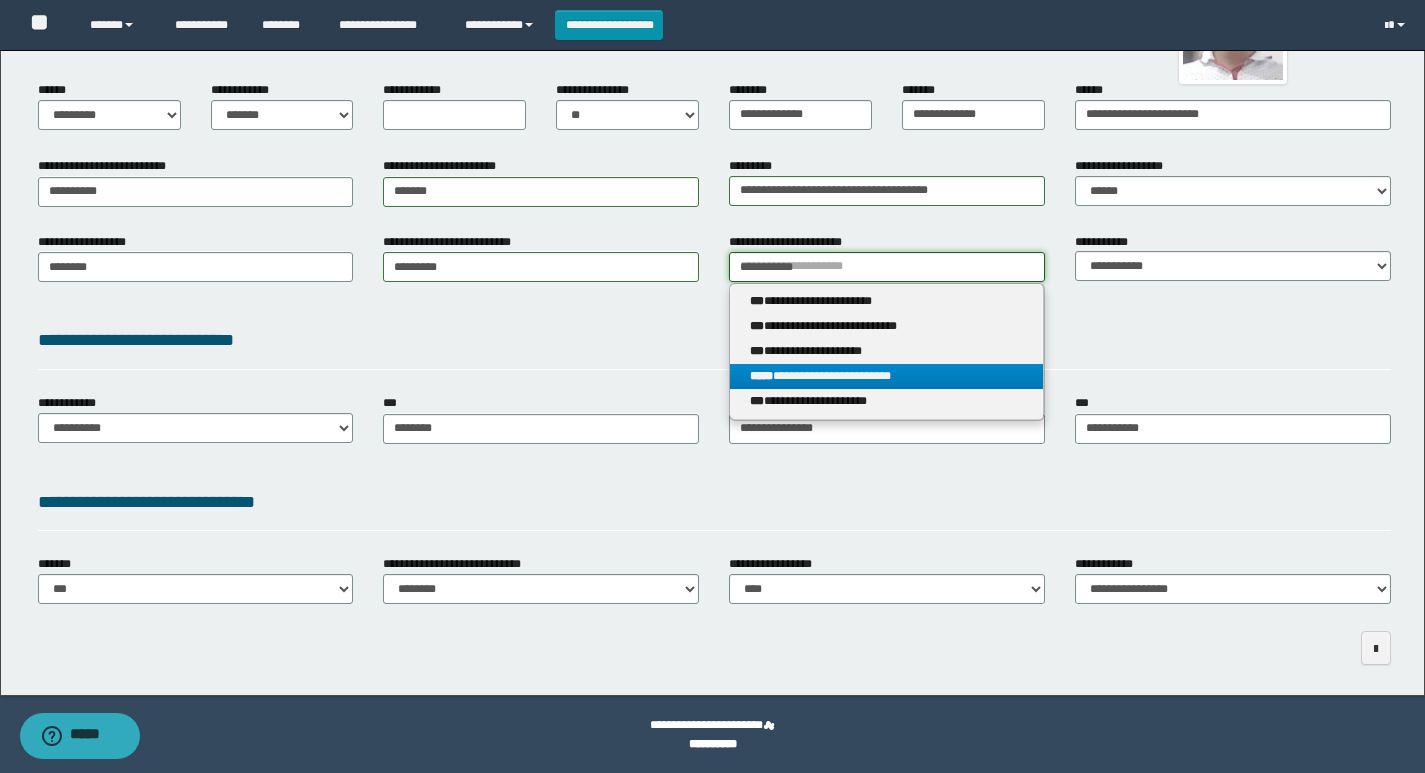type 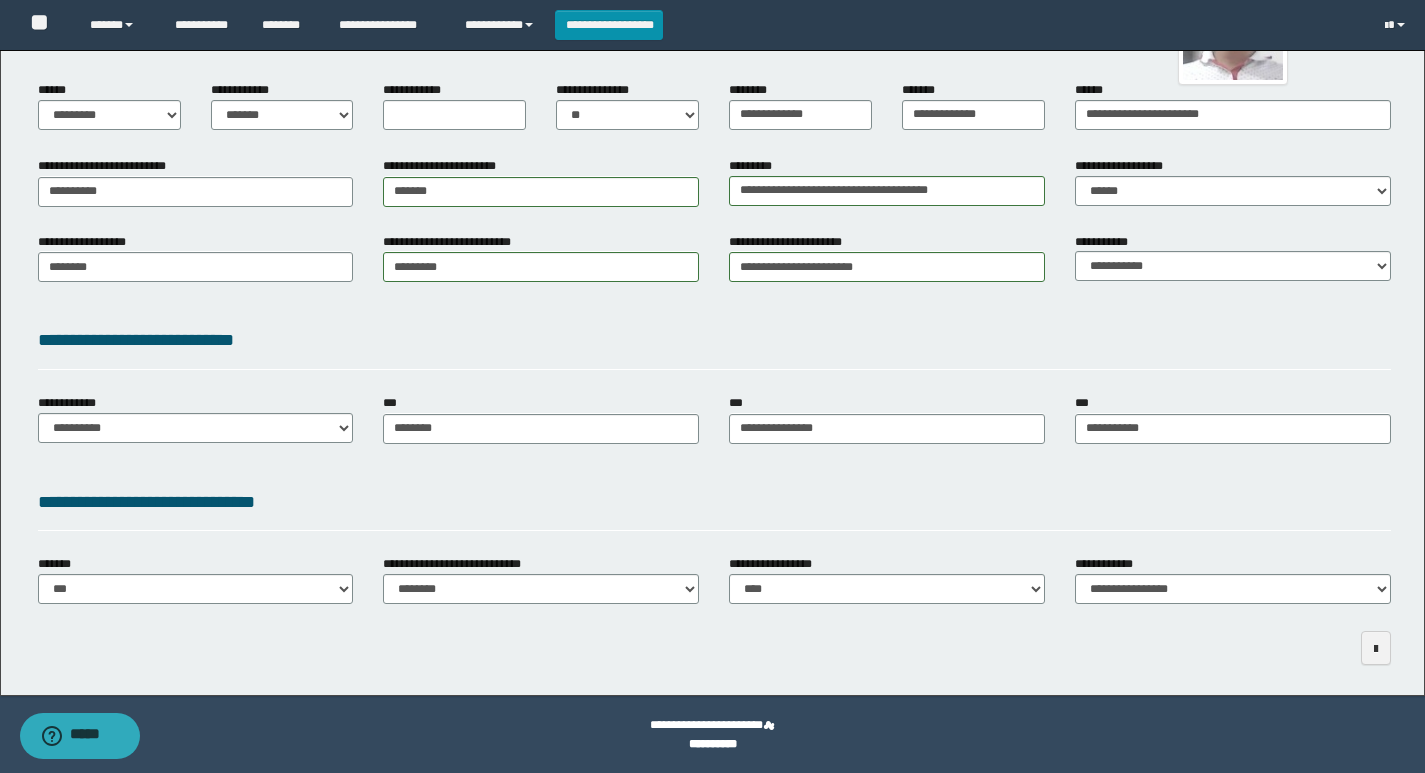 click on "**********" at bounding box center (714, 340) 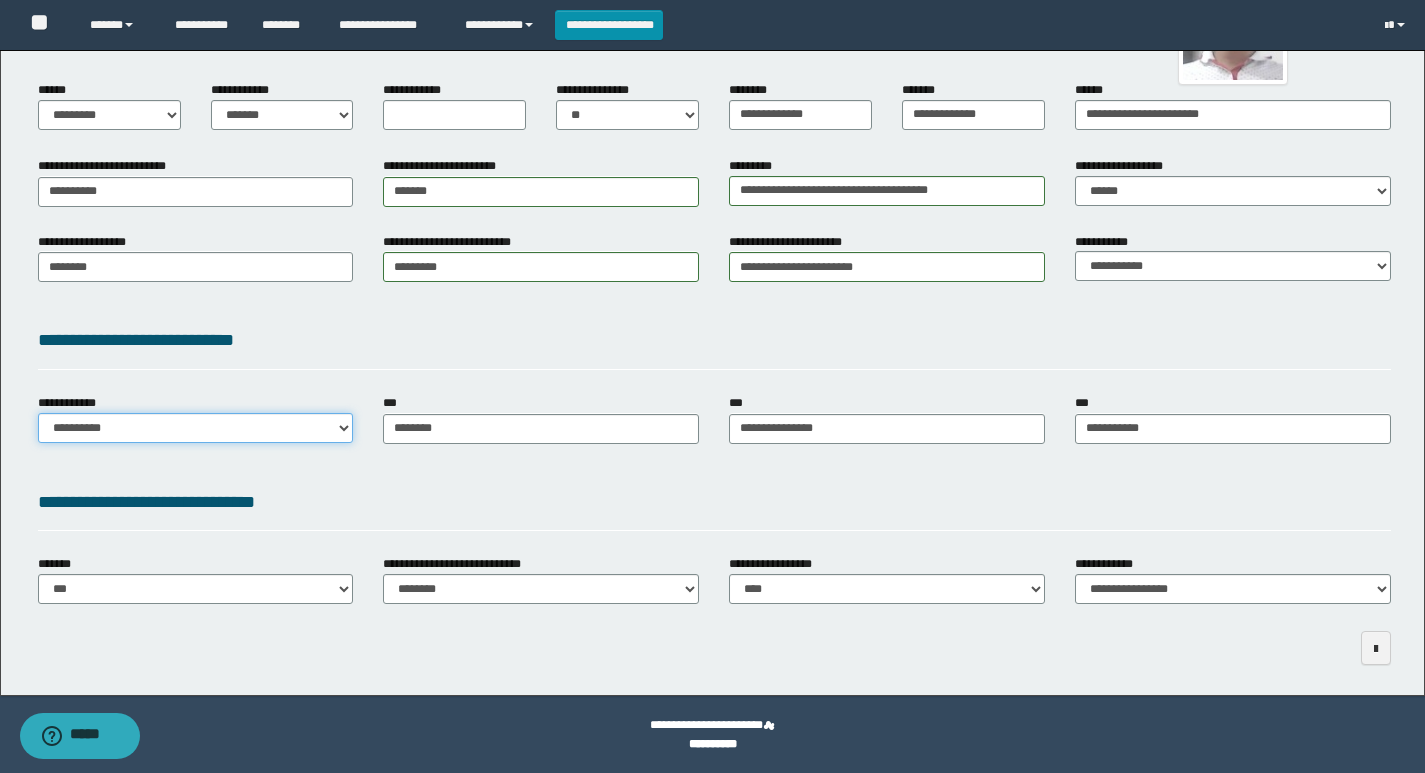 click on "**********" at bounding box center (196, 428) 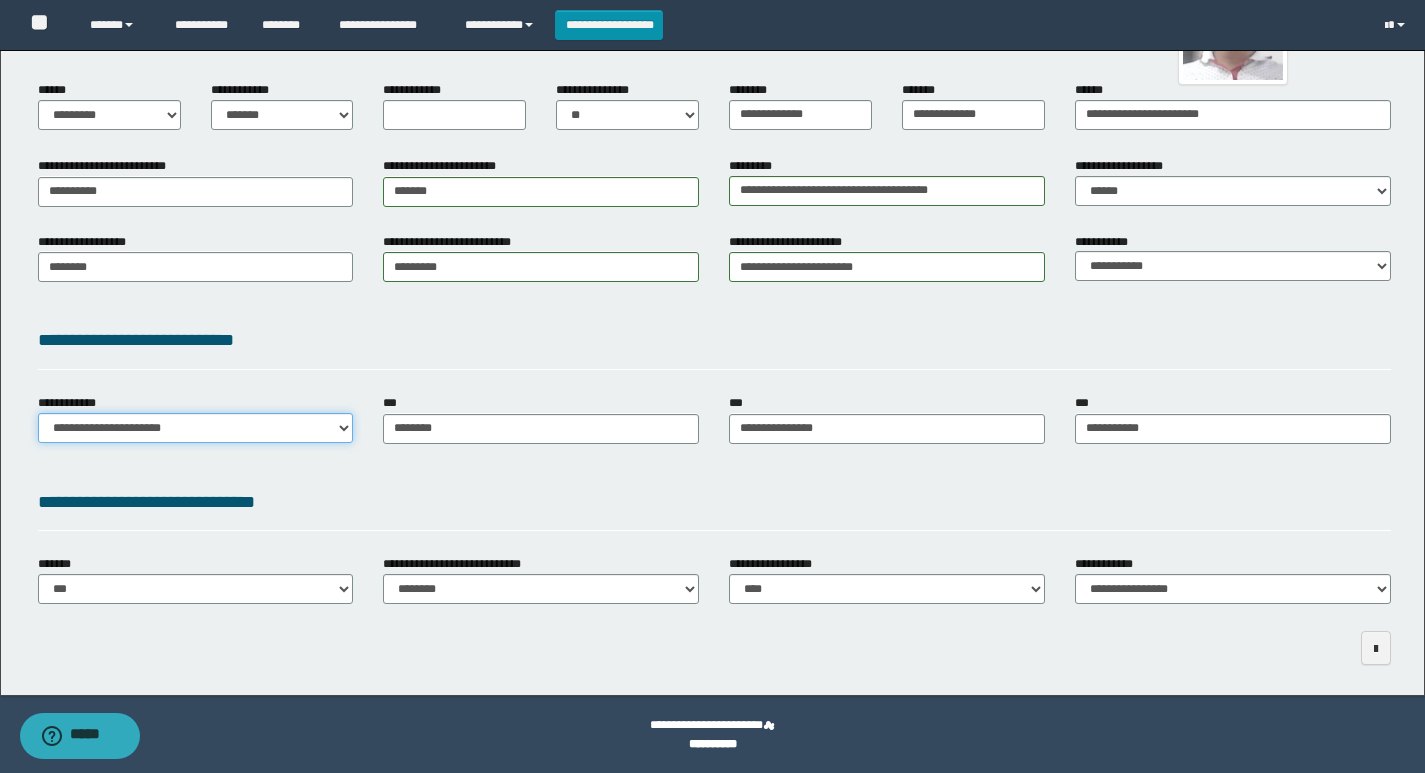 click on "**********" at bounding box center [196, 428] 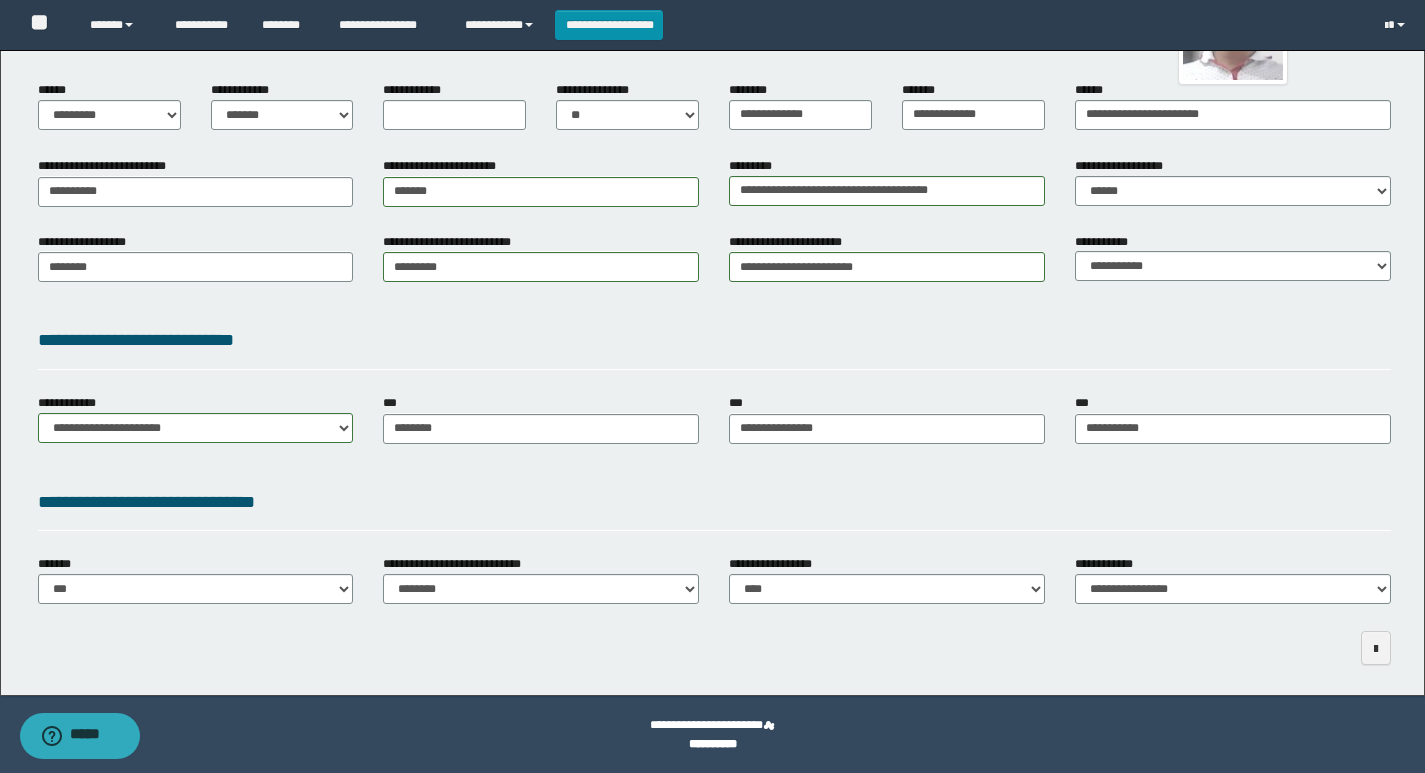 click on "**********" at bounding box center [714, 344] 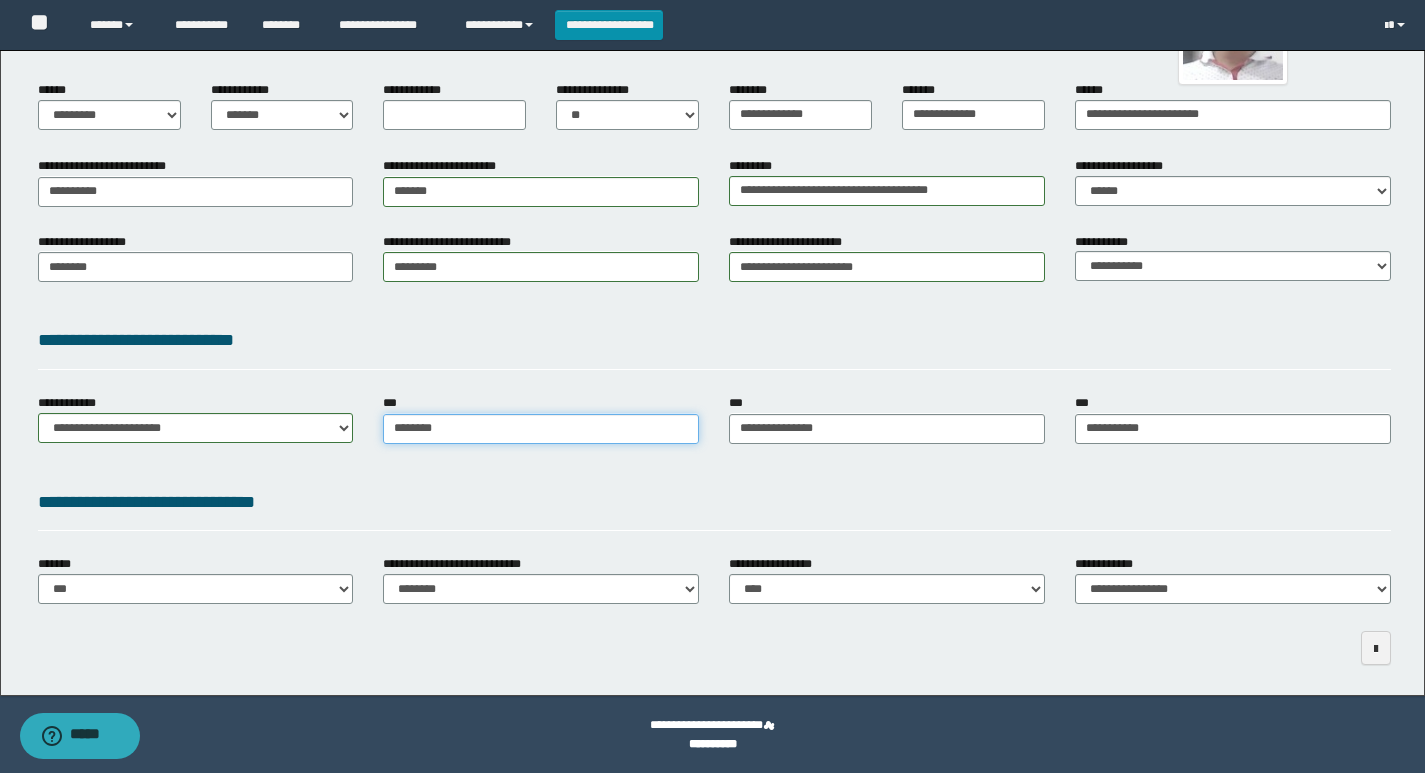 type on "********" 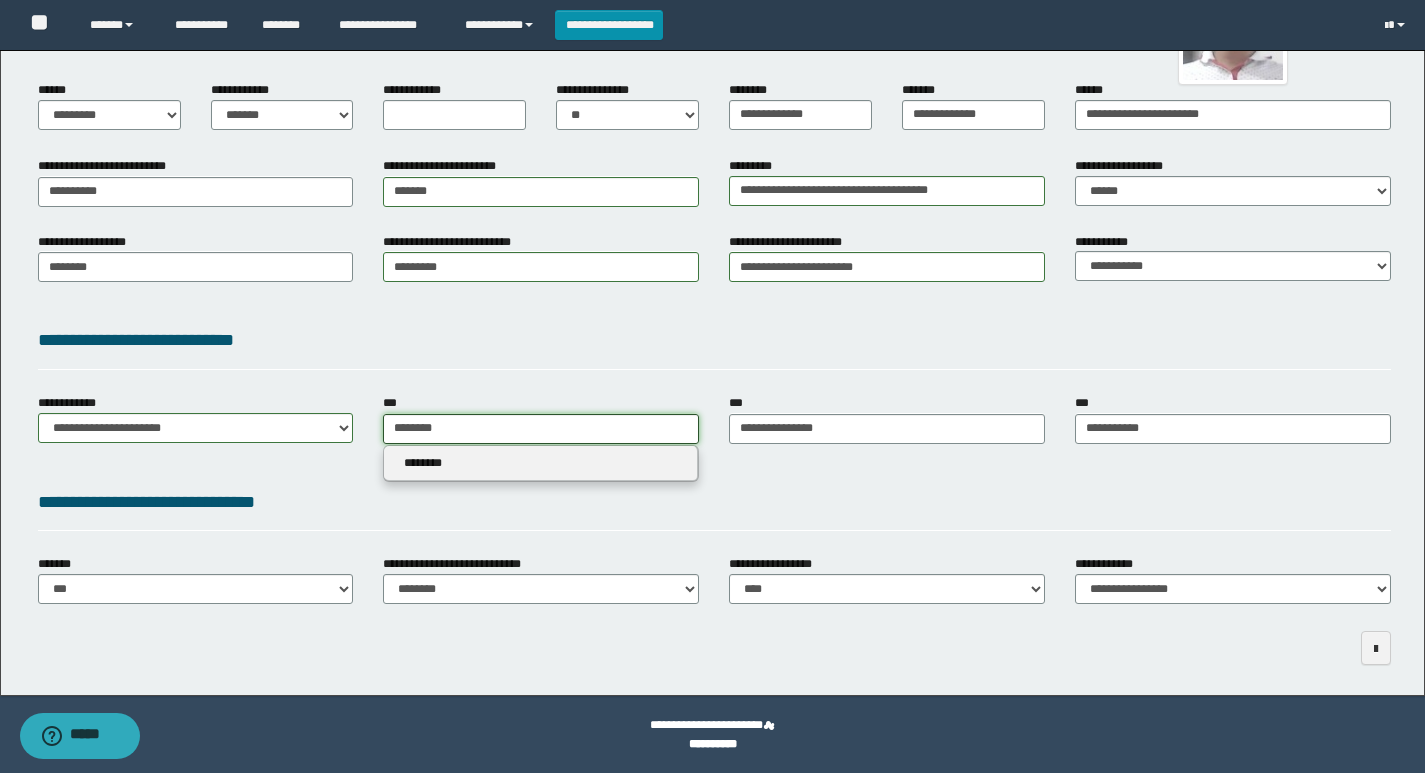 click on "**********" at bounding box center (714, 426) 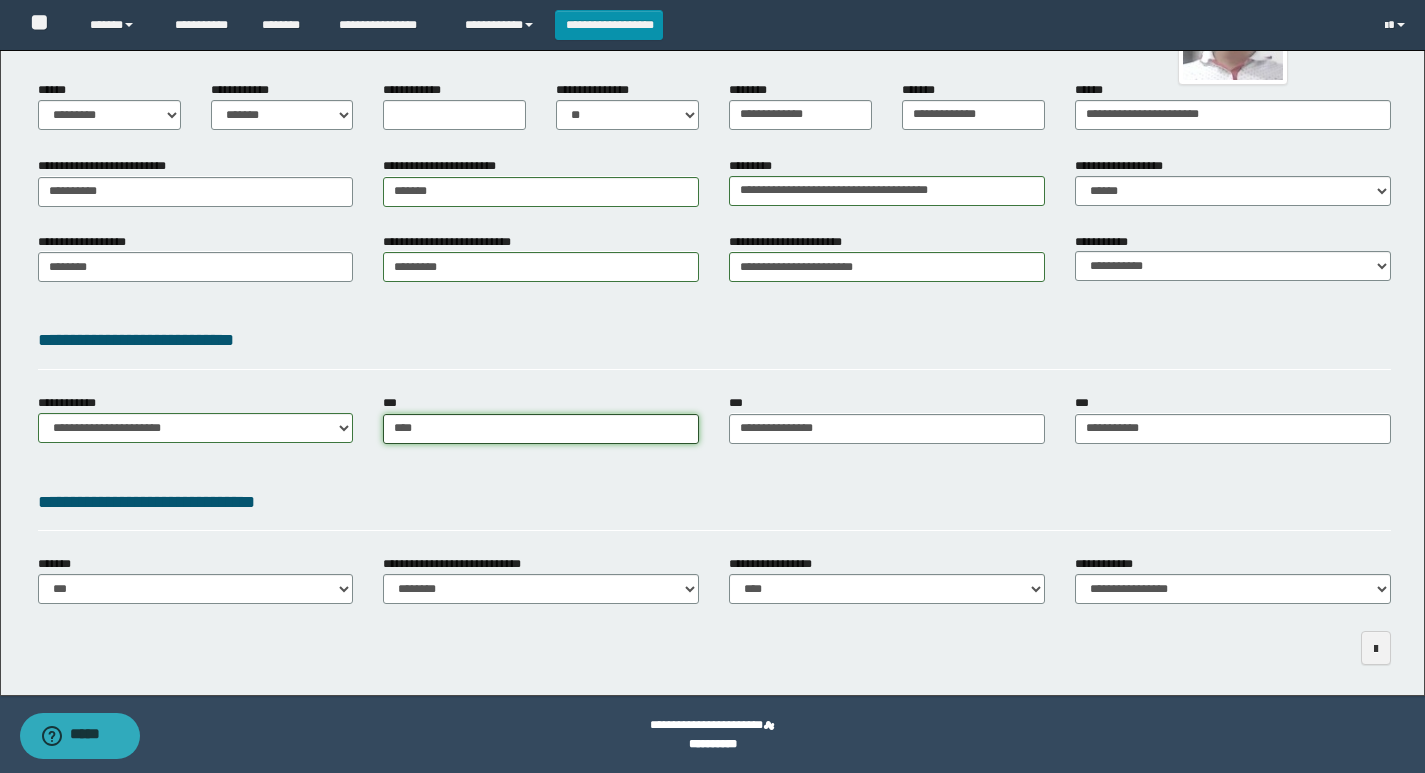 type on "*****" 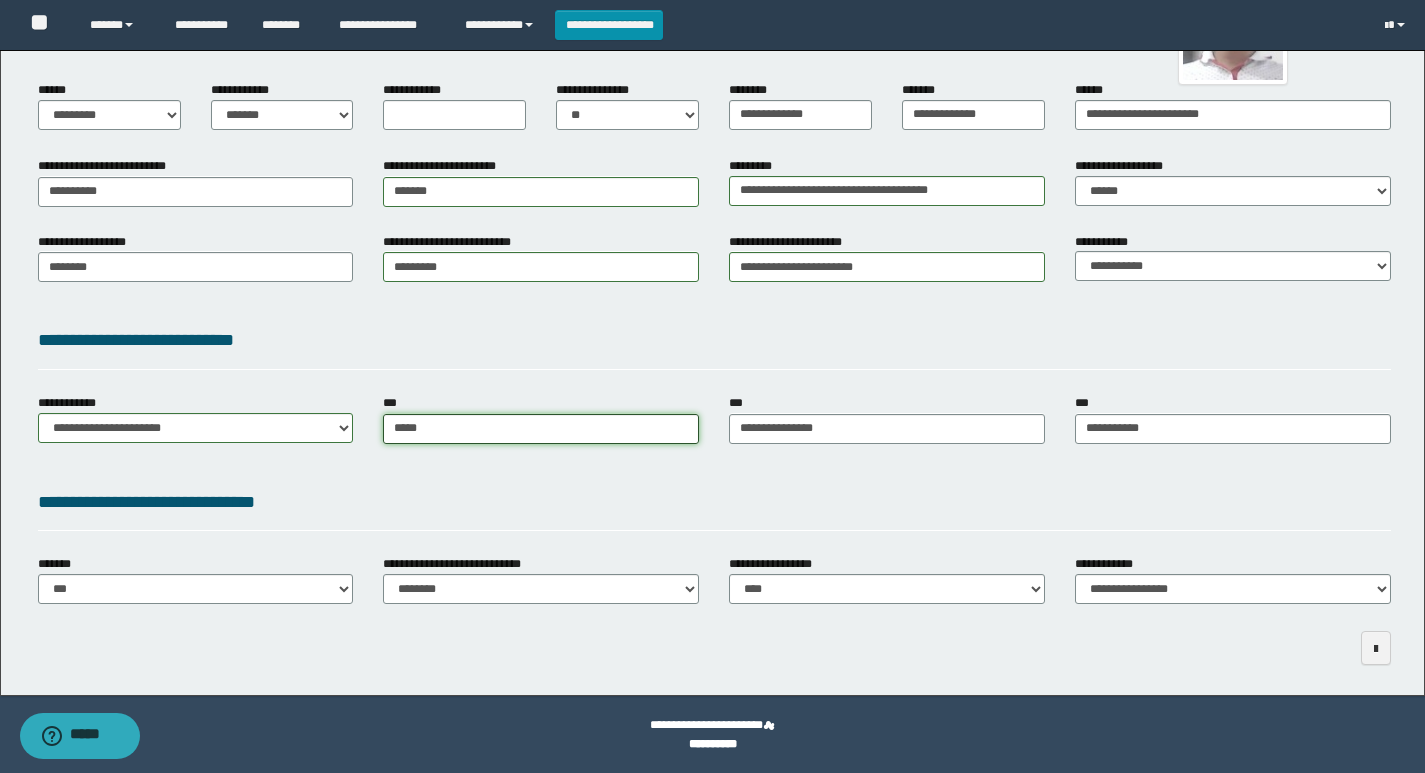 type on "**********" 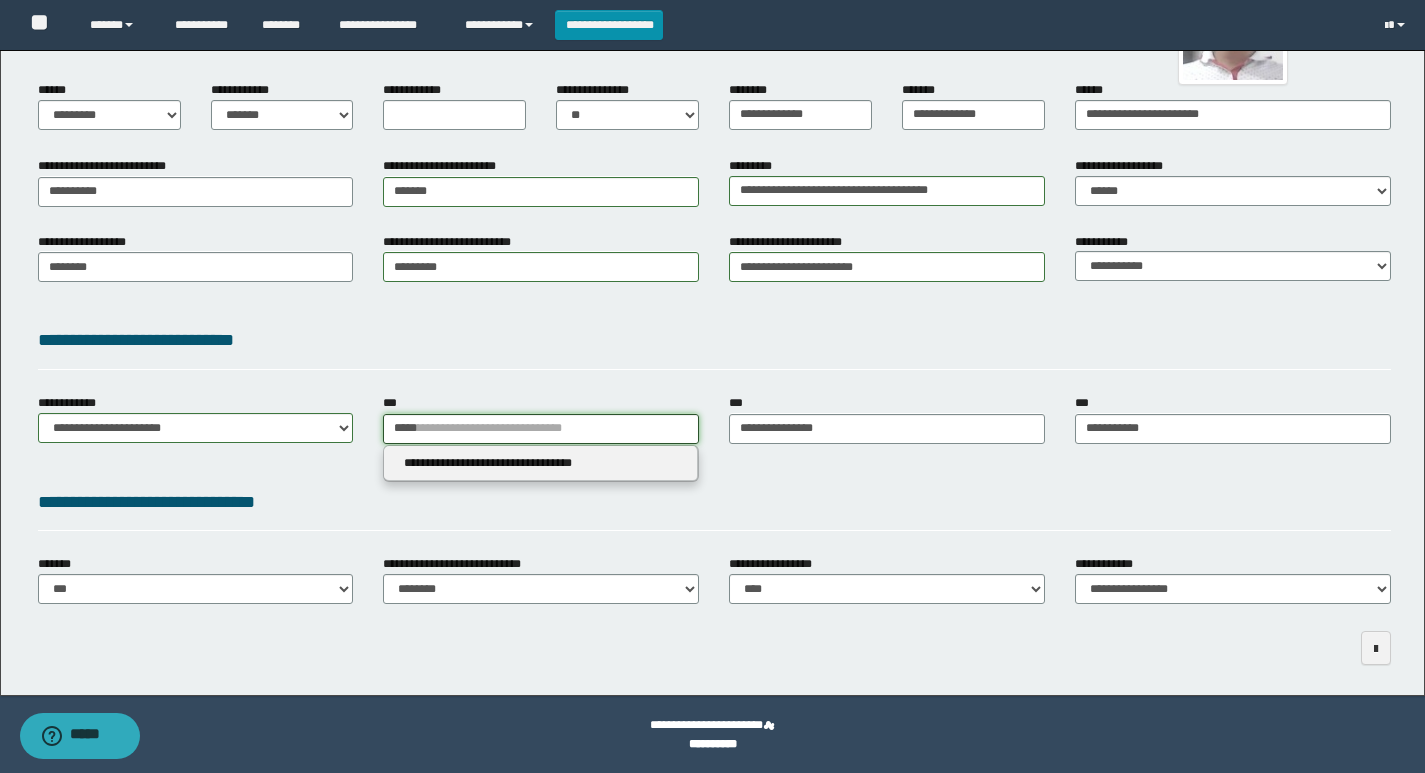 type on "*****" 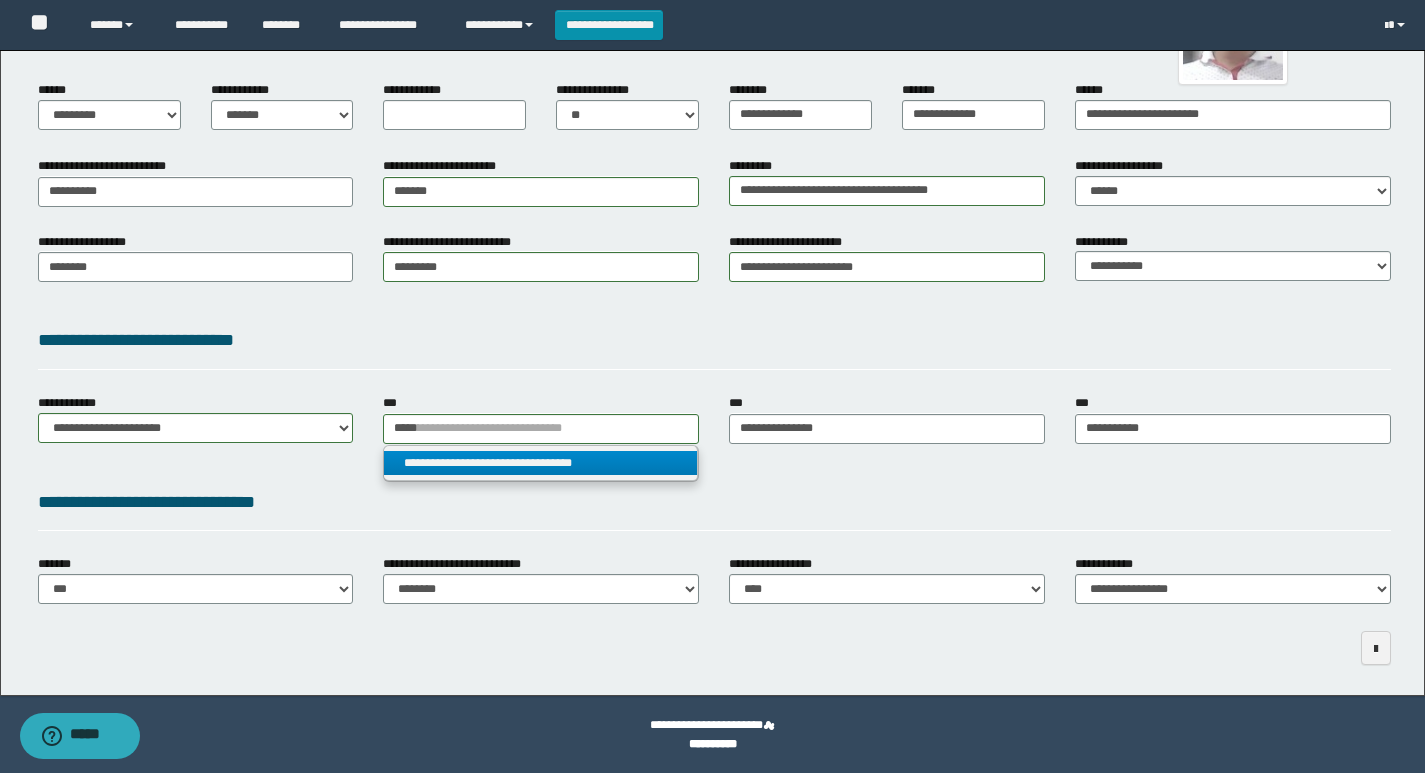 click on "**********" at bounding box center [540, 463] 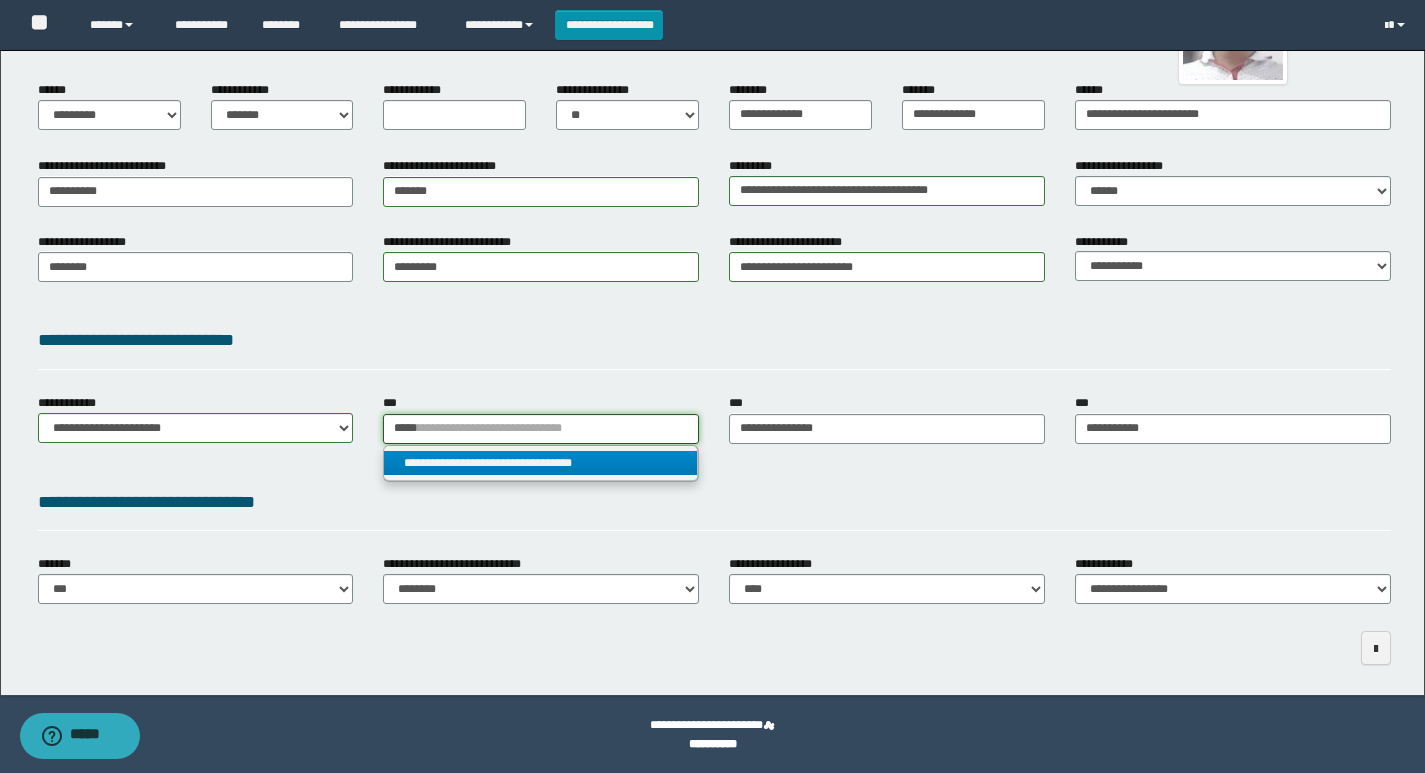 type 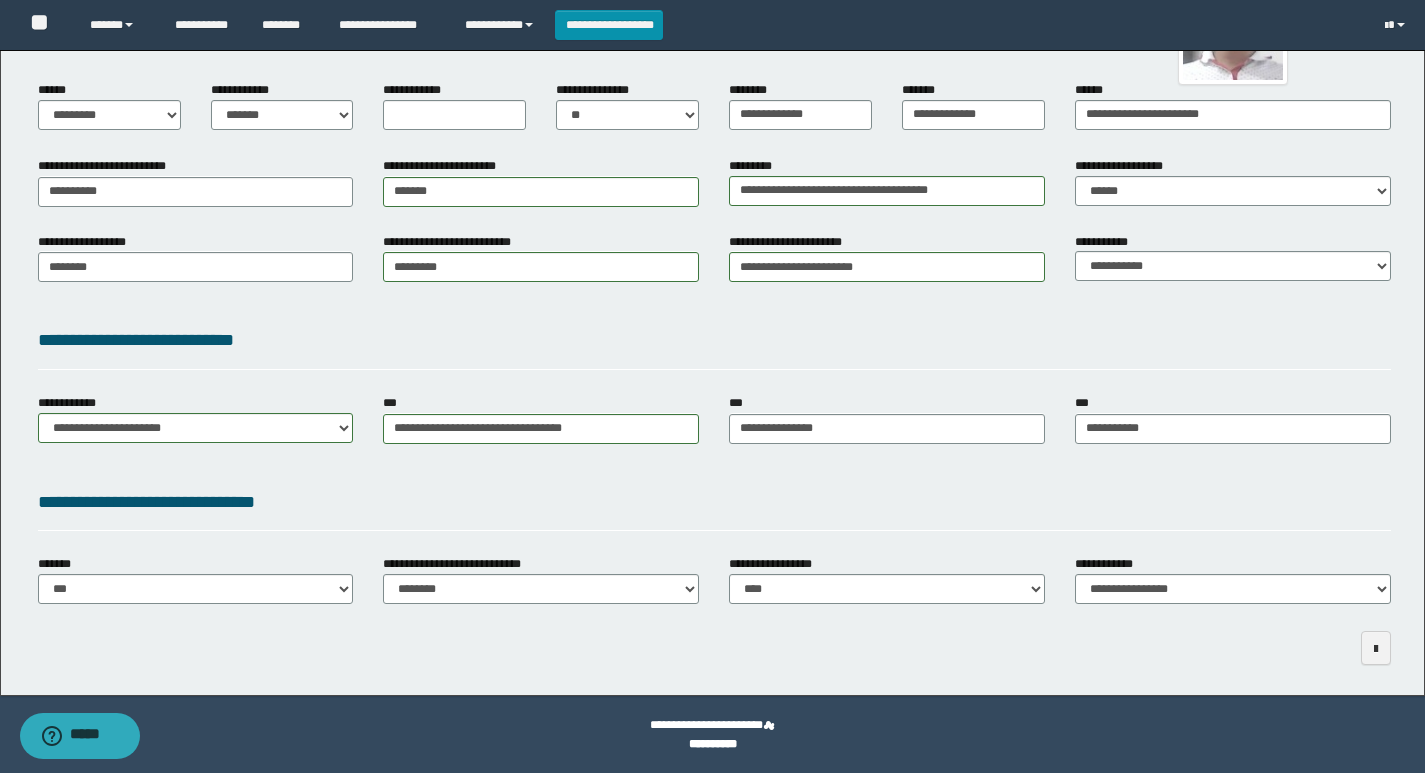 click on "**********" at bounding box center (714, 506) 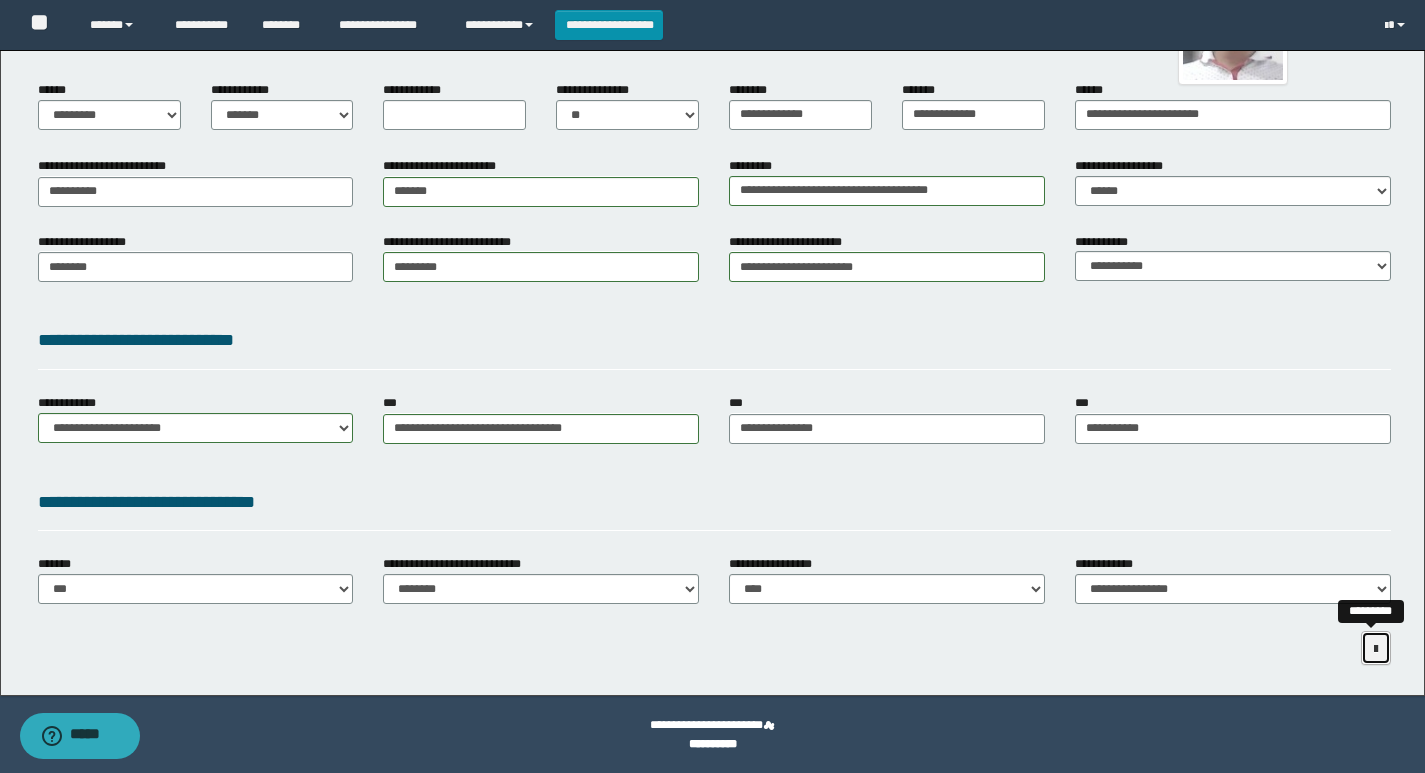 click at bounding box center [1376, 649] 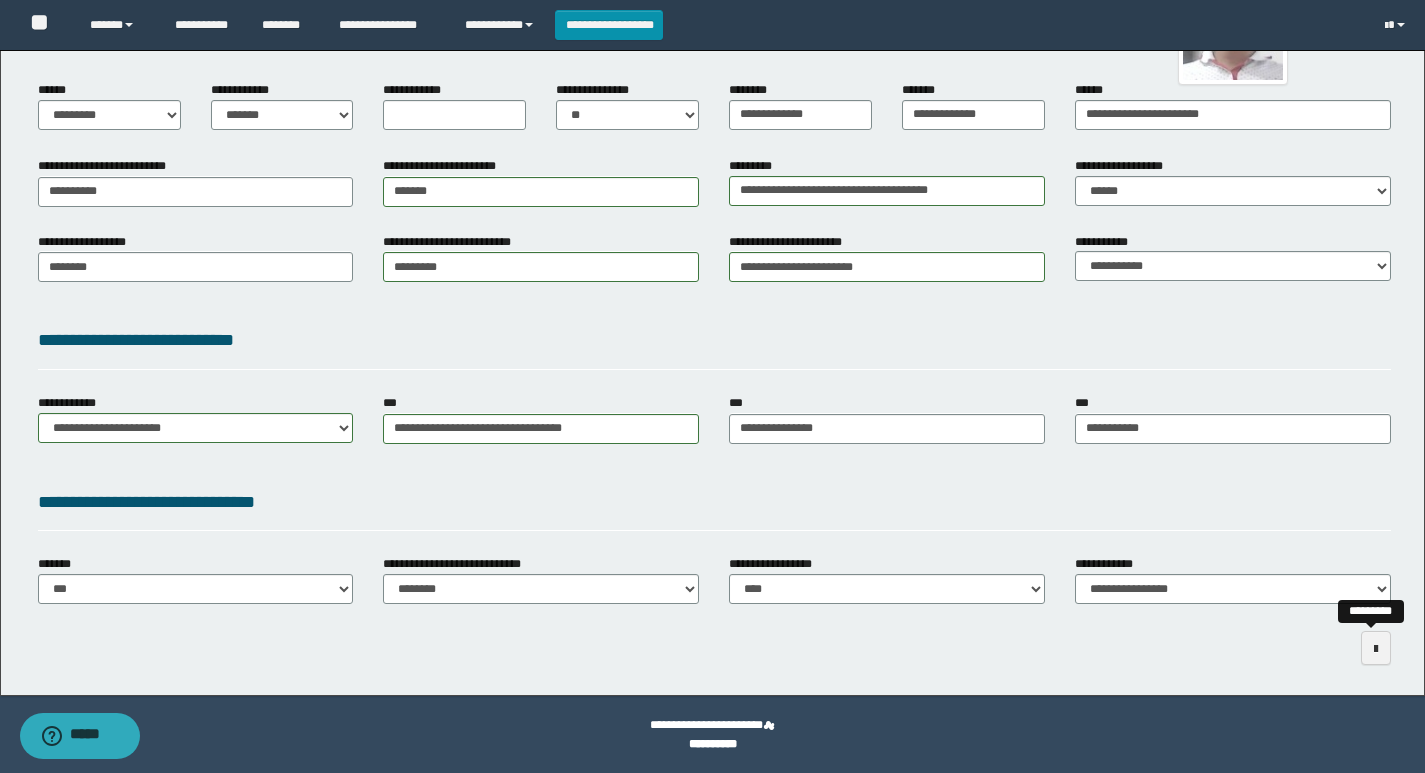 scroll, scrollTop: 0, scrollLeft: 0, axis: both 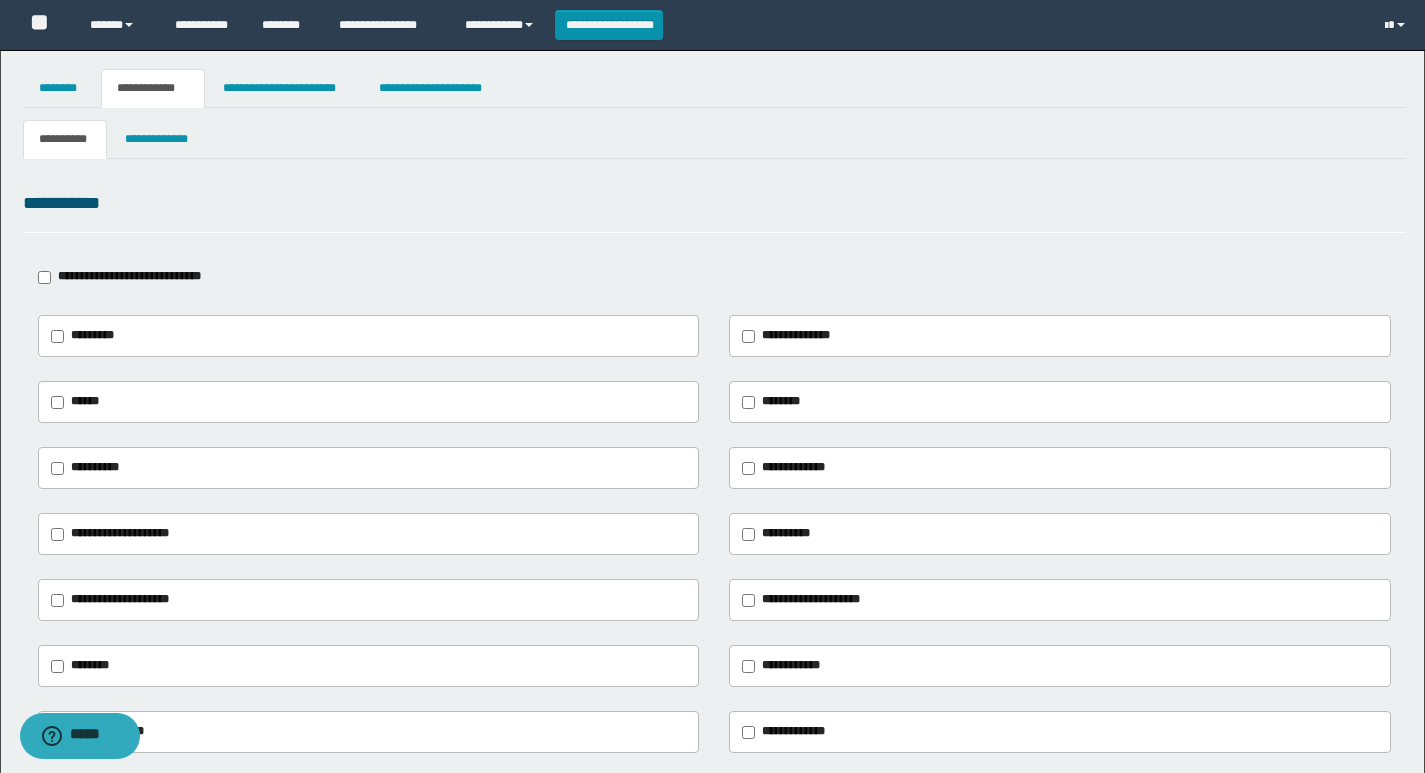 click on "**********" at bounding box center [129, 276] 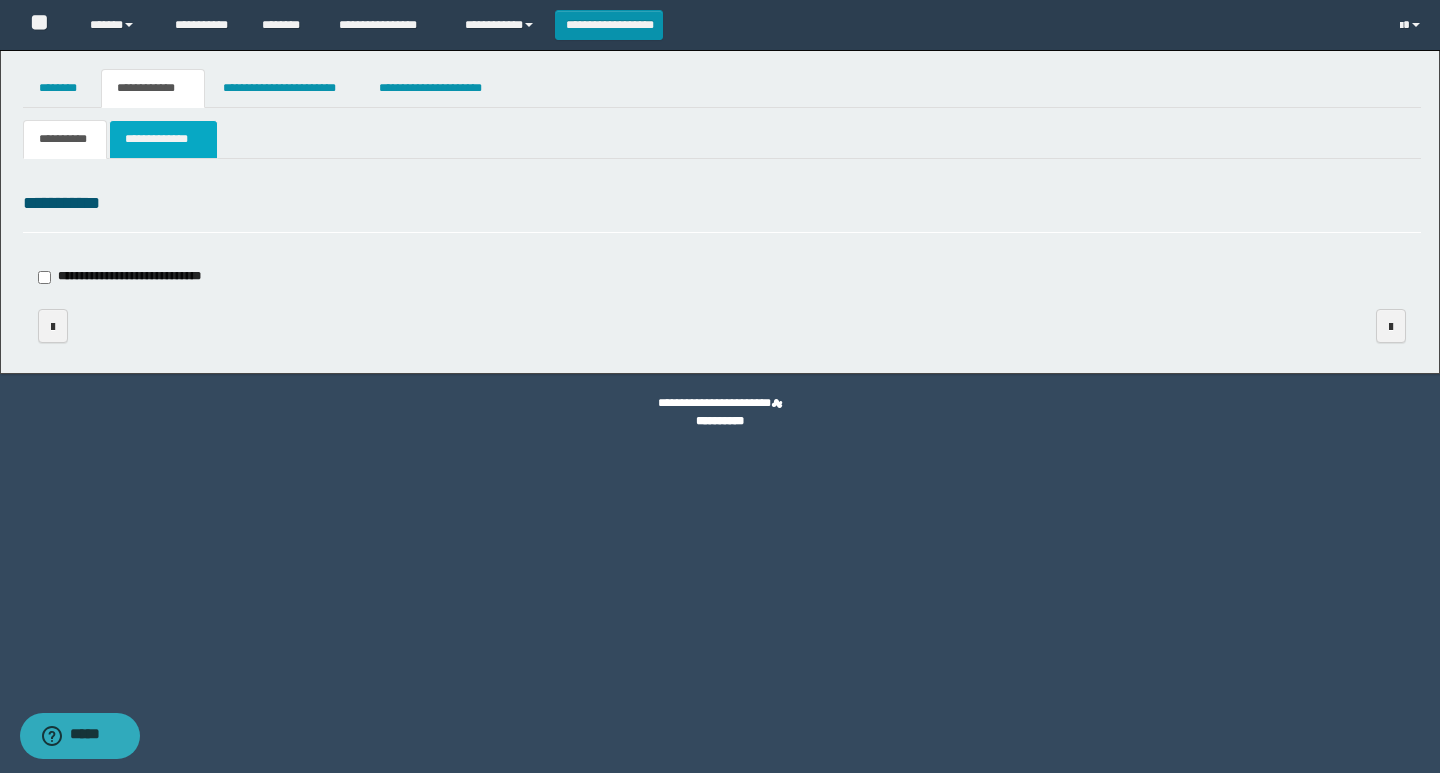 click on "**********" at bounding box center [163, 139] 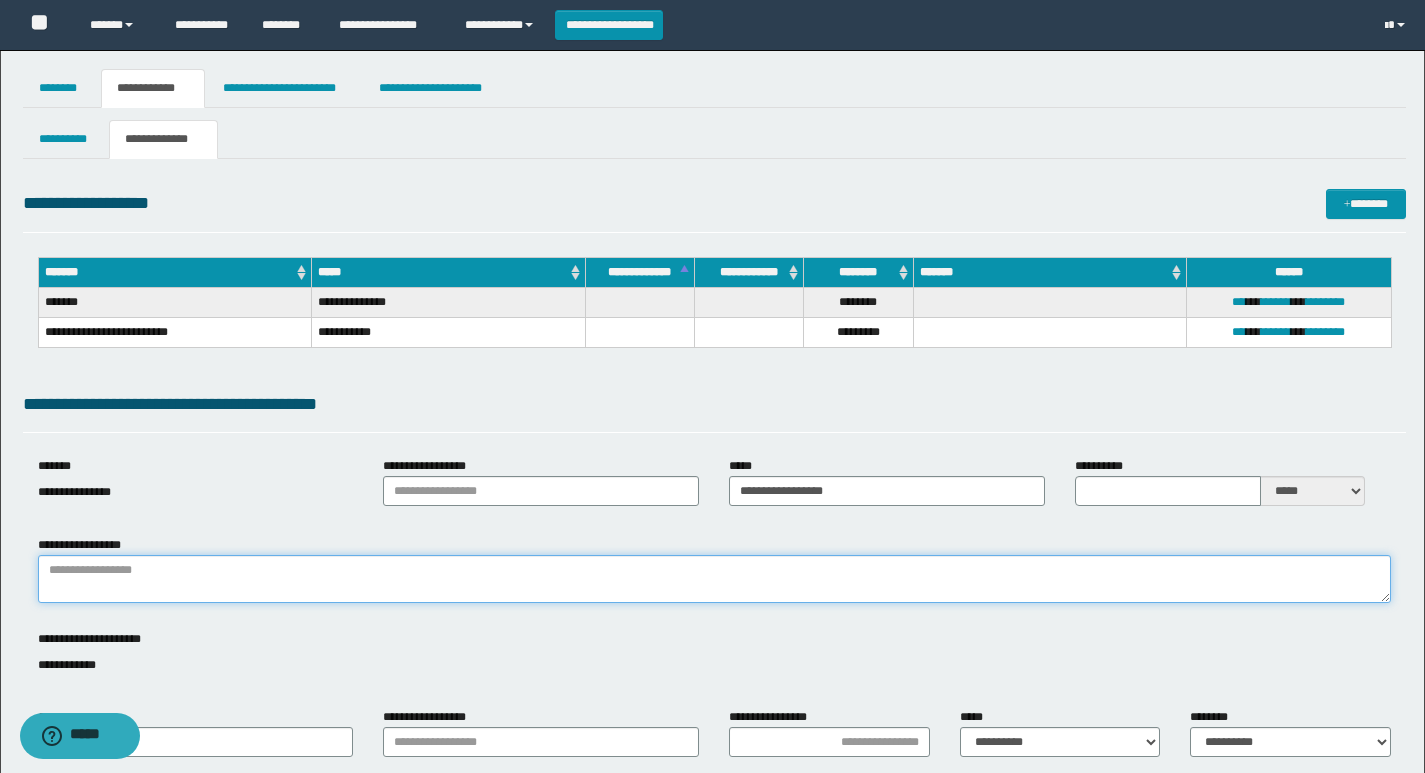 click on "**********" at bounding box center (714, 579) 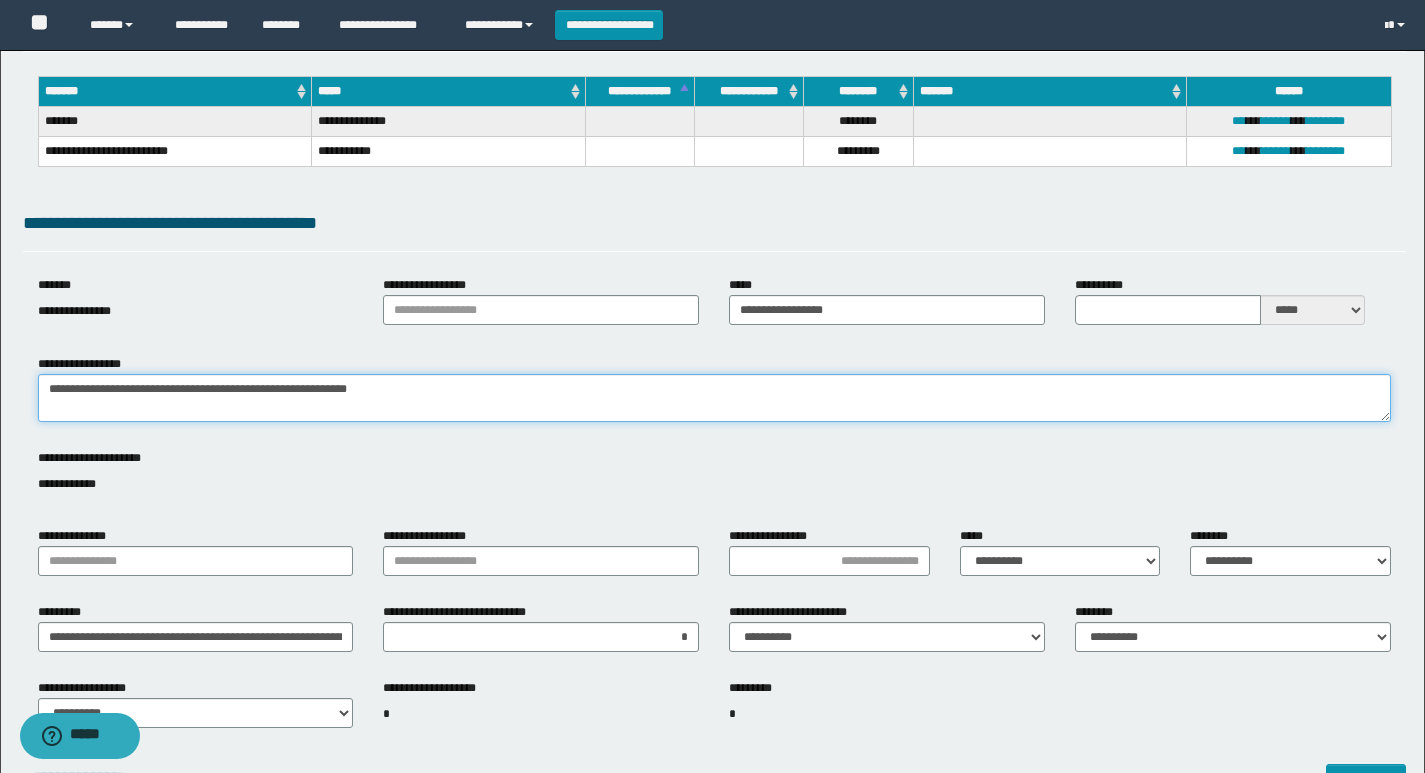 scroll, scrollTop: 300, scrollLeft: 0, axis: vertical 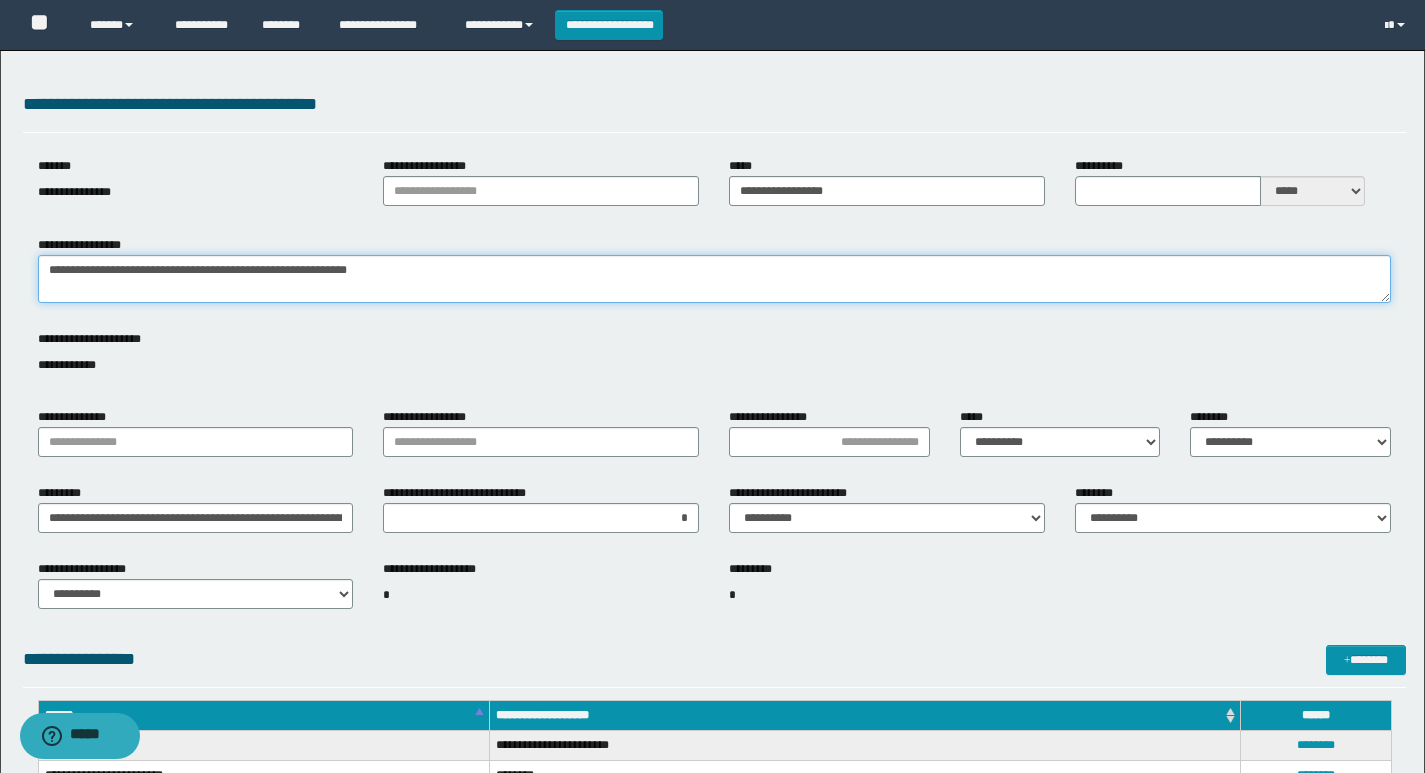 type on "**********" 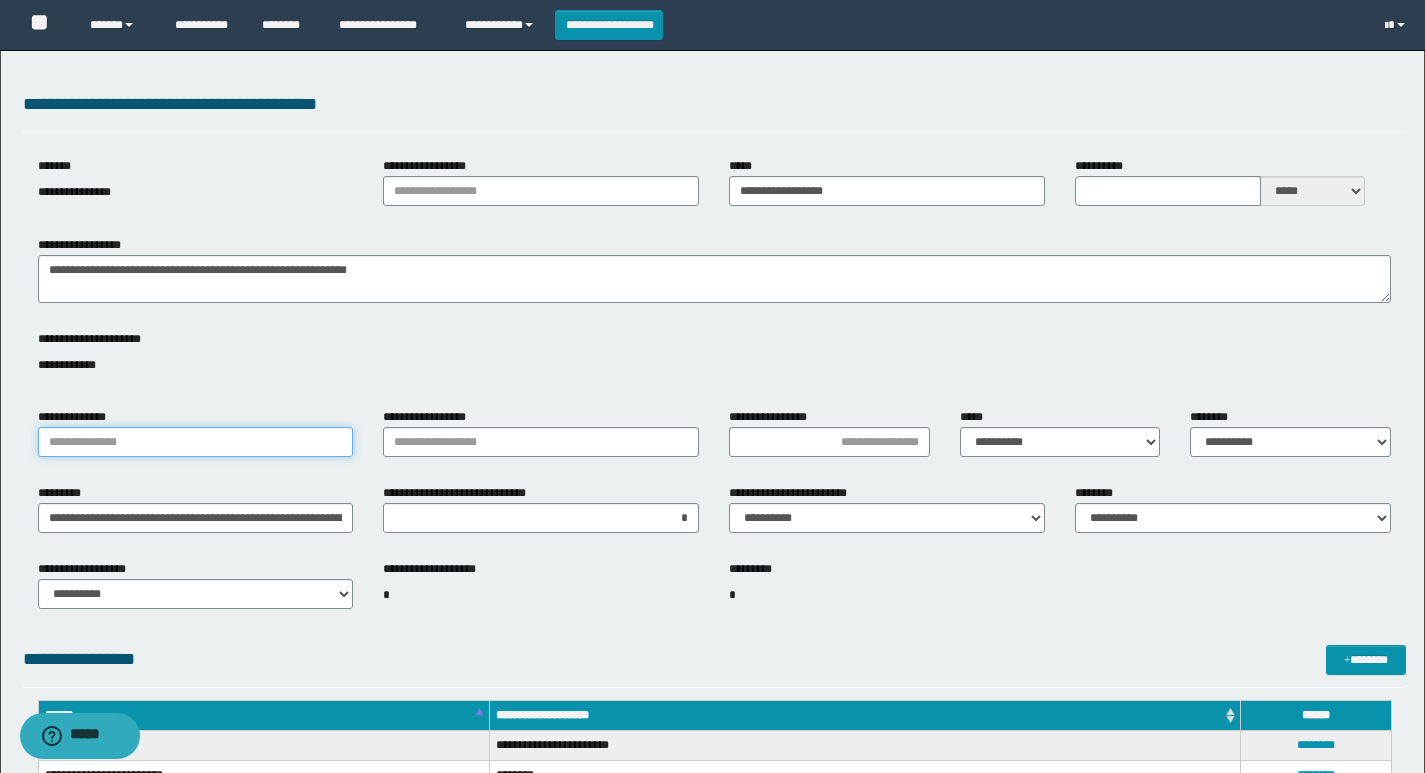 click on "**********" at bounding box center [196, 442] 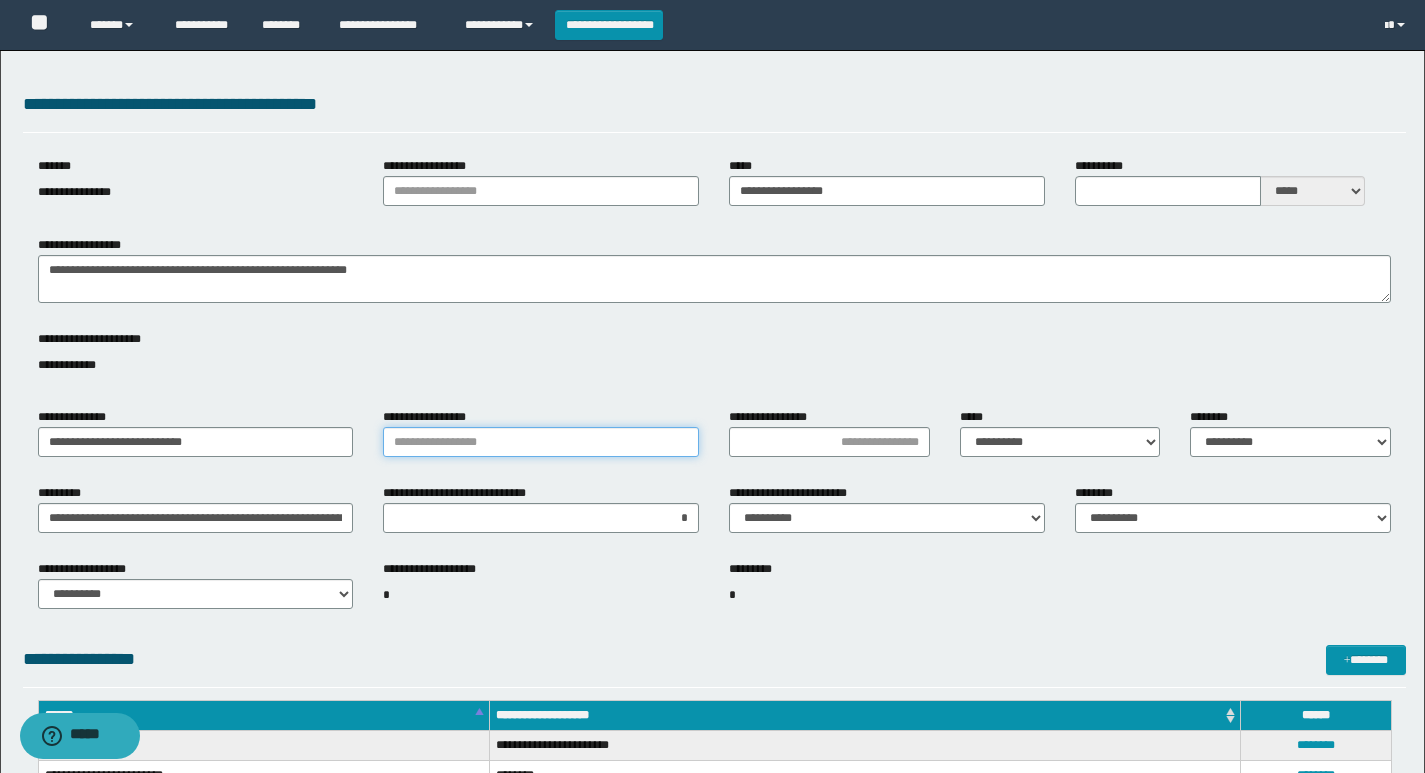 drag, startPoint x: 525, startPoint y: 433, endPoint x: 636, endPoint y: 463, distance: 114.982605 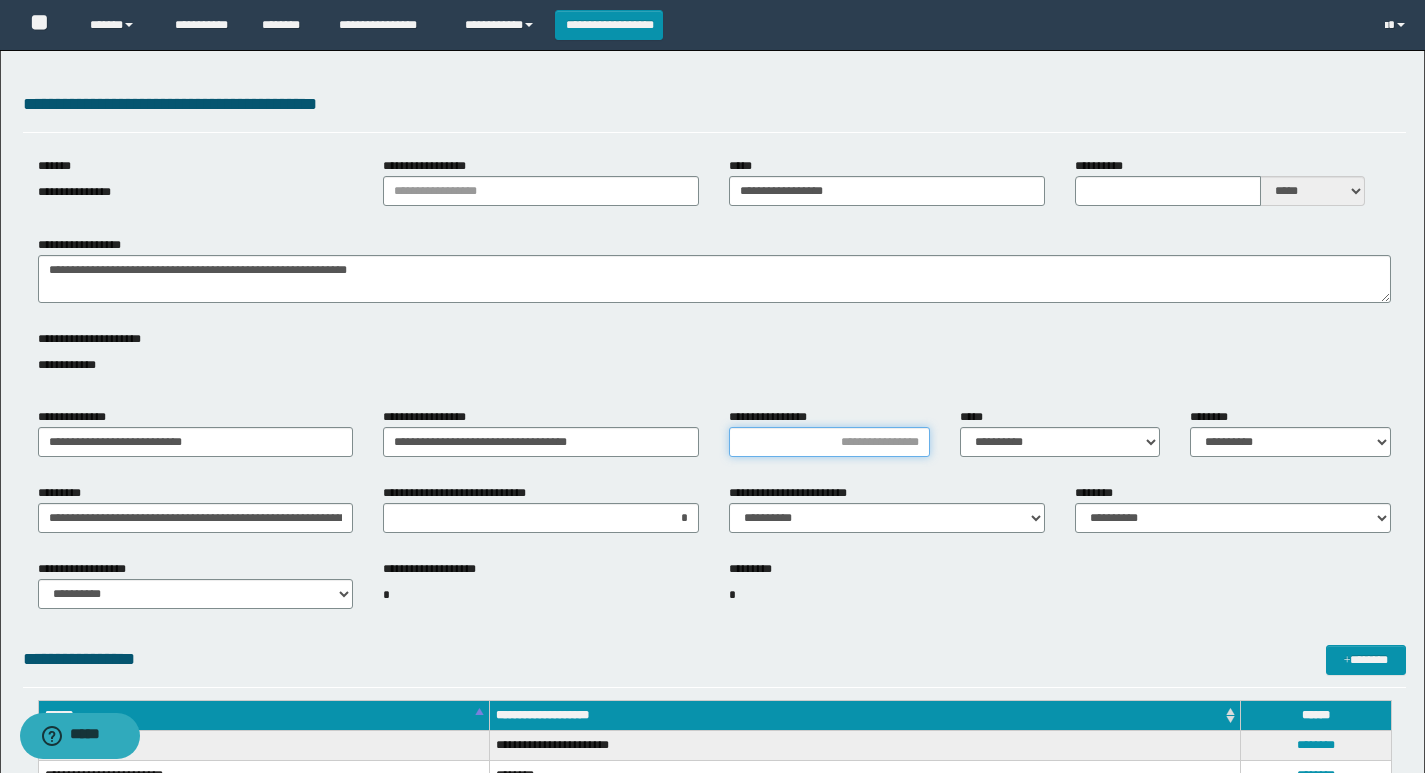 click on "**********" at bounding box center [829, 442] 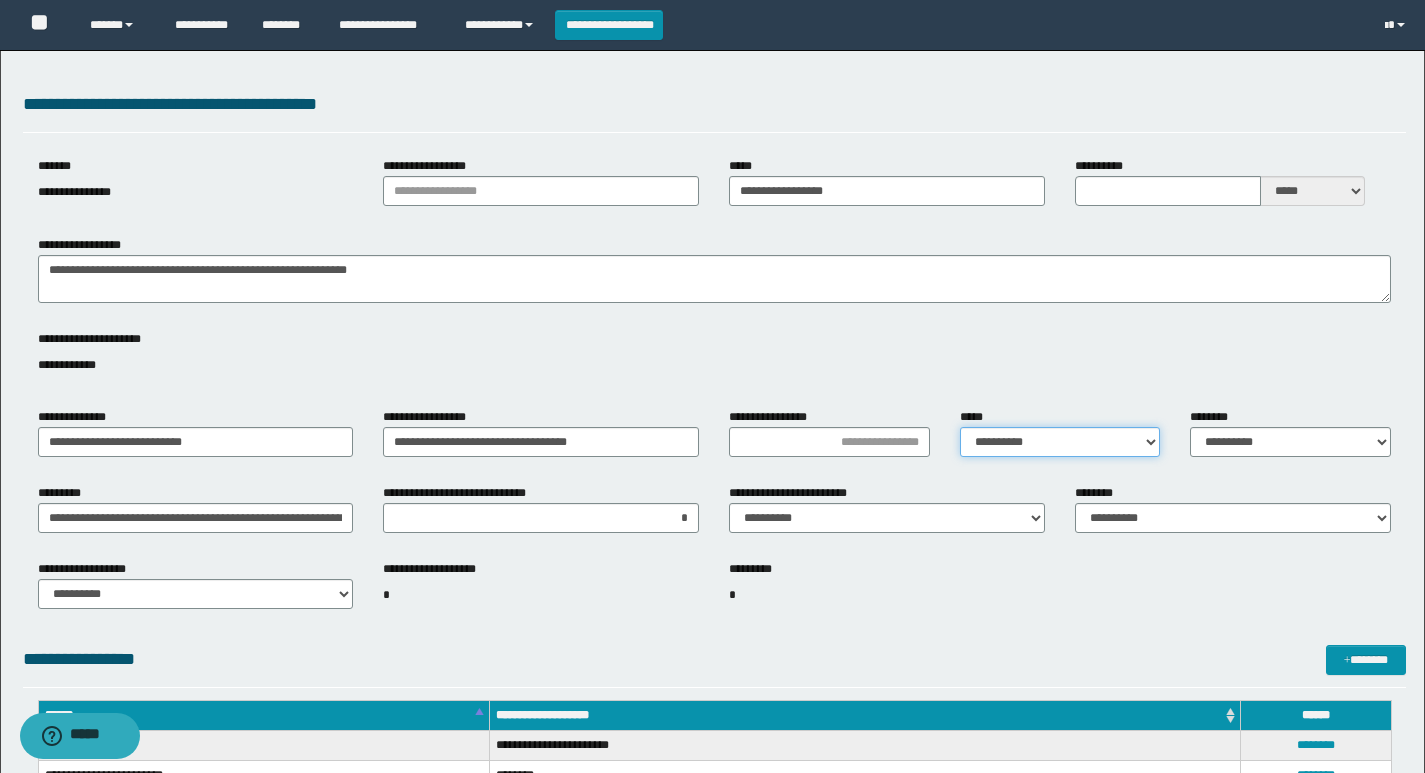 click on "**********" at bounding box center (1060, 442) 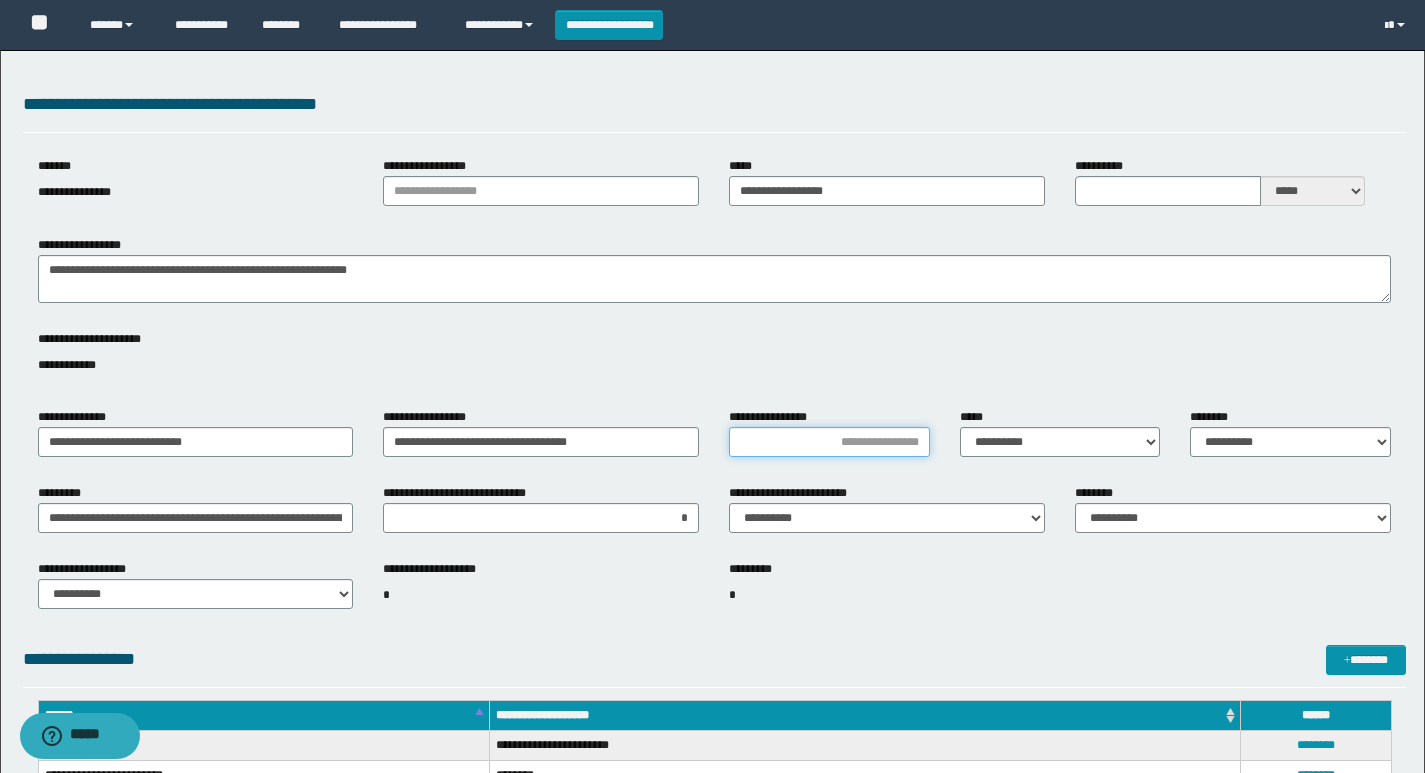 click on "**********" at bounding box center [829, 442] 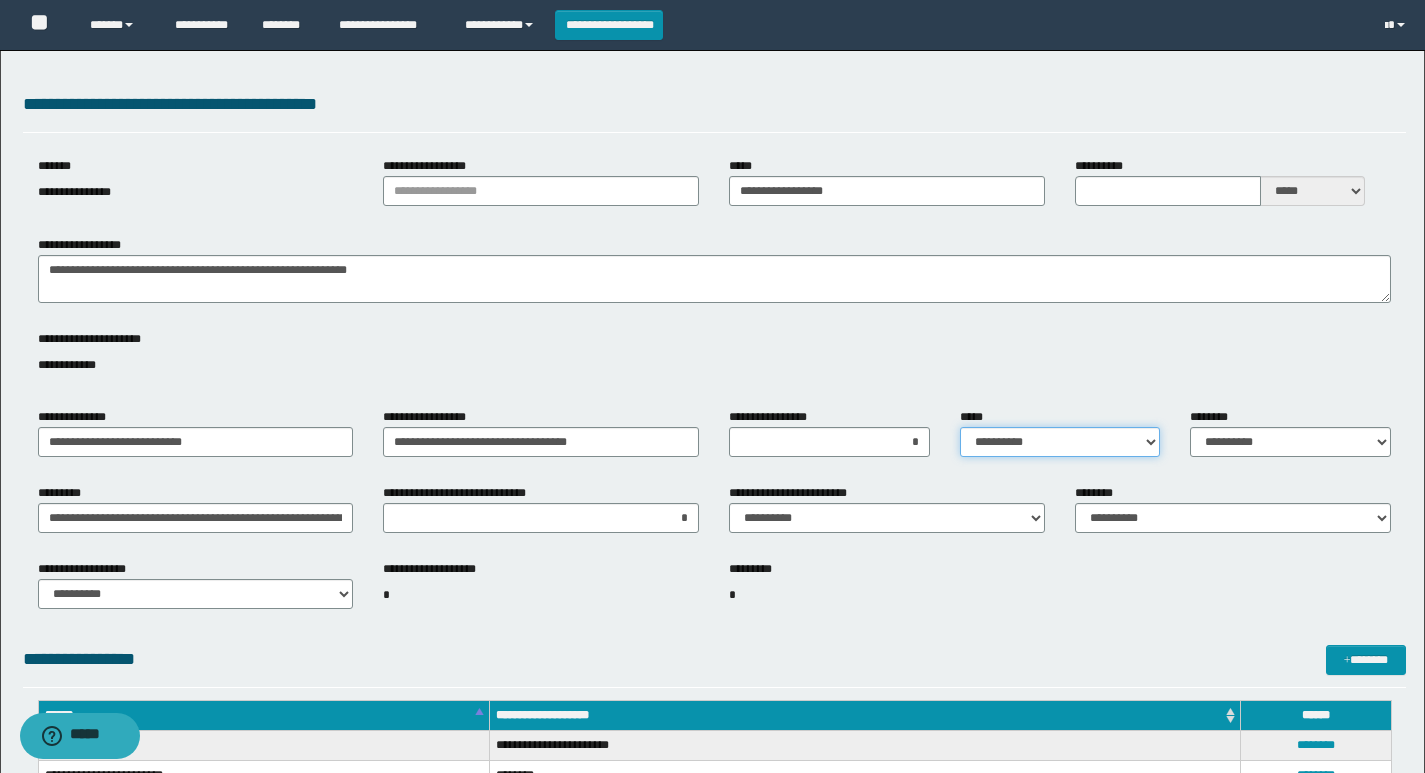 click on "**********" at bounding box center (1060, 442) 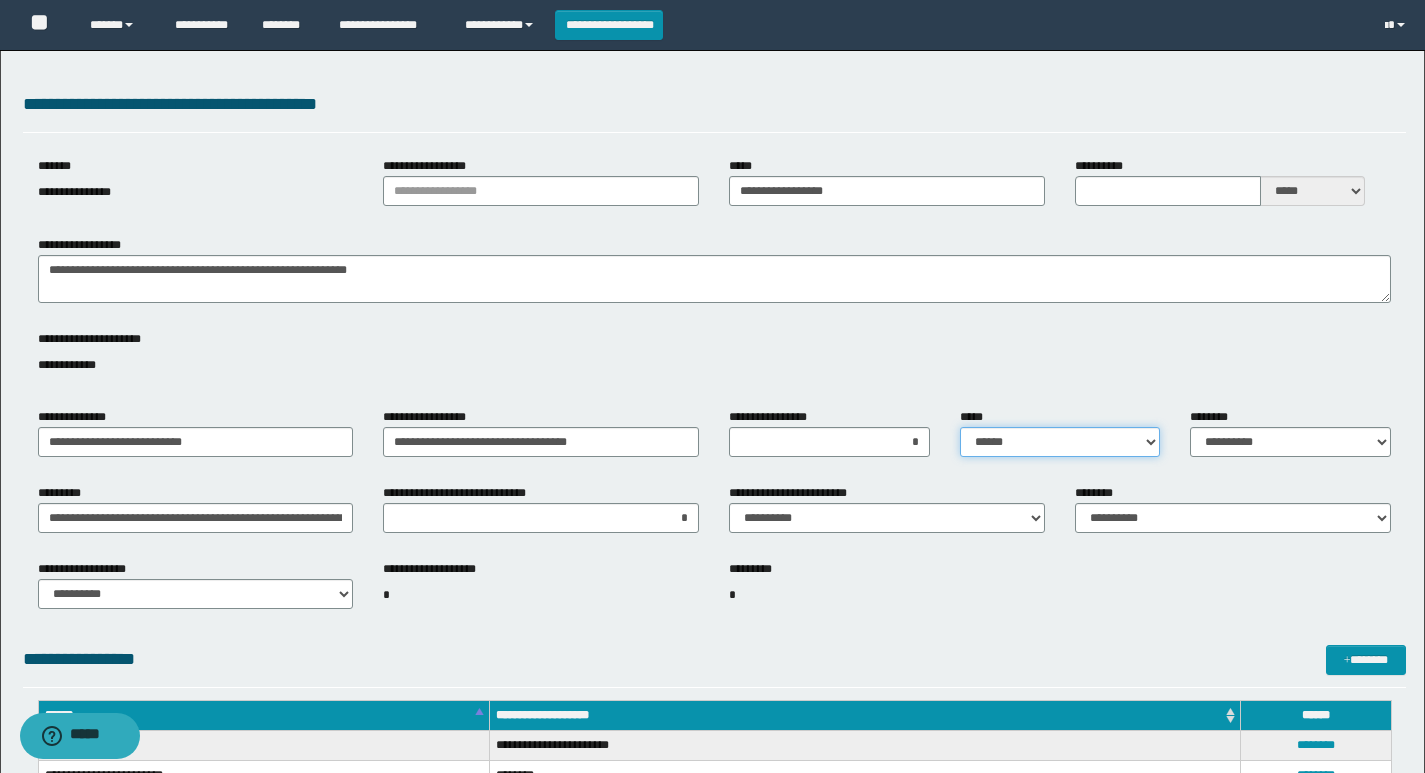 click on "**********" at bounding box center [1060, 442] 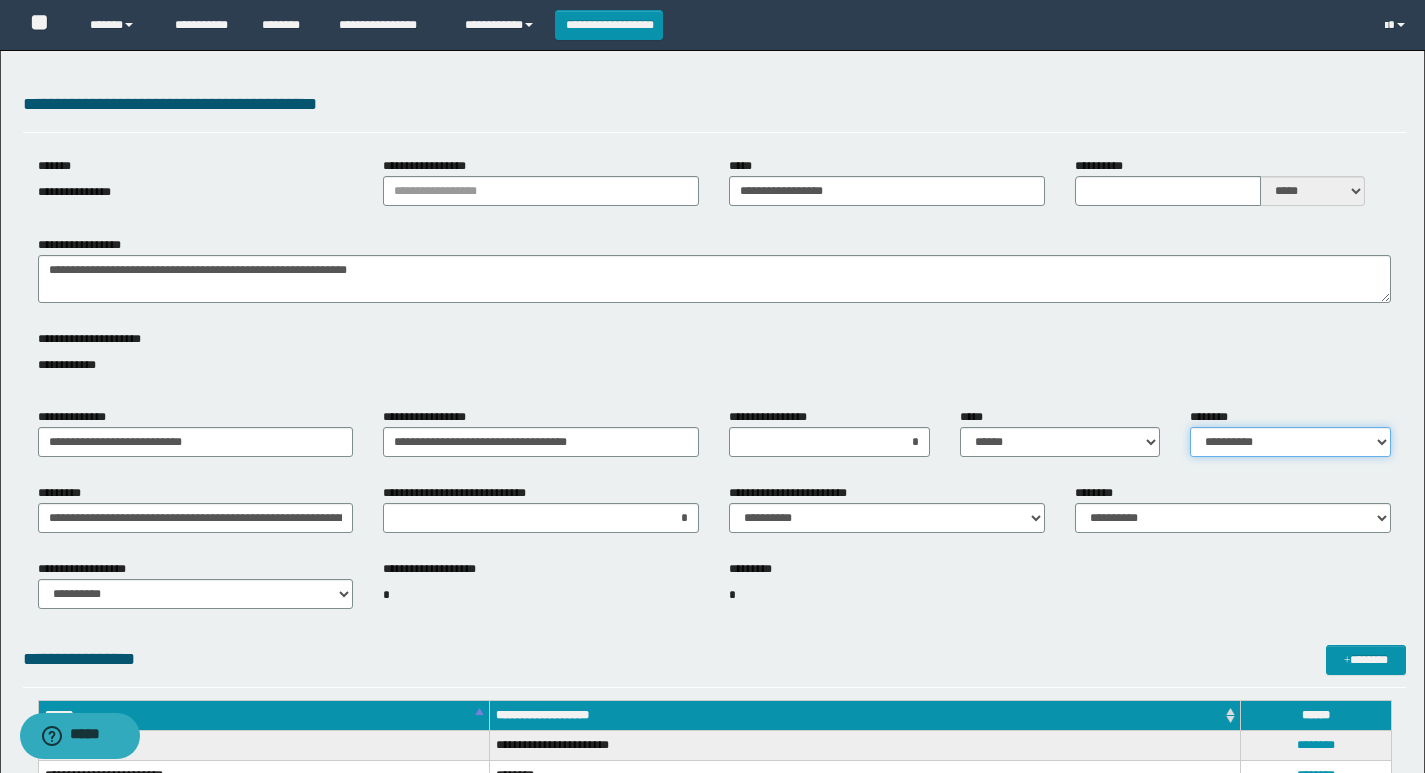 click on "**********" at bounding box center [1290, 442] 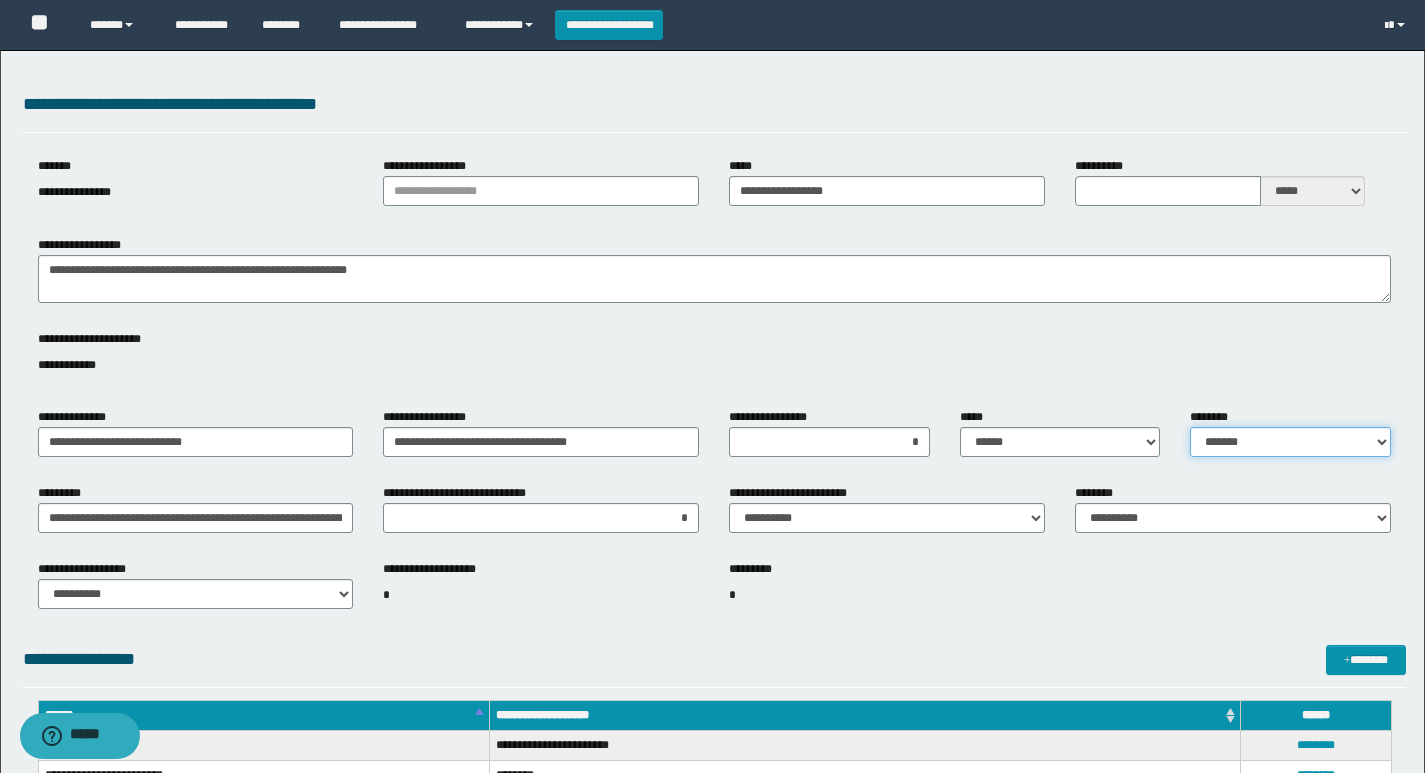 click on "**********" at bounding box center [1290, 442] 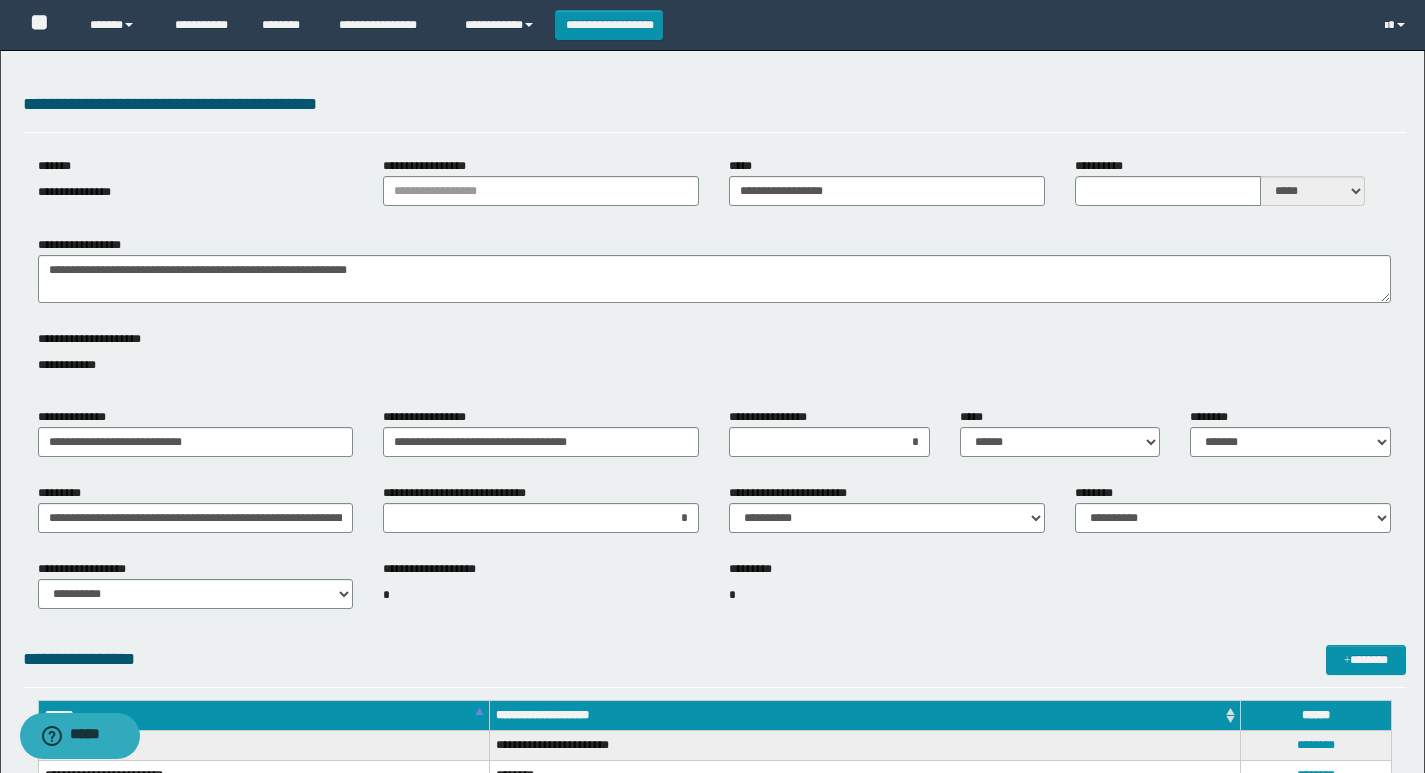 drag, startPoint x: 894, startPoint y: 631, endPoint x: 802, endPoint y: 641, distance: 92.541885 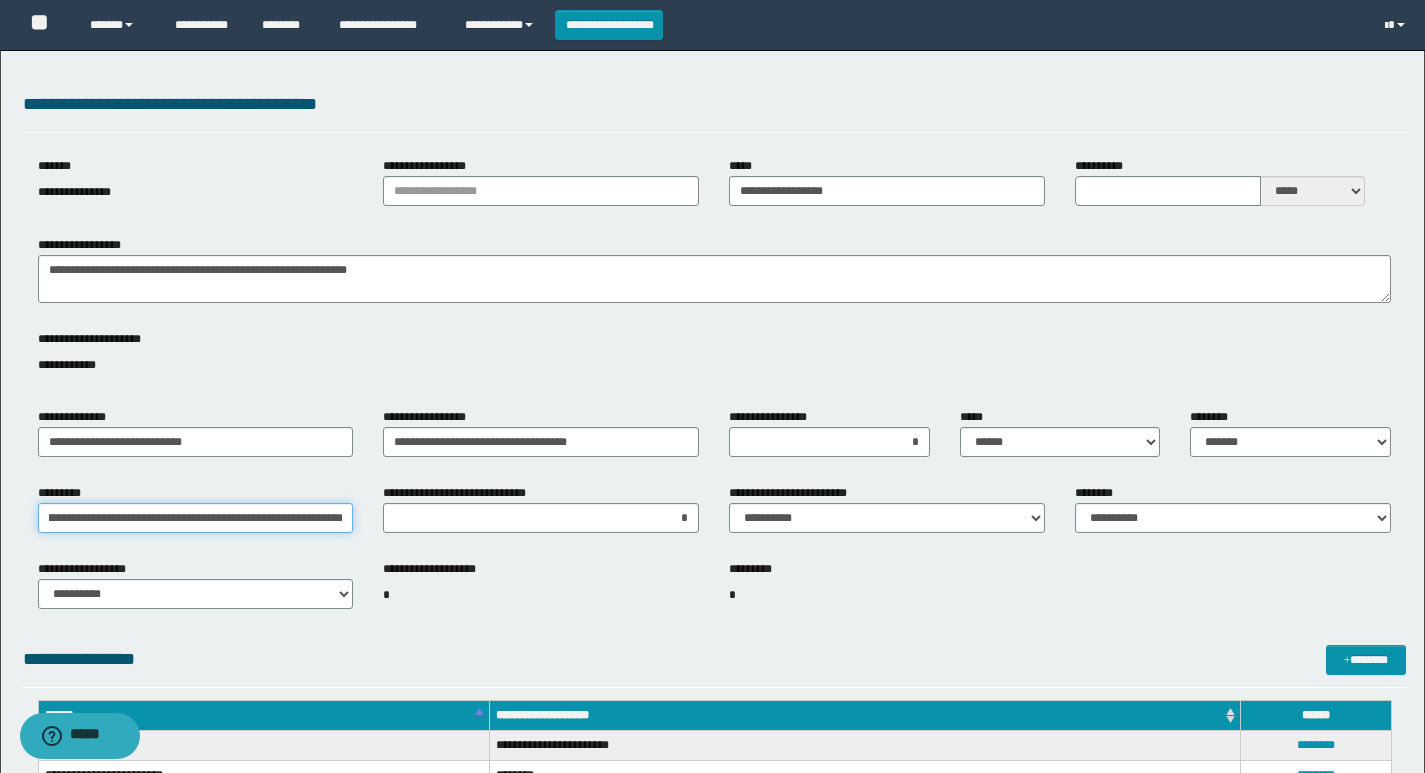scroll, scrollTop: 0, scrollLeft: 137, axis: horizontal 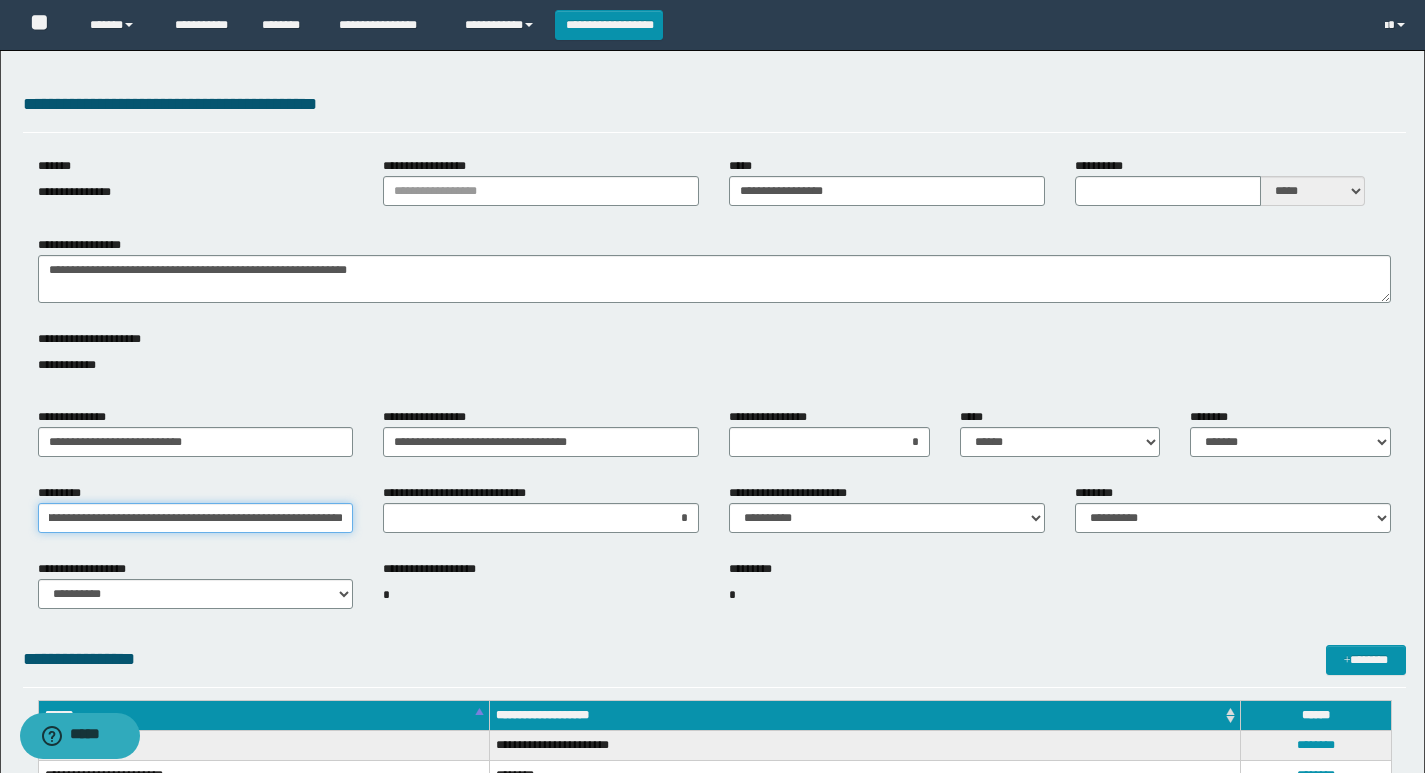 drag, startPoint x: 54, startPoint y: 522, endPoint x: 418, endPoint y: 550, distance: 365.07535 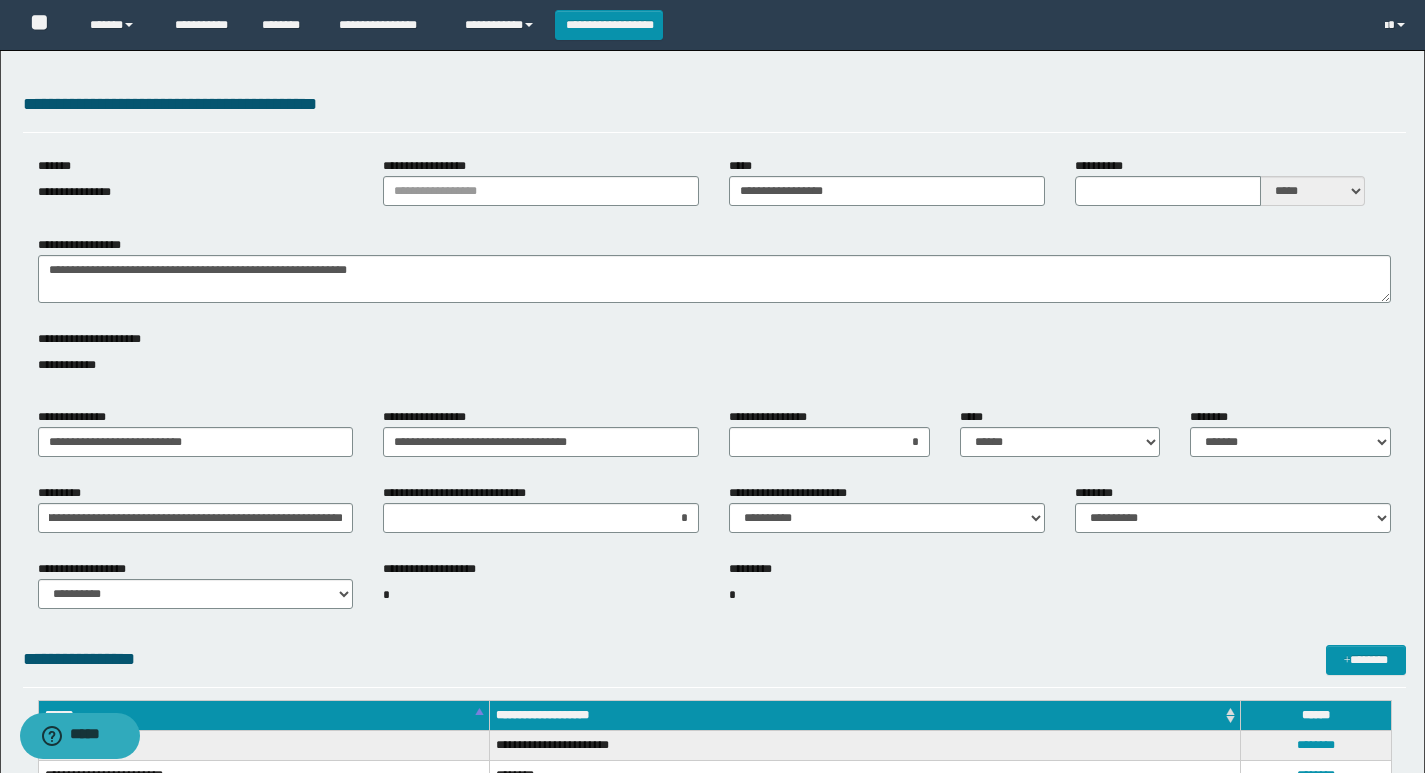 scroll, scrollTop: 0, scrollLeft: 0, axis: both 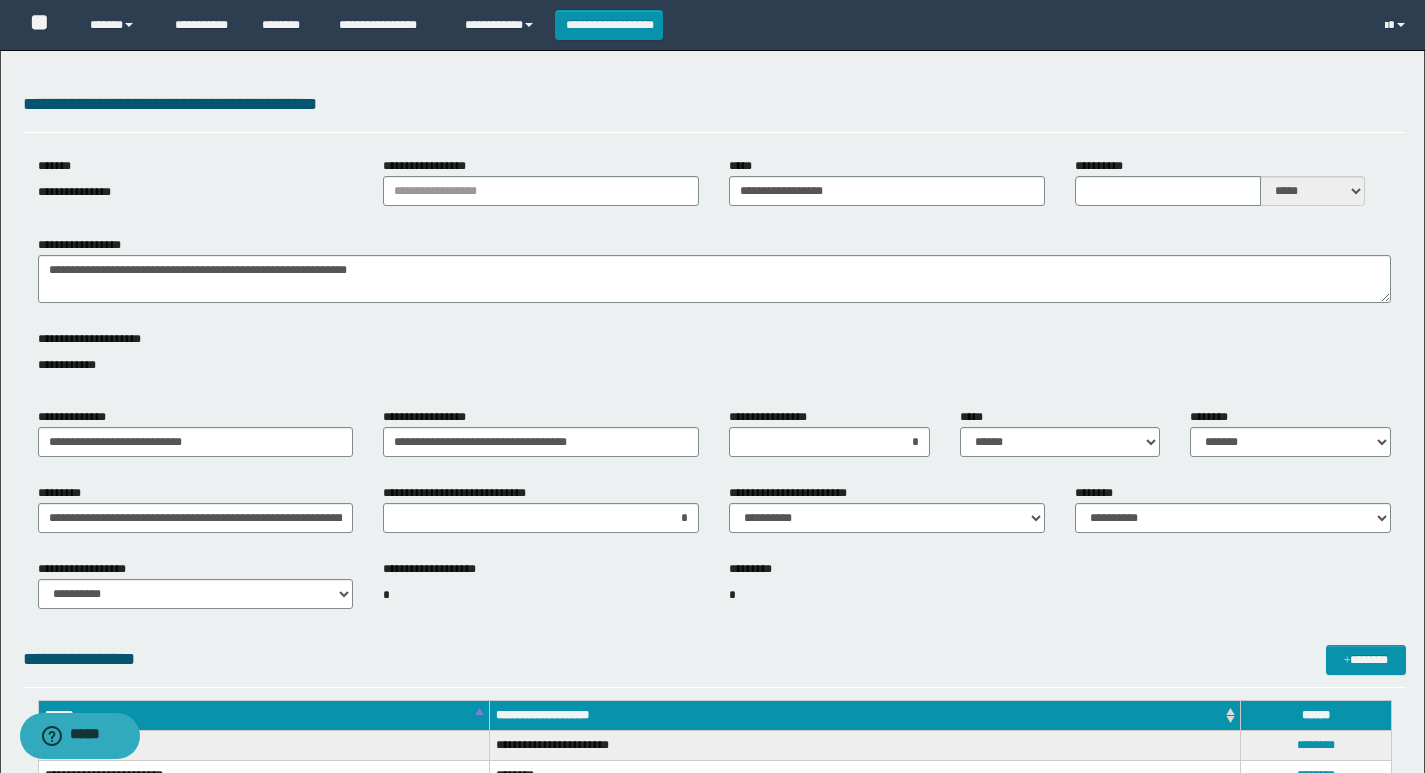 click on "*" at bounding box center (541, 595) 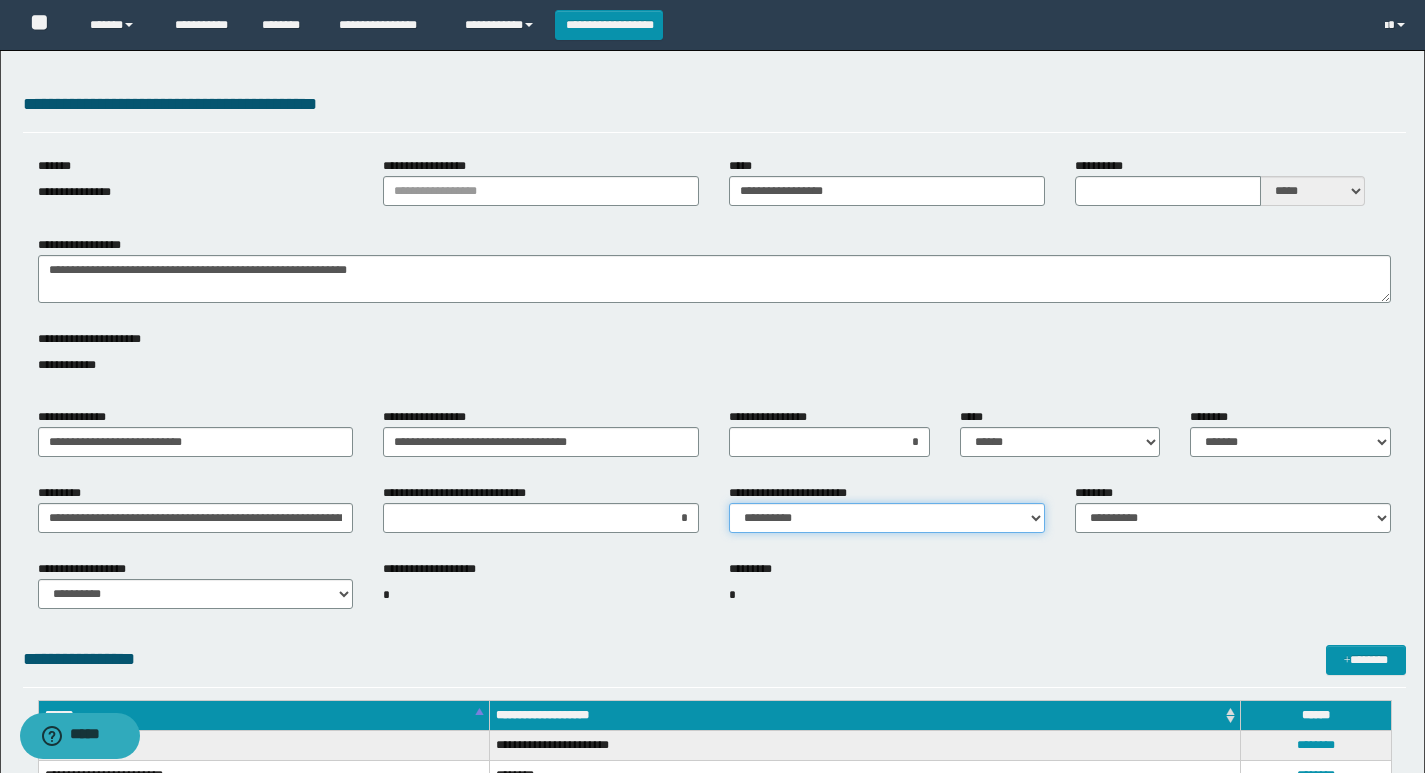 drag, startPoint x: 768, startPoint y: 518, endPoint x: 774, endPoint y: 531, distance: 14.3178215 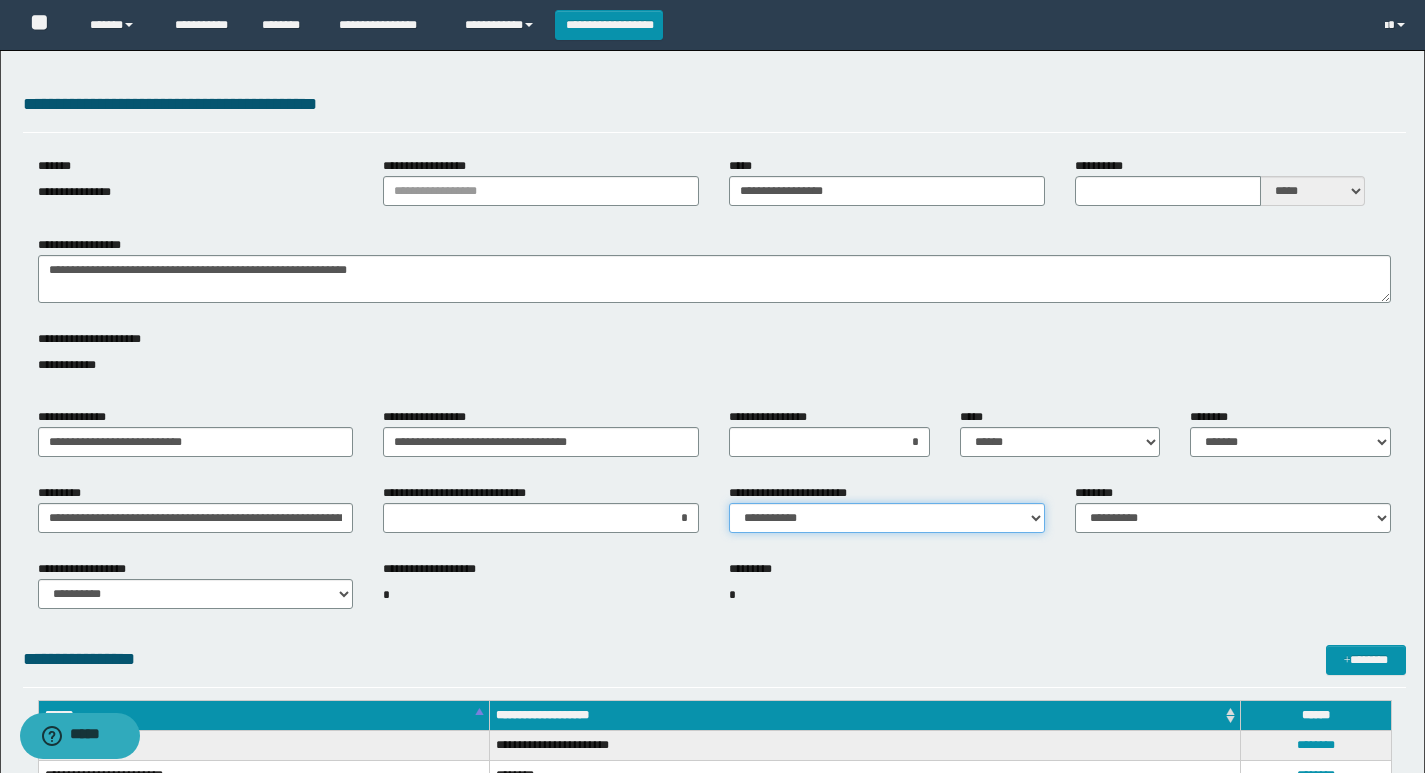 click on "**********" at bounding box center [887, 518] 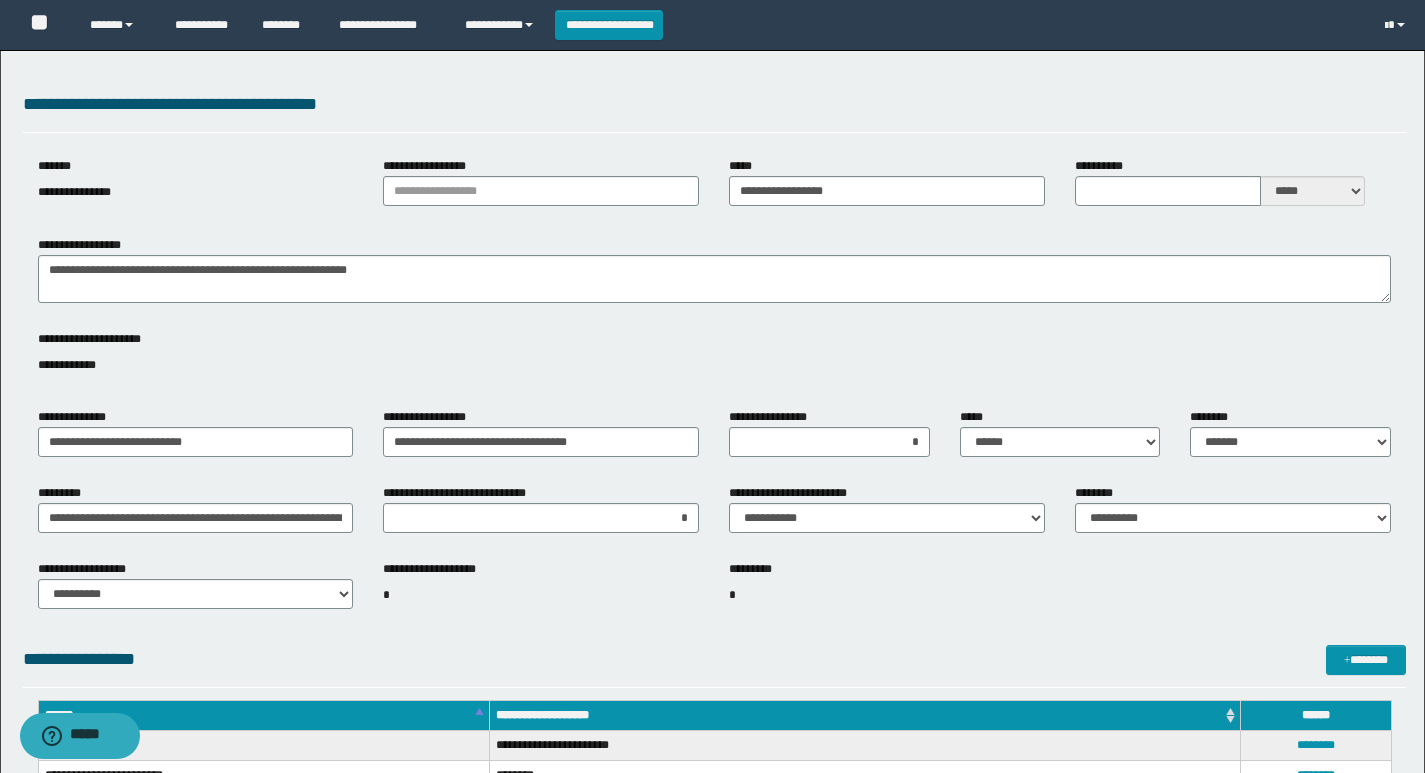 click on "*" at bounding box center [541, 595] 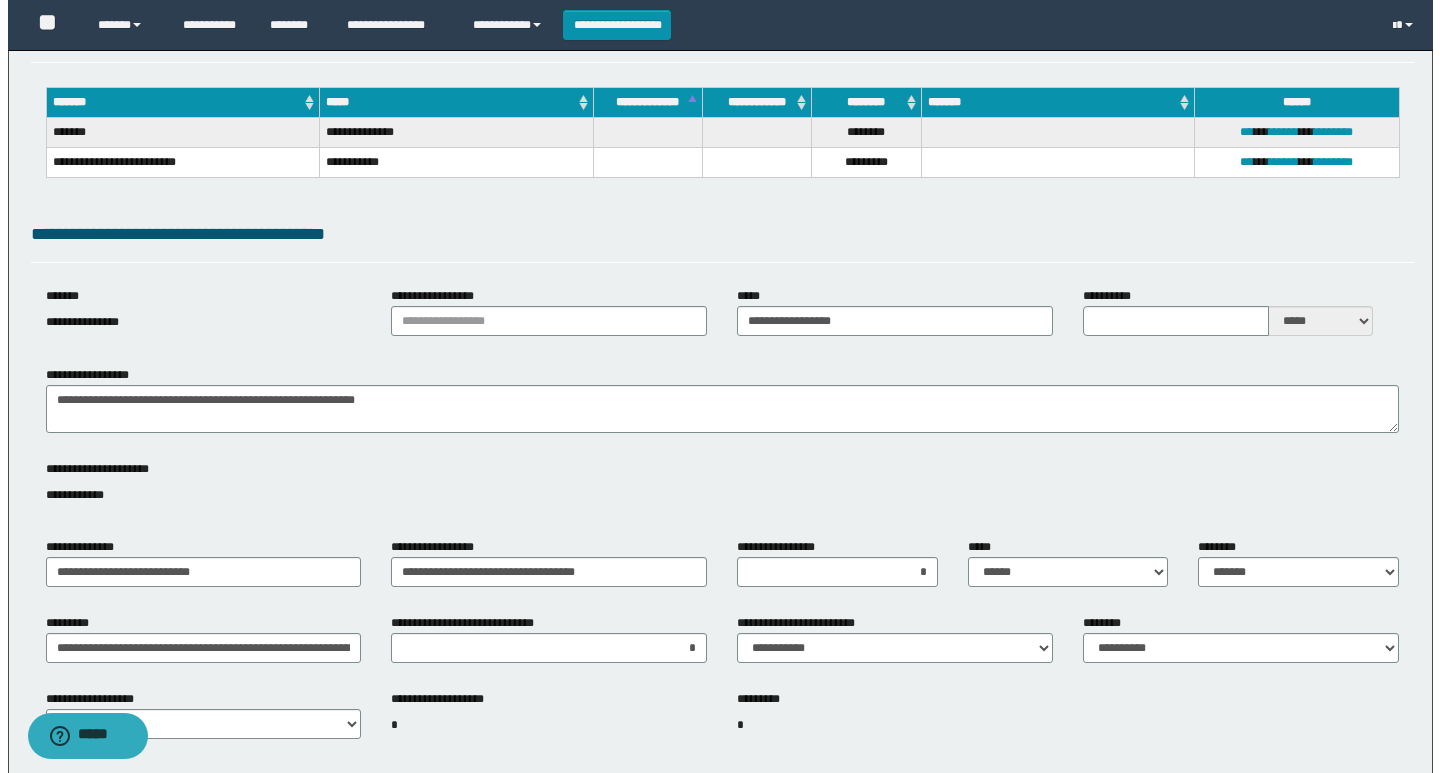 scroll, scrollTop: 0, scrollLeft: 0, axis: both 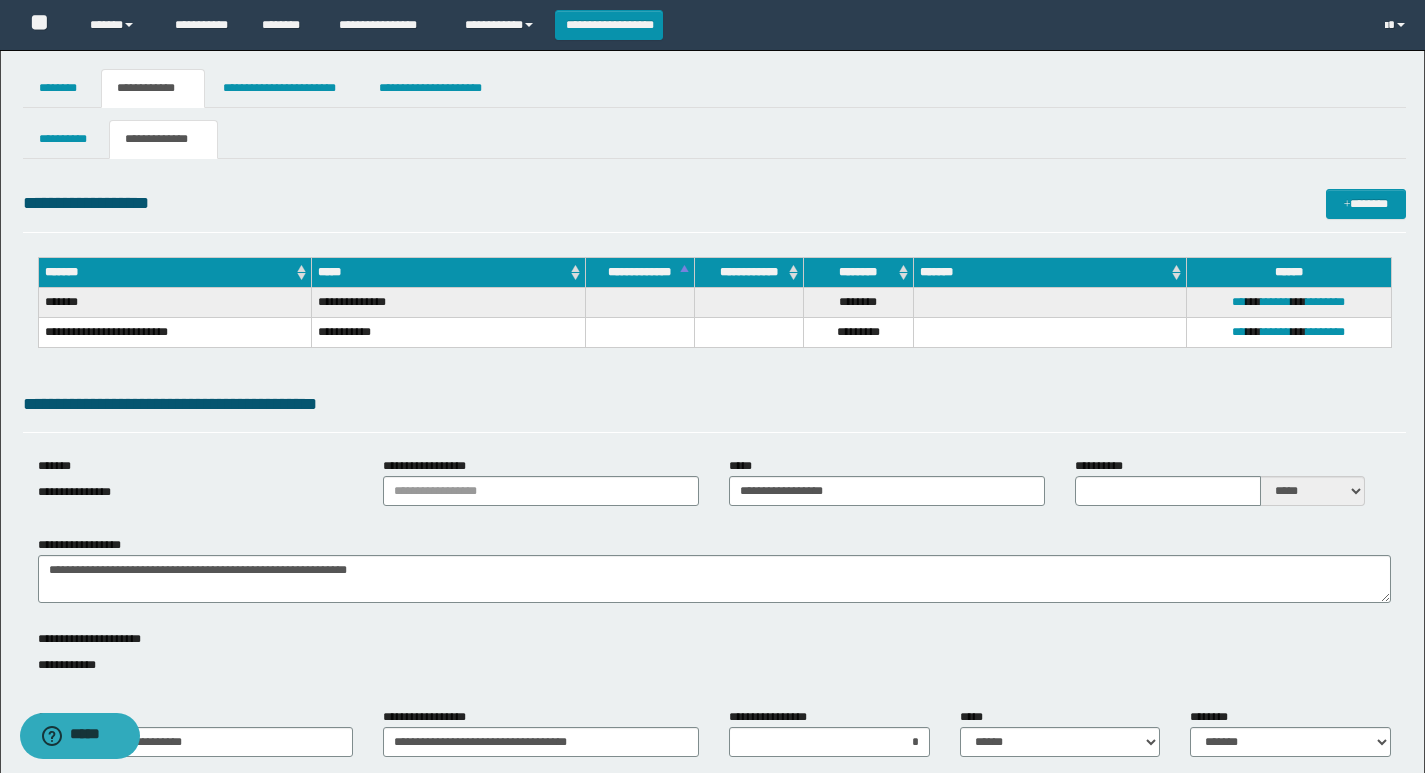 drag, startPoint x: 419, startPoint y: 164, endPoint x: 405, endPoint y: 132, distance: 34.928497 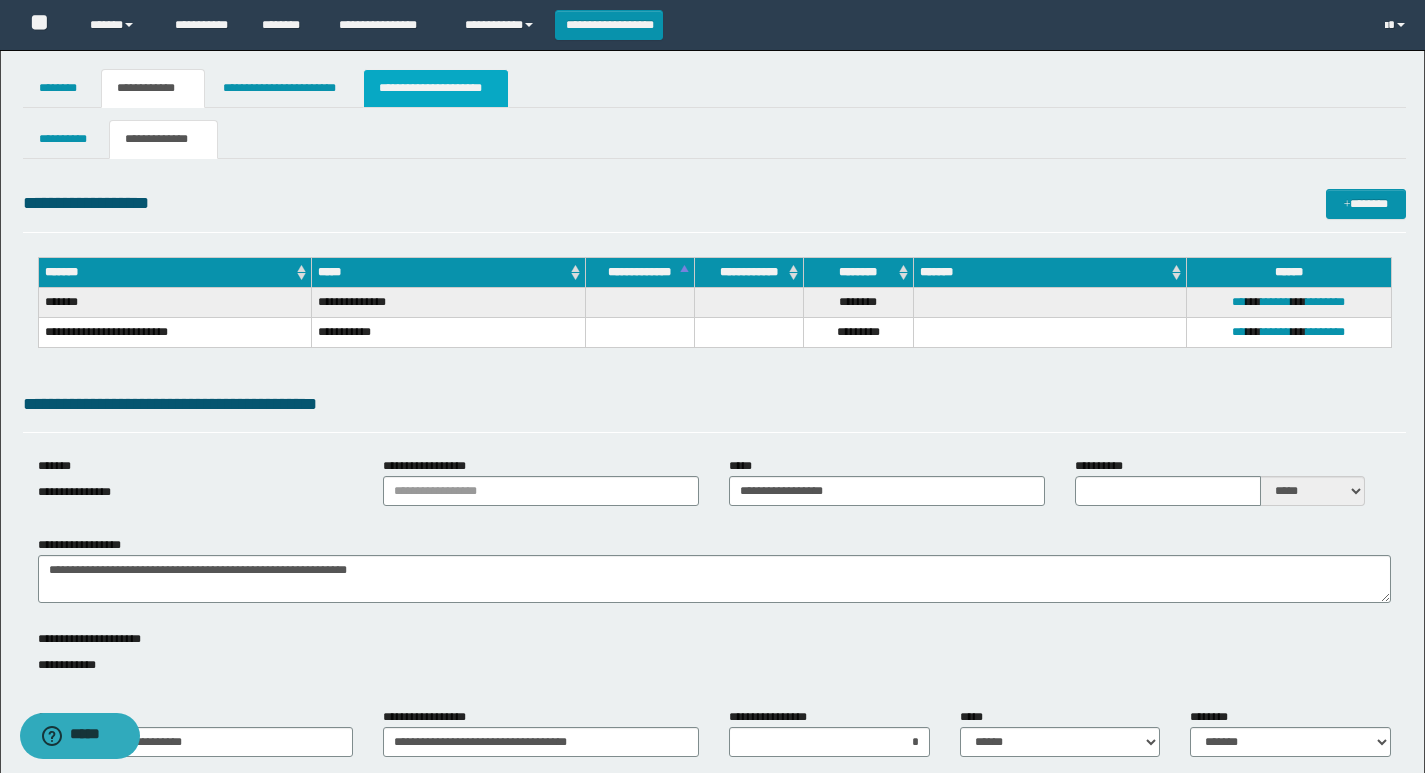click on "**********" at bounding box center [436, 88] 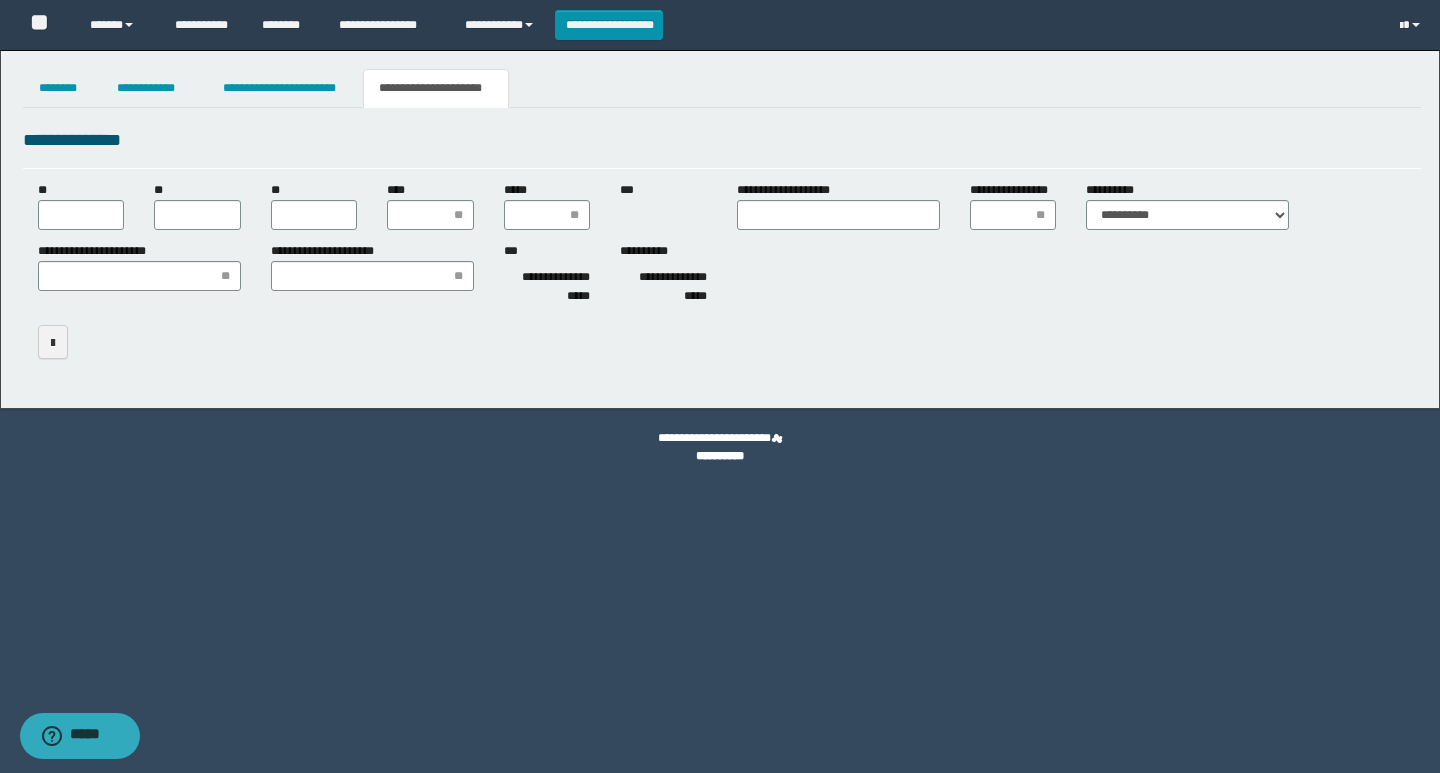 click on "**********" at bounding box center (720, 386) 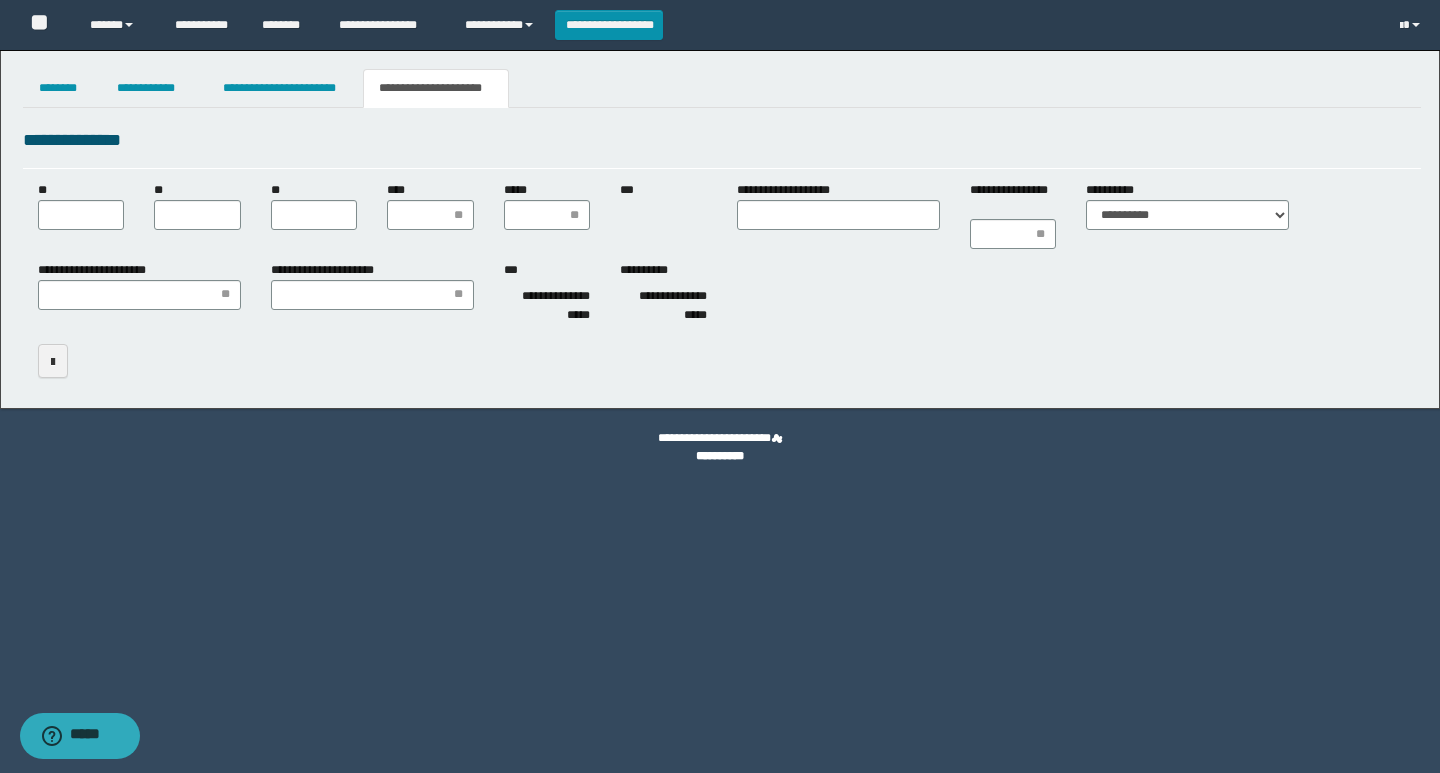 scroll, scrollTop: 0, scrollLeft: 0, axis: both 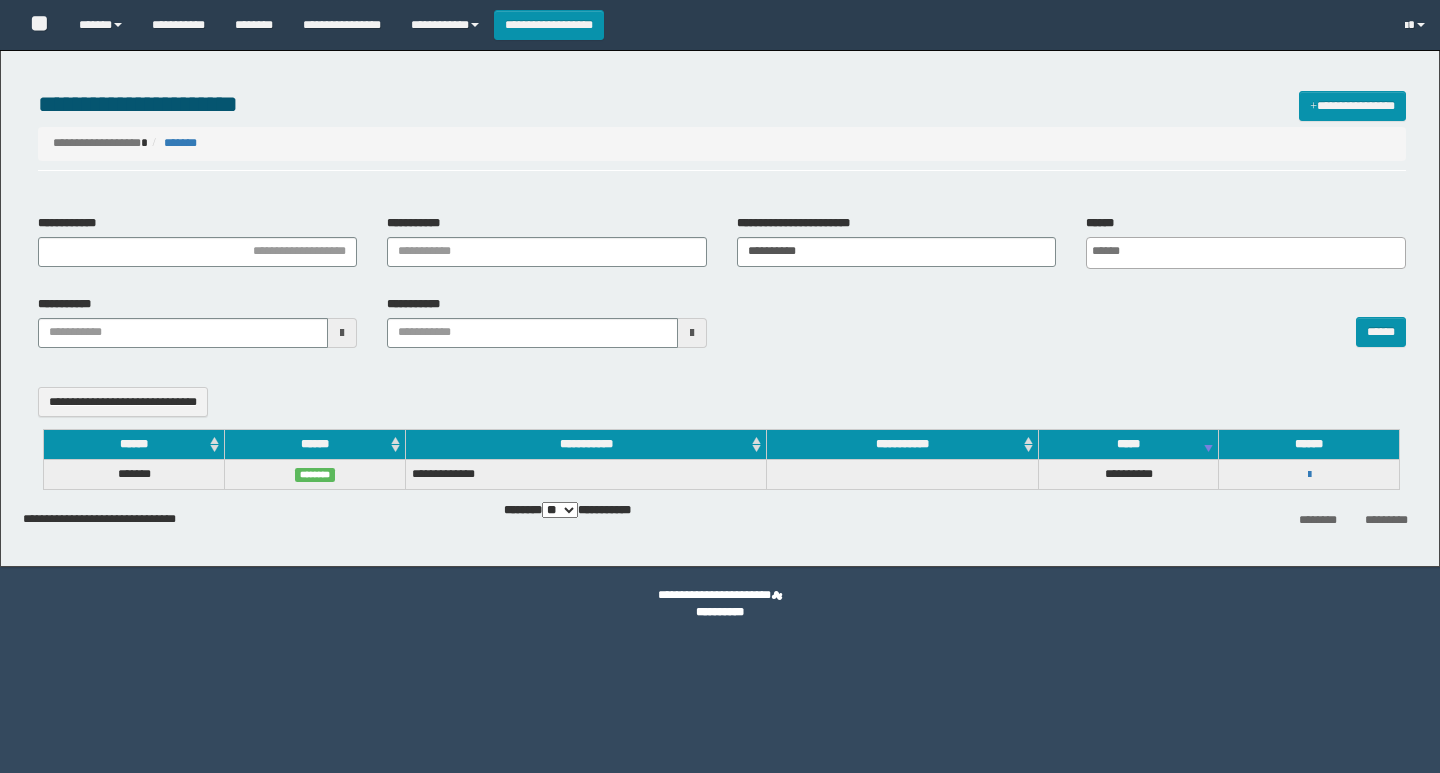 select 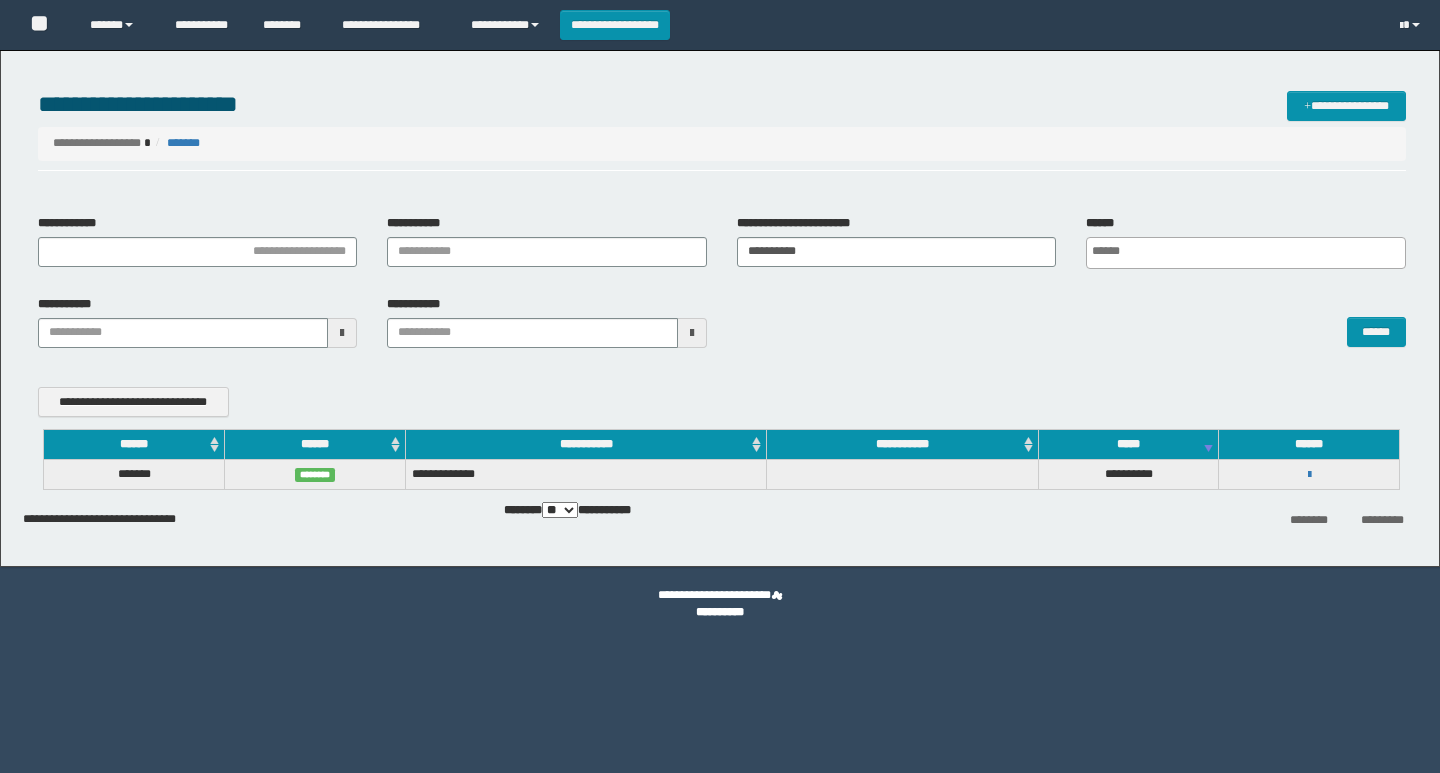 scroll, scrollTop: 0, scrollLeft: 0, axis: both 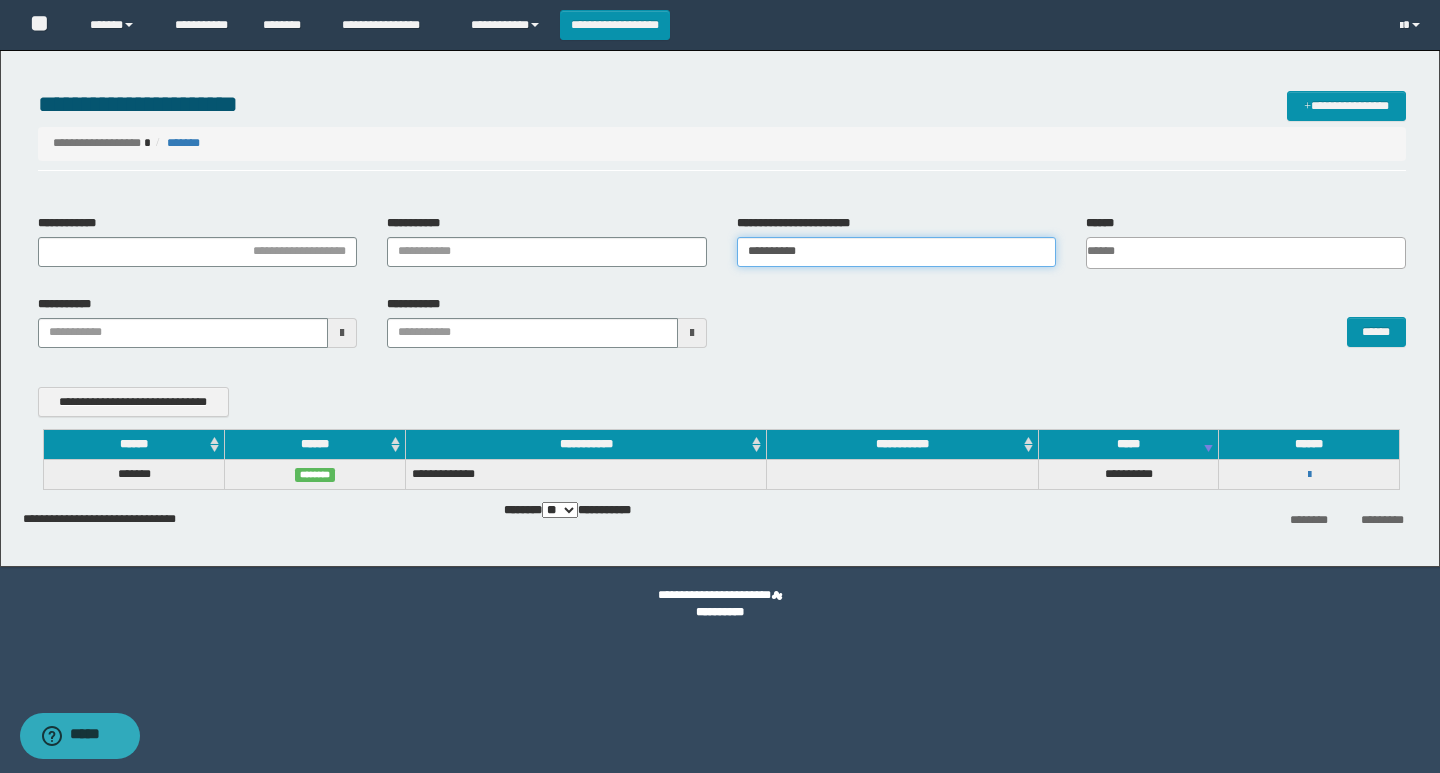 drag, startPoint x: 879, startPoint y: 260, endPoint x: 718, endPoint y: 264, distance: 161.04968 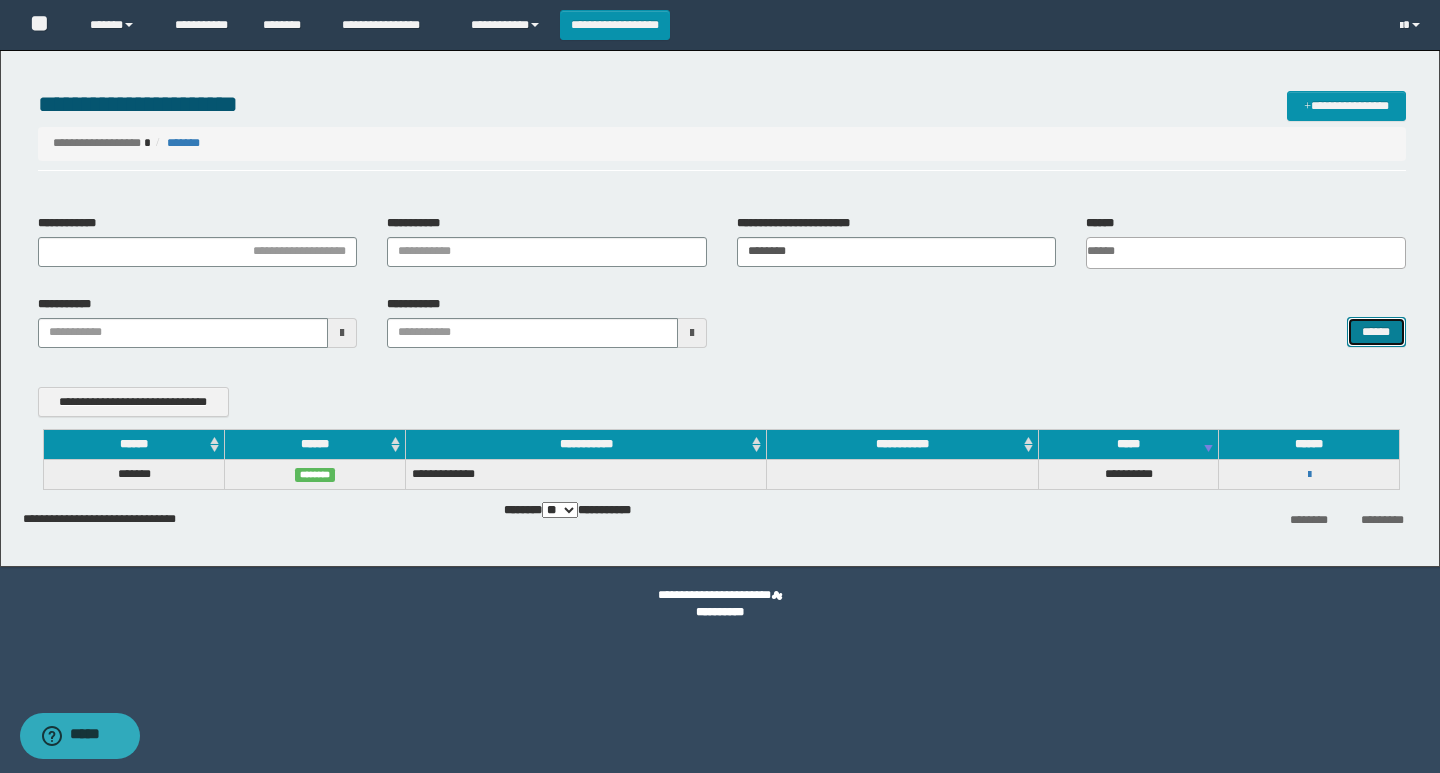 click on "******" at bounding box center [1376, 332] 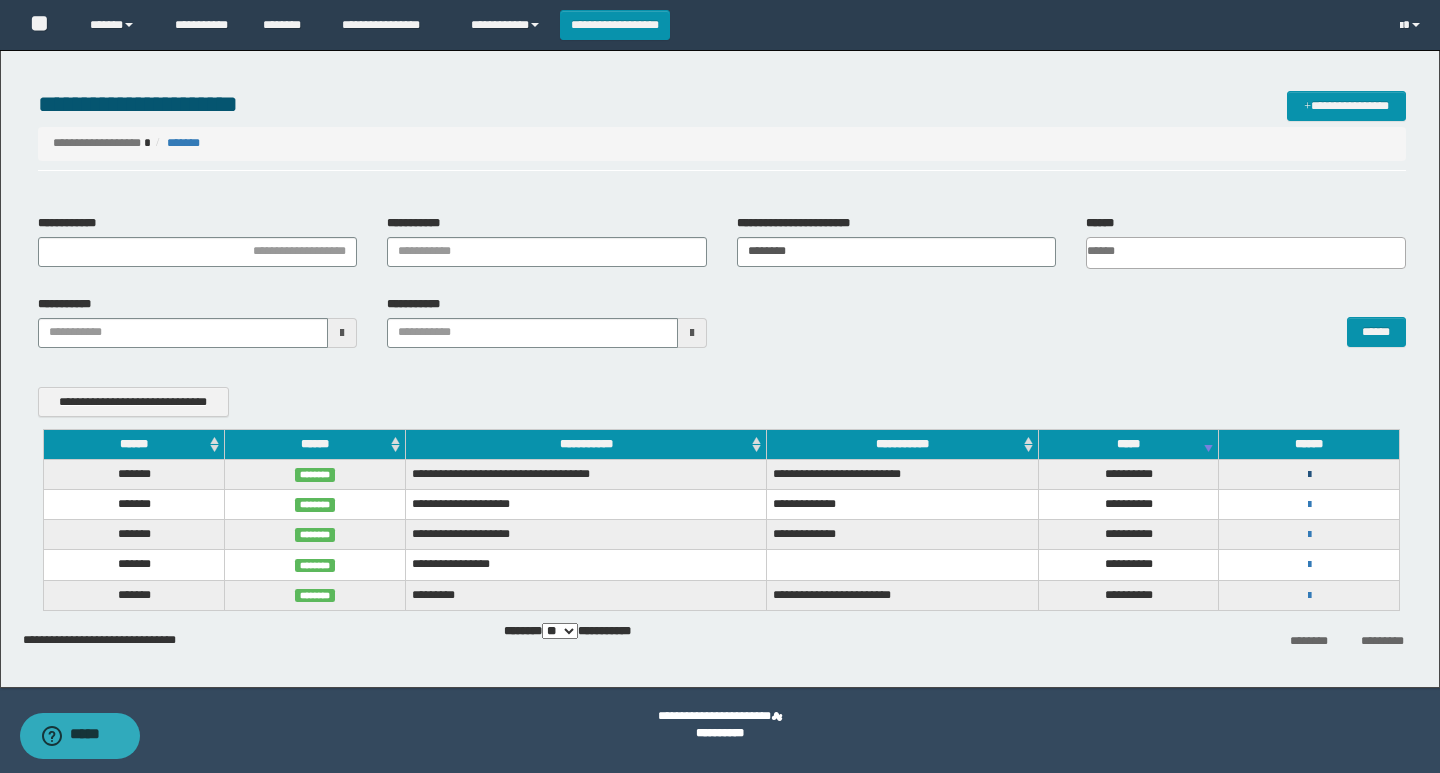 click at bounding box center [1309, 475] 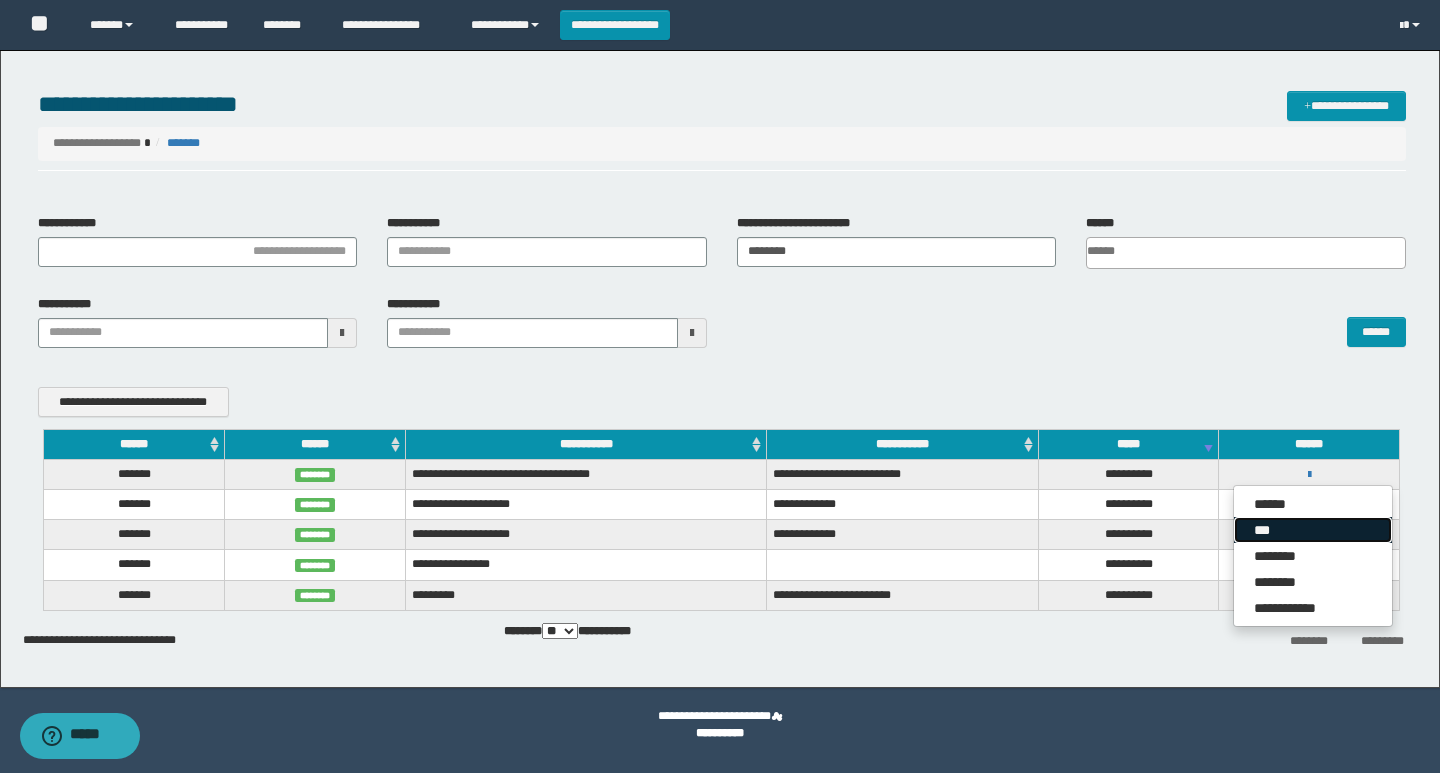 click on "***" at bounding box center (1313, 530) 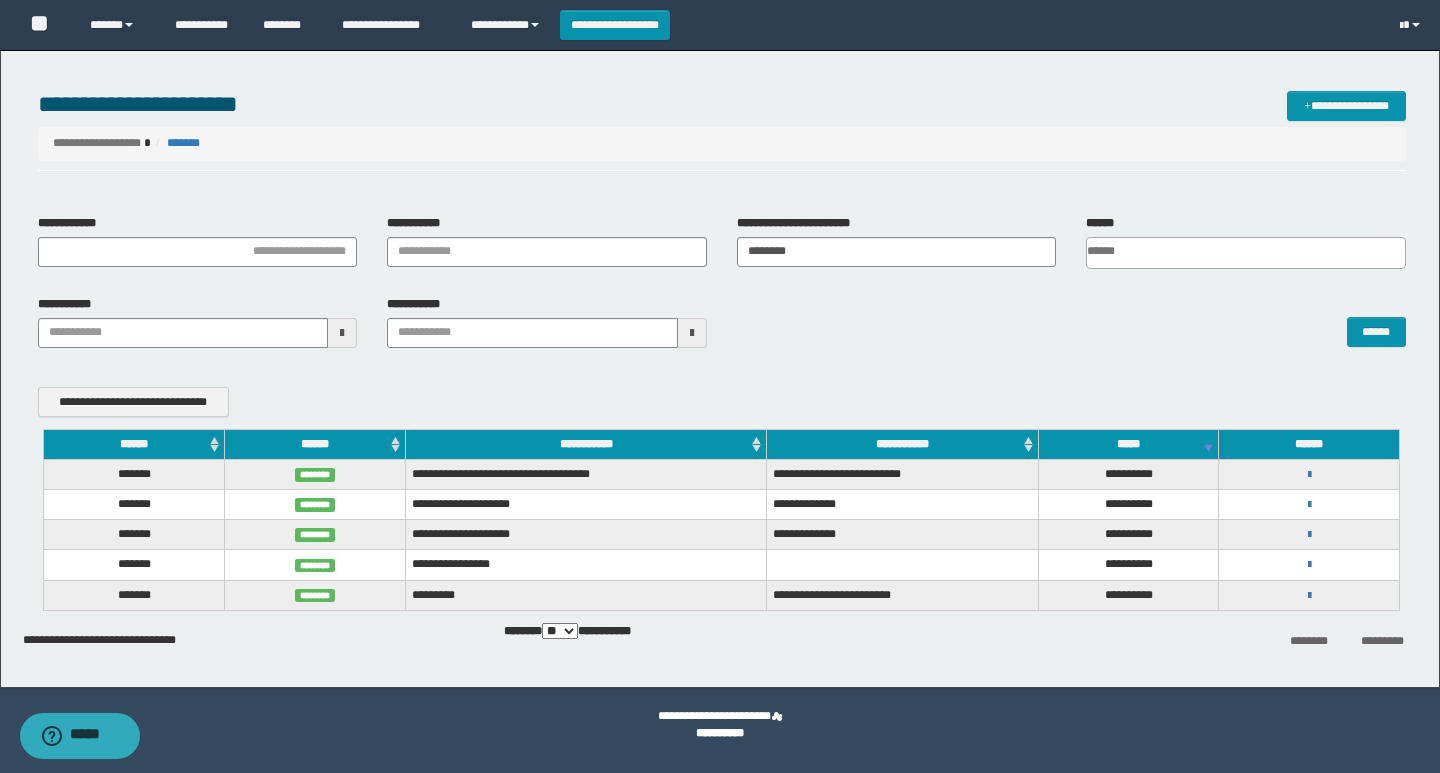 scroll, scrollTop: 0, scrollLeft: 0, axis: both 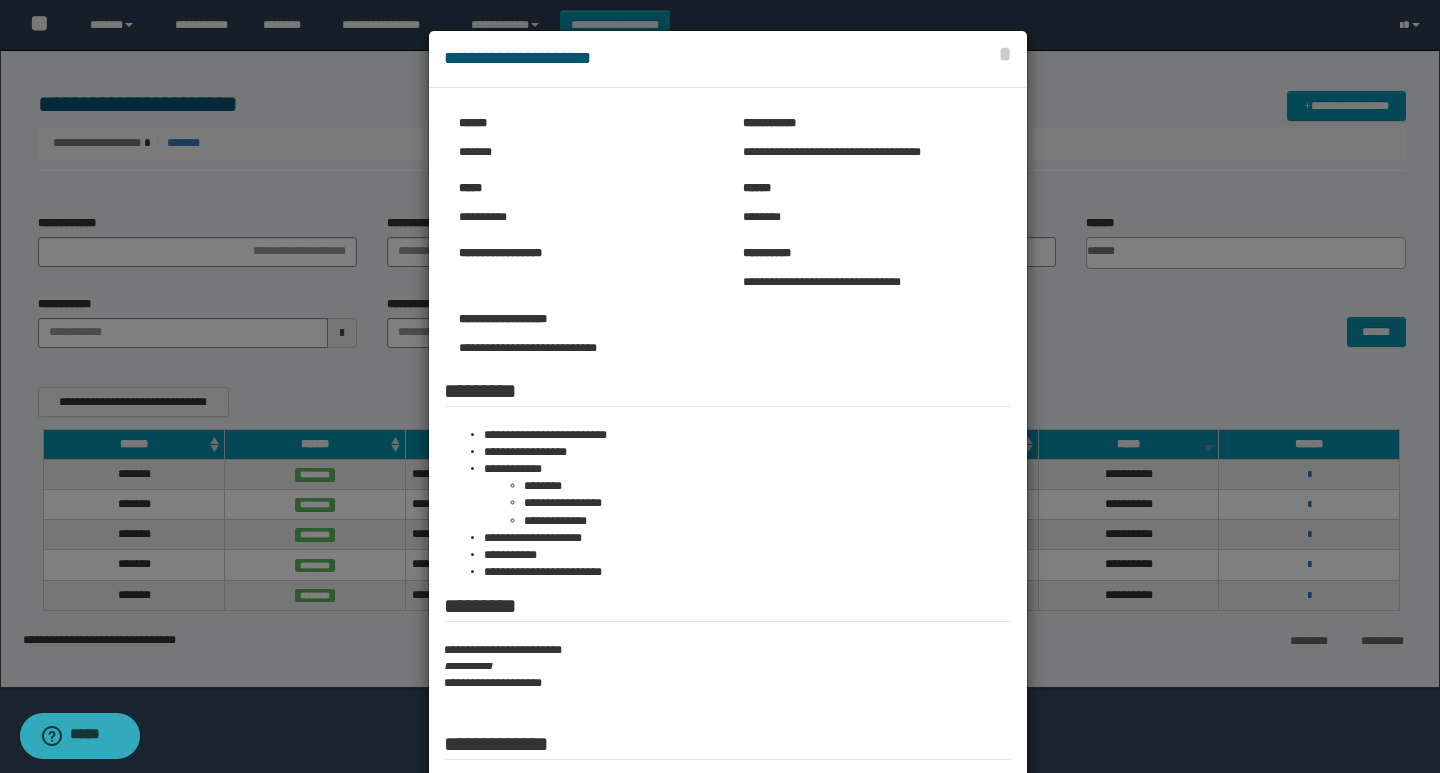 click on "**********" at bounding box center [870, 152] 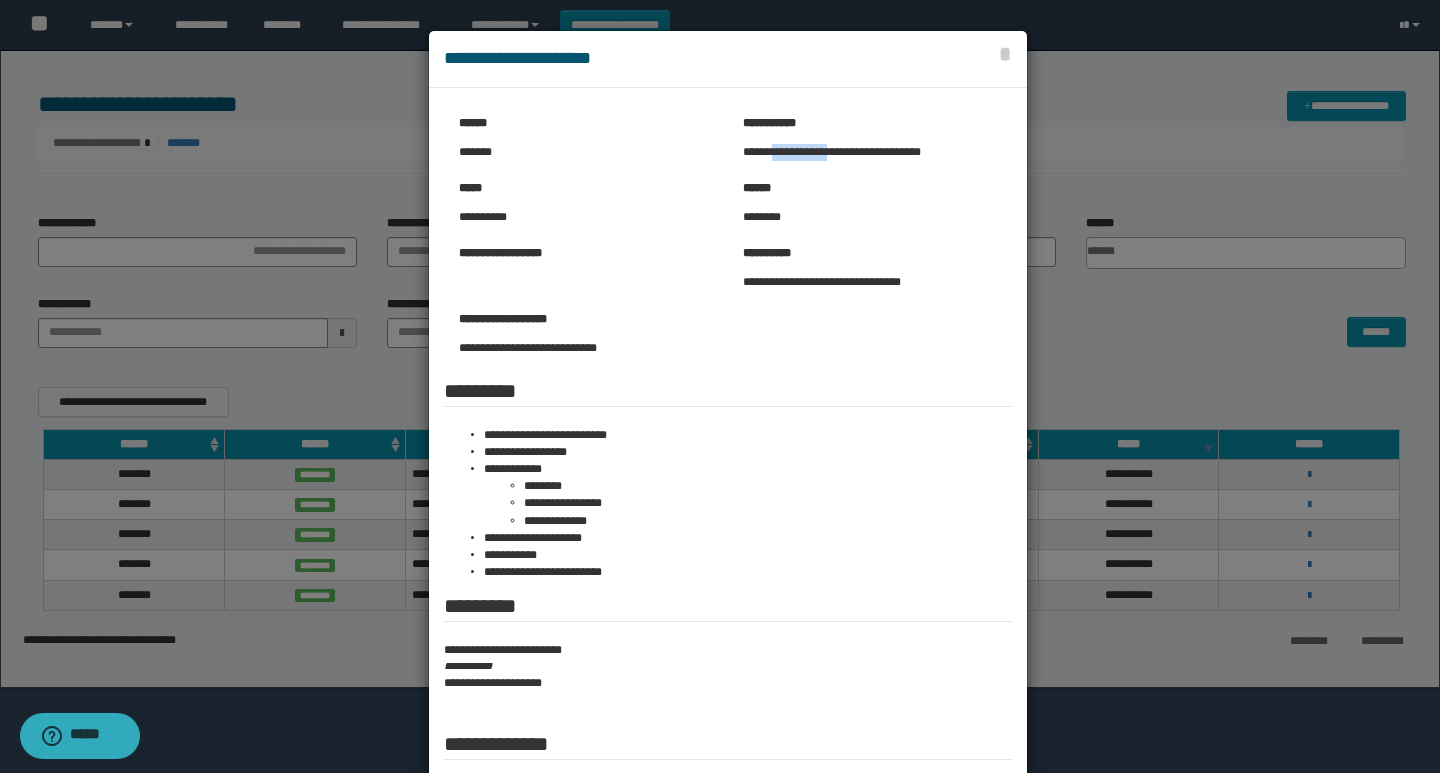 click on "**********" at bounding box center (870, 152) 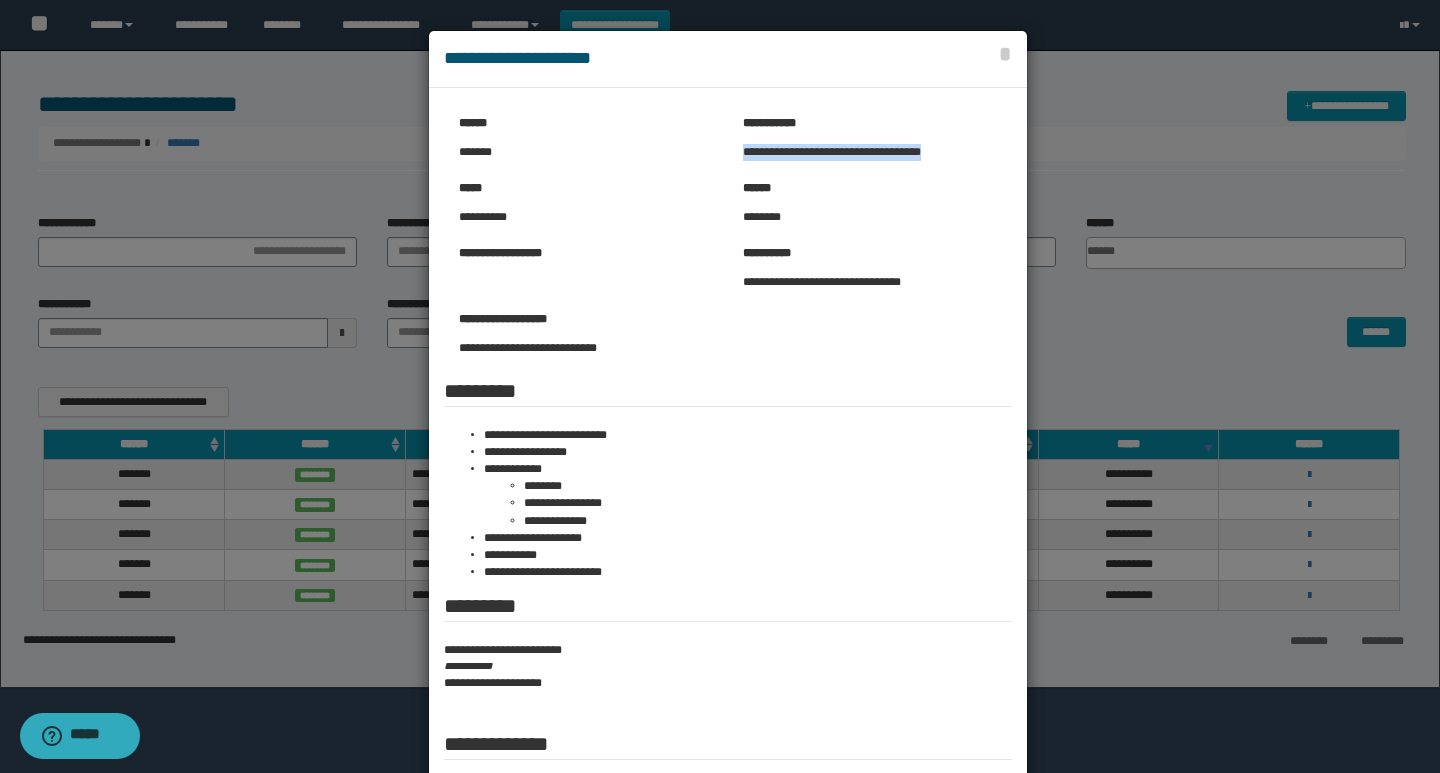 click on "**********" at bounding box center (870, 152) 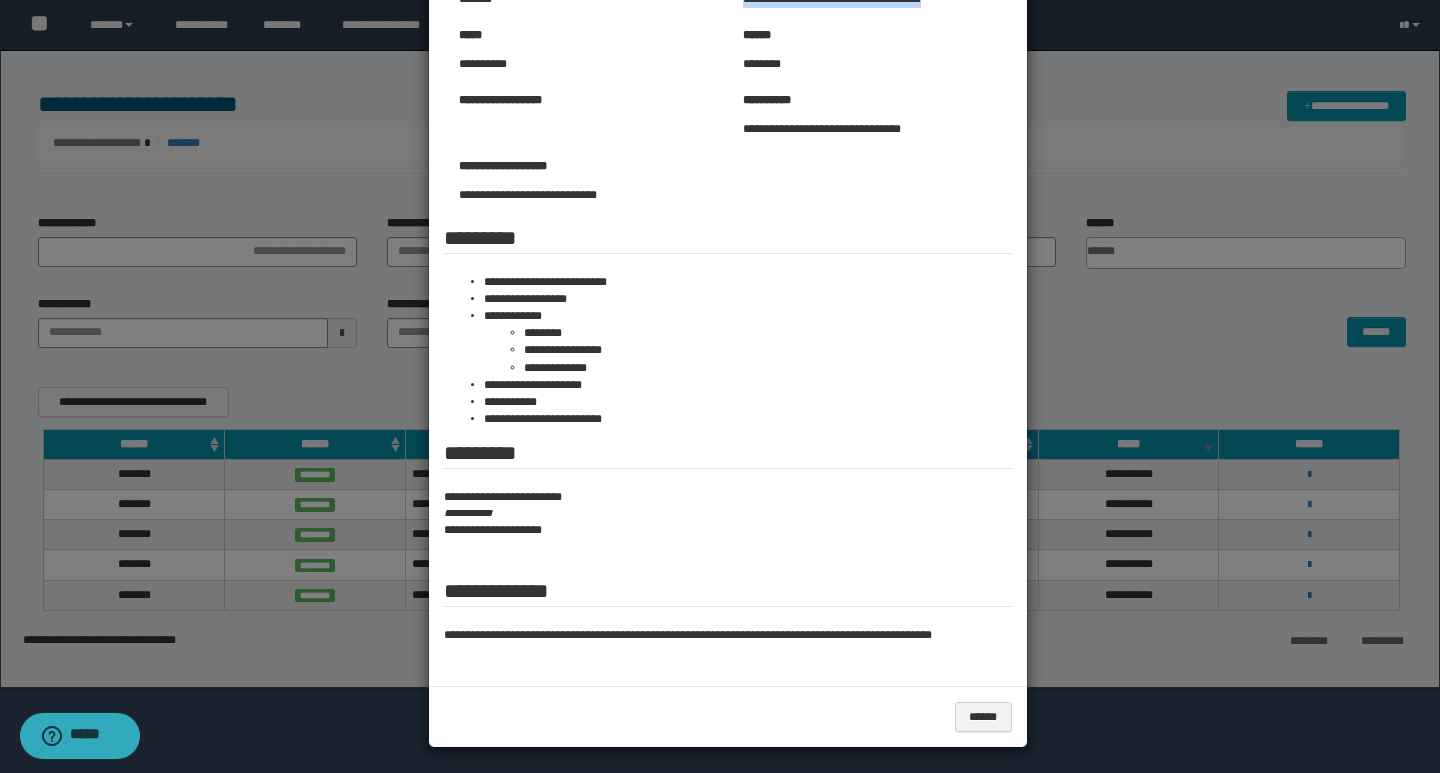 scroll, scrollTop: 158, scrollLeft: 0, axis: vertical 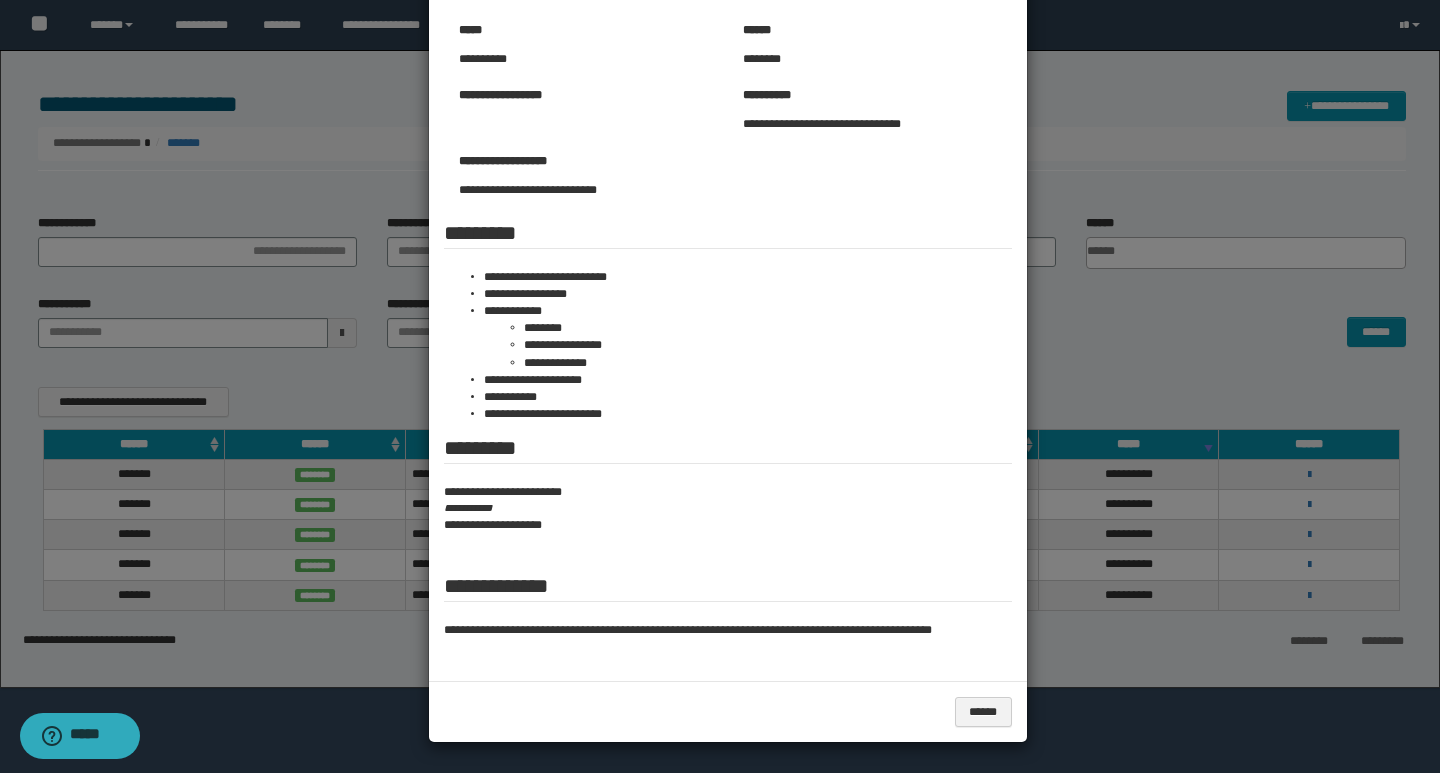 click at bounding box center (720, 307) 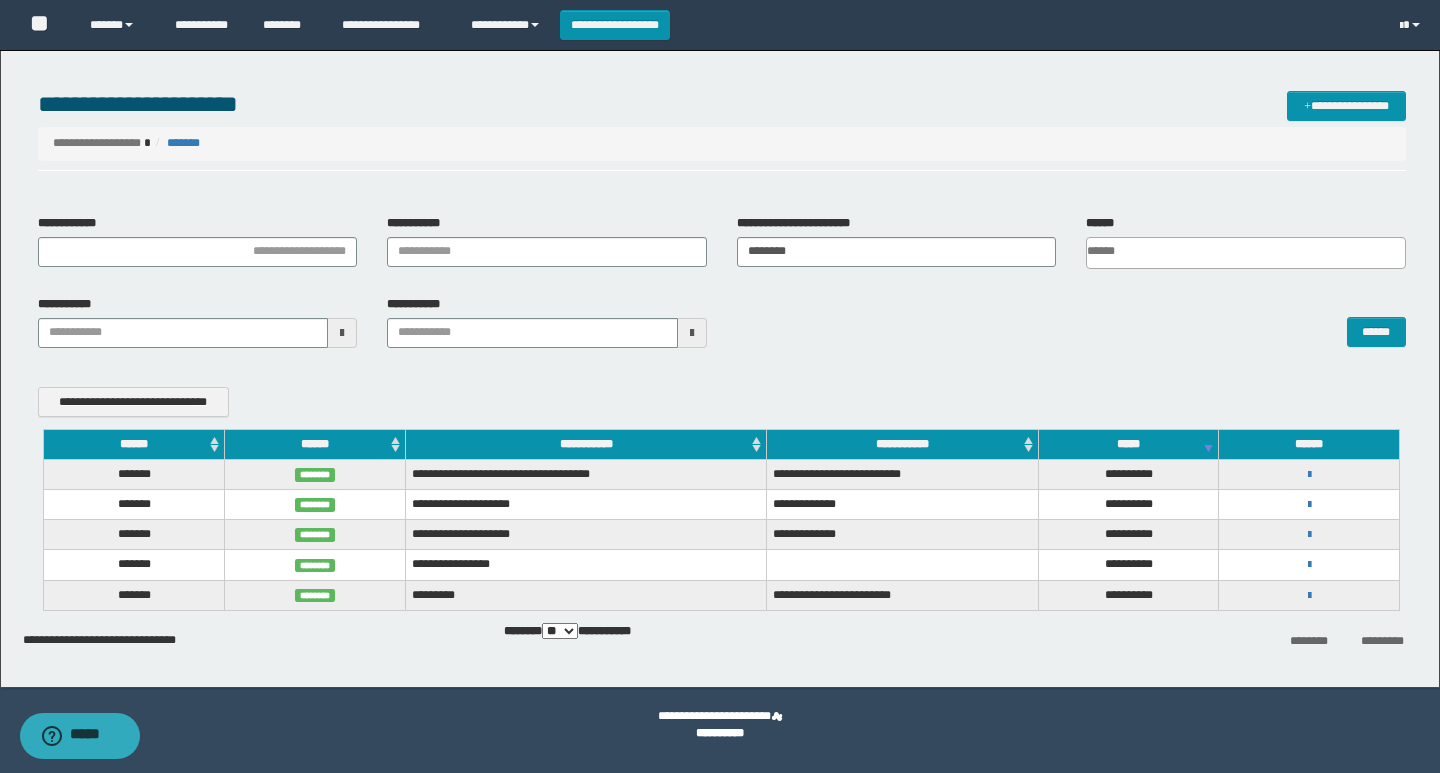 click on "**********" at bounding box center [720, 364] 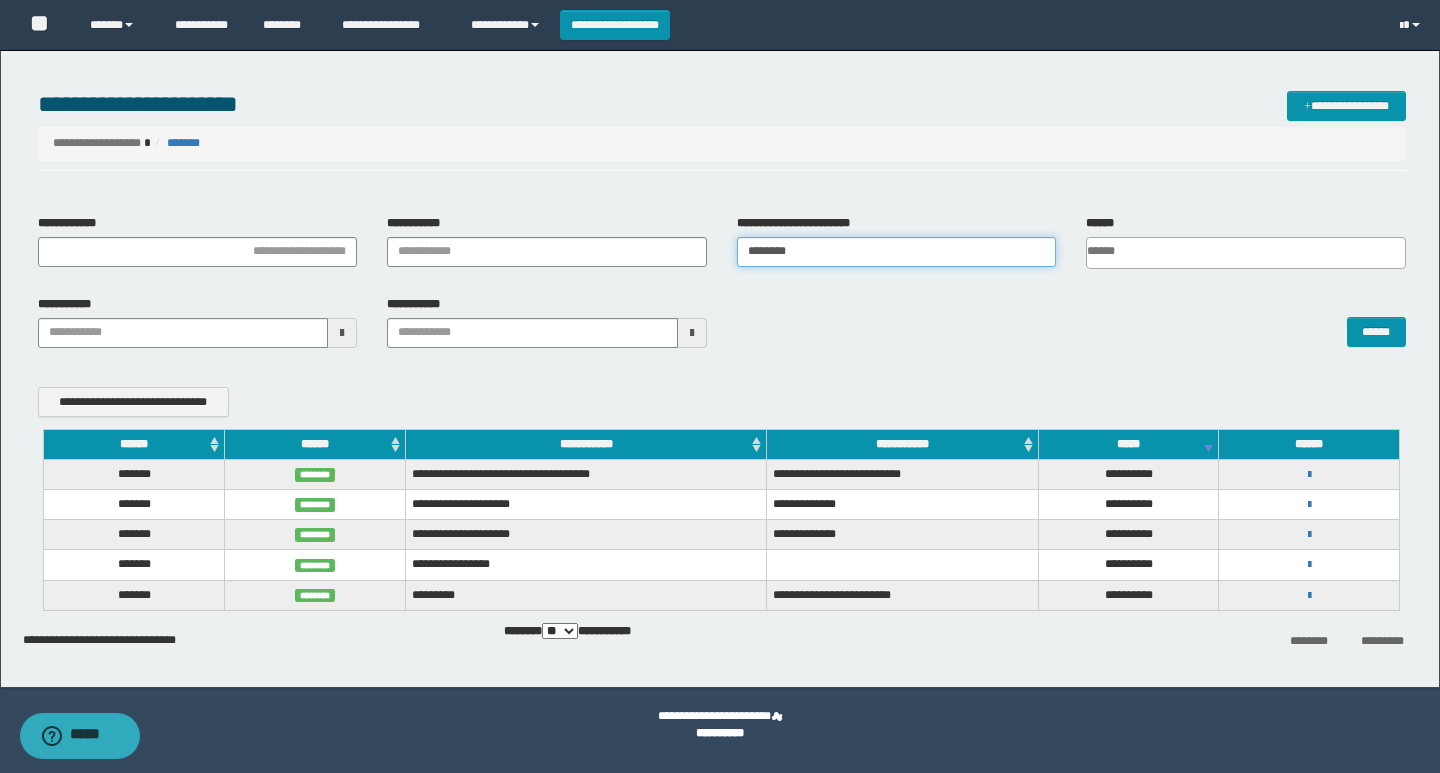 click on "********" at bounding box center (897, 252) 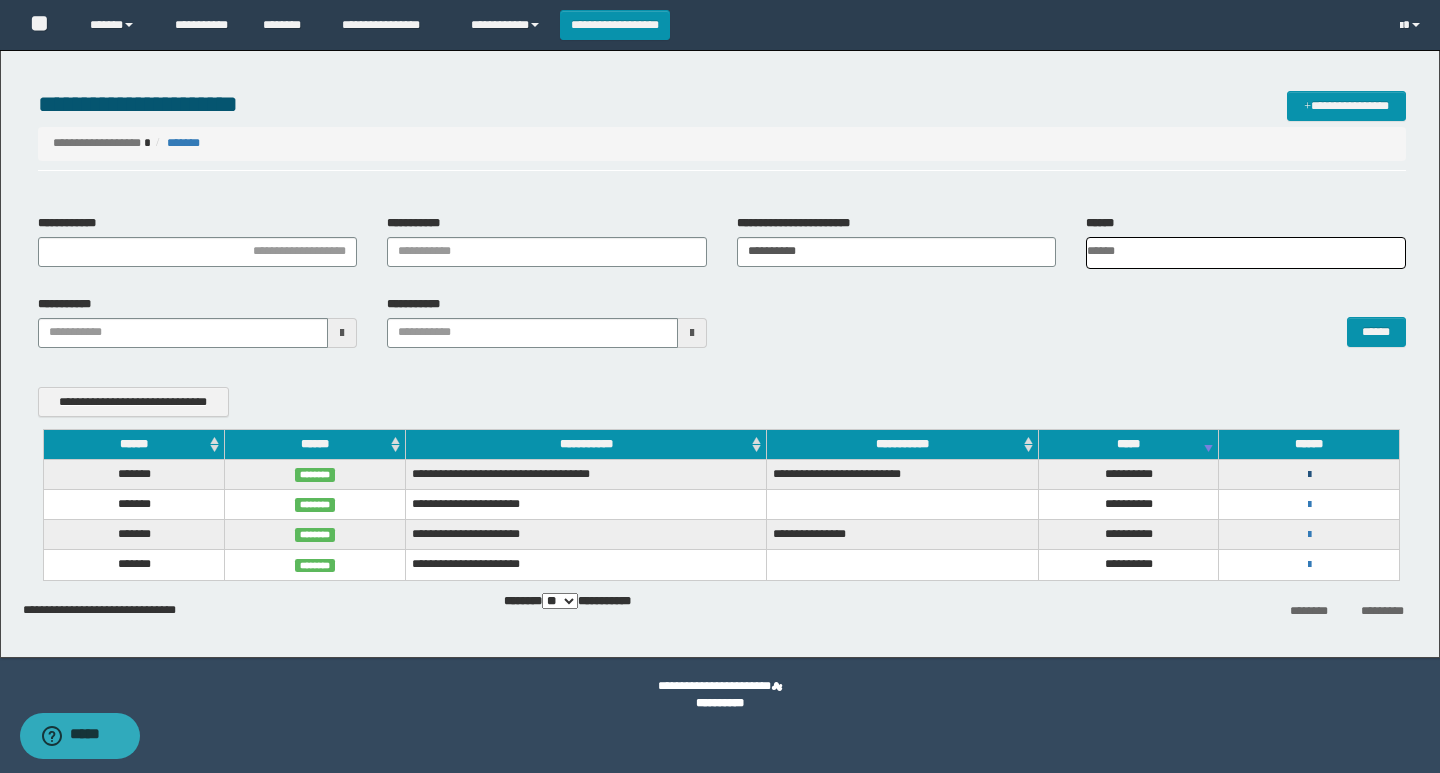 click at bounding box center (1309, 475) 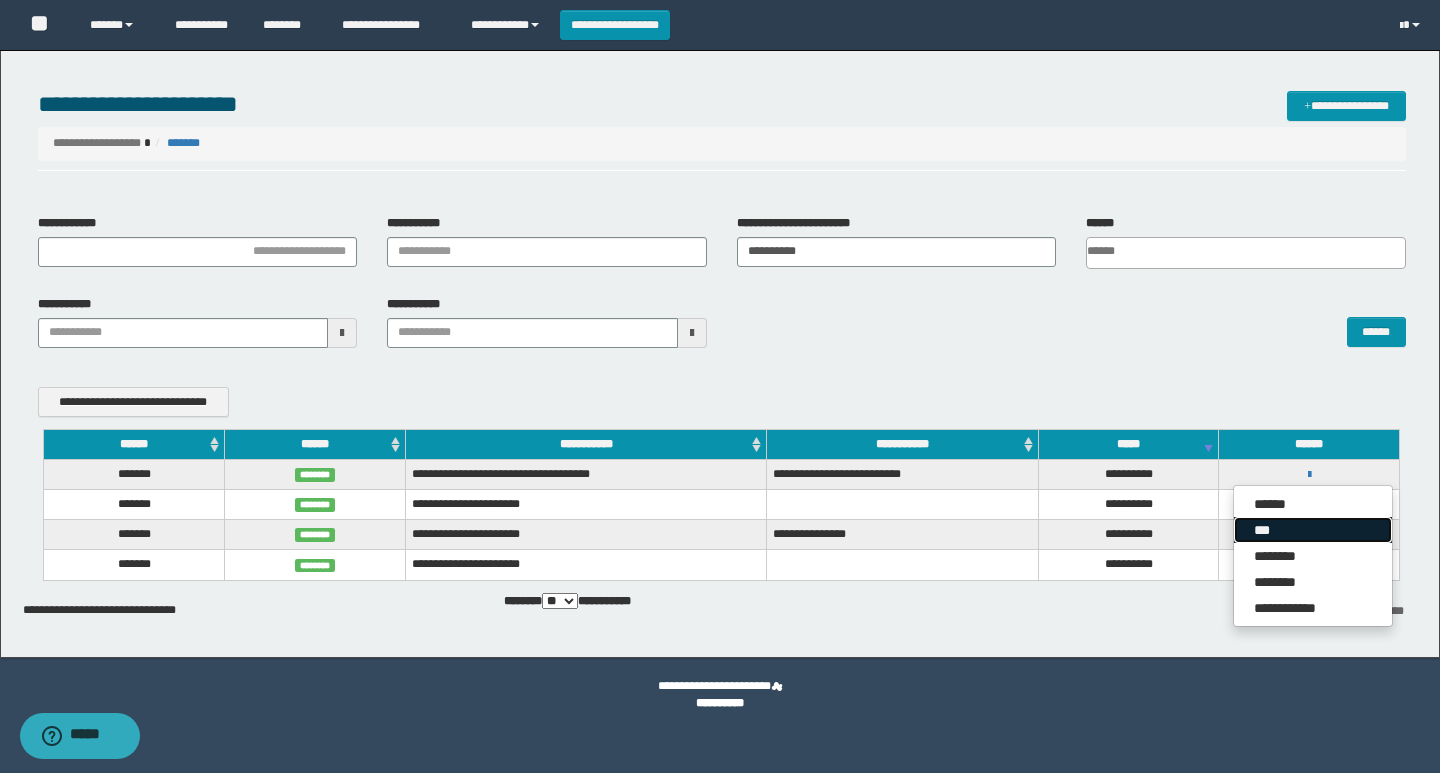 click on "***" at bounding box center (1313, 530) 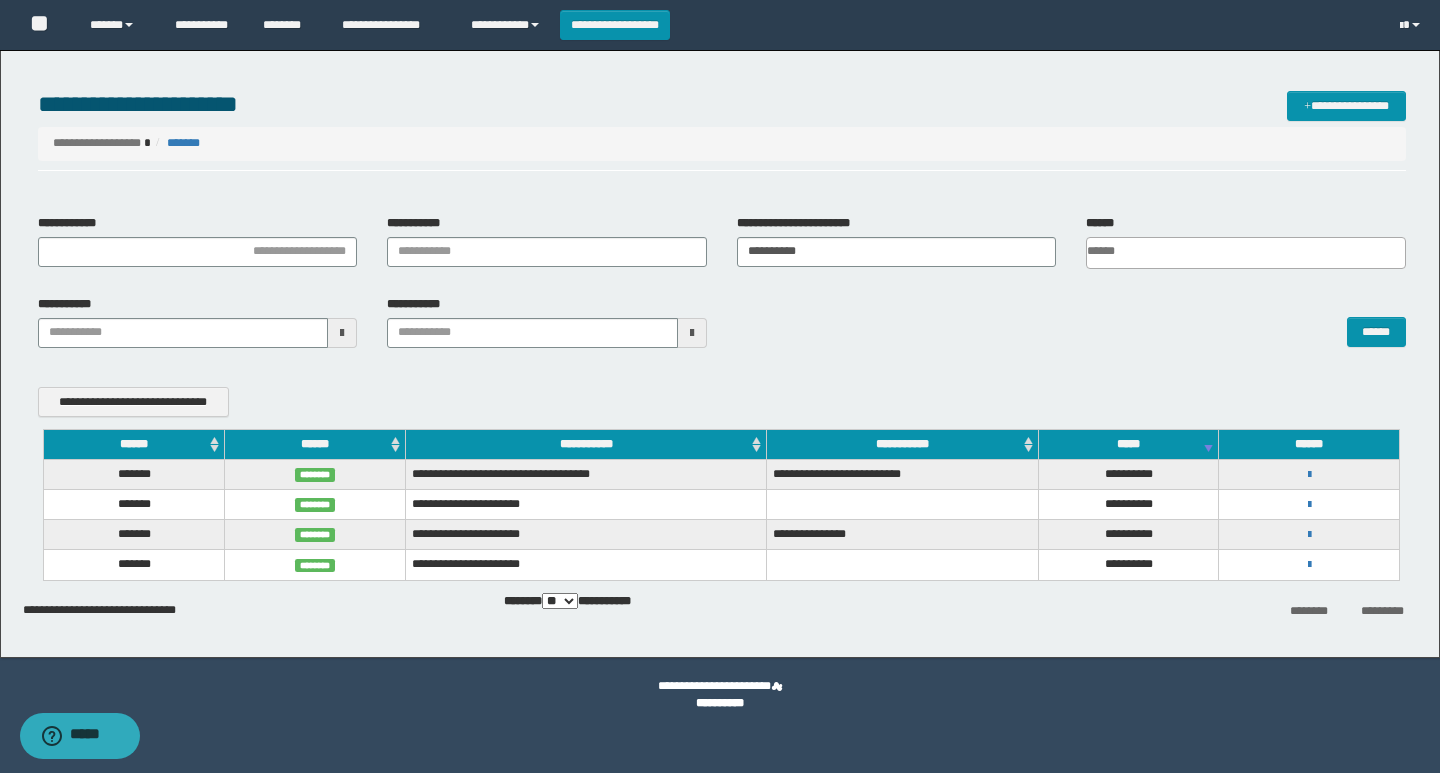 scroll, scrollTop: 0, scrollLeft: 0, axis: both 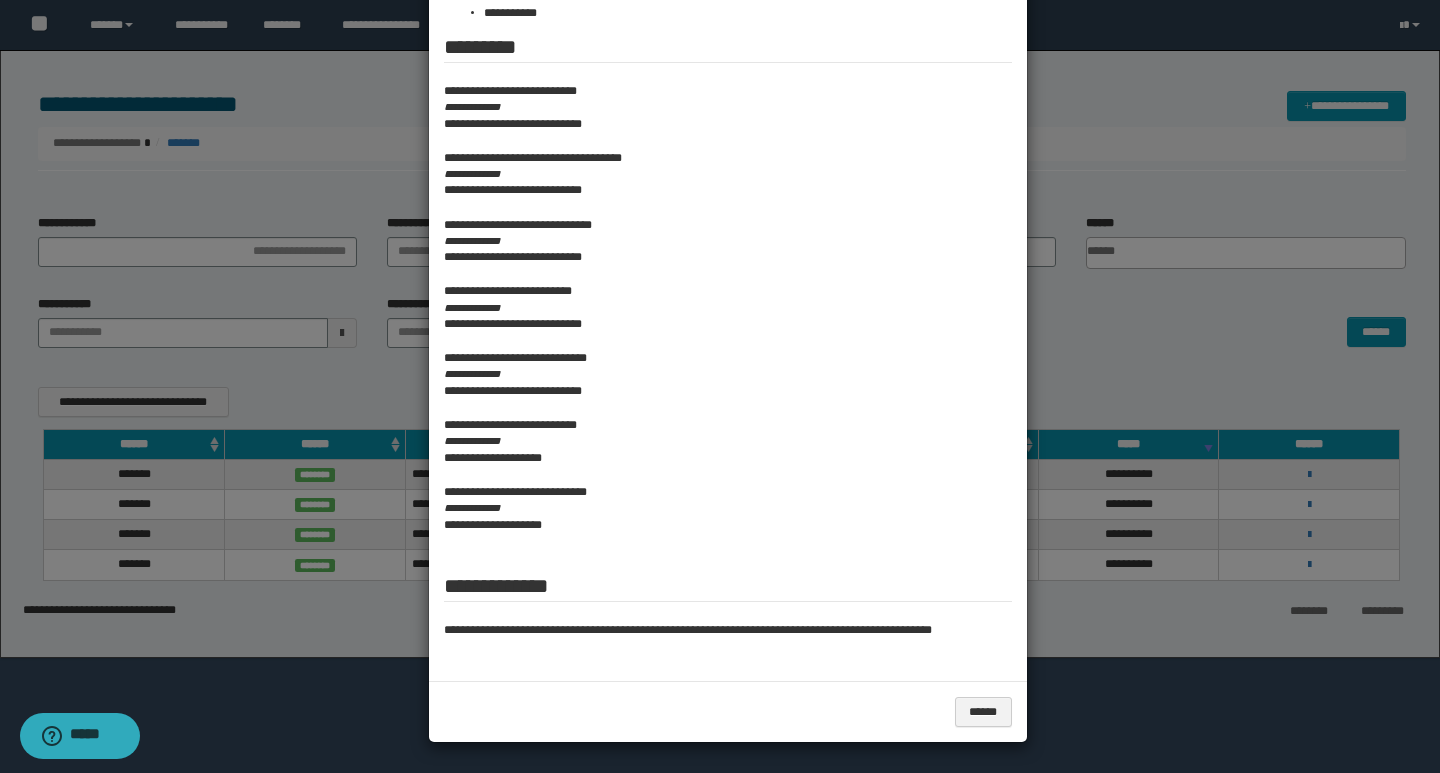 click at bounding box center (720, 115) 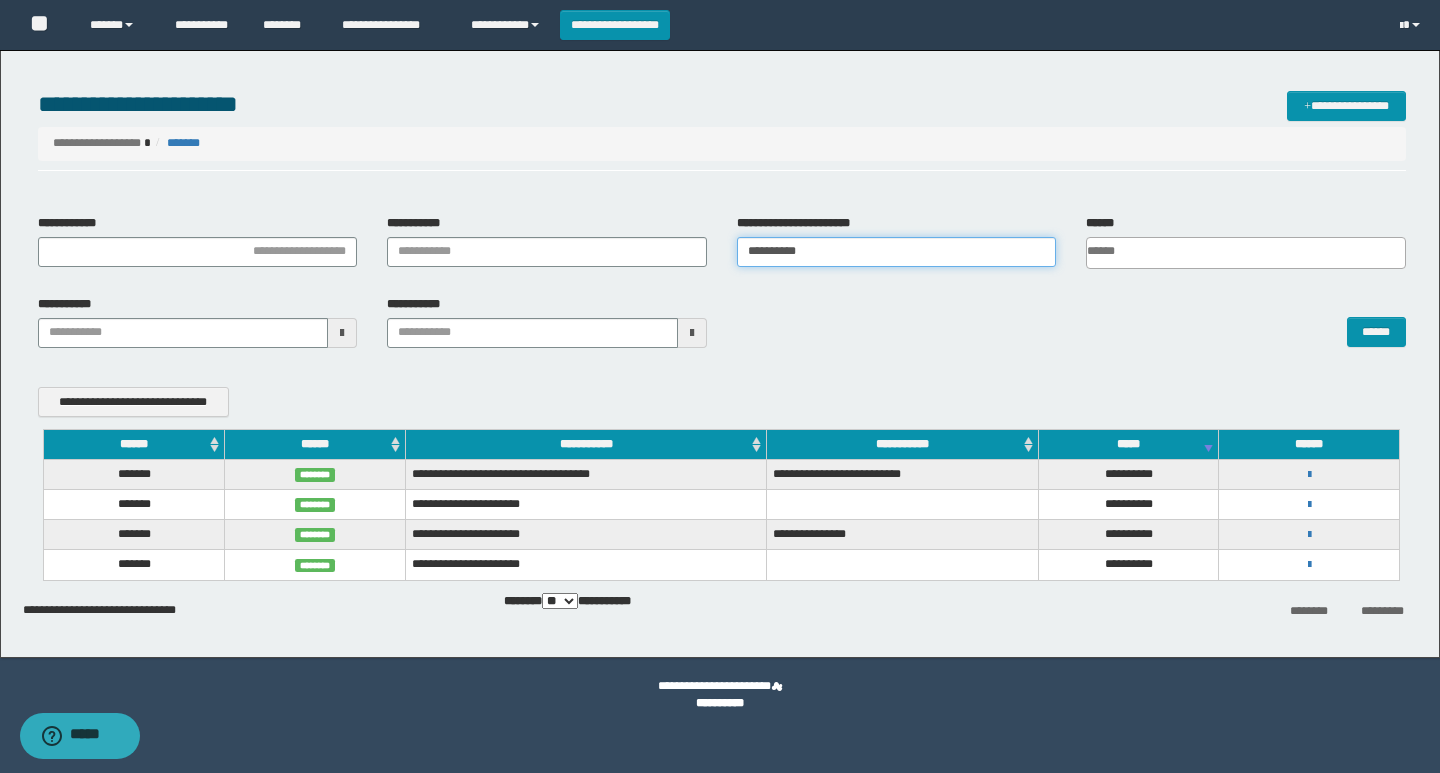 drag, startPoint x: 847, startPoint y: 258, endPoint x: 643, endPoint y: 273, distance: 204.55072 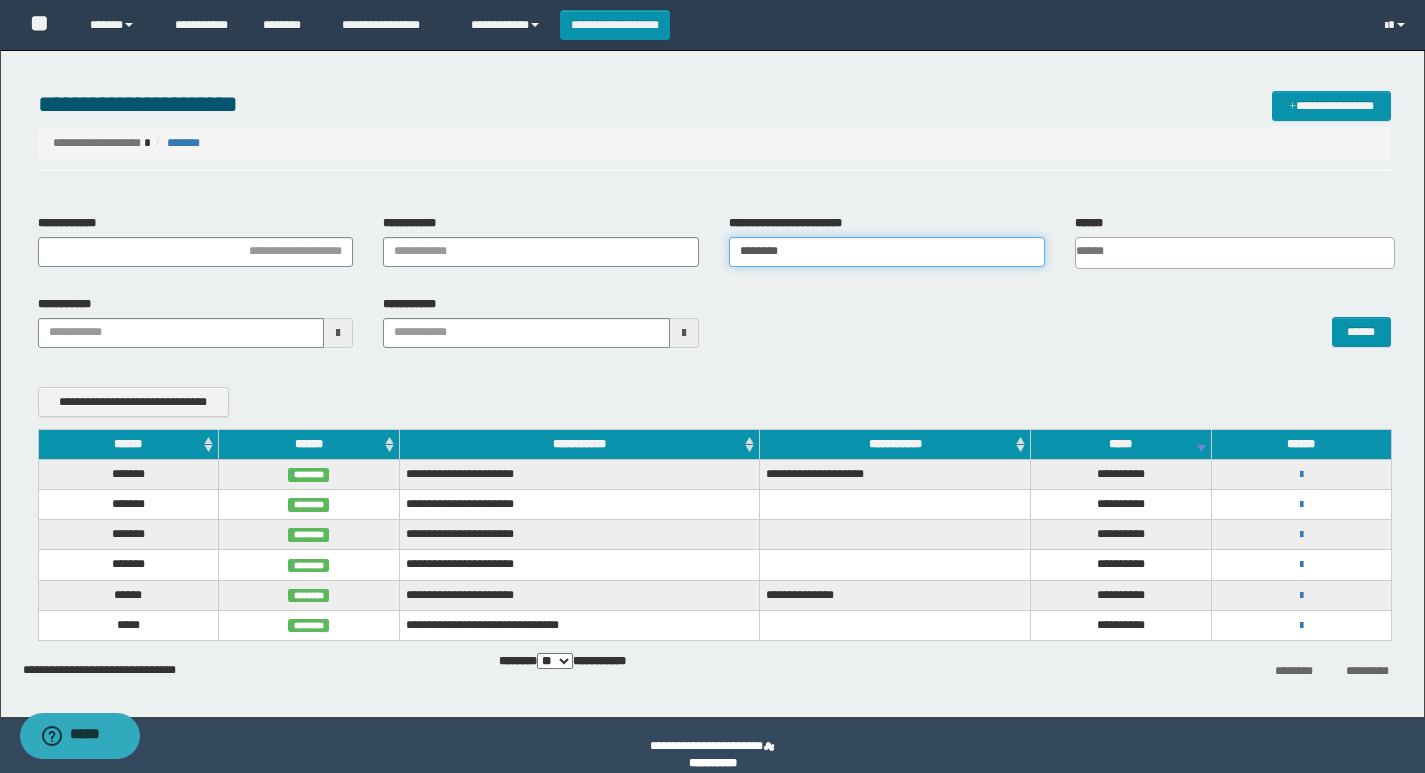 click on "**********" at bounding box center (714, 249) 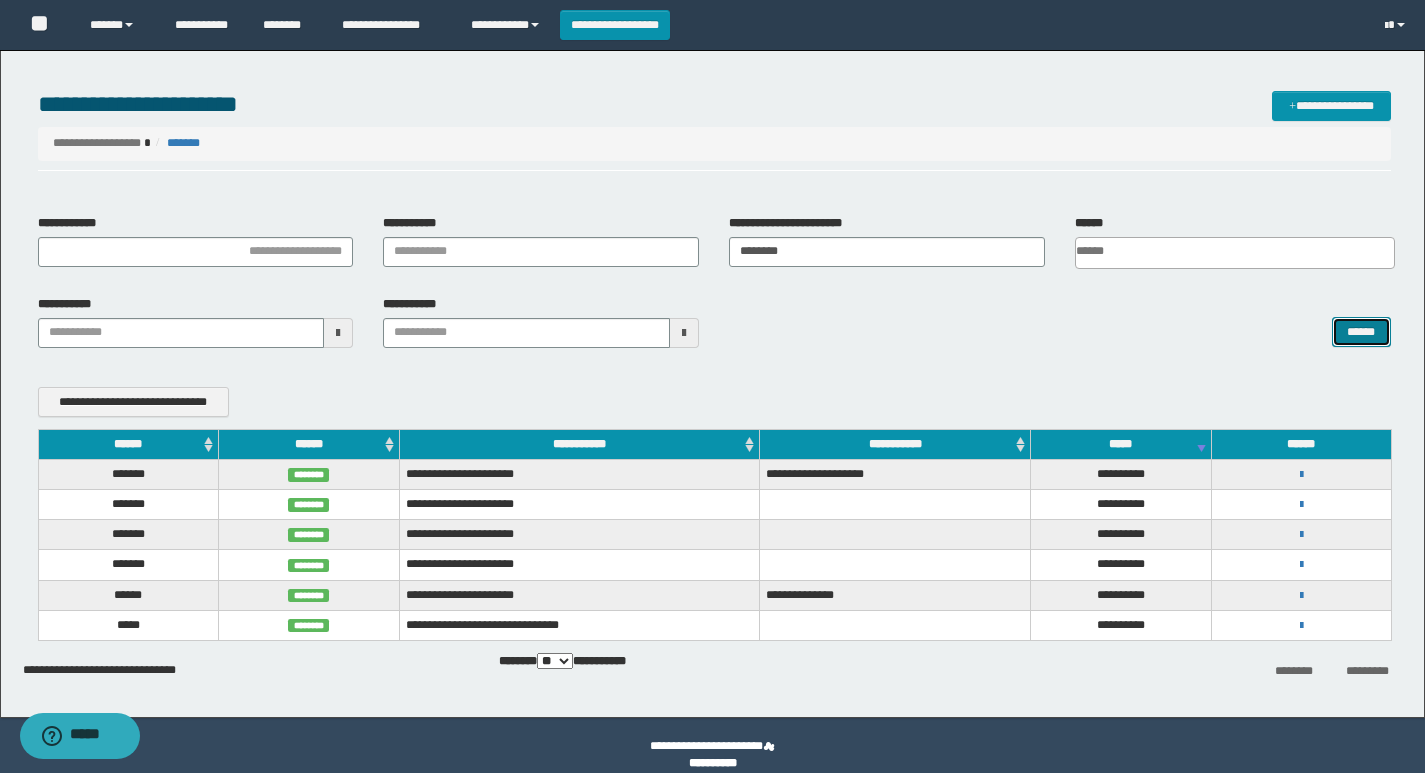 click on "******" at bounding box center [1361, 332] 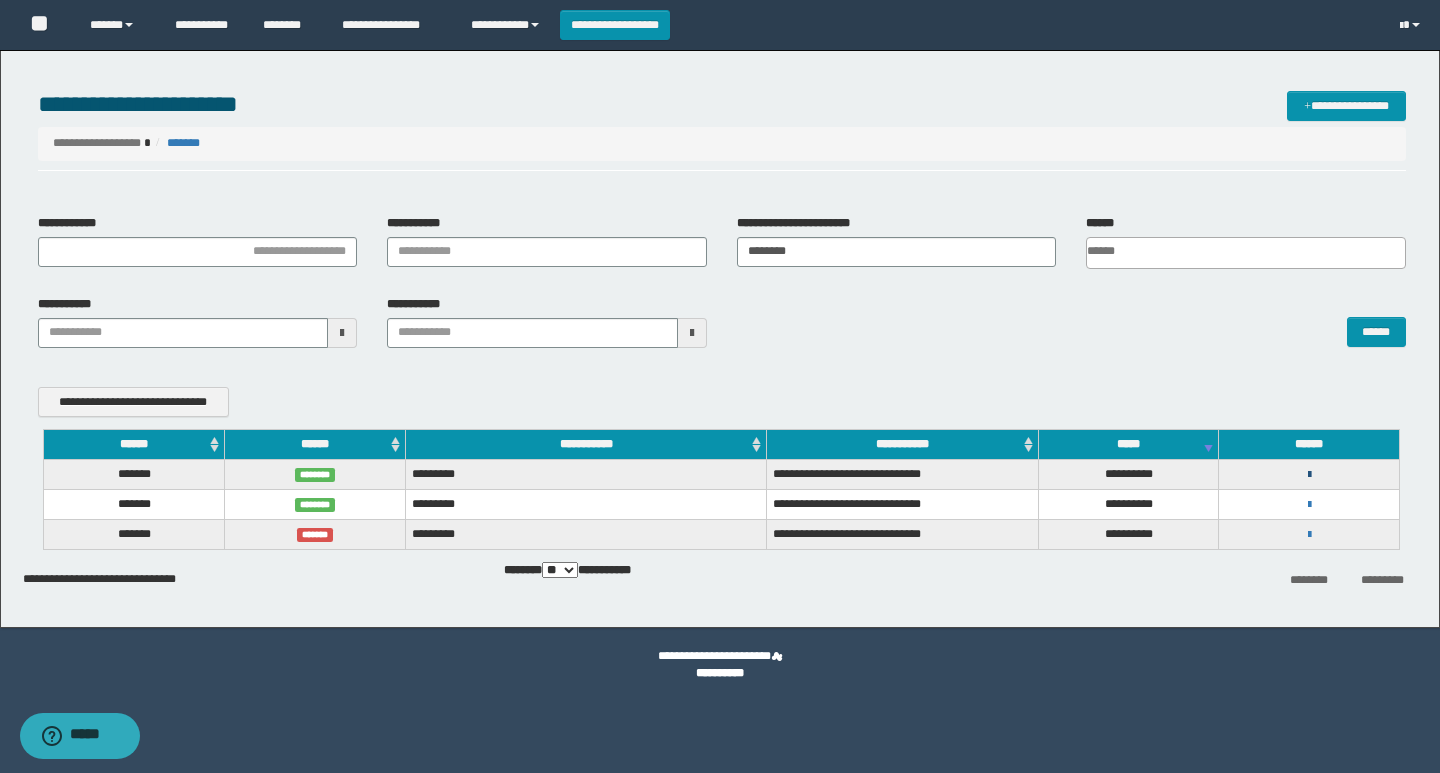 click at bounding box center (1309, 475) 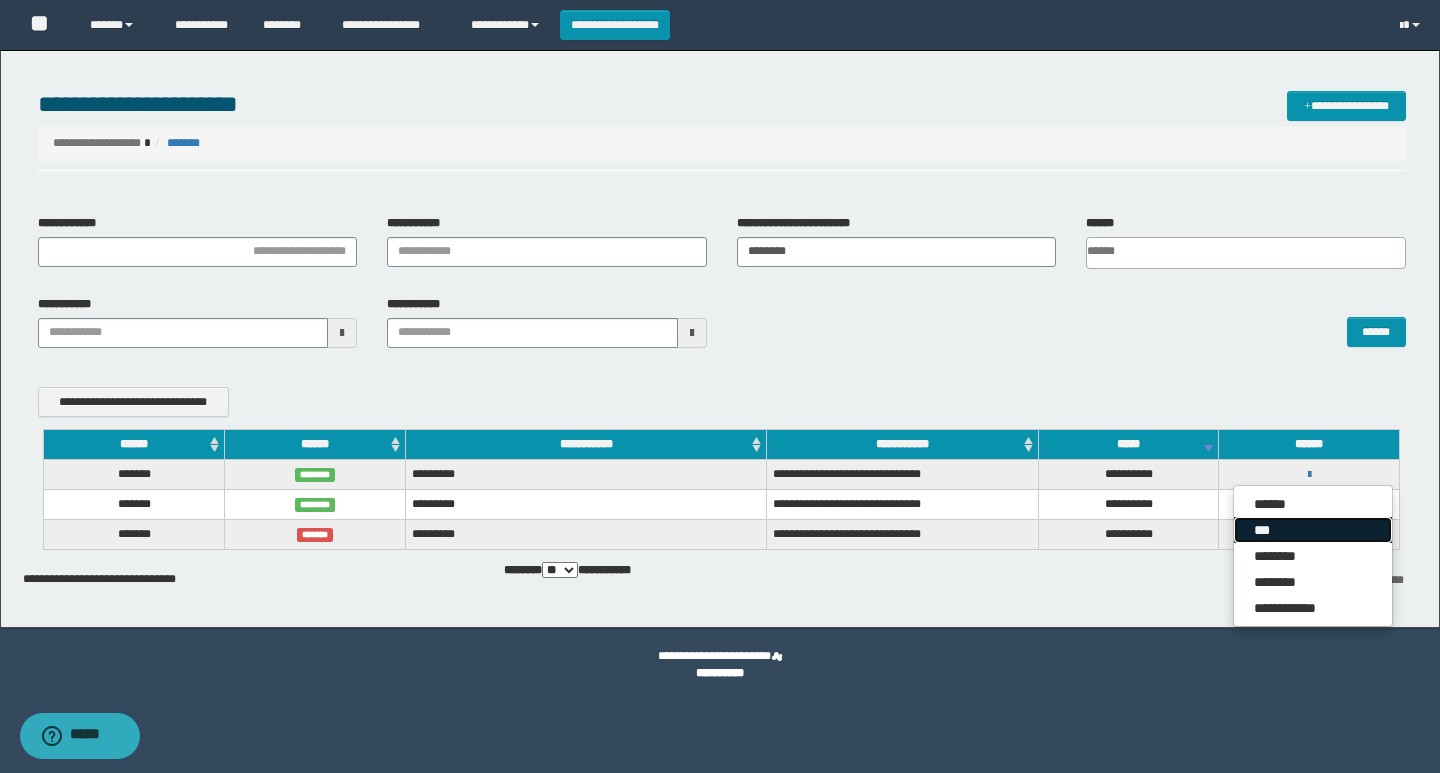 click on "***" at bounding box center (1313, 530) 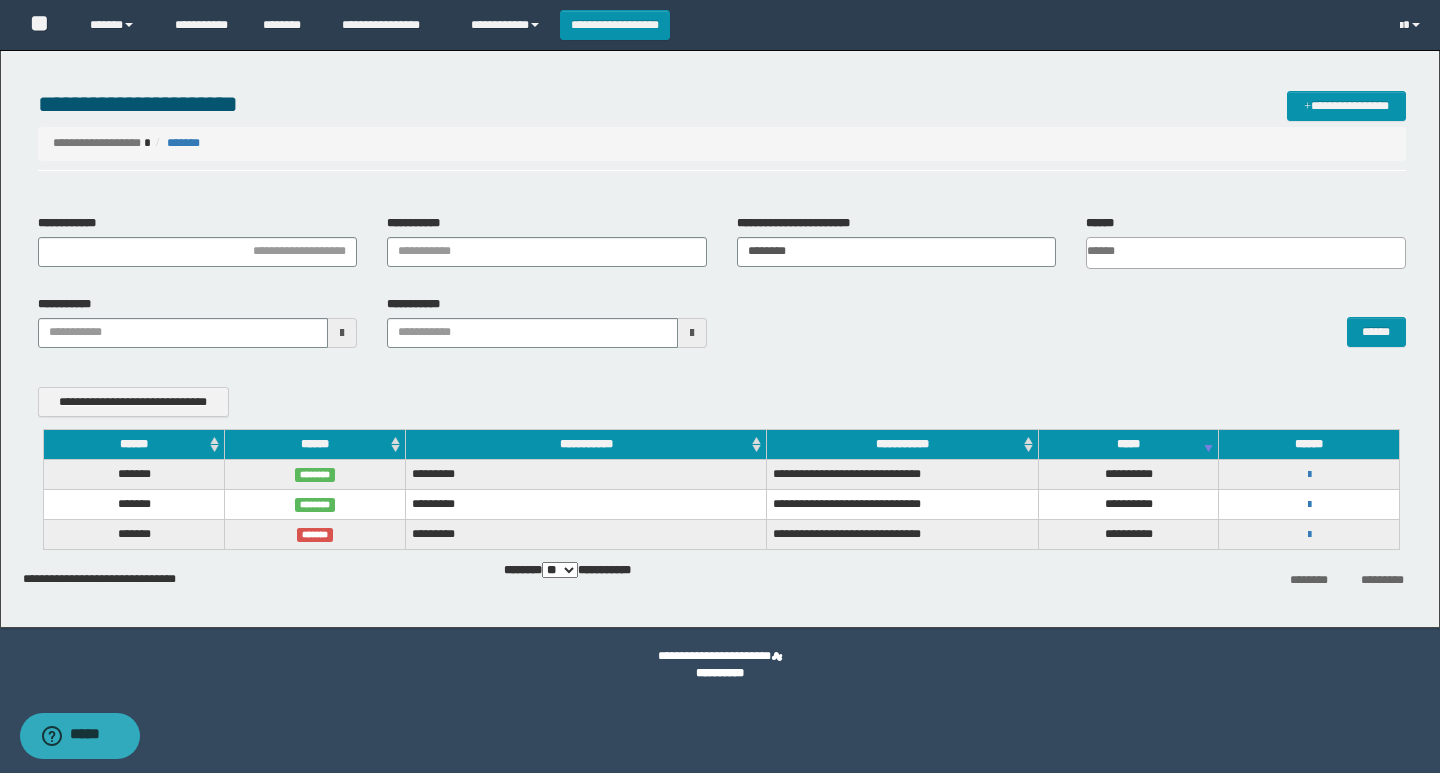 scroll, scrollTop: 0, scrollLeft: 0, axis: both 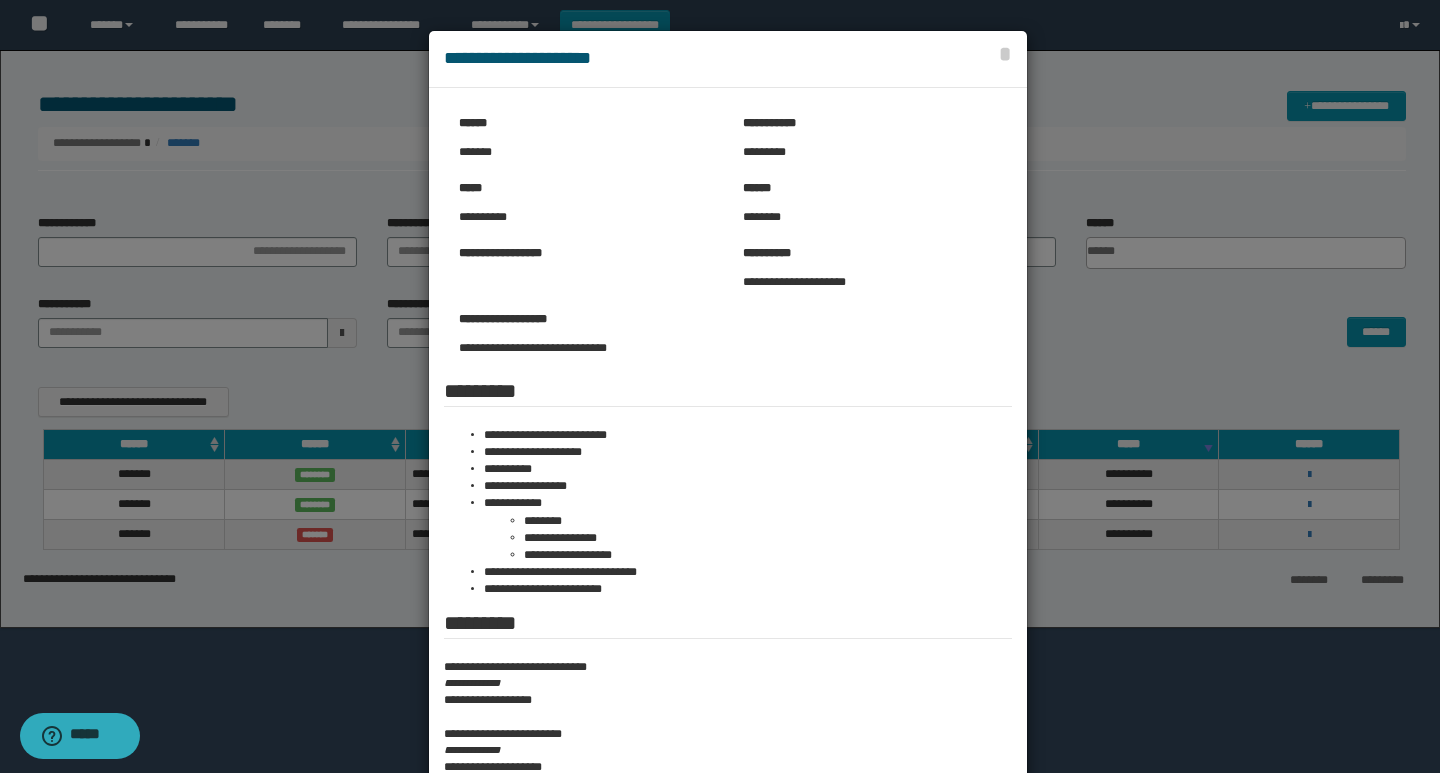 click on "*********" at bounding box center (870, 152) 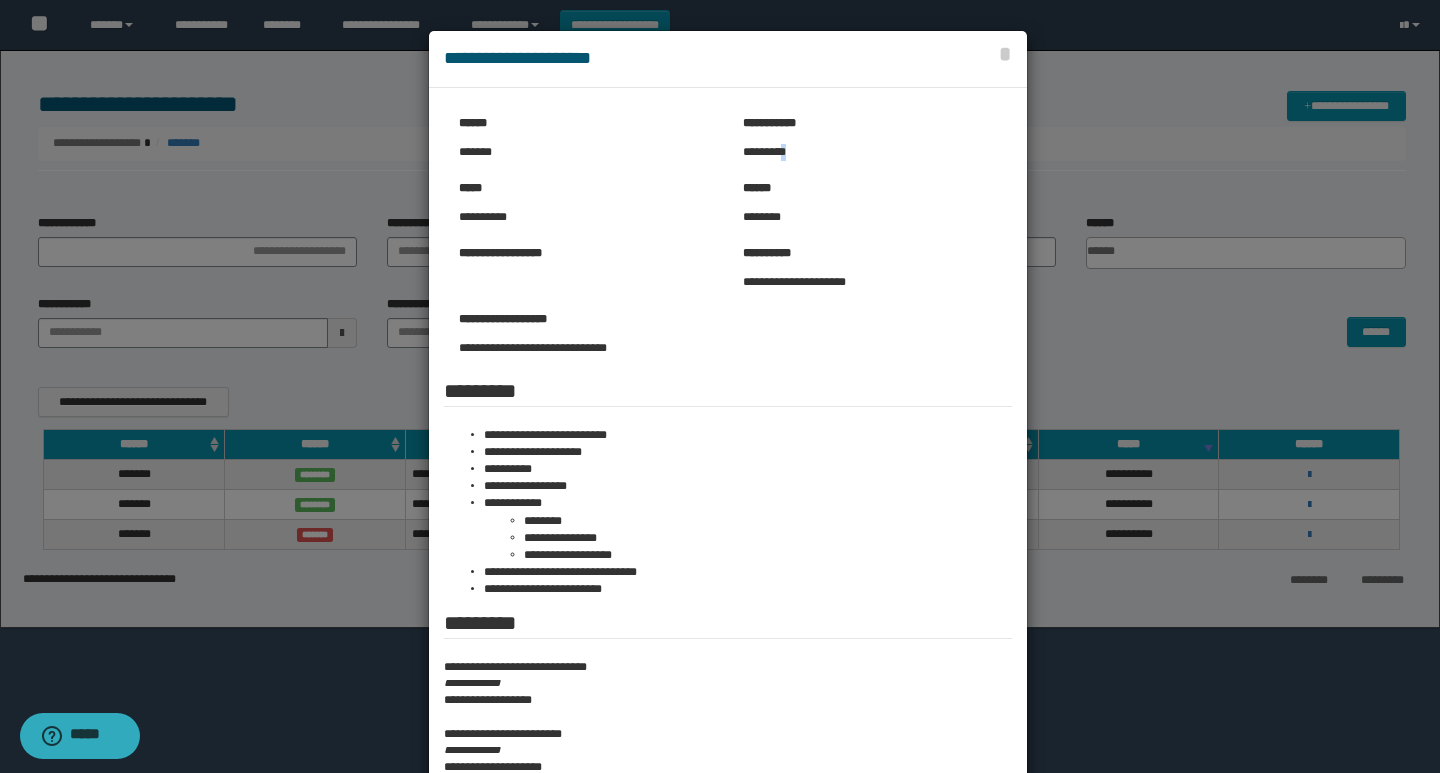 click on "*********" at bounding box center [870, 152] 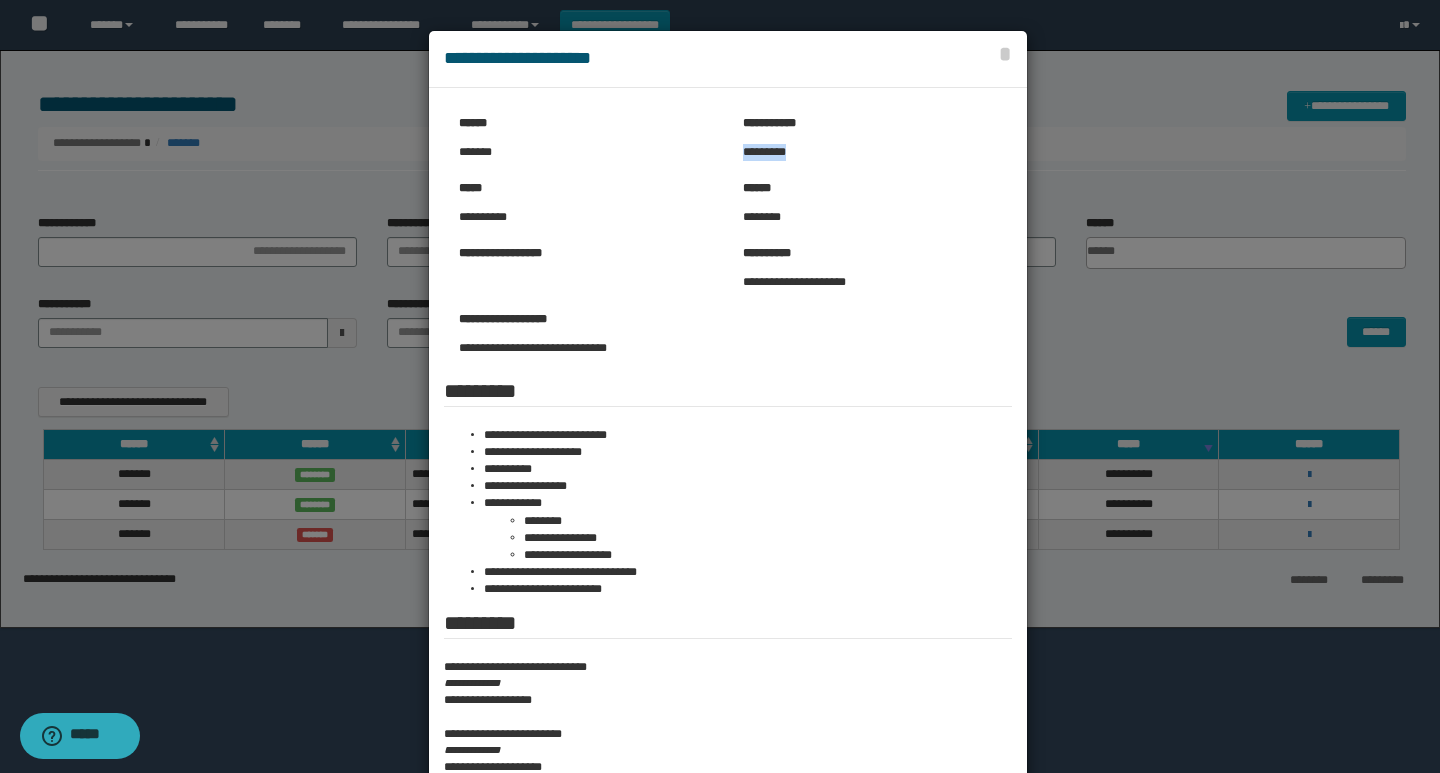 click on "*********" at bounding box center (870, 152) 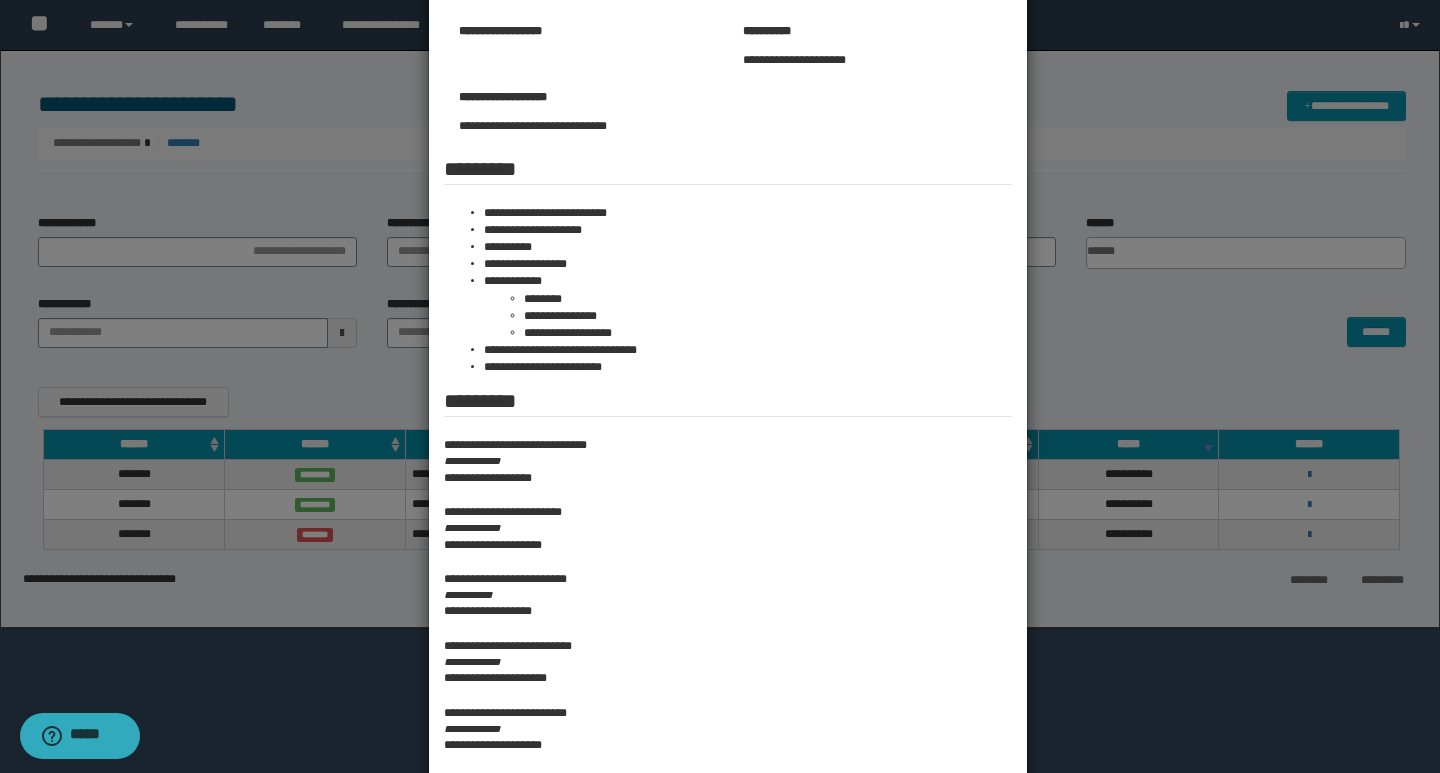 scroll, scrollTop: 426, scrollLeft: 0, axis: vertical 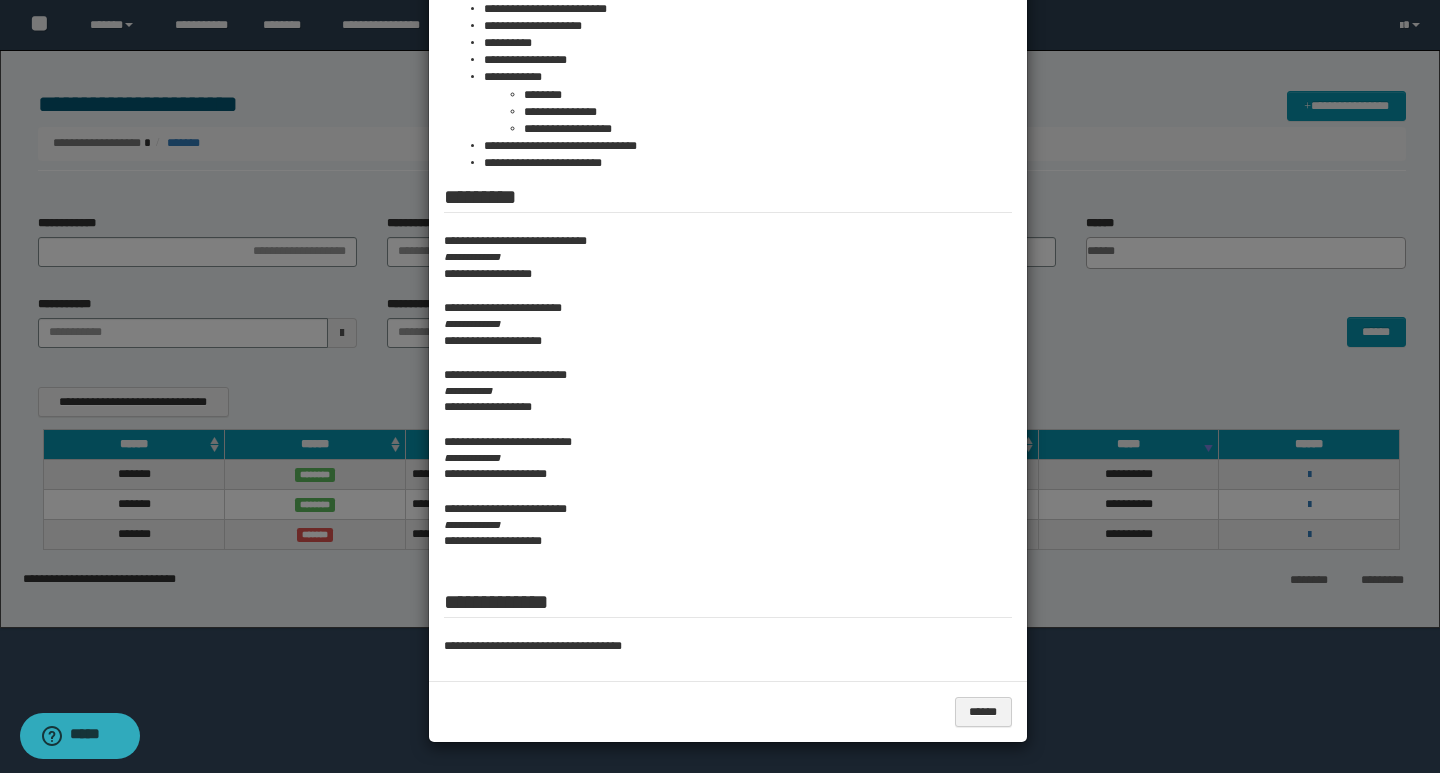 drag, startPoint x: 1151, startPoint y: 254, endPoint x: 1035, endPoint y: 258, distance: 116.06895 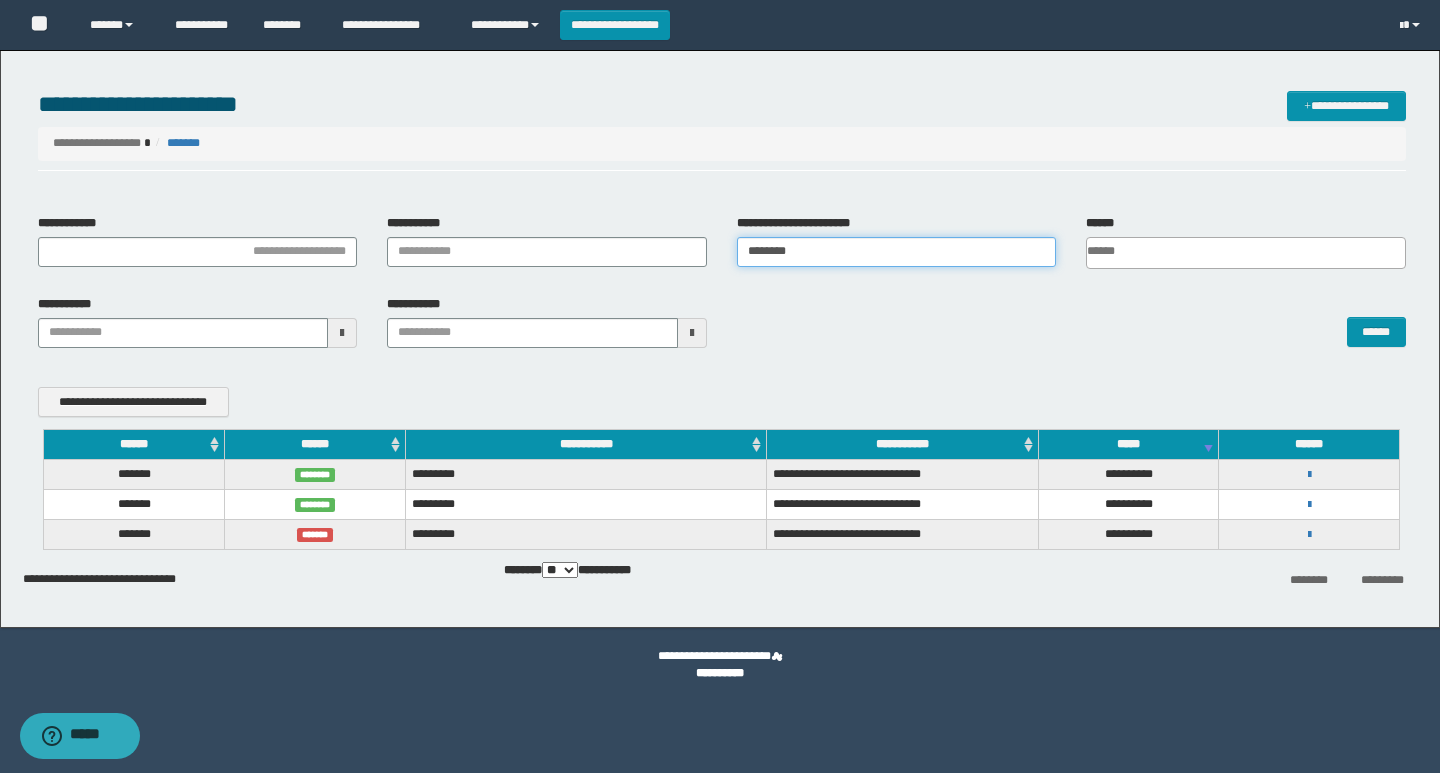click on "********" at bounding box center [897, 252] 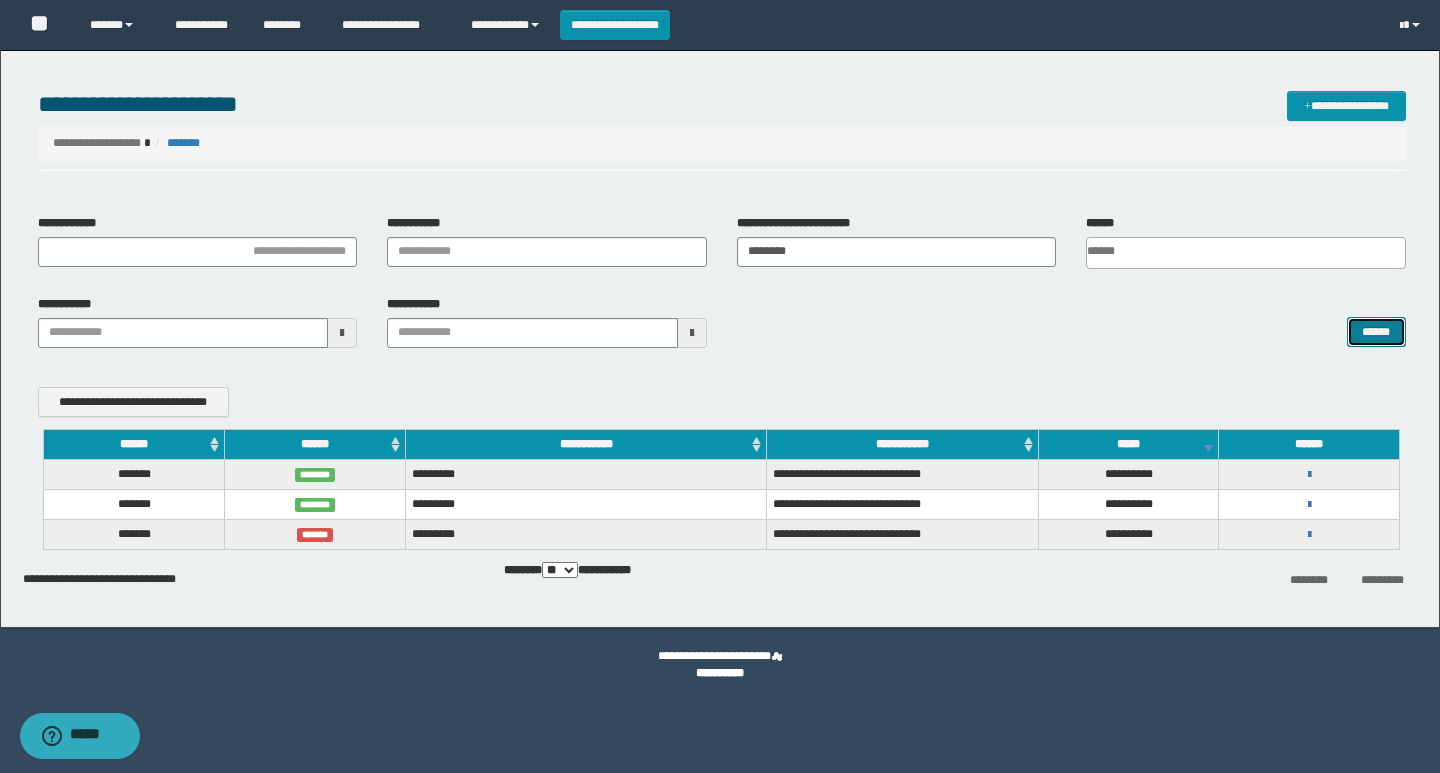 click on "******" at bounding box center (1376, 332) 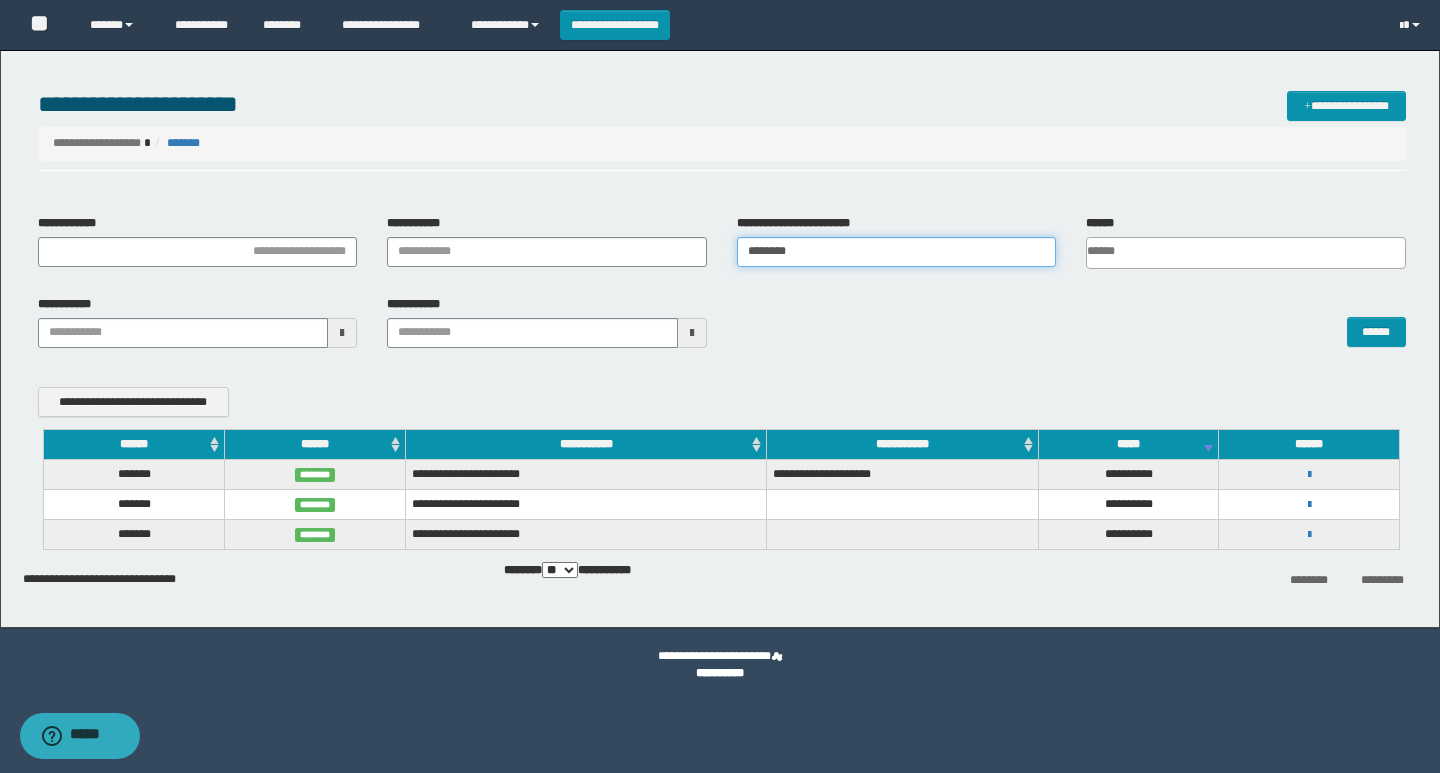 click on "********" at bounding box center (897, 252) 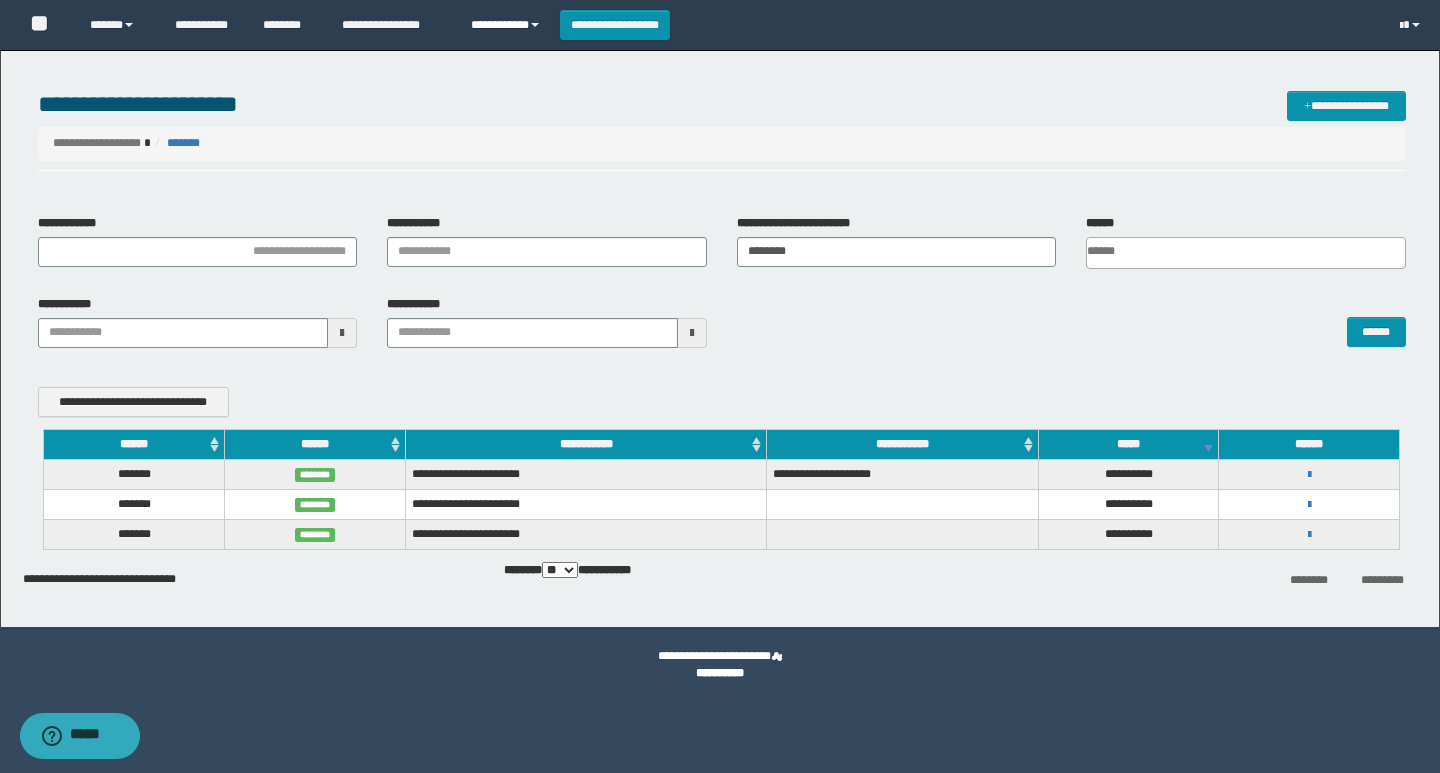 drag, startPoint x: 519, startPoint y: 20, endPoint x: 515, endPoint y: 50, distance: 30.265491 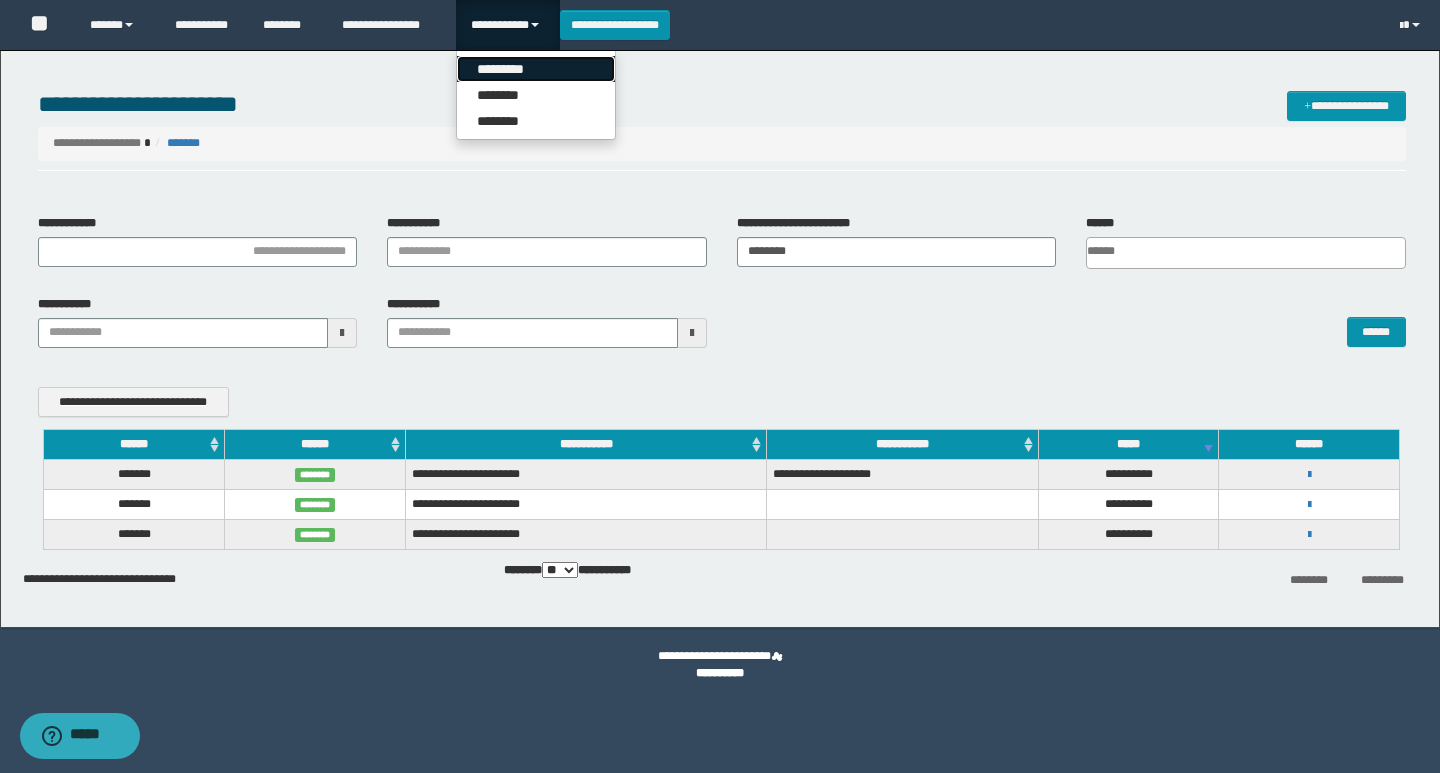 click on "*********" at bounding box center [536, 69] 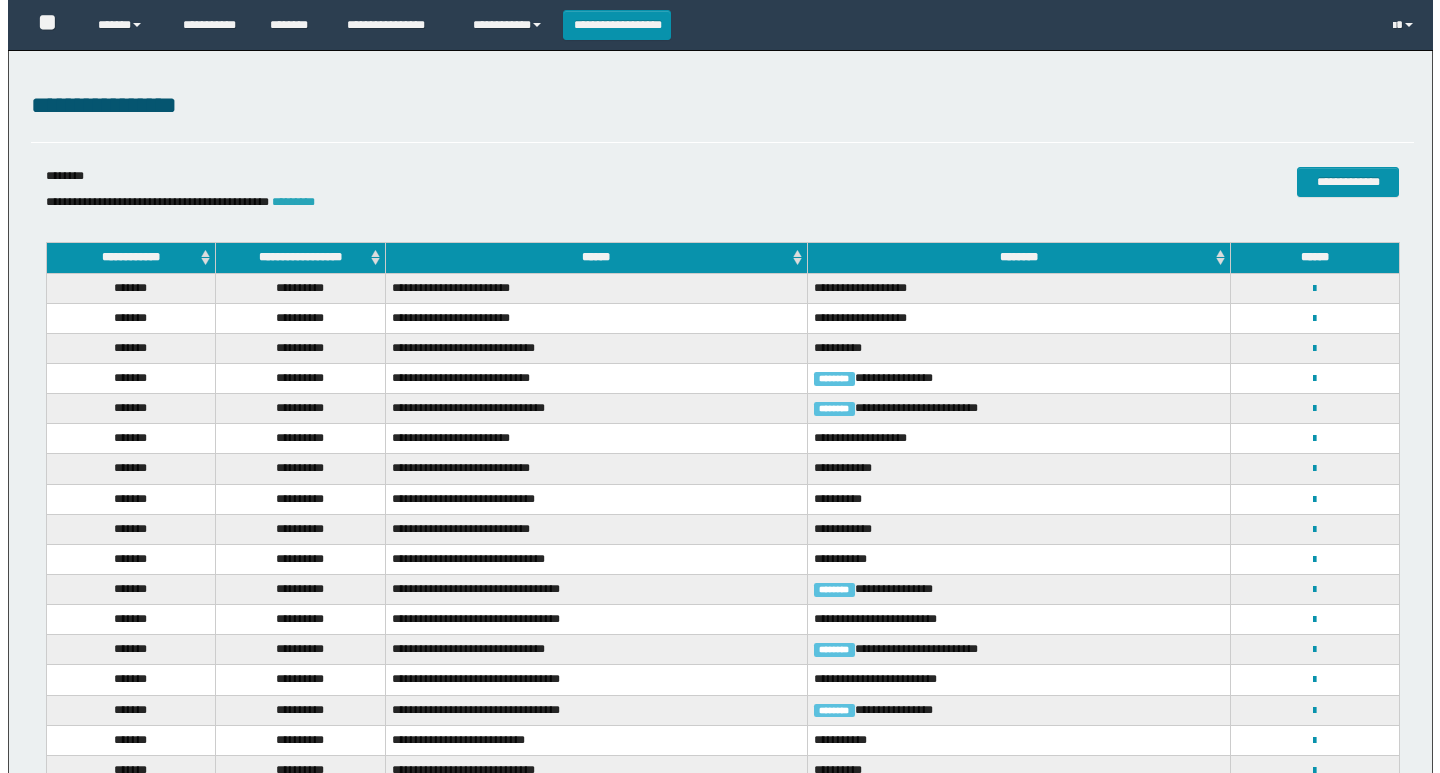 scroll, scrollTop: 0, scrollLeft: 0, axis: both 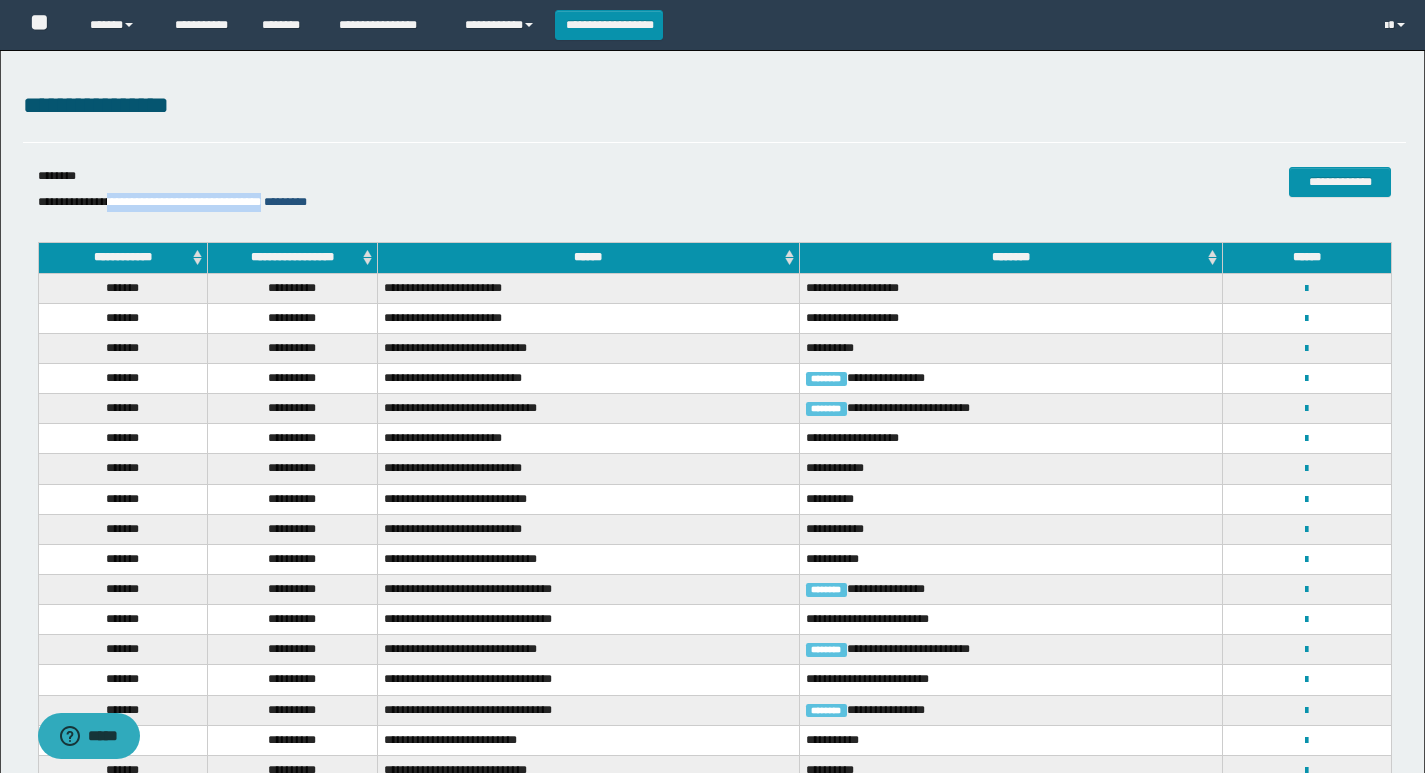 drag, startPoint x: 332, startPoint y: 202, endPoint x: 309, endPoint y: 200, distance: 23.086792 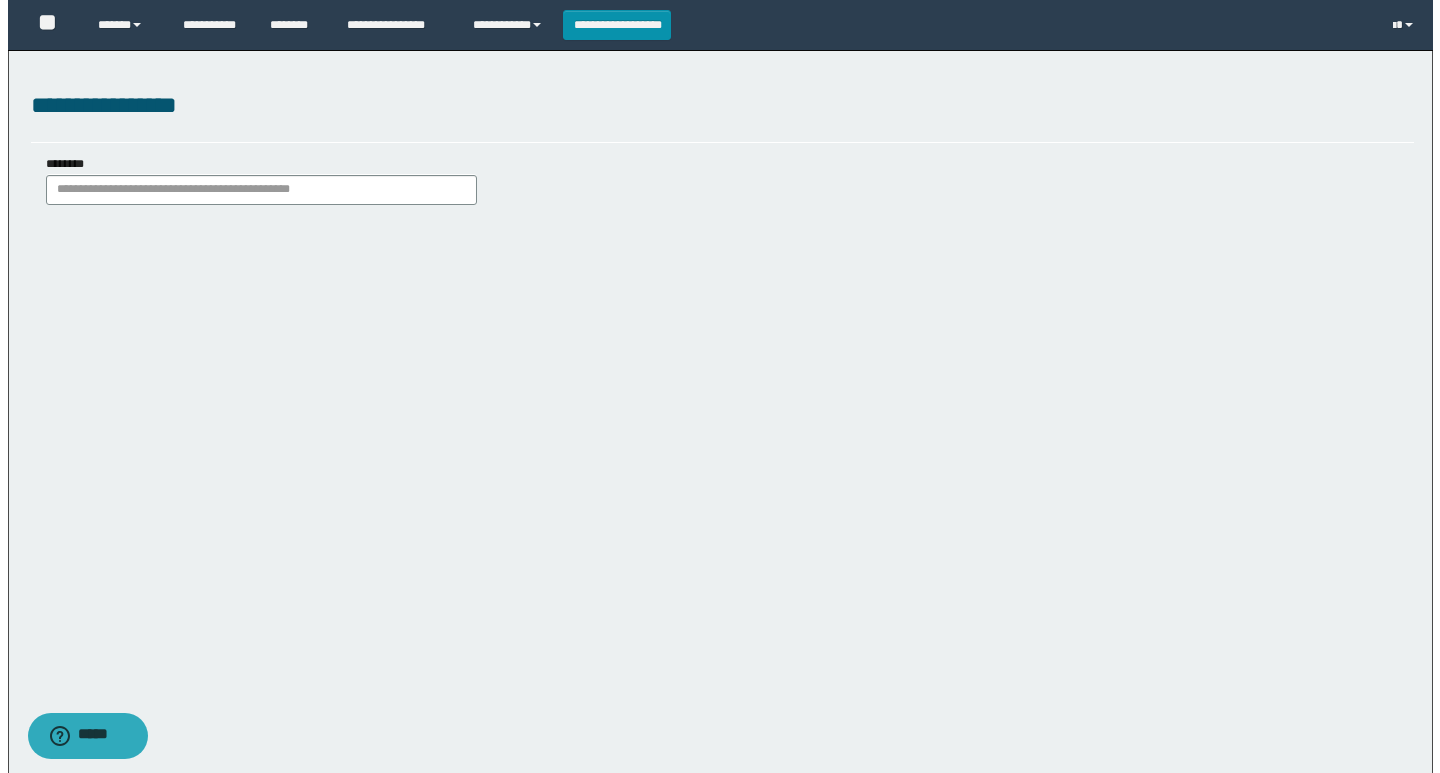 scroll, scrollTop: 0, scrollLeft: 0, axis: both 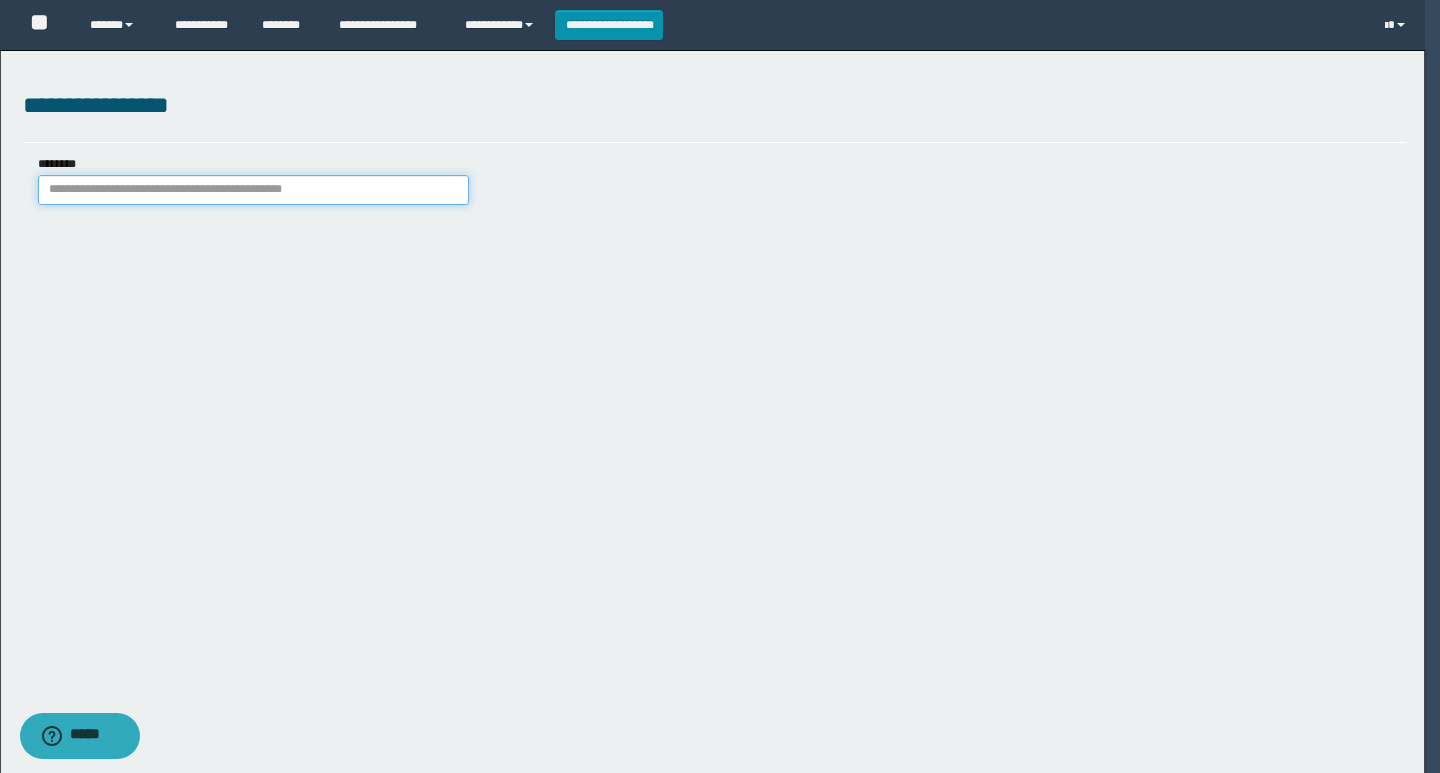click on "********" at bounding box center [253, 190] 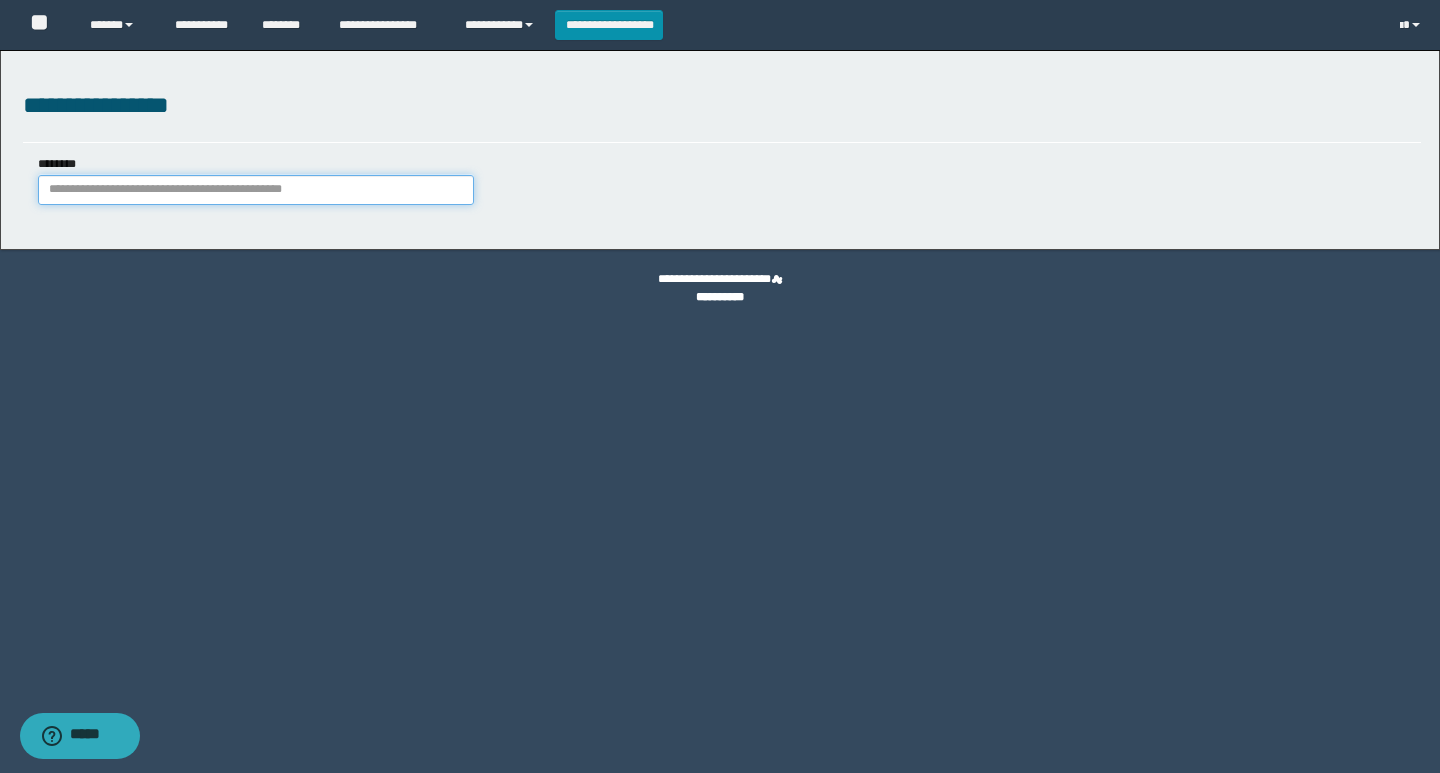paste on "**********" 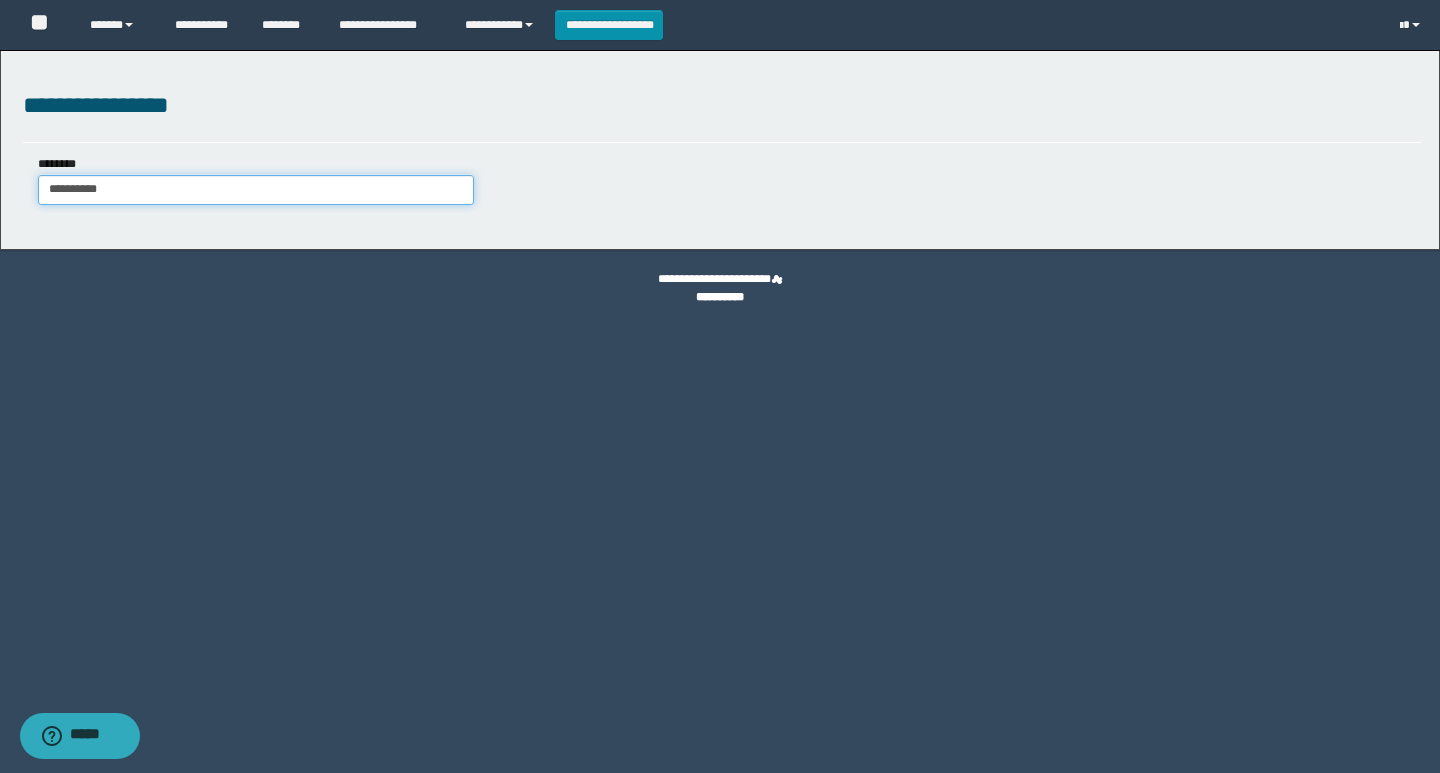 type on "**********" 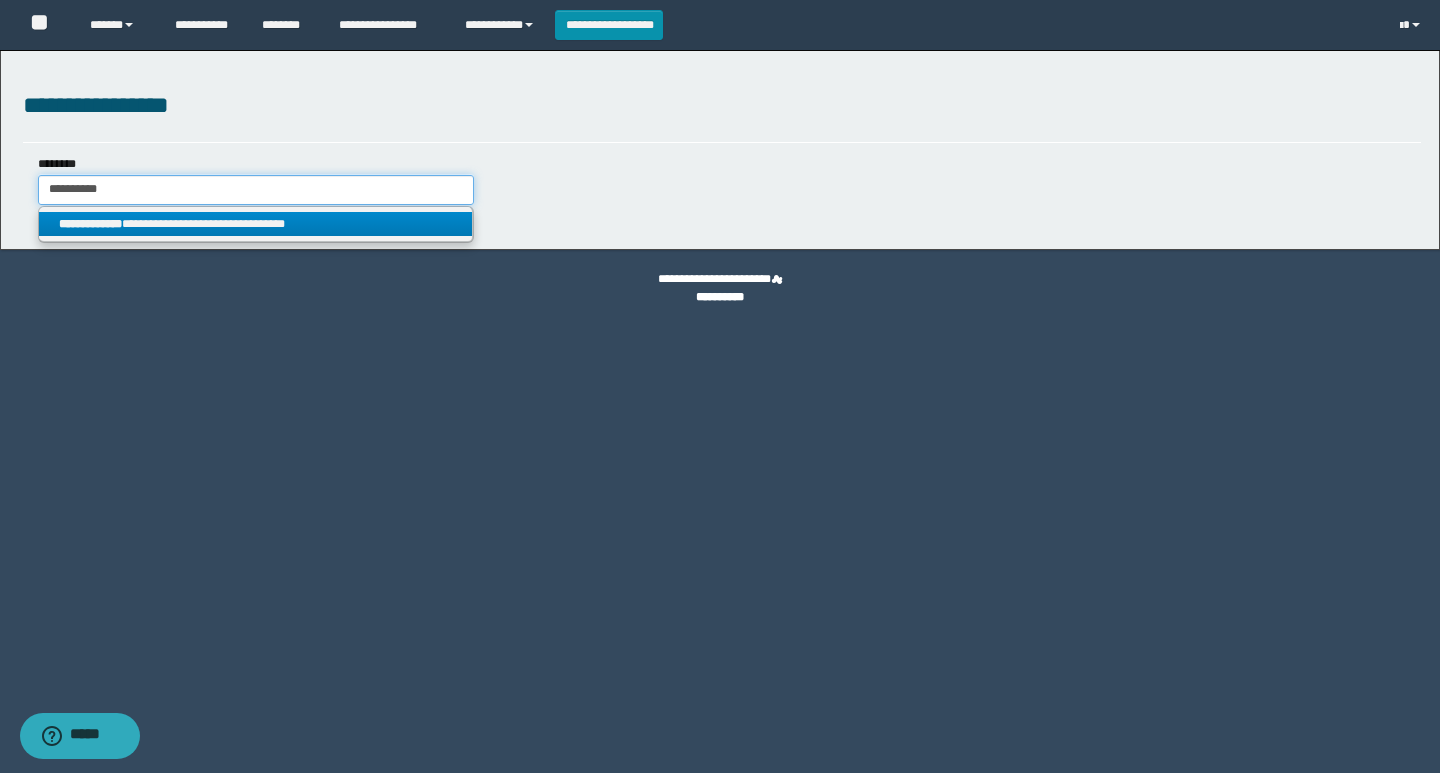 type on "**********" 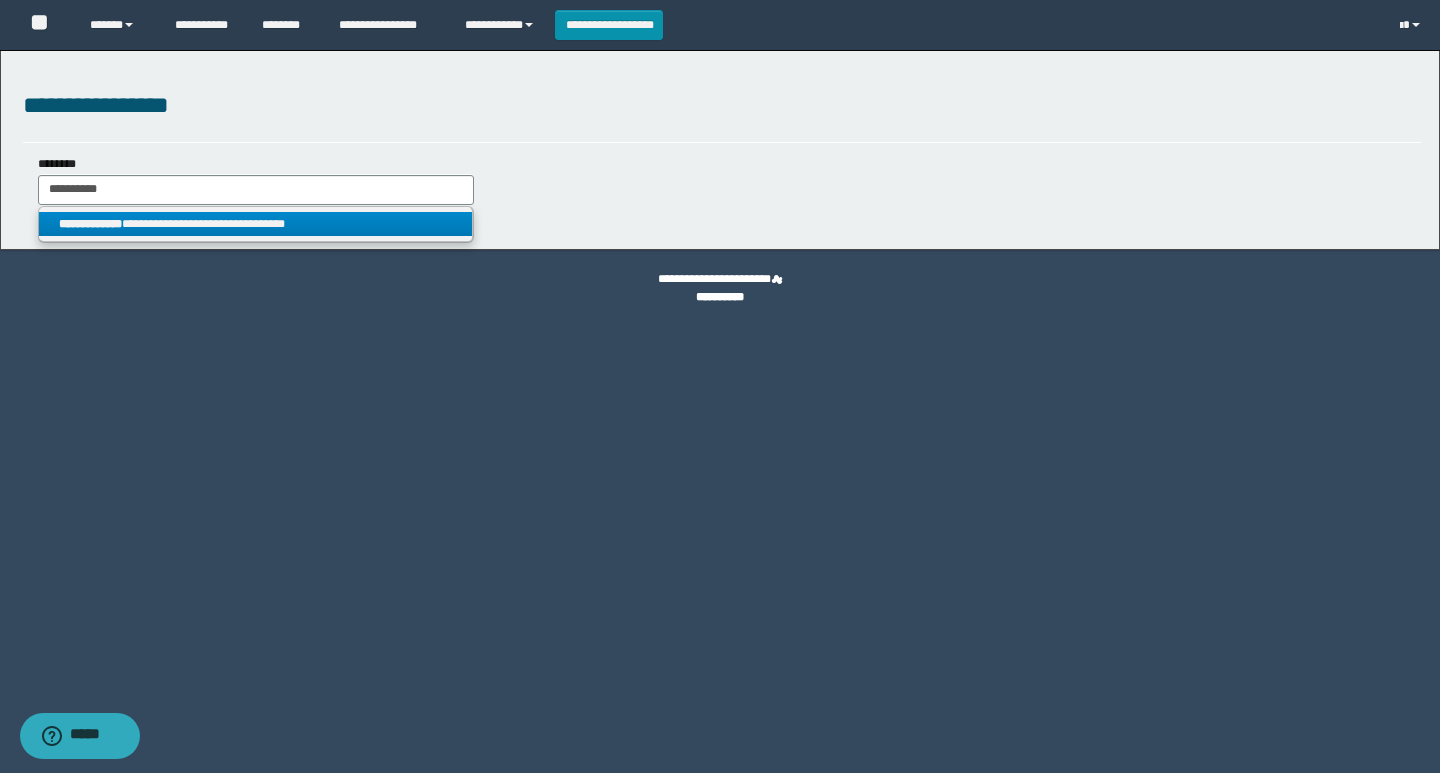 click on "**********" at bounding box center [255, 224] 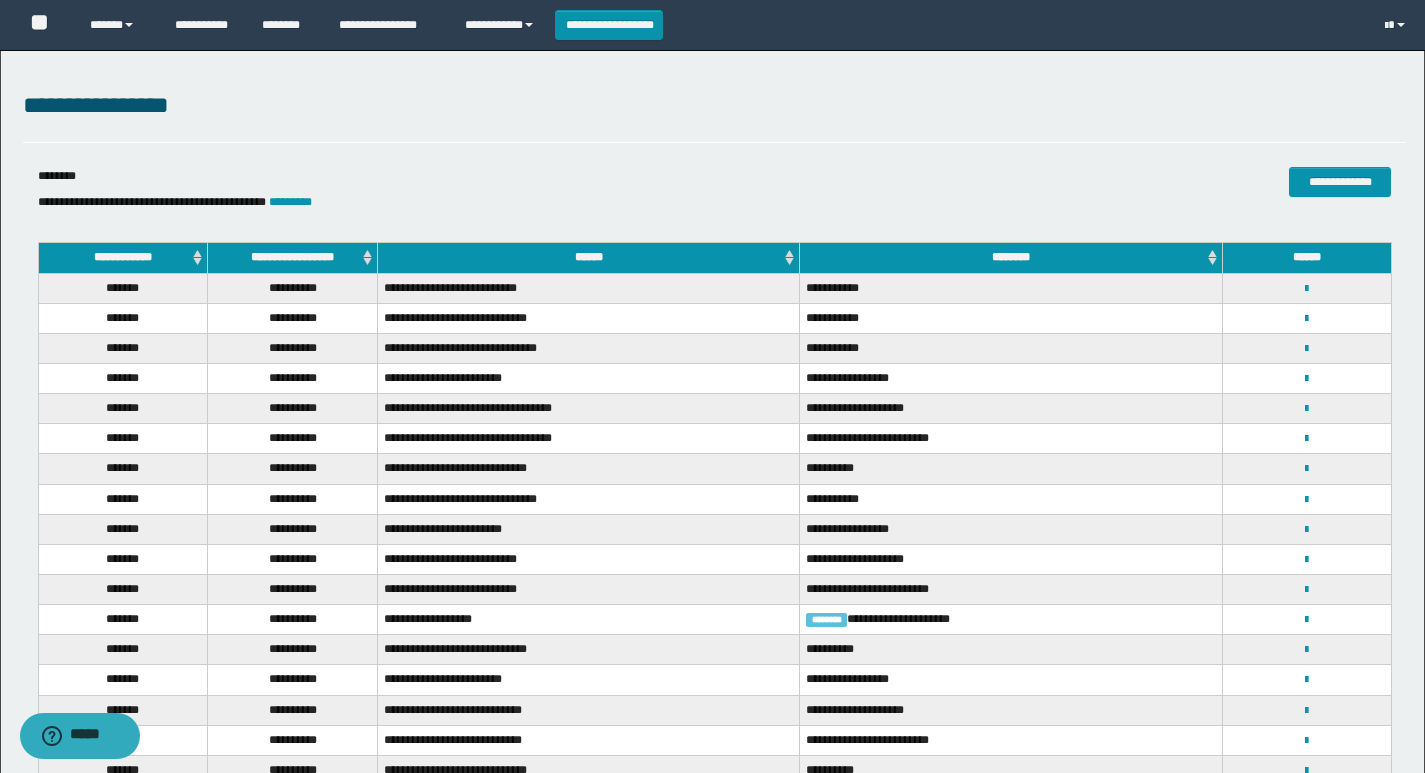click on "**********" at bounding box center [293, 258] 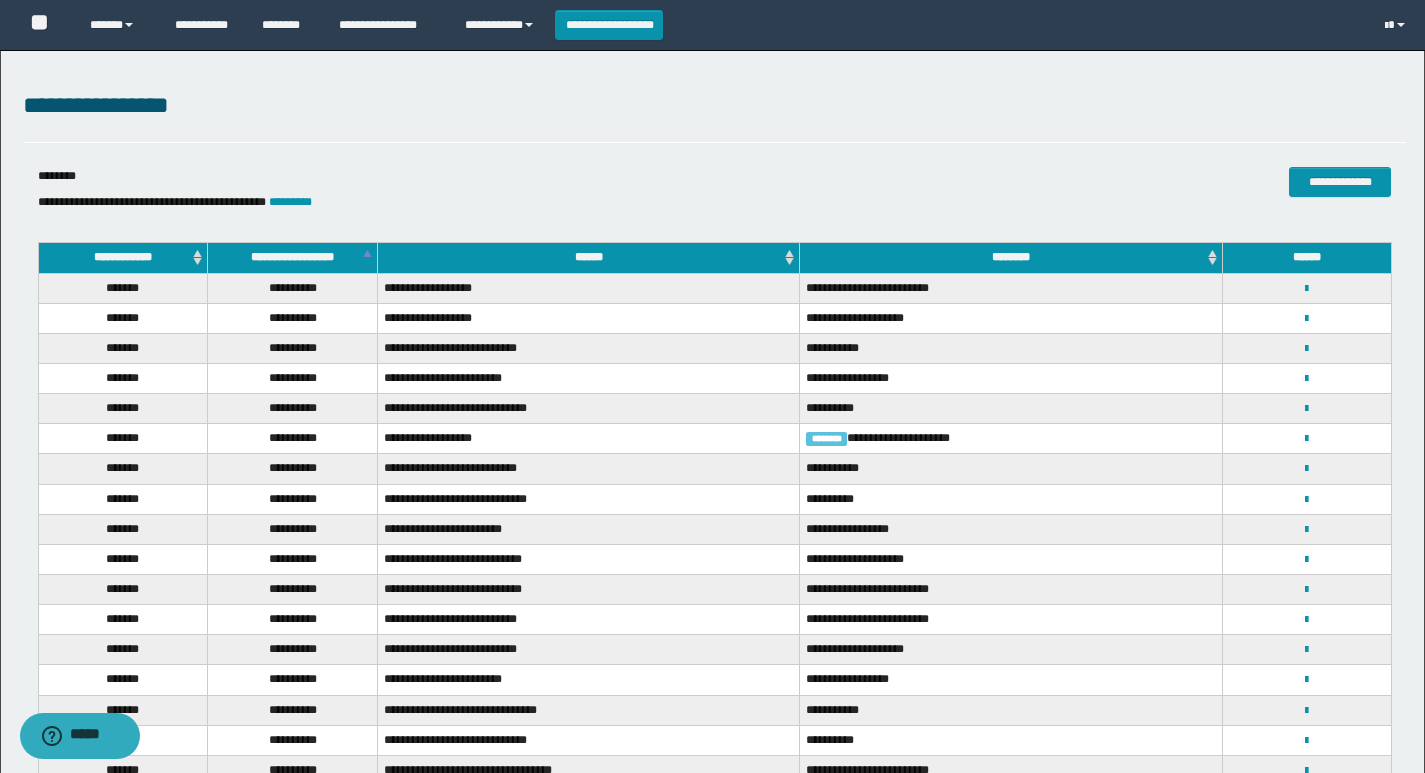 click on "**********" at bounding box center [293, 258] 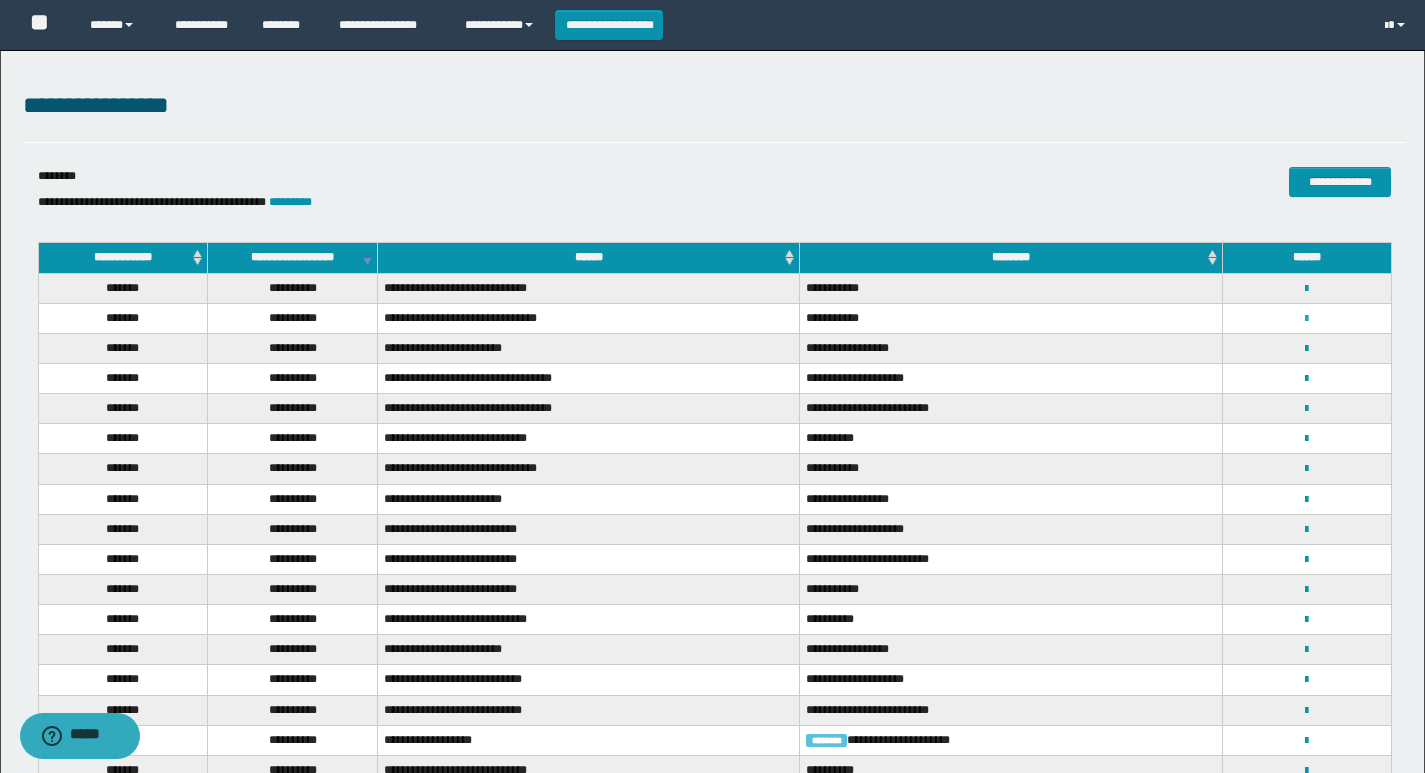 click at bounding box center (1306, 319) 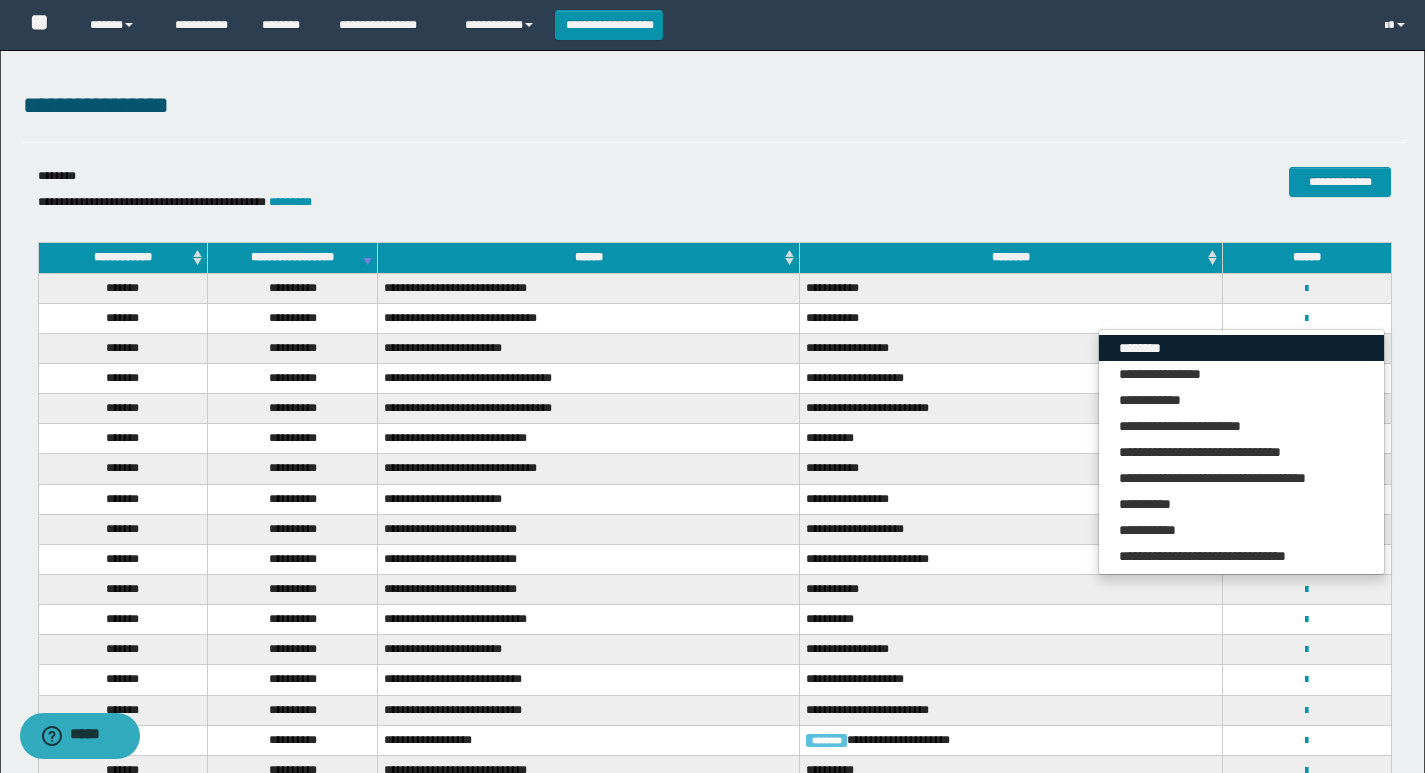 click on "********" at bounding box center [1241, 348] 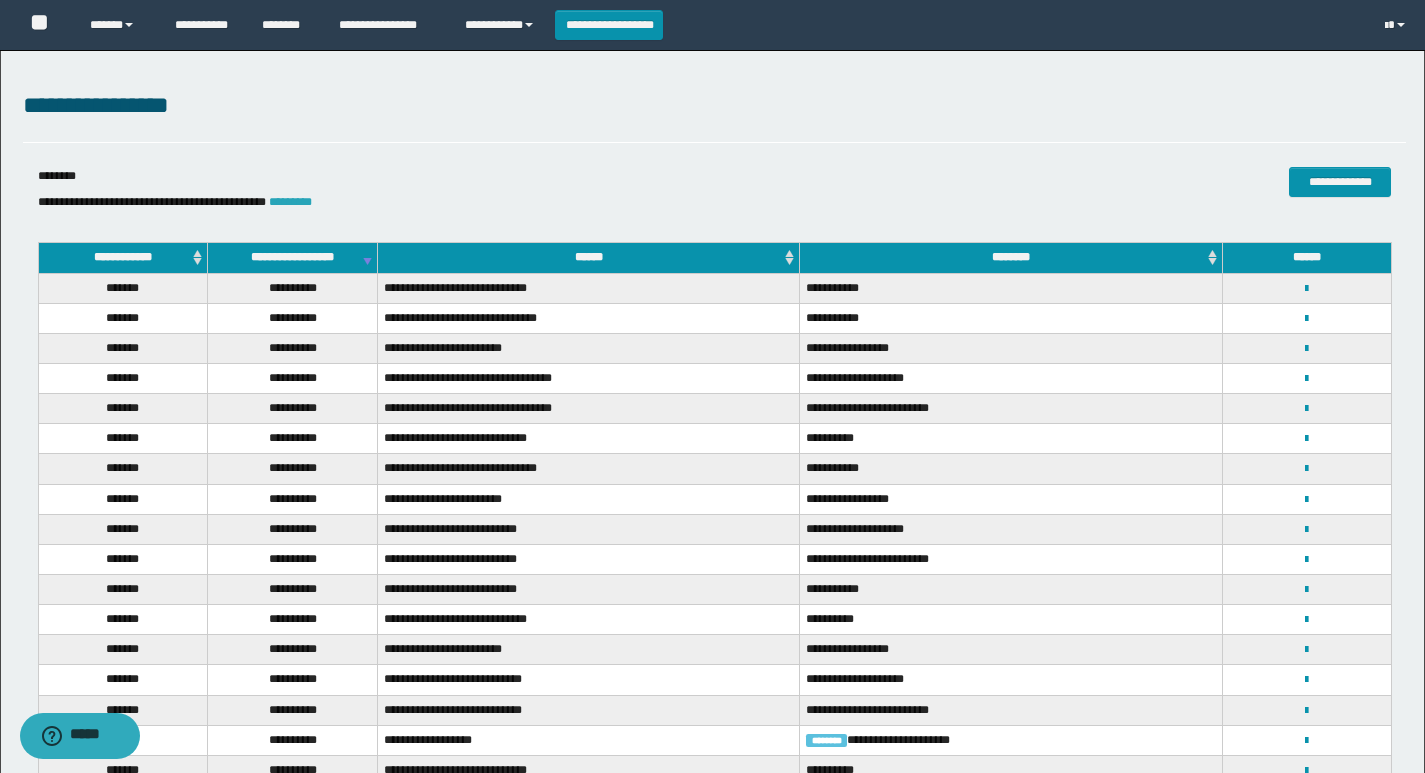 click on "*********" at bounding box center (290, 202) 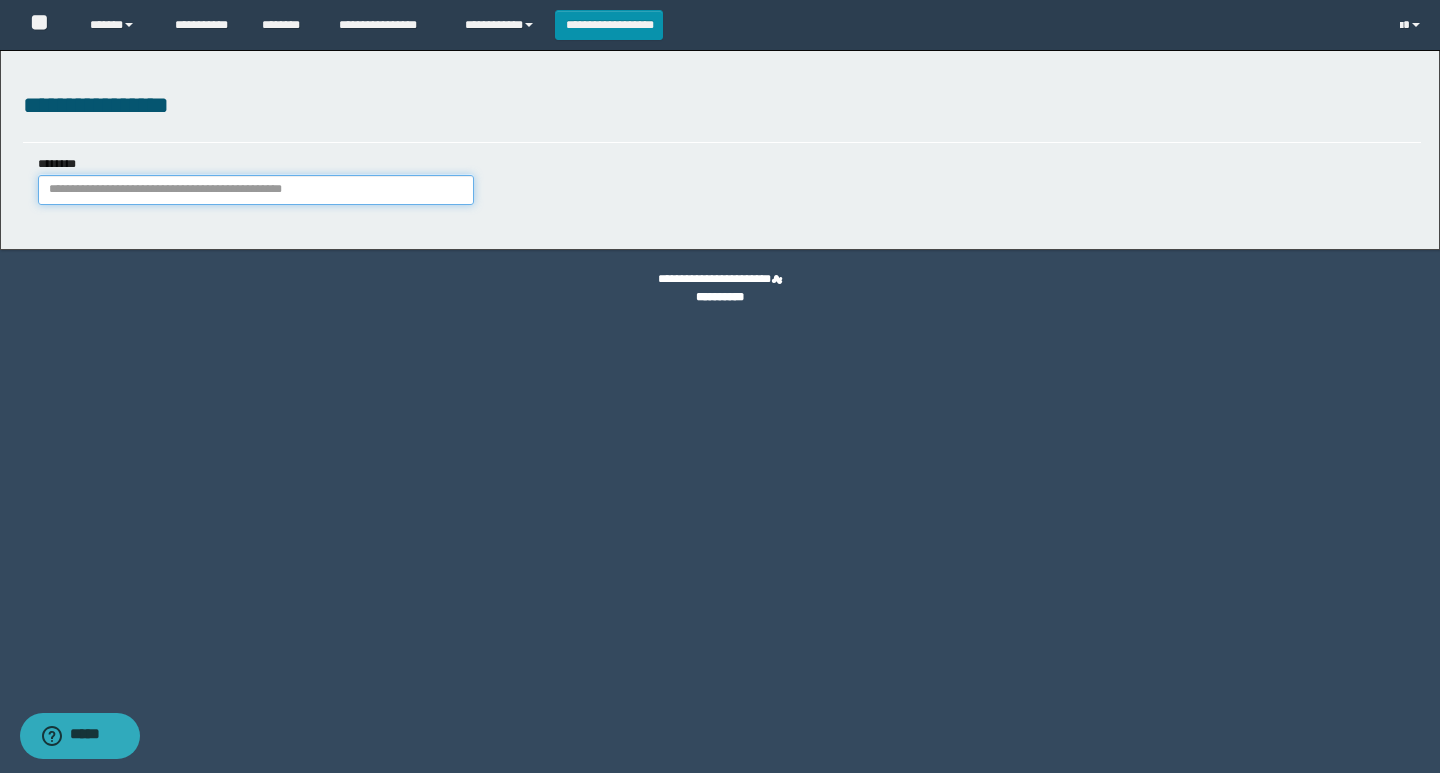 click on "********" at bounding box center (256, 190) 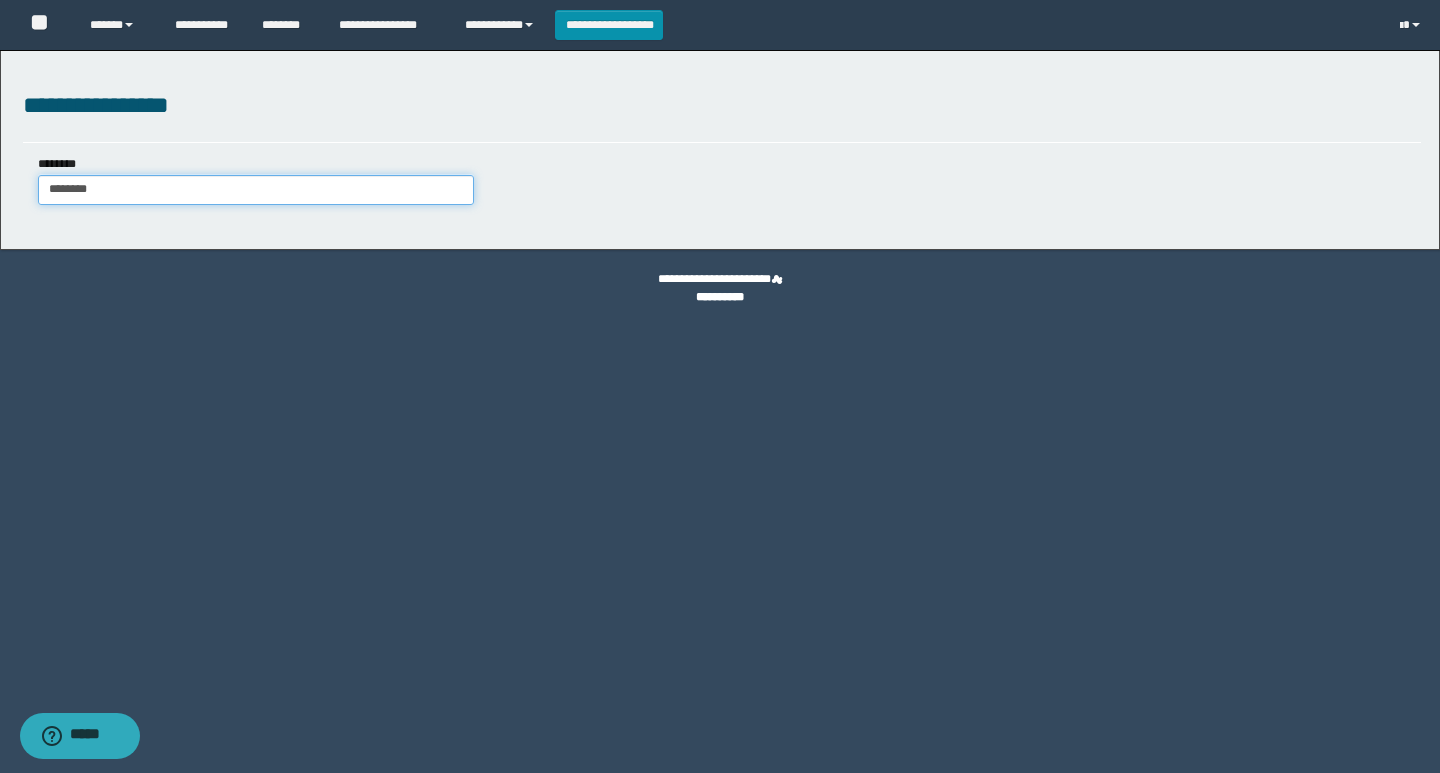 type on "********" 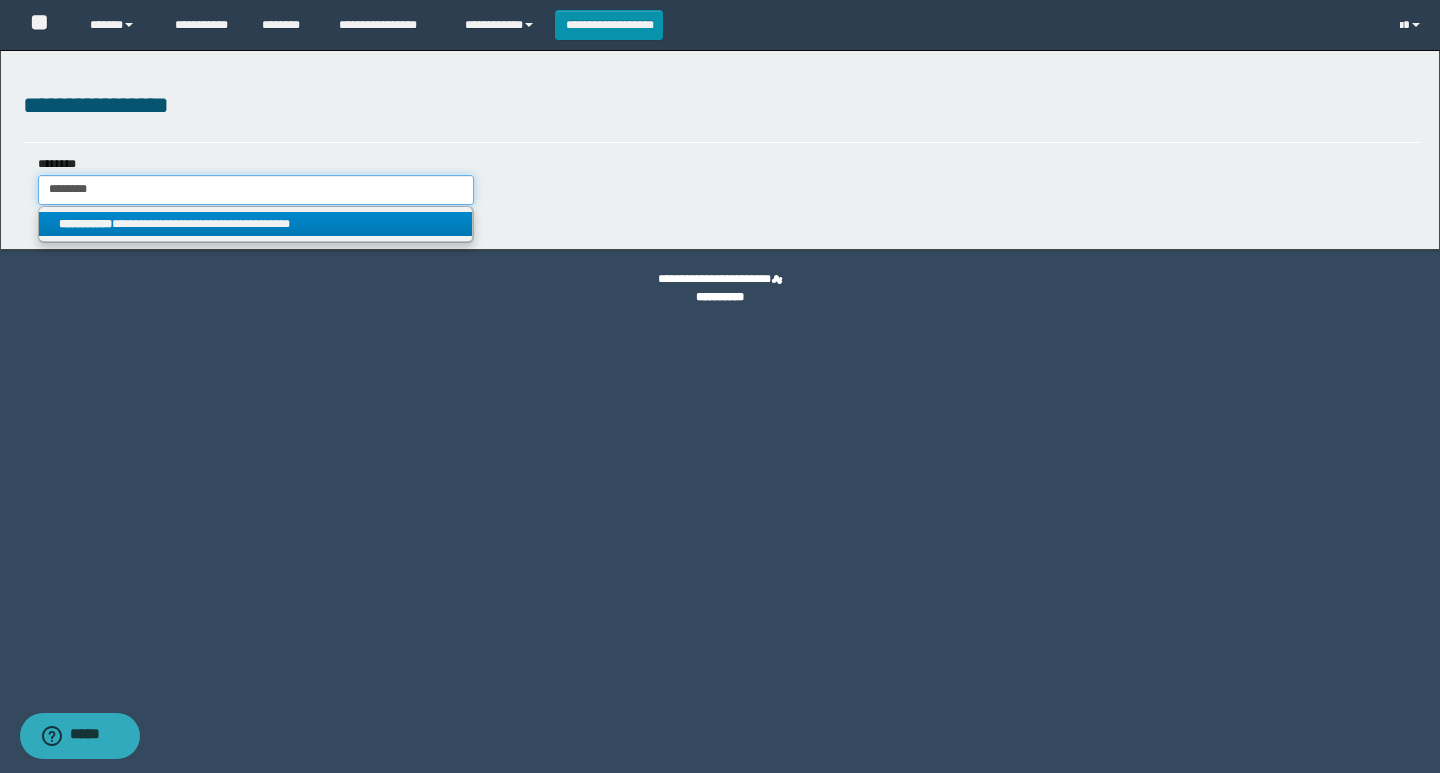 type on "********" 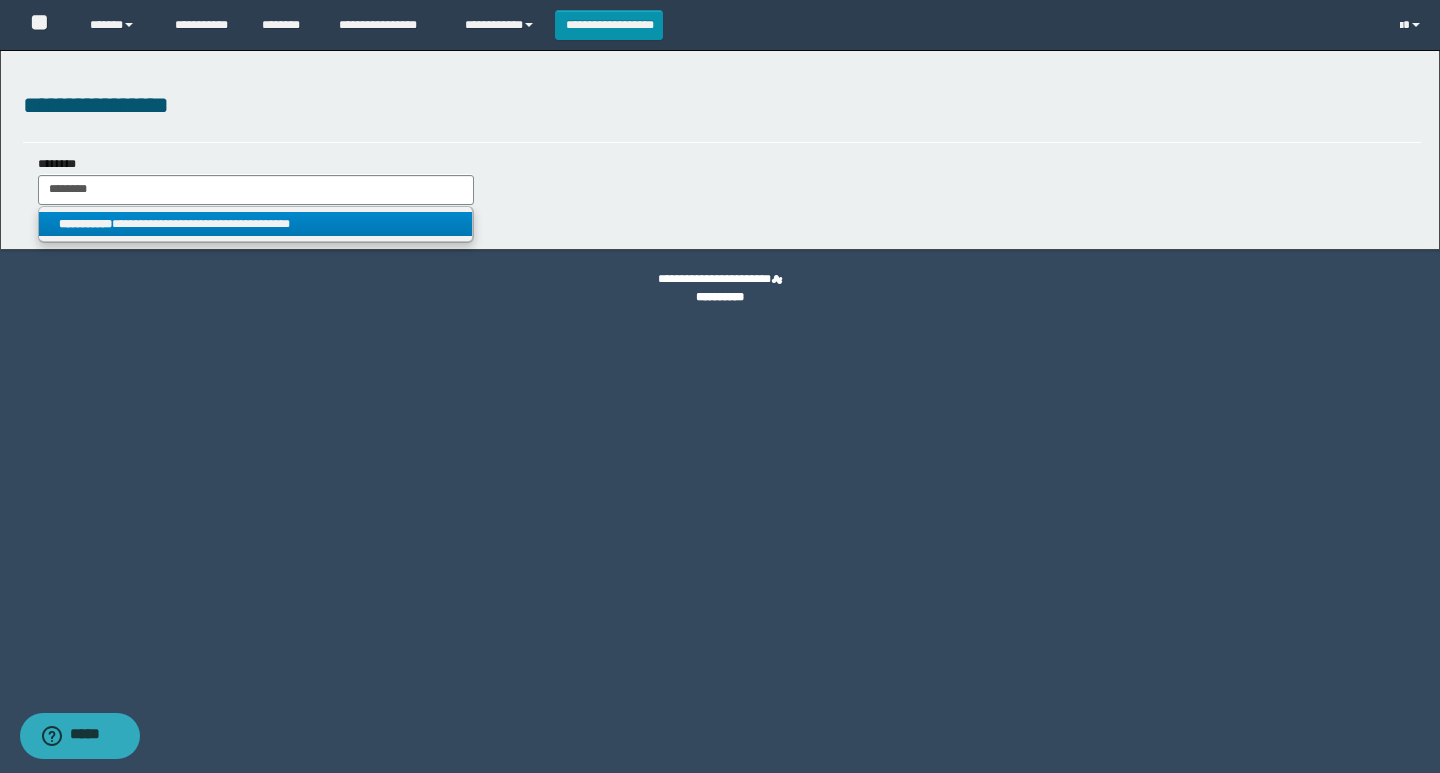 click on "**********" at bounding box center (255, 224) 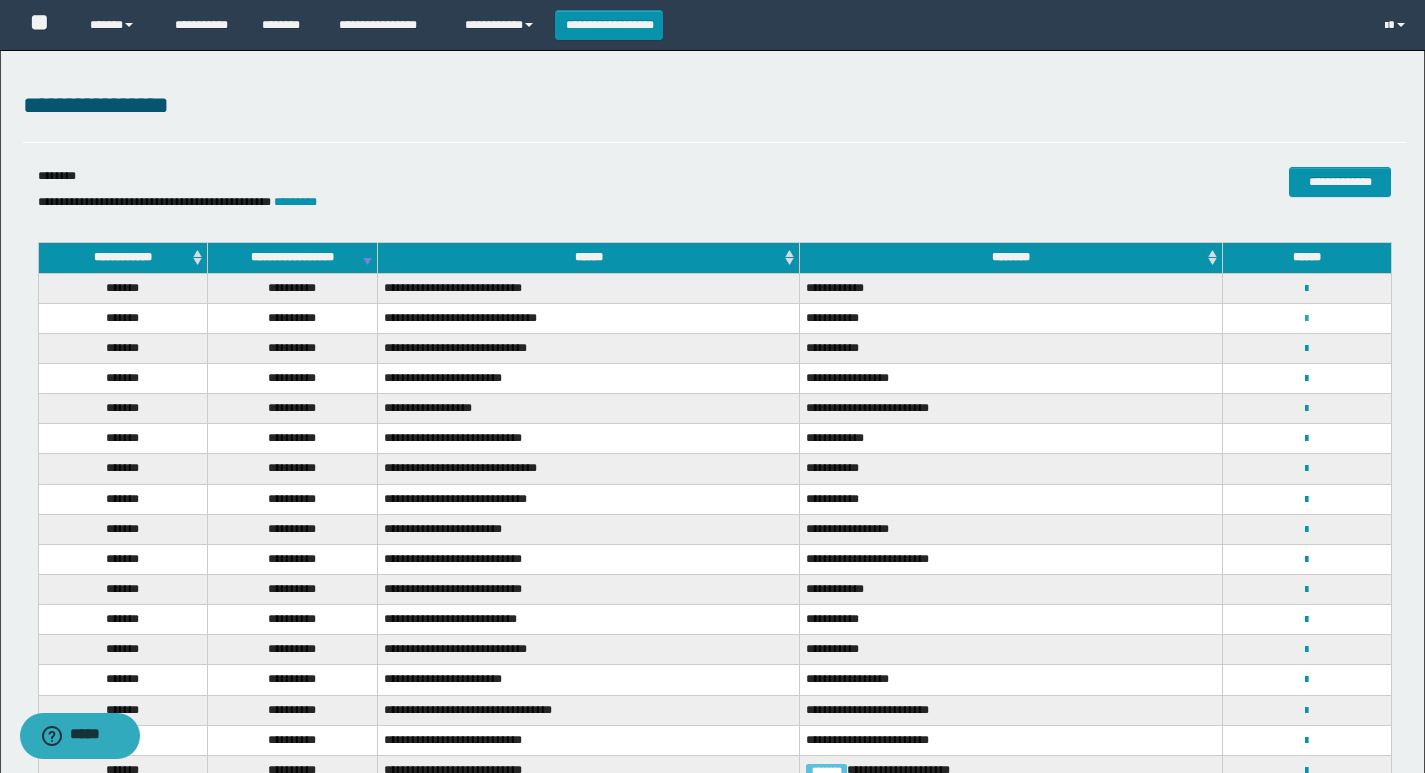 click at bounding box center (1306, 319) 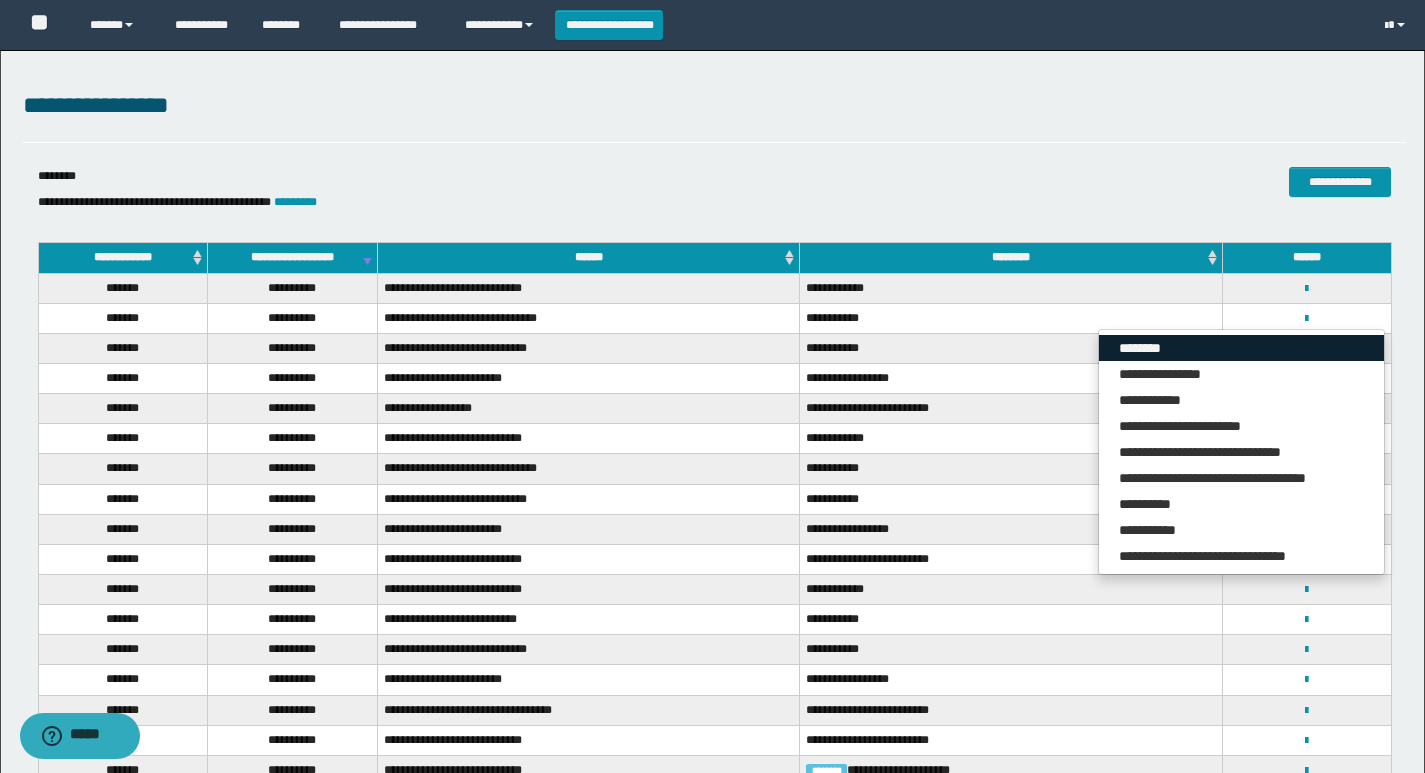 click on "********" at bounding box center (1241, 348) 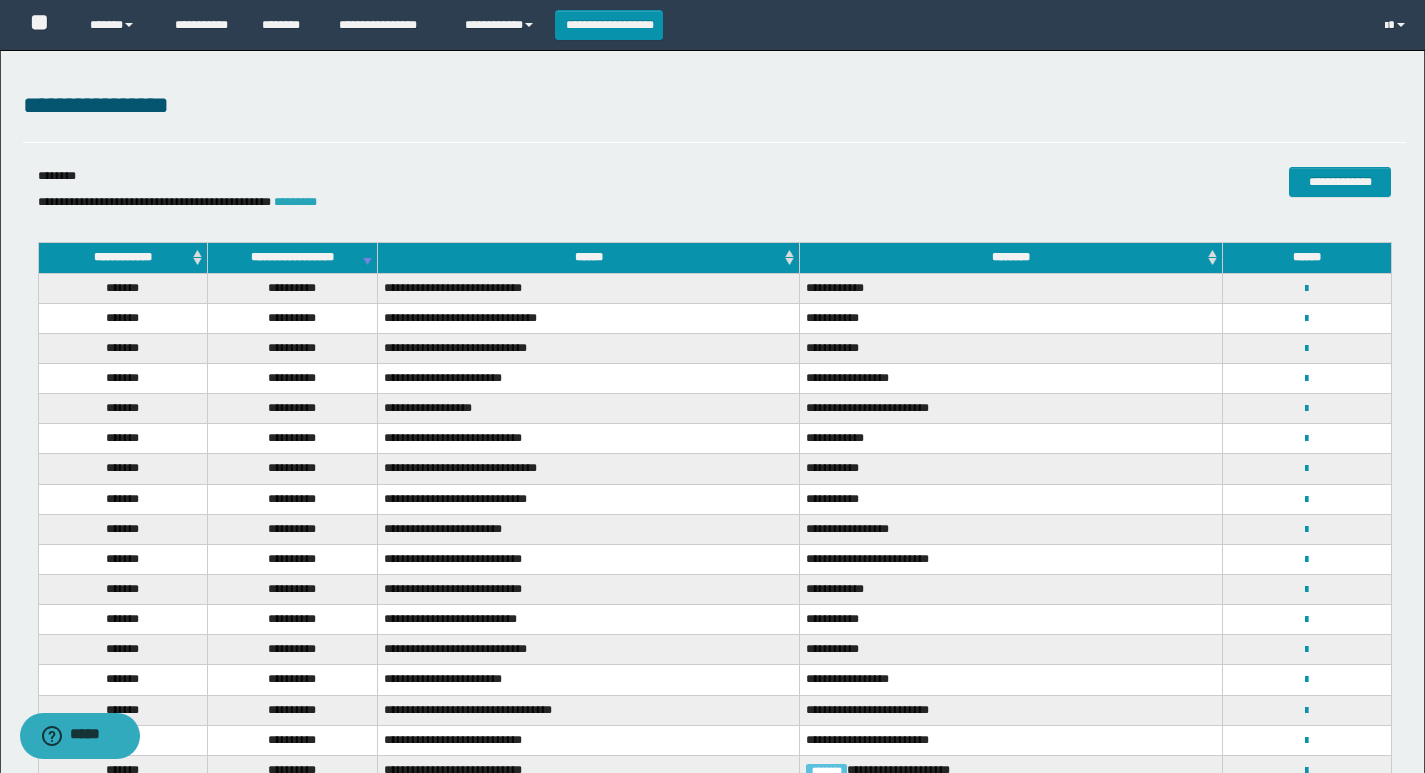 click on "*********" at bounding box center [295, 202] 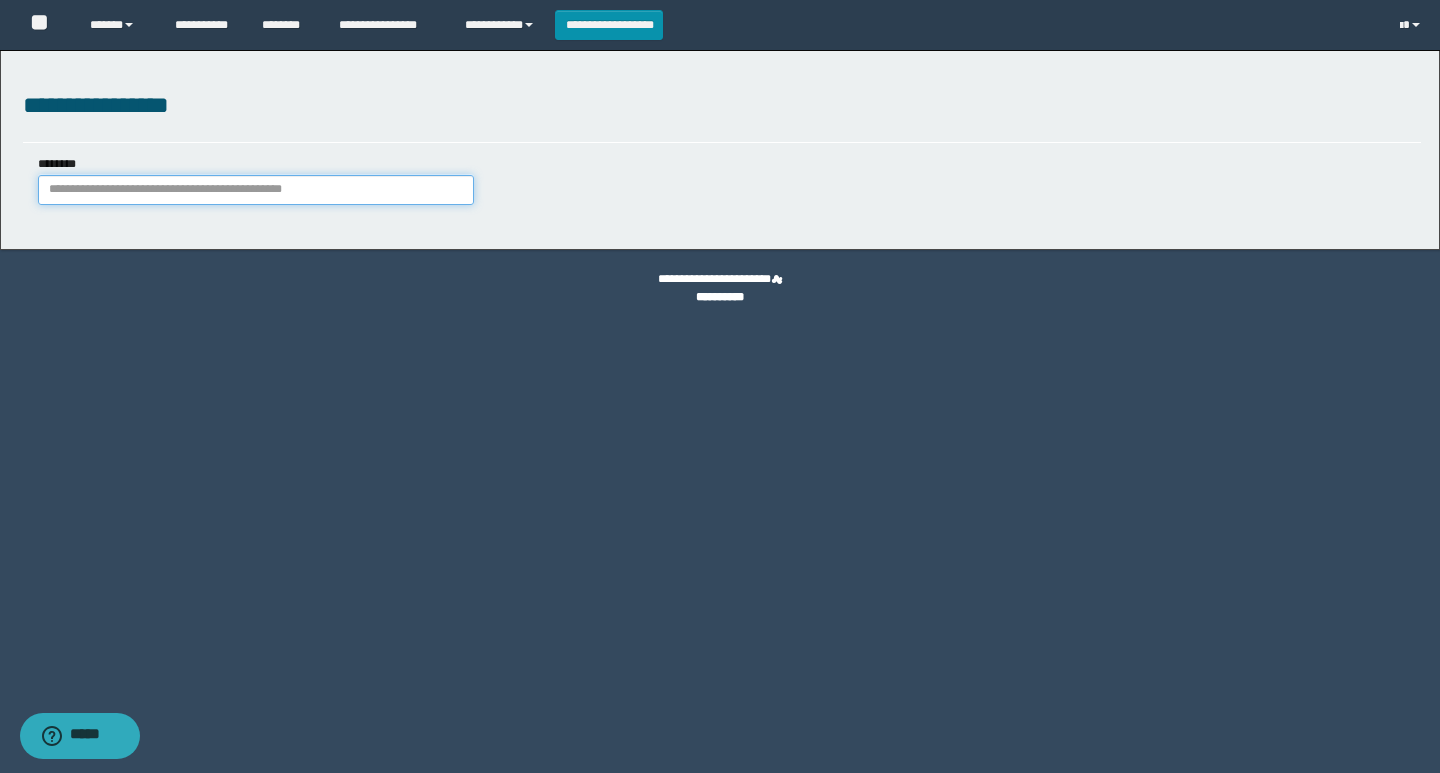 click on "********" at bounding box center (256, 190) 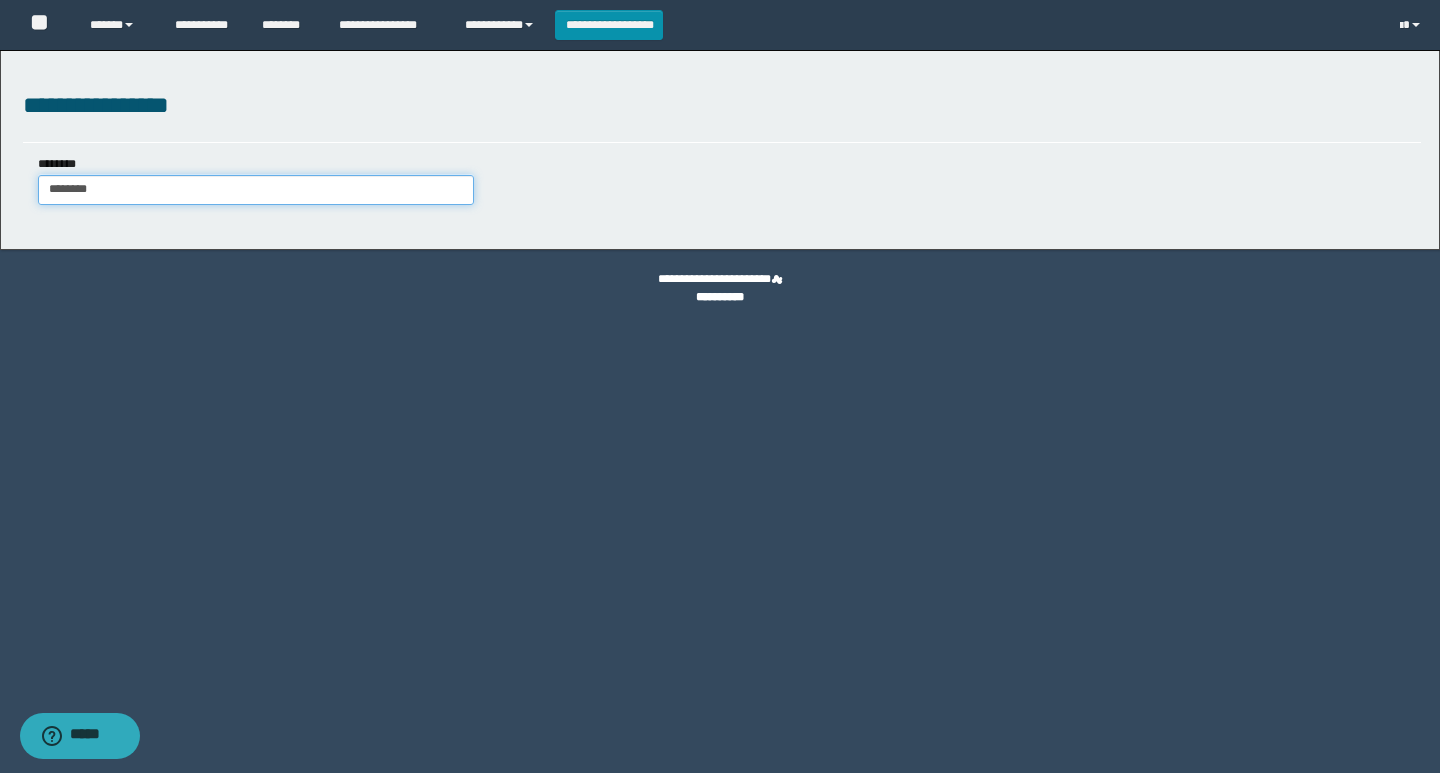 type on "********" 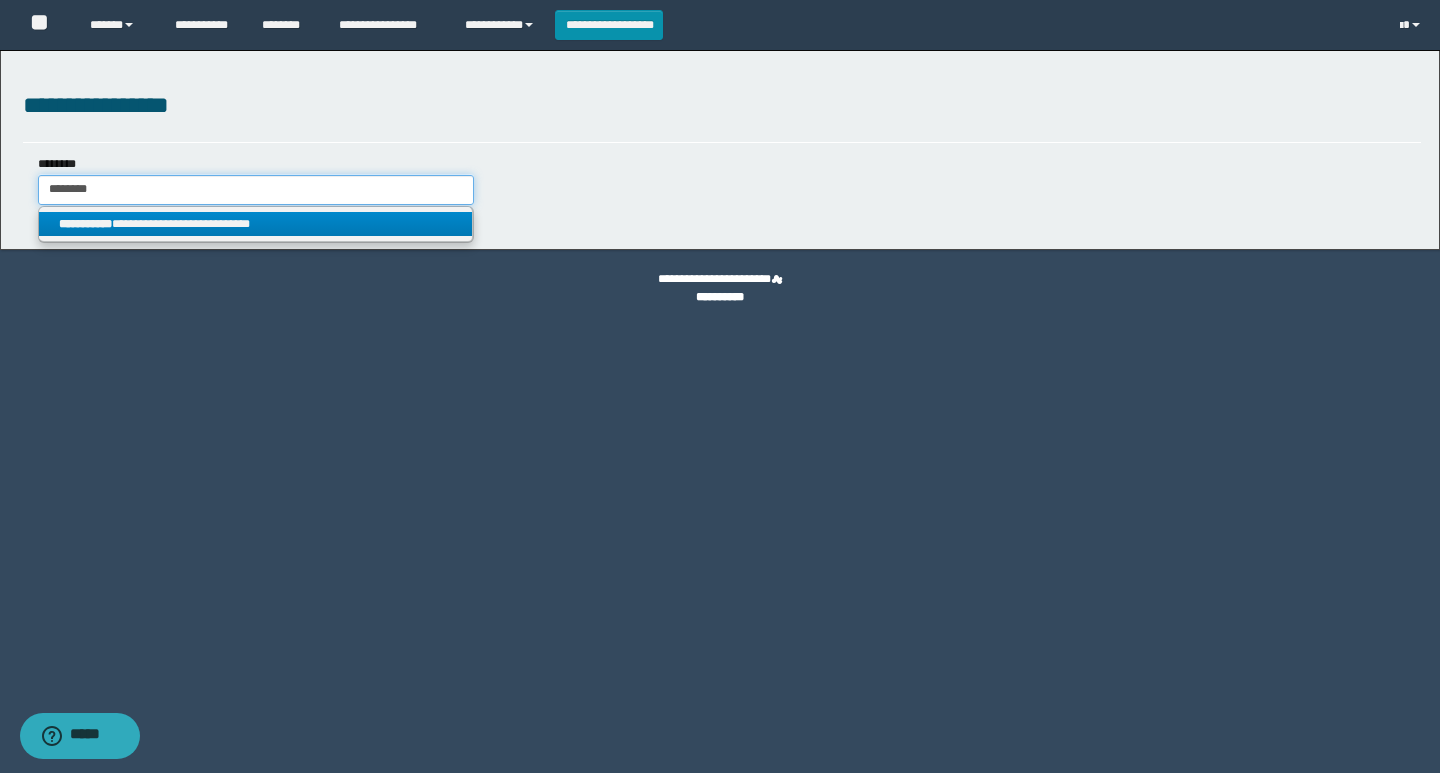 type on "********" 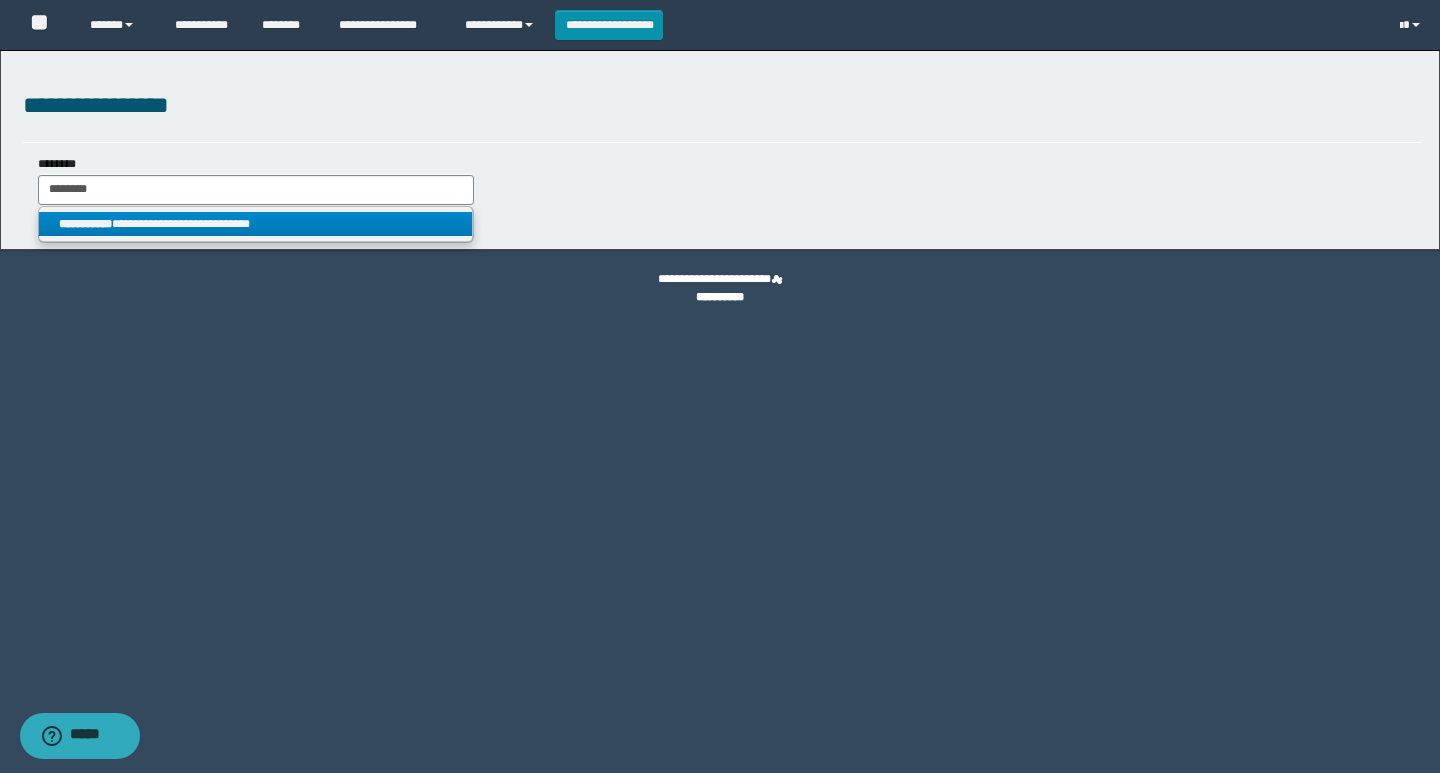 click on "**********" at bounding box center (85, 224) 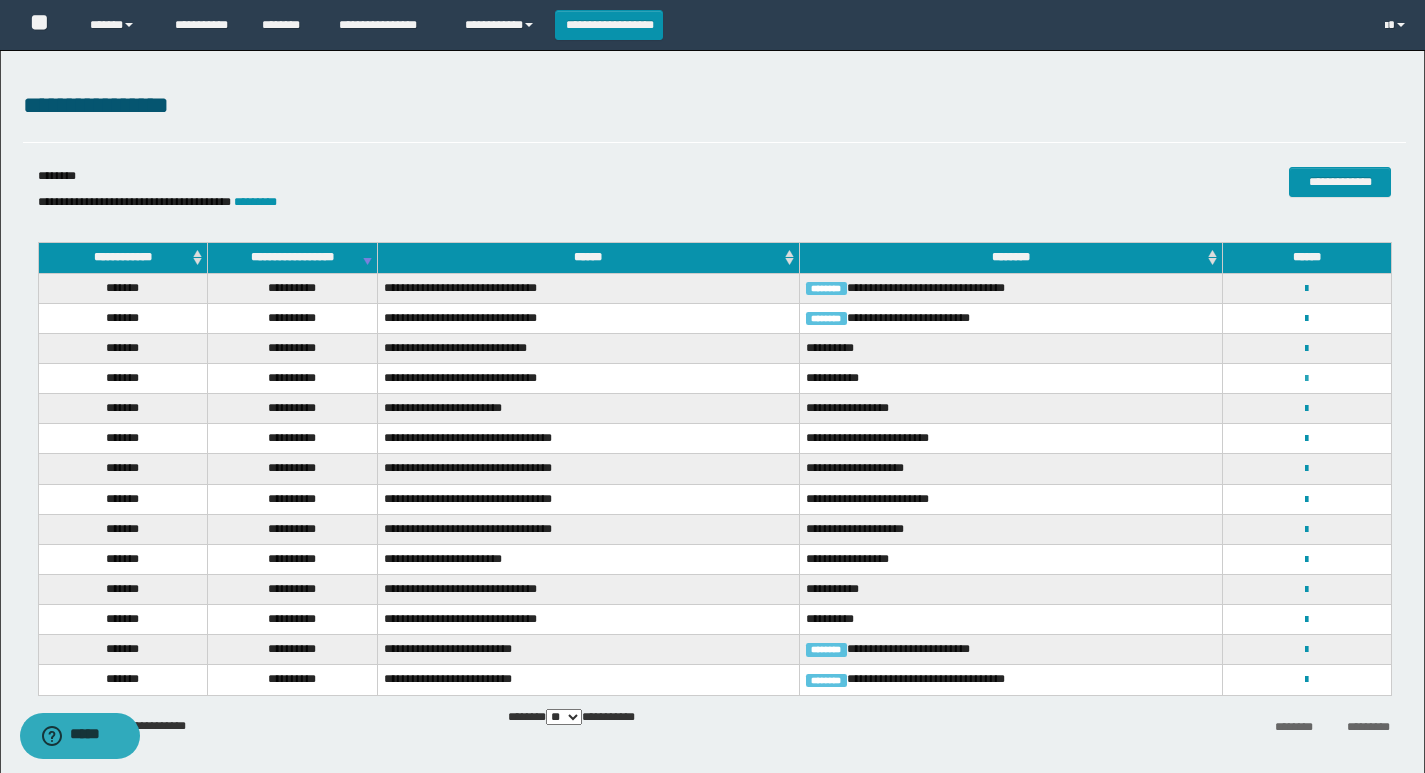 click at bounding box center [1306, 379] 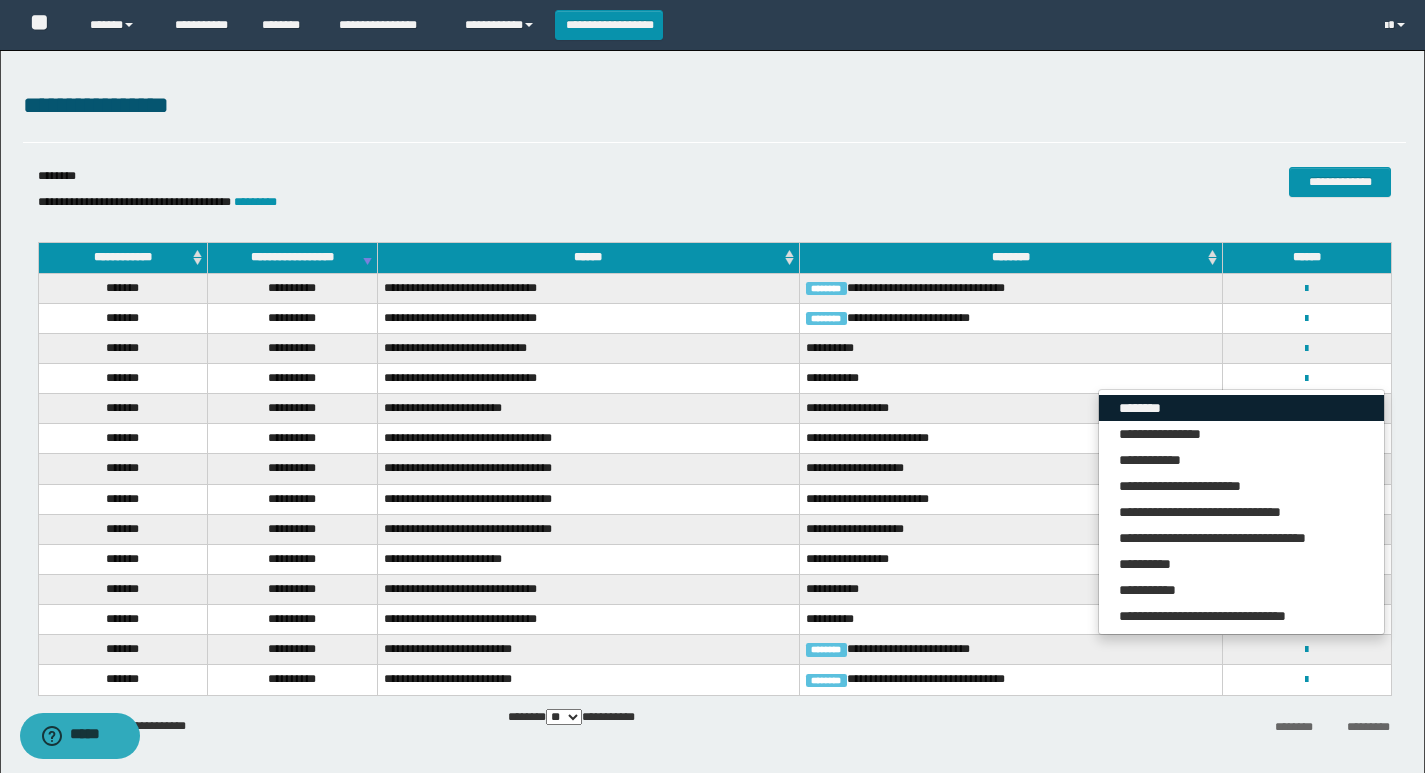 click on "********" at bounding box center (1241, 408) 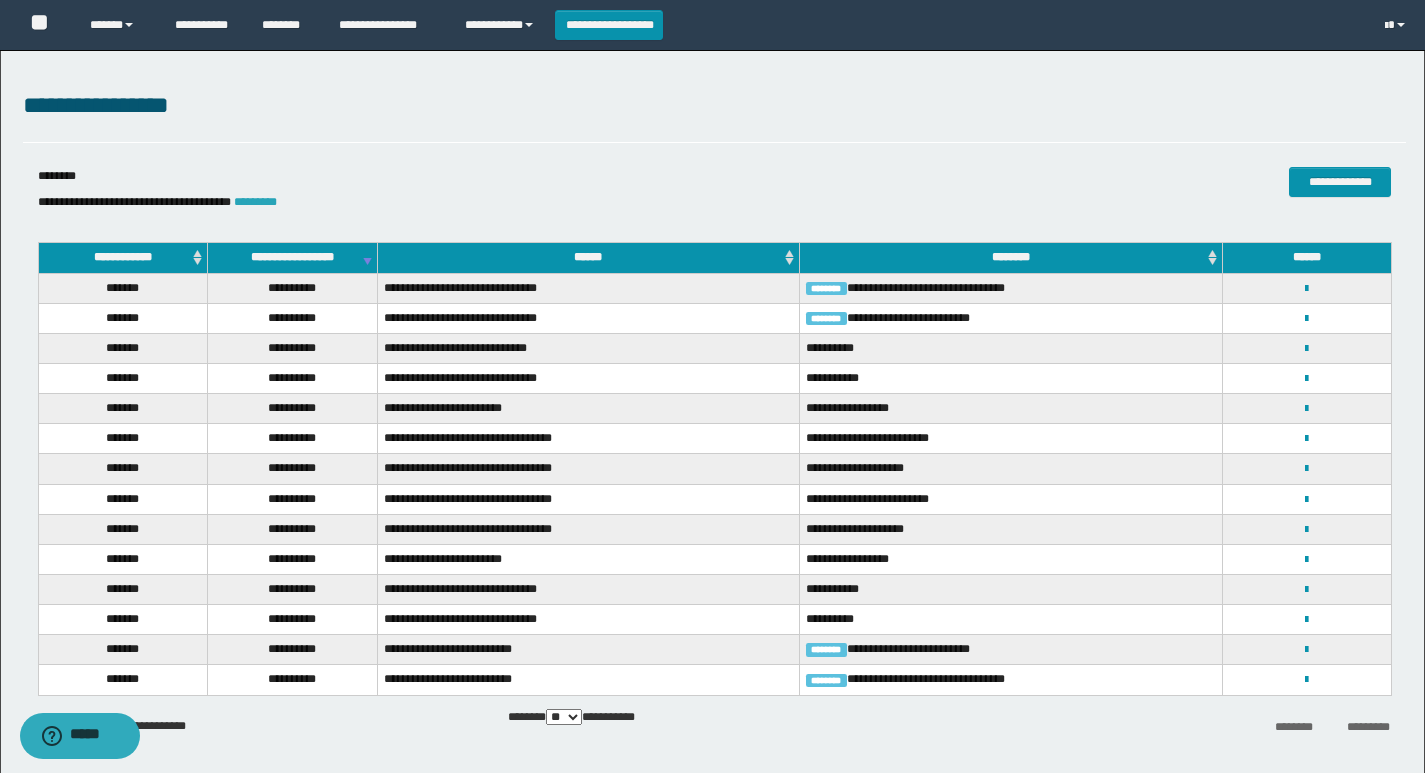 click on "*********" at bounding box center (255, 202) 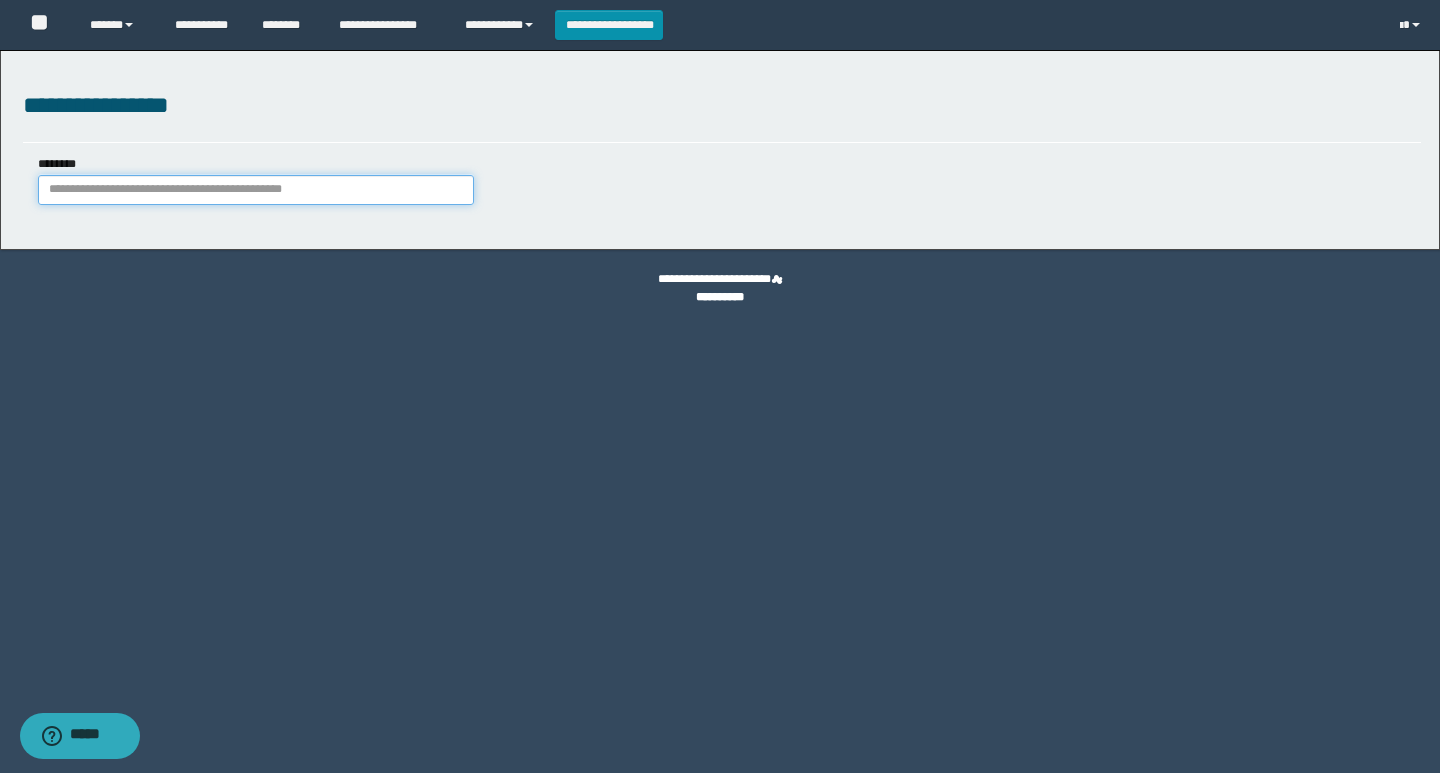 click on "********" at bounding box center [256, 190] 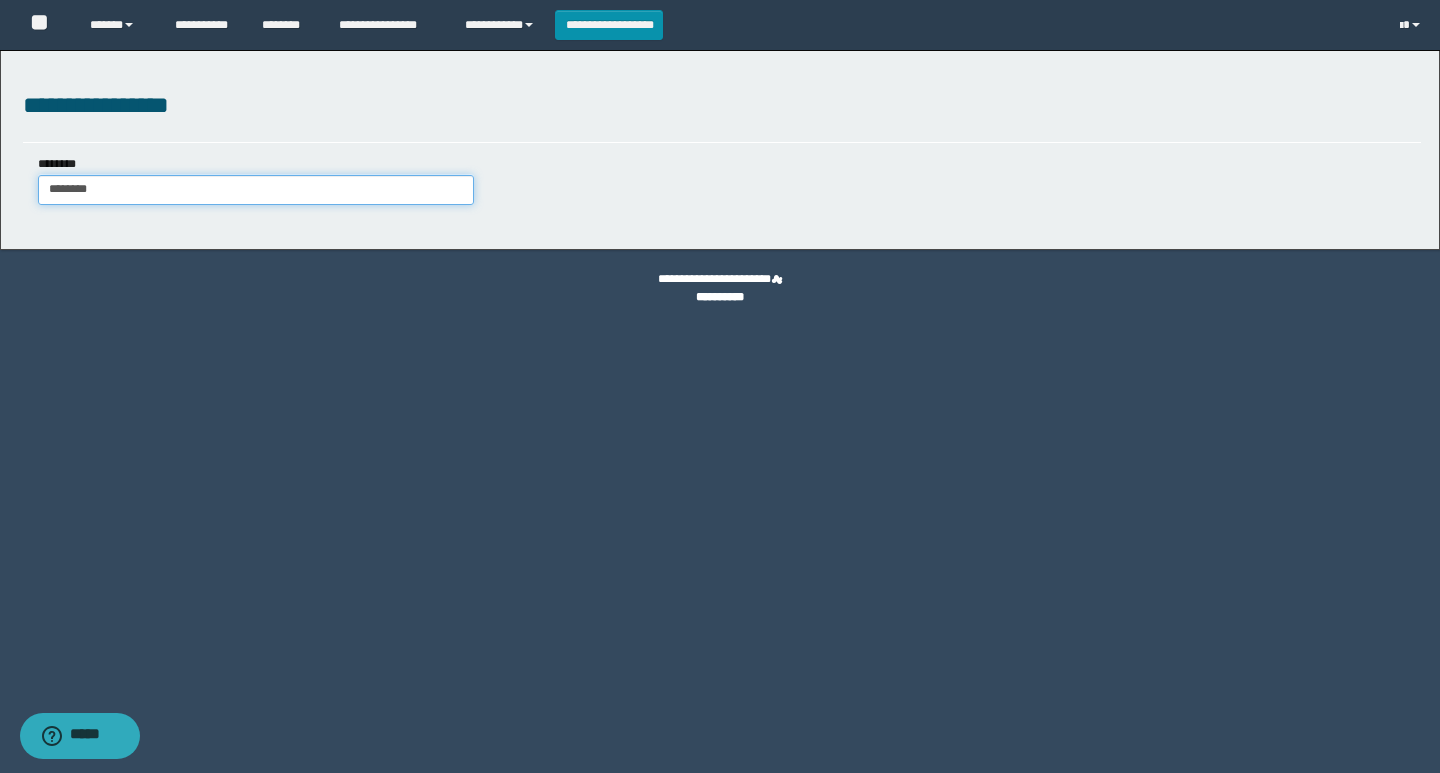 type on "********" 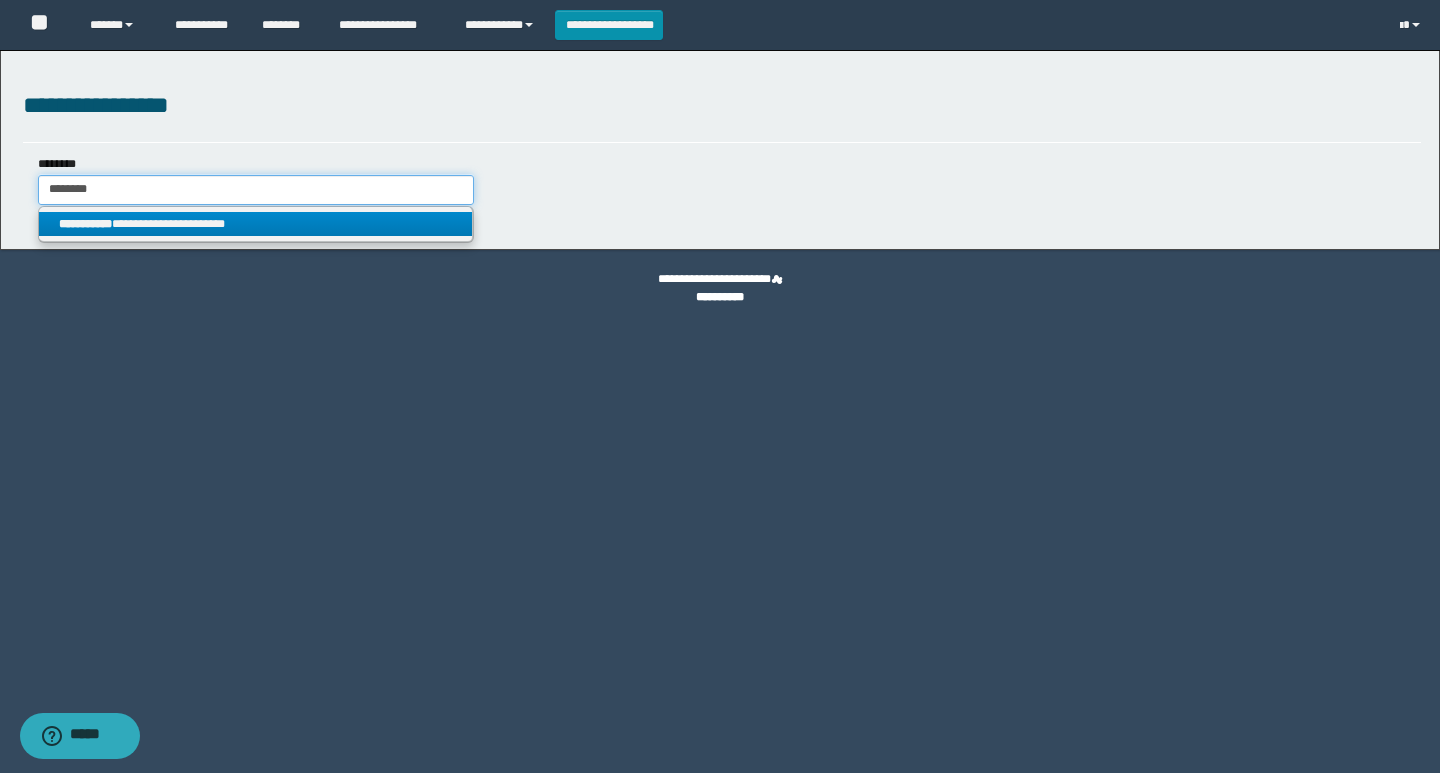 type on "********" 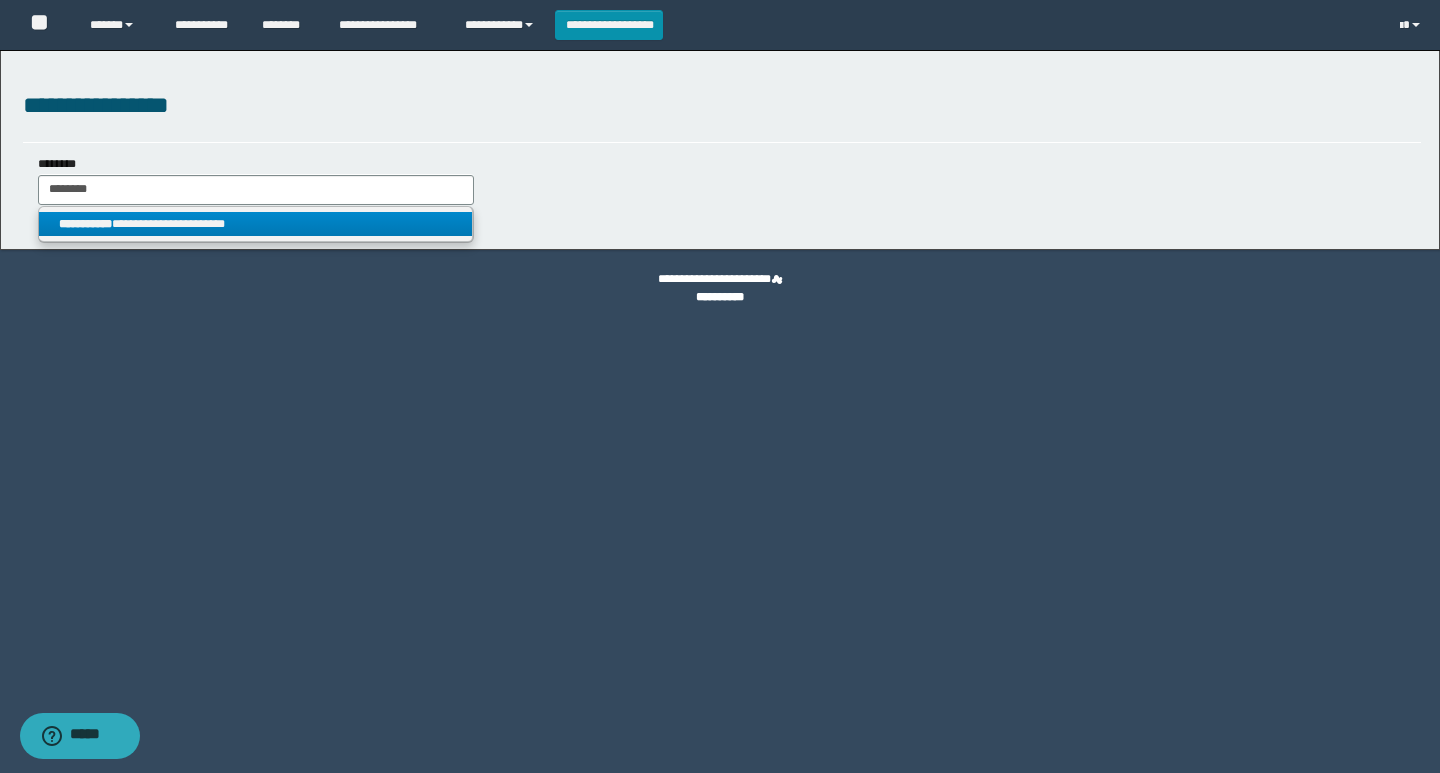 click on "**********" at bounding box center [255, 224] 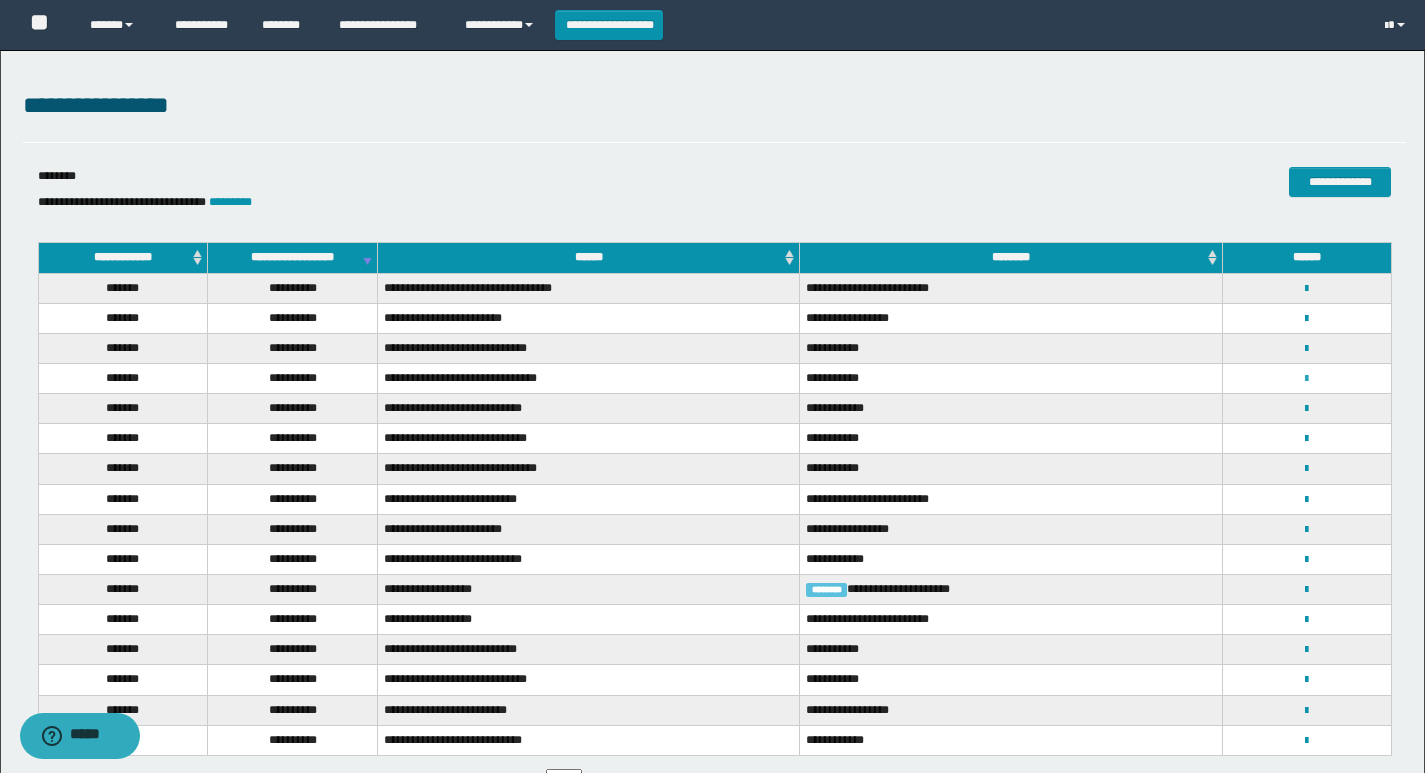 click at bounding box center (1306, 379) 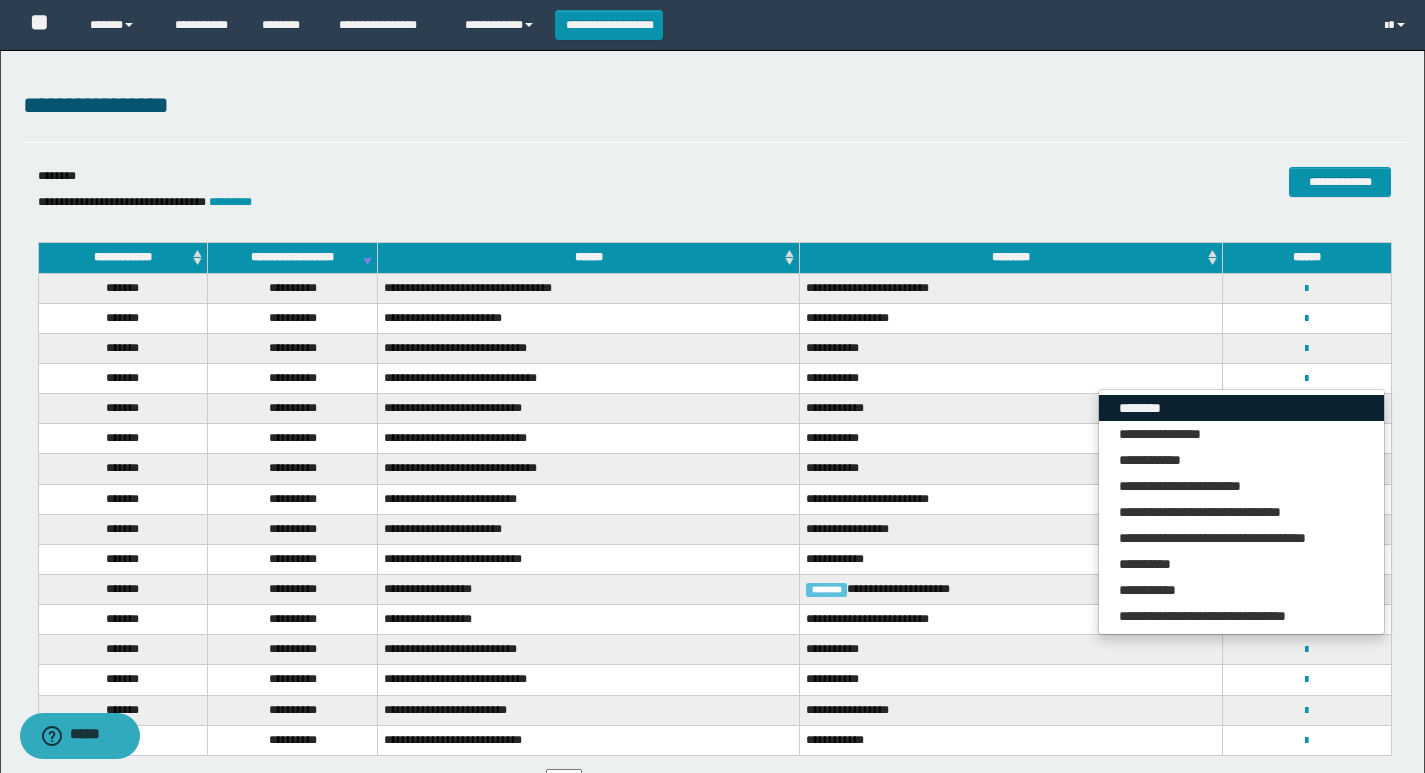 click on "********" at bounding box center (1241, 408) 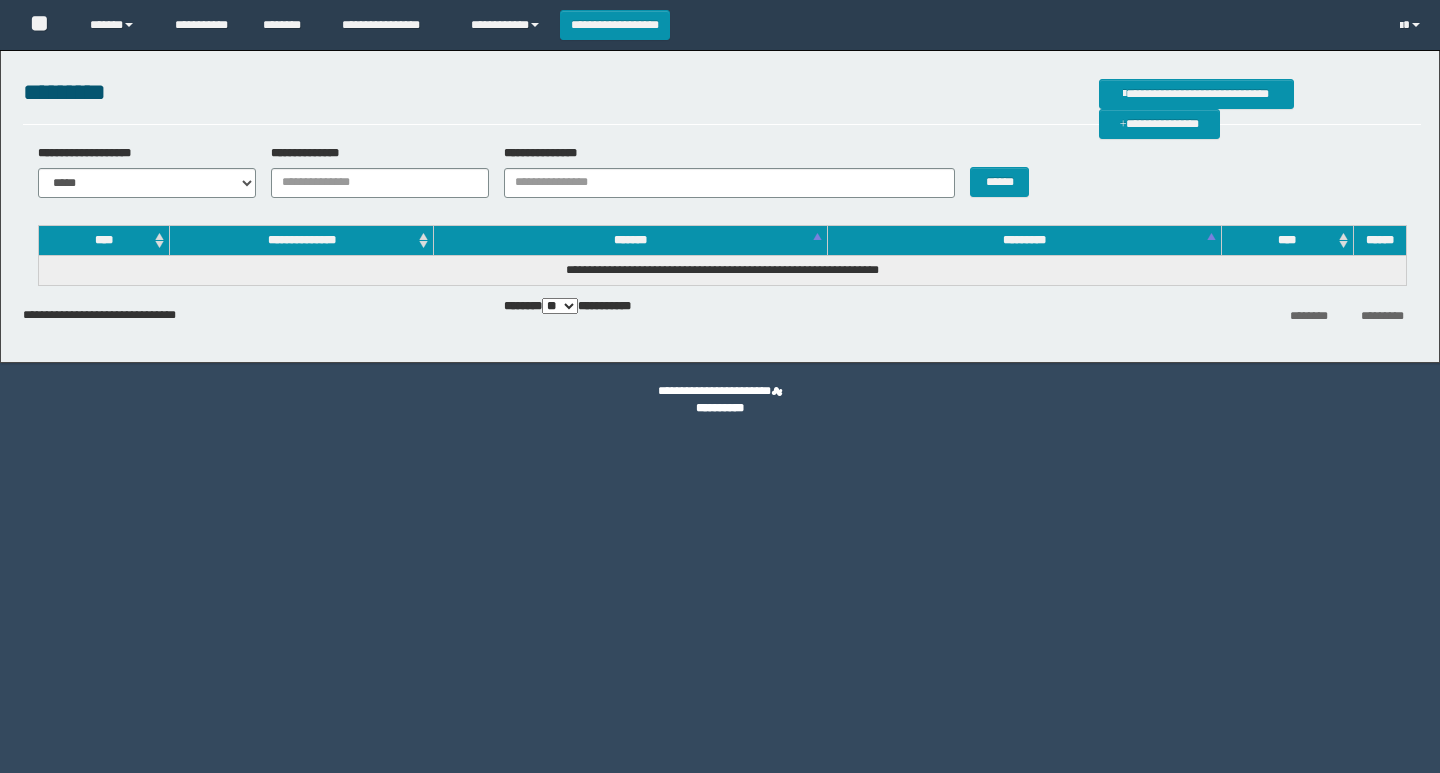 scroll, scrollTop: 0, scrollLeft: 0, axis: both 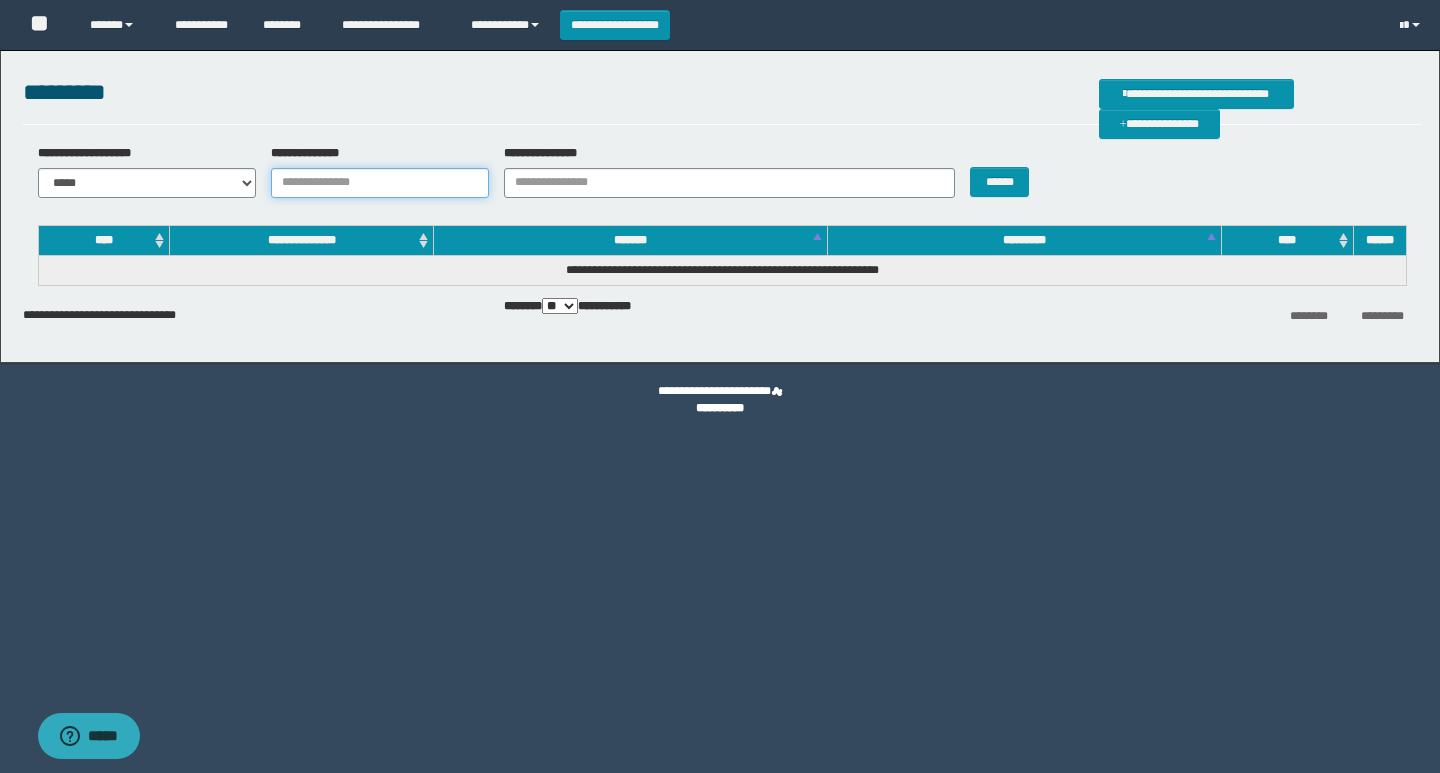 click on "**********" at bounding box center (380, 183) 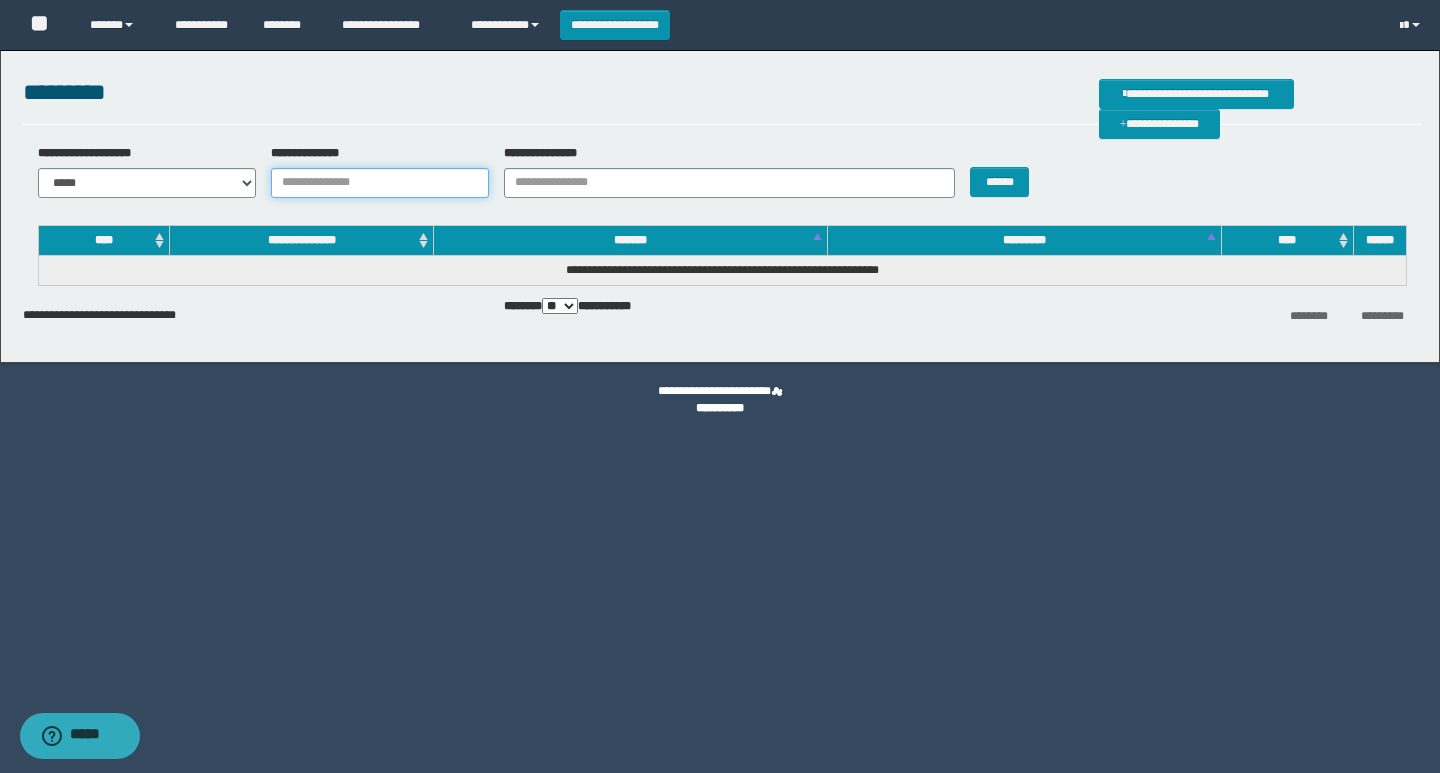 scroll, scrollTop: 0, scrollLeft: 0, axis: both 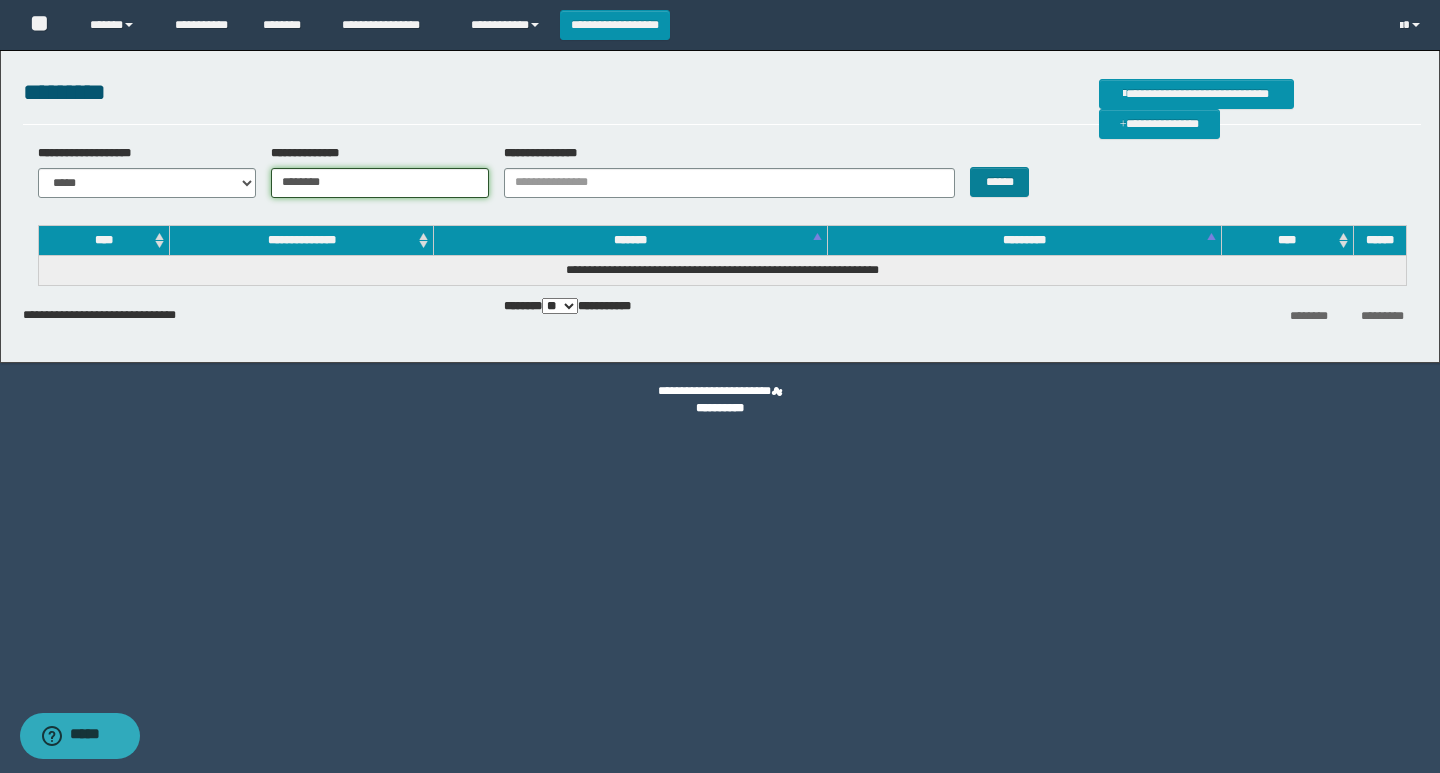 type on "********" 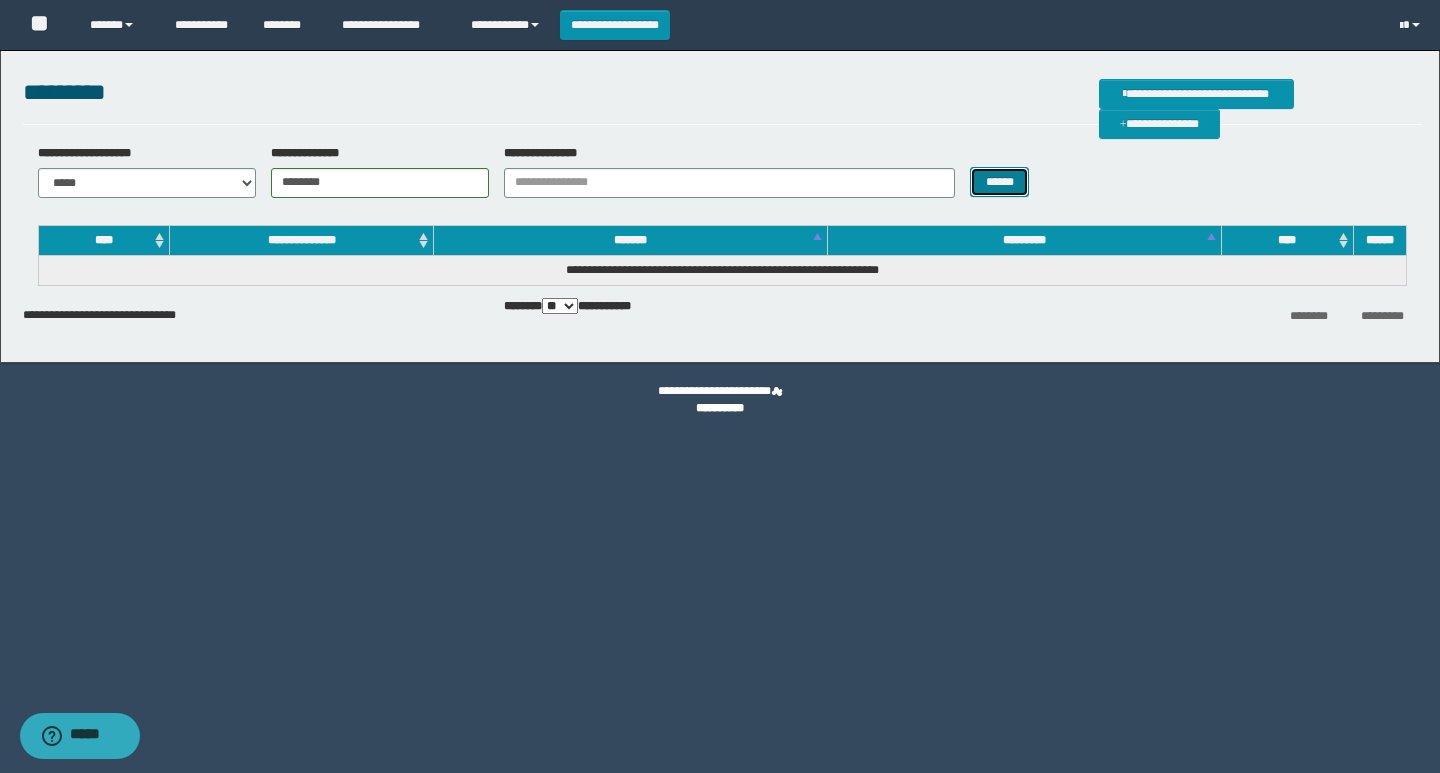 click on "******" at bounding box center (999, 182) 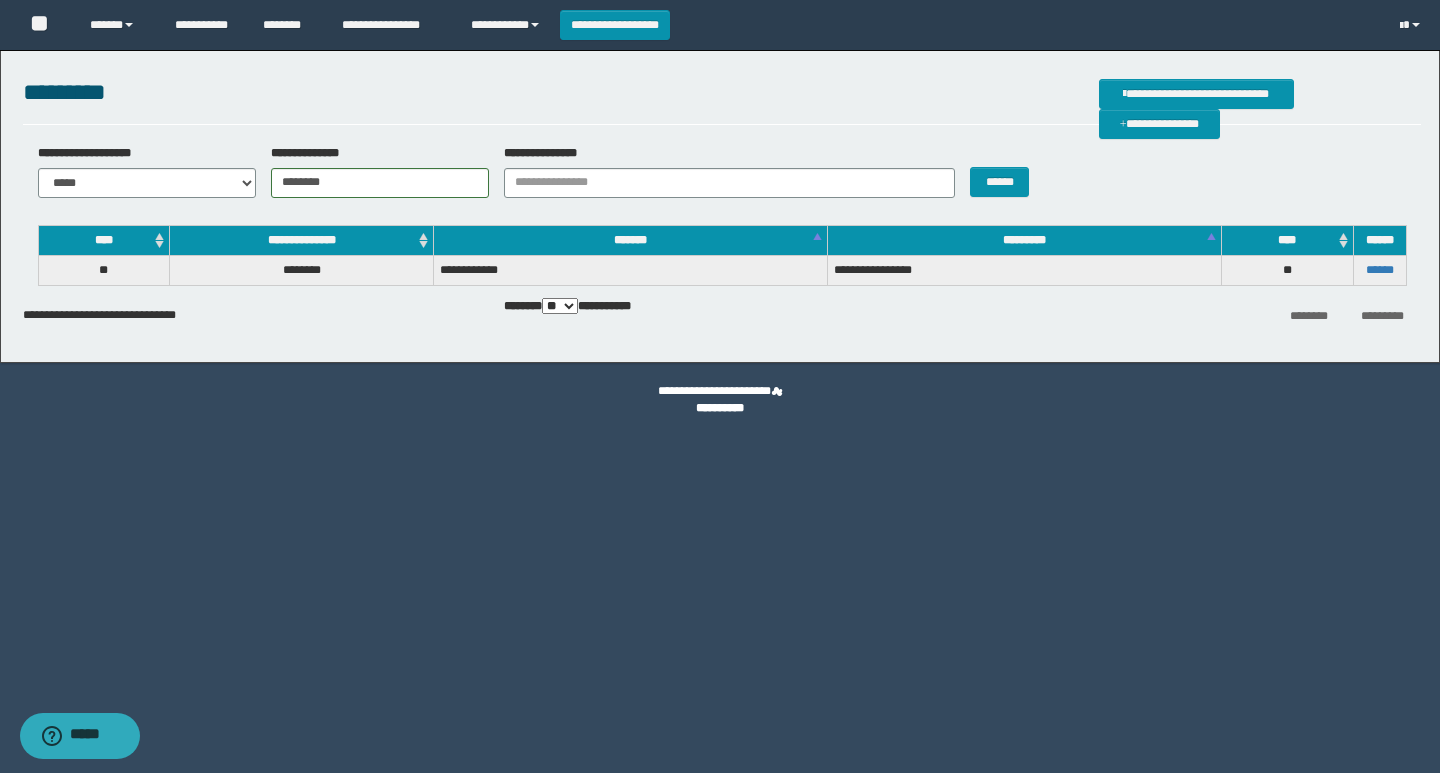 click on "******" at bounding box center (1379, 270) 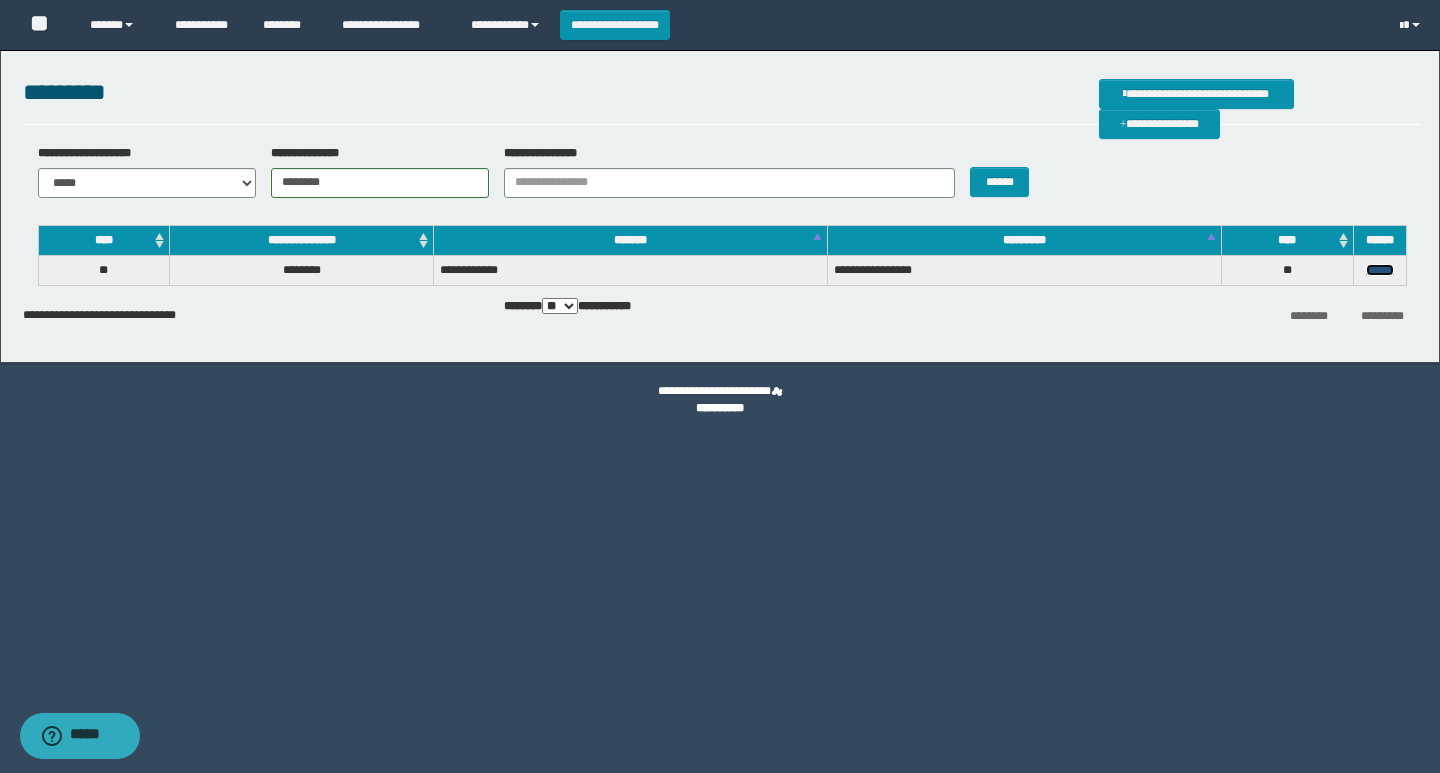 click on "******" at bounding box center [1380, 270] 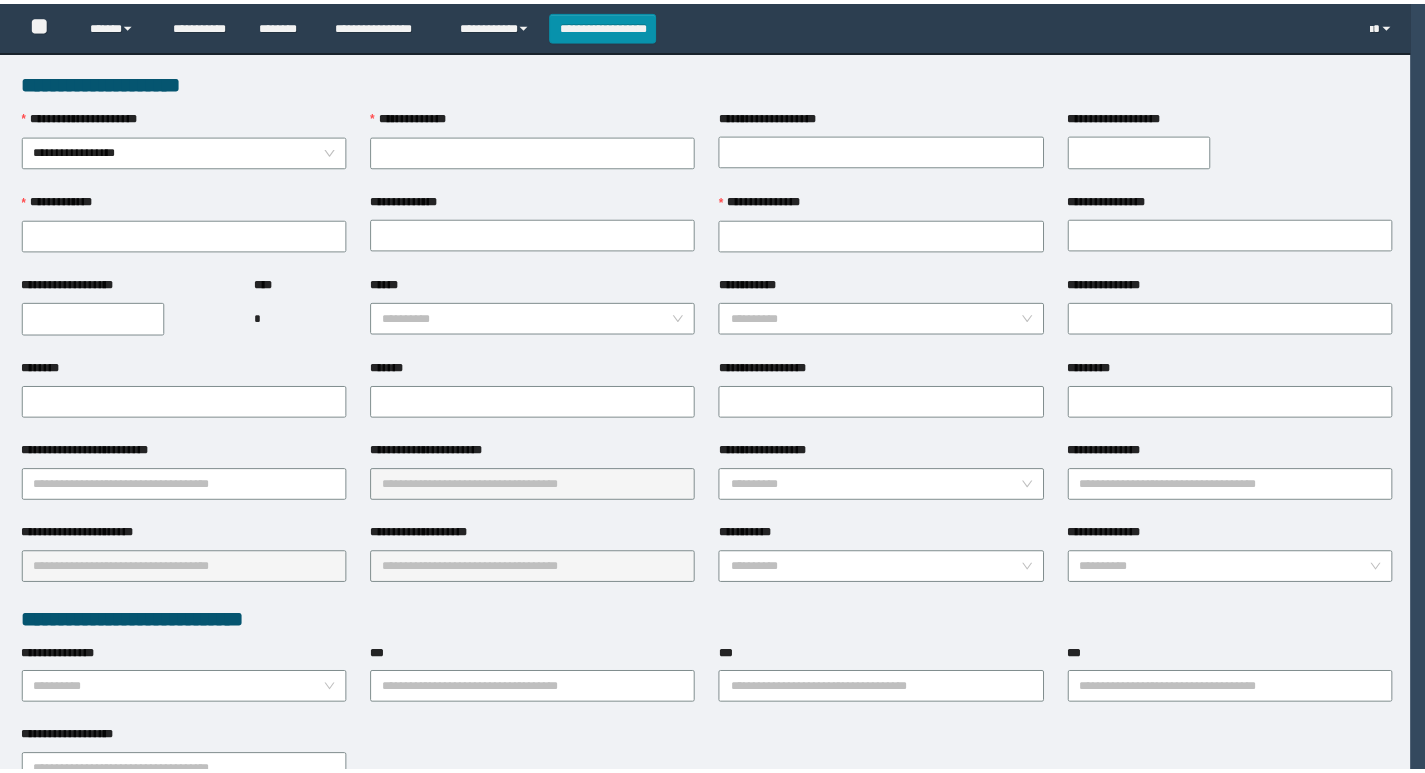 scroll, scrollTop: 0, scrollLeft: 0, axis: both 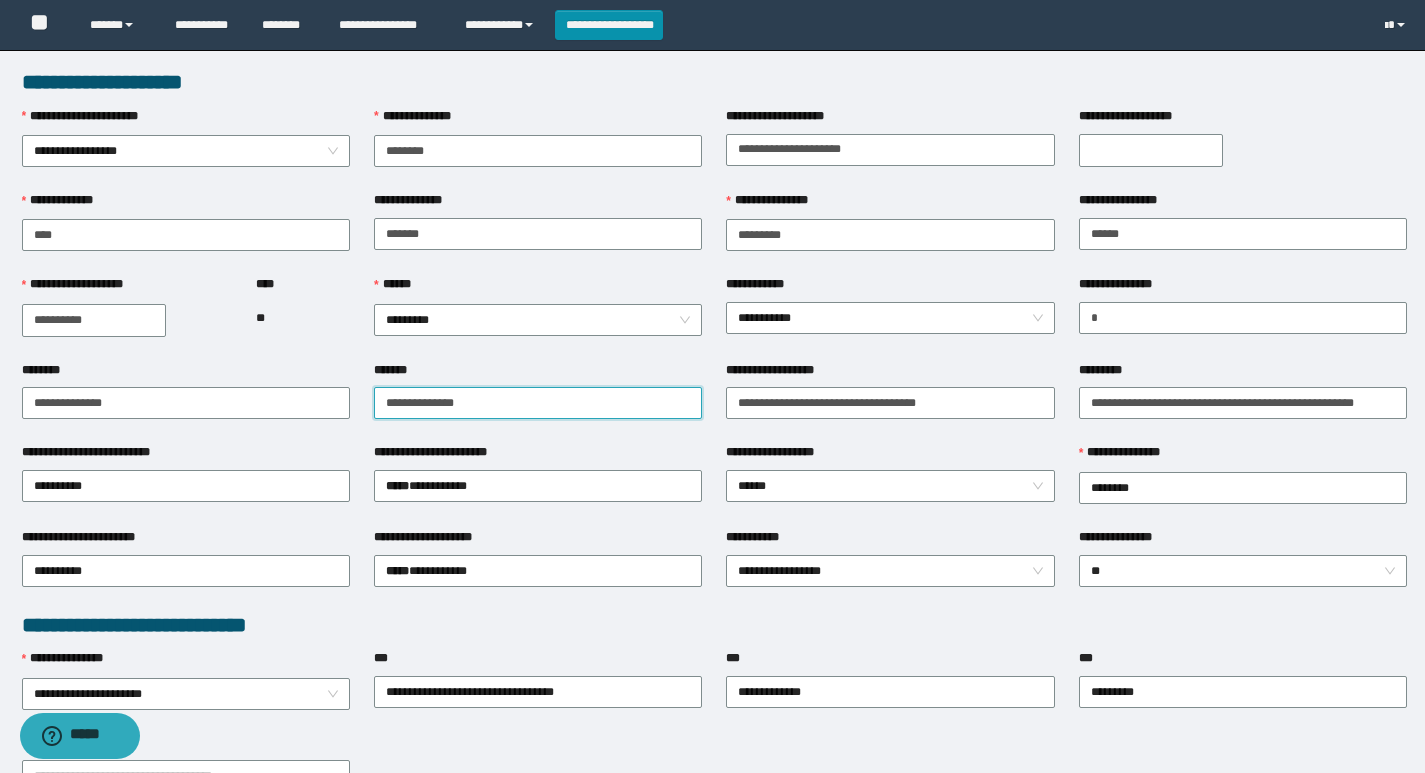 drag, startPoint x: 496, startPoint y: 403, endPoint x: 289, endPoint y: 419, distance: 207.61743 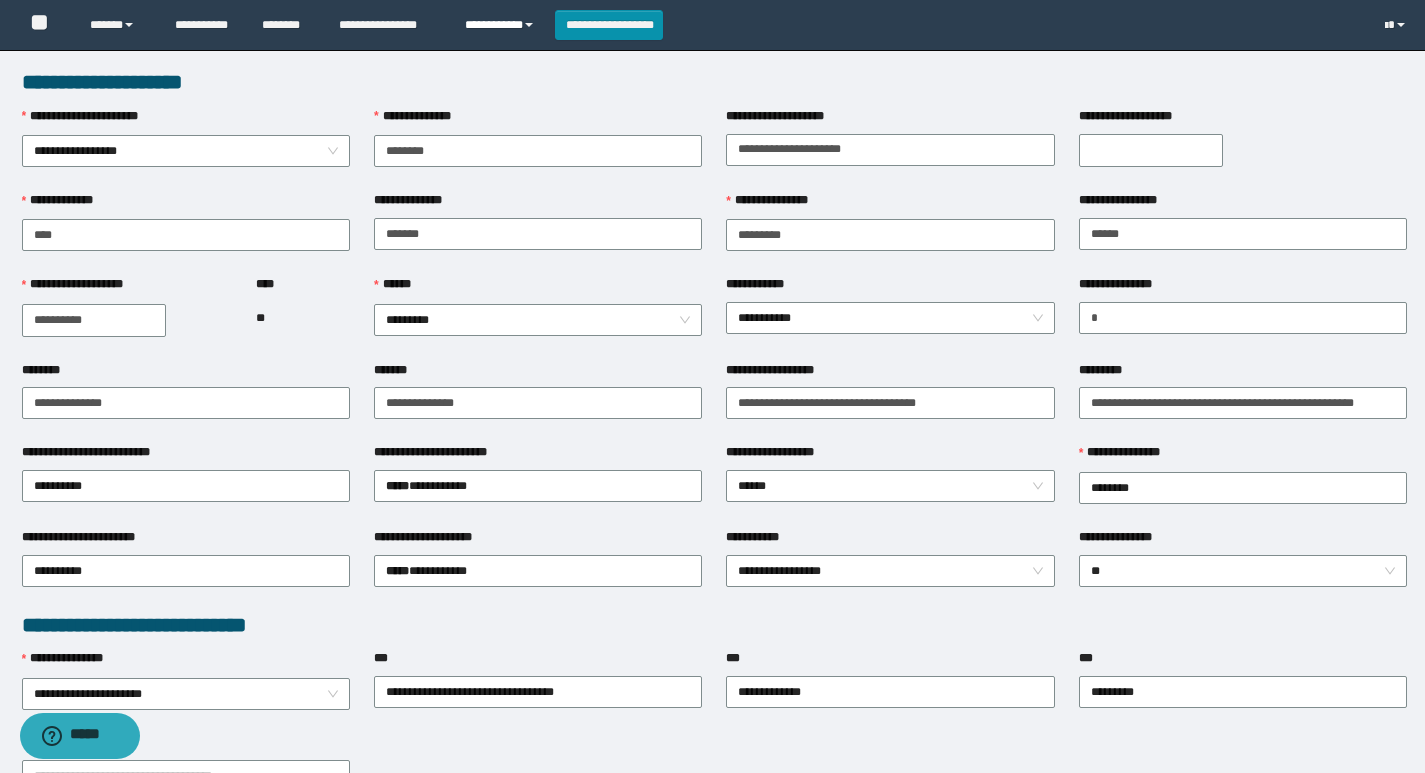 click on "**********" at bounding box center (502, 25) 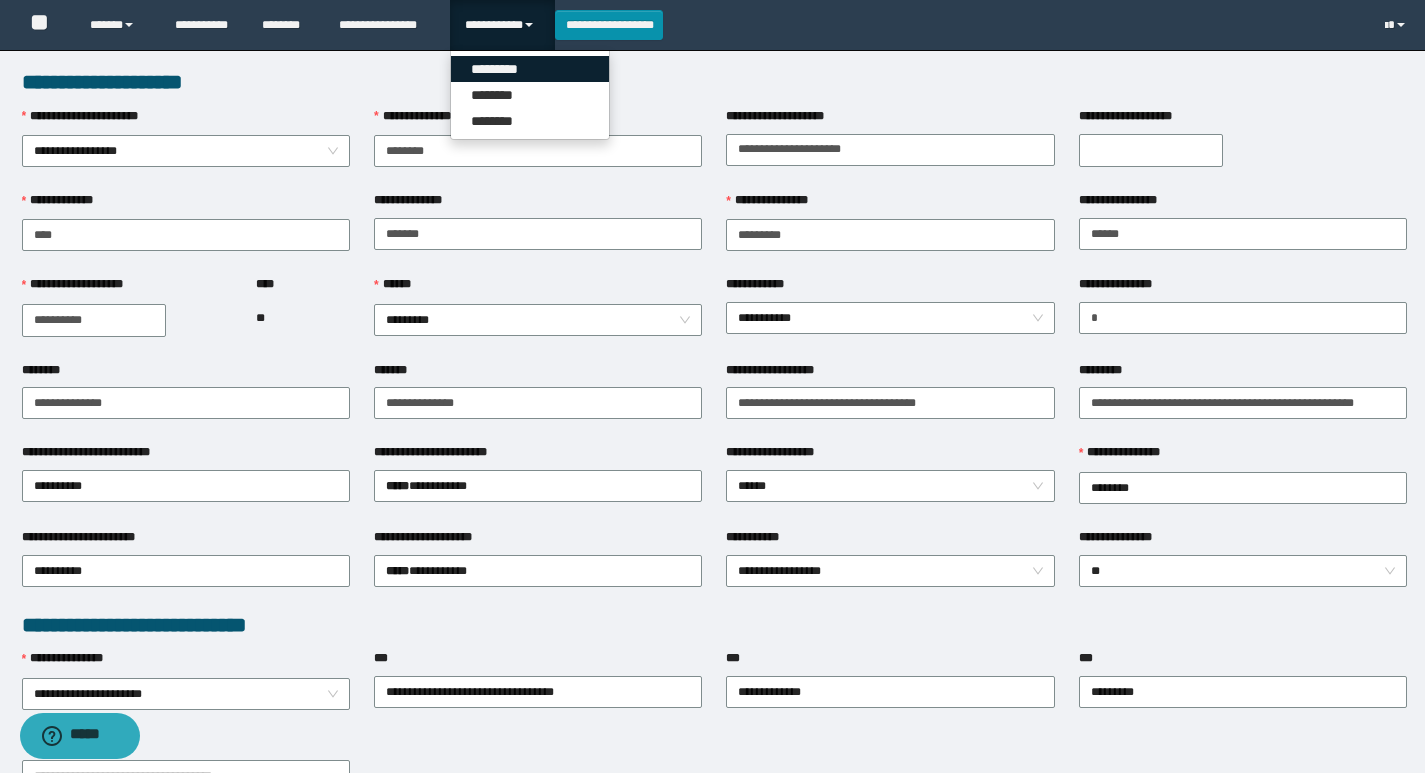 click on "*********" at bounding box center [530, 69] 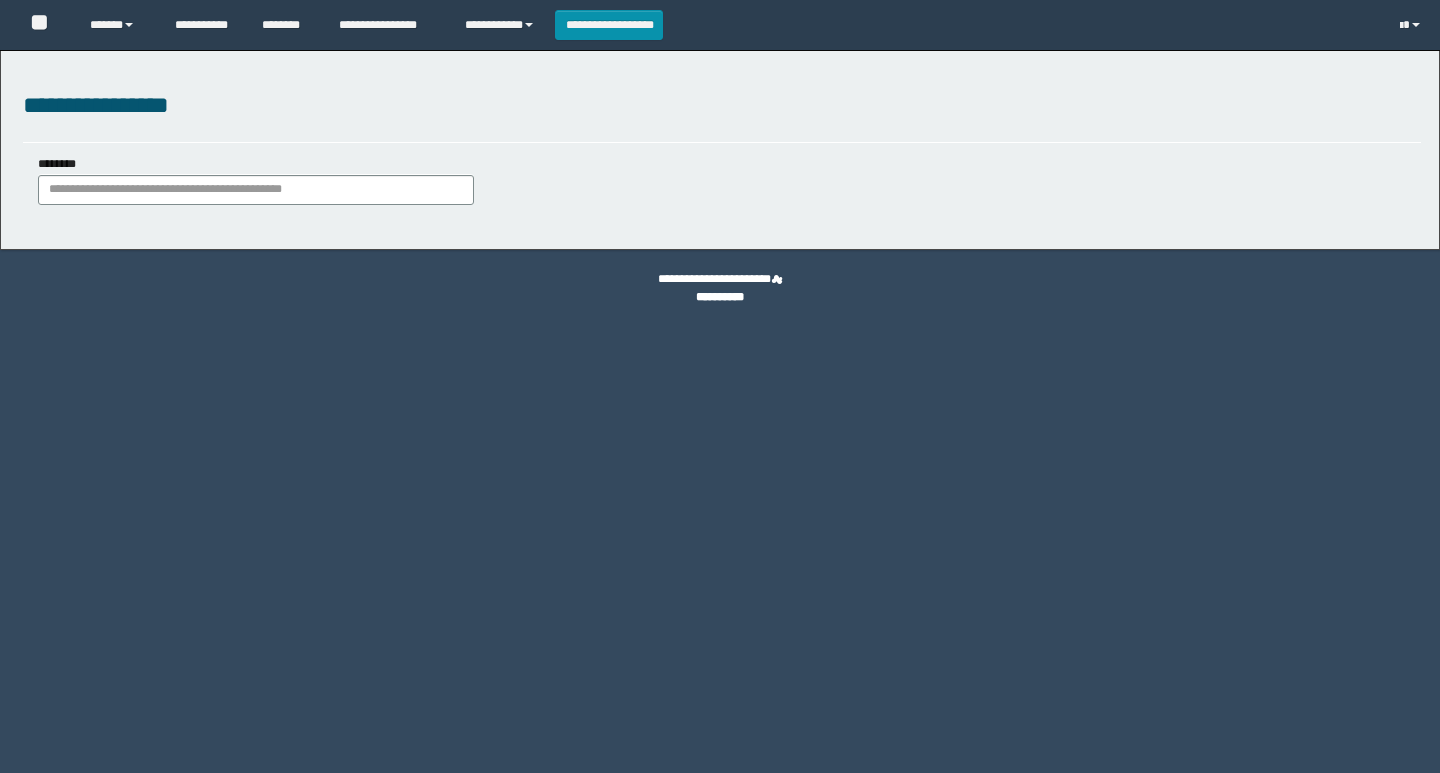 scroll, scrollTop: 0, scrollLeft: 0, axis: both 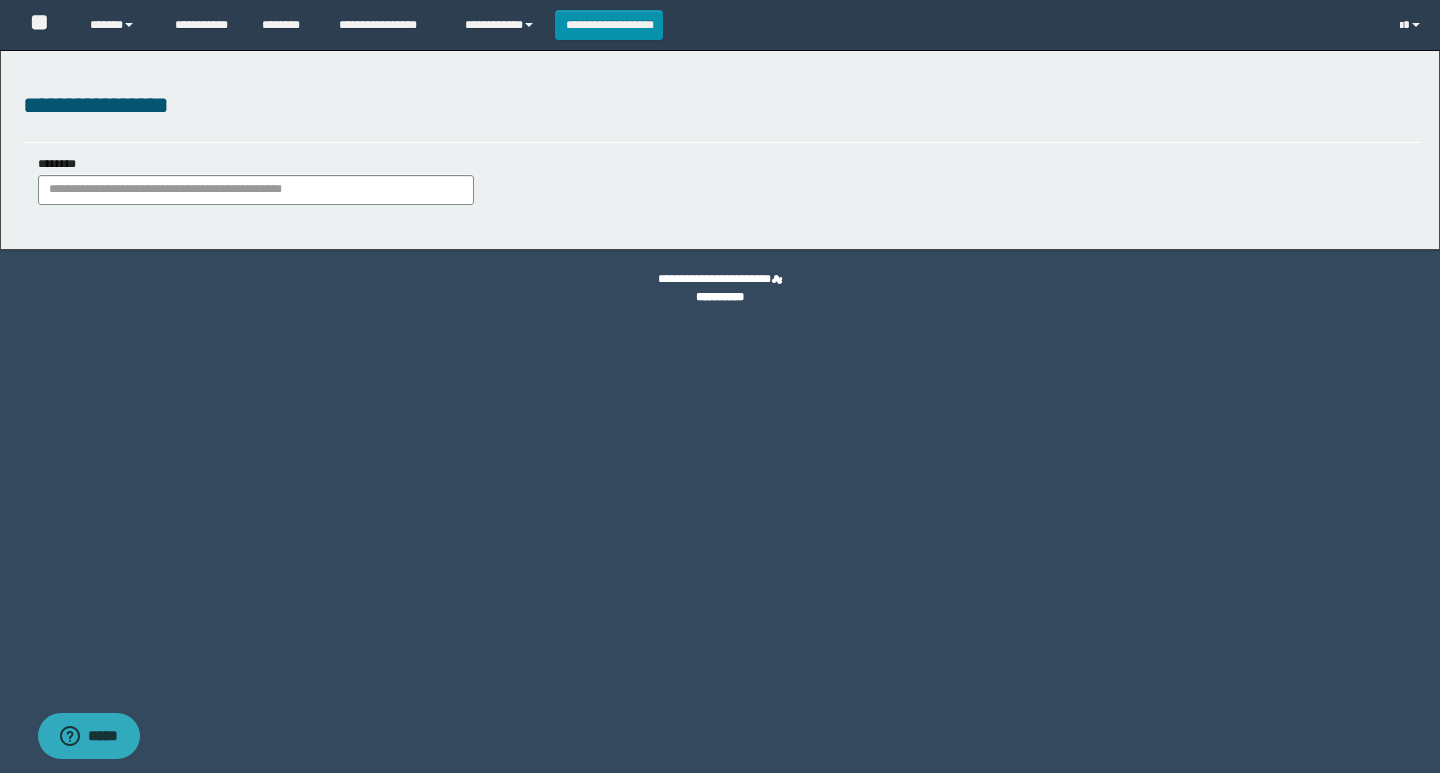 type on "********" 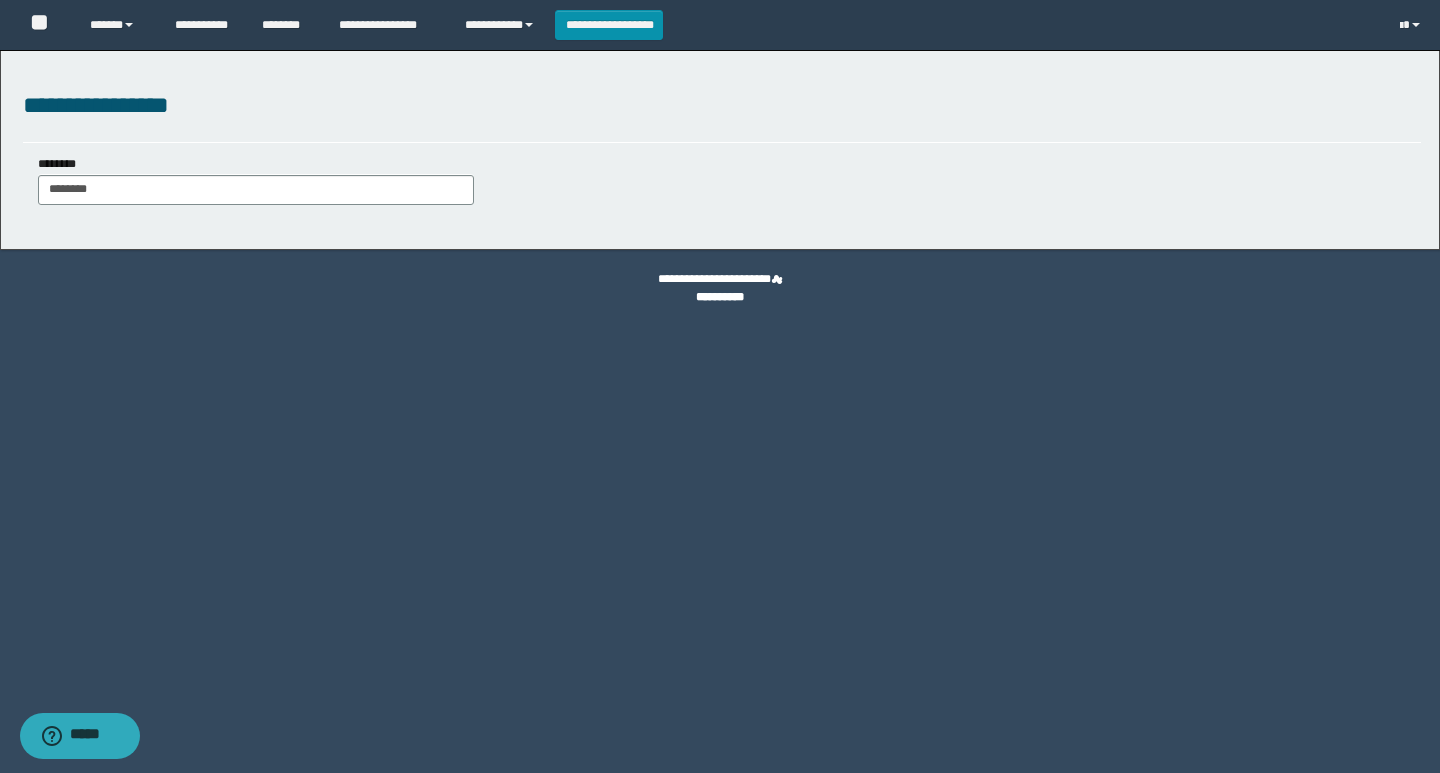 scroll, scrollTop: 0, scrollLeft: 0, axis: both 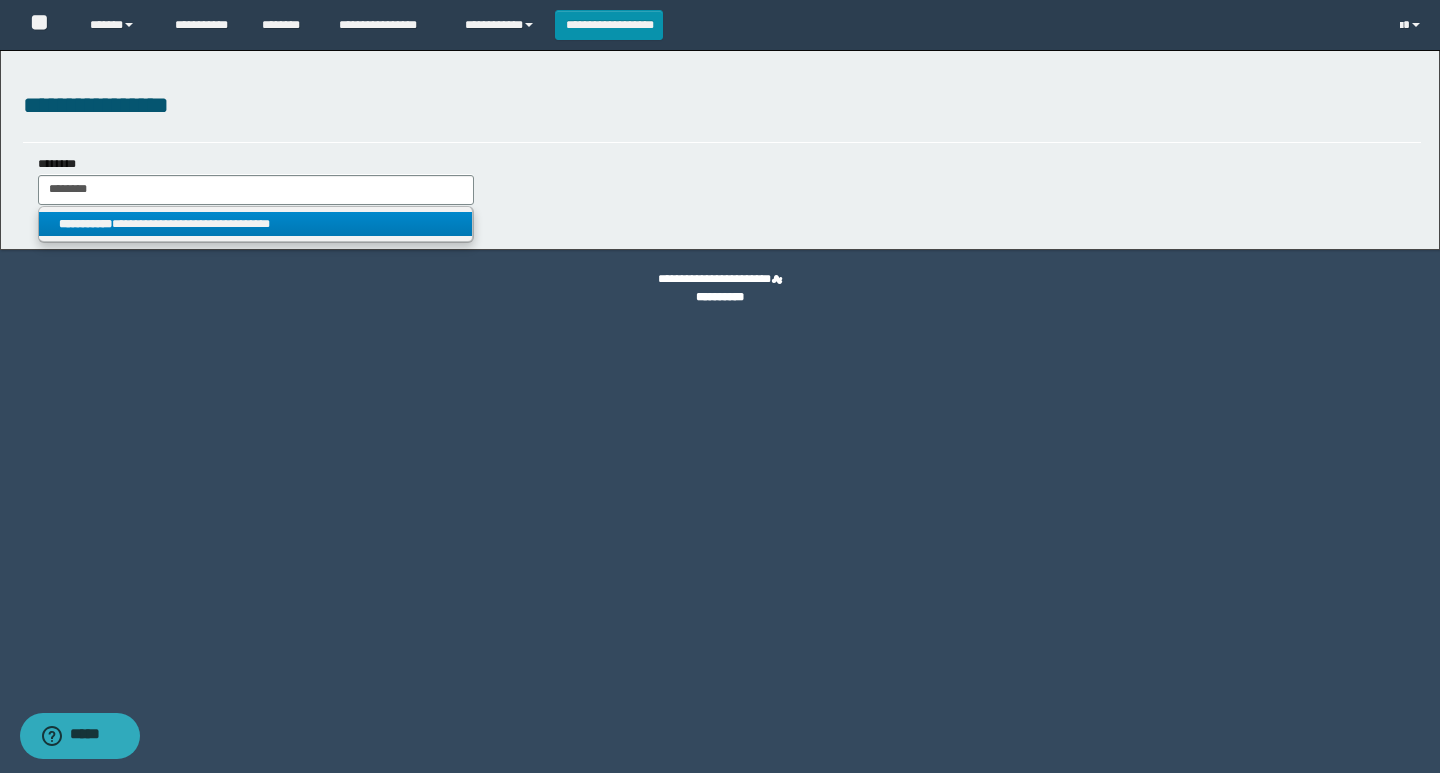 type on "********" 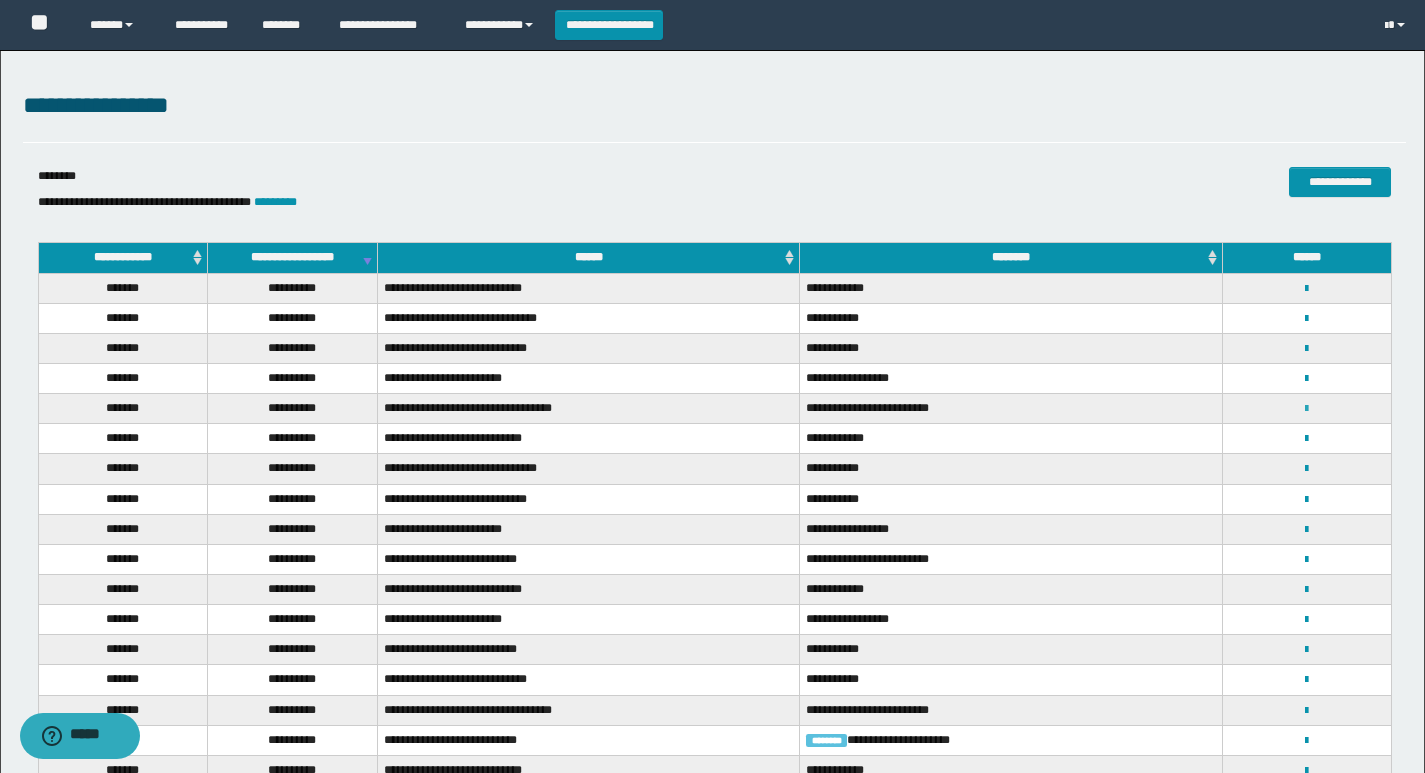 click at bounding box center (1306, 409) 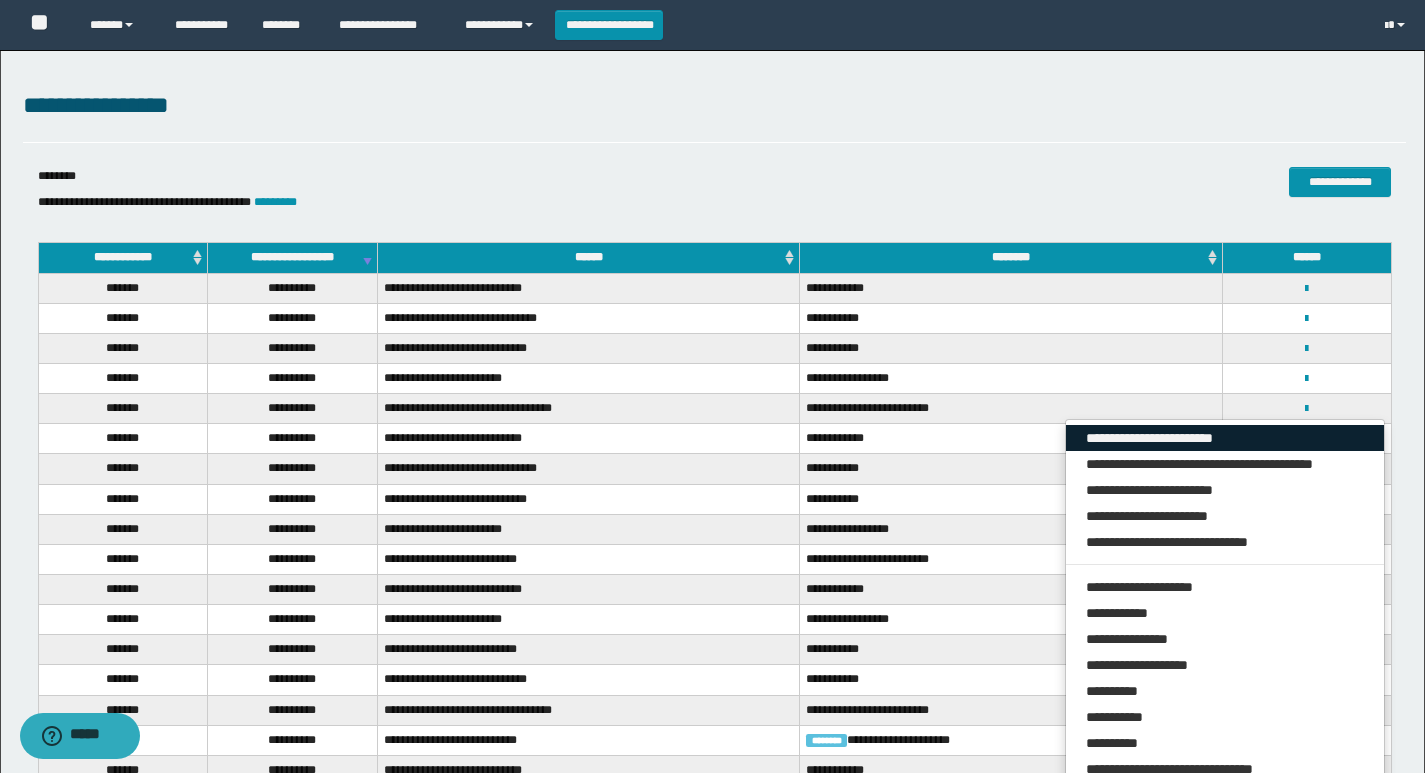 click on "**********" at bounding box center (1225, 438) 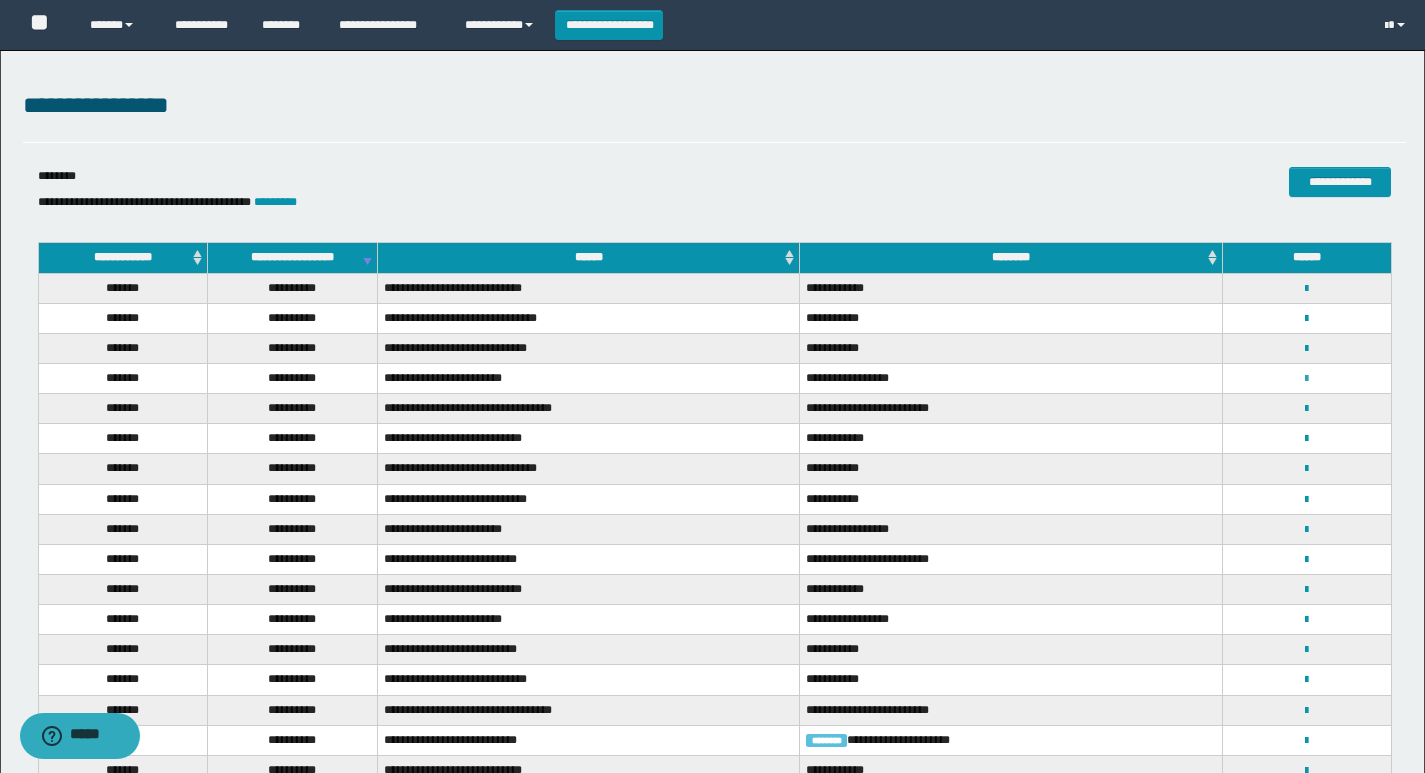 click at bounding box center [1306, 379] 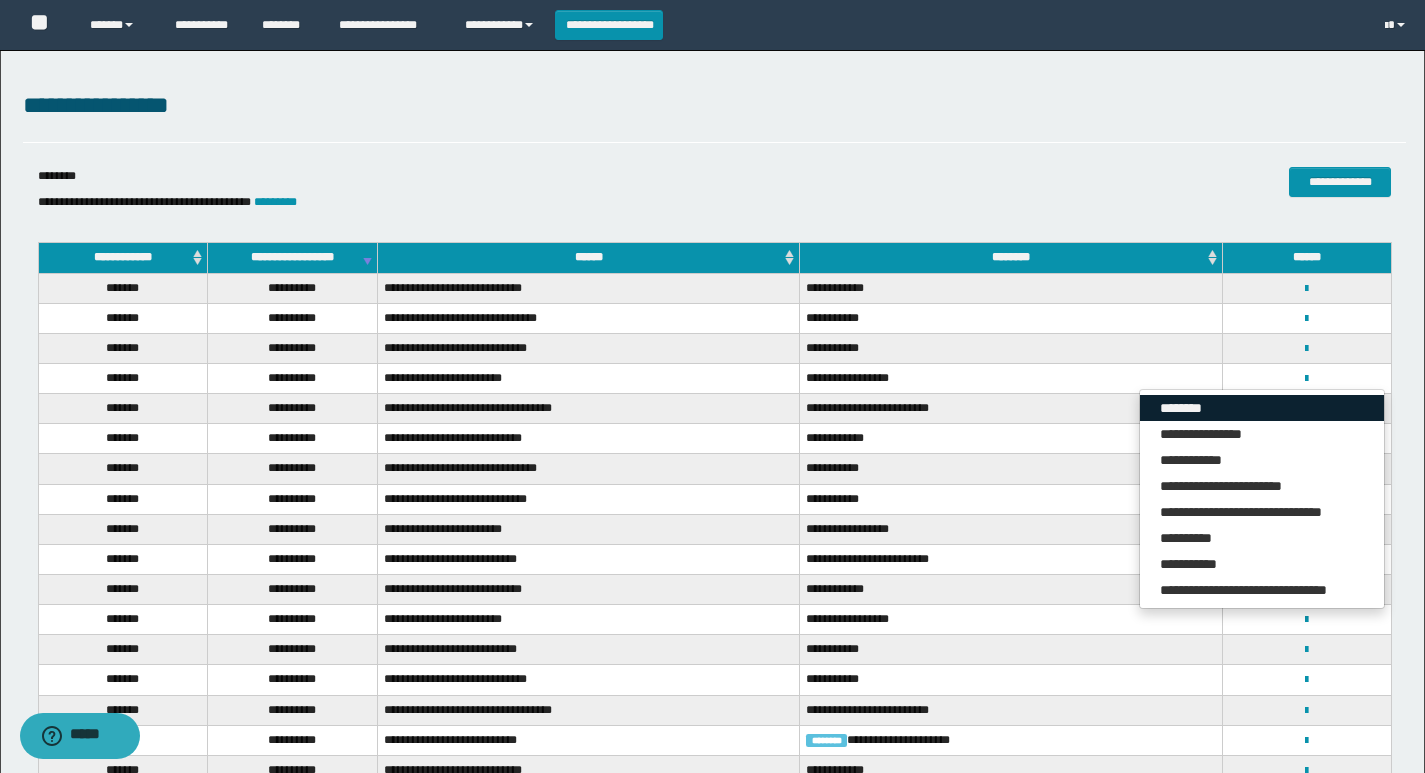 click on "********" at bounding box center (1262, 408) 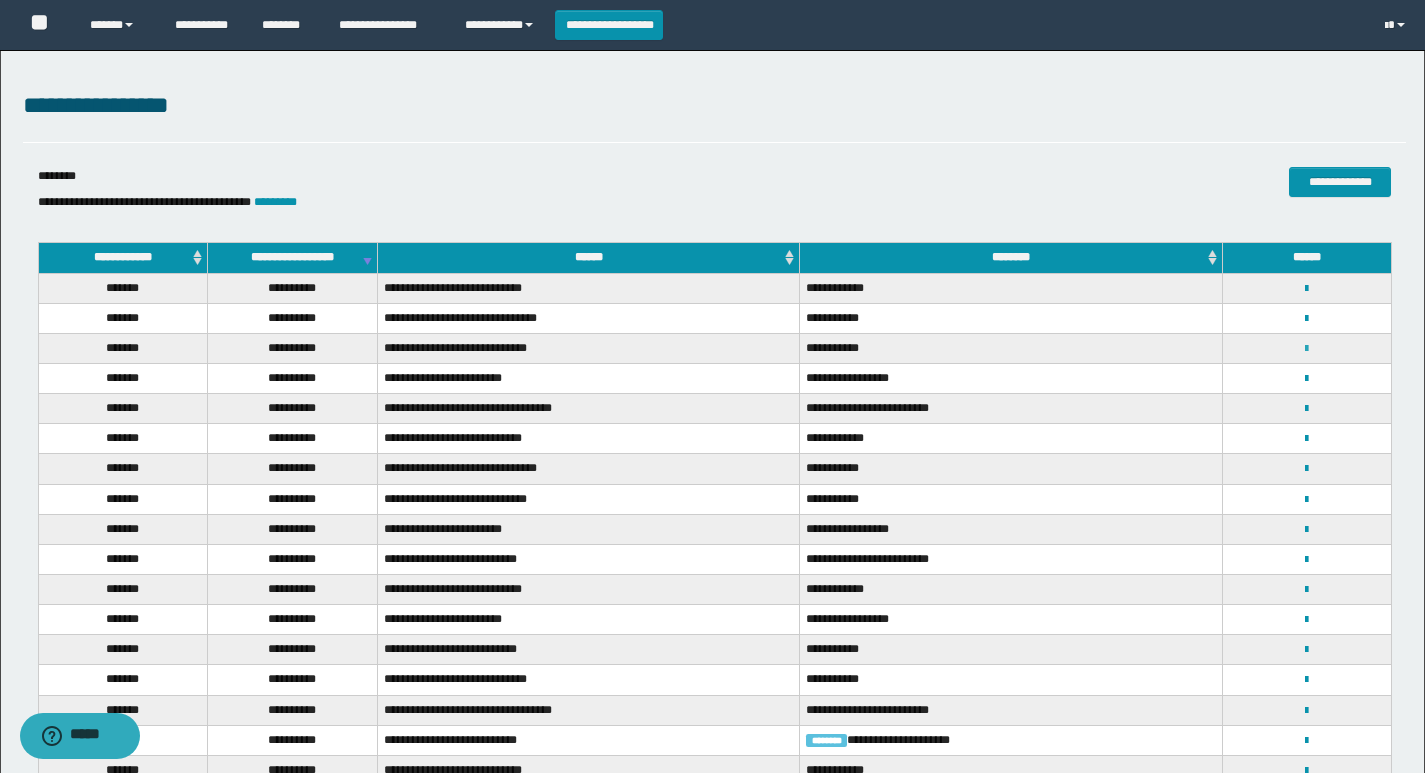 click at bounding box center (1306, 349) 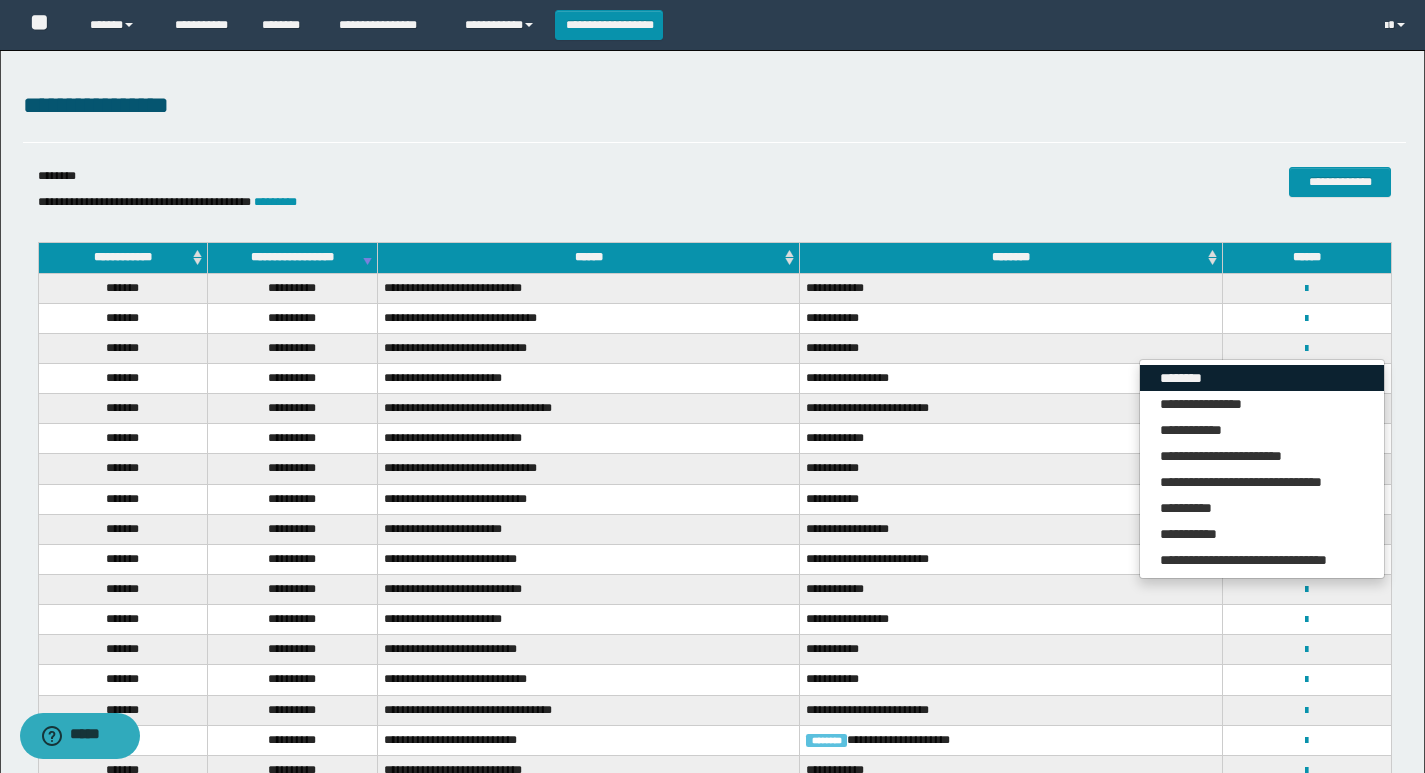 click on "********" at bounding box center (1262, 378) 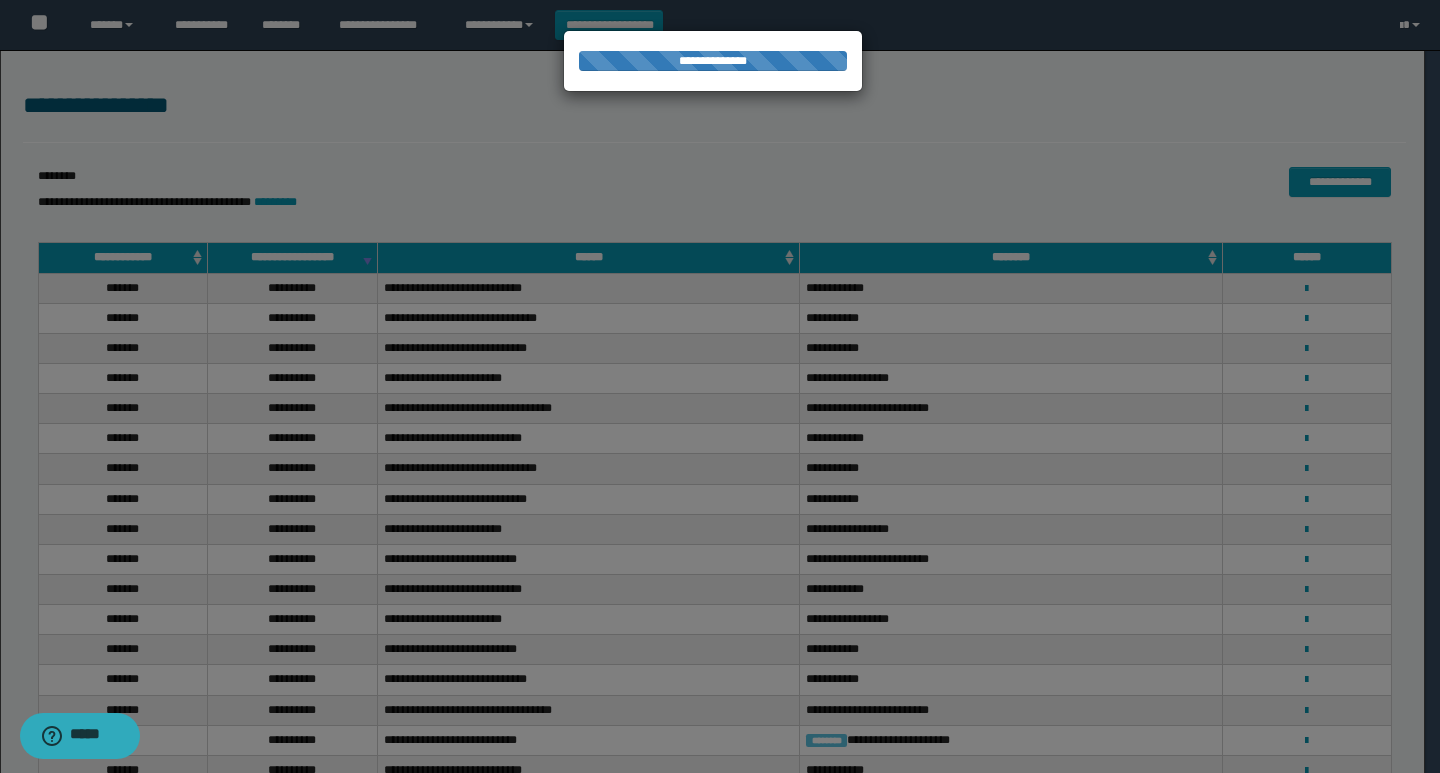 click at bounding box center (720, 386) 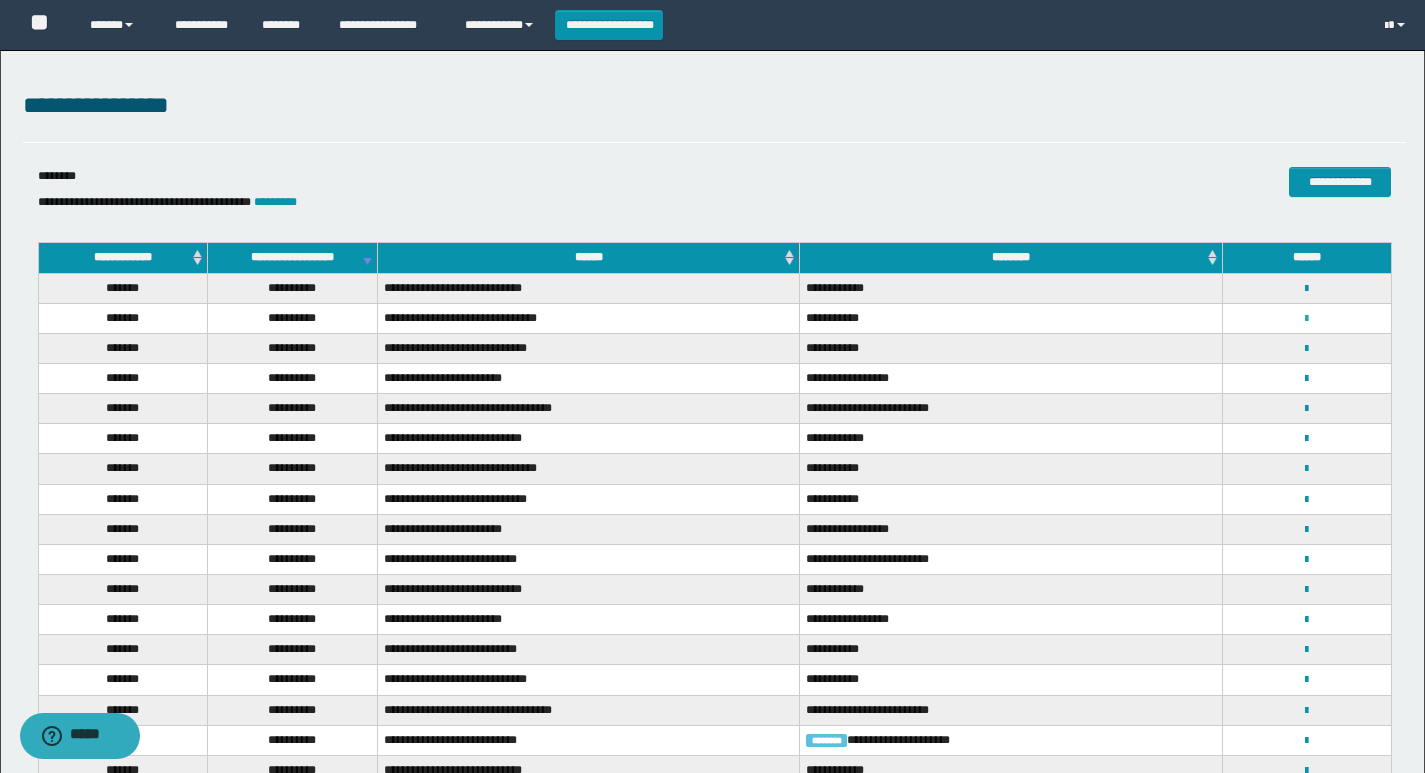 click at bounding box center (1306, 319) 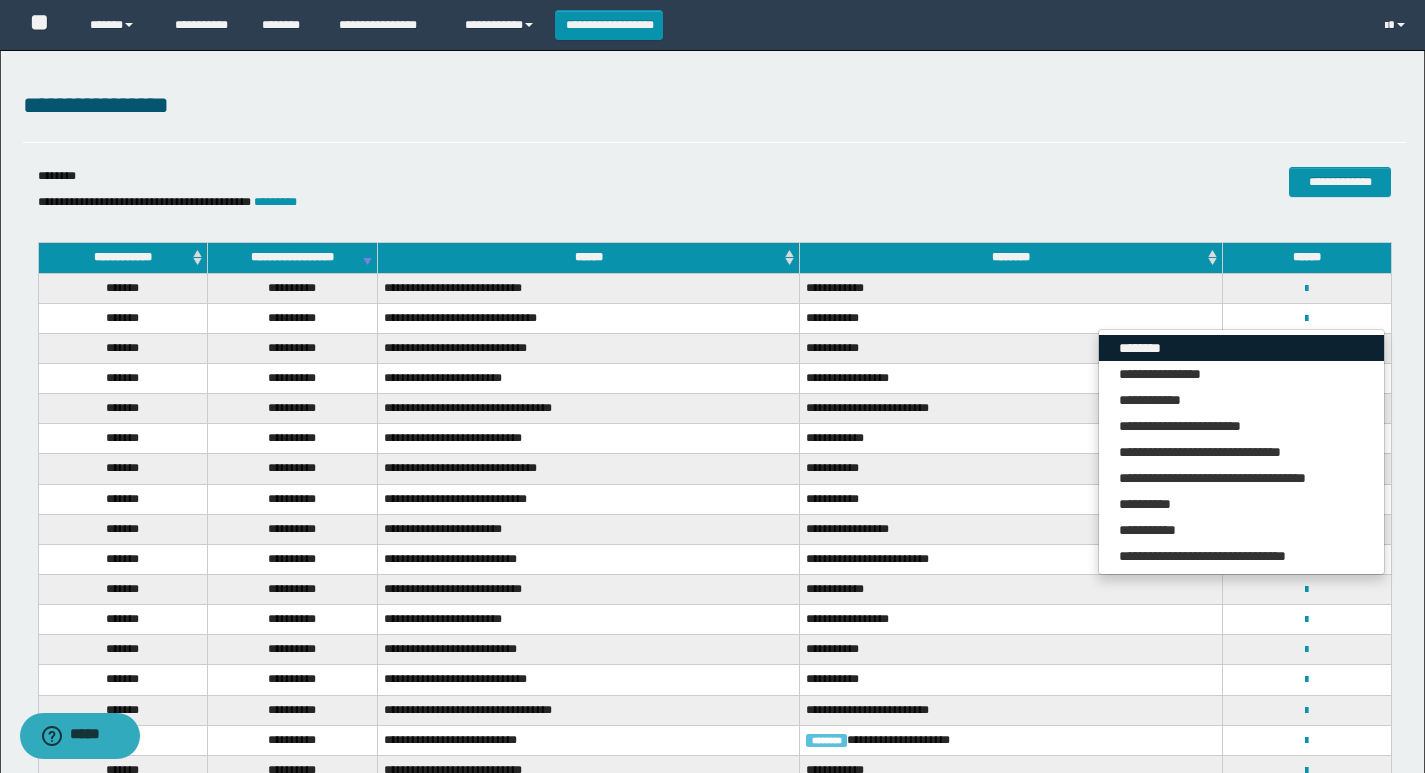 click on "********" at bounding box center (1241, 348) 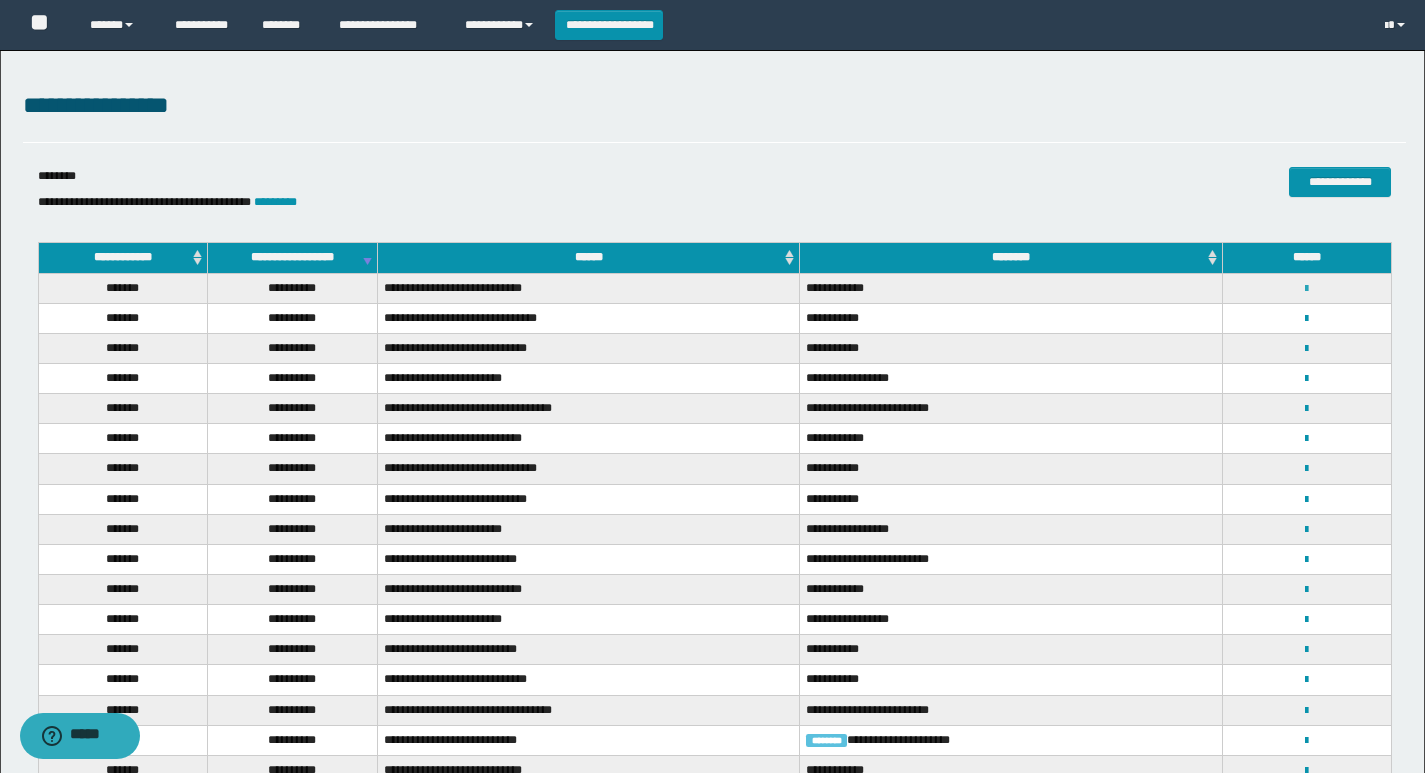 click at bounding box center (1306, 289) 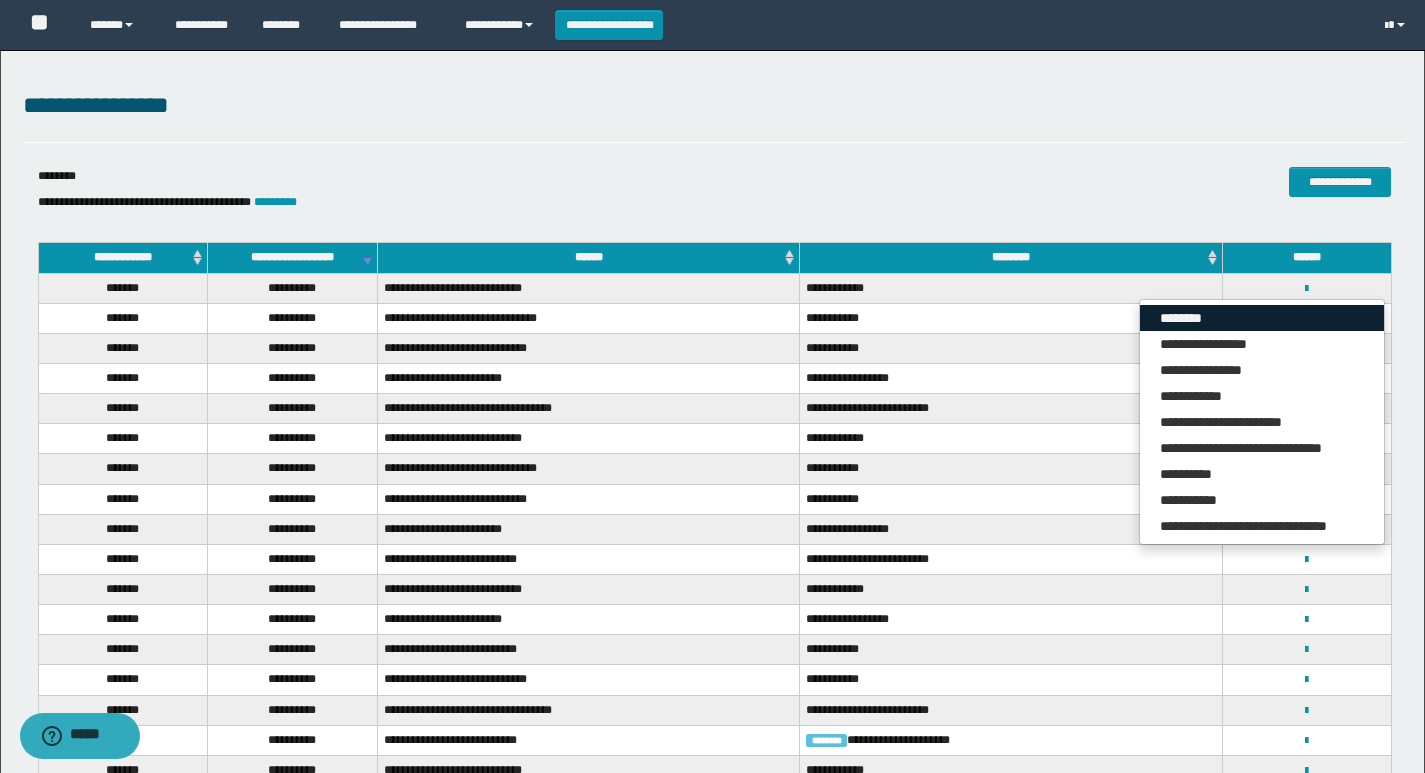 click on "********" at bounding box center (1262, 318) 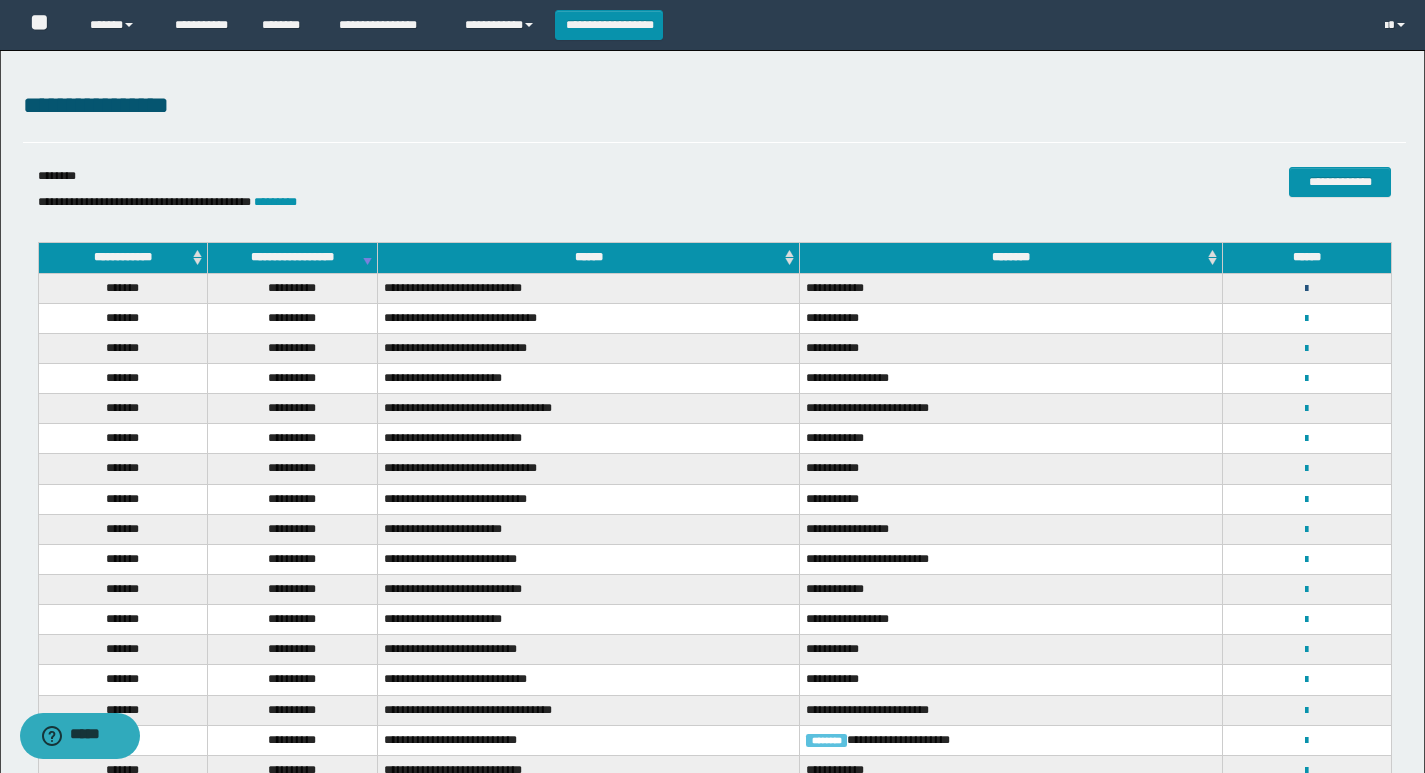 click at bounding box center (1306, 289) 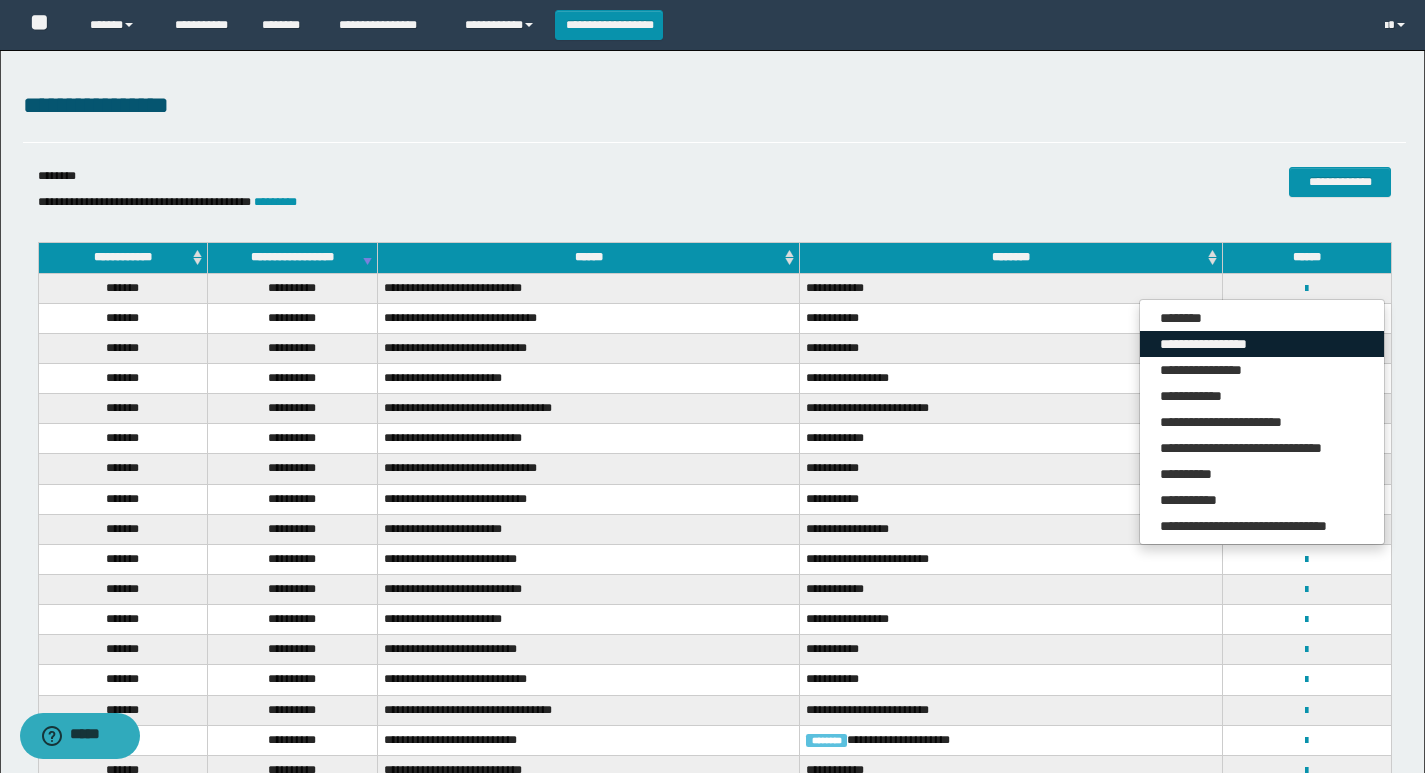 click on "**********" at bounding box center (1262, 344) 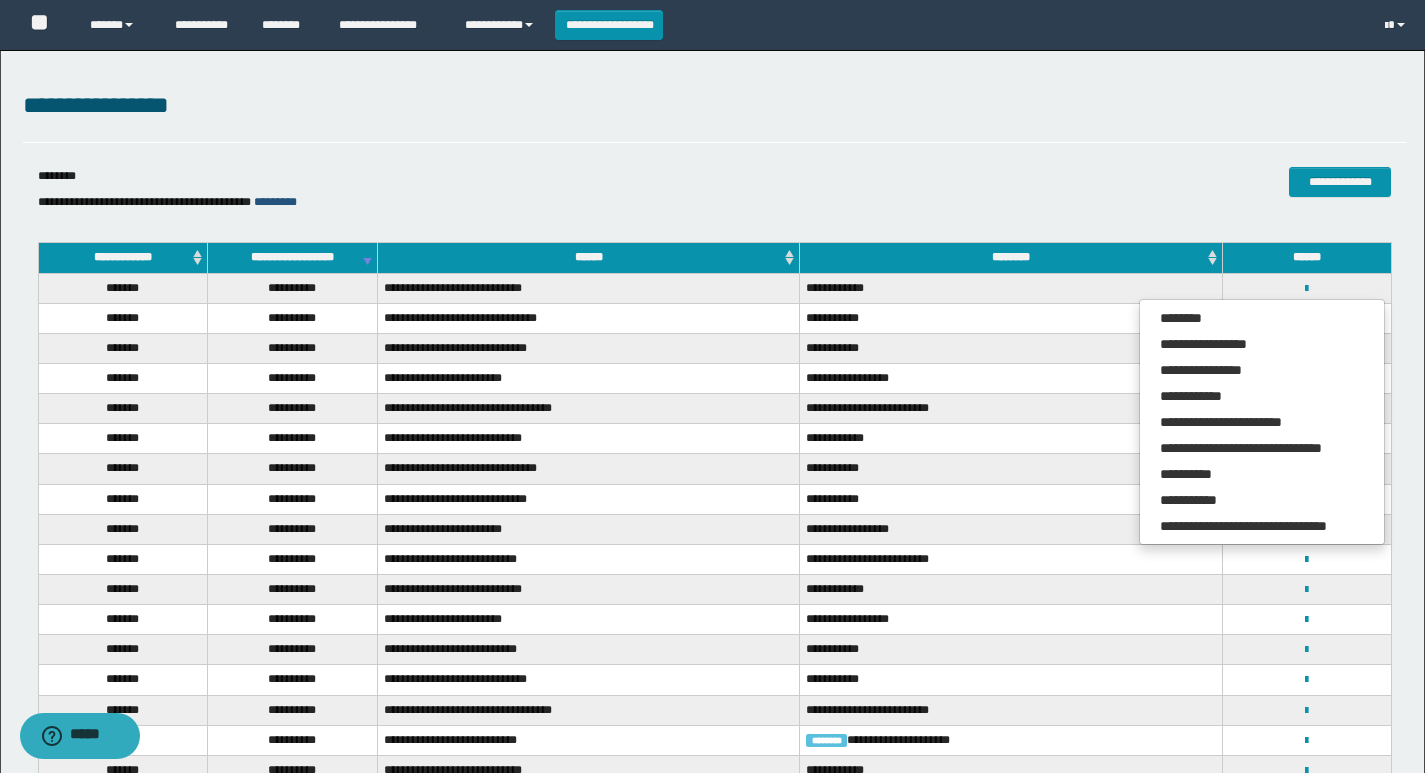 click on "*********" at bounding box center (275, 202) 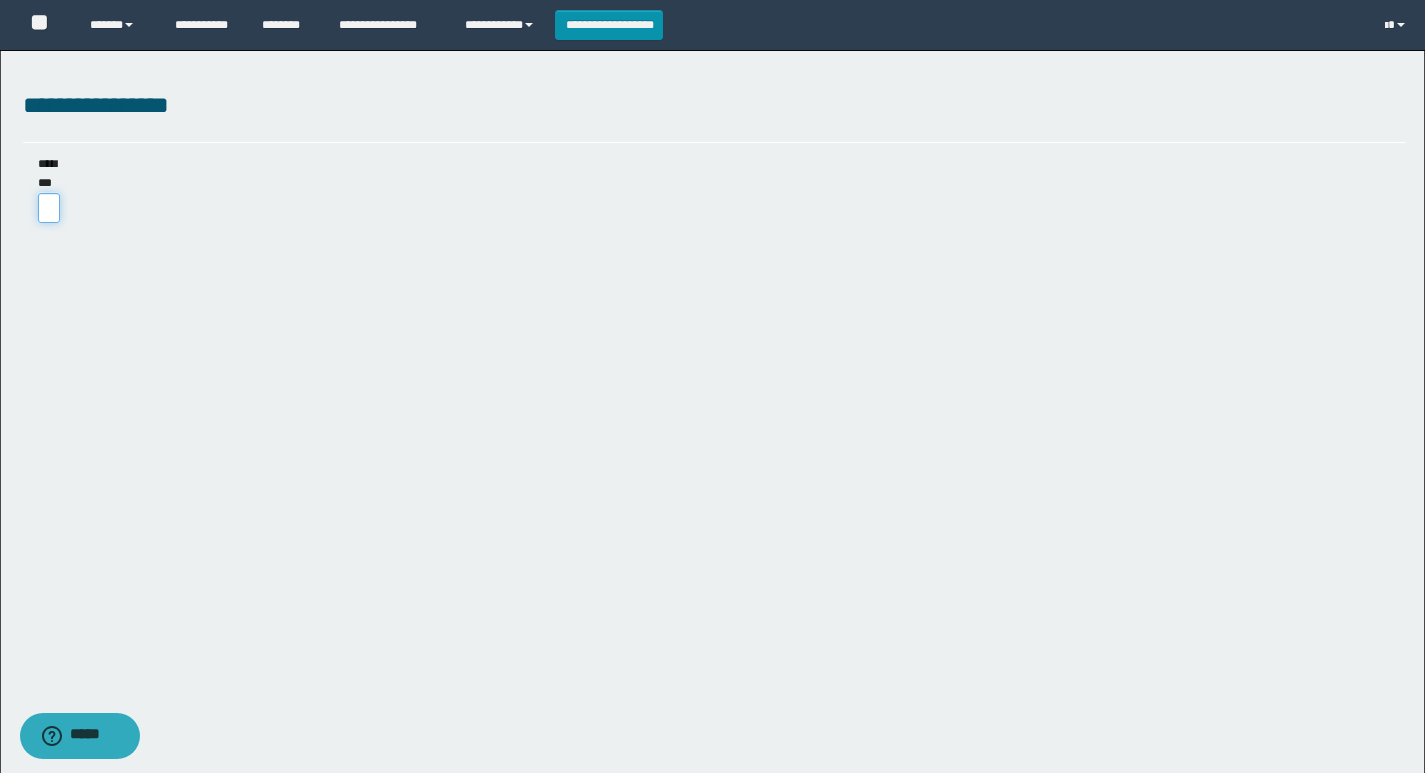 click on "********" at bounding box center (49, 208) 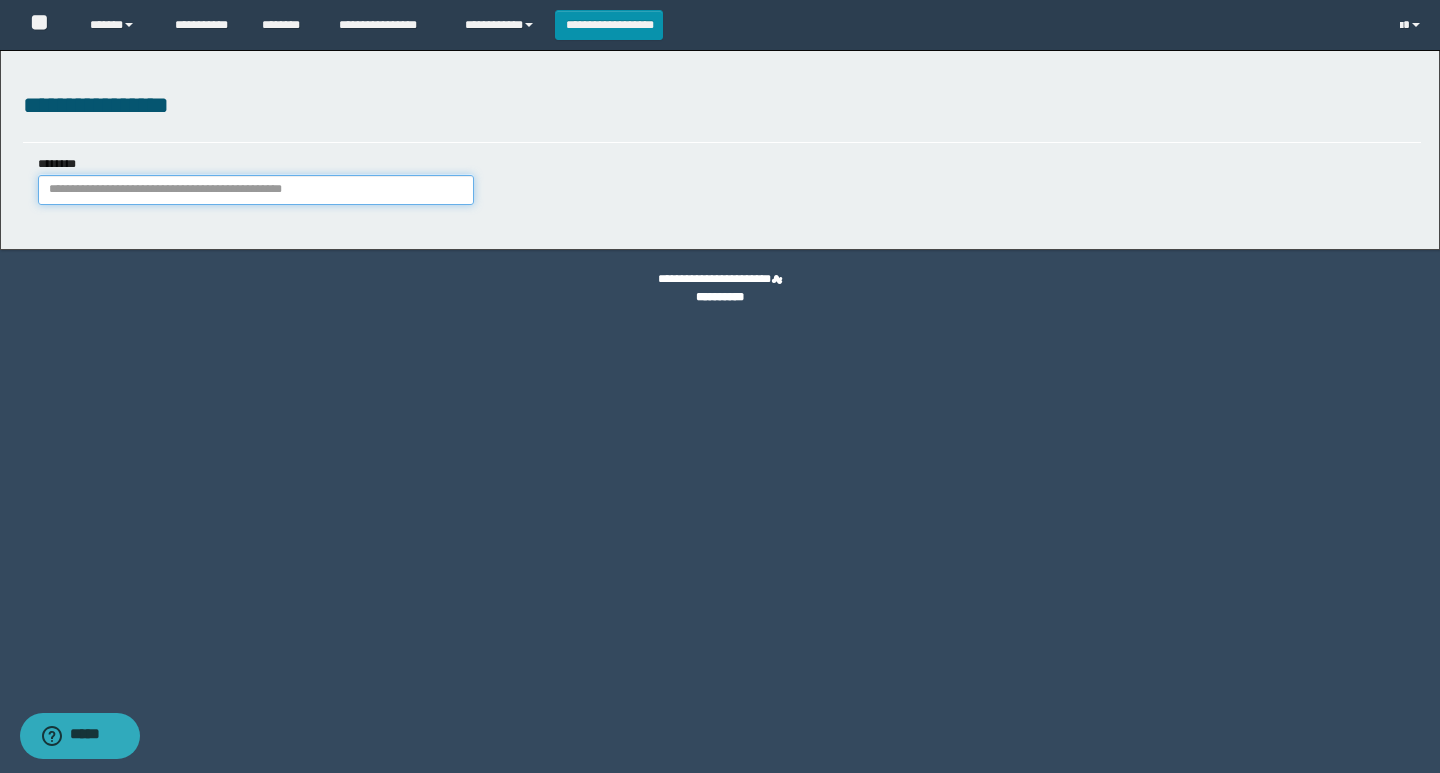 paste on "********" 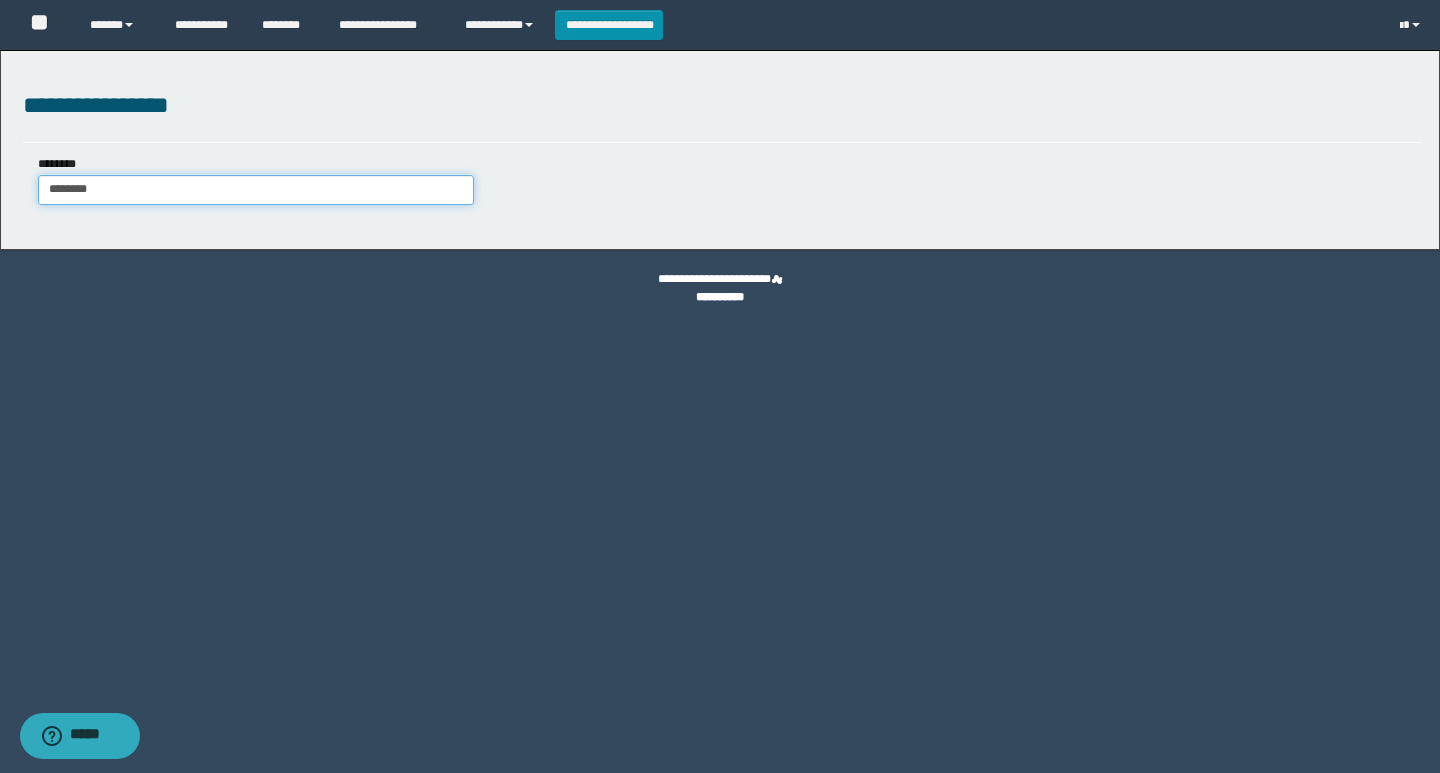 type on "********" 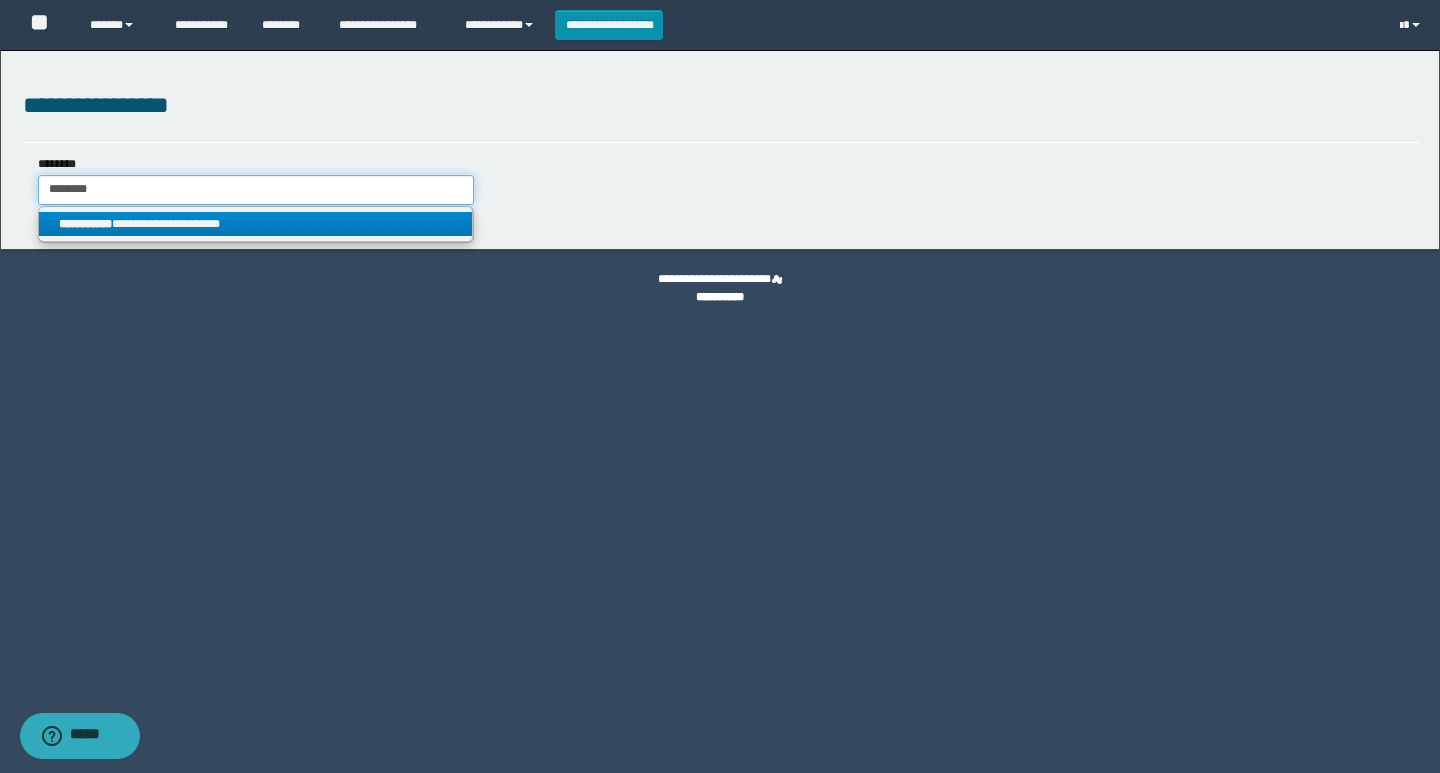 type on "********" 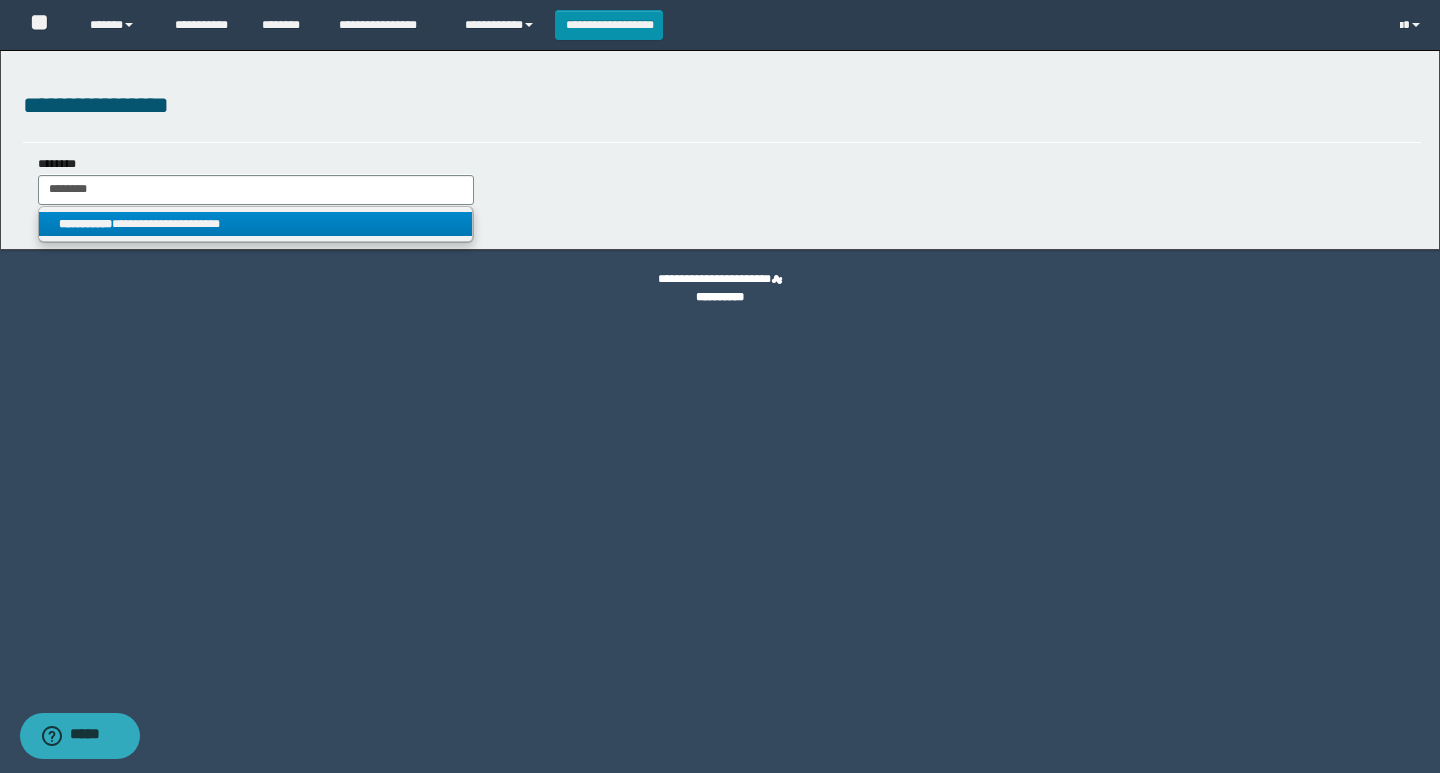 click on "**********" at bounding box center (255, 224) 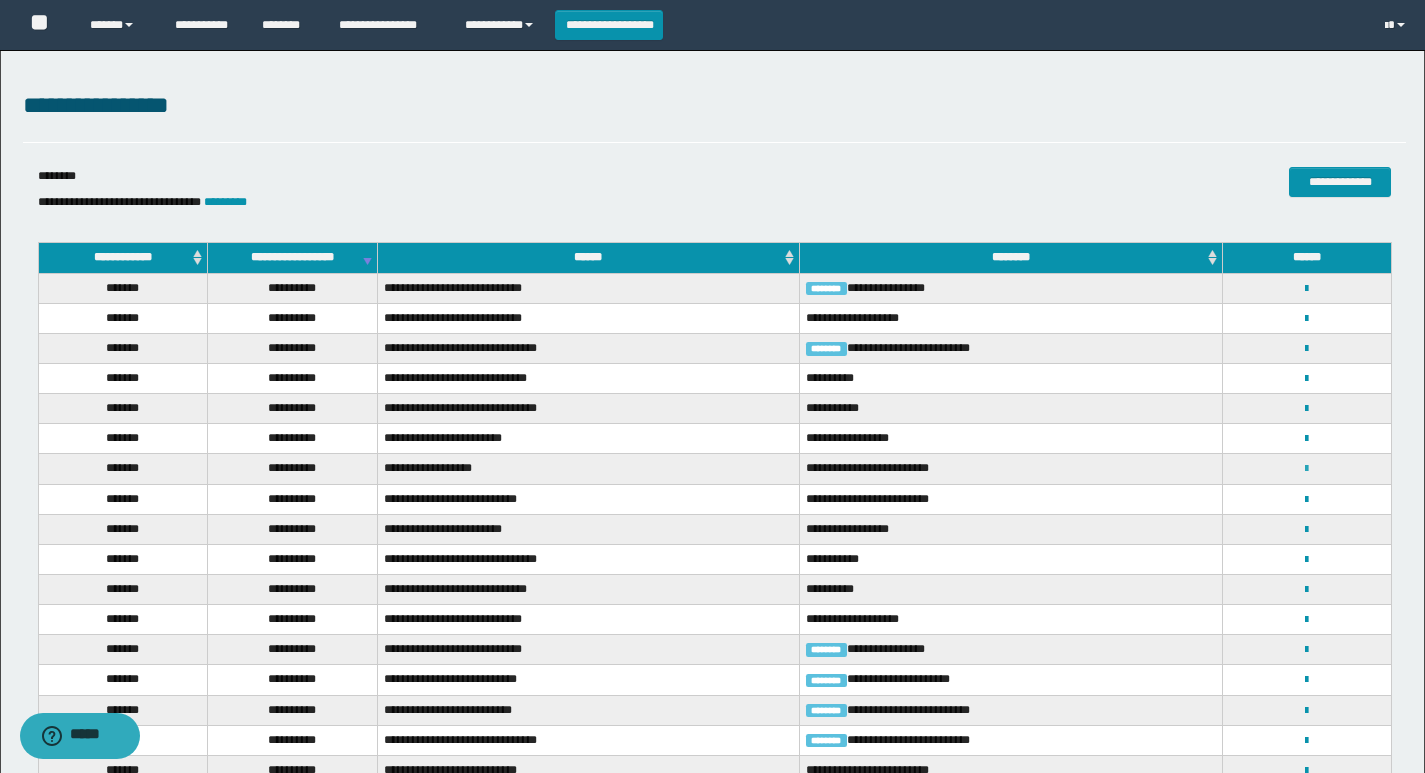 click at bounding box center [1306, 469] 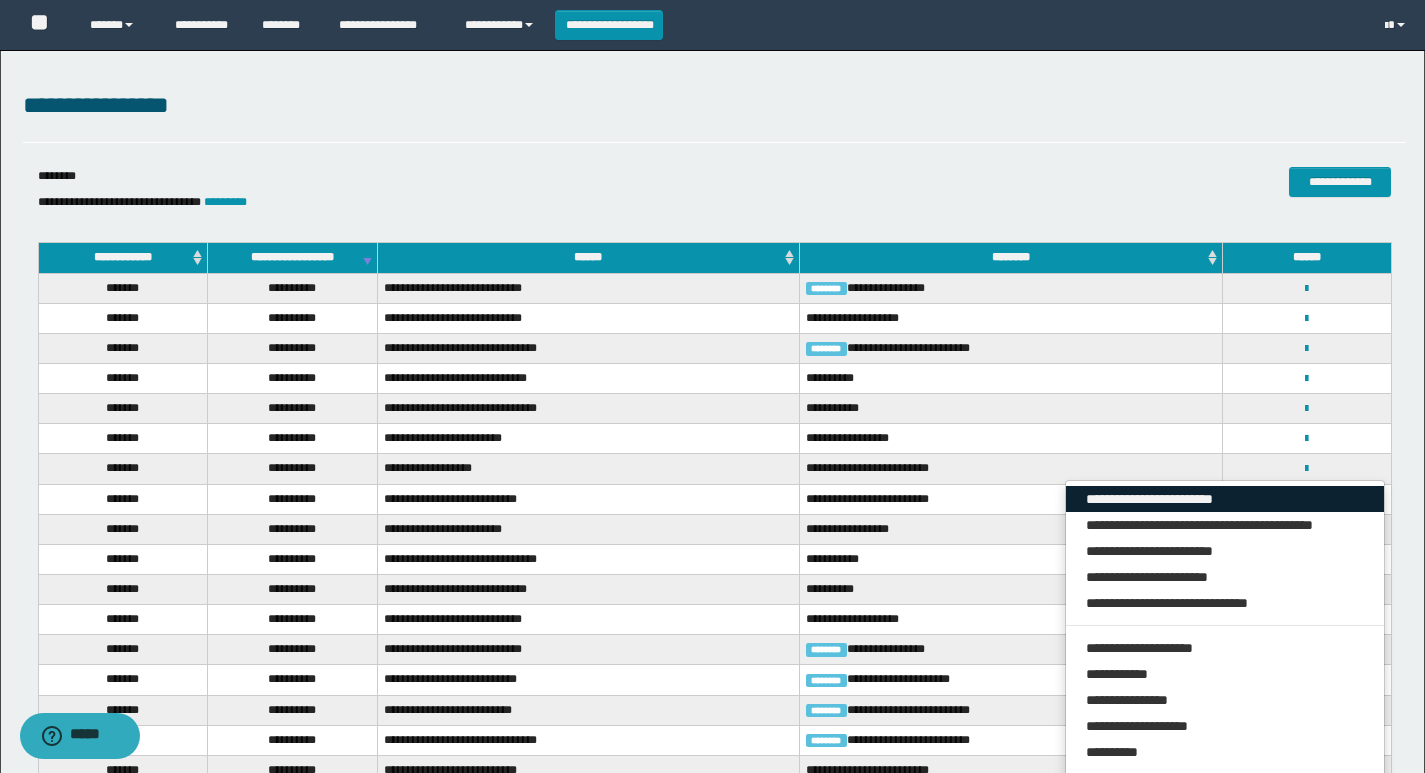 click on "**********" at bounding box center (1225, 499) 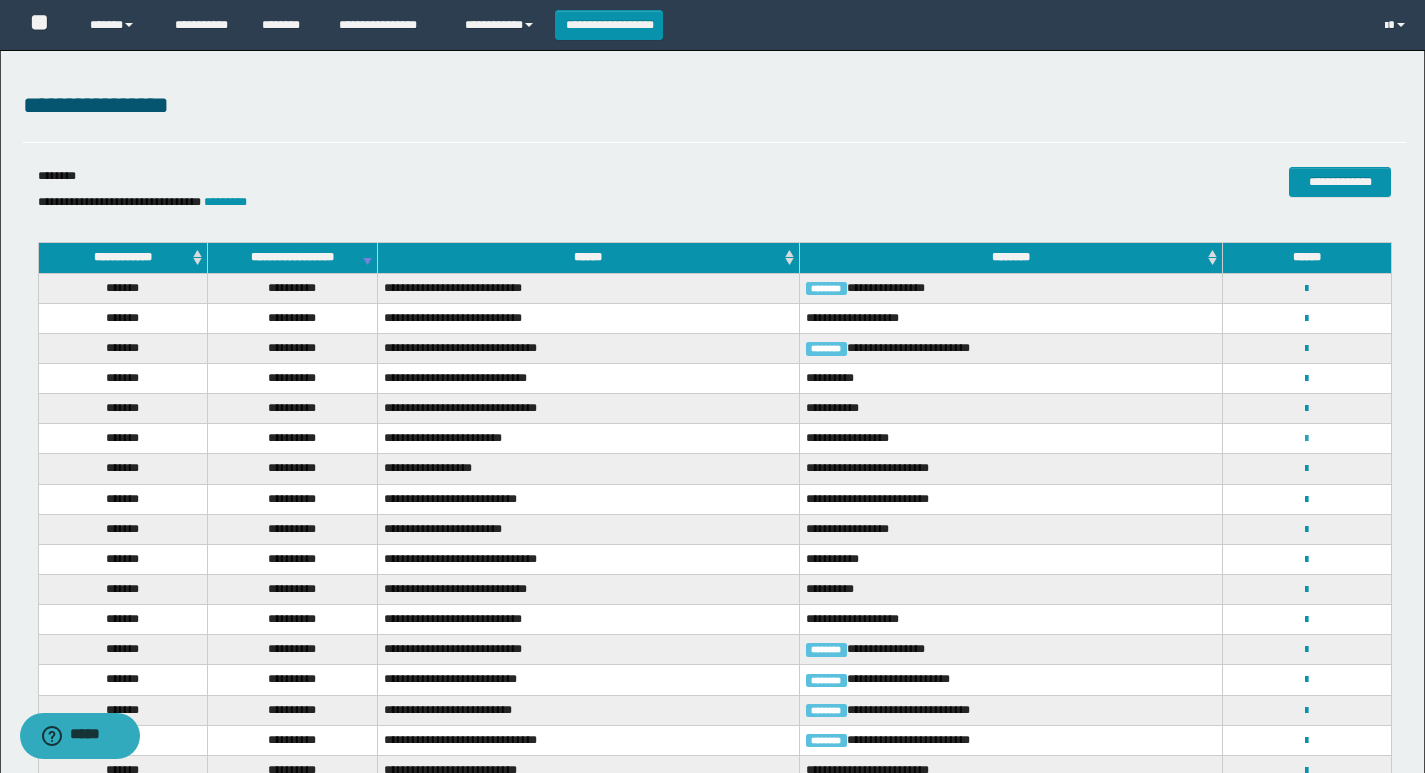 click at bounding box center [1306, 439] 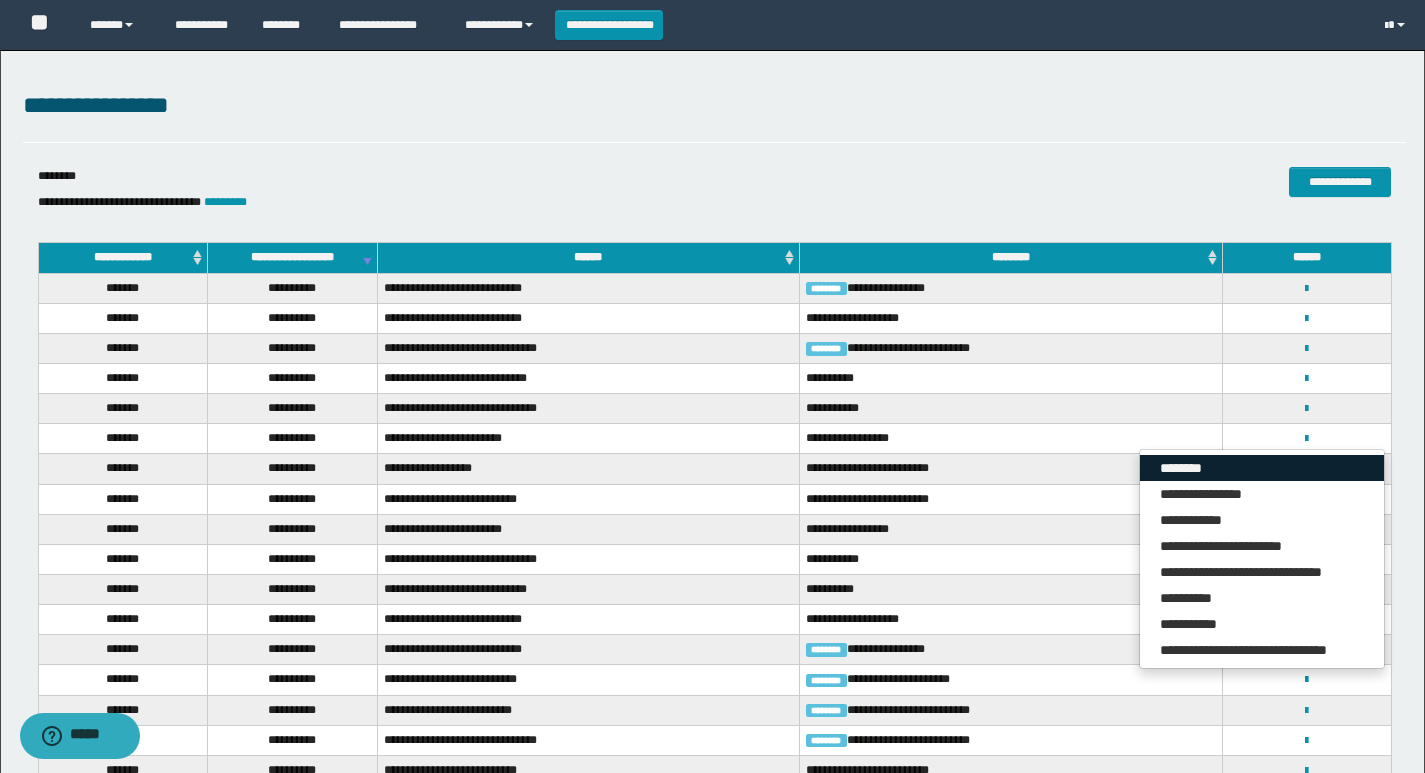 click on "********" at bounding box center [1262, 468] 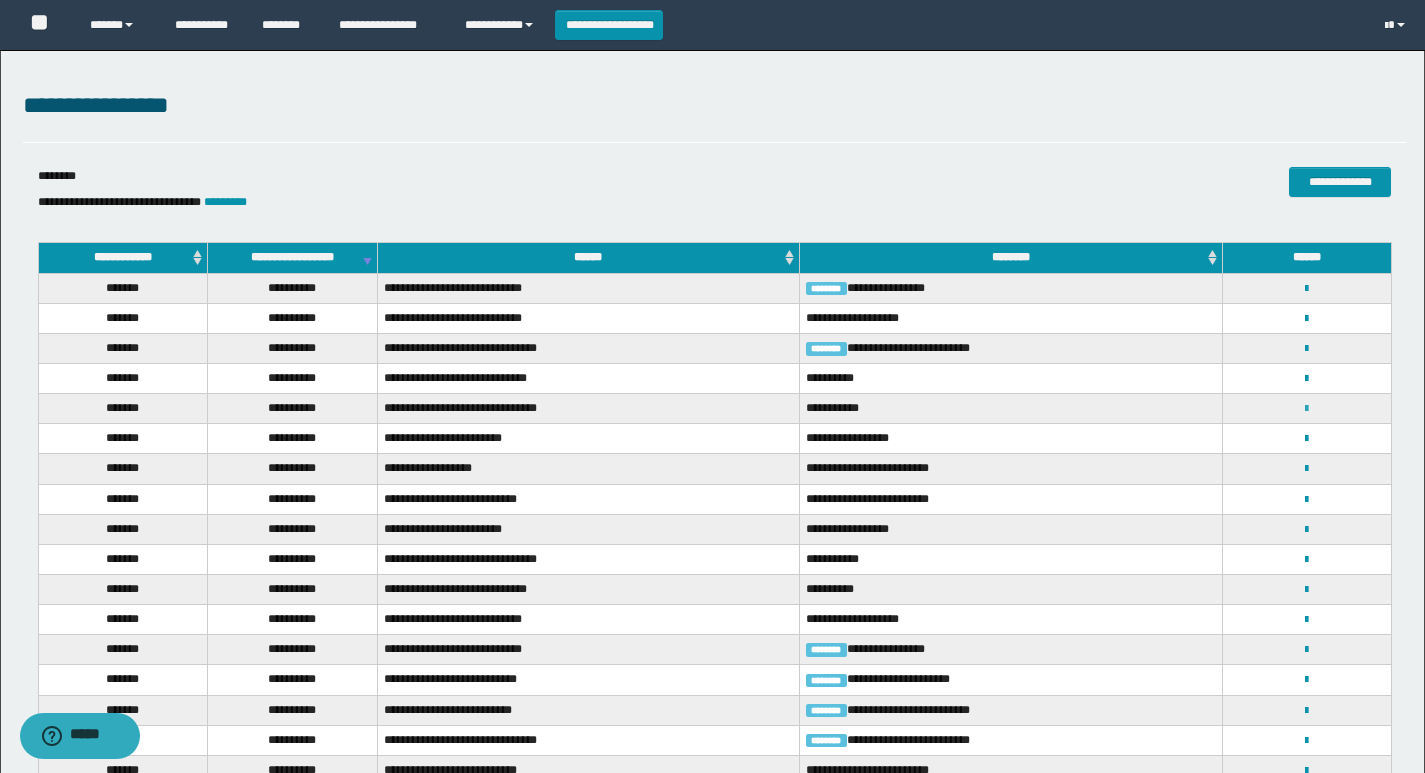 click at bounding box center (1306, 409) 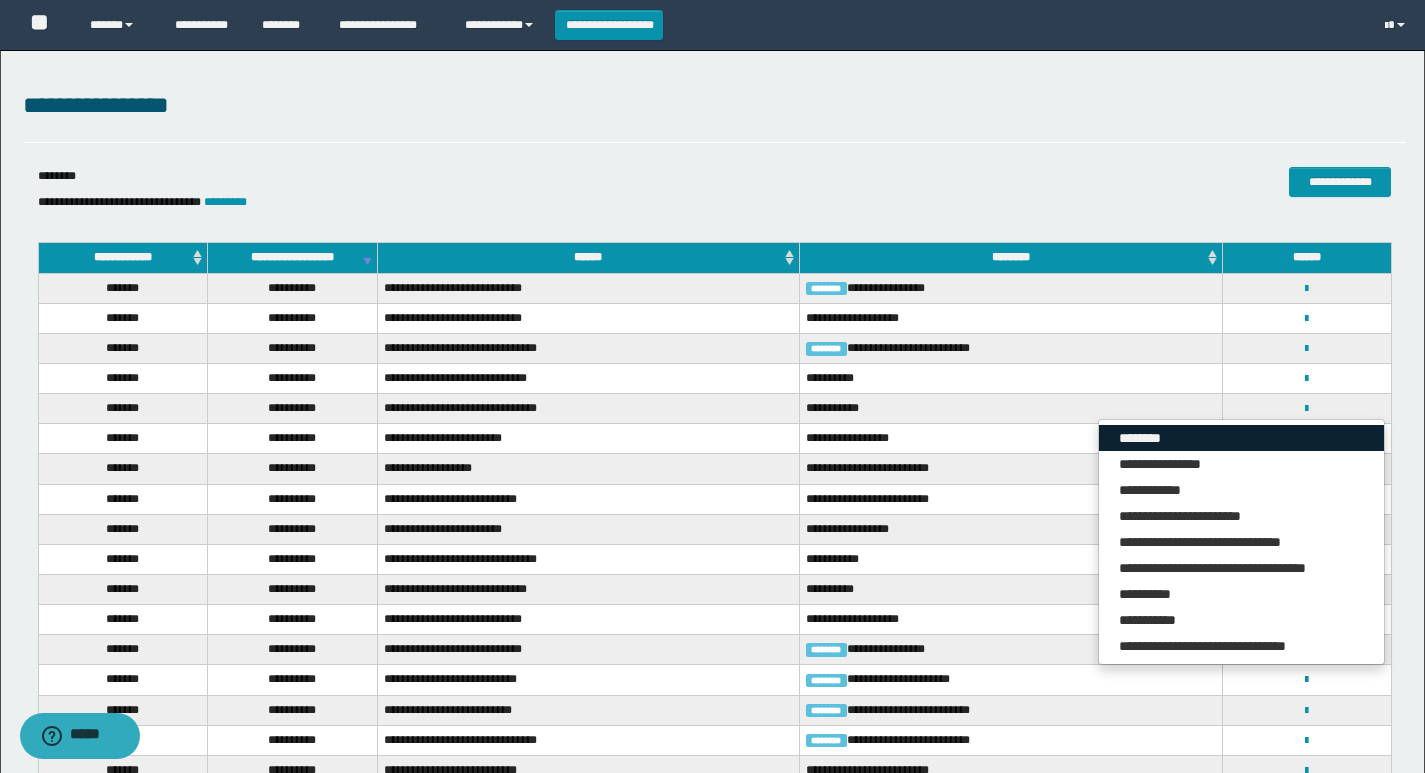 click on "********" at bounding box center (1241, 438) 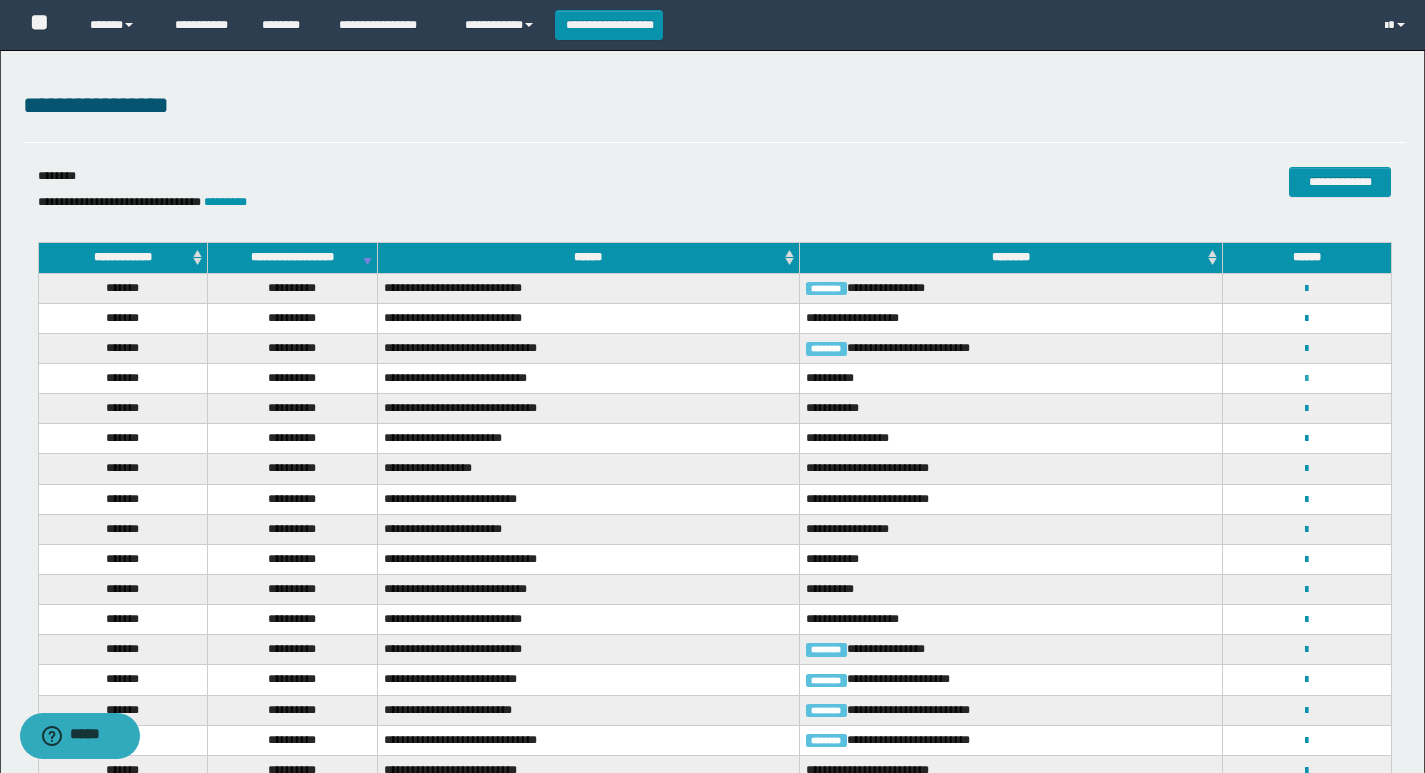 click at bounding box center (1306, 379) 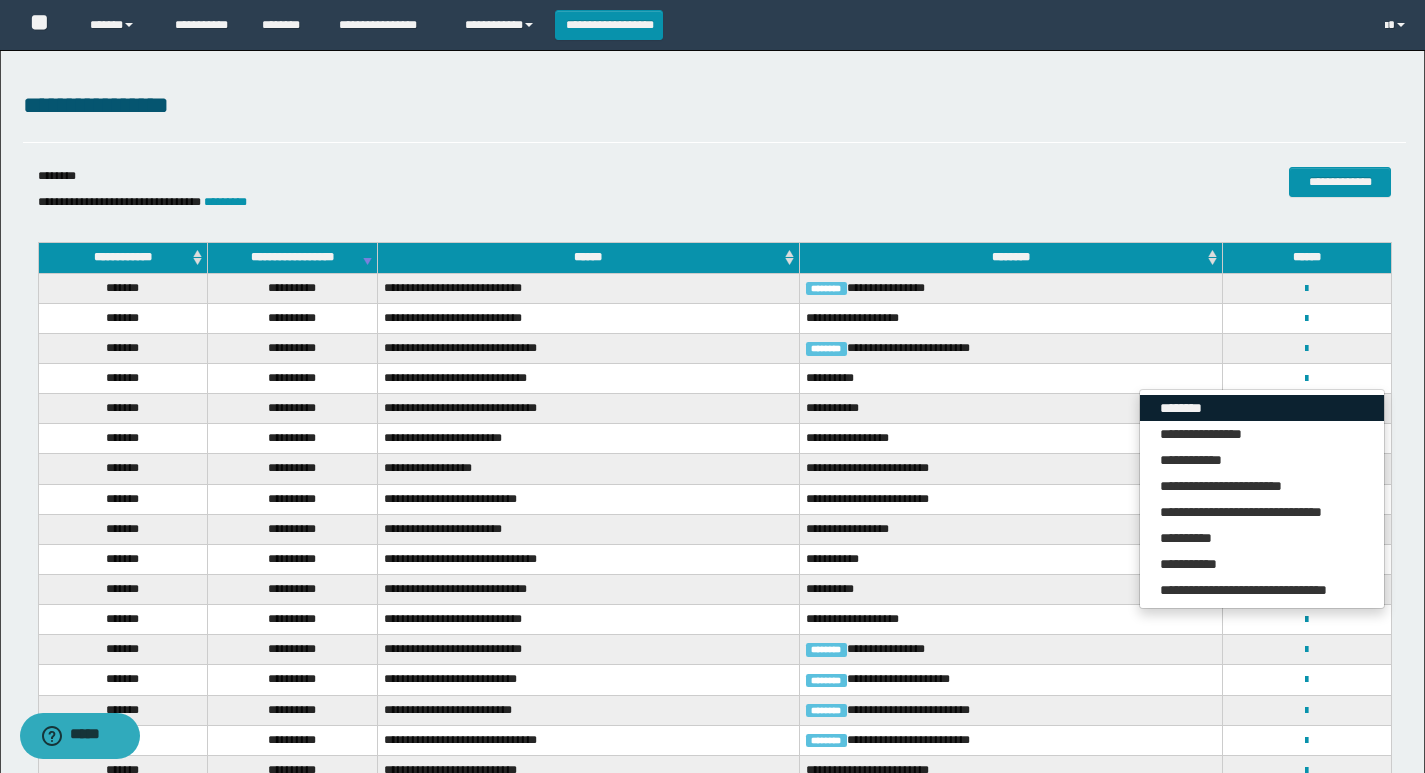 click on "********" at bounding box center [1262, 408] 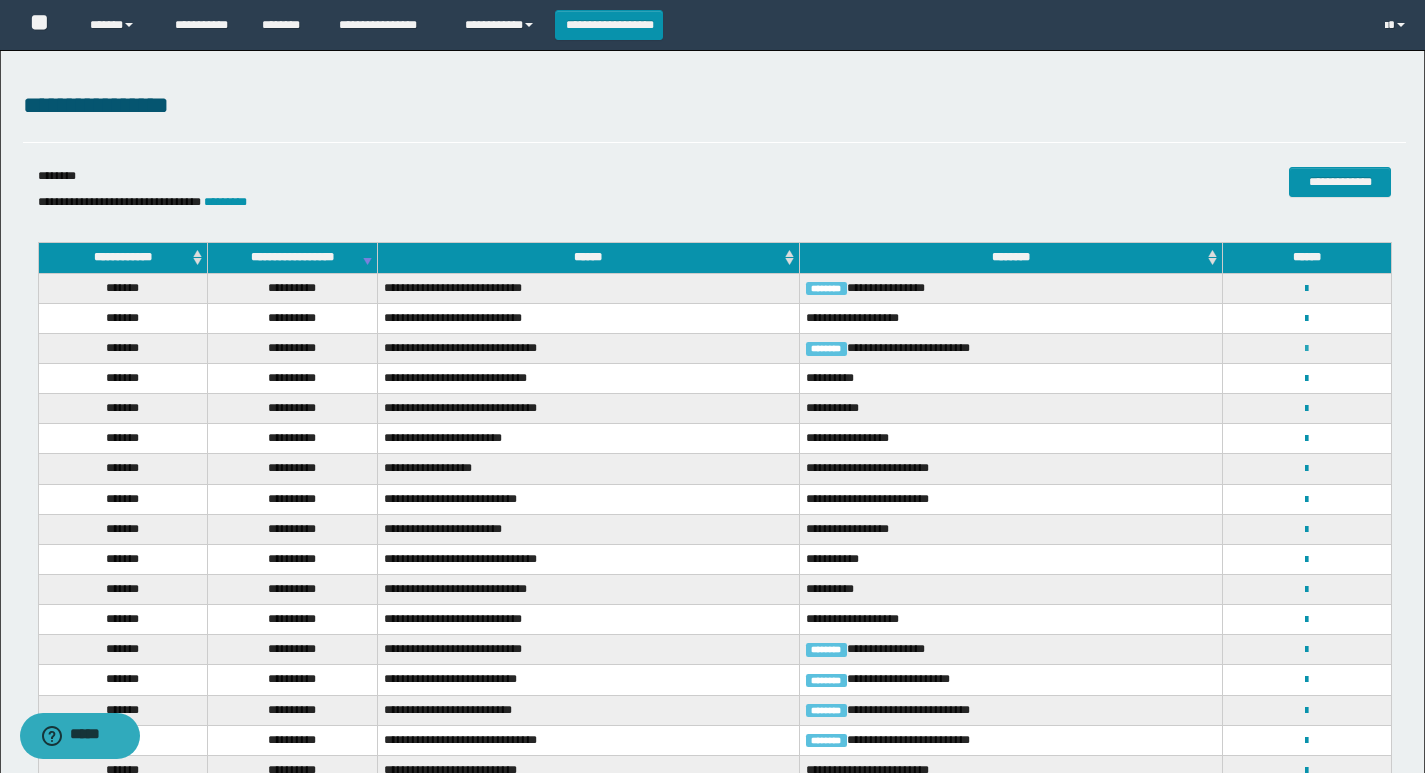 click at bounding box center [1306, 349] 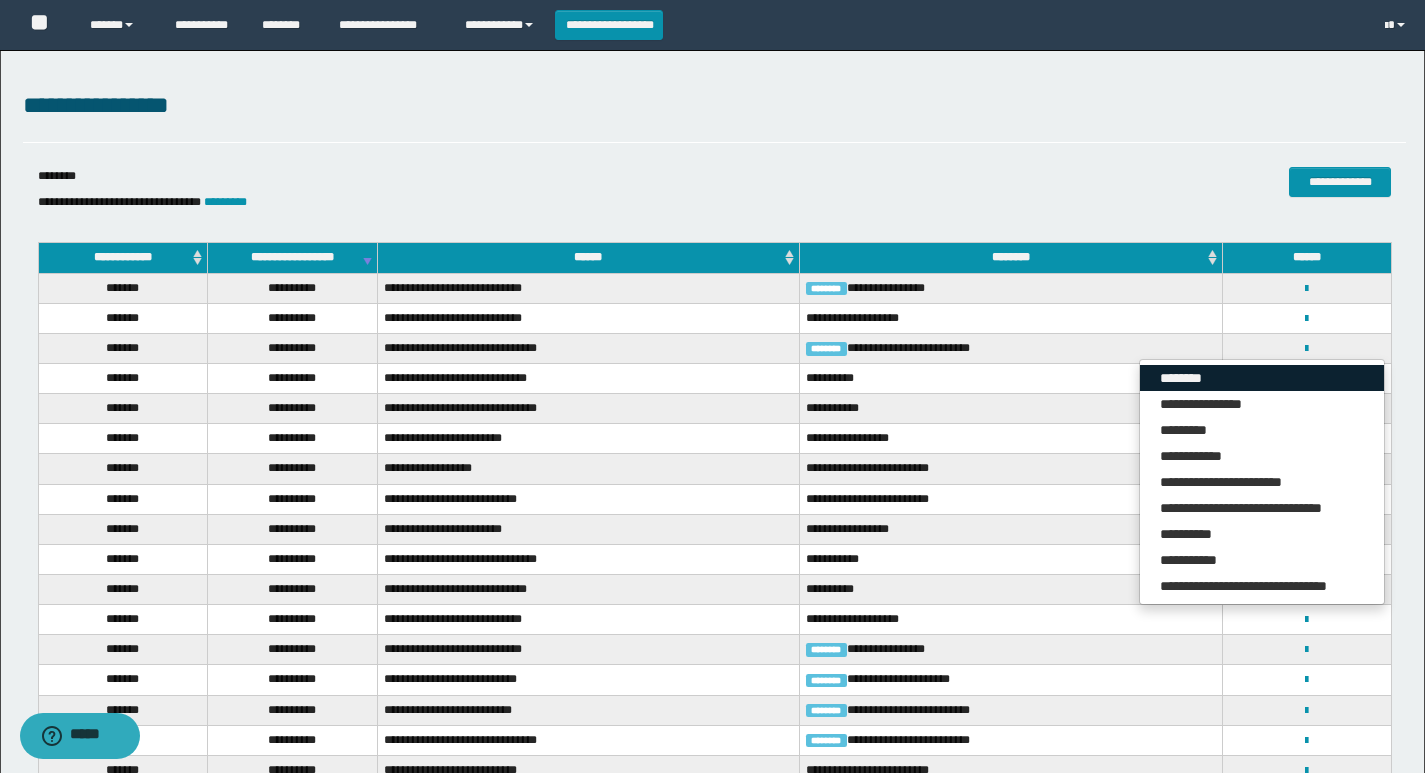 click on "********" at bounding box center (1262, 378) 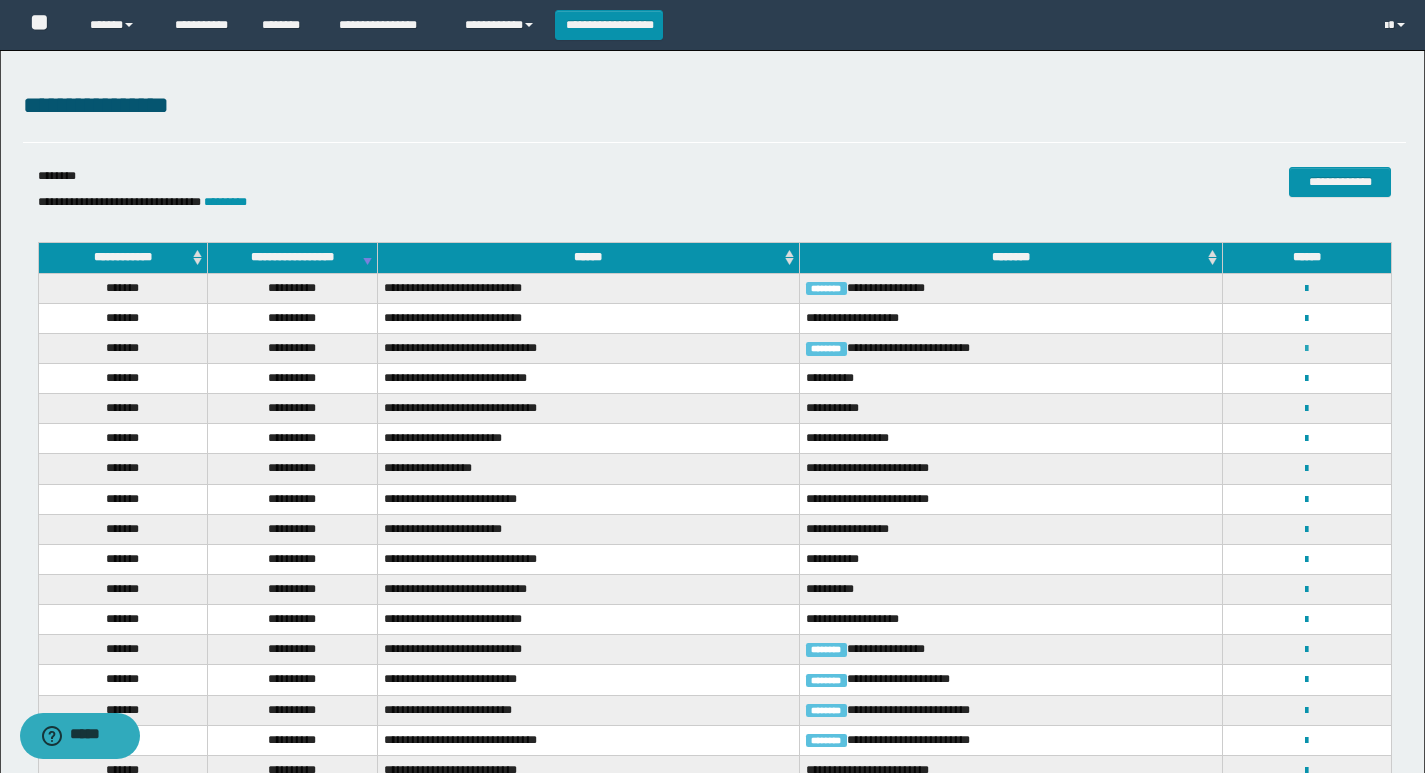 click at bounding box center [1306, 349] 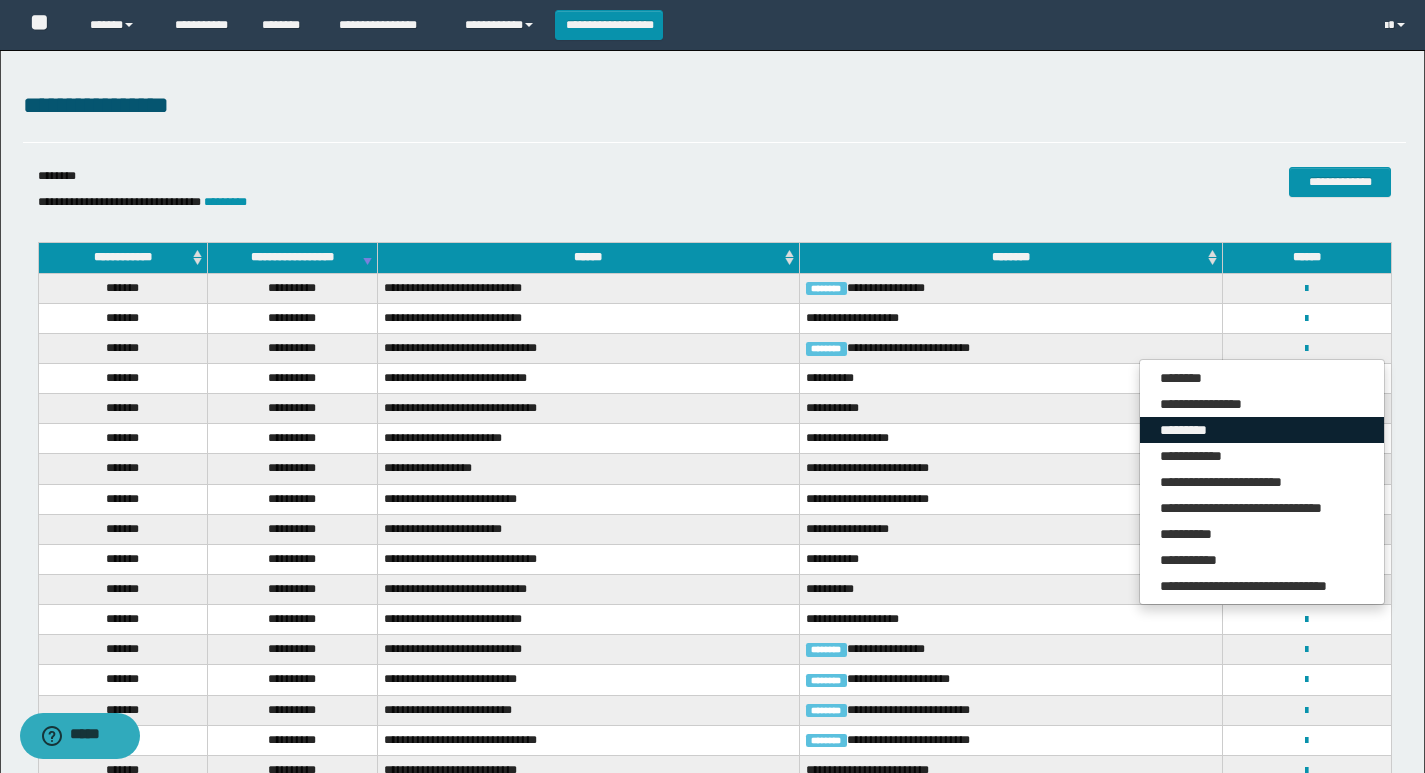 click on "*********" at bounding box center [1262, 430] 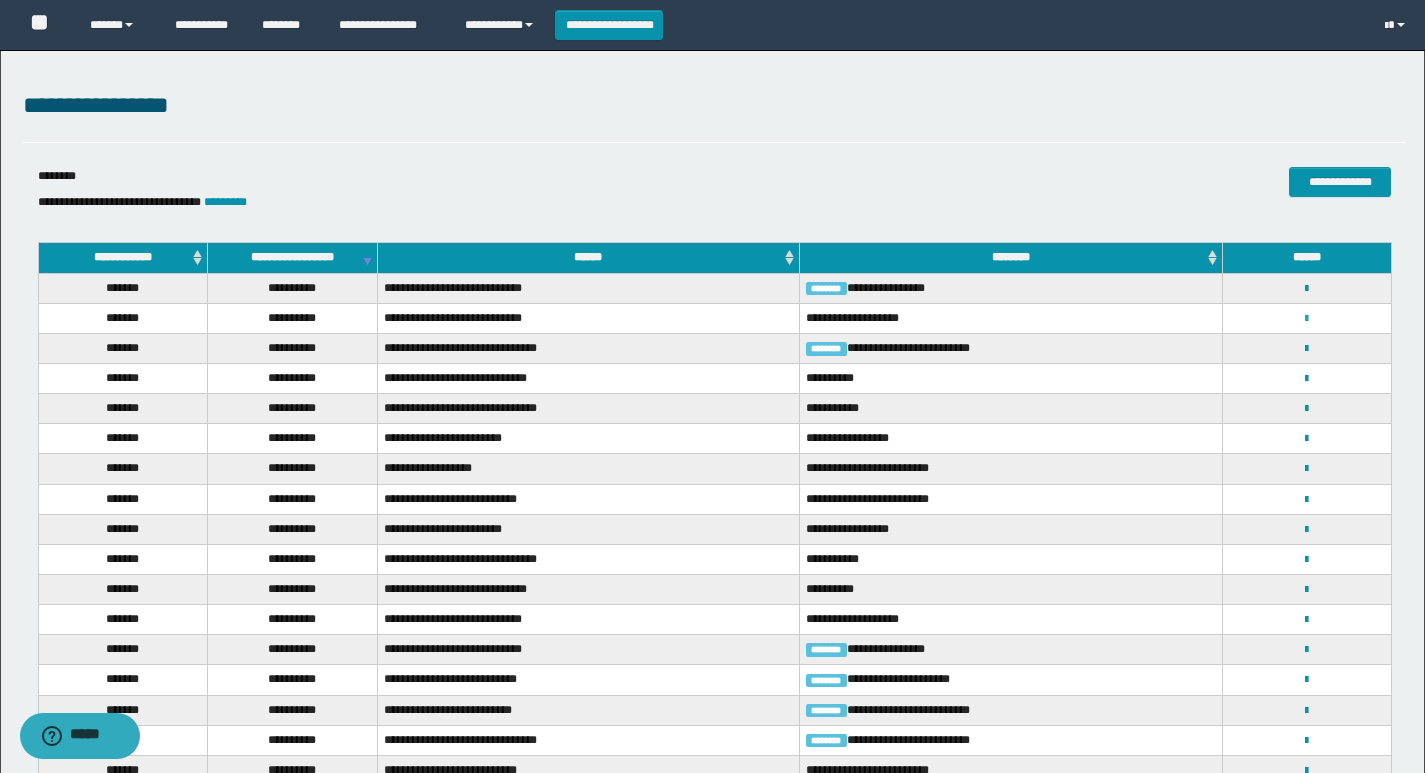 click at bounding box center [1306, 319] 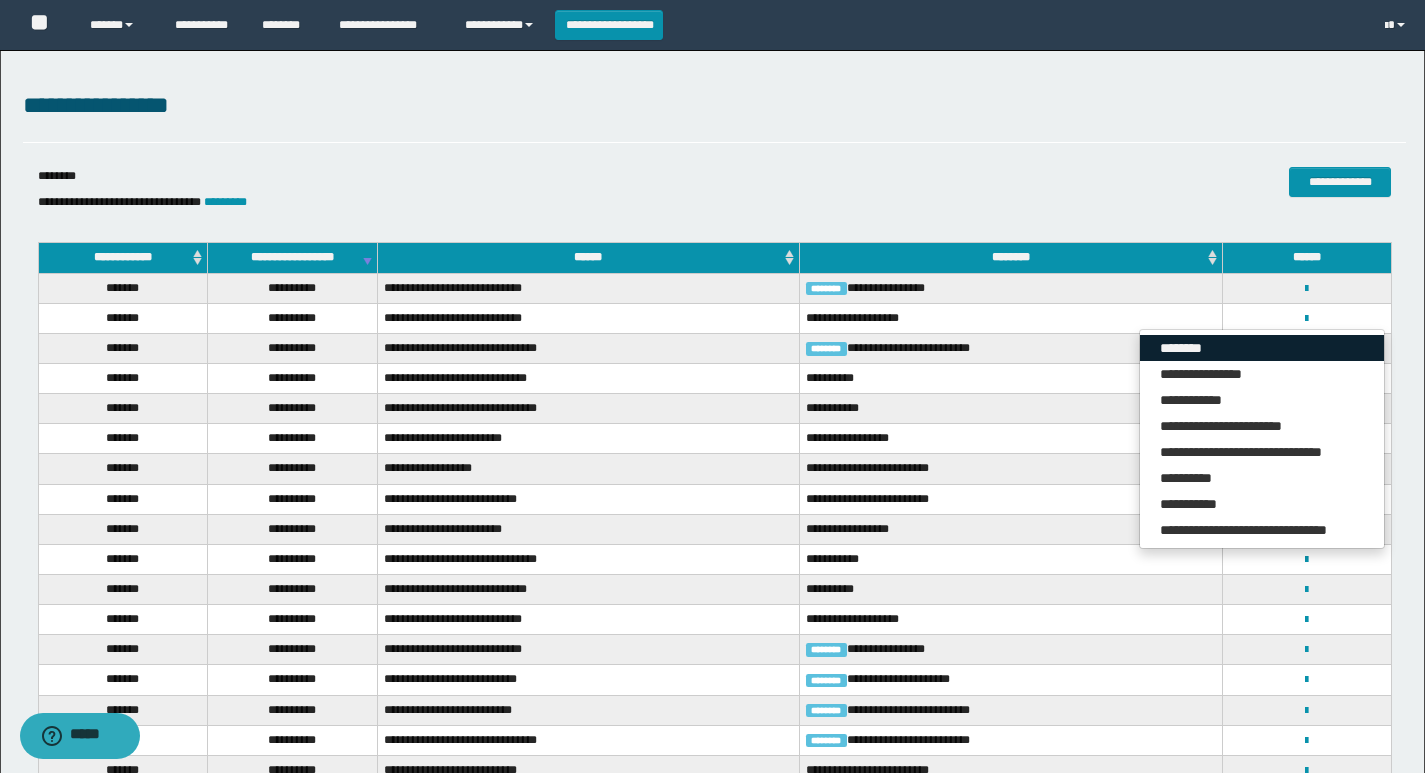 click on "********" at bounding box center (1262, 348) 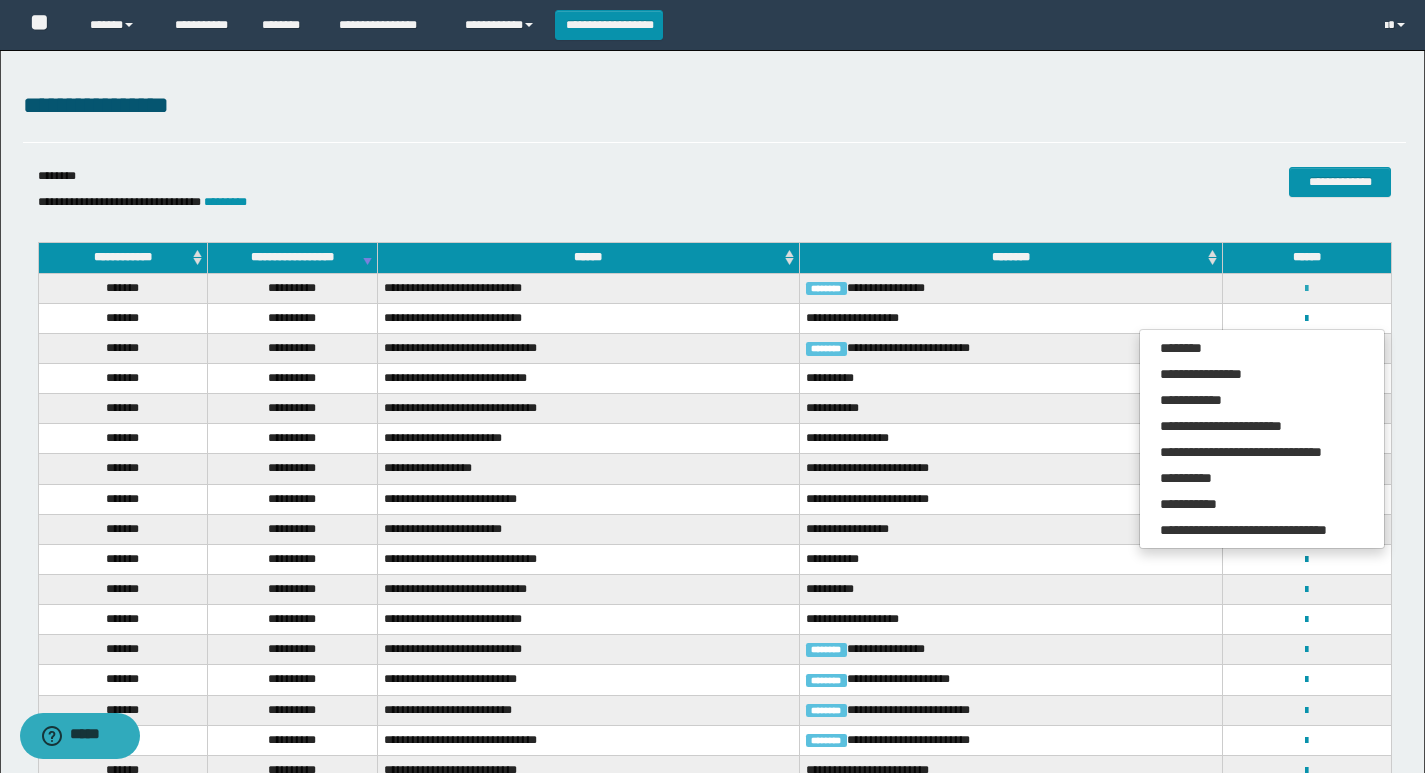 click at bounding box center (1306, 289) 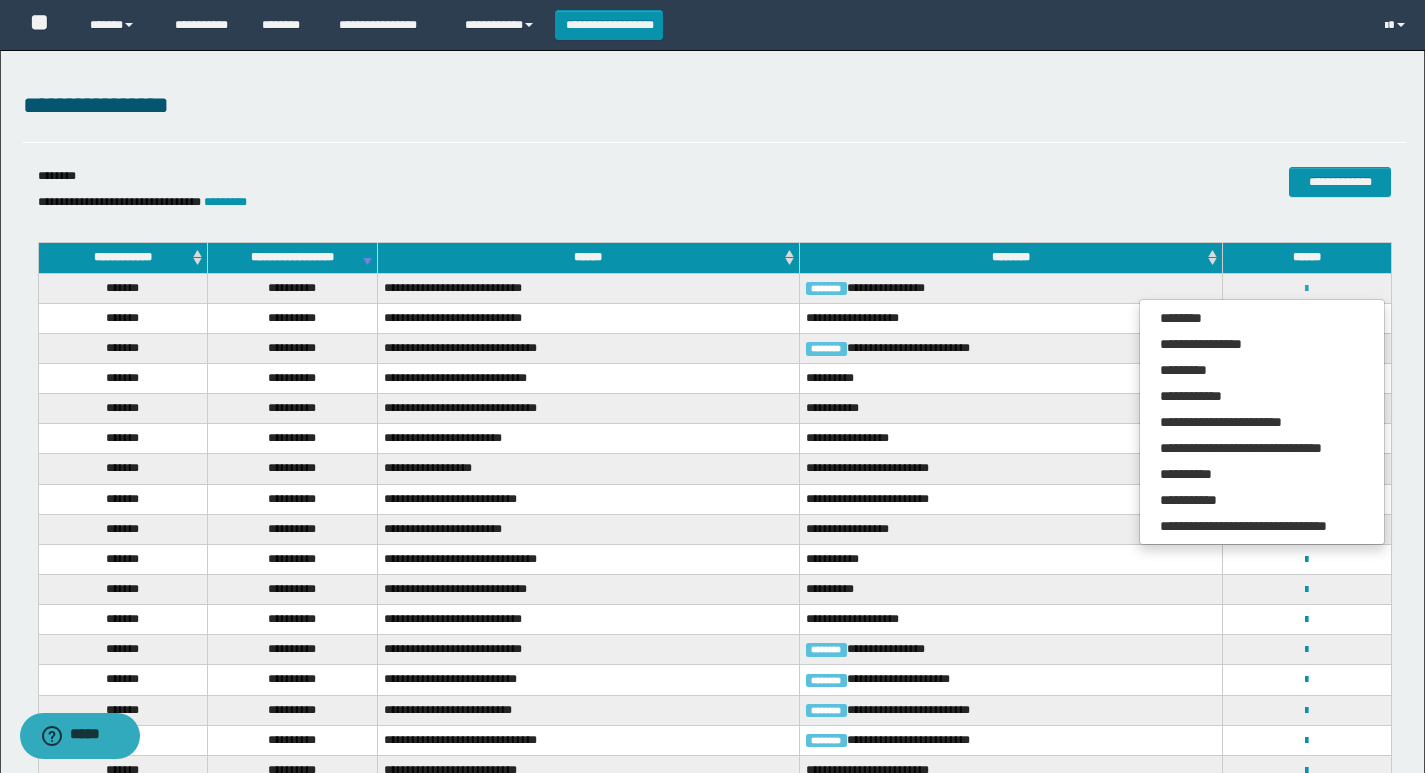 click at bounding box center (1306, 289) 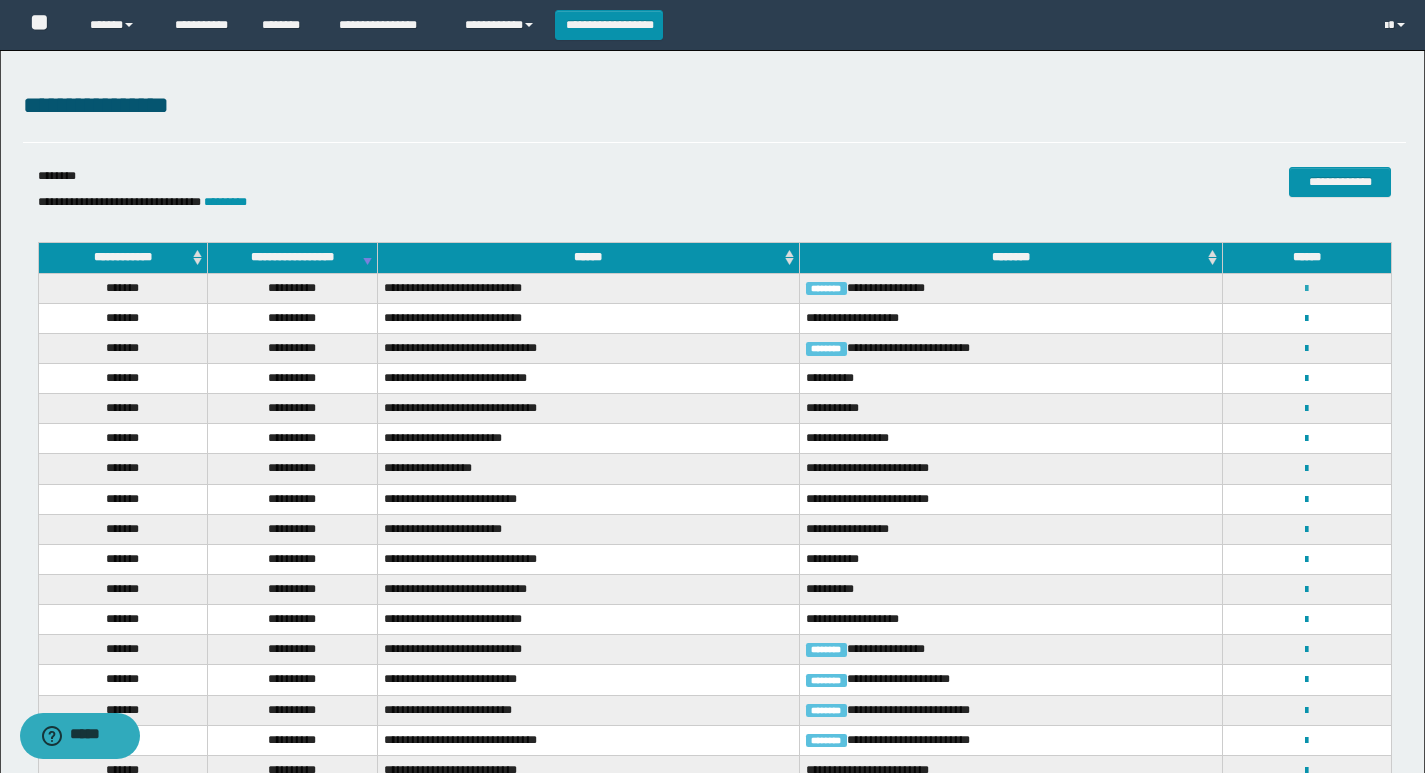 click at bounding box center (1306, 289) 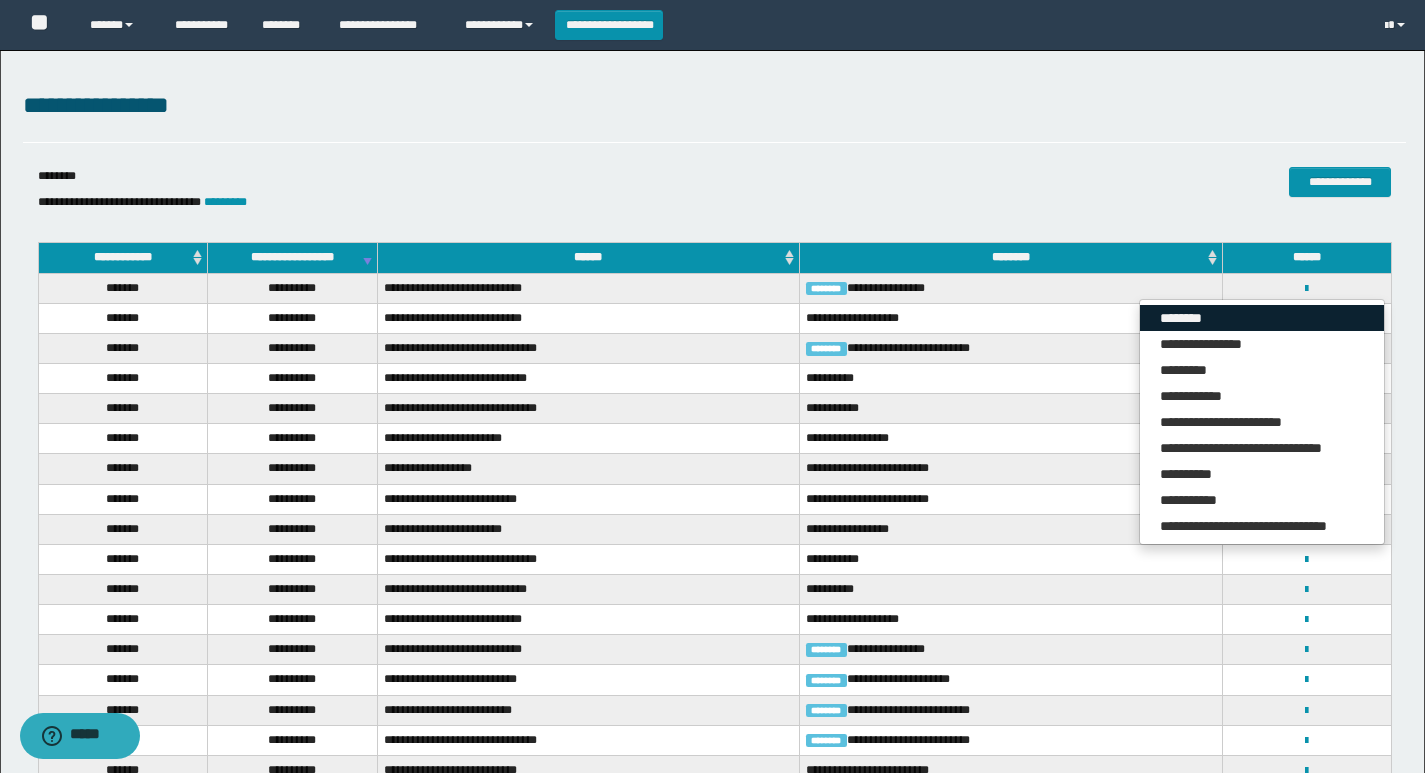 click on "********" at bounding box center [1262, 318] 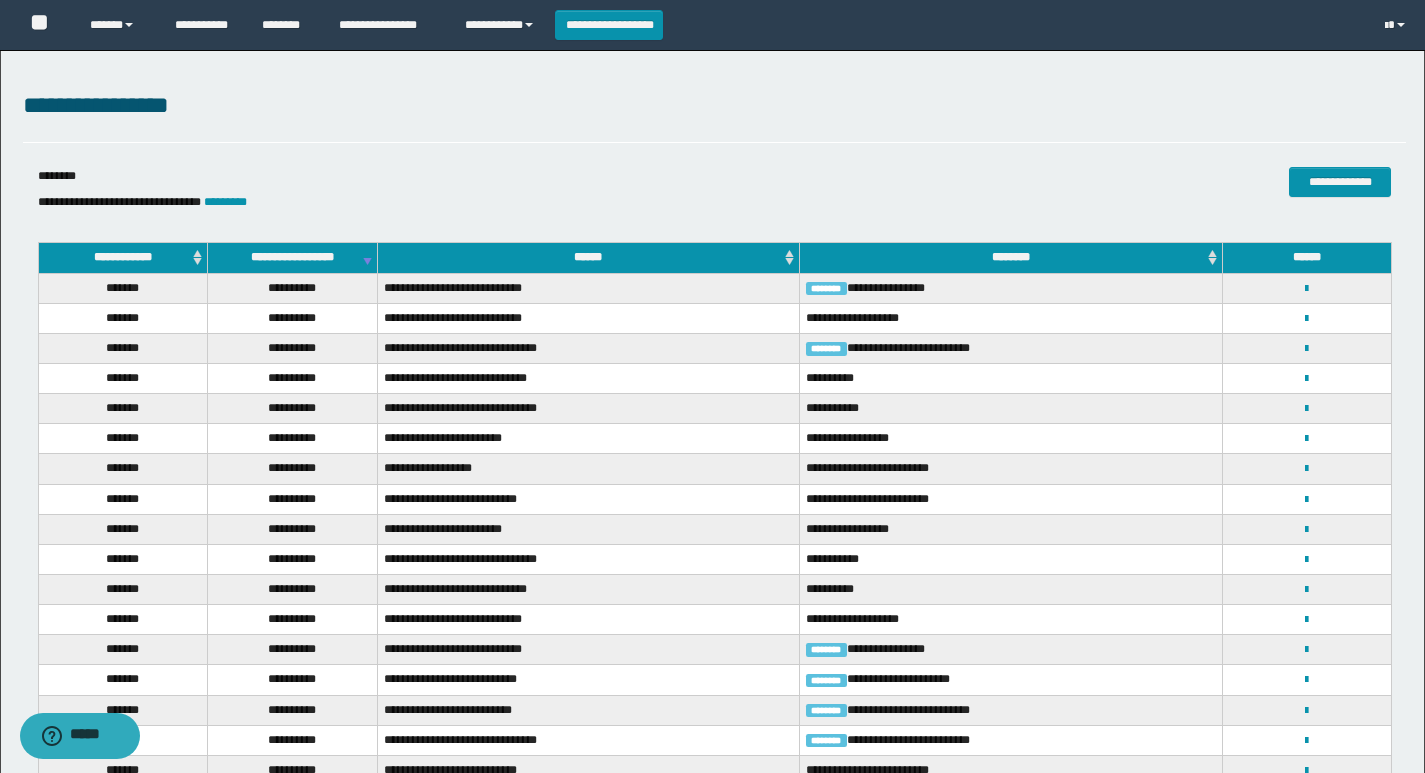 click on "**********" at bounding box center (1307, 288) 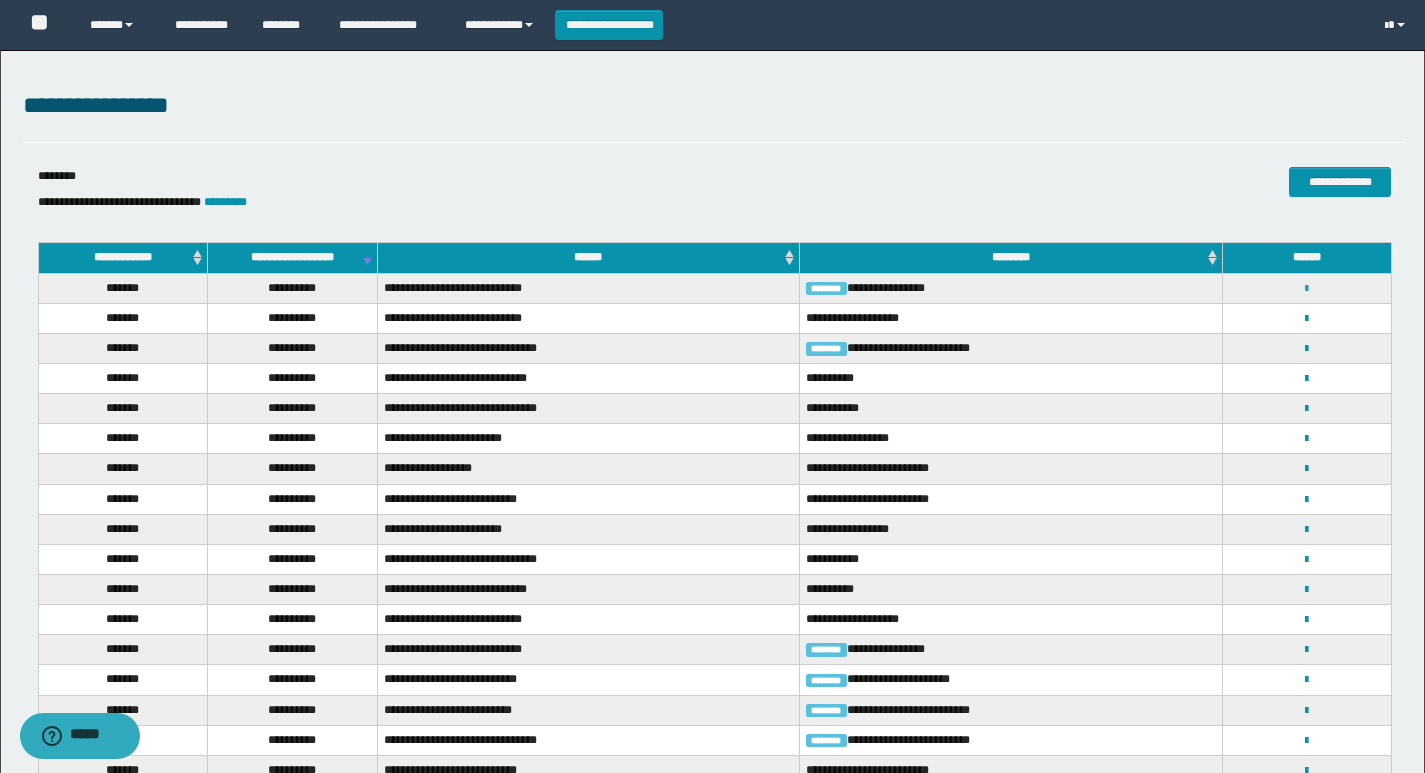click at bounding box center (1306, 289) 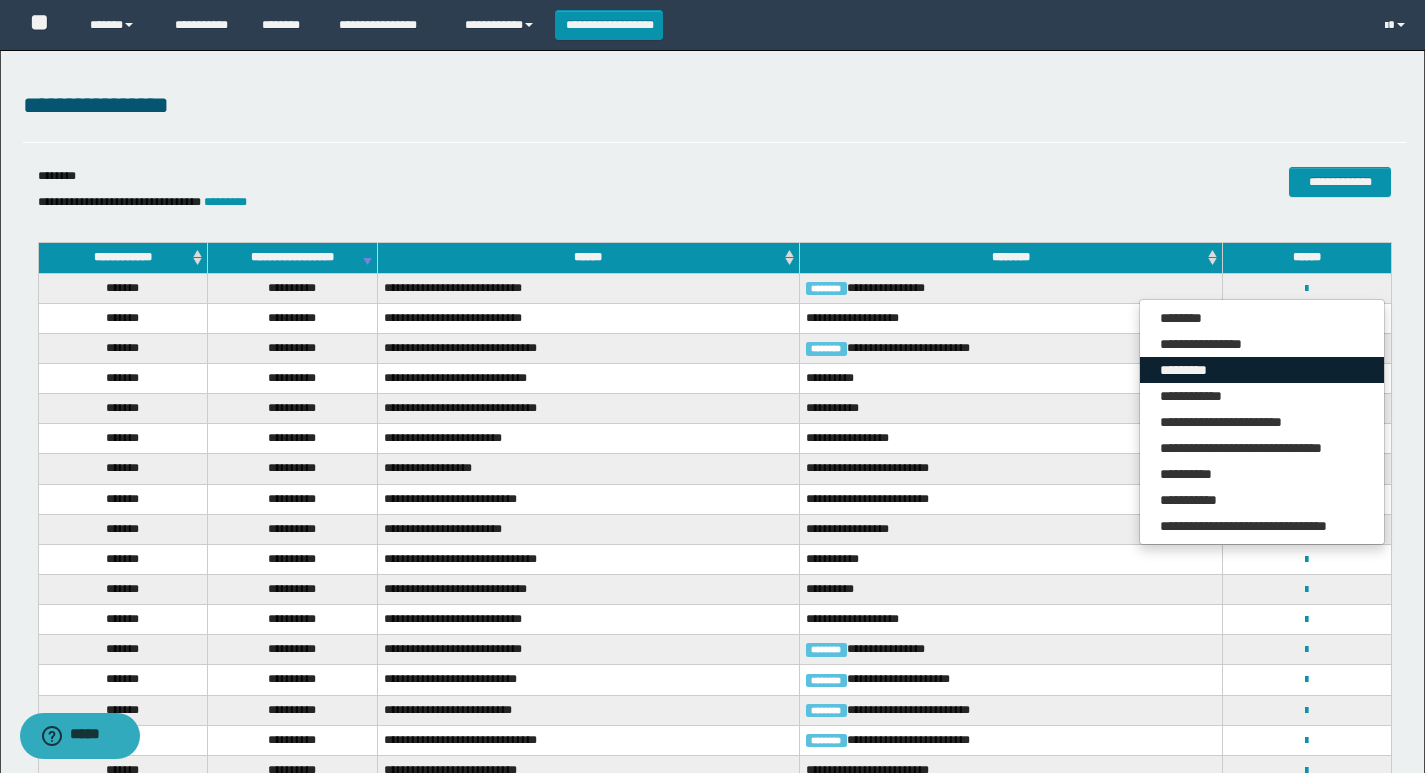 click on "*********" at bounding box center [1262, 370] 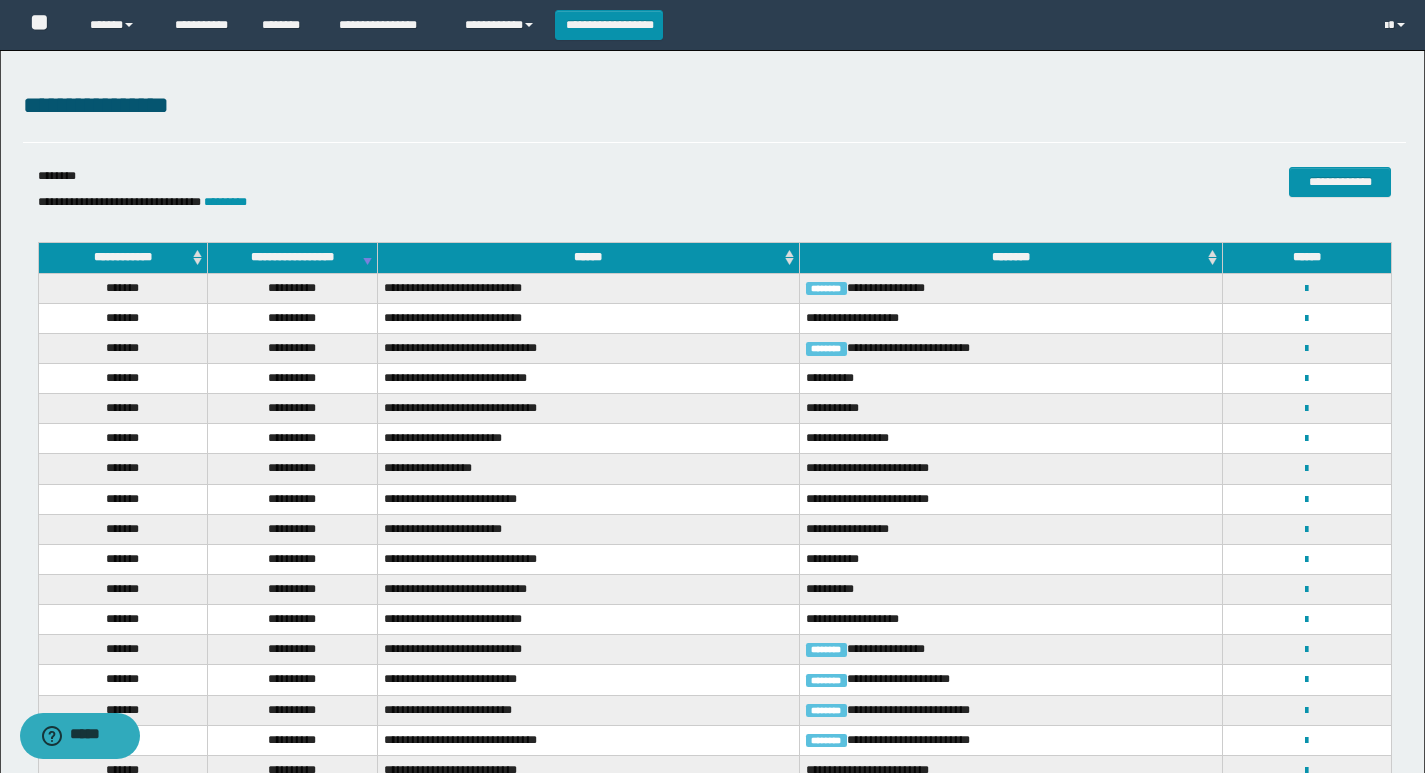 click on "**********" at bounding box center [484, 202] 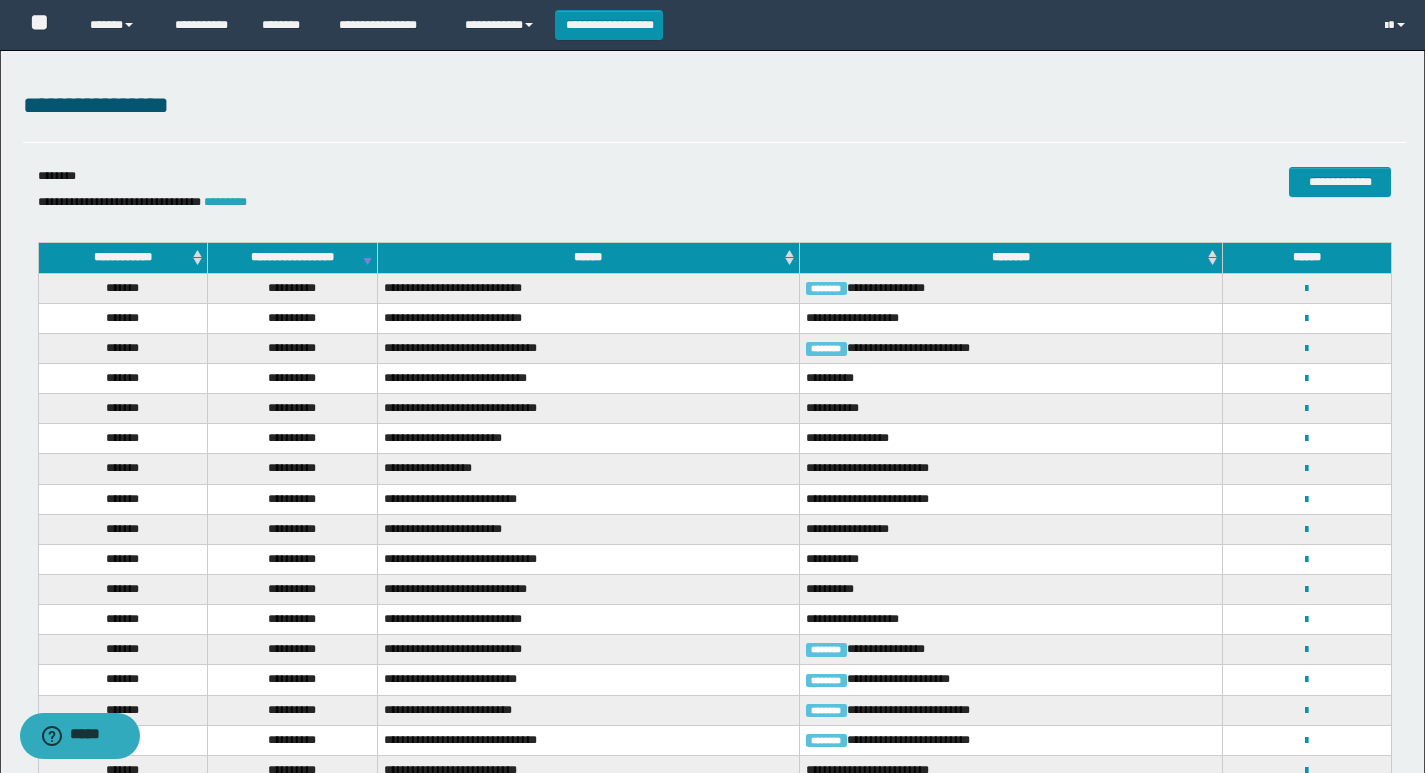 click on "*********" at bounding box center (225, 202) 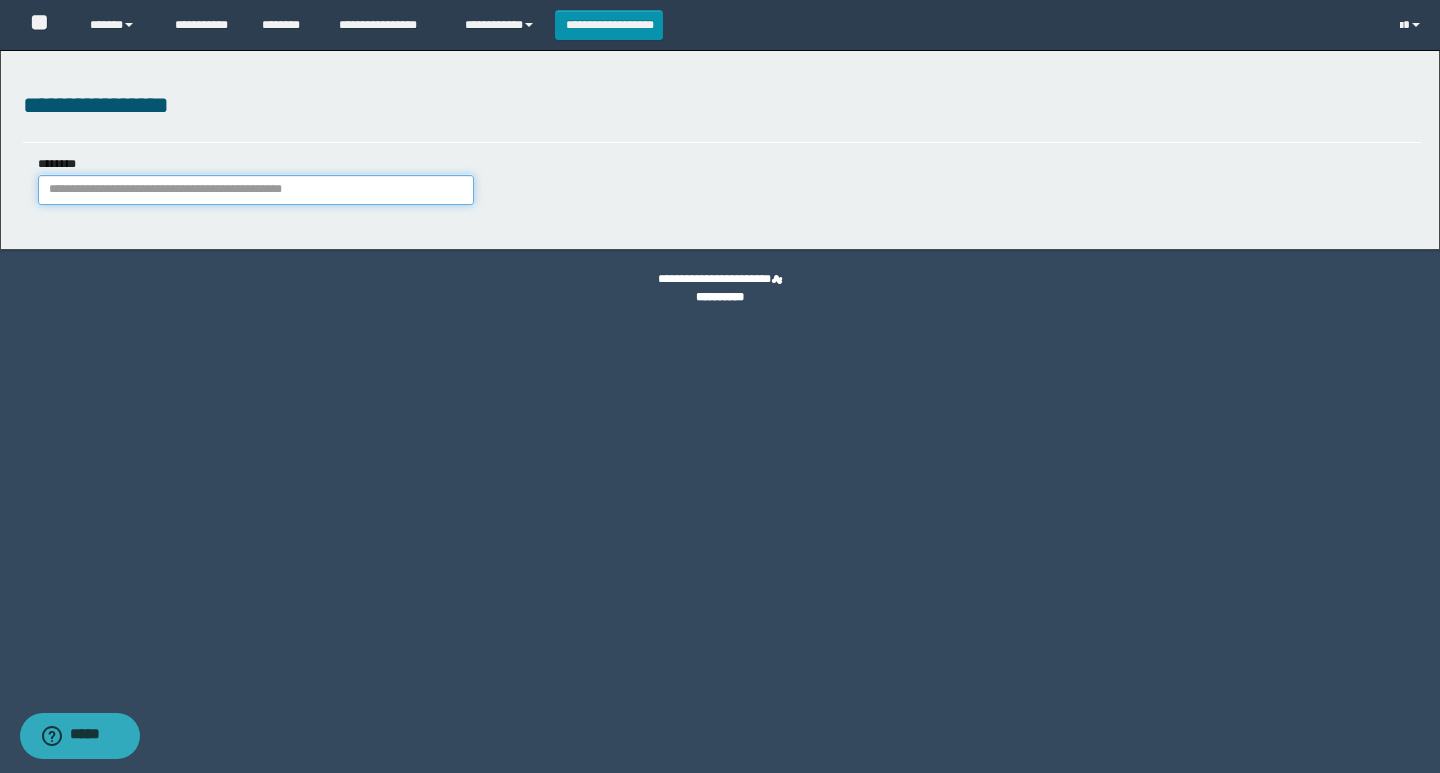 click on "********" at bounding box center [256, 190] 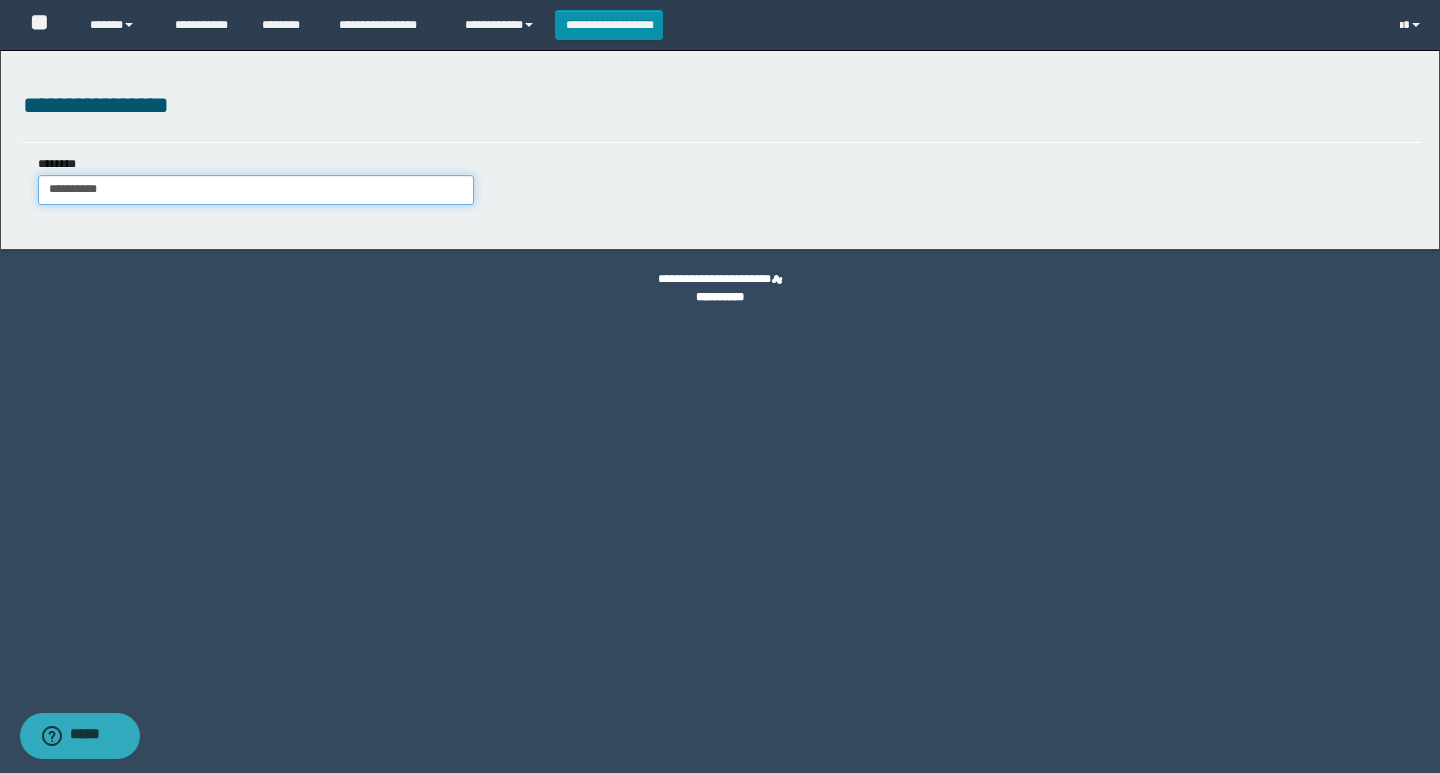 type on "**********" 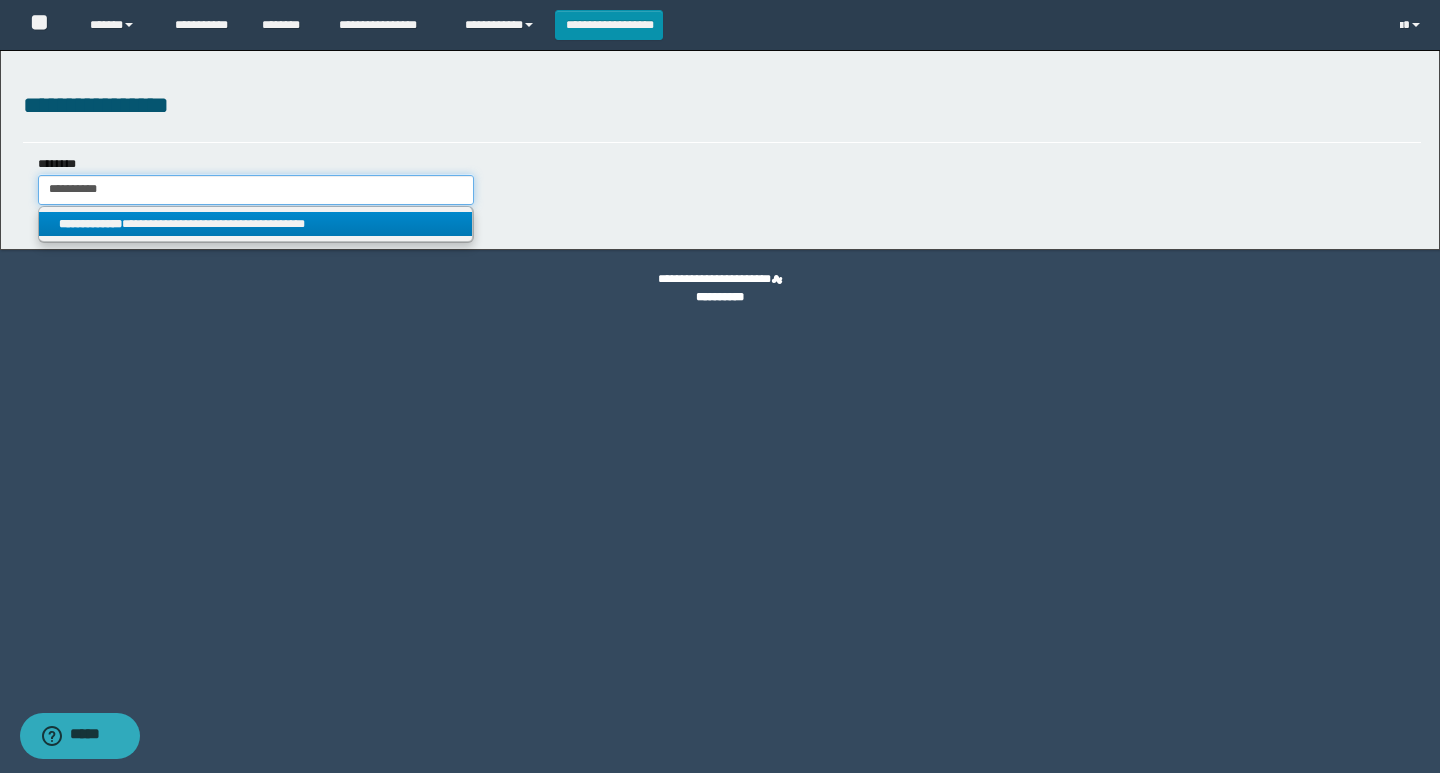 type on "**********" 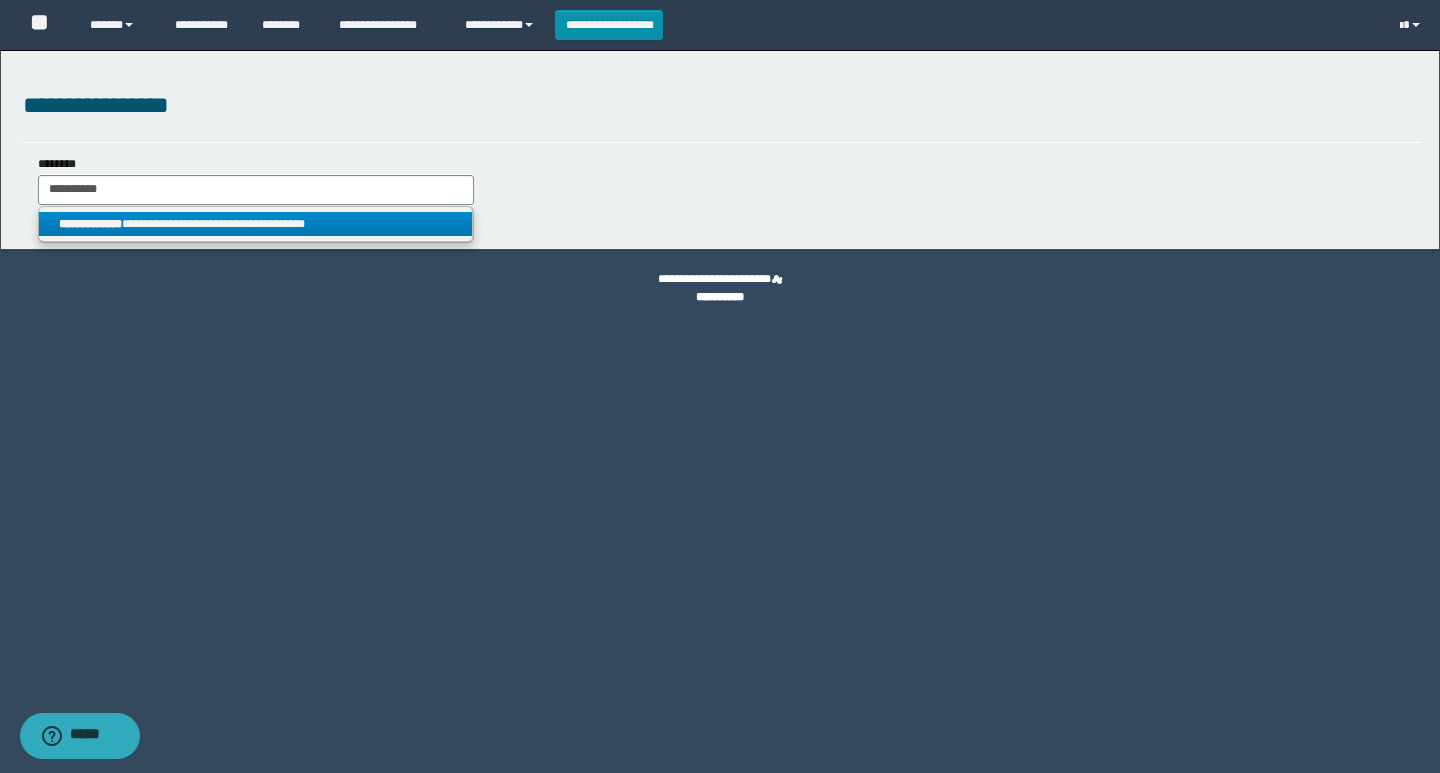 click on "**********" at bounding box center [255, 224] 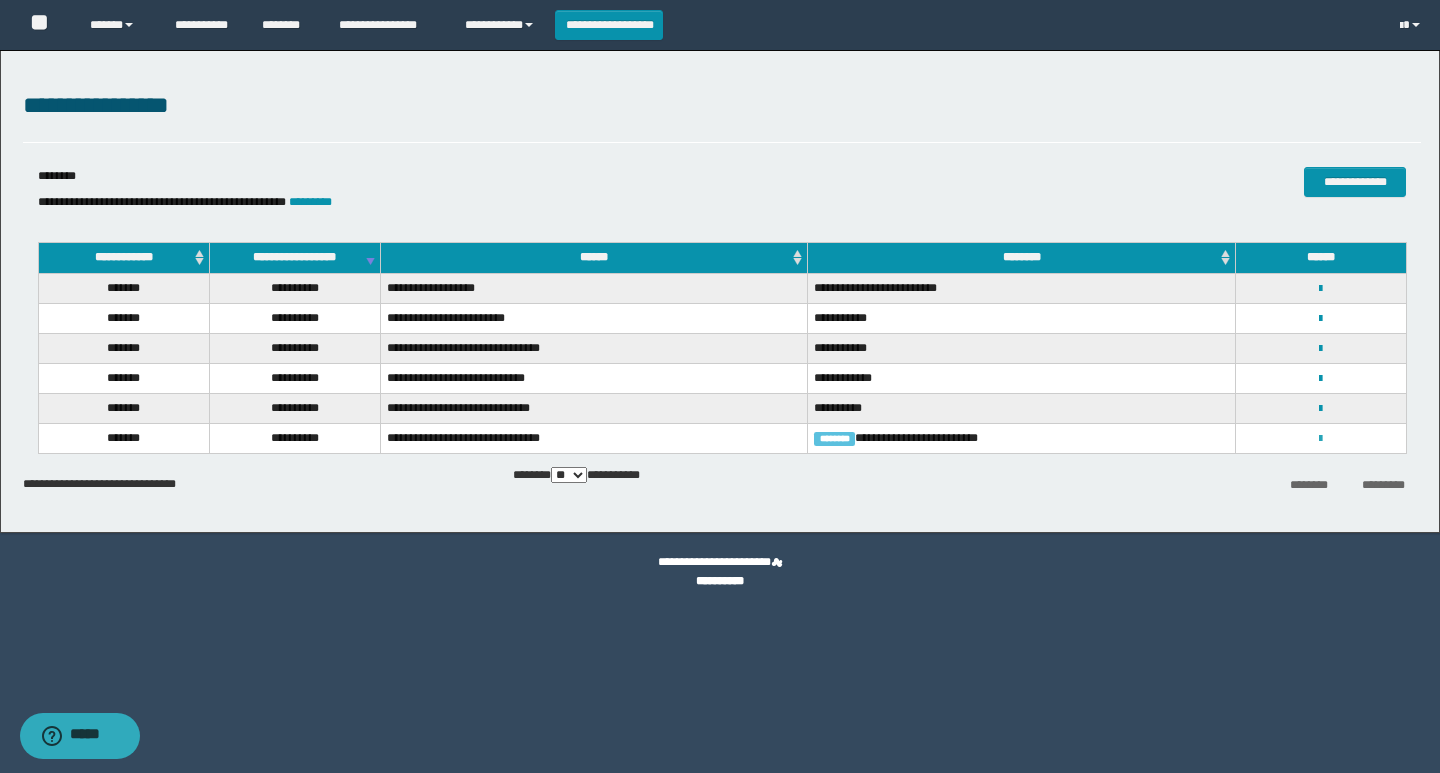 click at bounding box center [1320, 439] 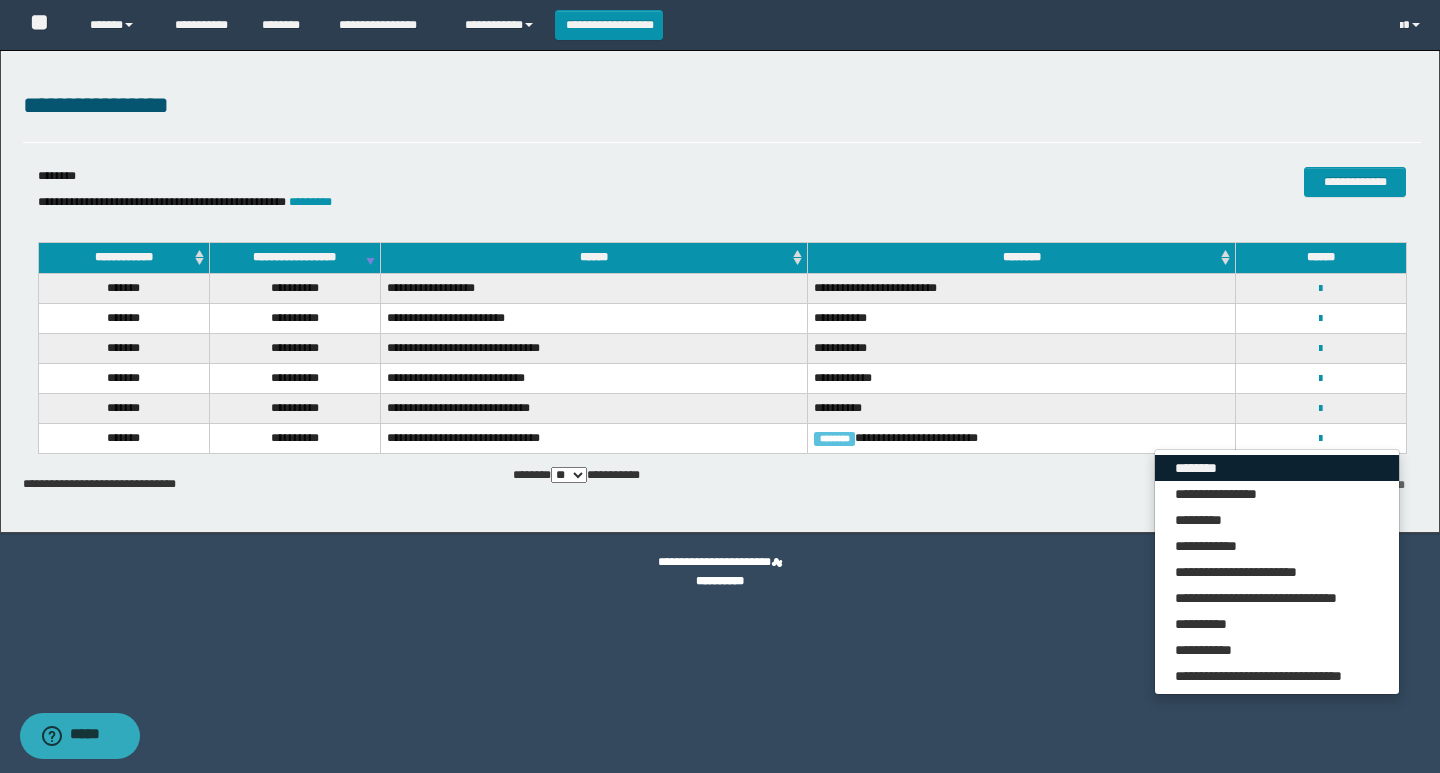 click on "********" at bounding box center [1277, 468] 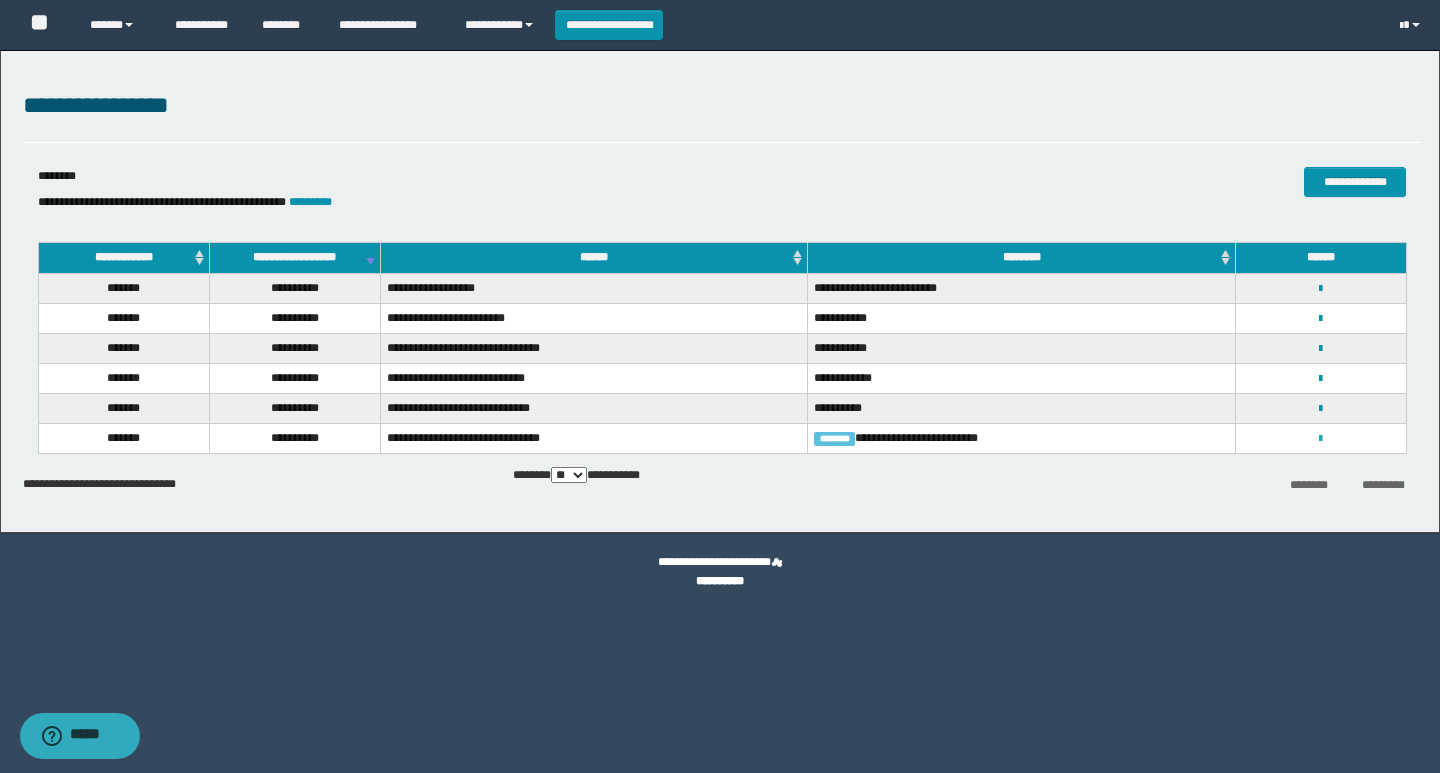 click at bounding box center (1320, 439) 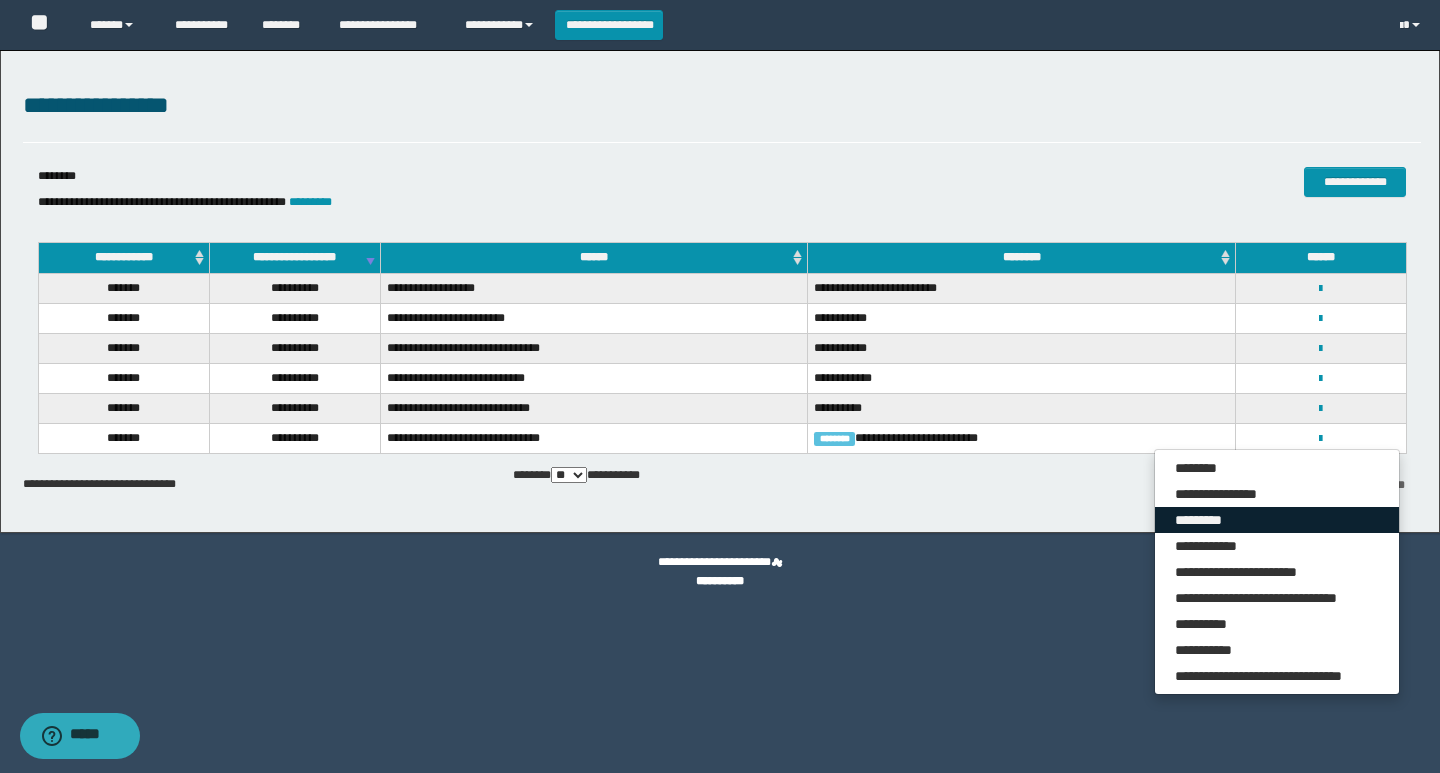 click on "*********" at bounding box center (1277, 520) 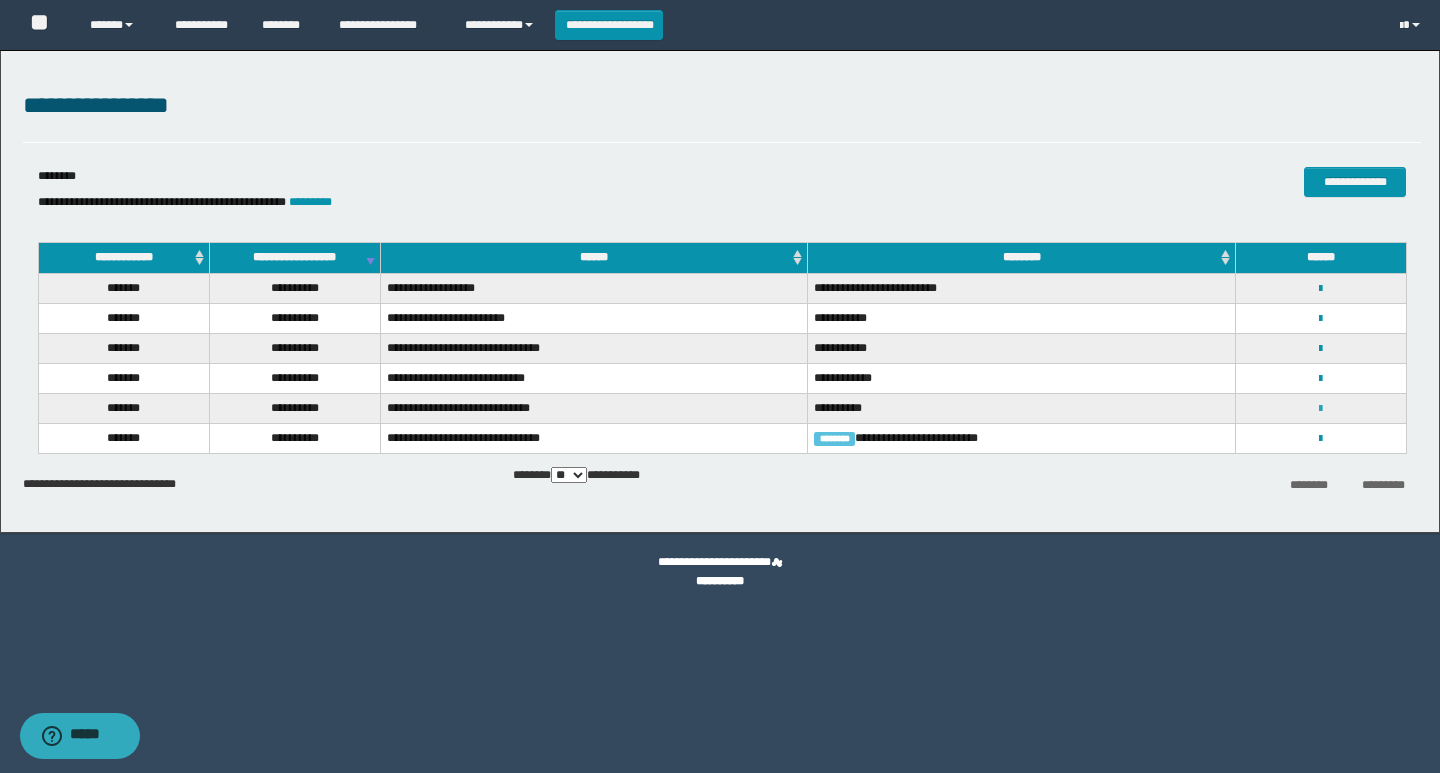click at bounding box center (1320, 409) 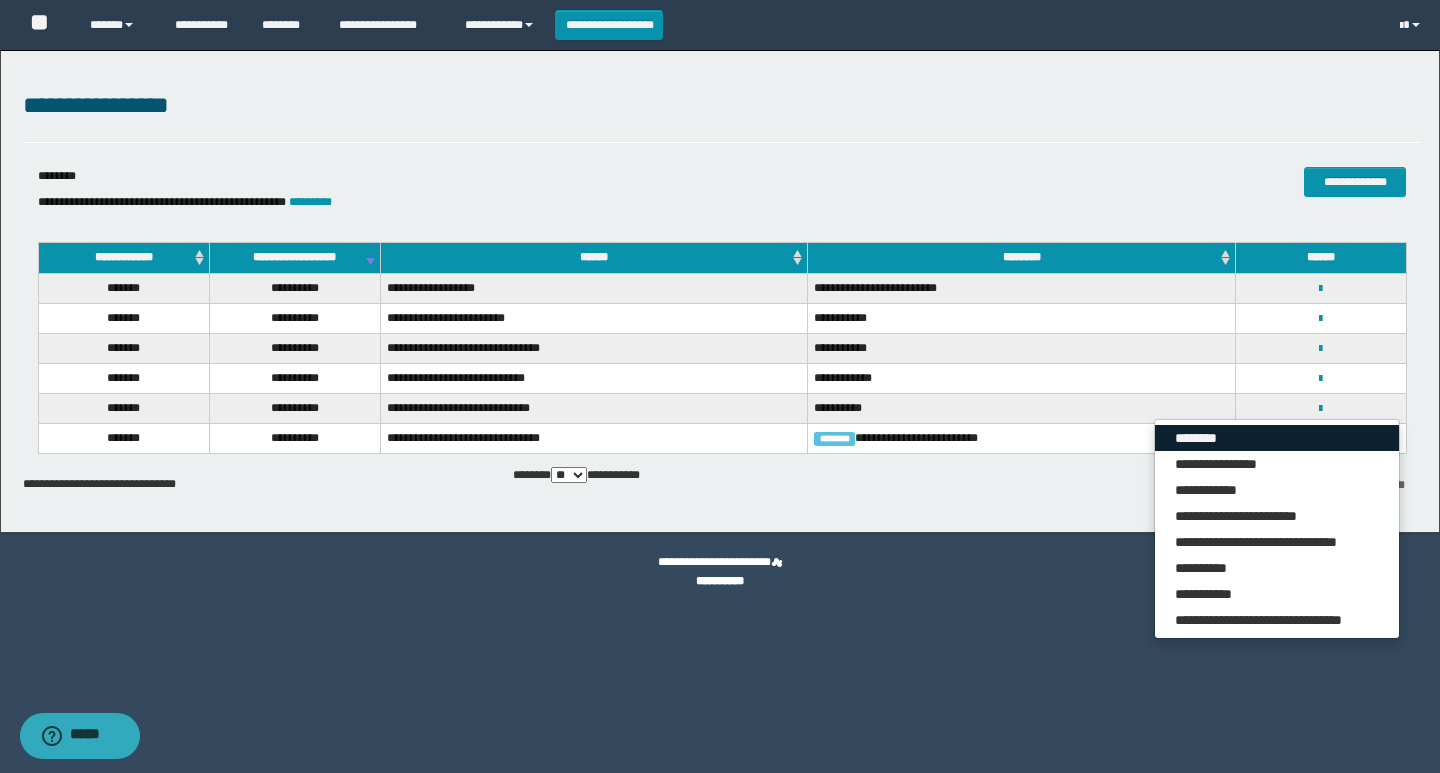 click on "********" at bounding box center (1277, 438) 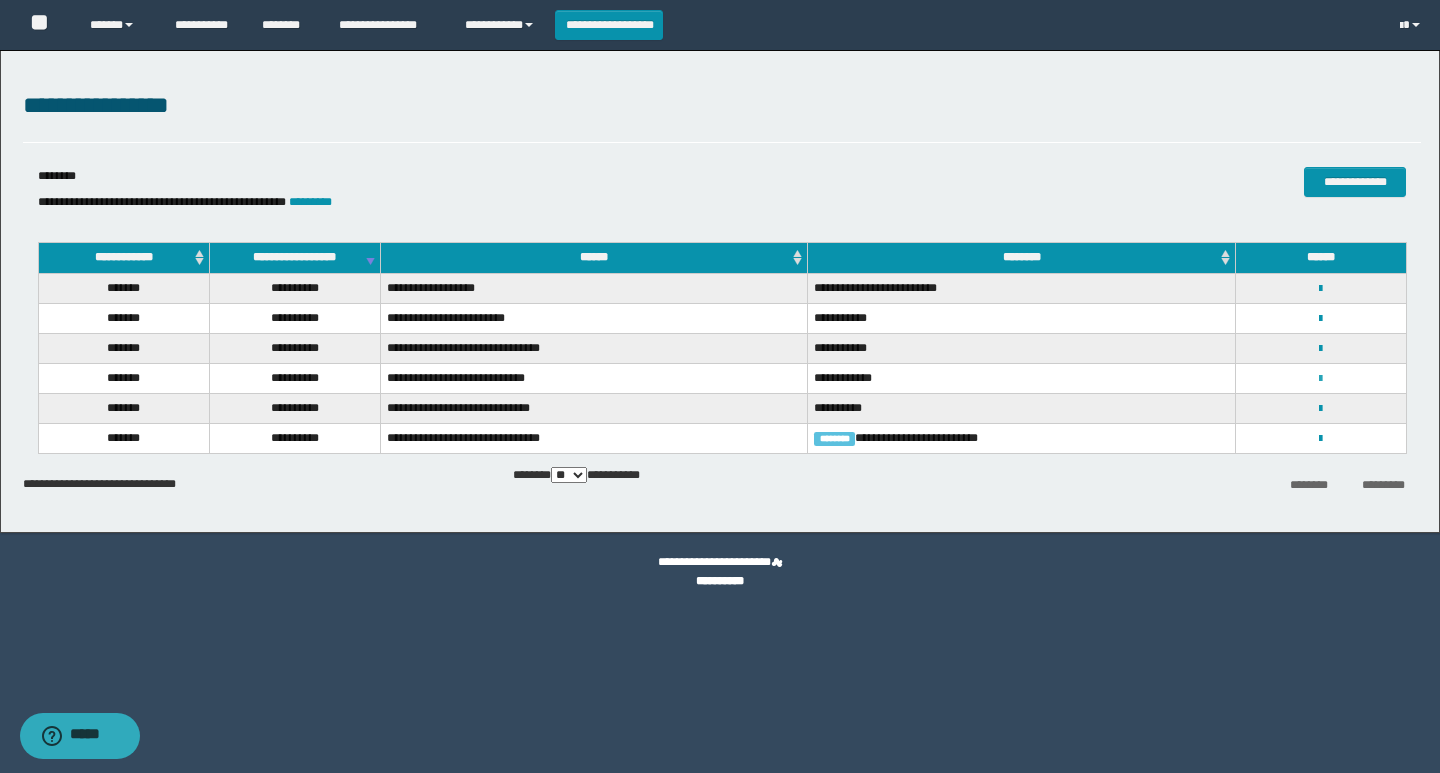click at bounding box center [1320, 379] 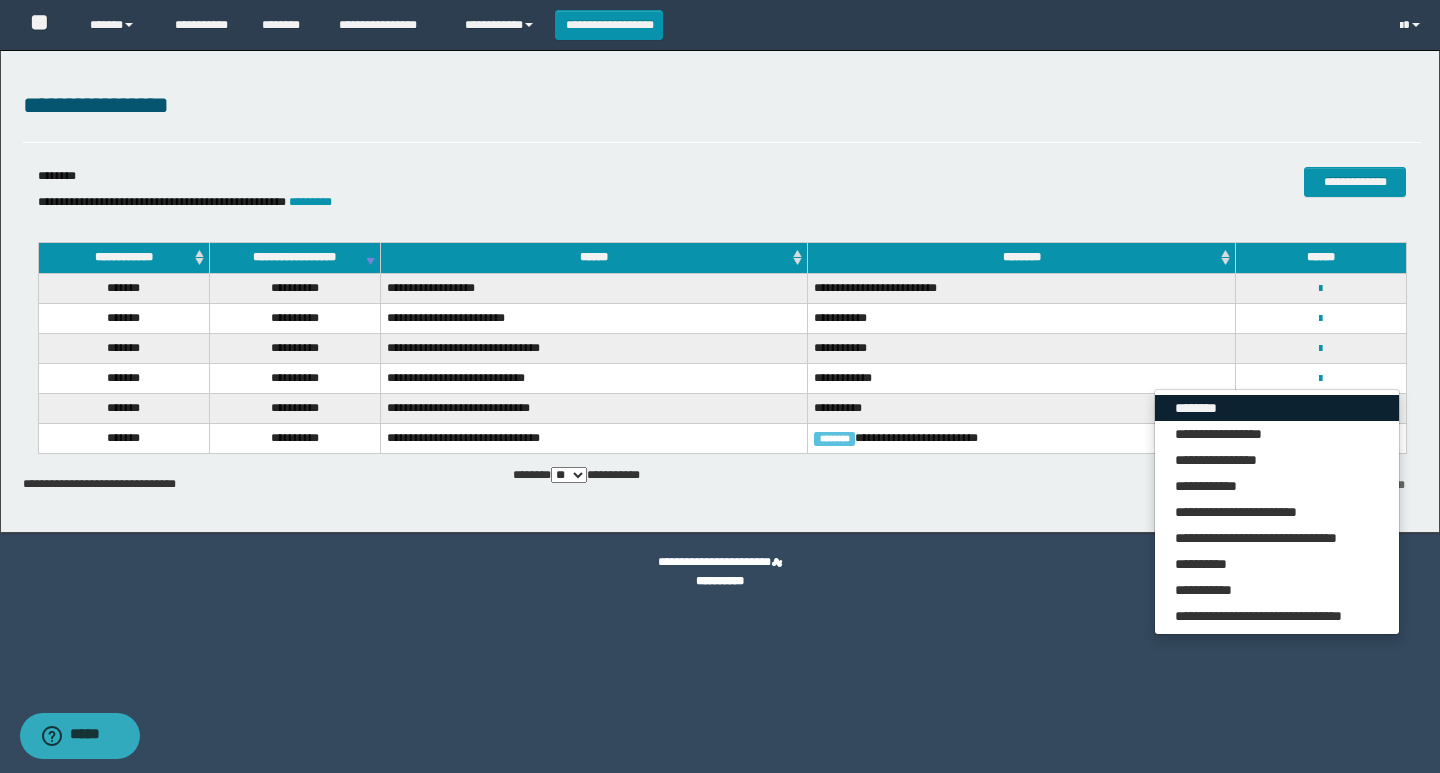 click on "********" at bounding box center (1277, 408) 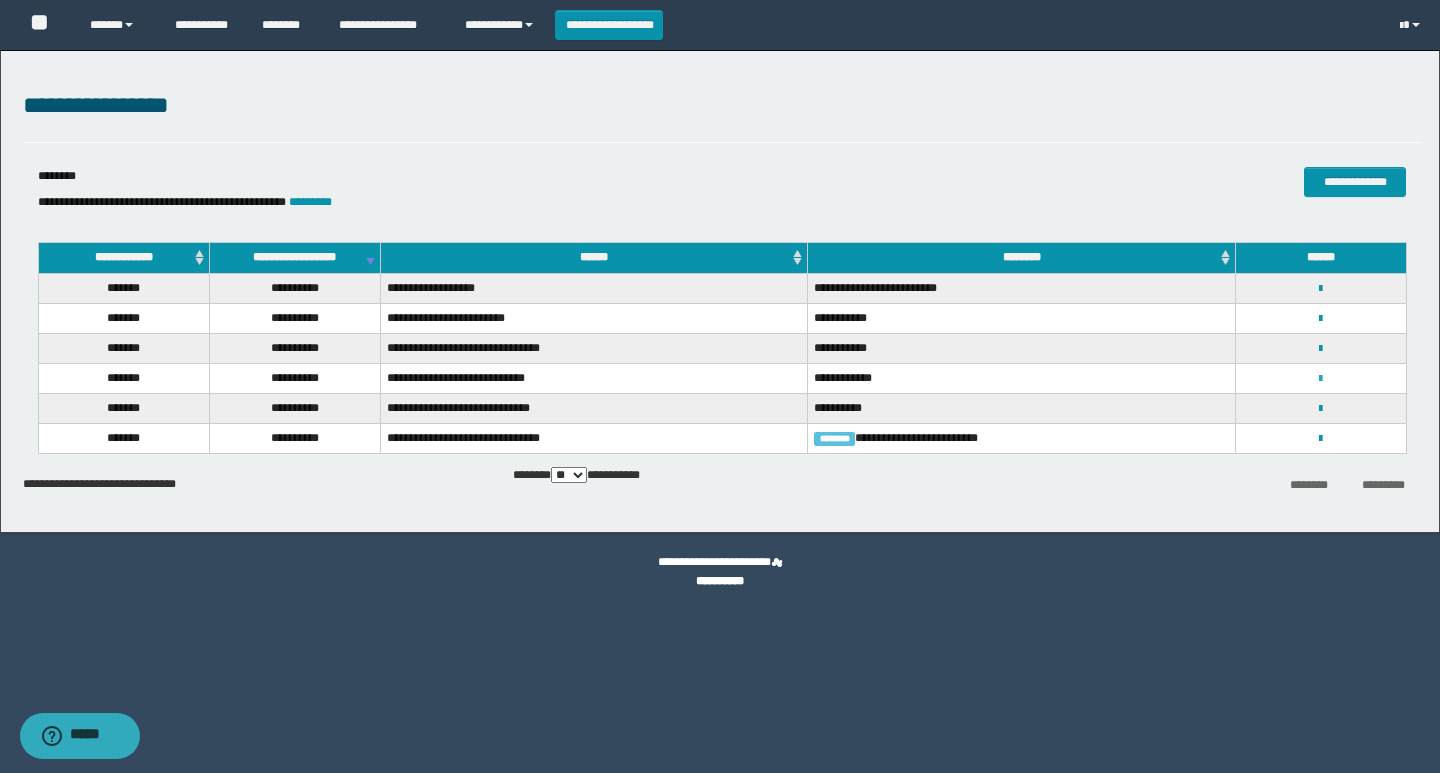 click at bounding box center [1320, 379] 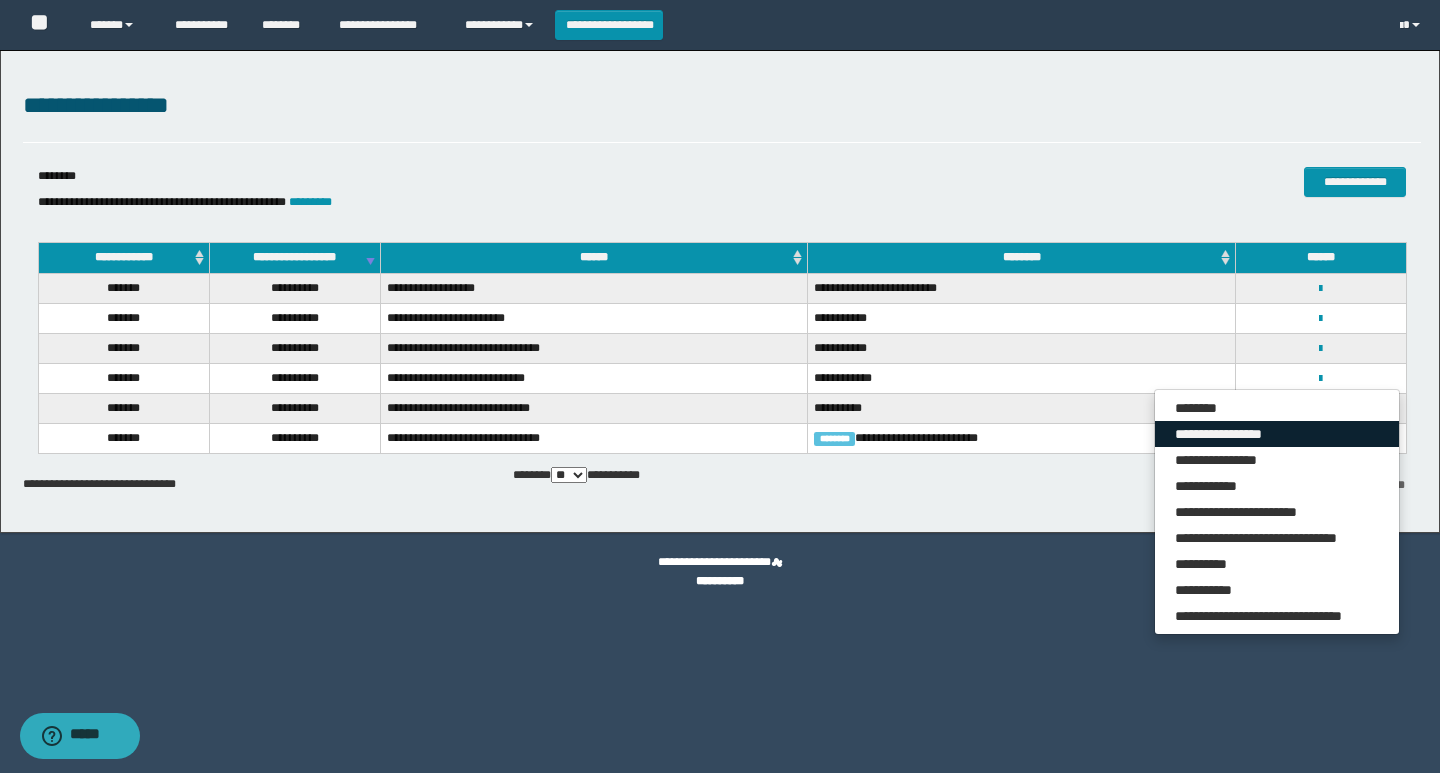 click on "**********" at bounding box center [1277, 434] 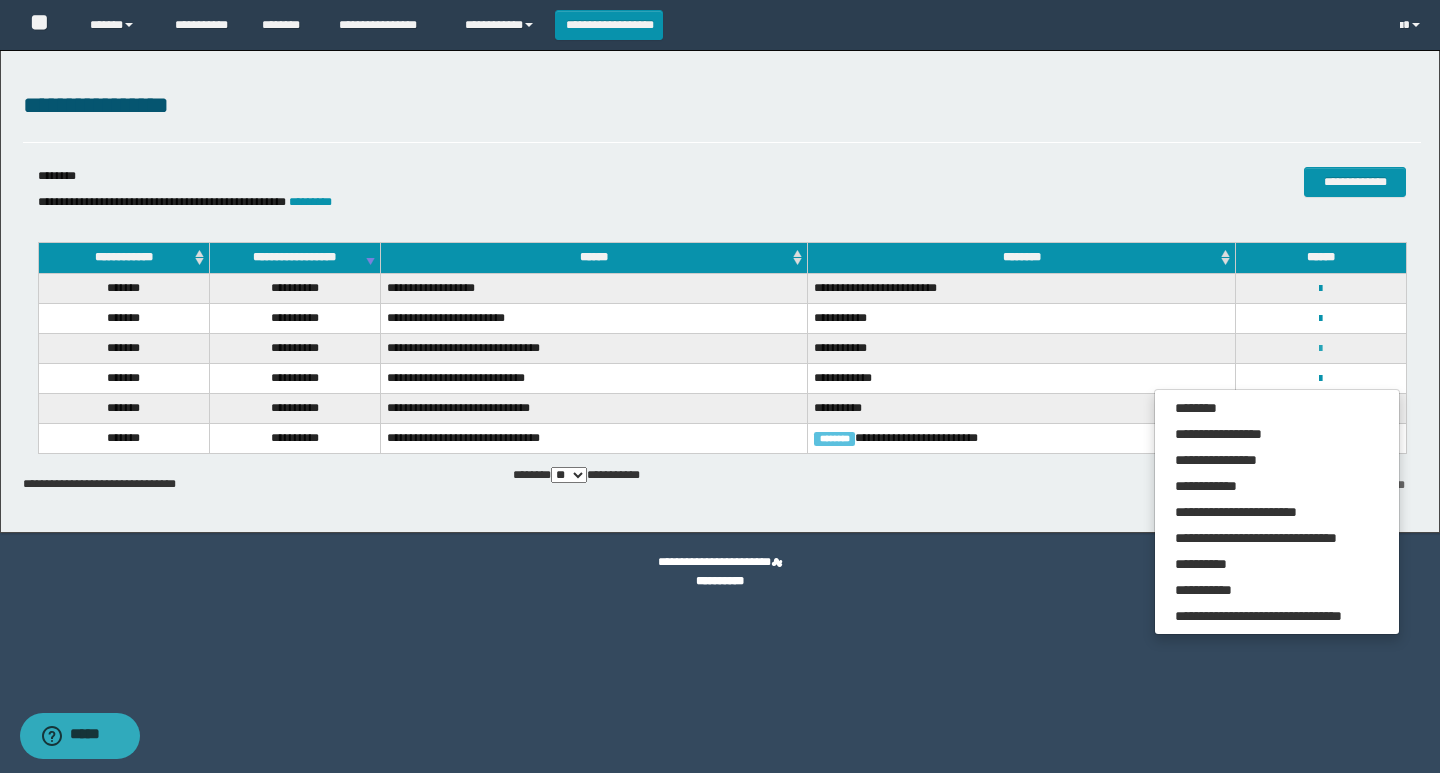 click at bounding box center (1320, 349) 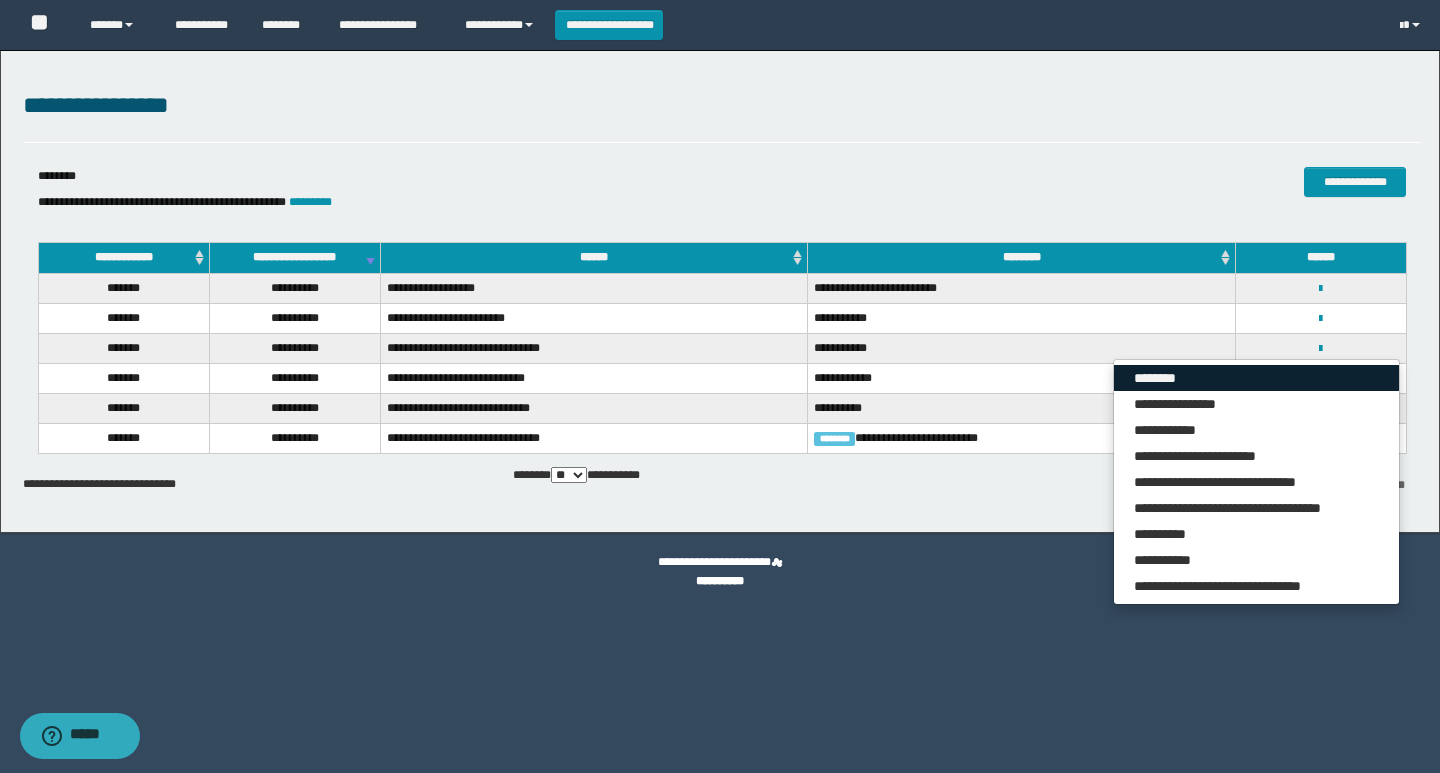 click on "********" at bounding box center (1256, 378) 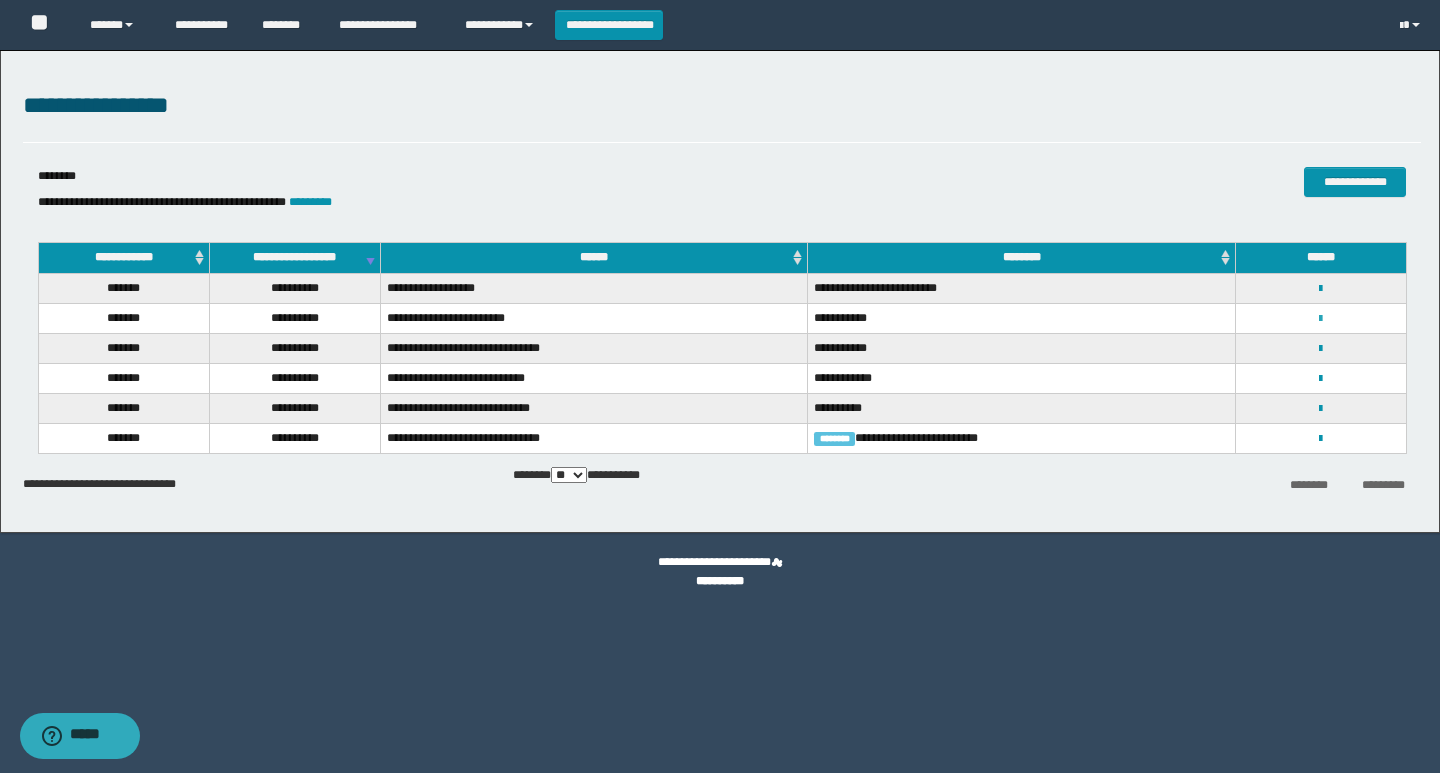 click at bounding box center [1320, 319] 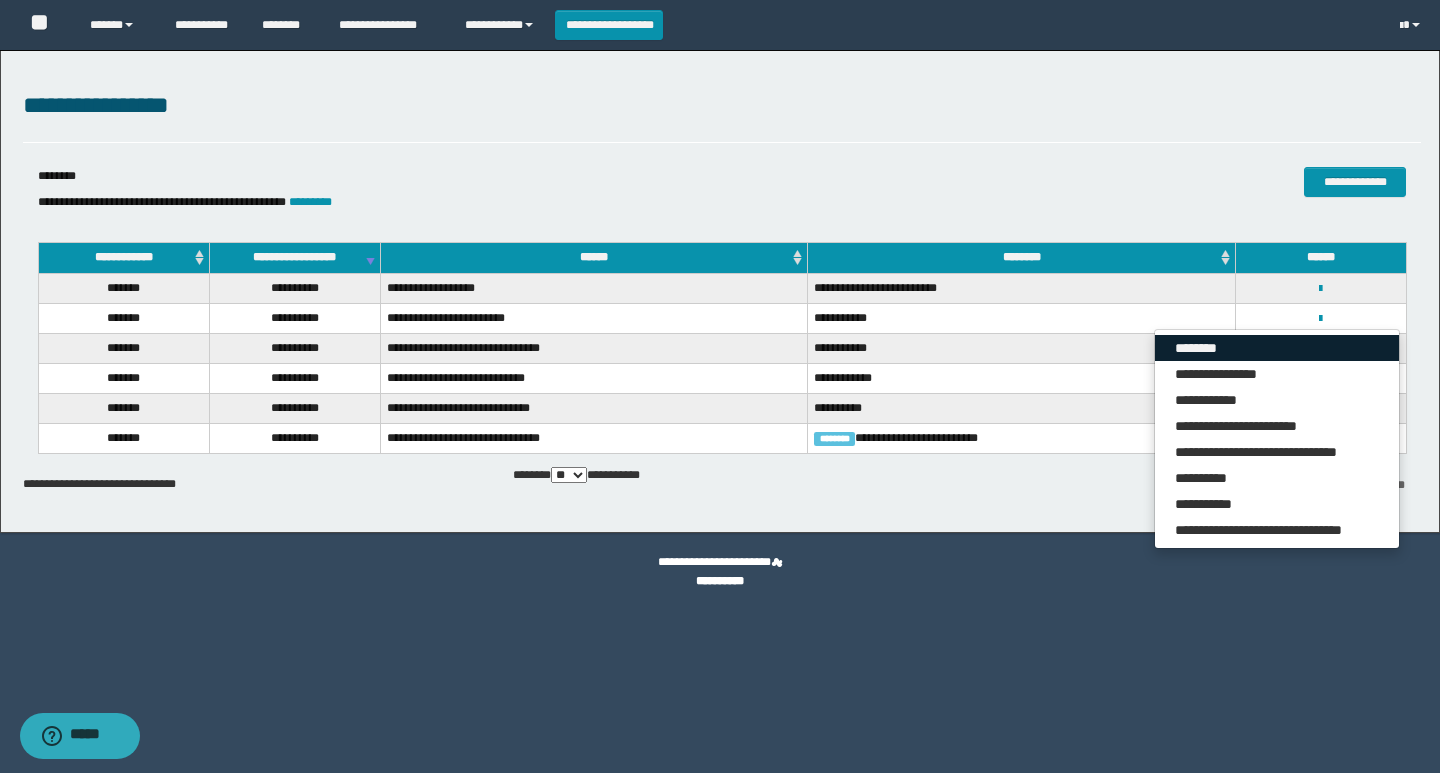 click on "********" at bounding box center (1277, 348) 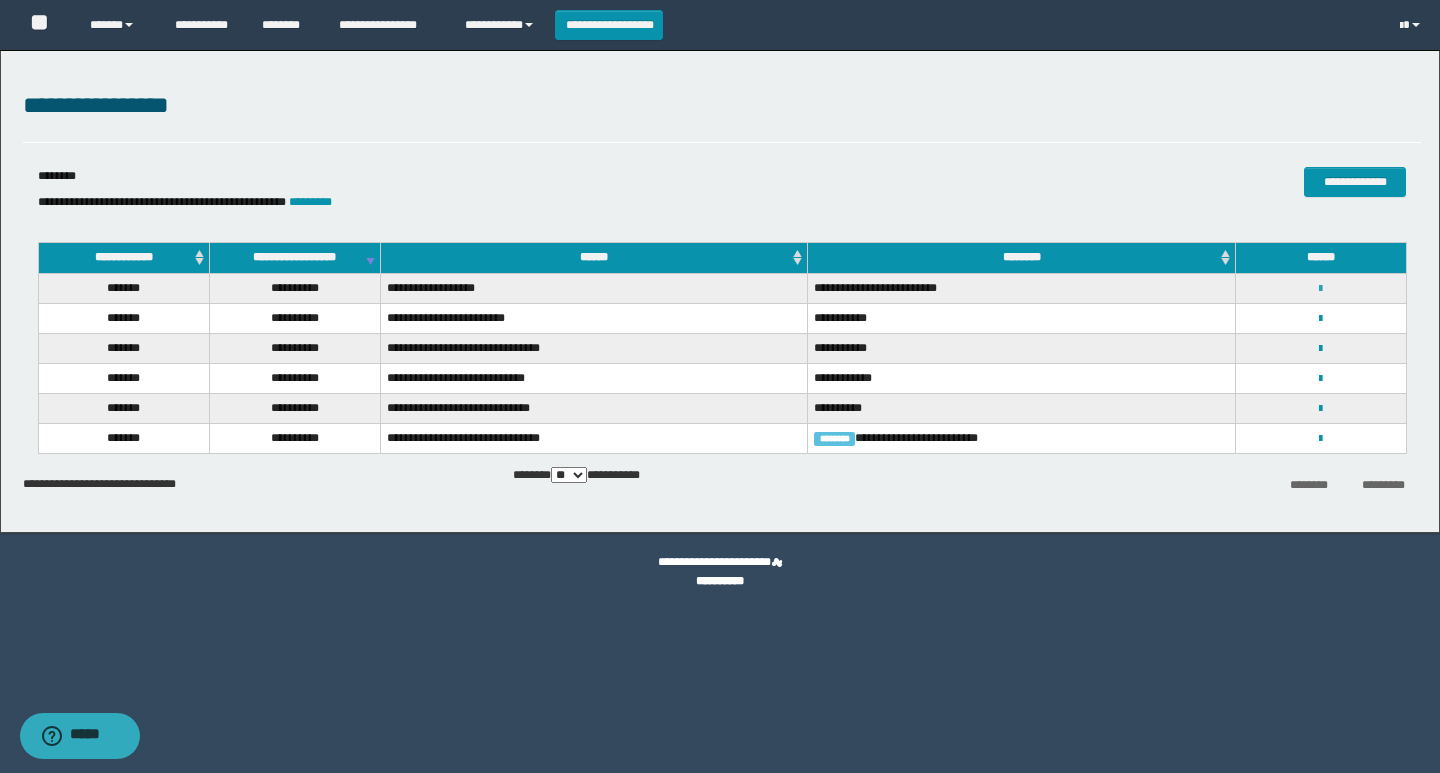 click at bounding box center (1320, 289) 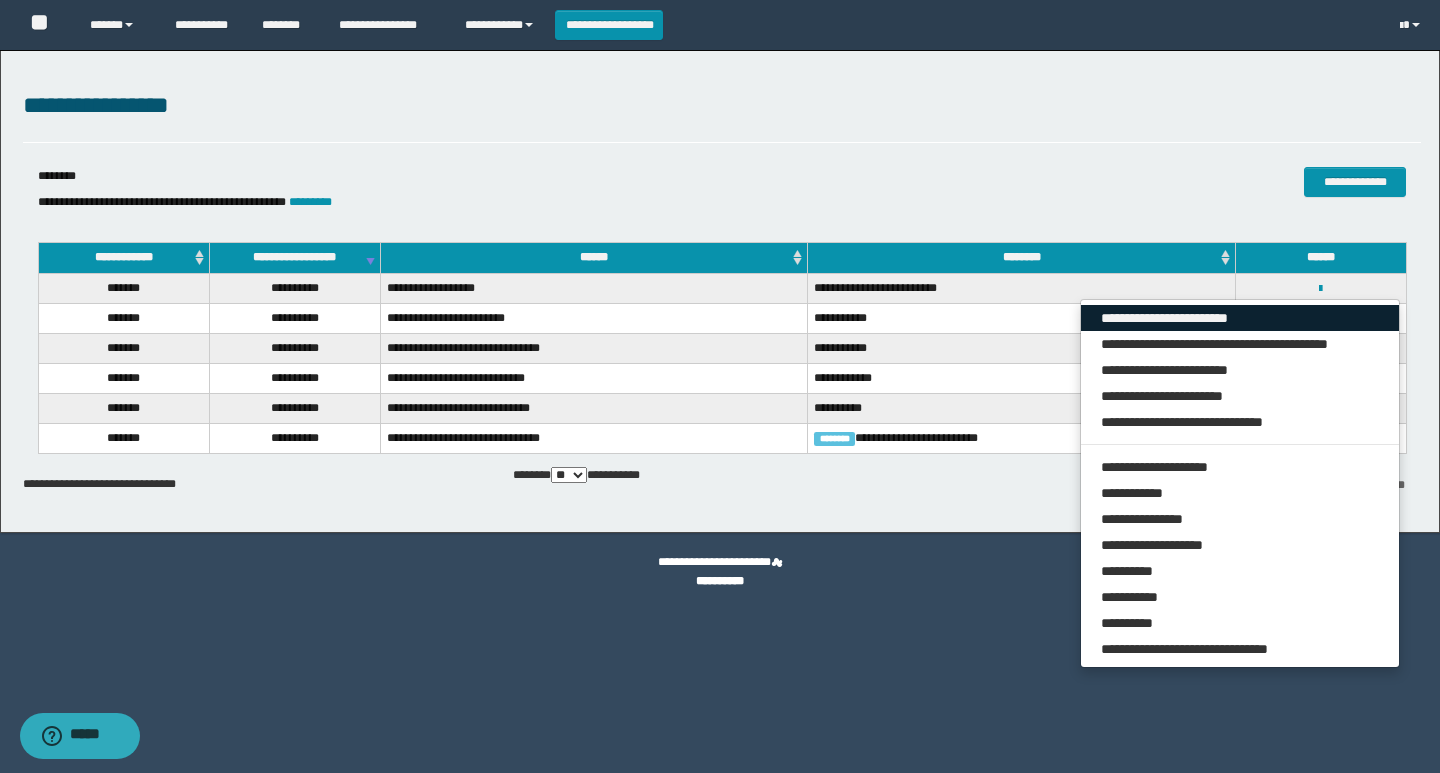 click on "**********" at bounding box center (1240, 318) 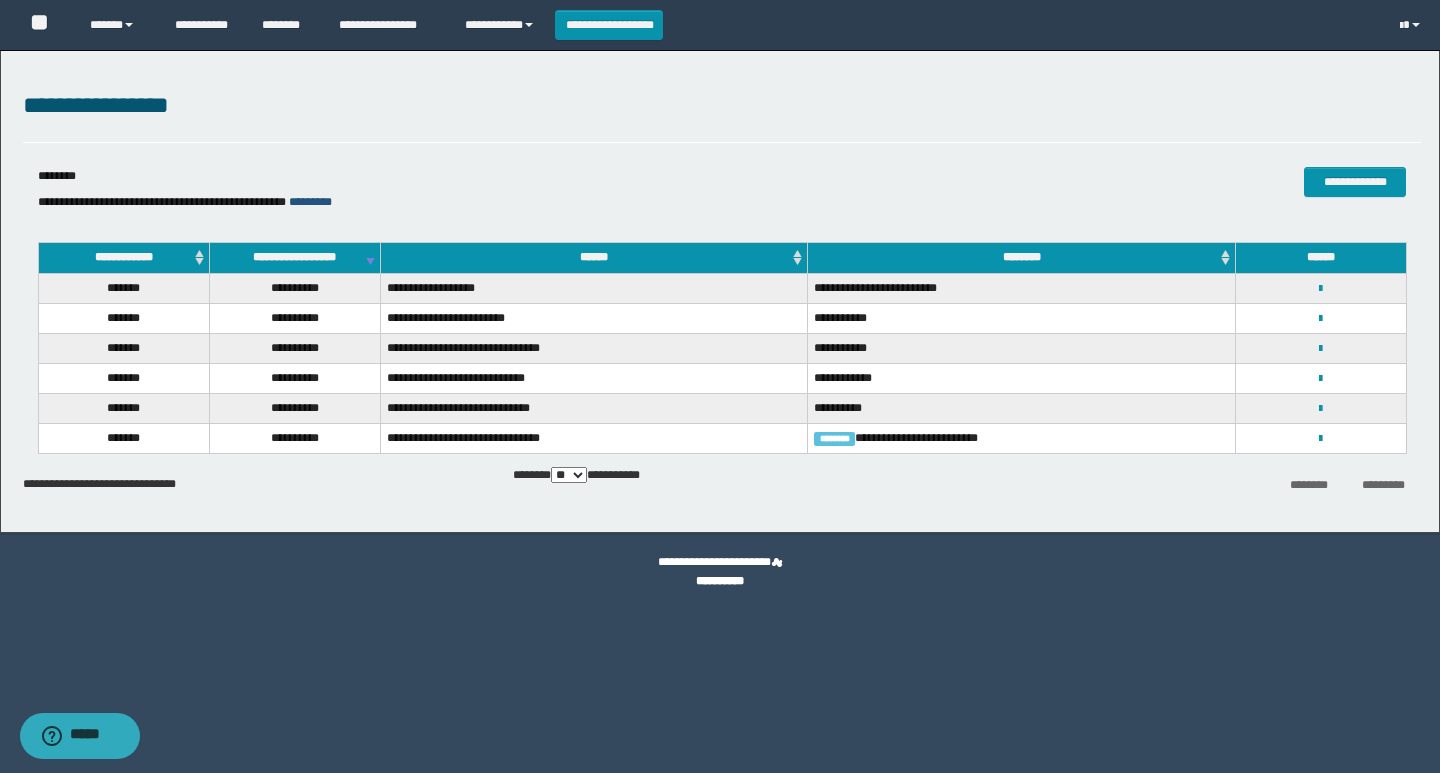 click on "*********" at bounding box center (310, 202) 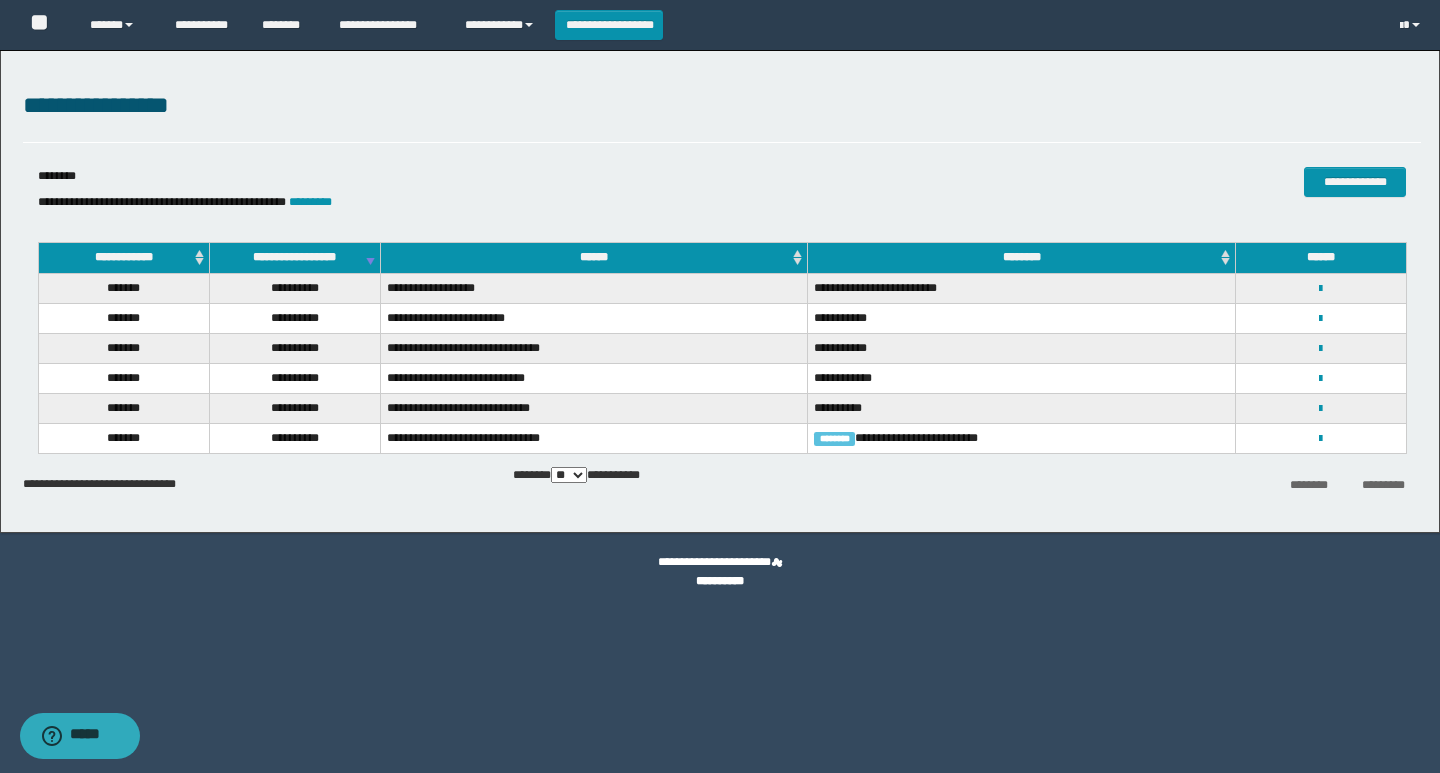 click on "**********" at bounding box center (0, 0) 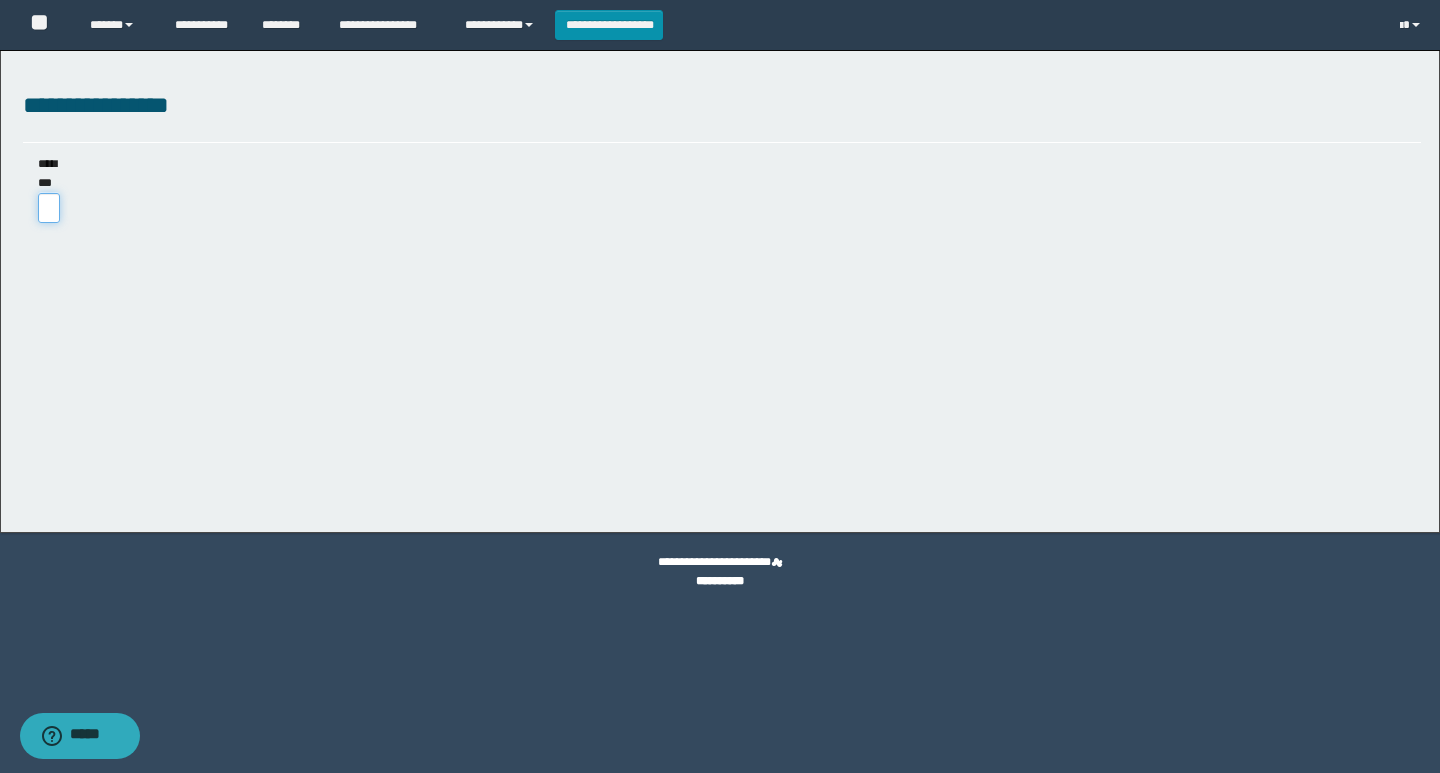 paste on "**********" 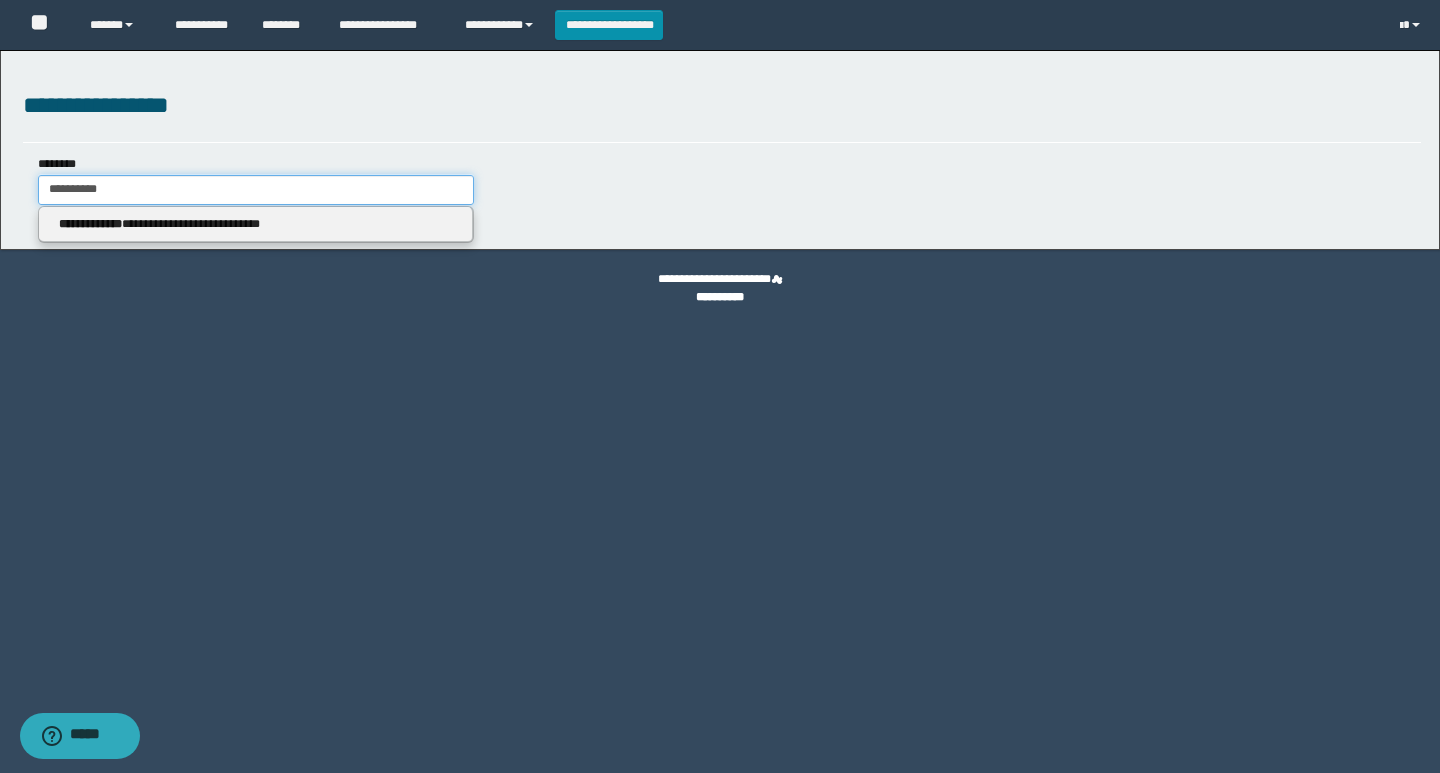type on "**********" 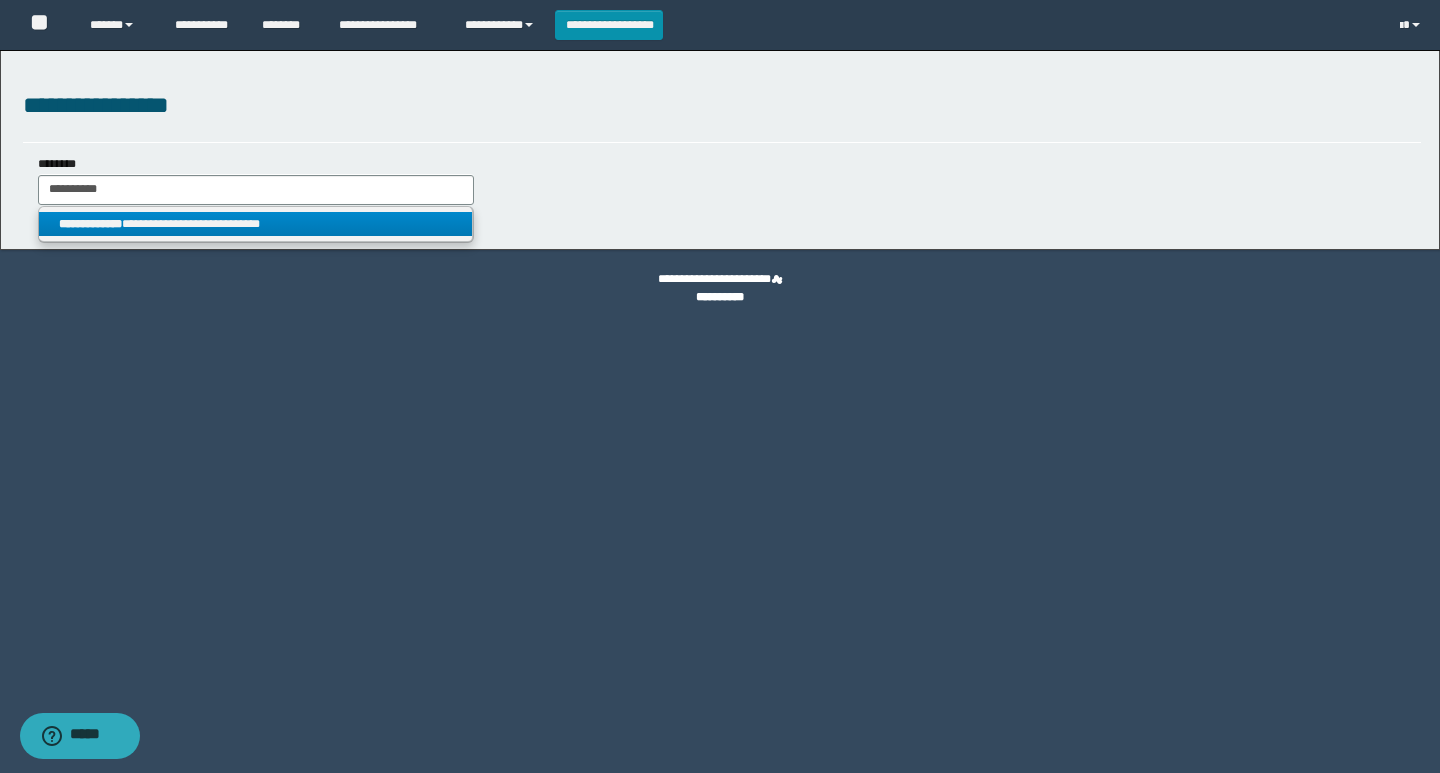 click on "**********" at bounding box center [90, 224] 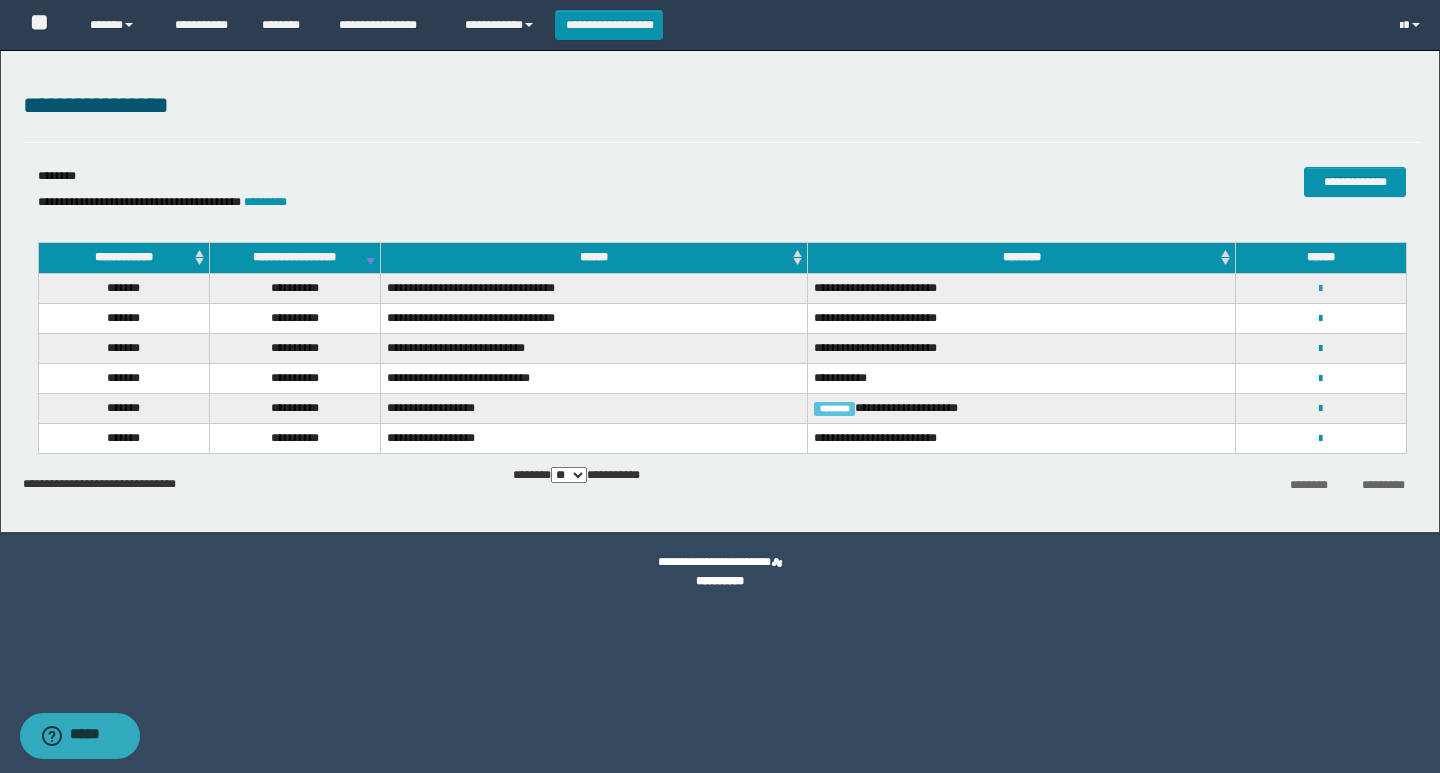click at bounding box center [1320, 289] 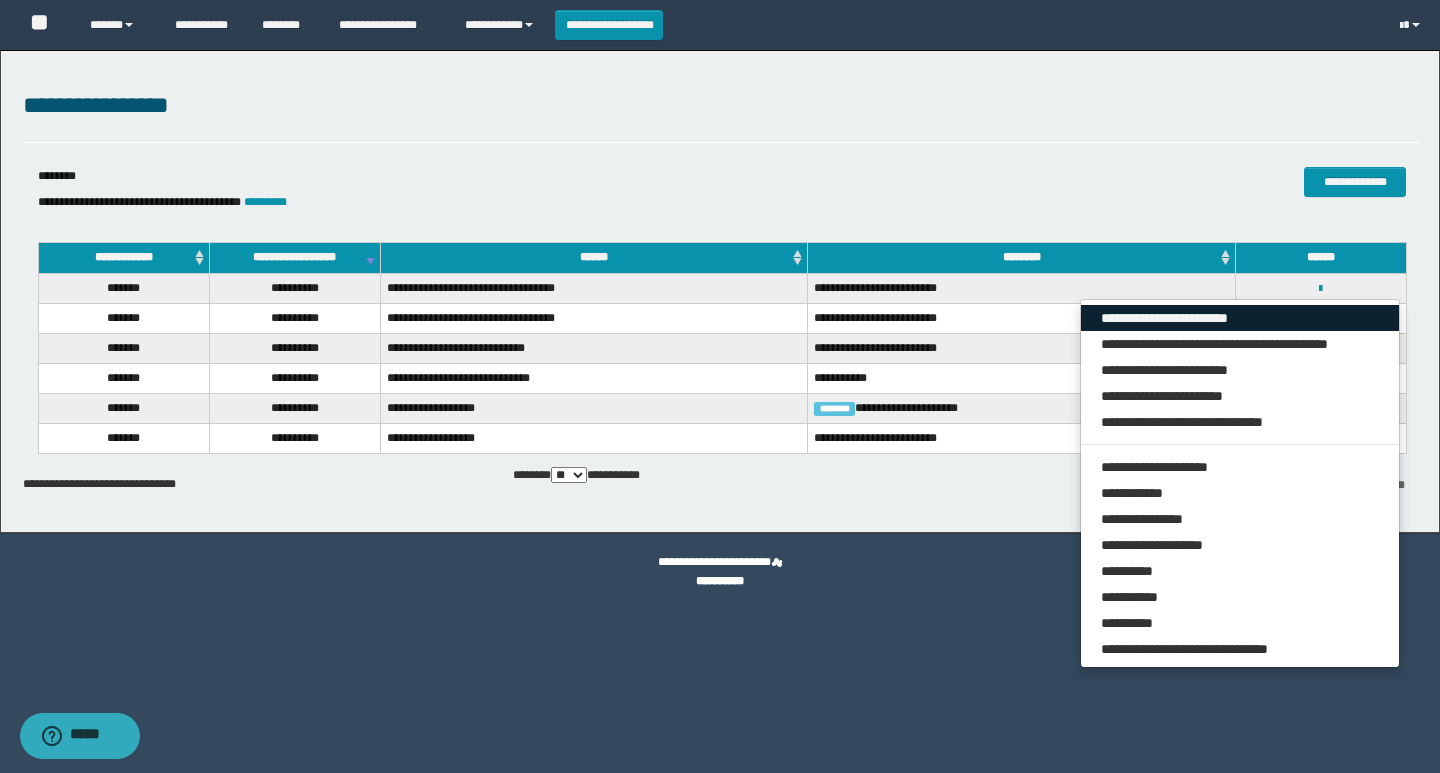 click on "**********" at bounding box center (1240, 318) 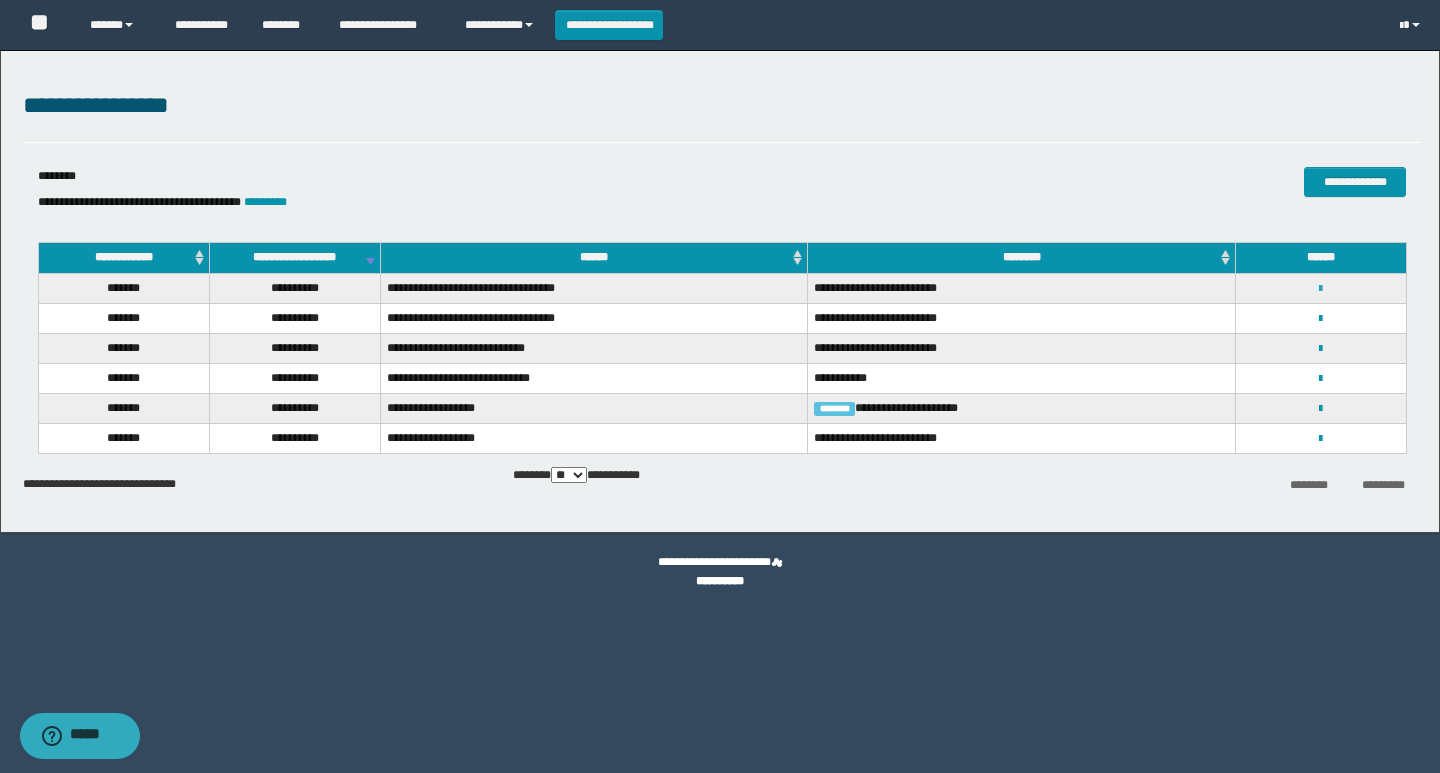 click at bounding box center [1320, 289] 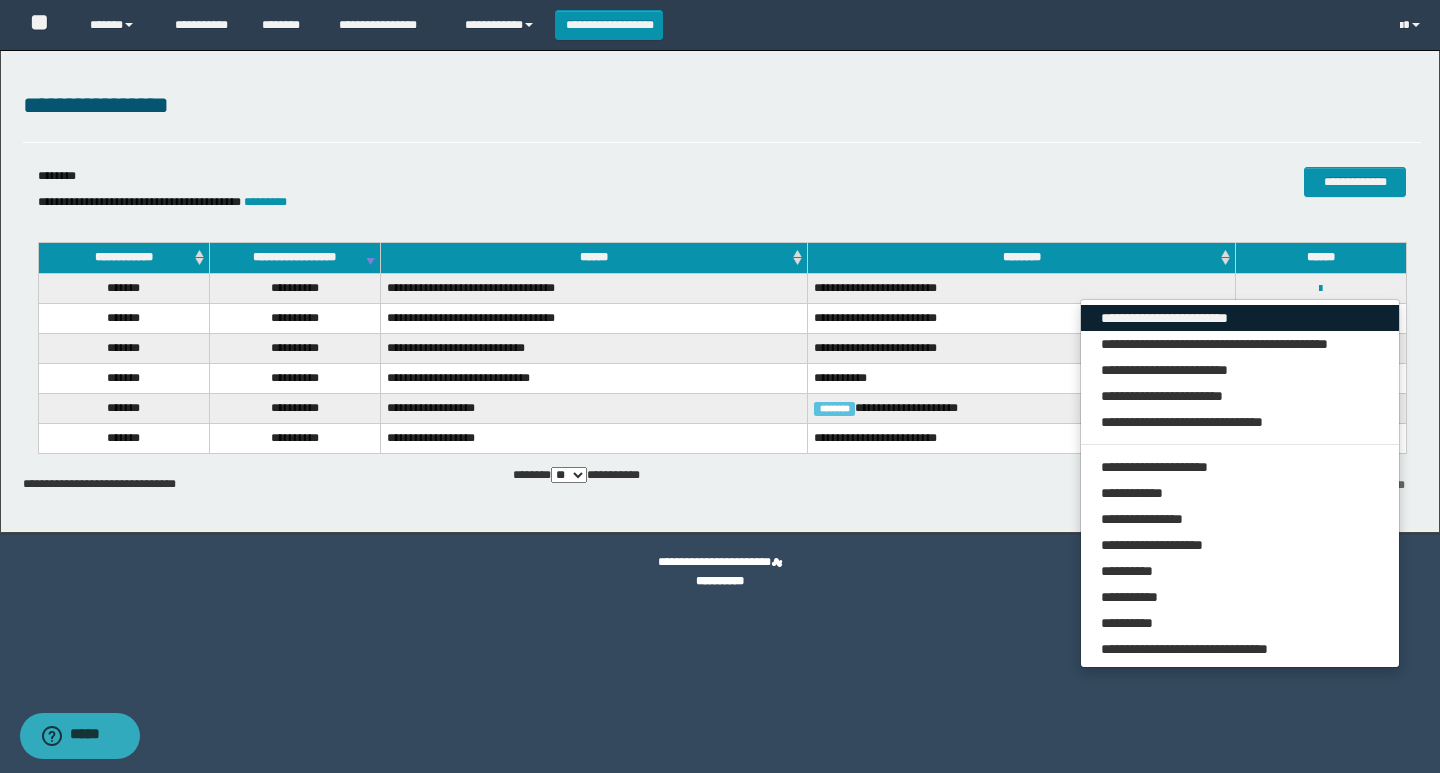click on "**********" at bounding box center (1240, 318) 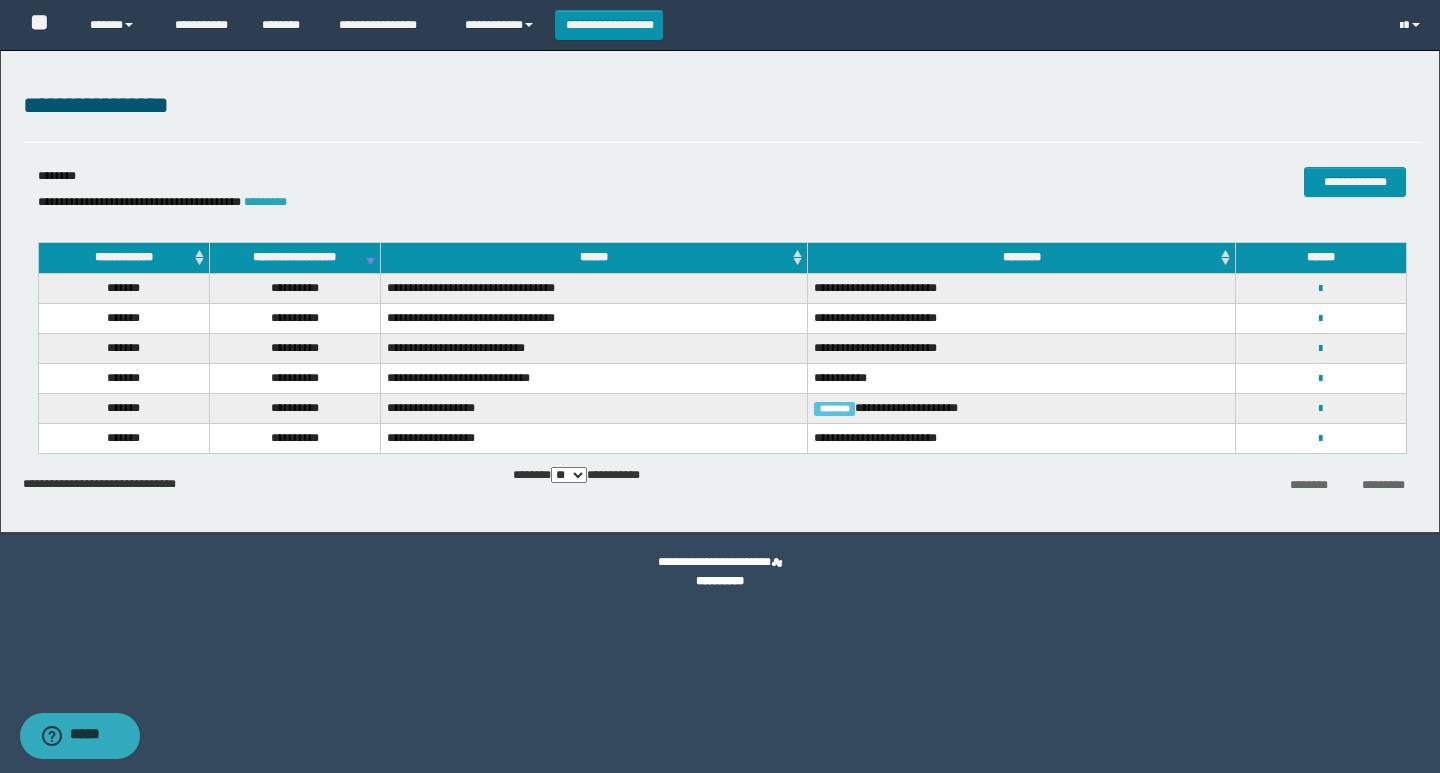 click on "*********" at bounding box center (265, 202) 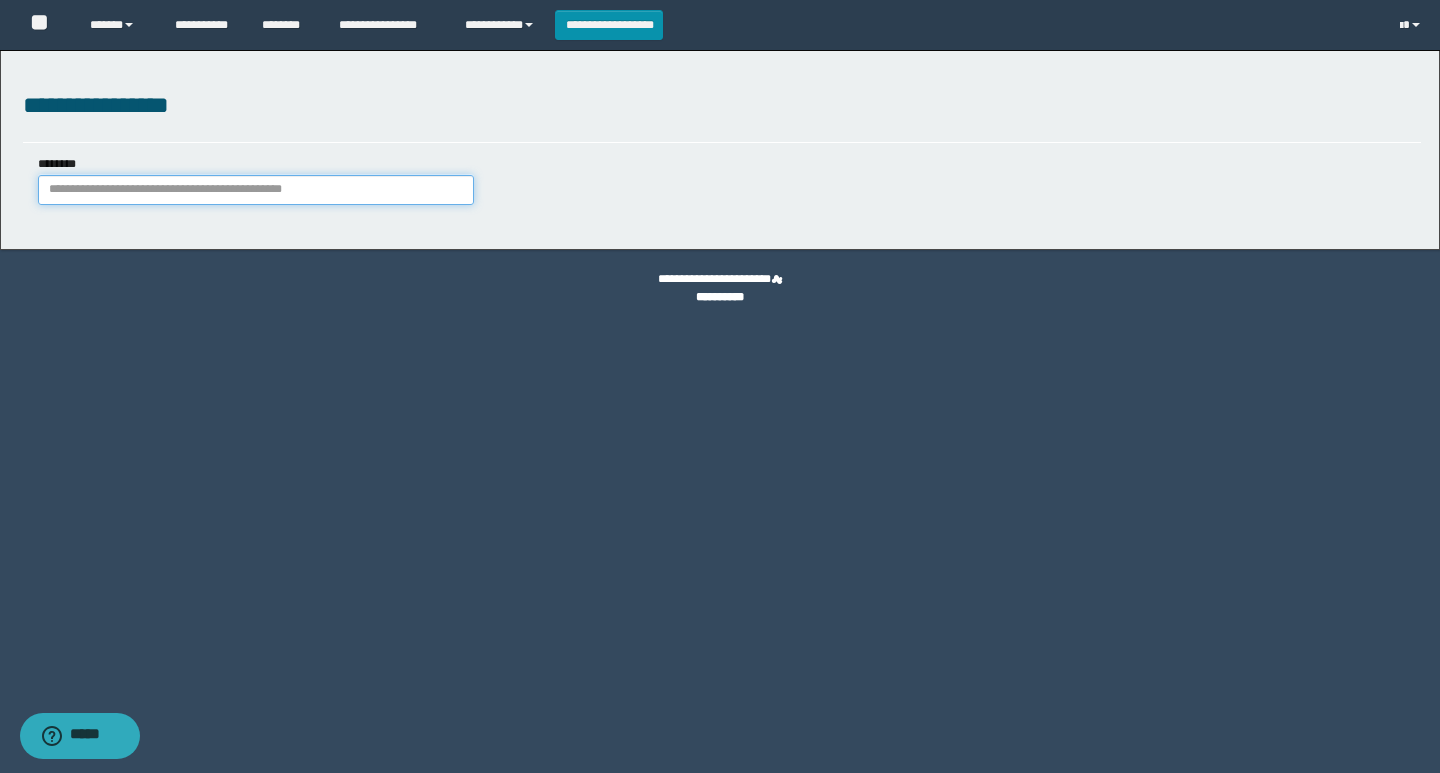 click on "********" at bounding box center [256, 190] 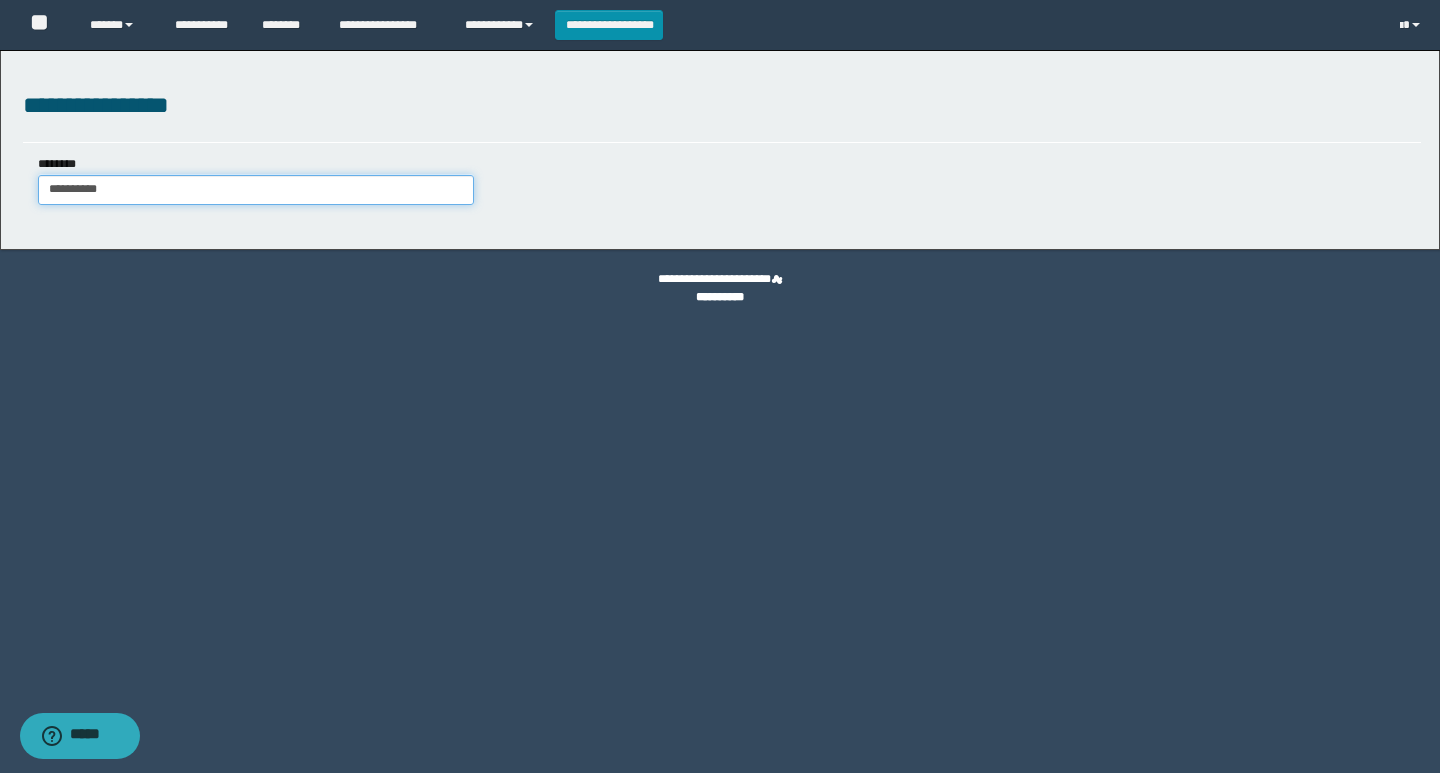 type on "**********" 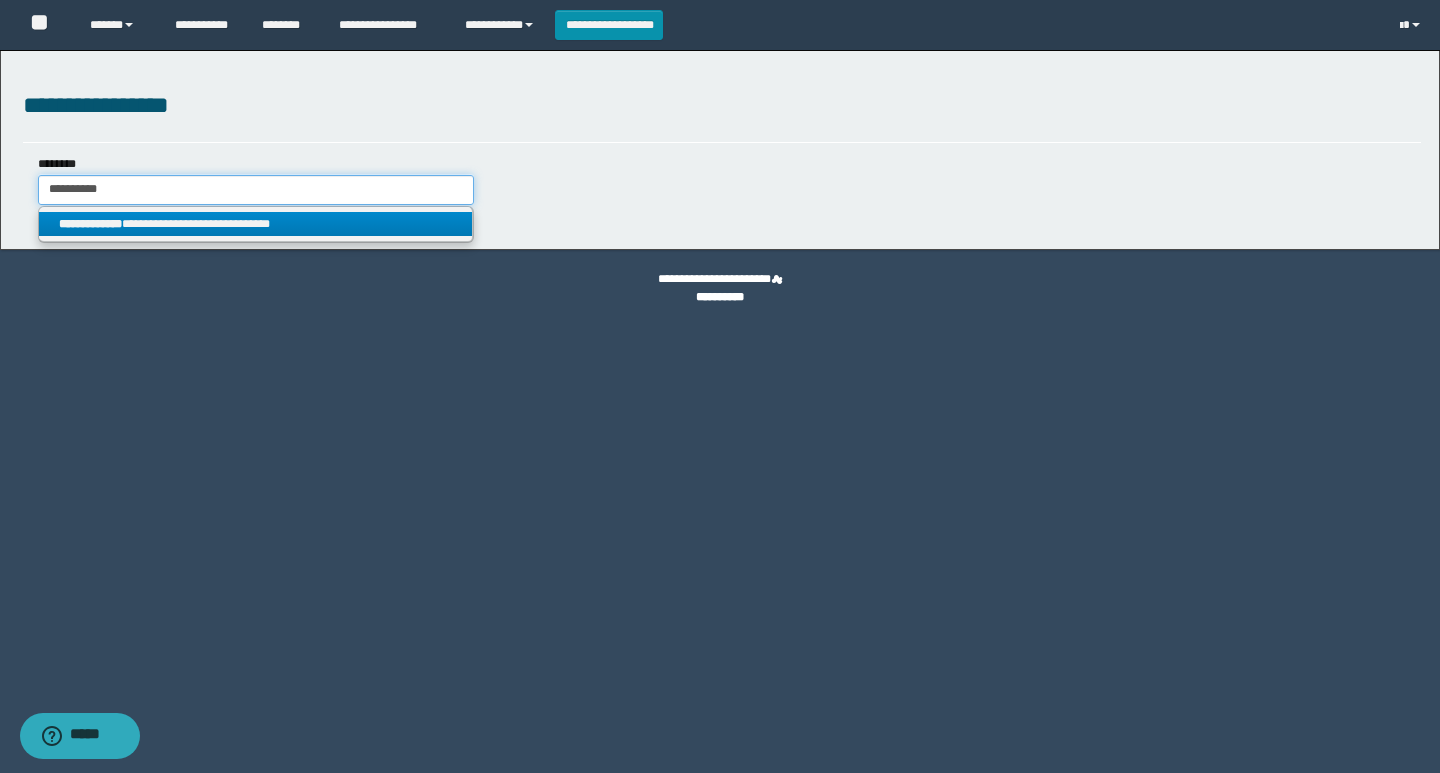 type on "**********" 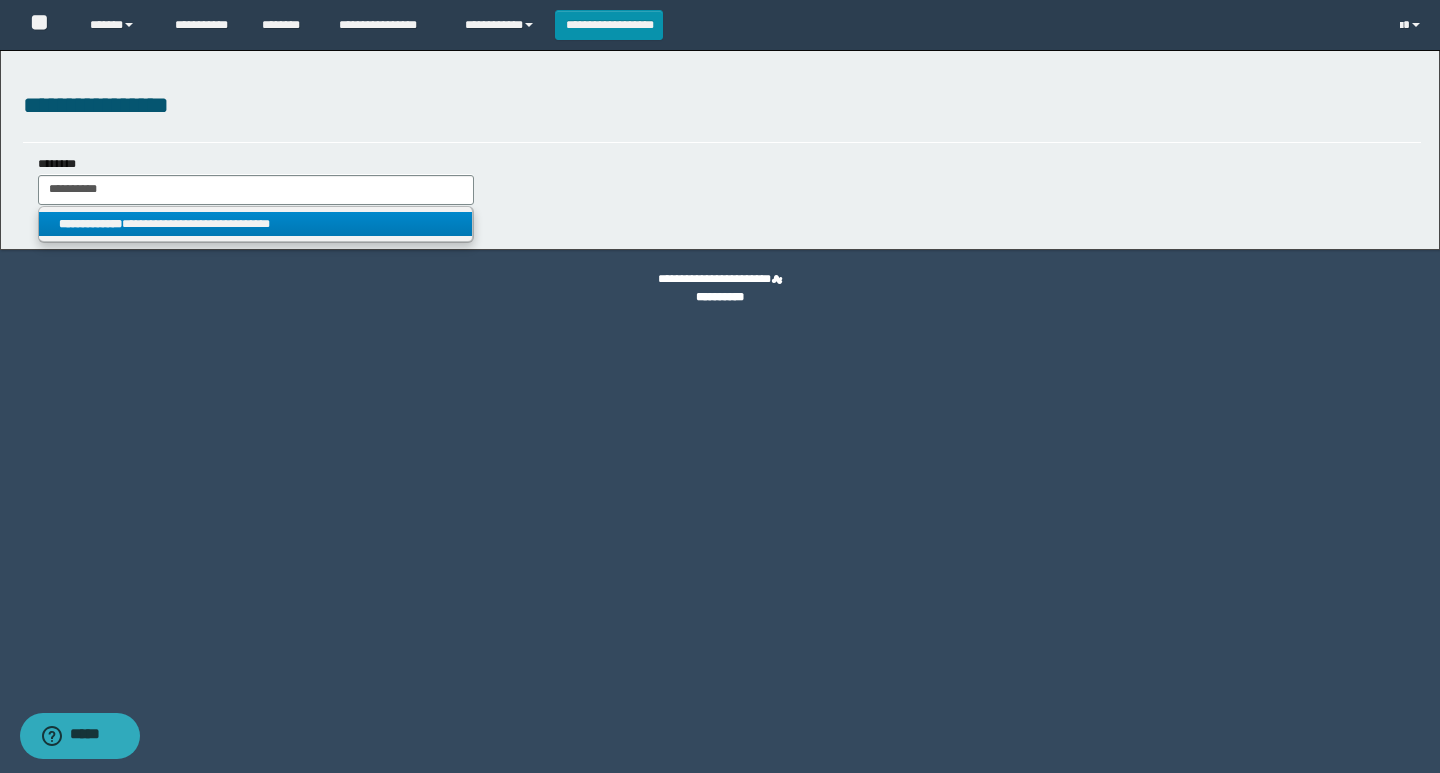 click on "**********" at bounding box center (255, 224) 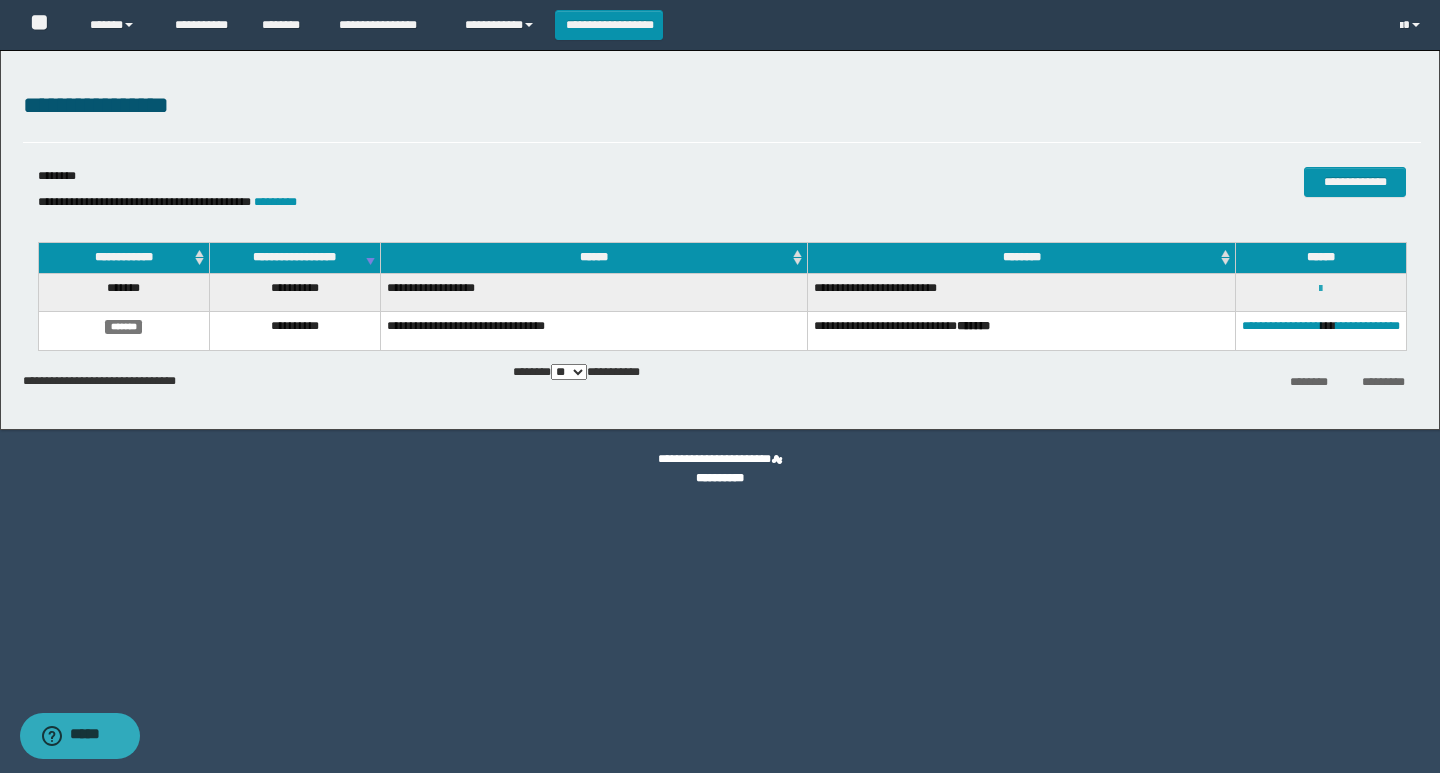 click at bounding box center [1320, 289] 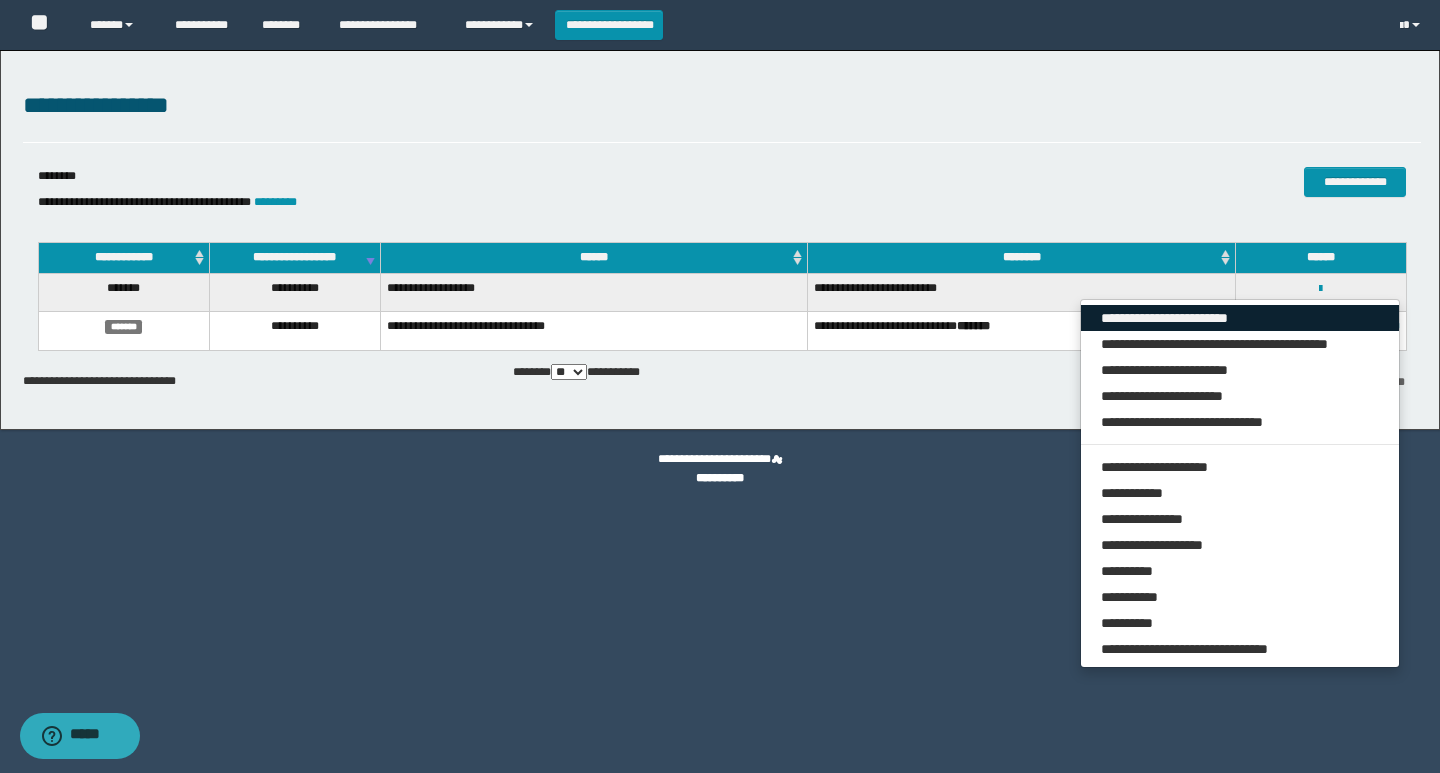 click on "**********" at bounding box center (1240, 318) 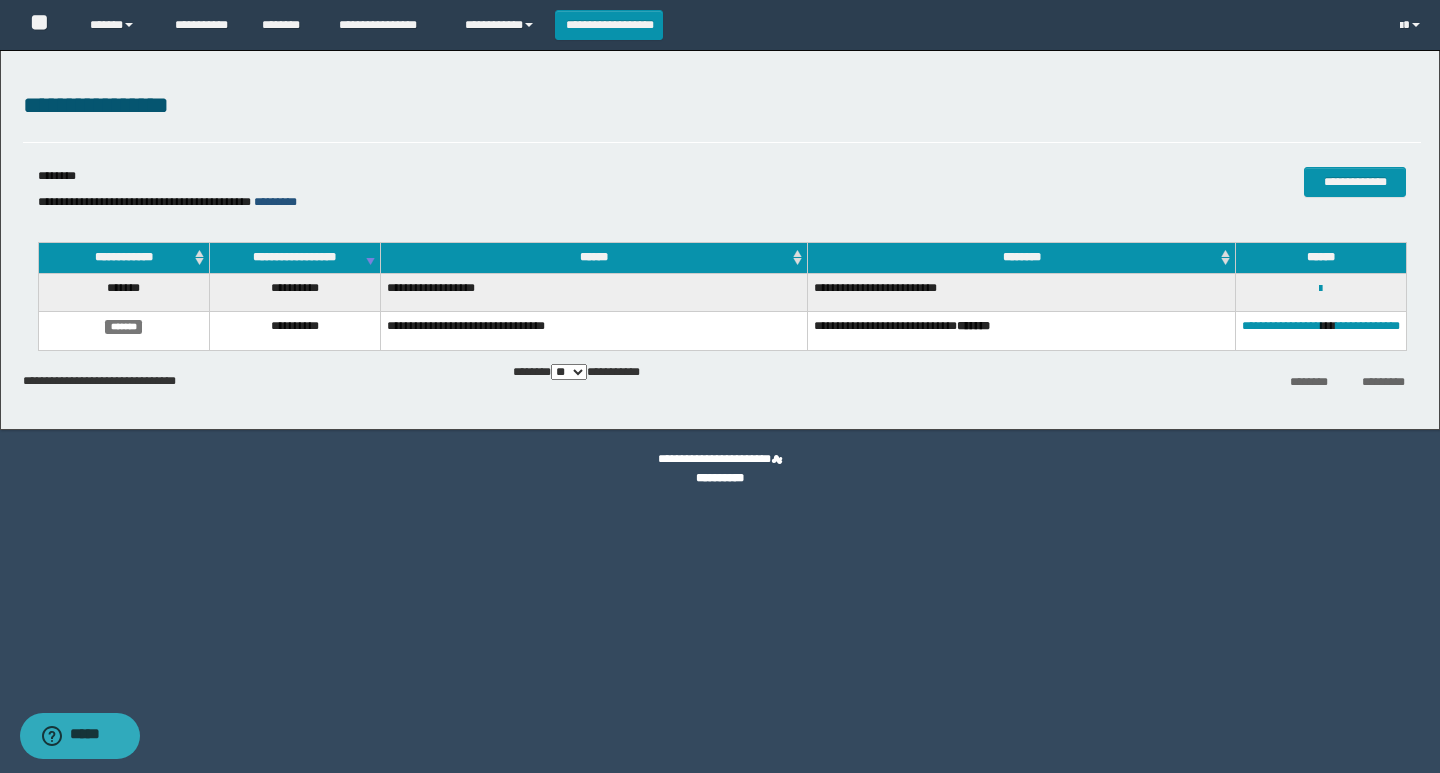 click on "*********" at bounding box center [275, 202] 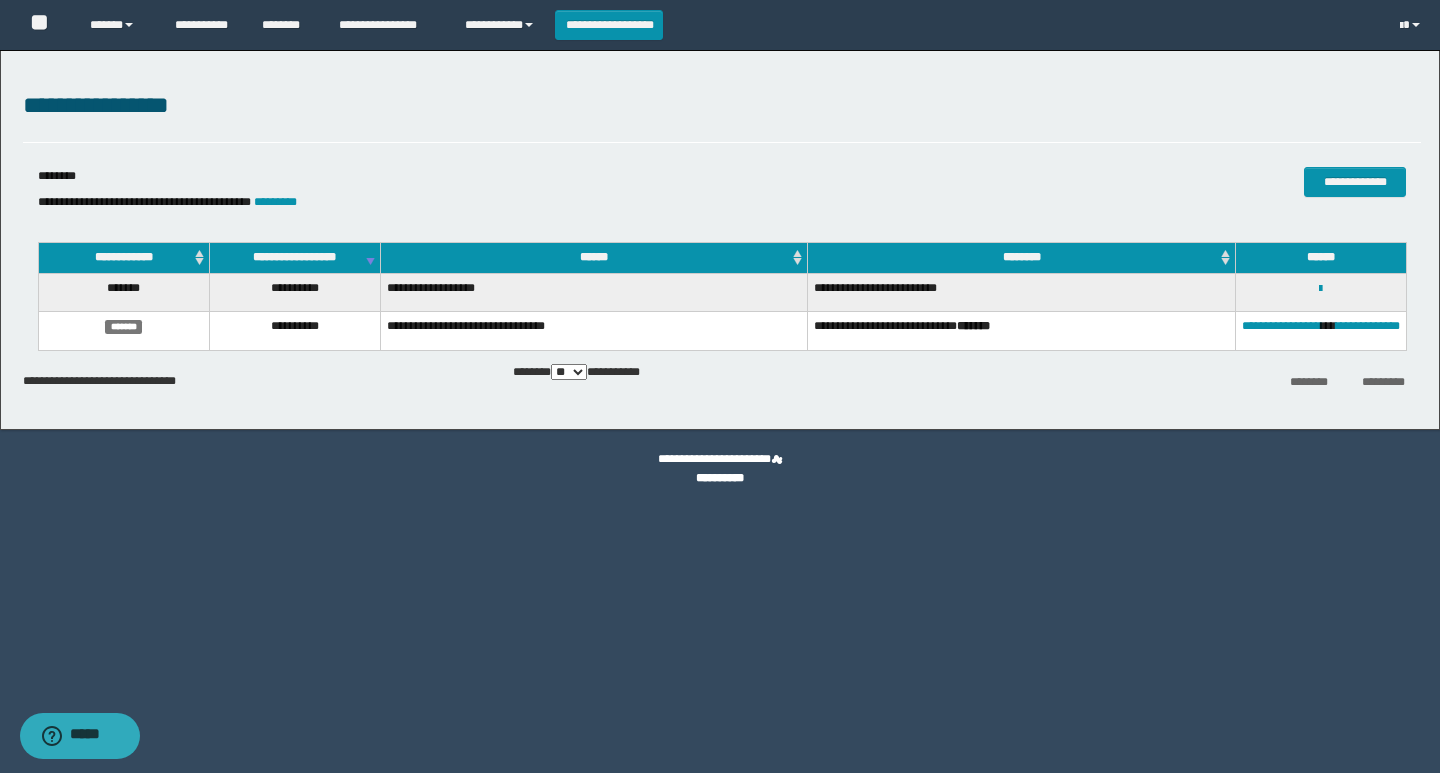click on "**********" at bounding box center (0, 0) 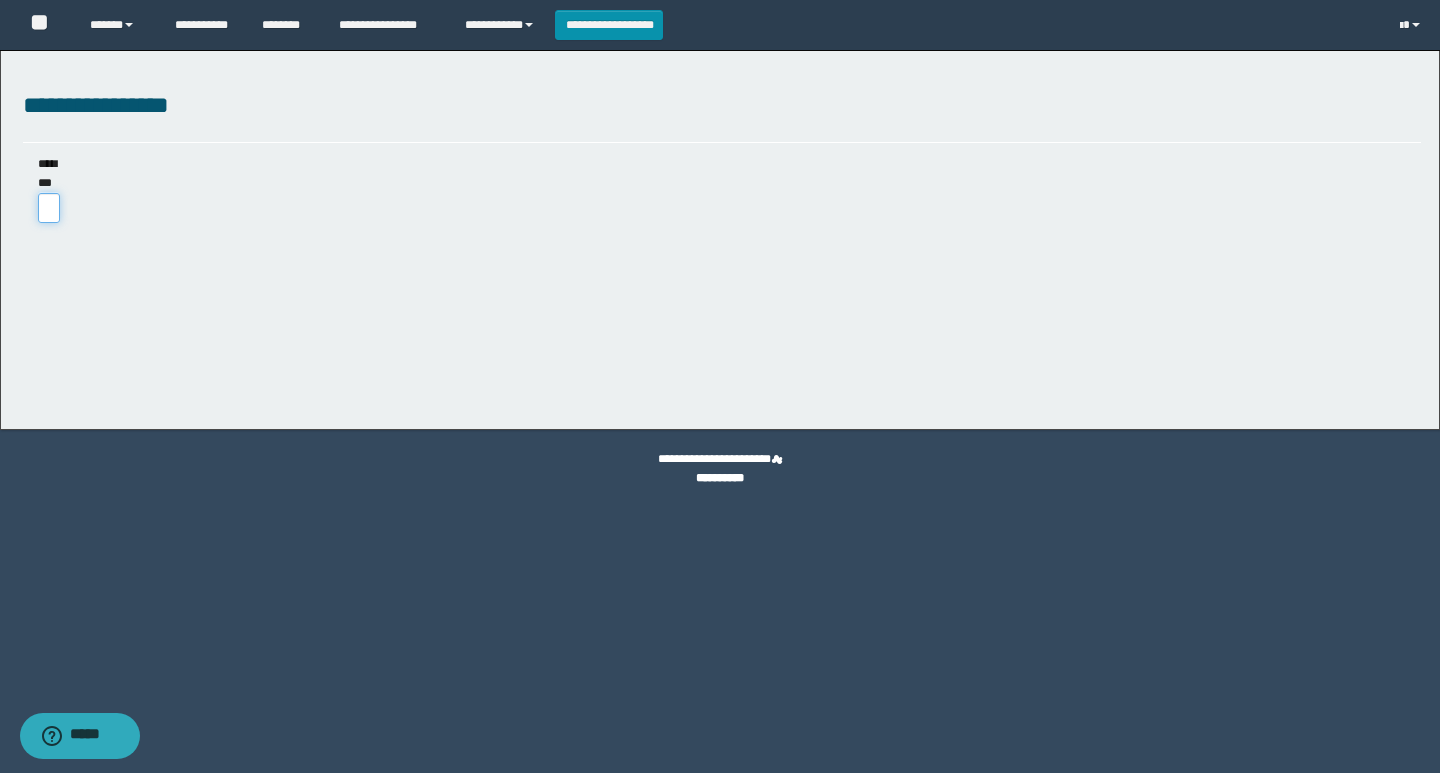 paste on "**********" 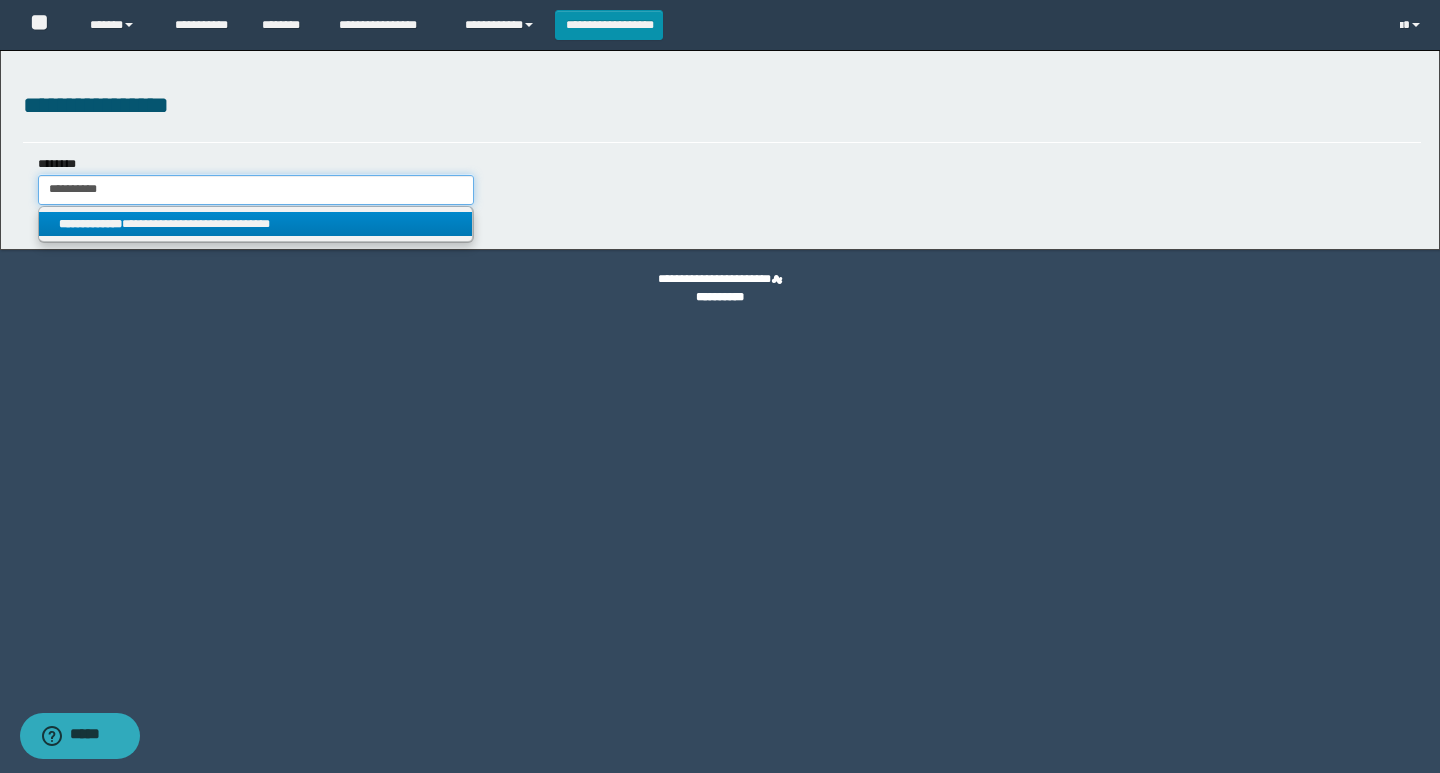 type on "**********" 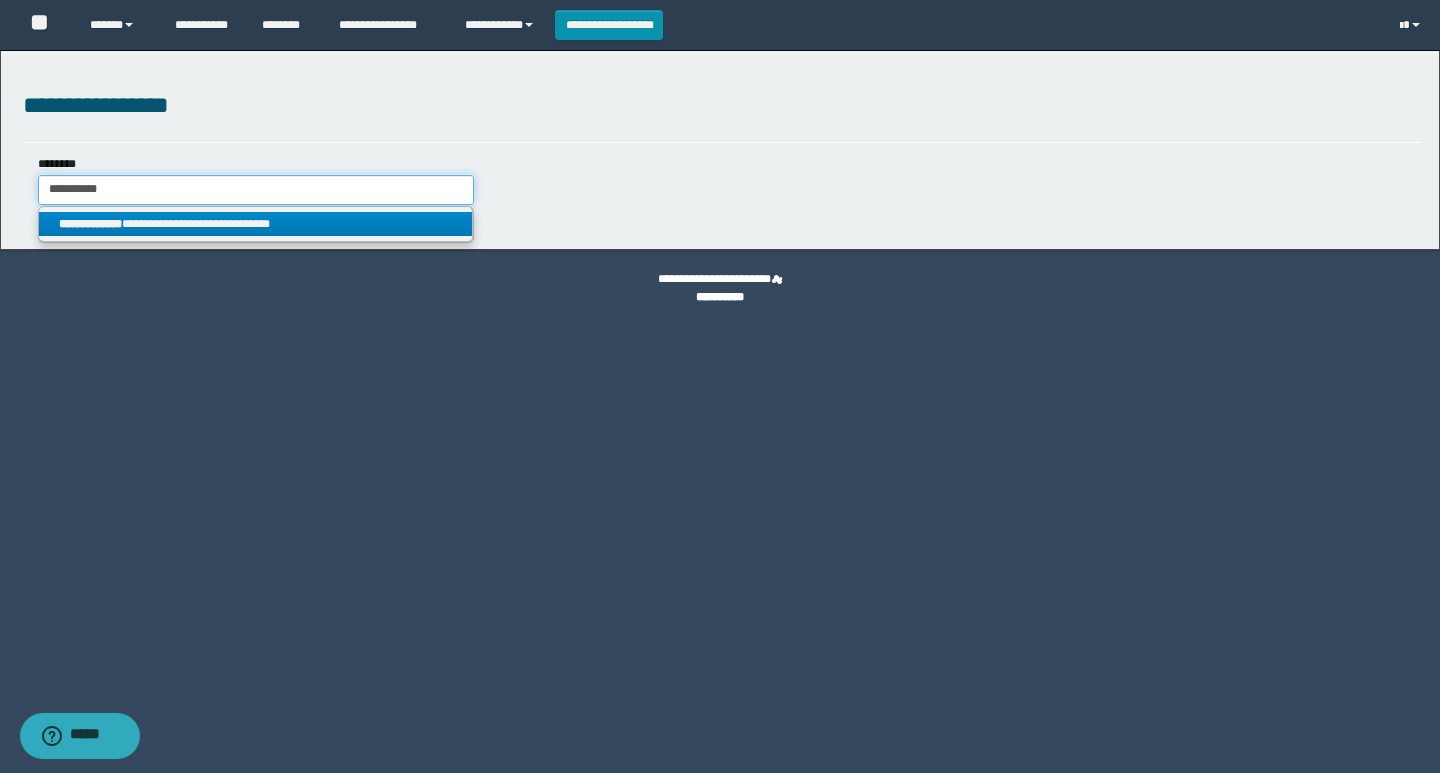 type on "**********" 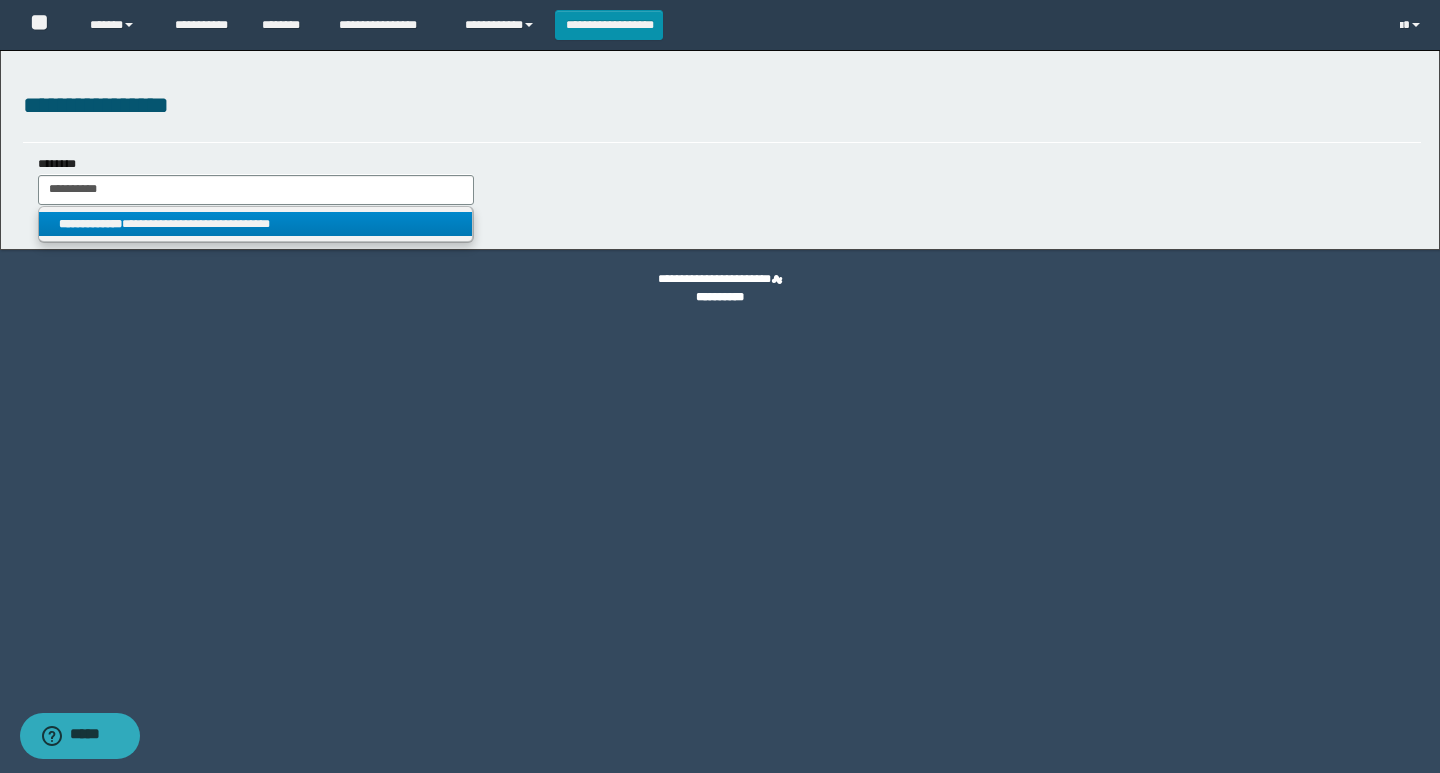 click on "**********" at bounding box center [255, 224] 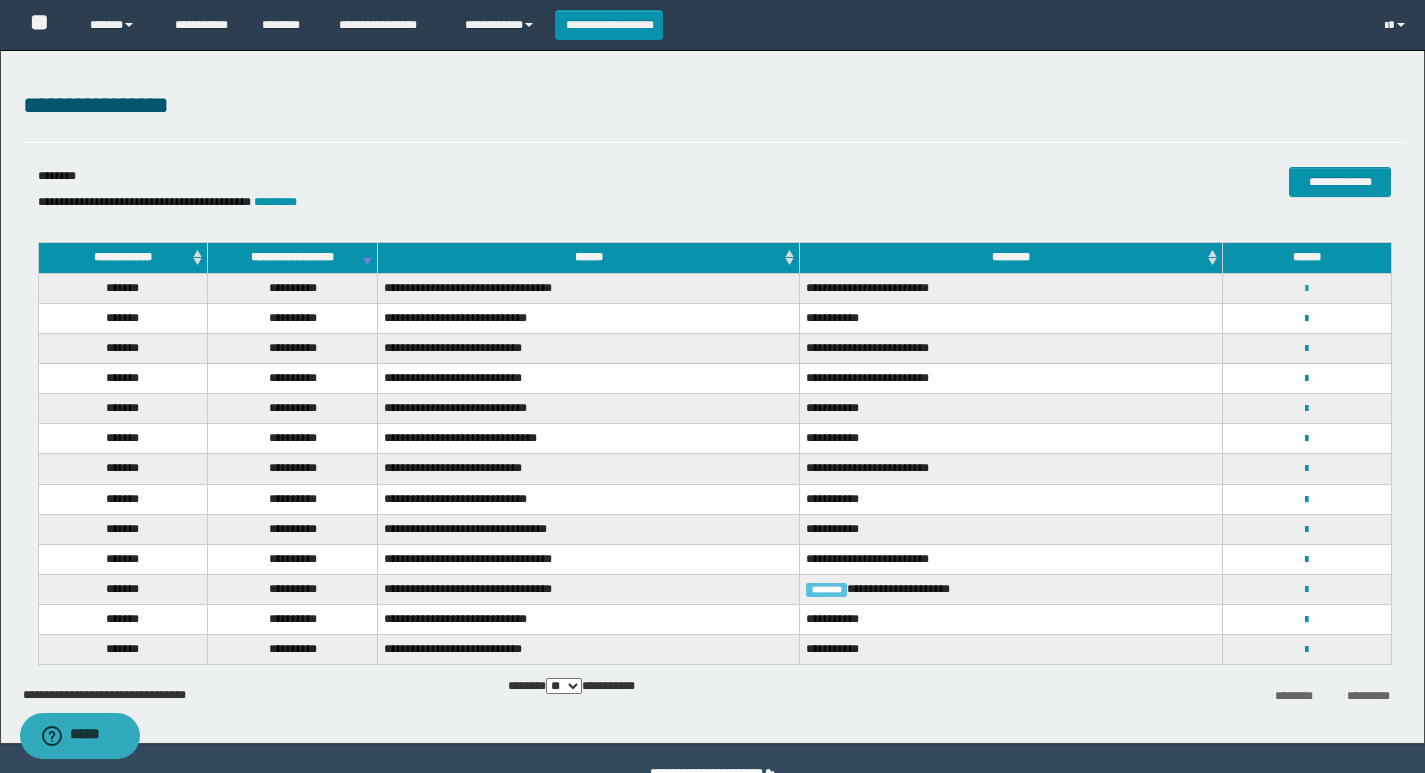 click at bounding box center [1306, 289] 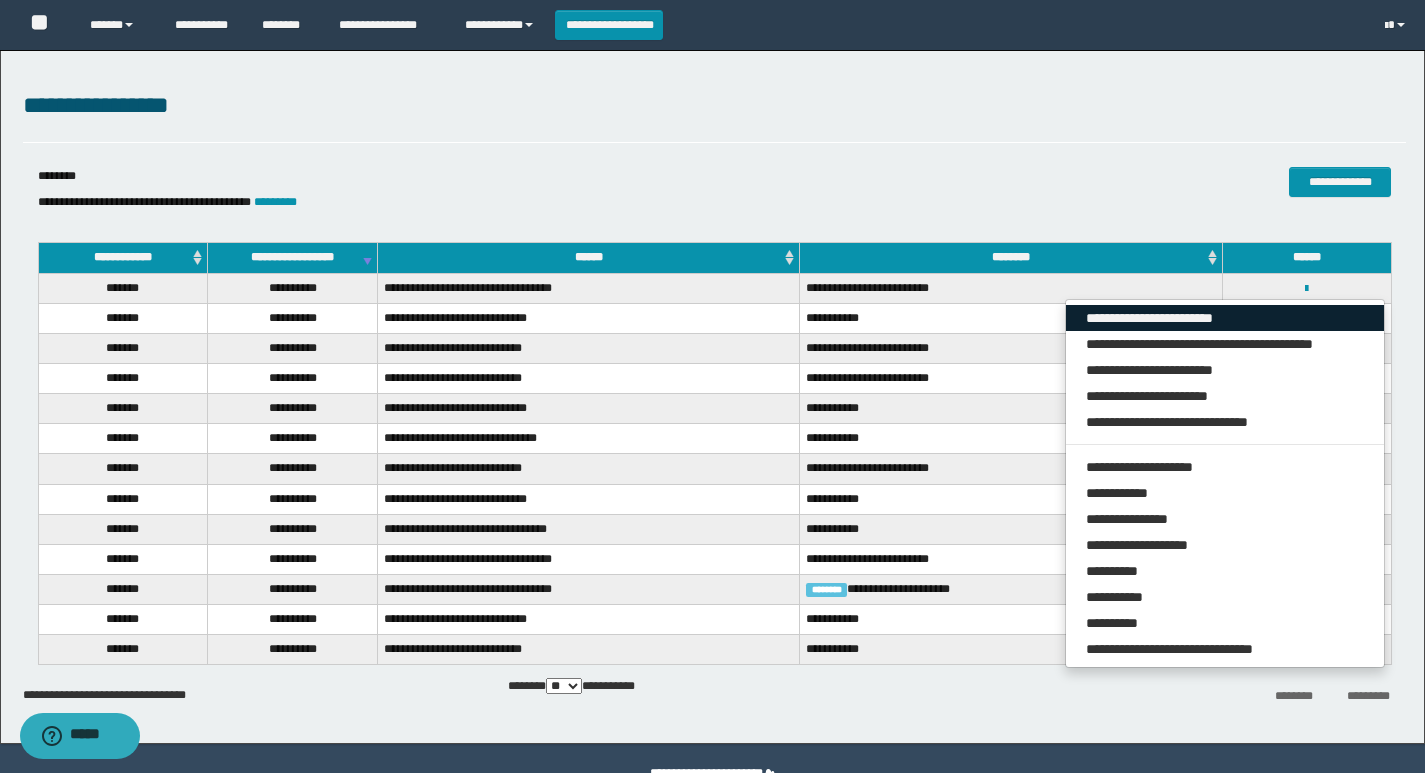 click on "**********" at bounding box center (1225, 318) 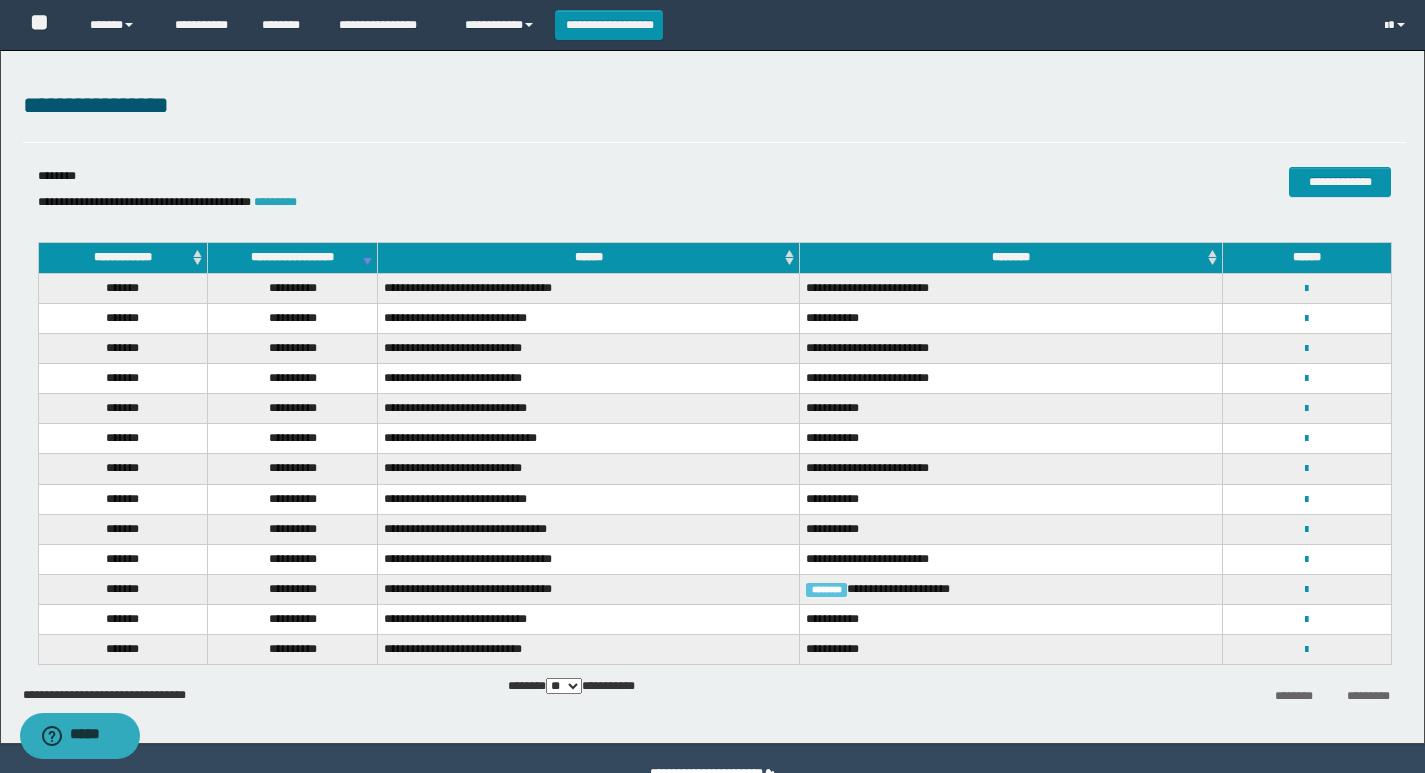 click on "*********" at bounding box center (275, 202) 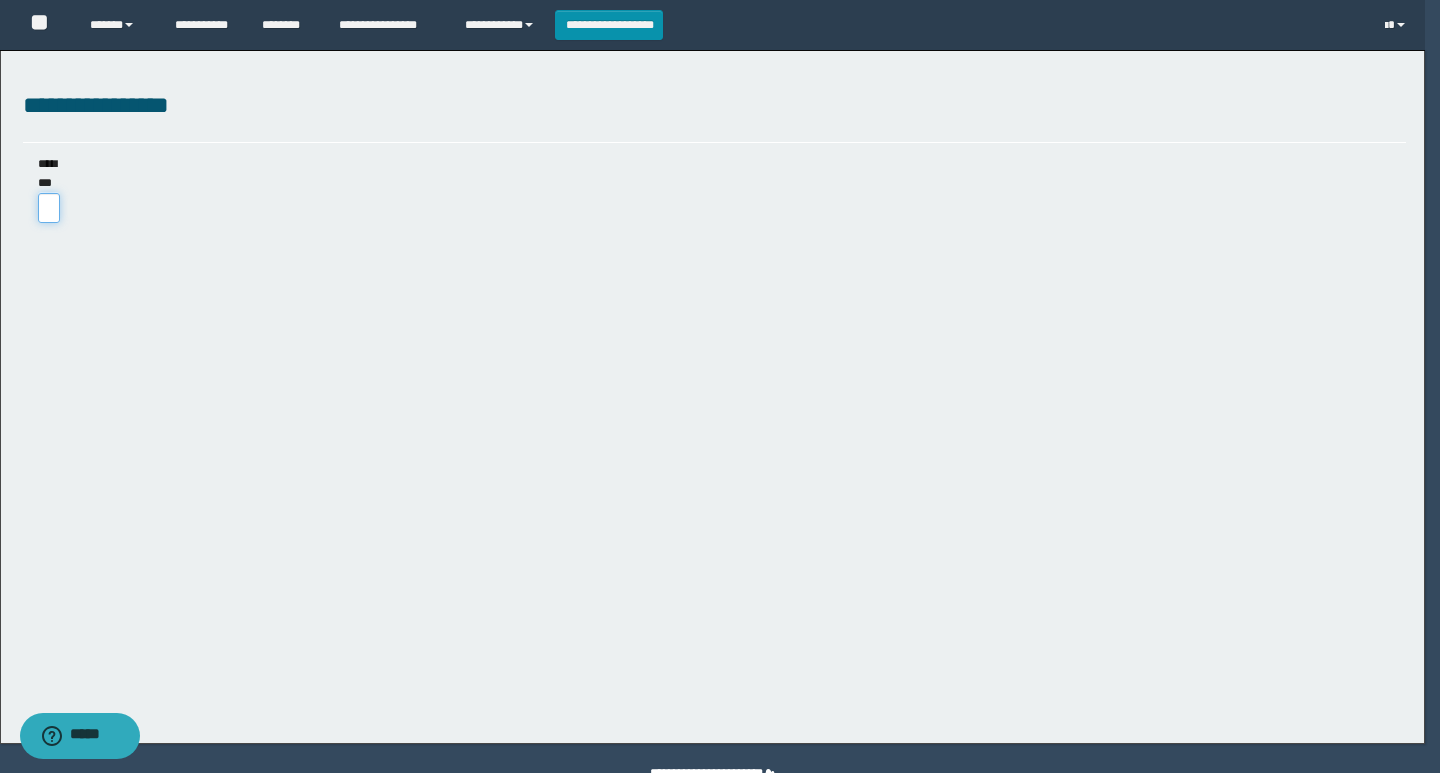 click on "********" at bounding box center [49, 208] 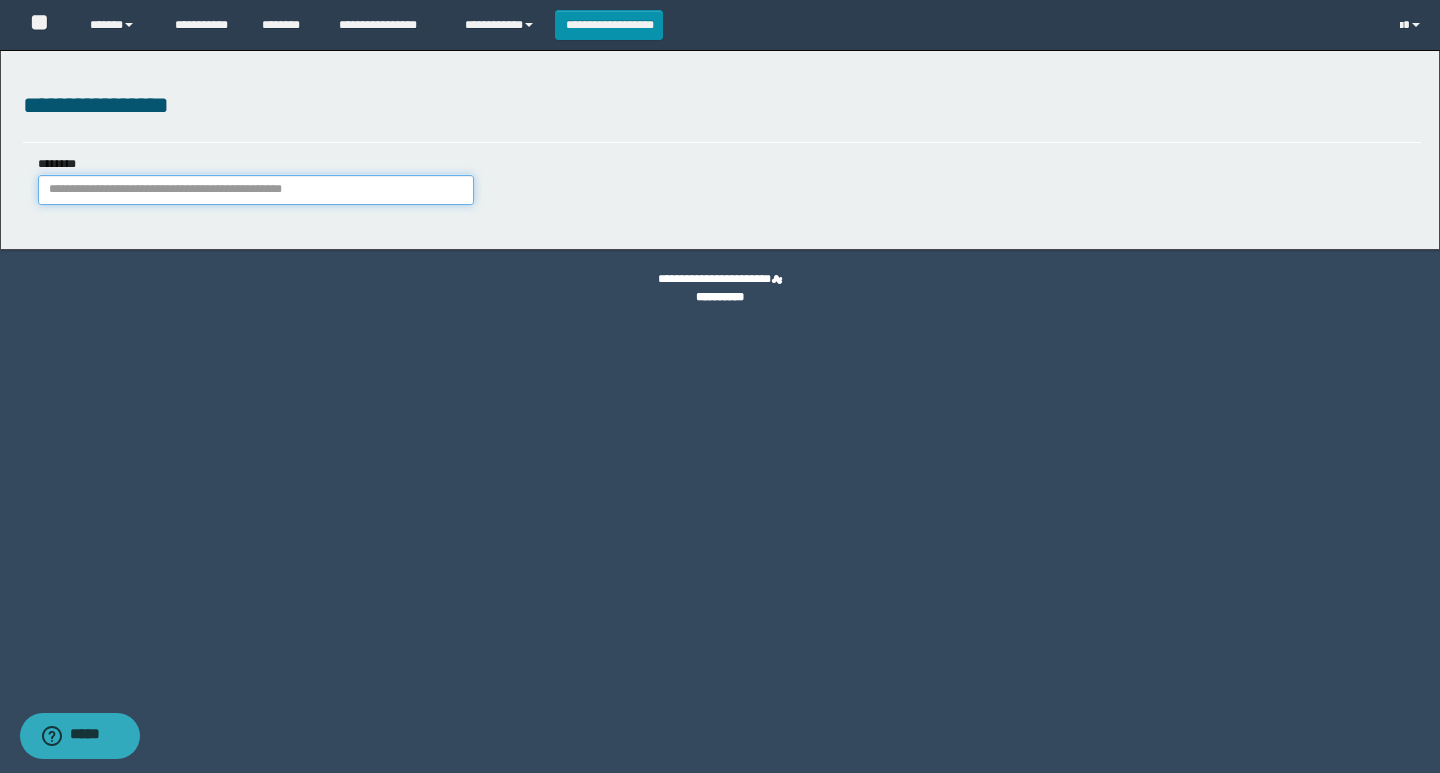 paste on "**********" 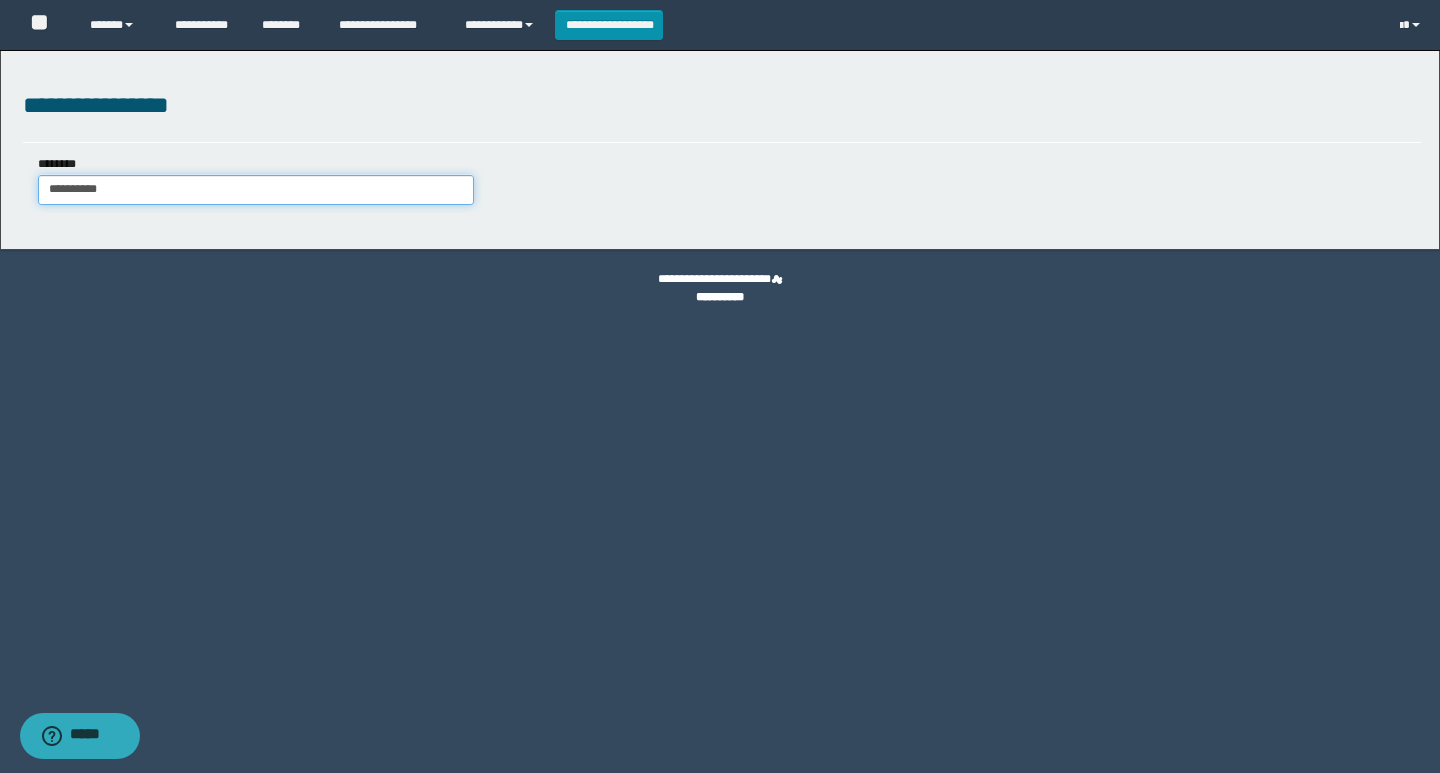 type on "**********" 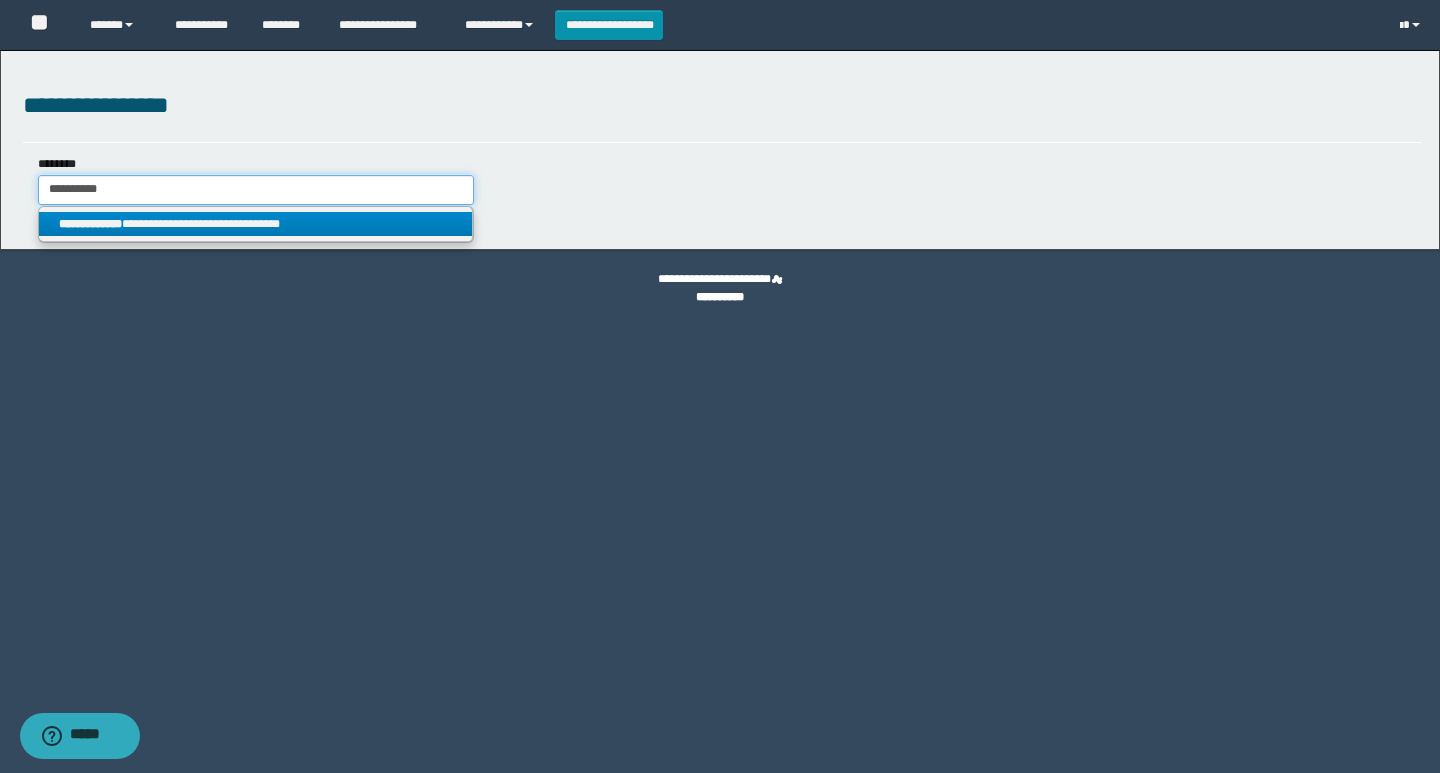 type on "**********" 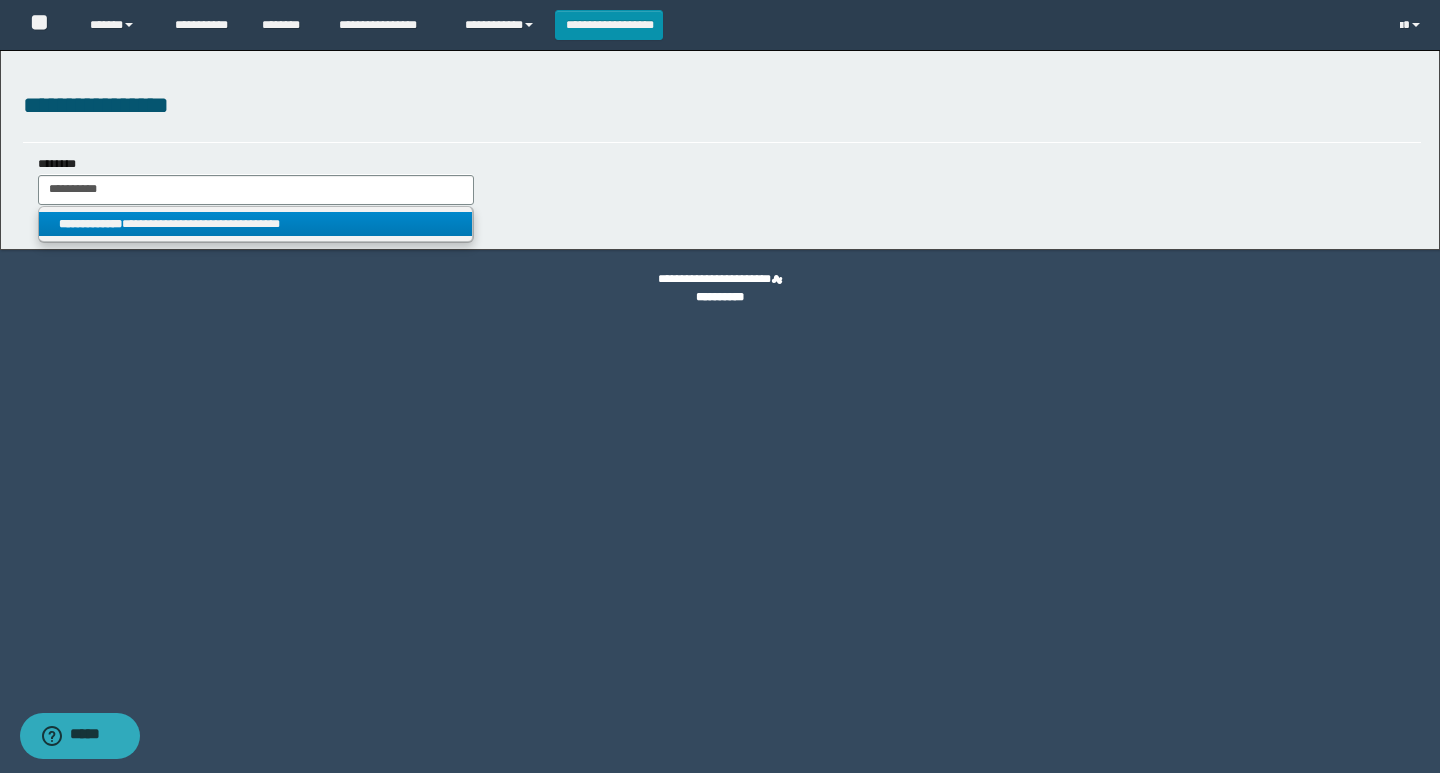 click on "**********" at bounding box center (255, 224) 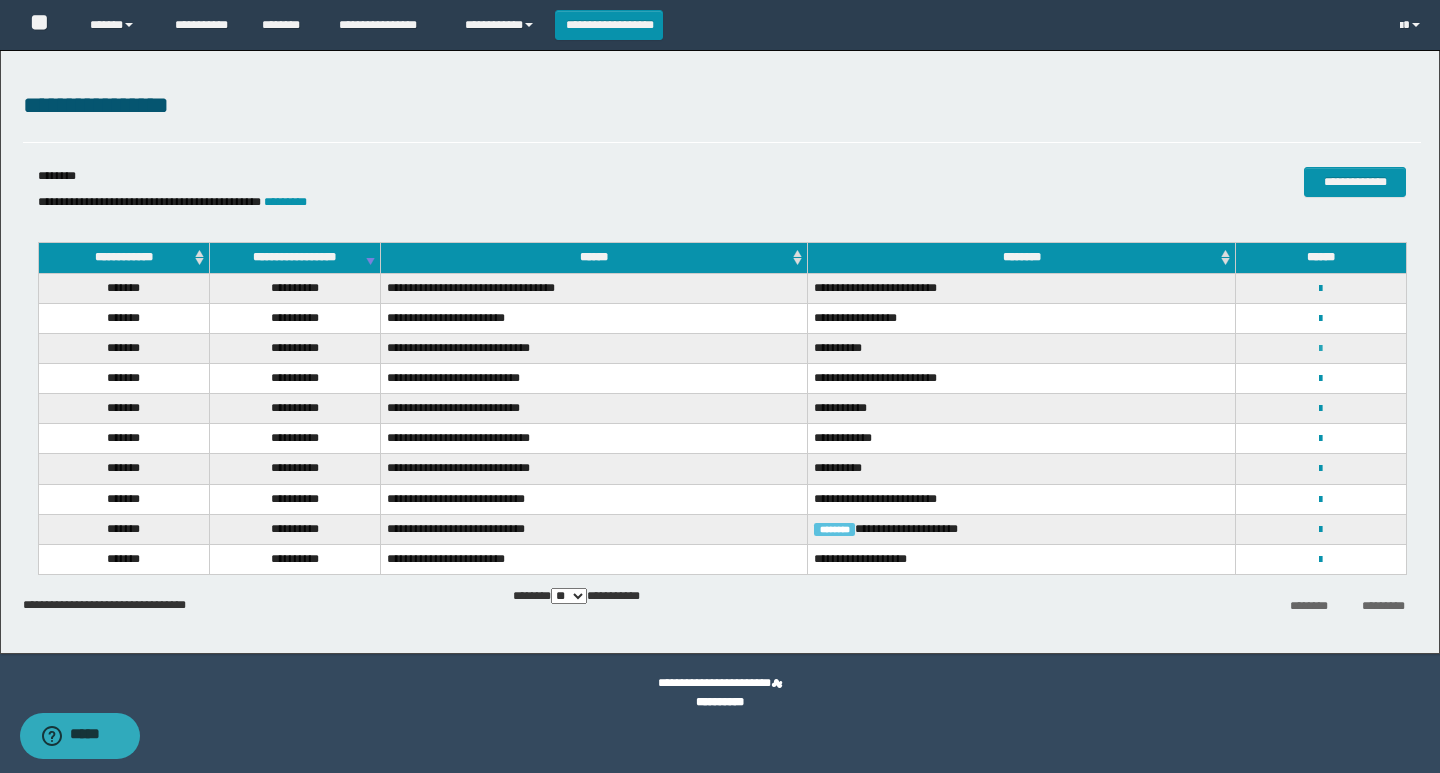 click at bounding box center [1320, 349] 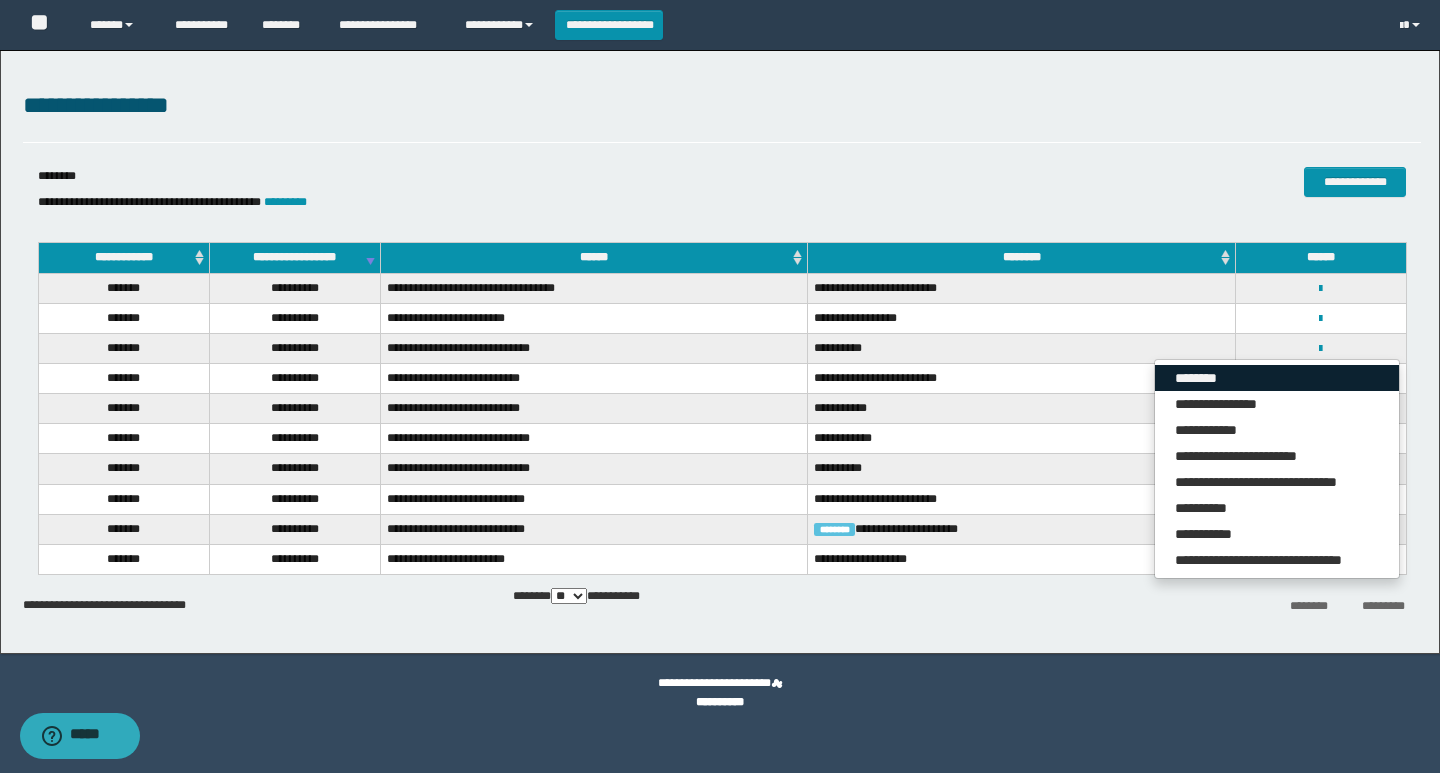 click on "********" at bounding box center [1277, 378] 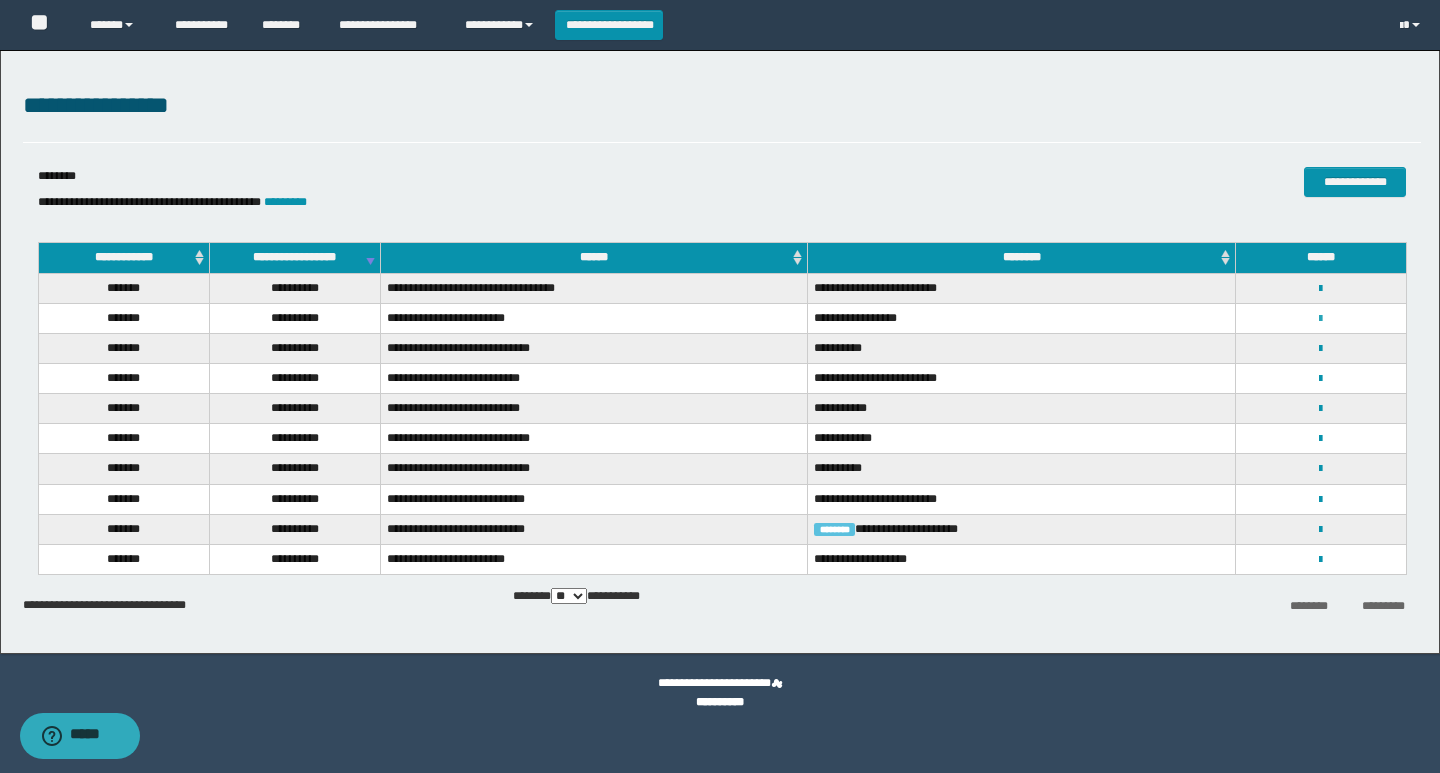 click at bounding box center (1320, 319) 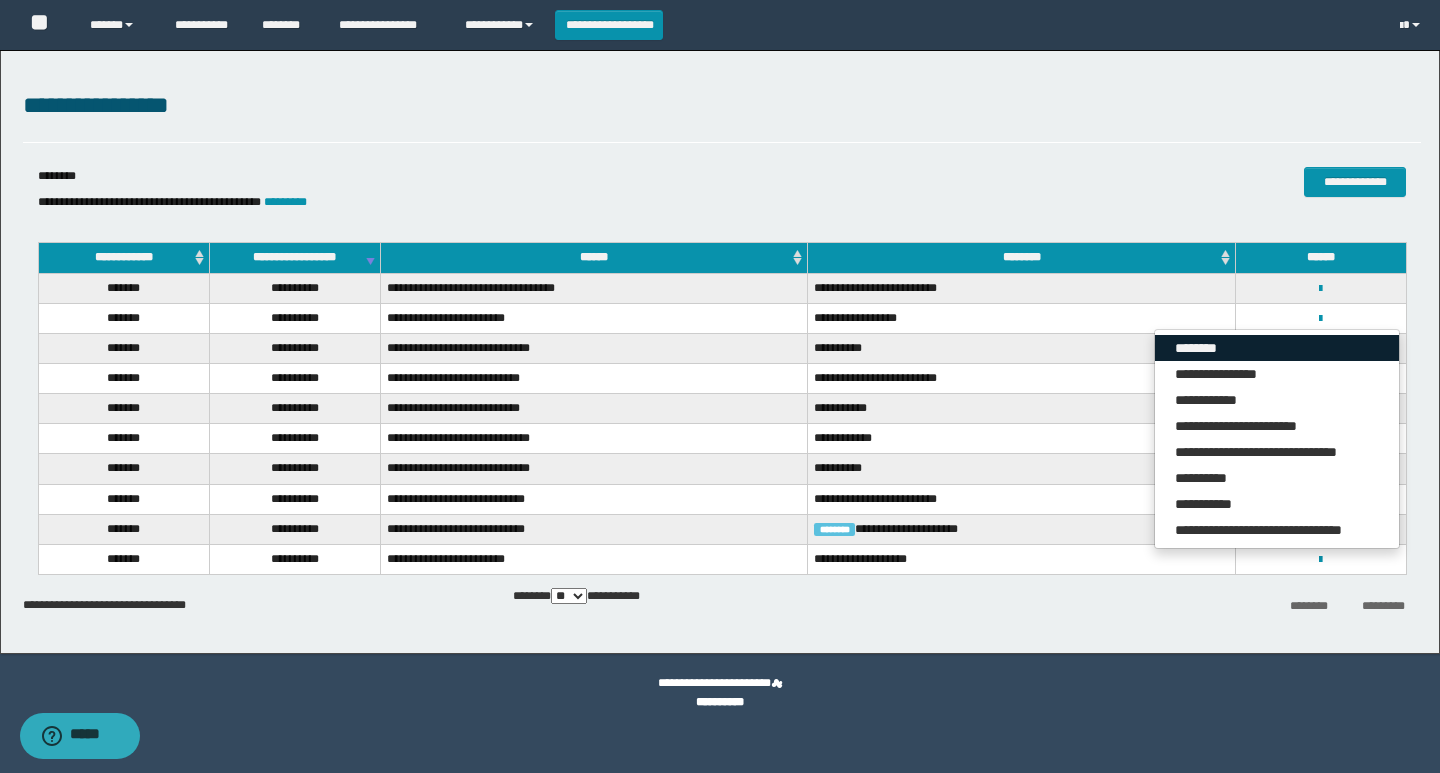 click on "********" at bounding box center [1277, 348] 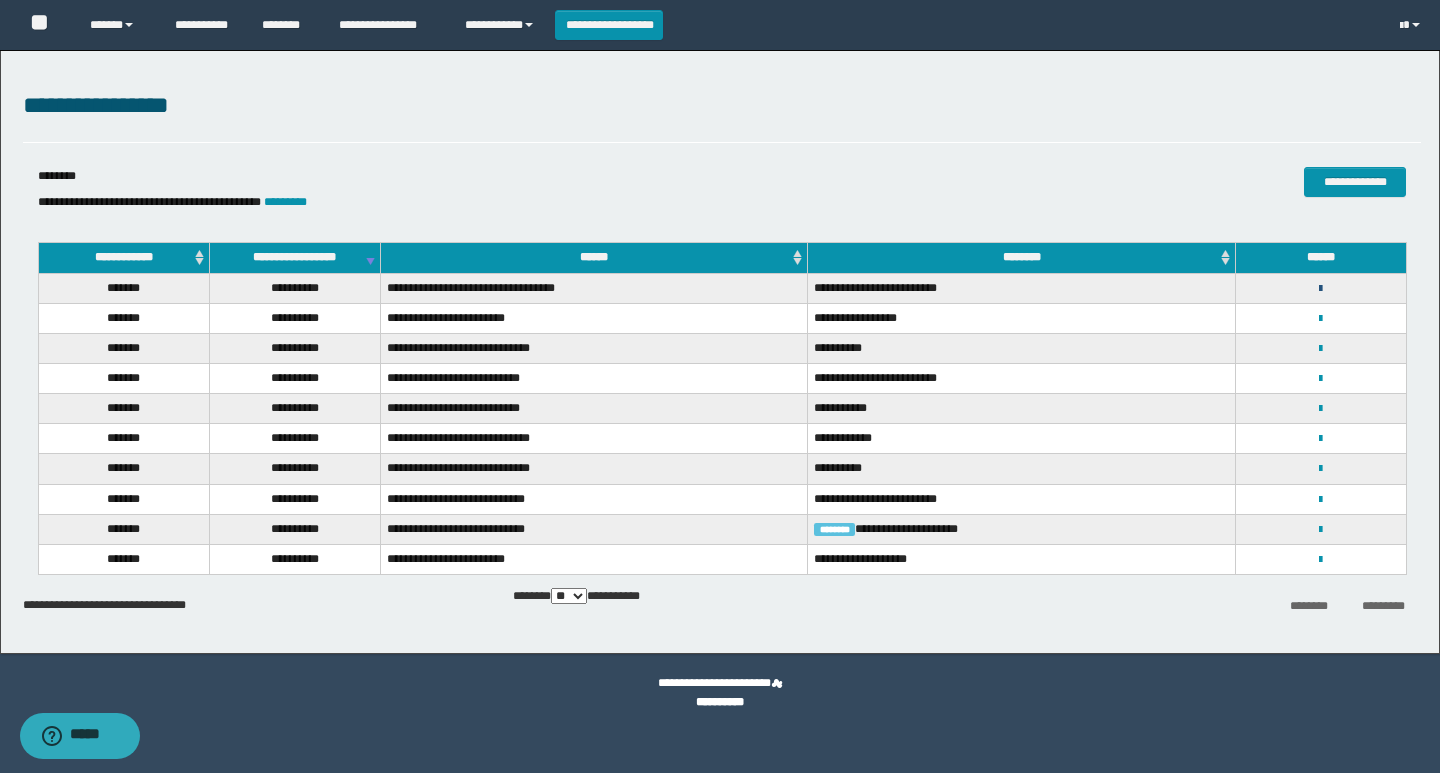 click at bounding box center [1320, 289] 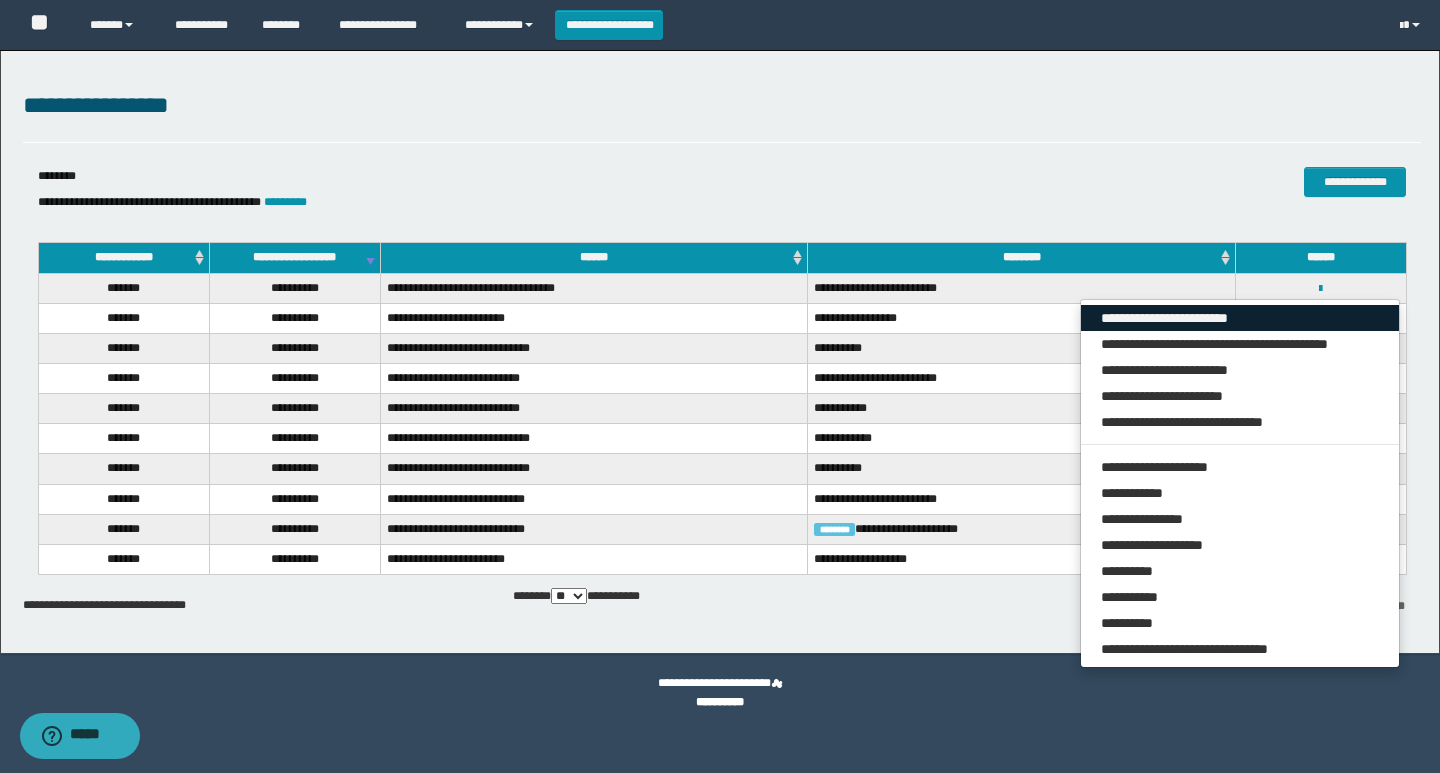 click on "**********" at bounding box center (1240, 318) 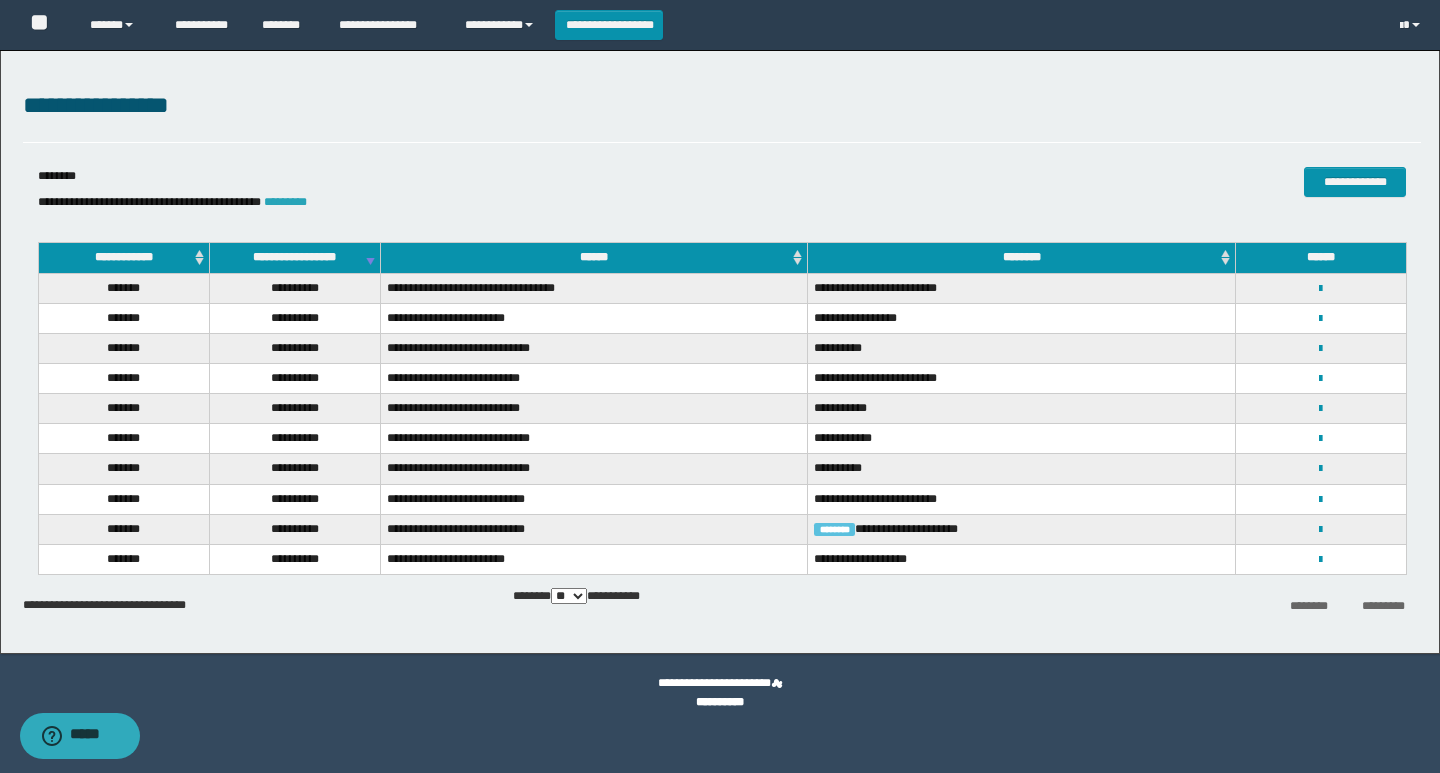 click on "*********" at bounding box center (285, 202) 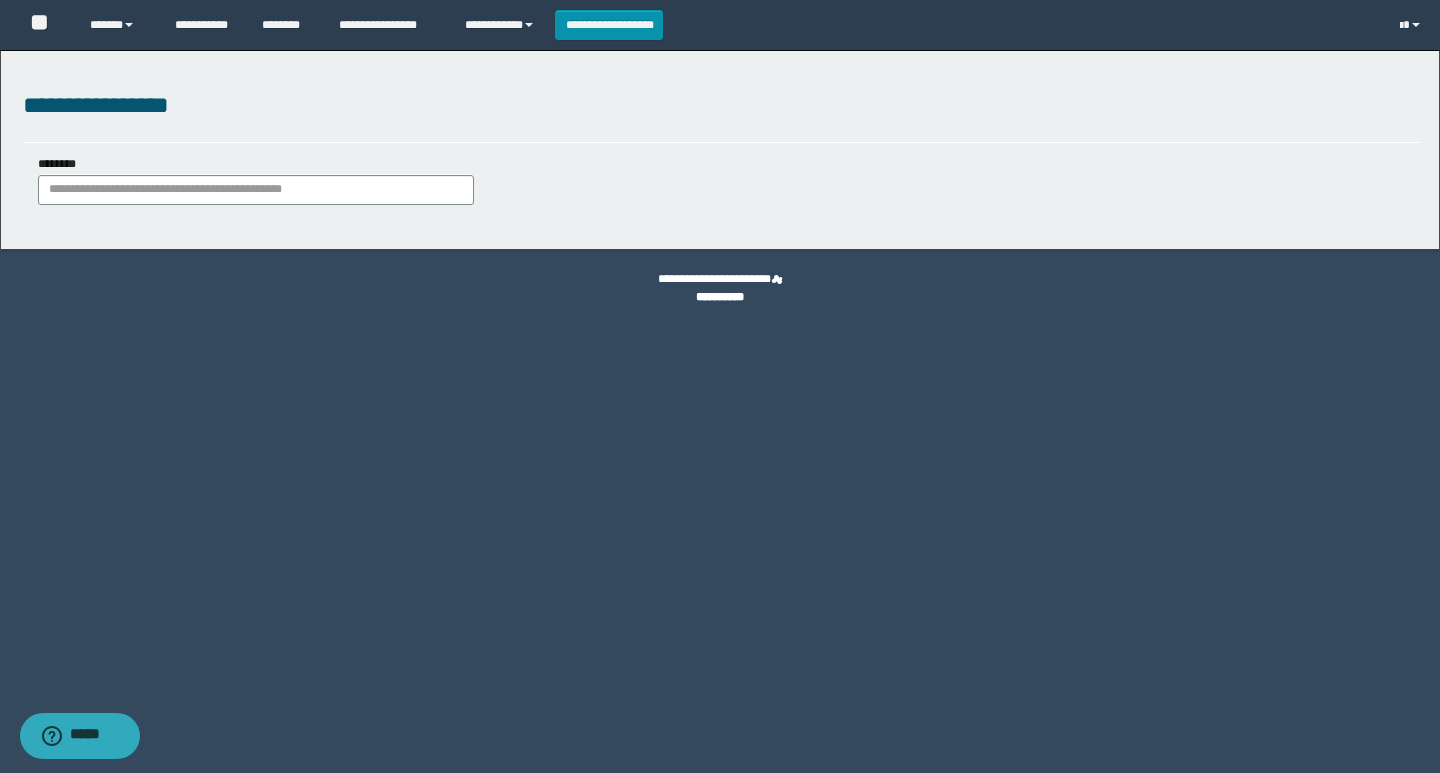 click on "**********" at bounding box center [722, 187] 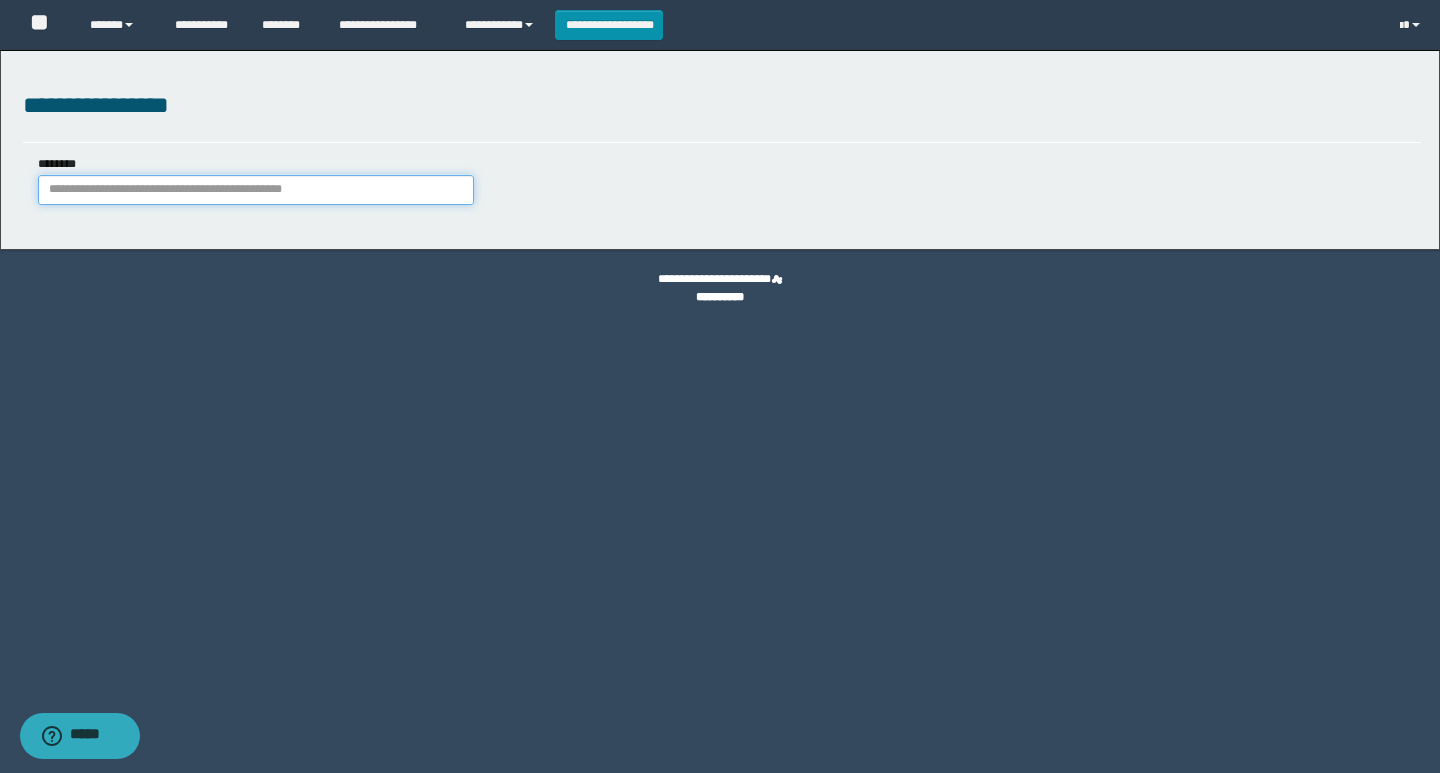 click on "********" at bounding box center [256, 190] 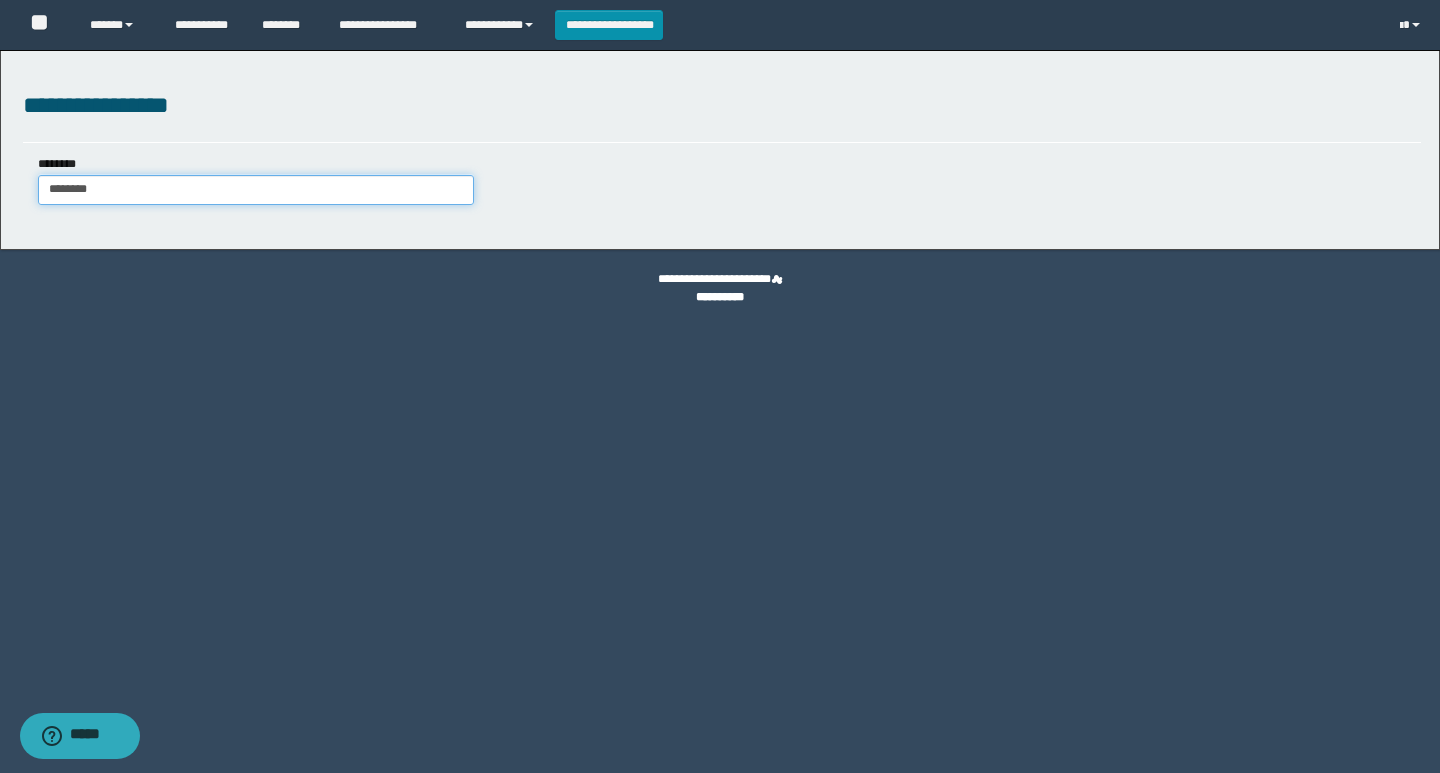 type on "********" 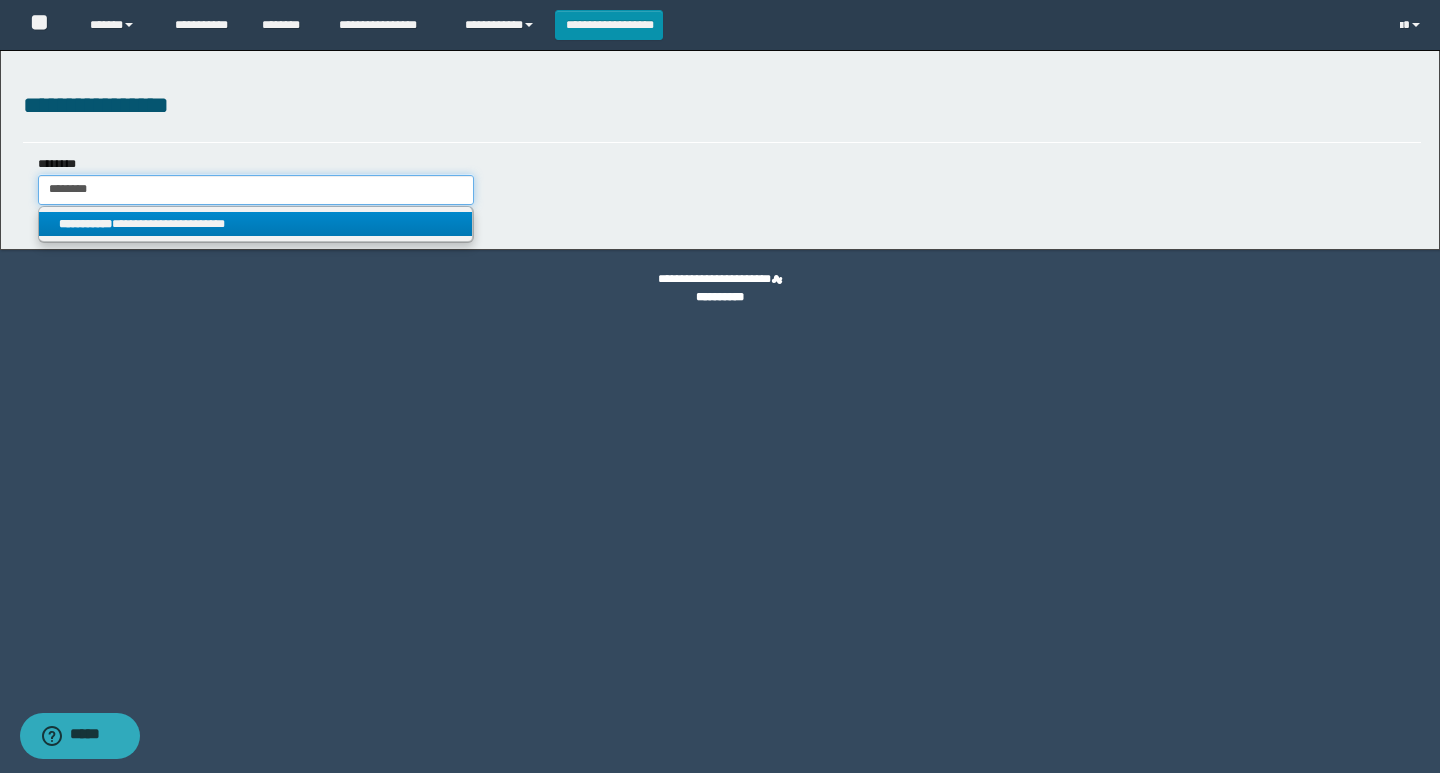 type on "********" 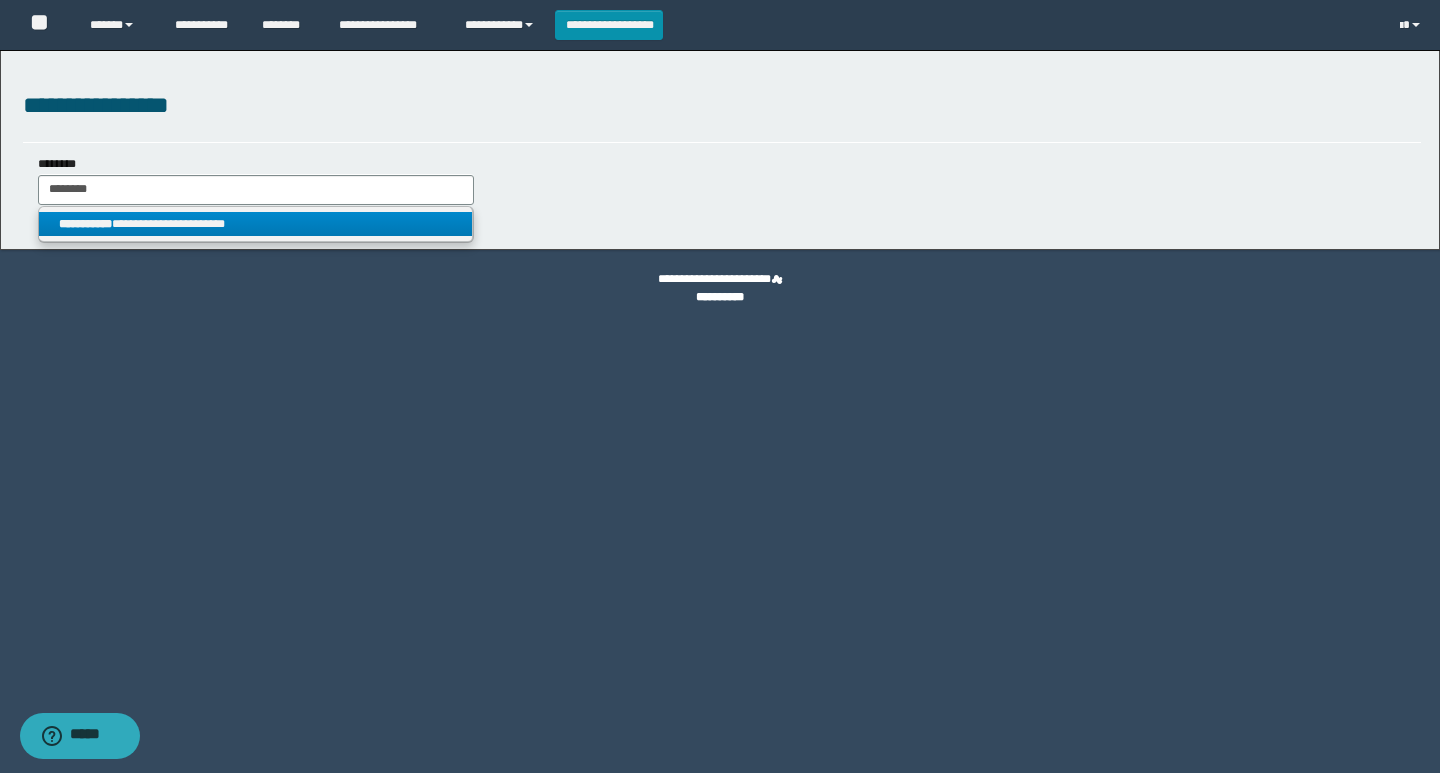 click on "**********" at bounding box center [255, 224] 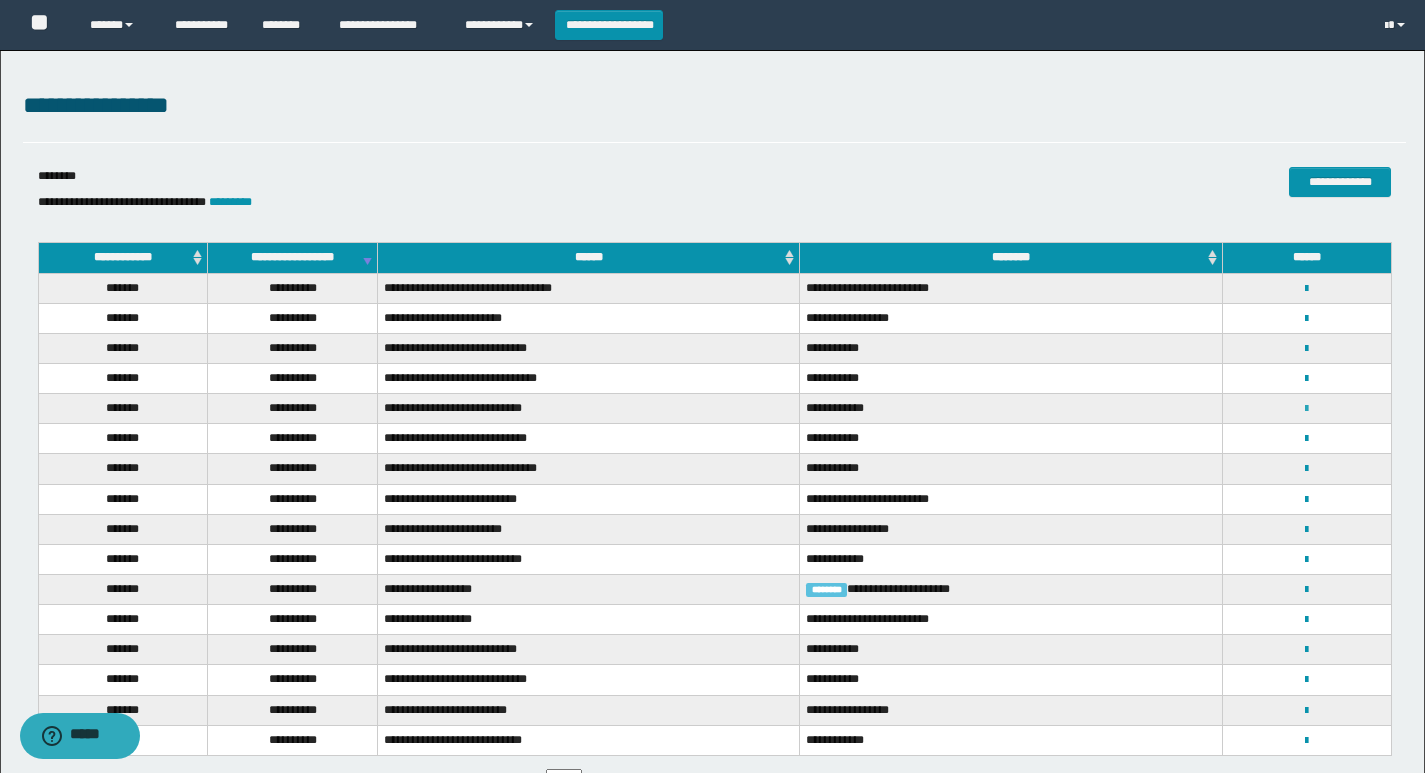 click at bounding box center [1306, 409] 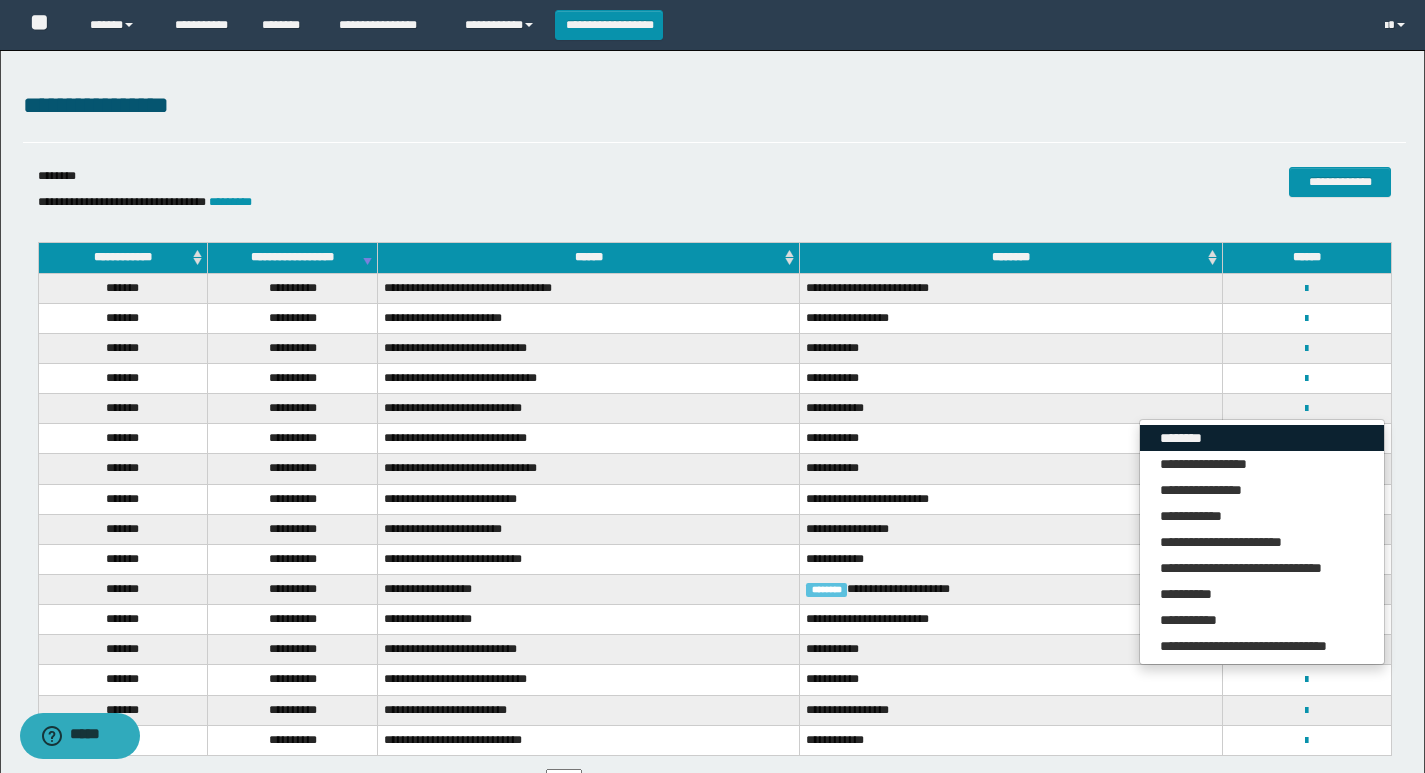 click on "********" at bounding box center (1262, 438) 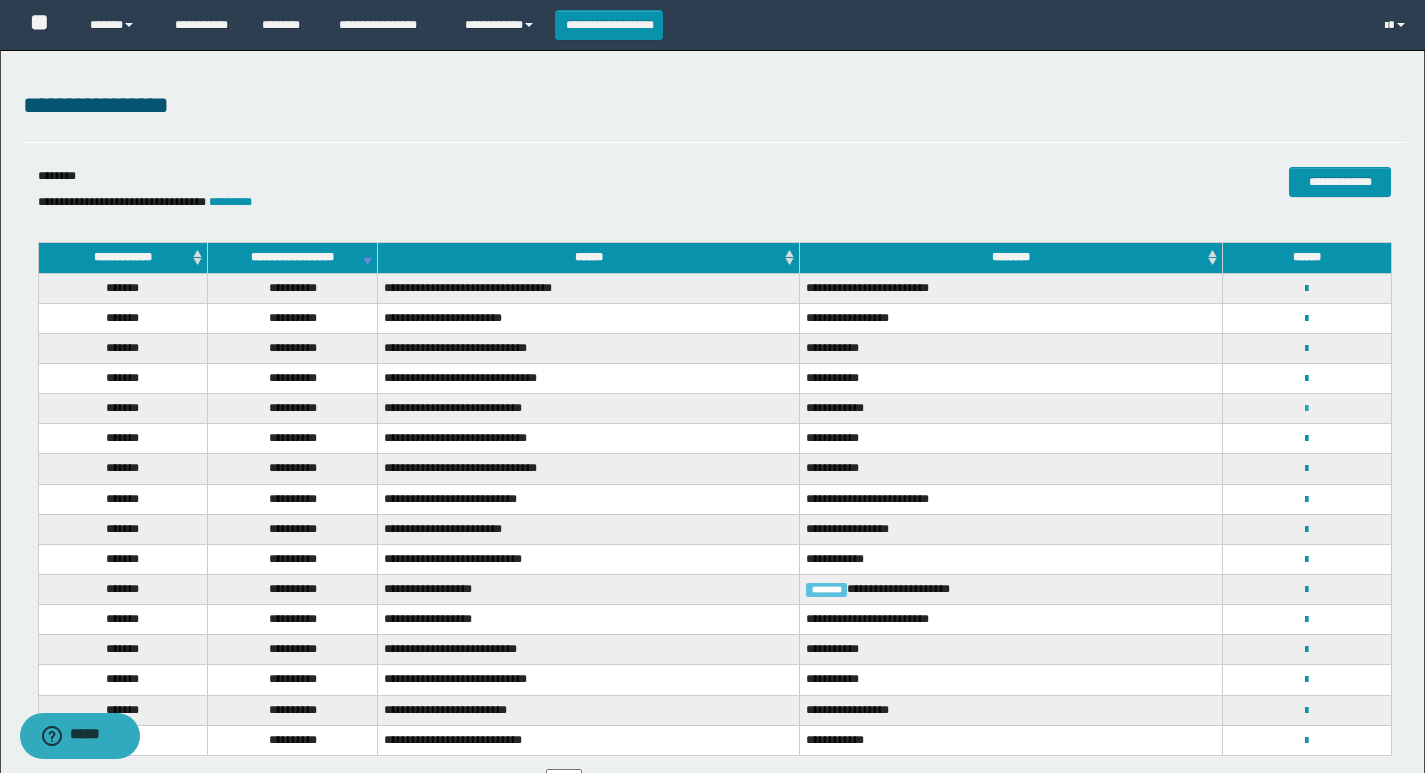 click at bounding box center [1306, 409] 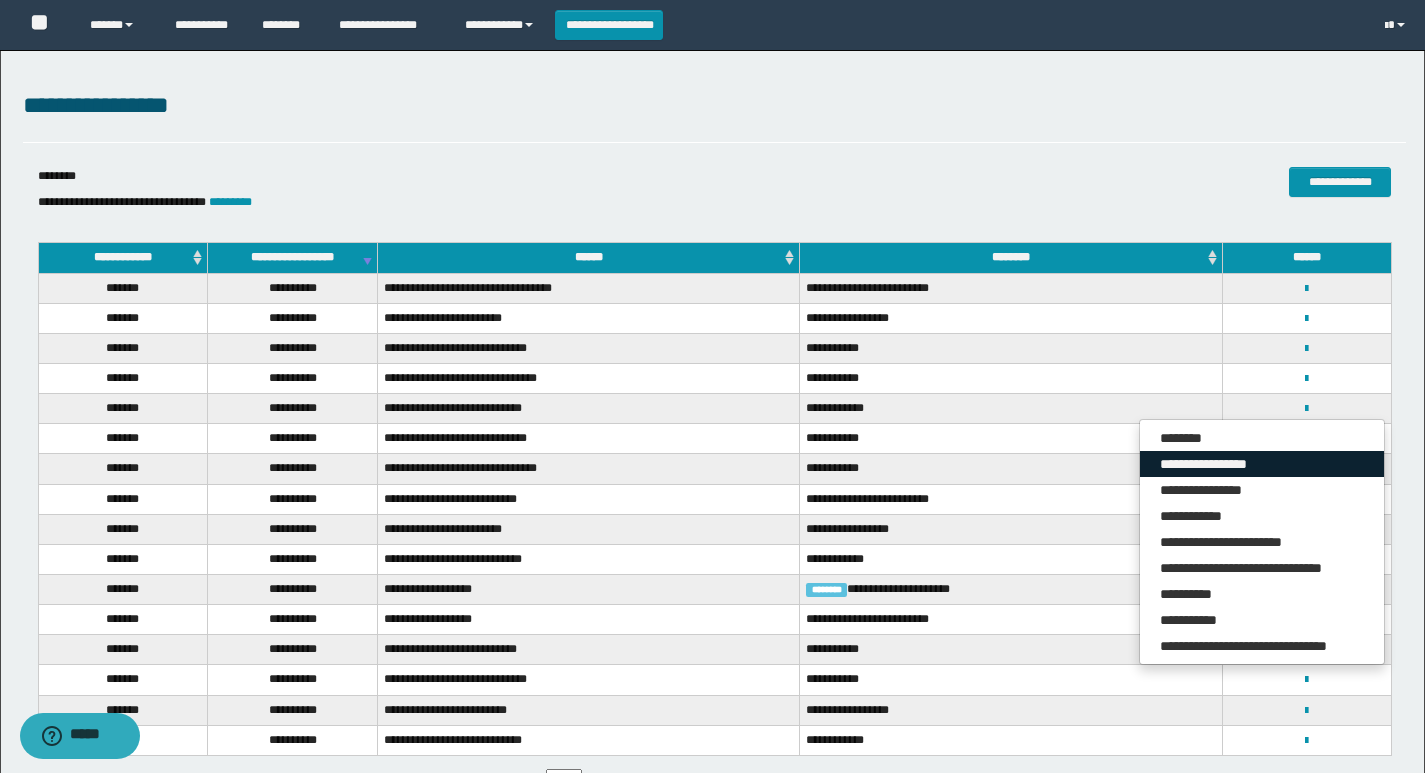 click on "**********" at bounding box center (1262, 464) 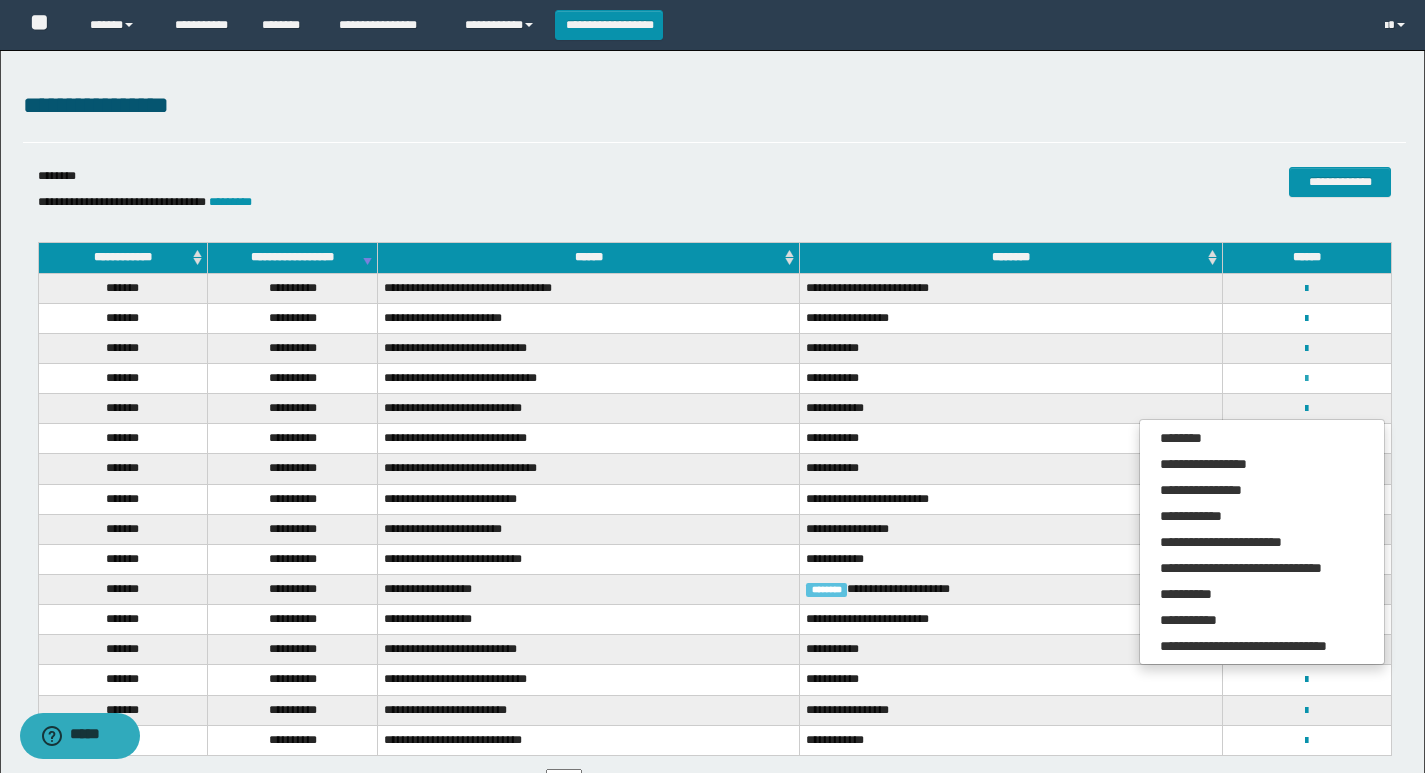 click at bounding box center [1306, 379] 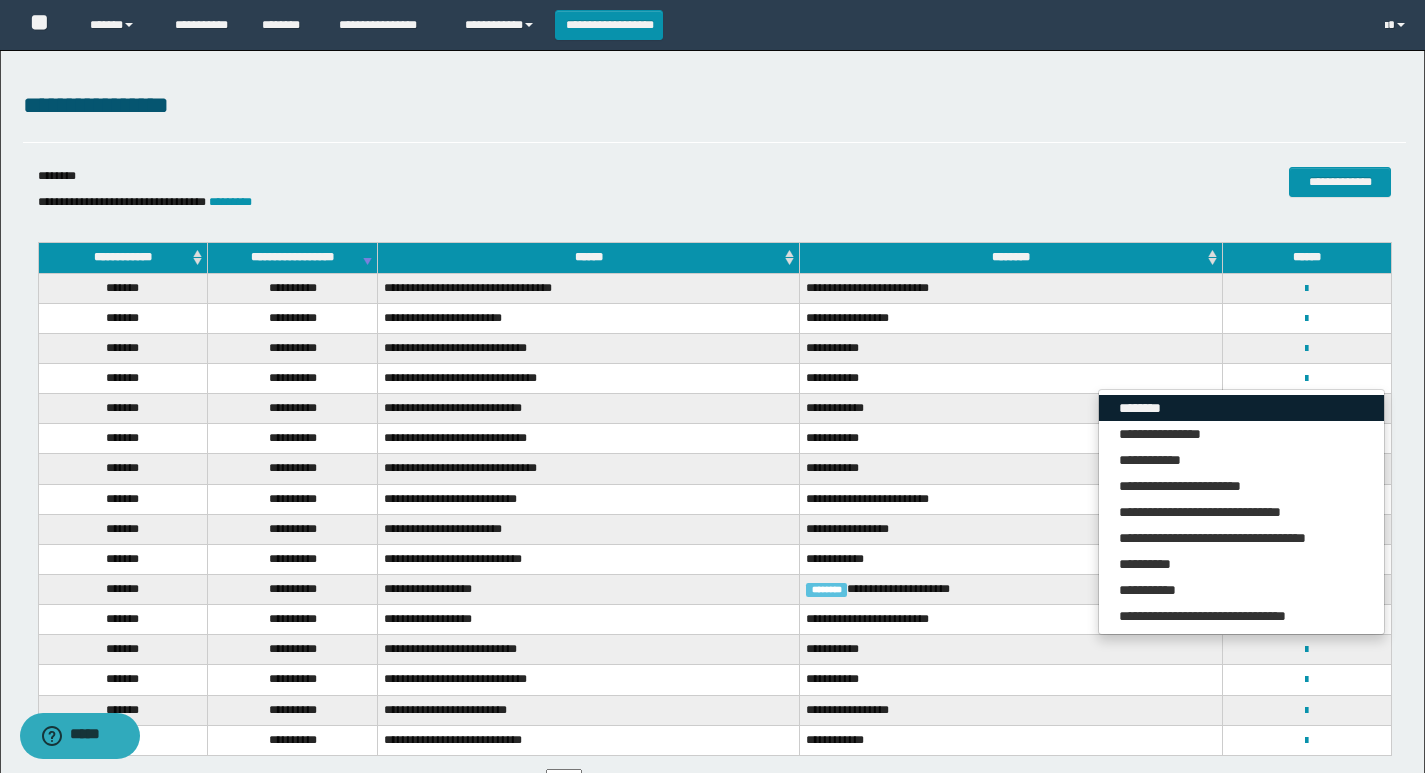 click on "********" at bounding box center [1241, 408] 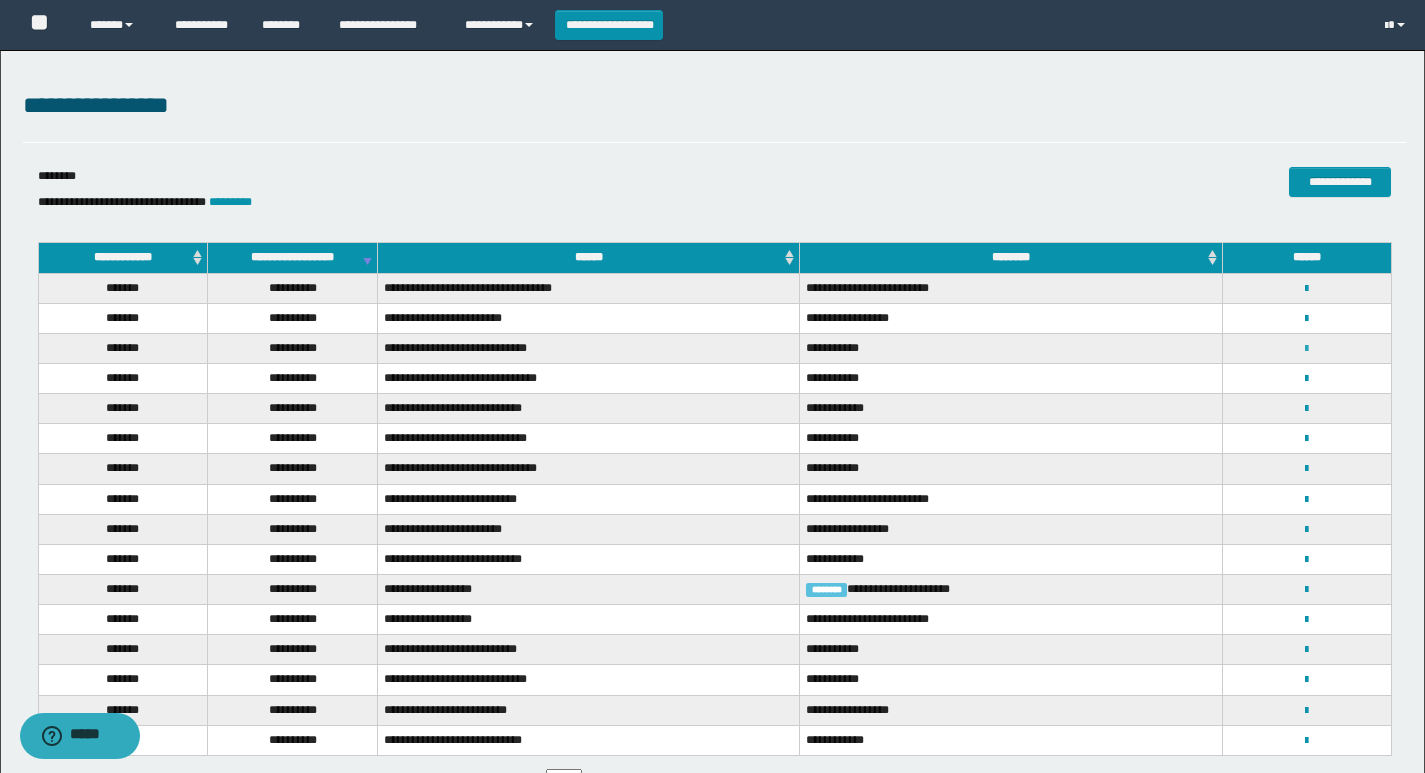 click at bounding box center [1306, 349] 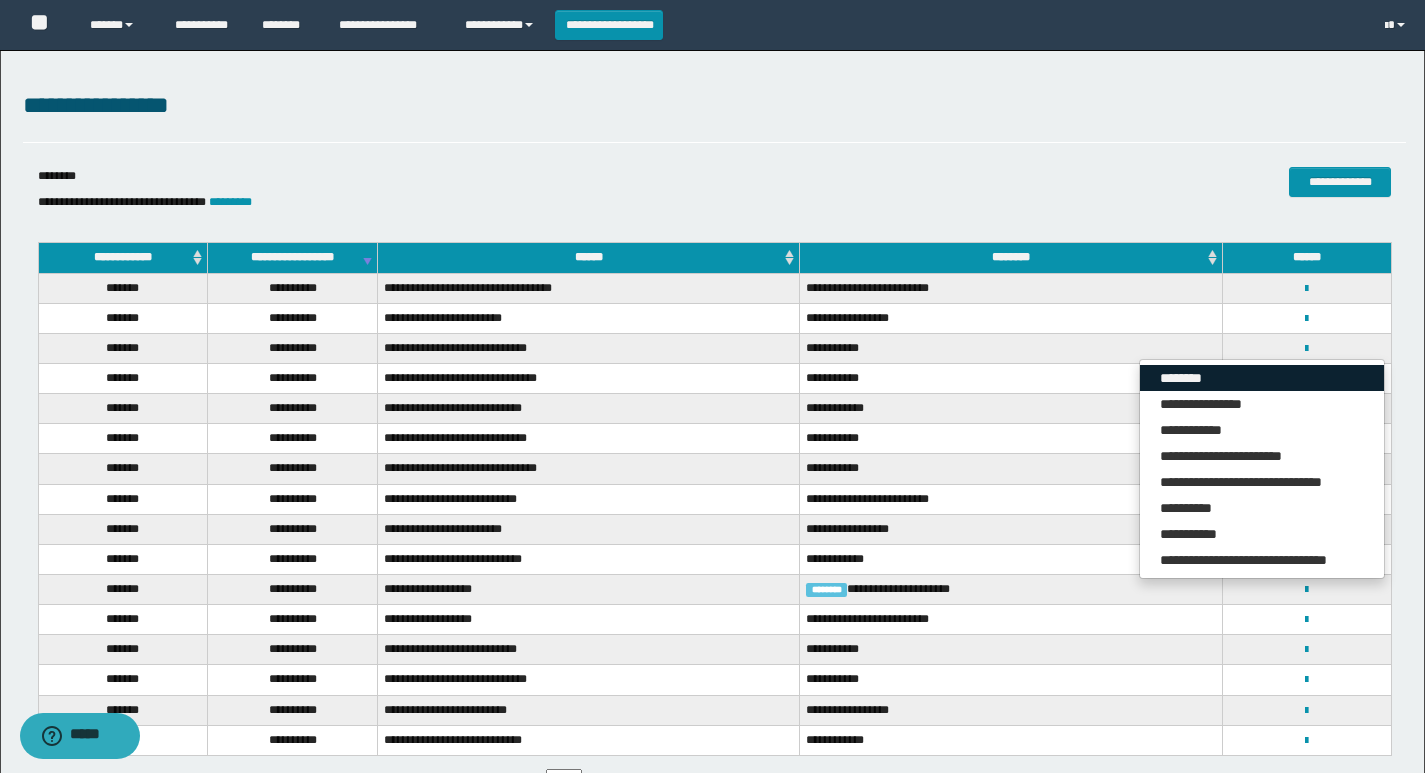 click on "********" at bounding box center [1262, 378] 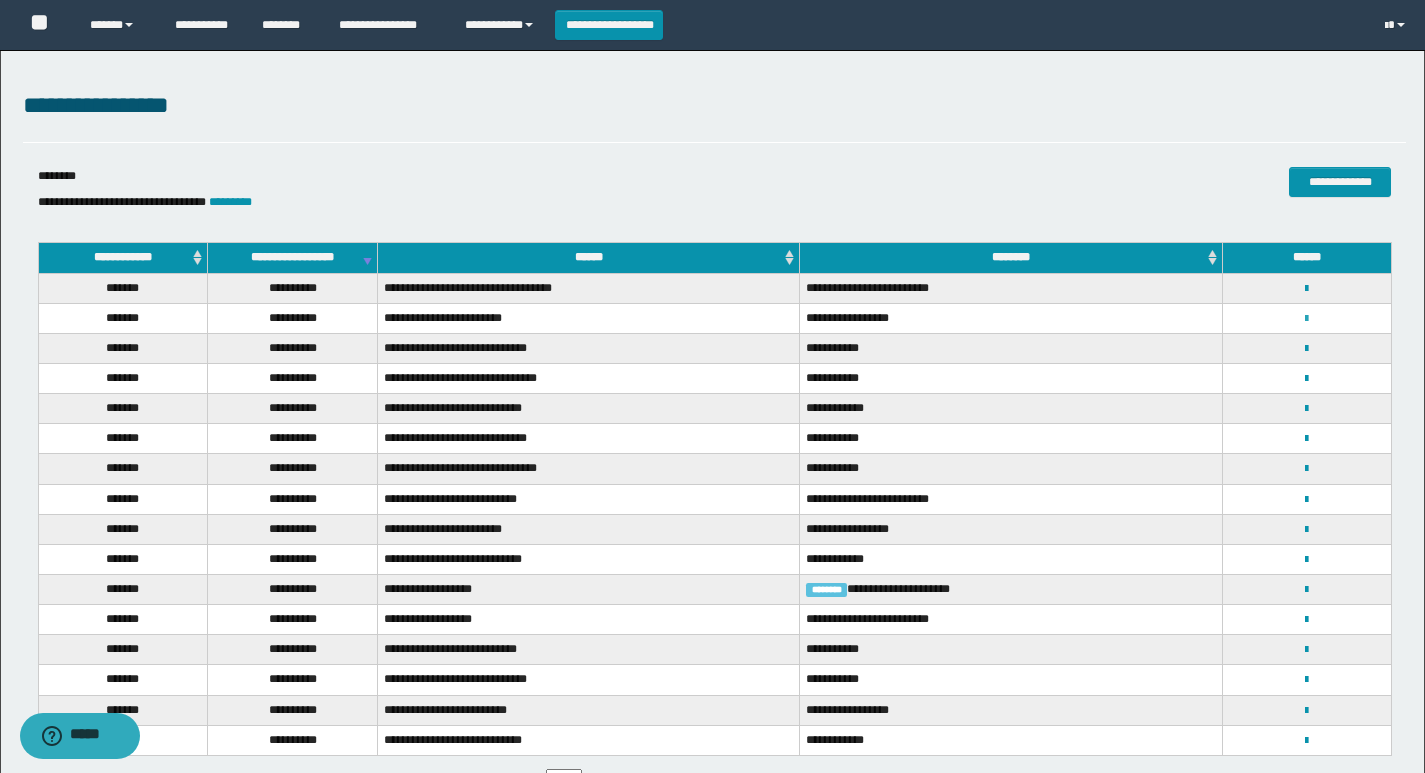 click at bounding box center (1306, 319) 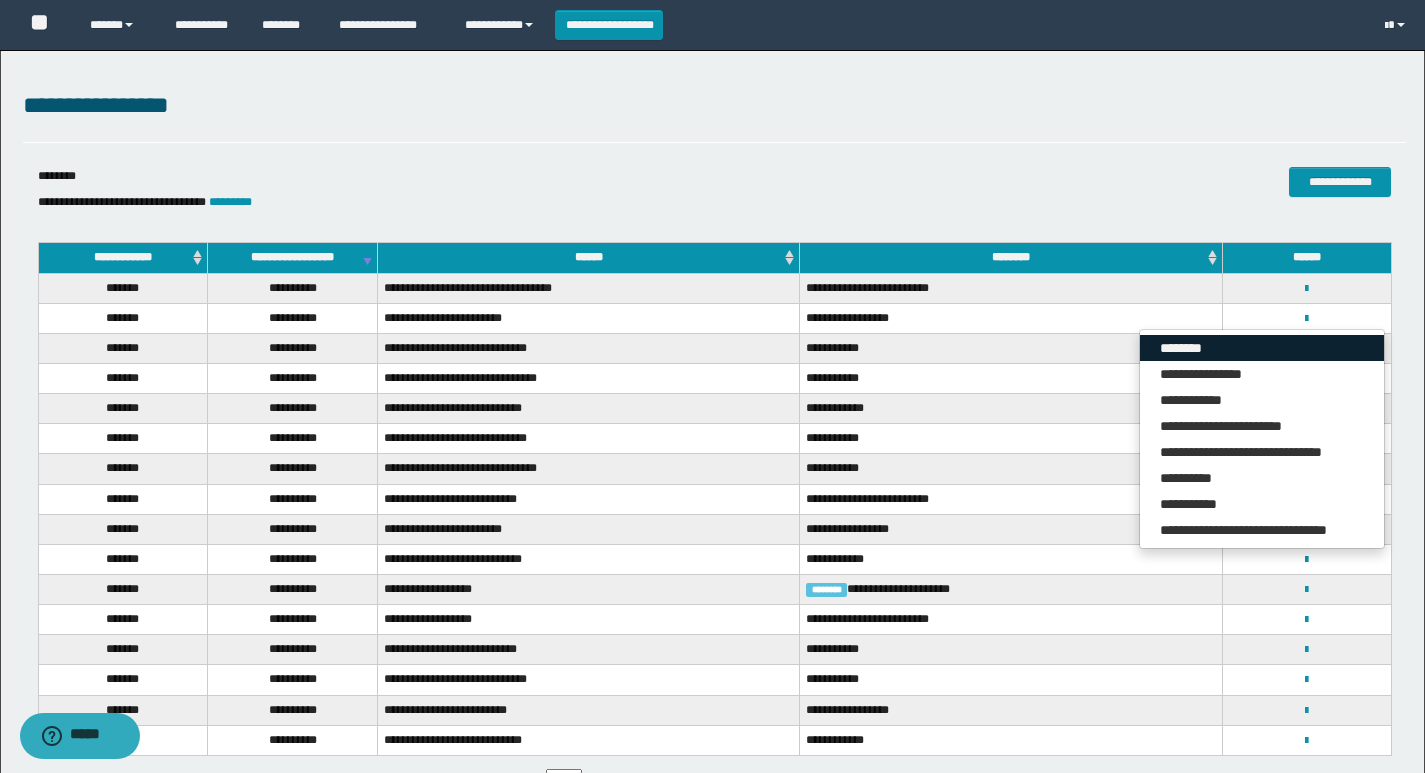 click on "********" at bounding box center (1262, 348) 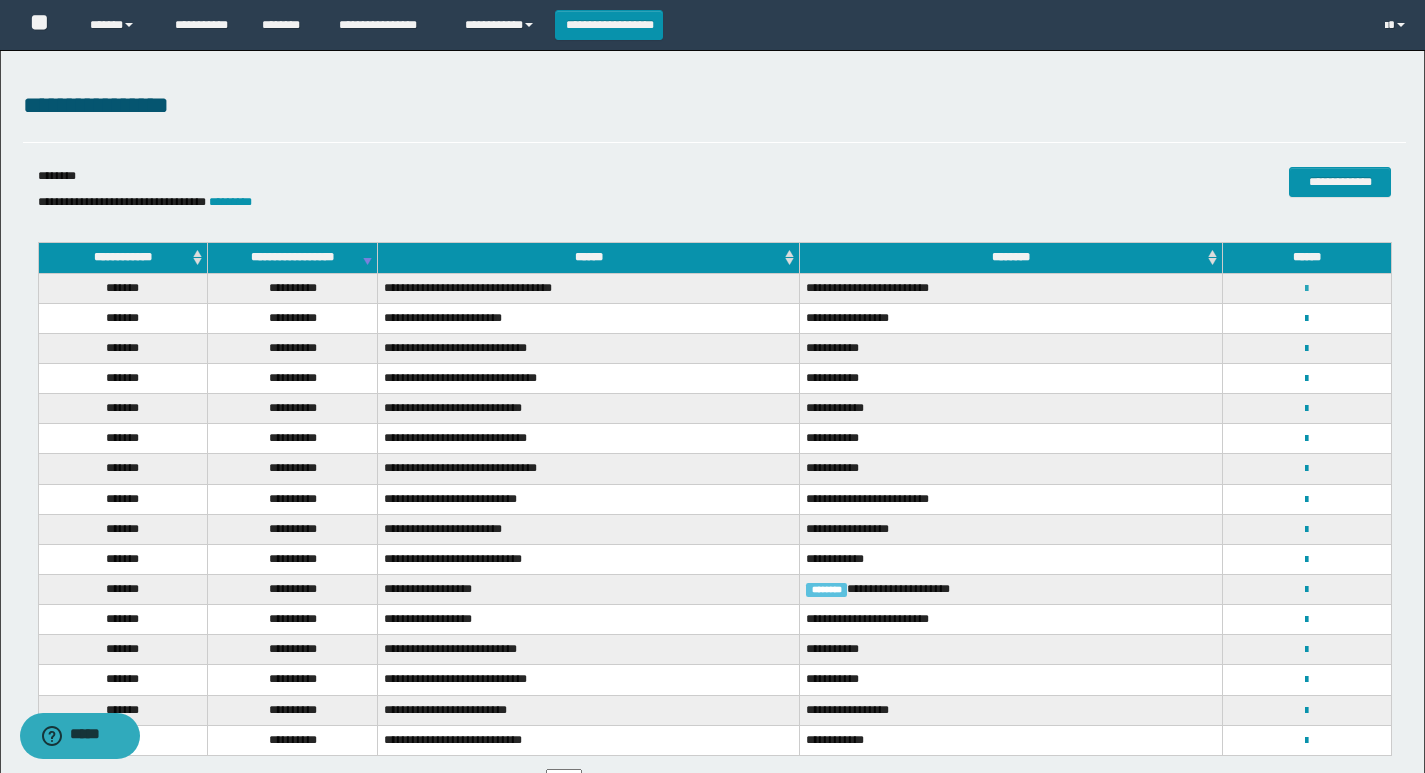 click at bounding box center [1306, 289] 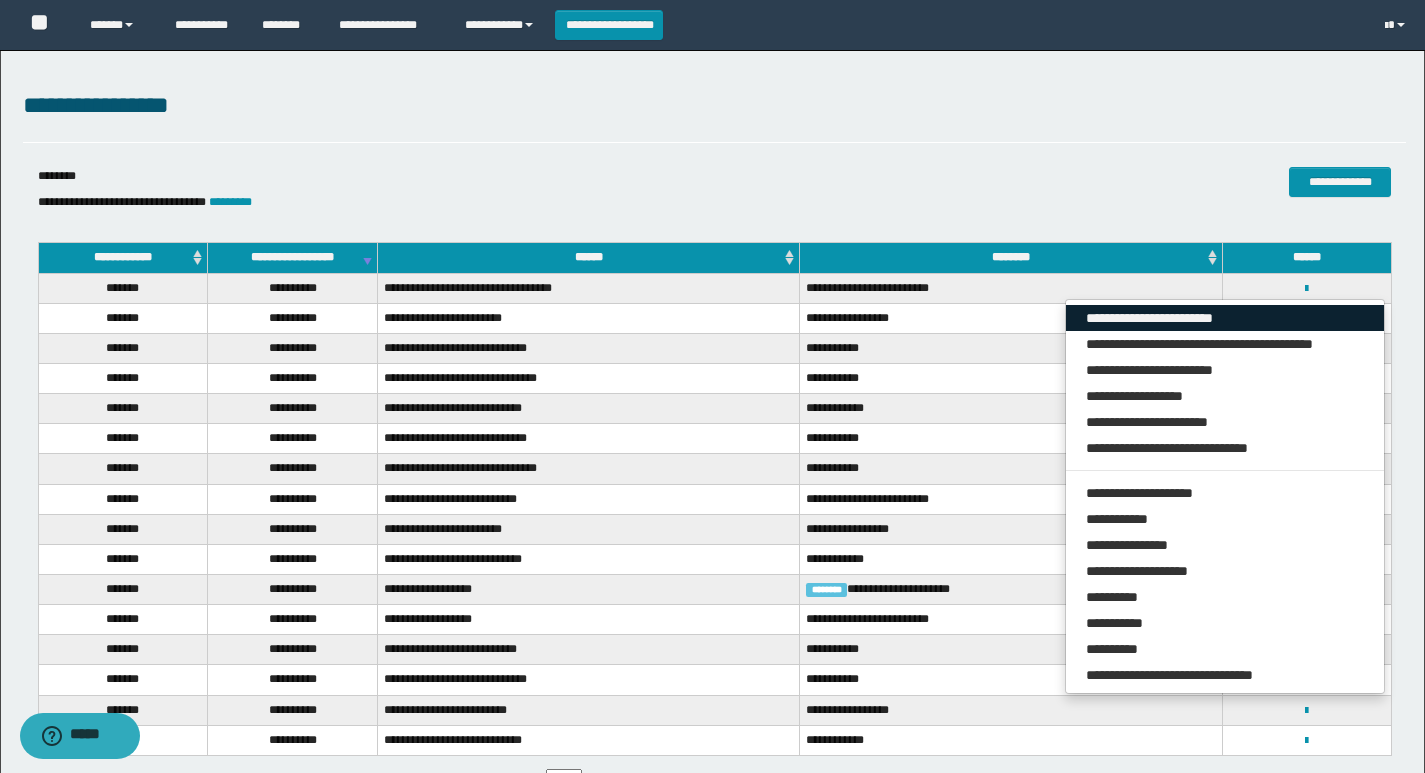 click on "**********" at bounding box center [1225, 318] 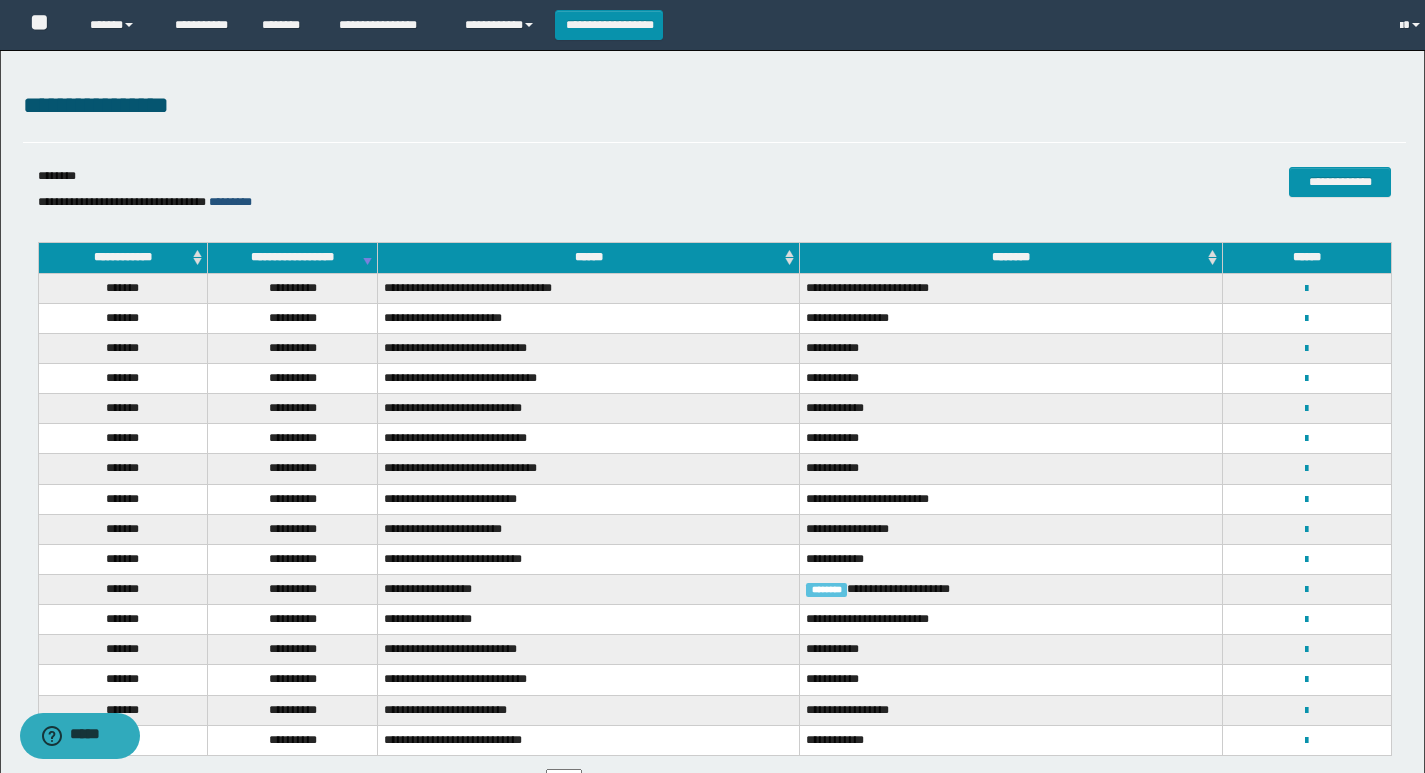 click on "*********" at bounding box center (230, 202) 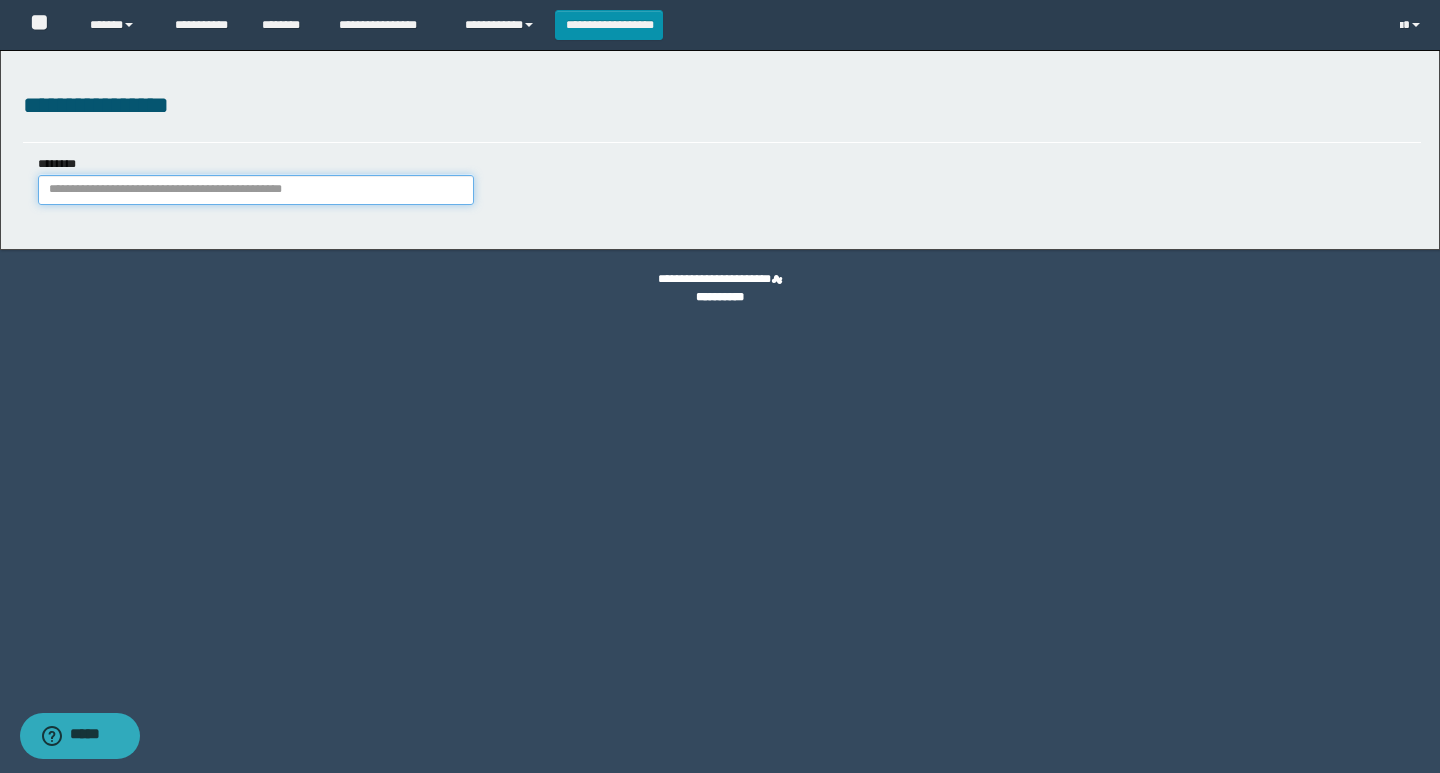 drag, startPoint x: 280, startPoint y: 201, endPoint x: 205, endPoint y: 182, distance: 77.36925 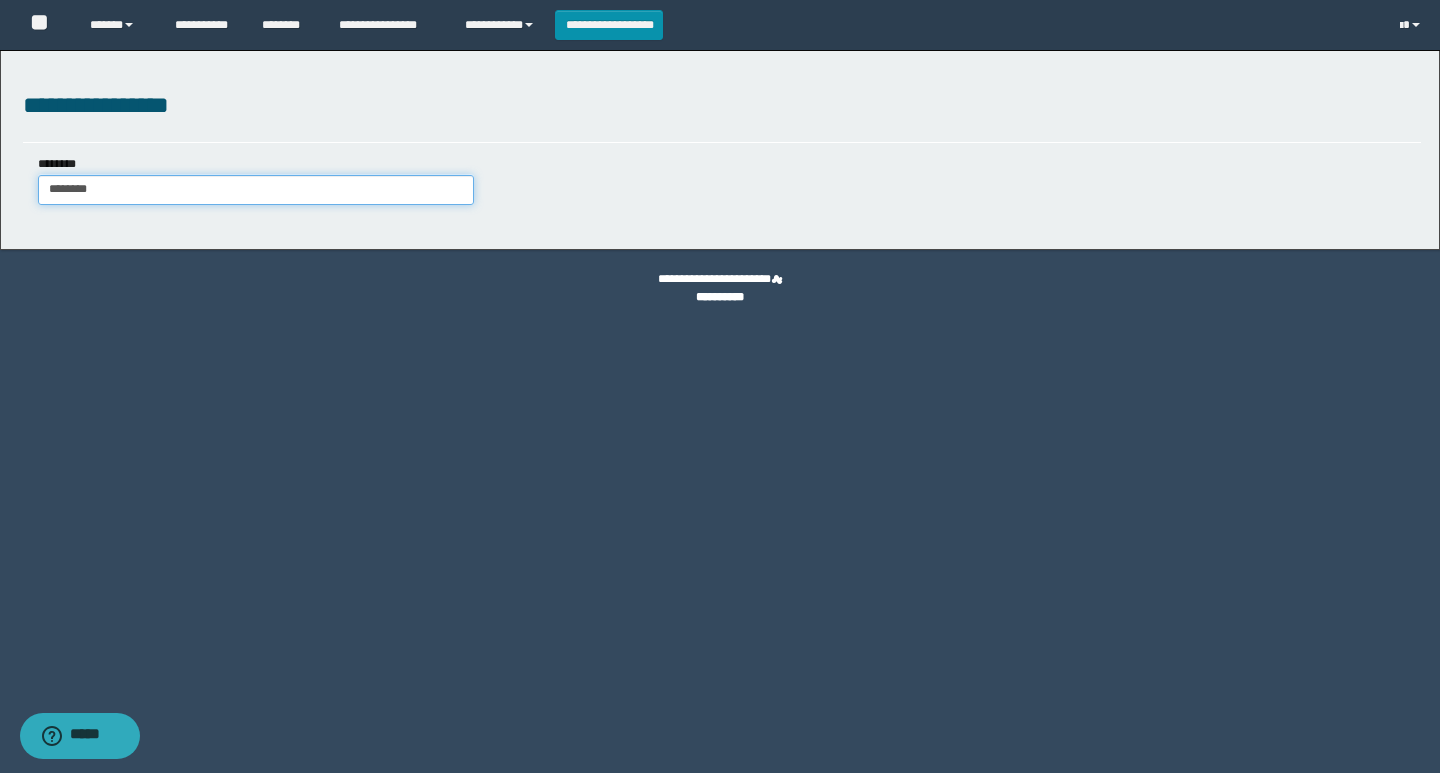 type on "********" 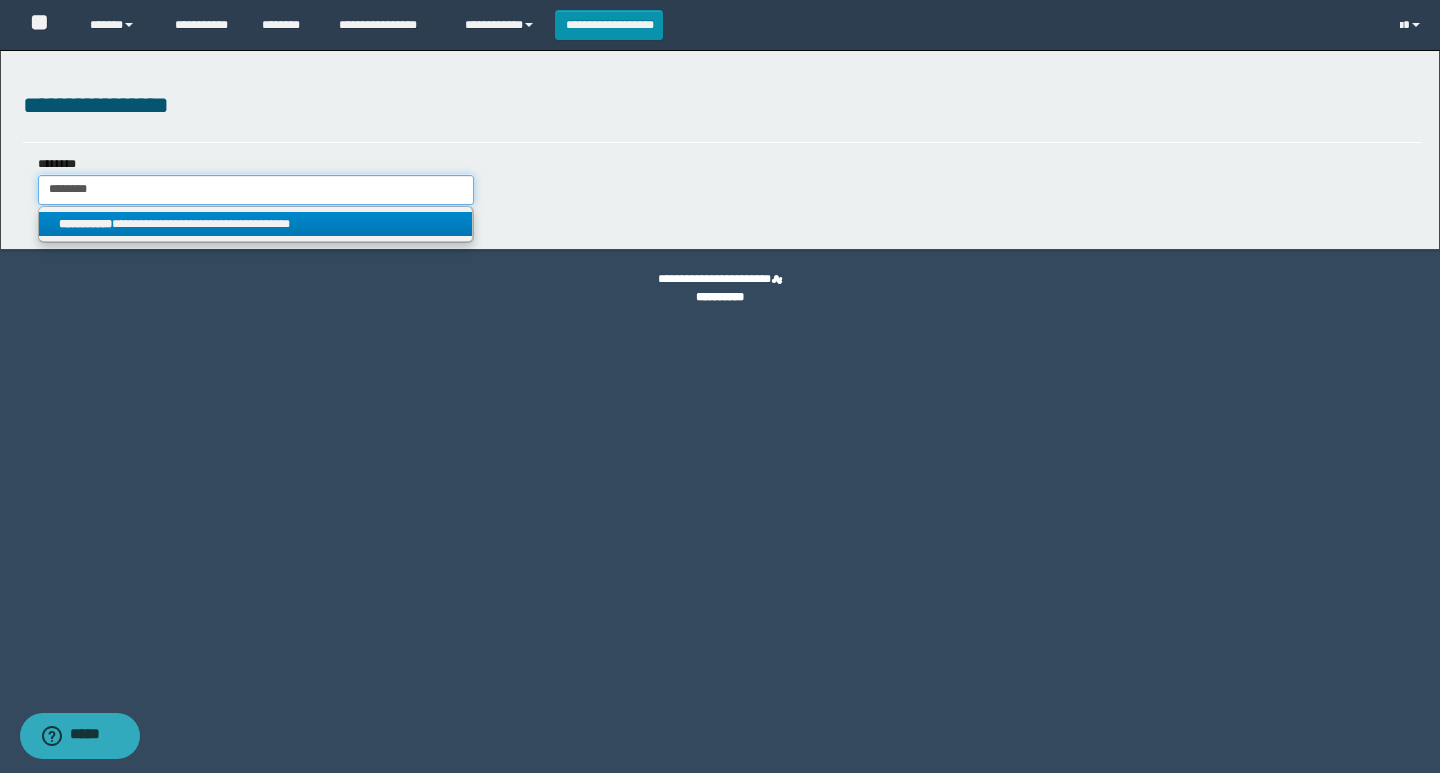 type on "********" 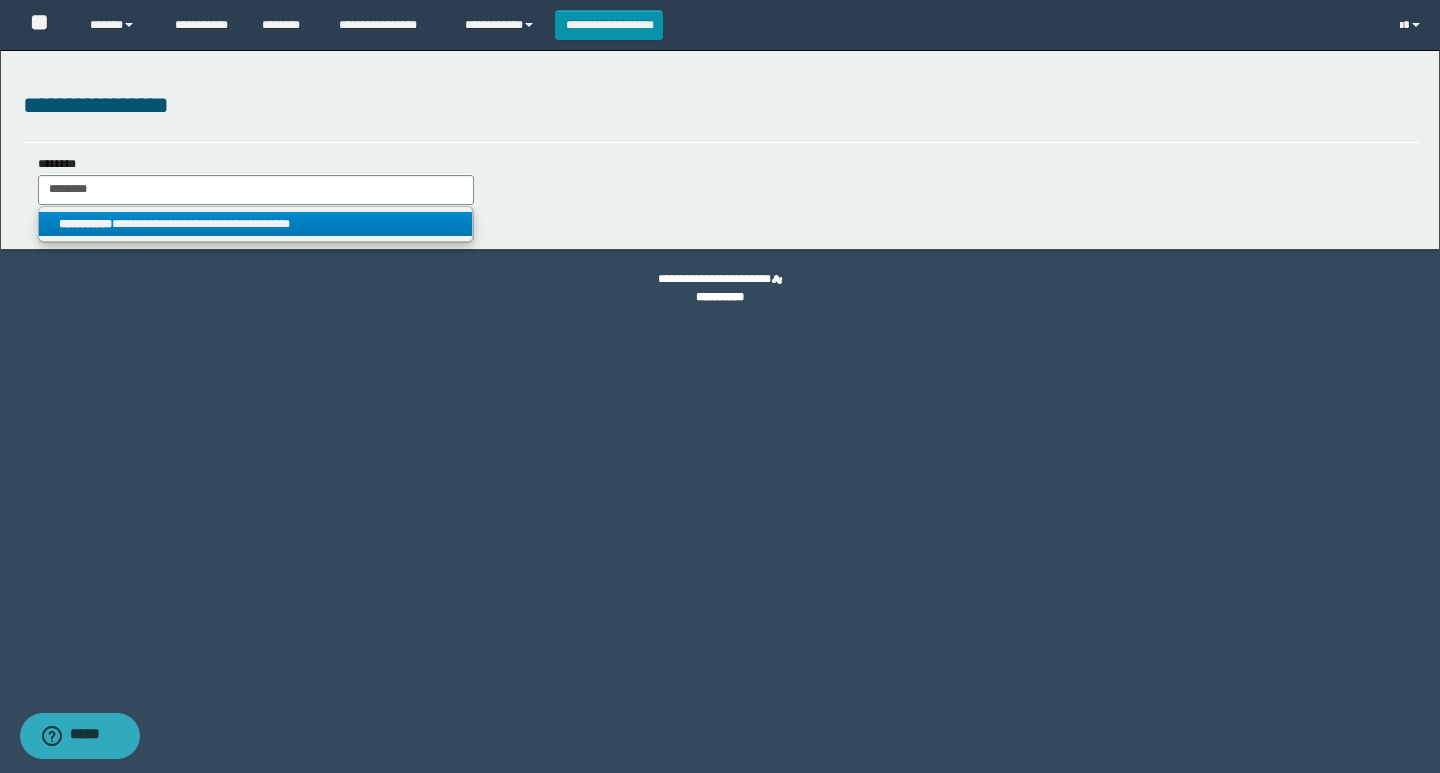 click on "**********" at bounding box center [255, 224] 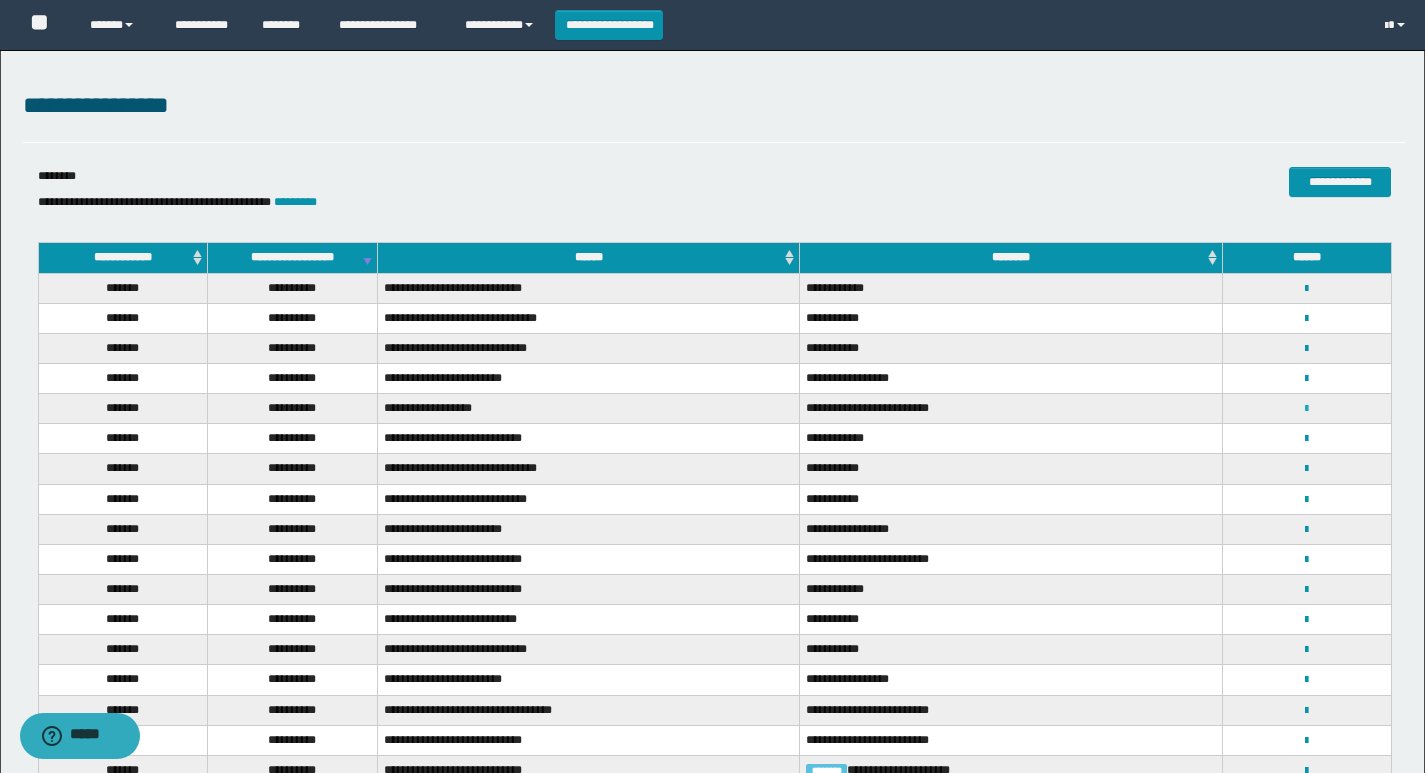 click at bounding box center (1306, 409) 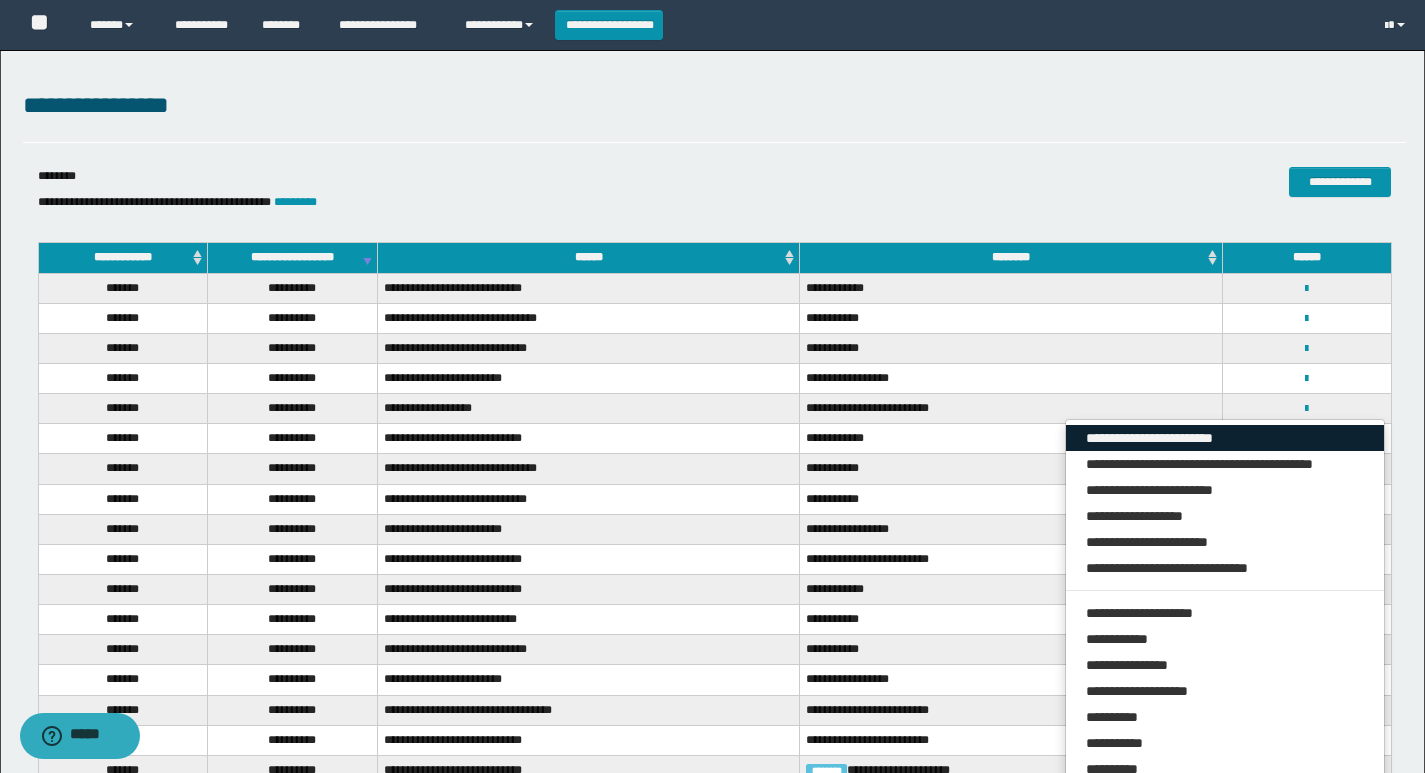 click on "**********" at bounding box center (1225, 438) 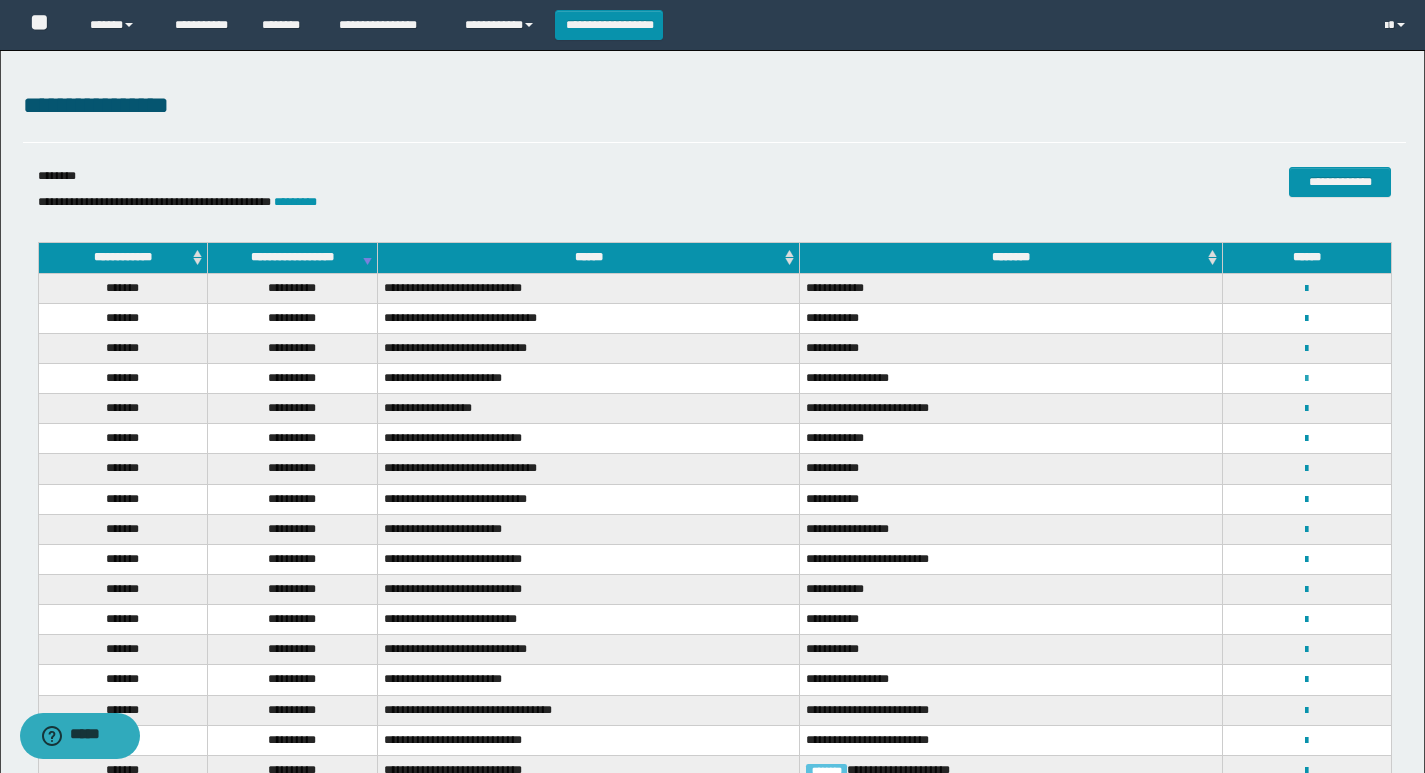 click at bounding box center [1306, 379] 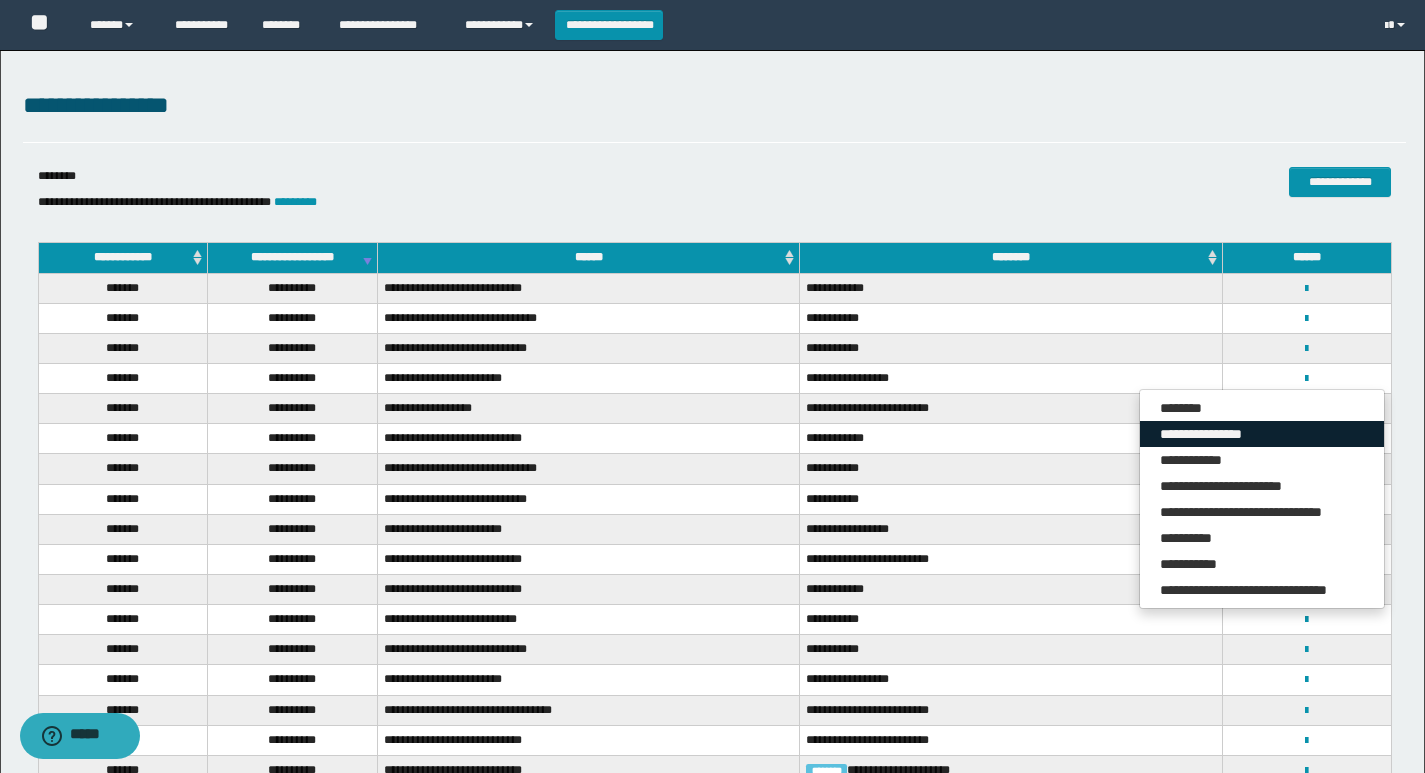 click on "**********" at bounding box center [1262, 434] 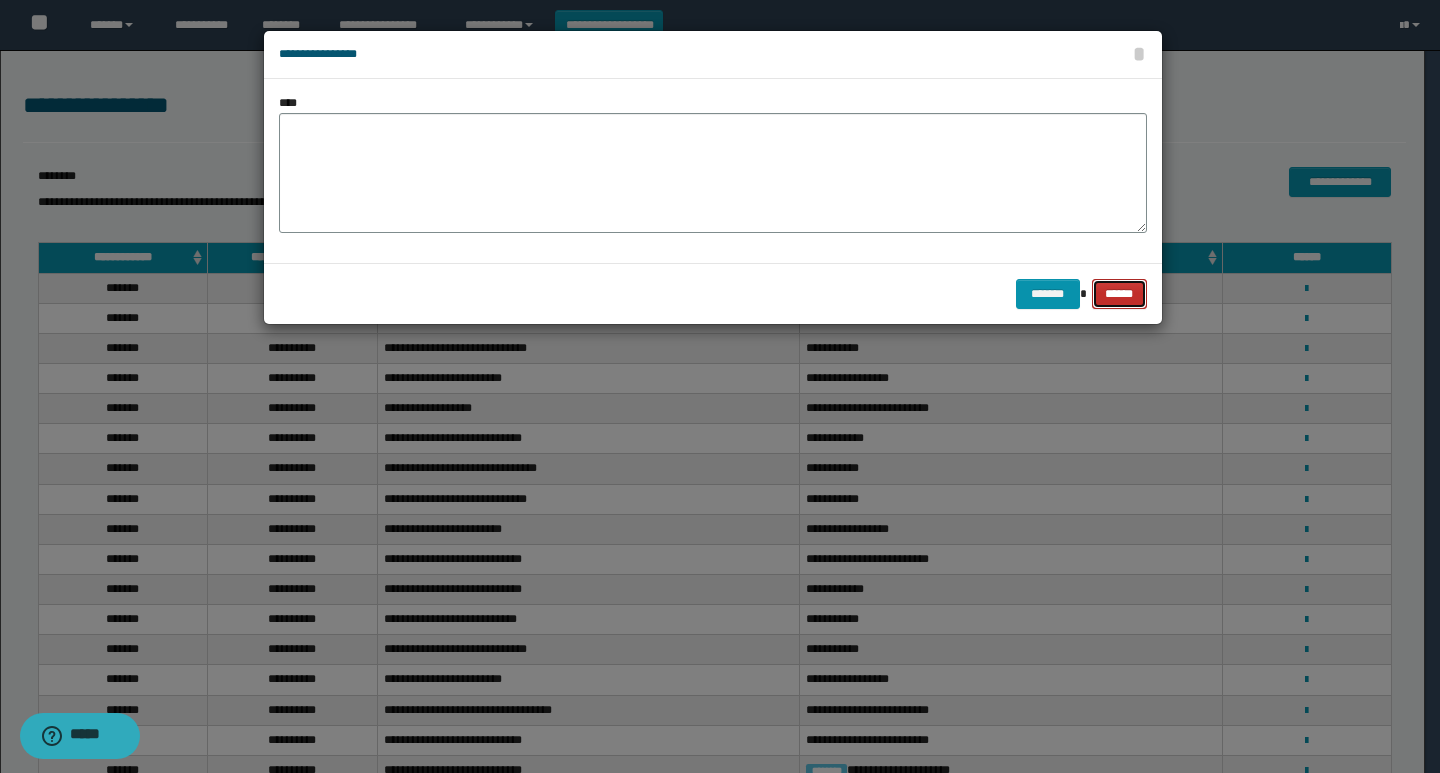 click on "******" at bounding box center (1119, 294) 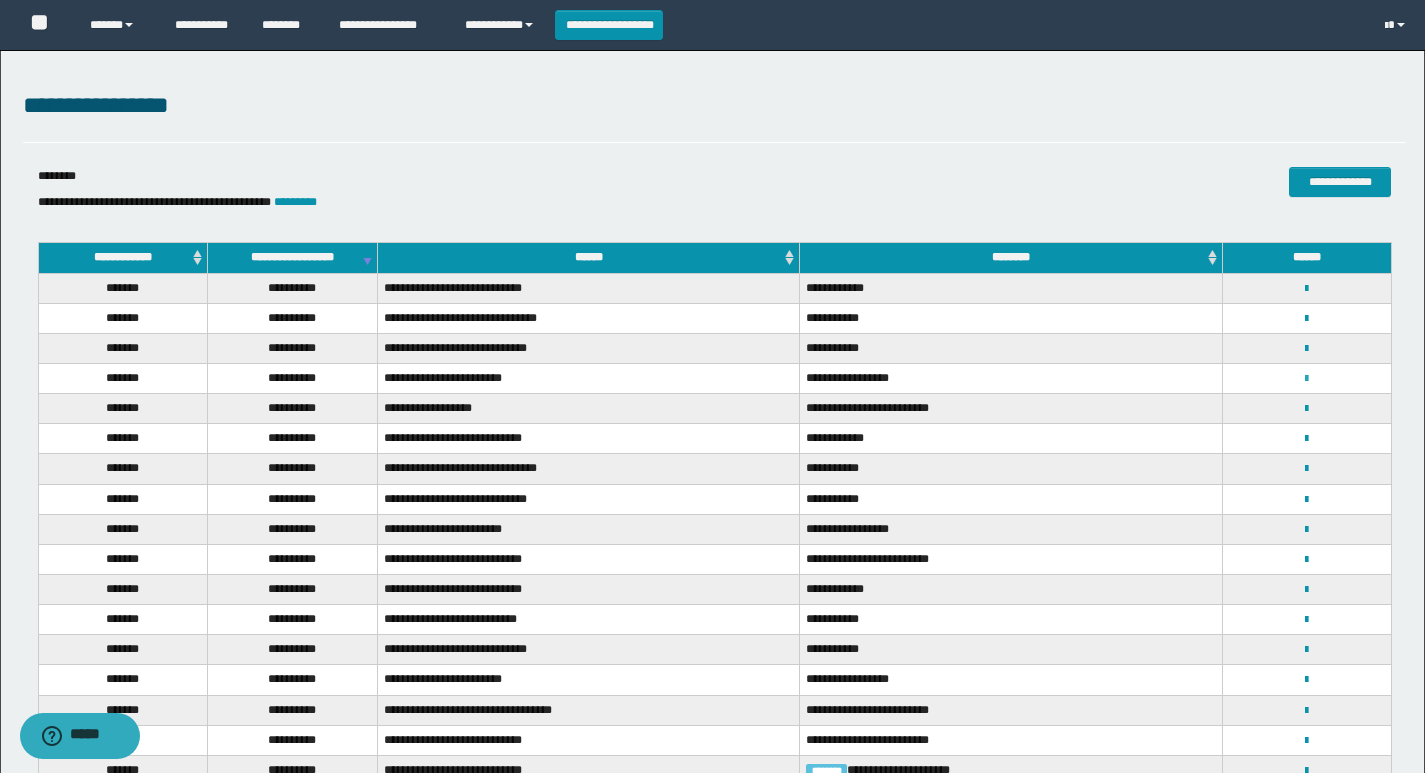 click at bounding box center [1306, 379] 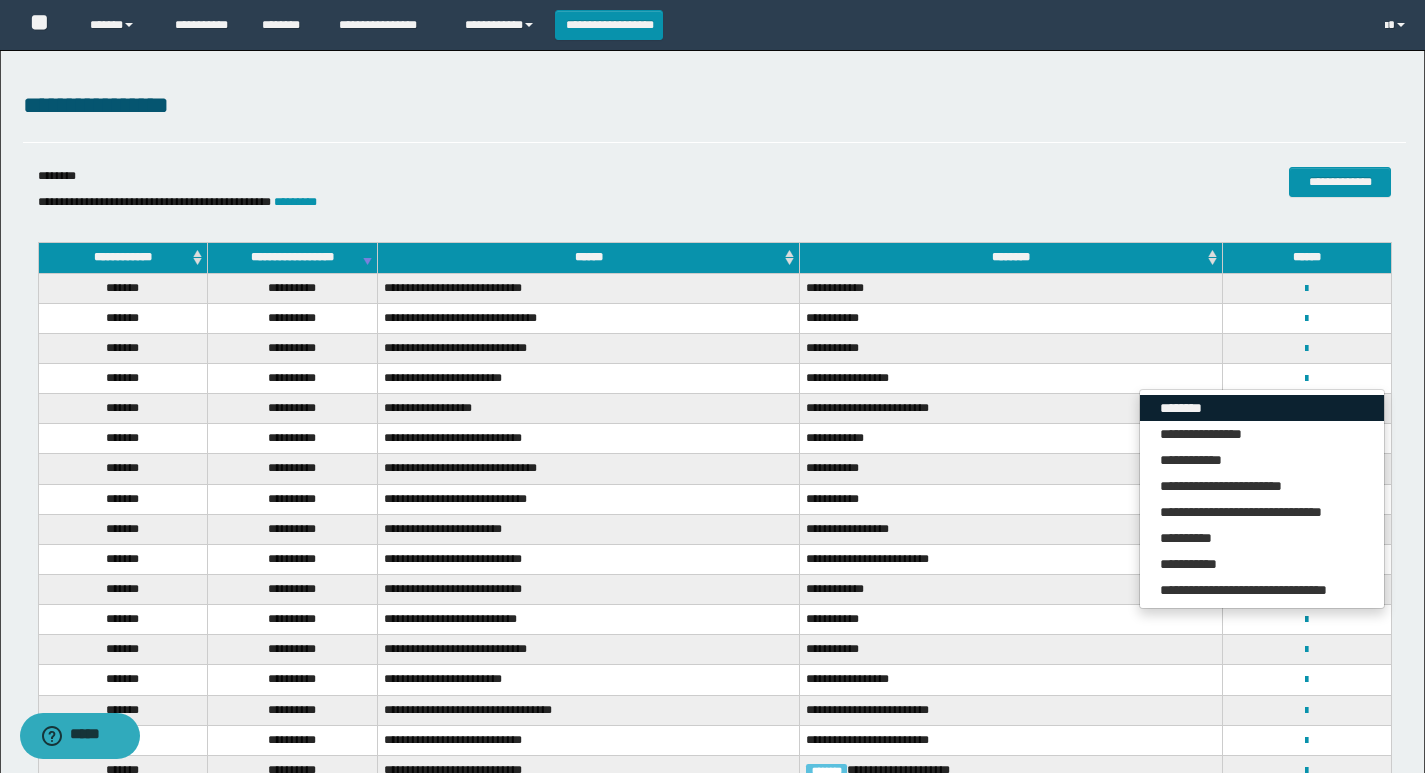 click on "********" at bounding box center (1262, 408) 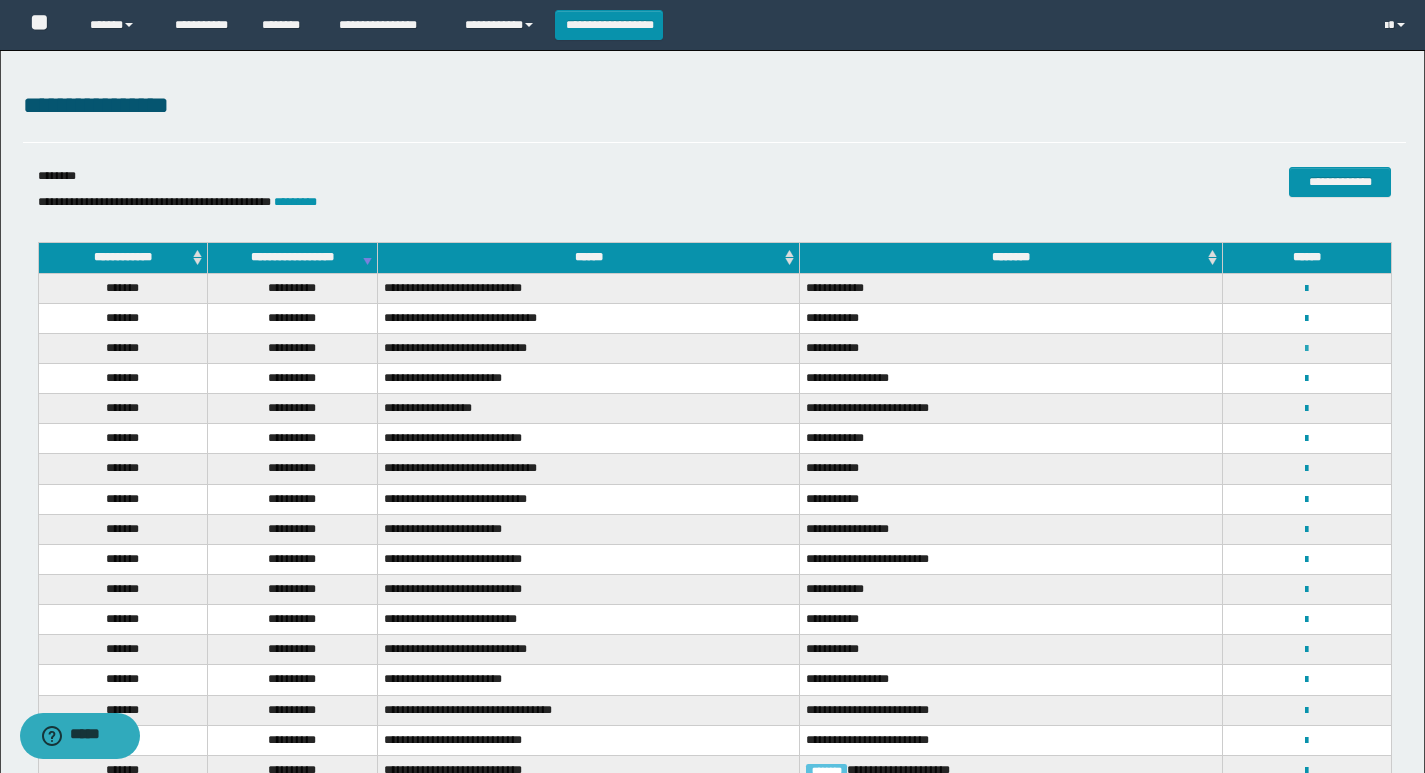 click at bounding box center (1306, 349) 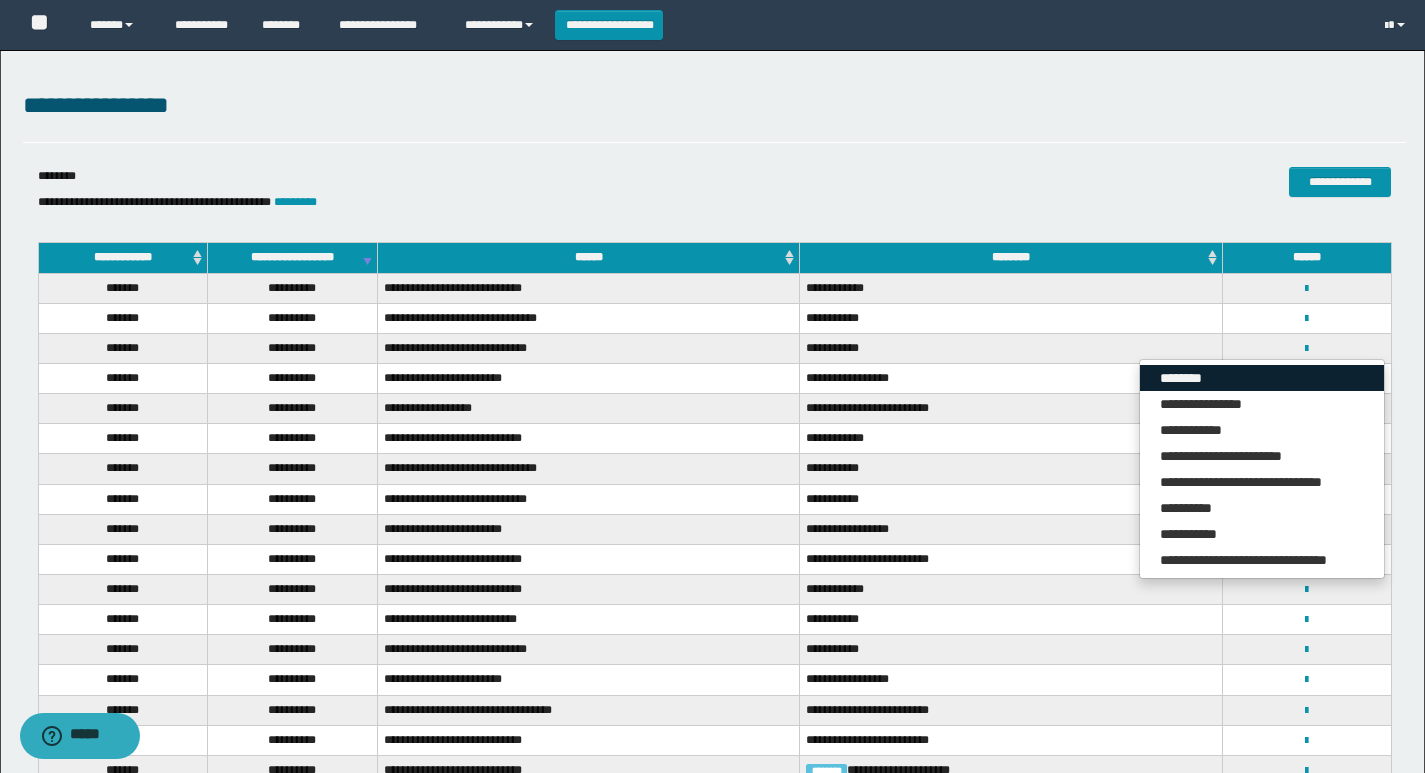 click on "********" at bounding box center (1262, 378) 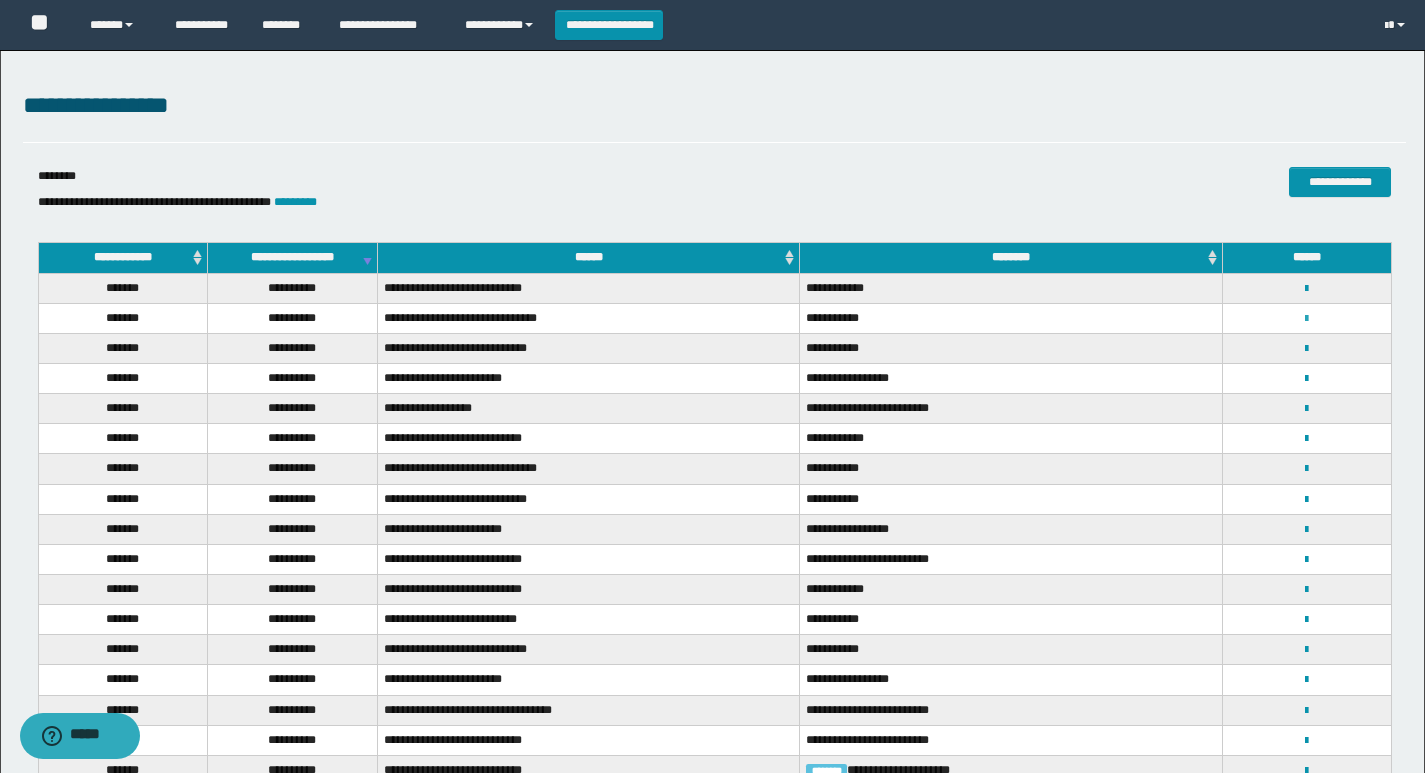 click at bounding box center (1306, 319) 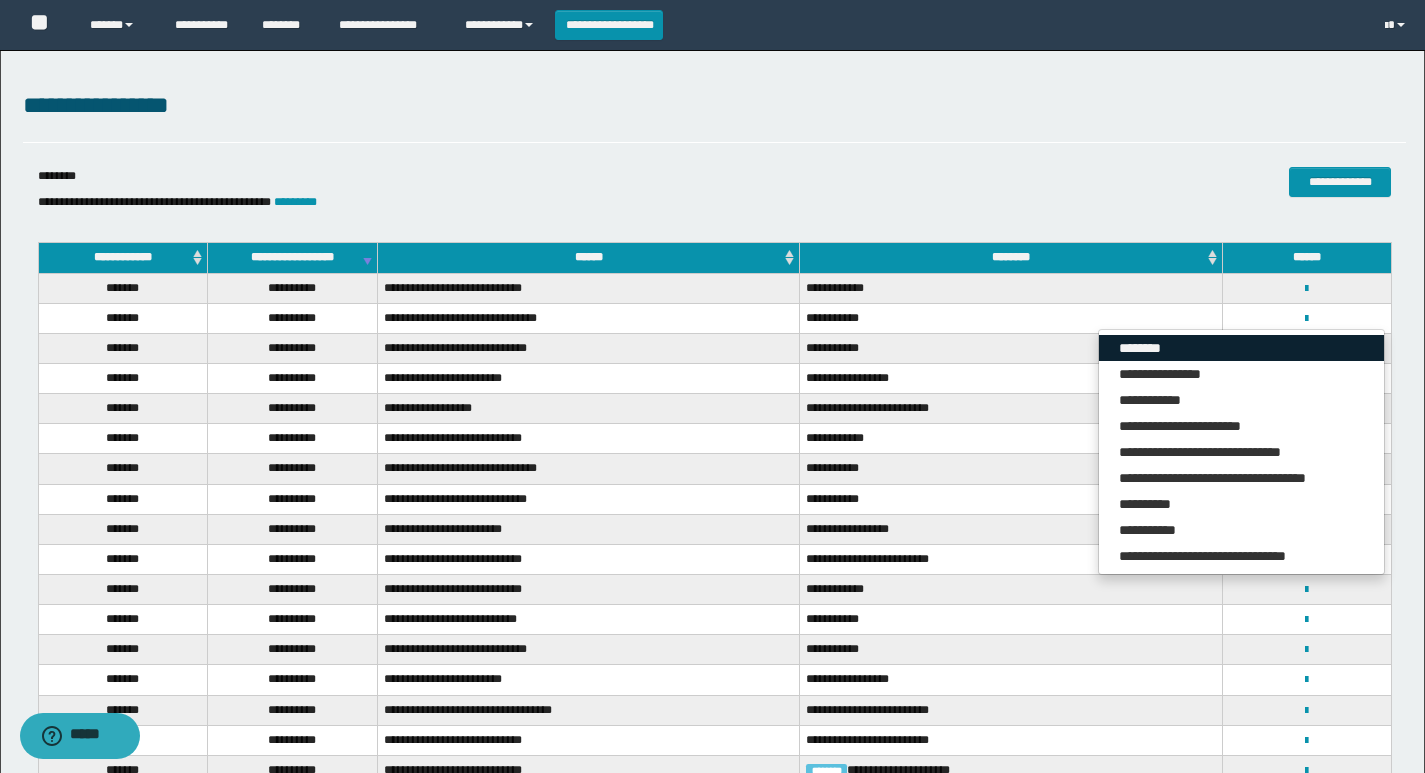 click on "********" at bounding box center (1241, 348) 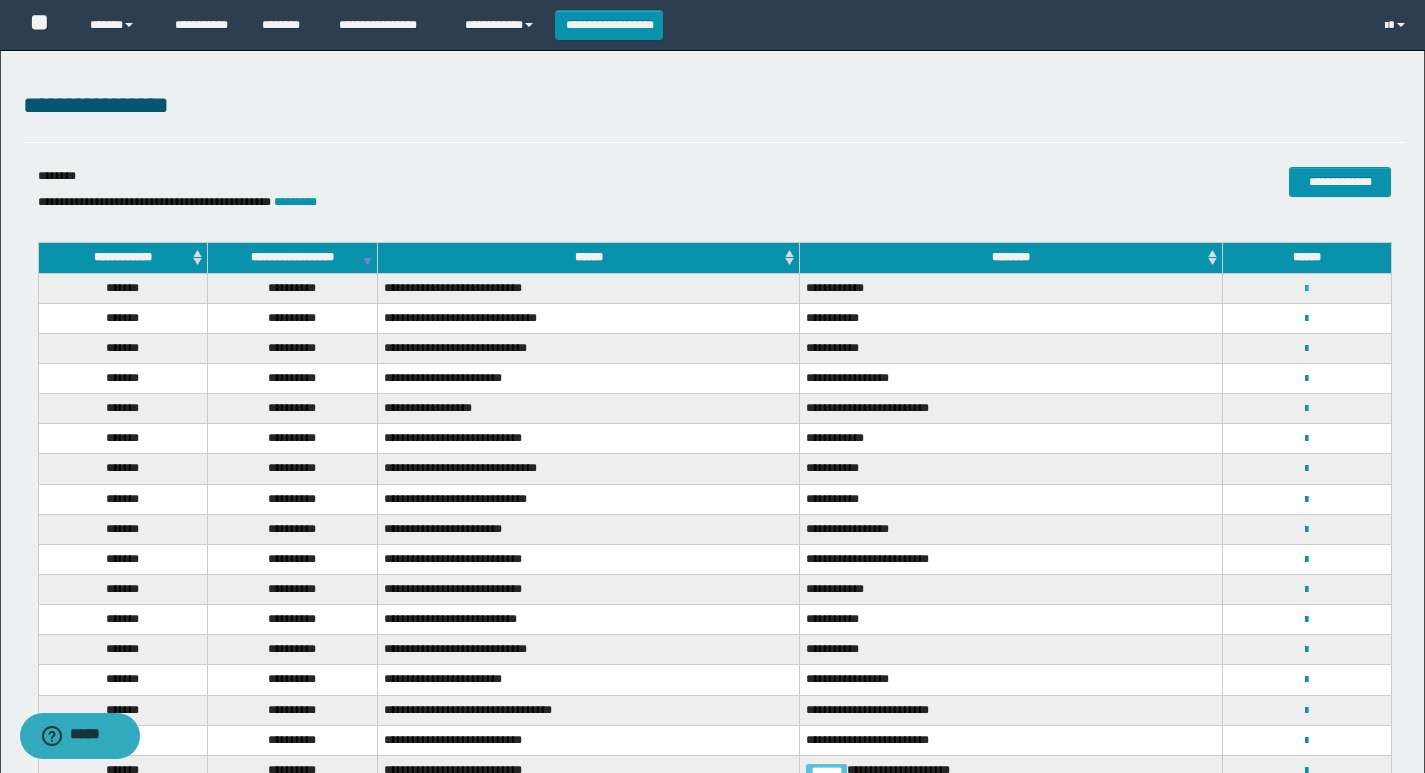 click at bounding box center (1306, 289) 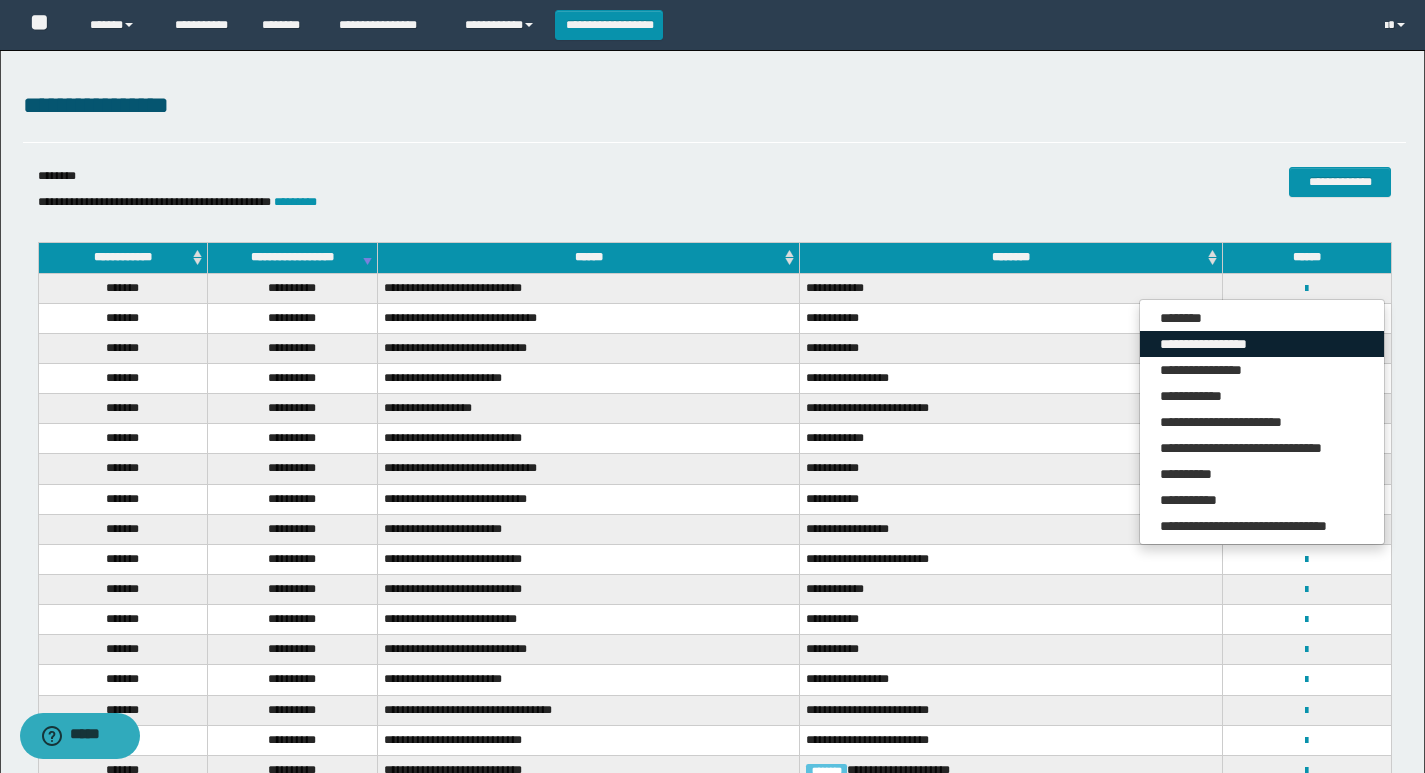 click on "**********" at bounding box center (1262, 344) 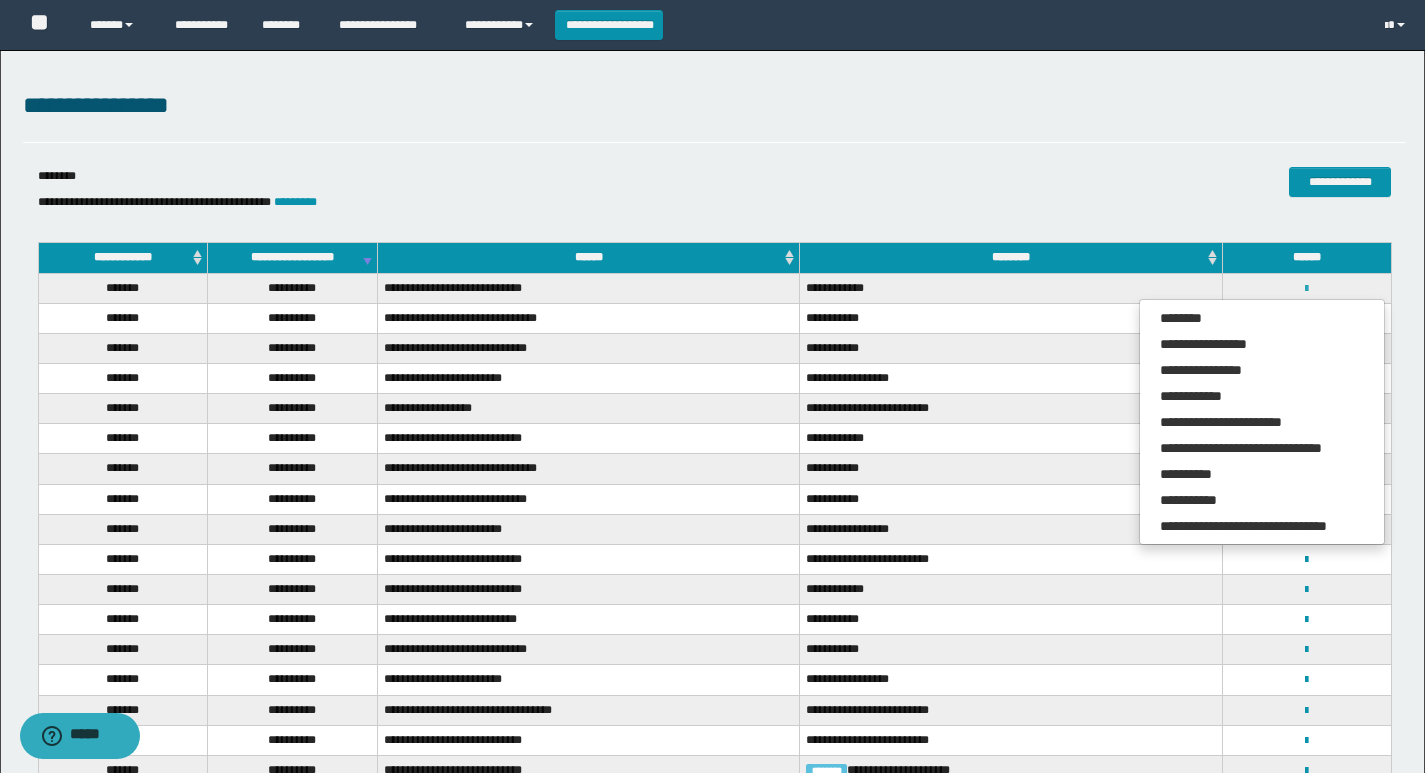 click at bounding box center (1306, 289) 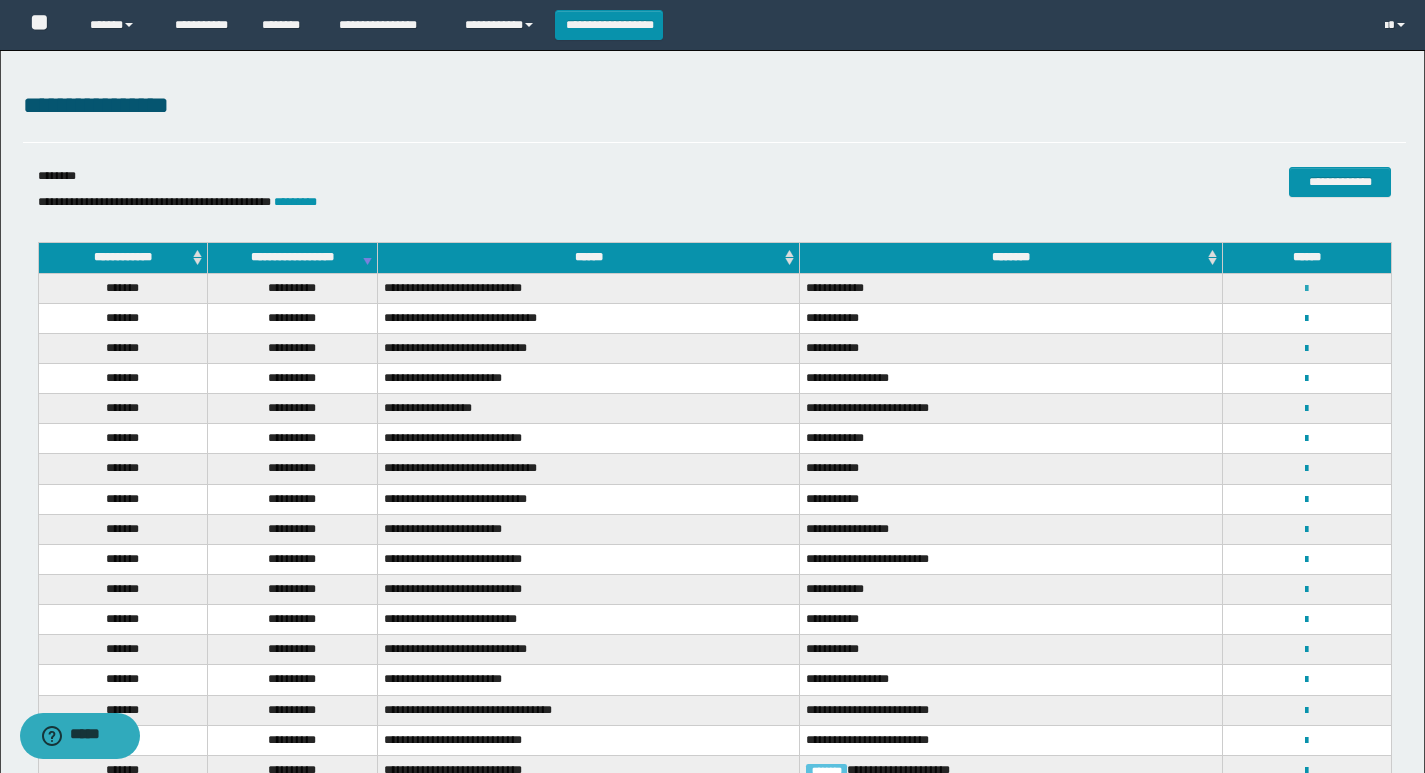 click at bounding box center (1306, 289) 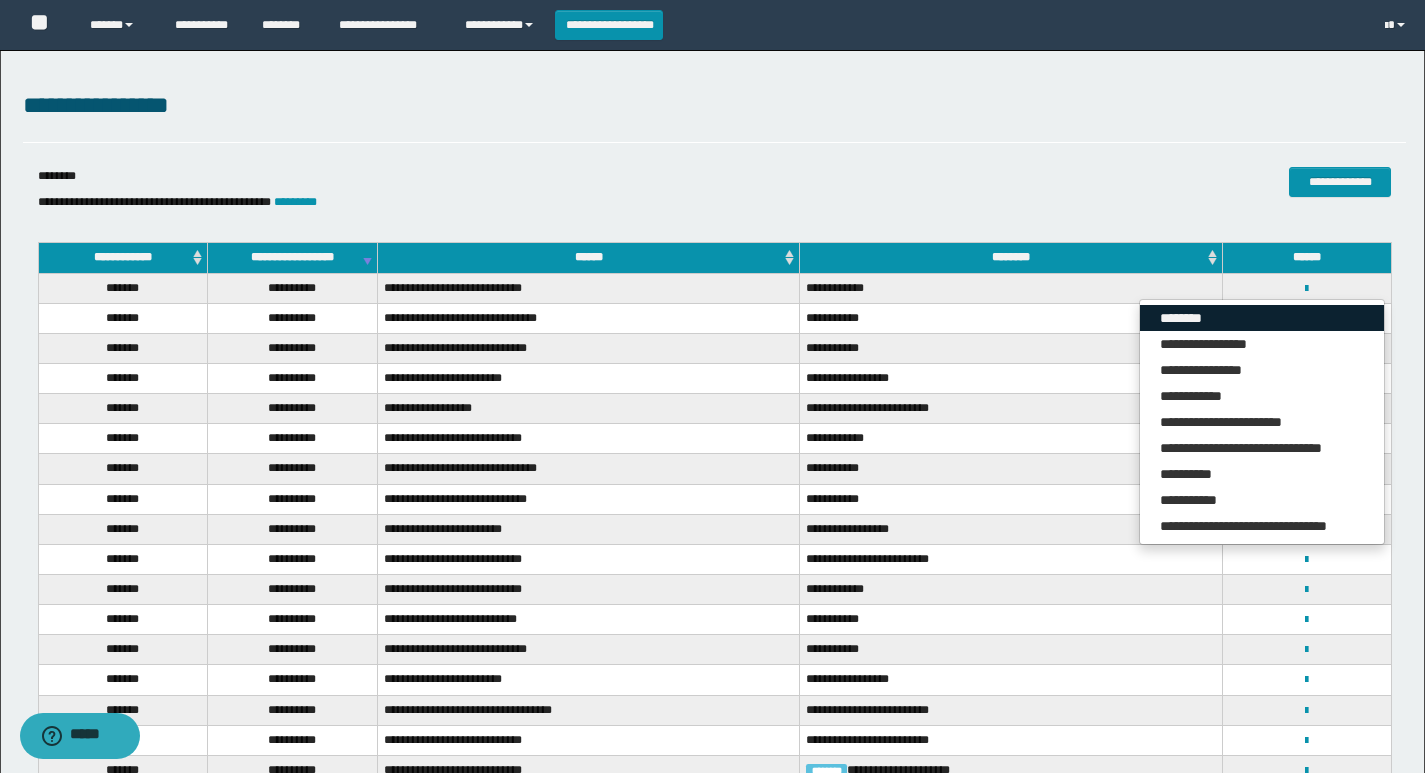 click on "********" at bounding box center [1262, 318] 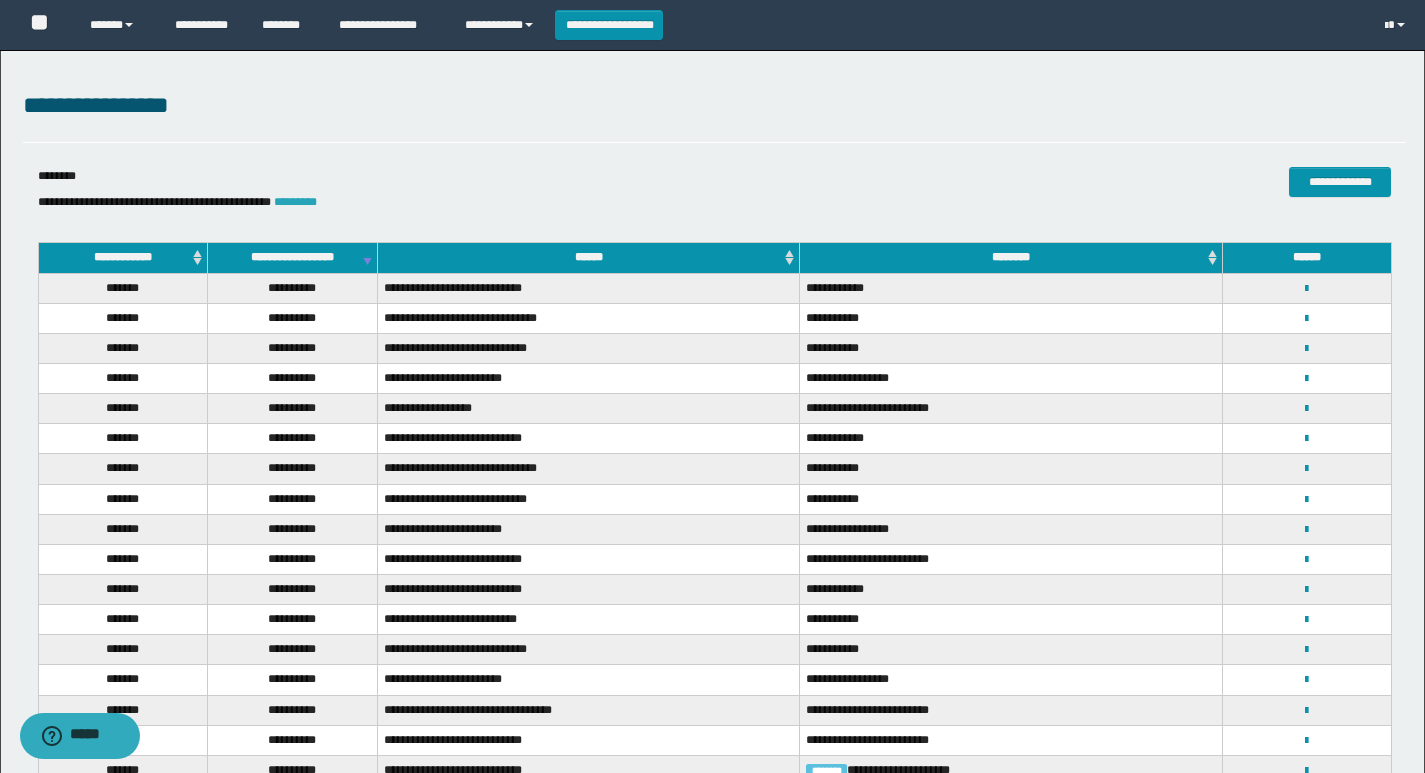 click on "*********" at bounding box center [295, 202] 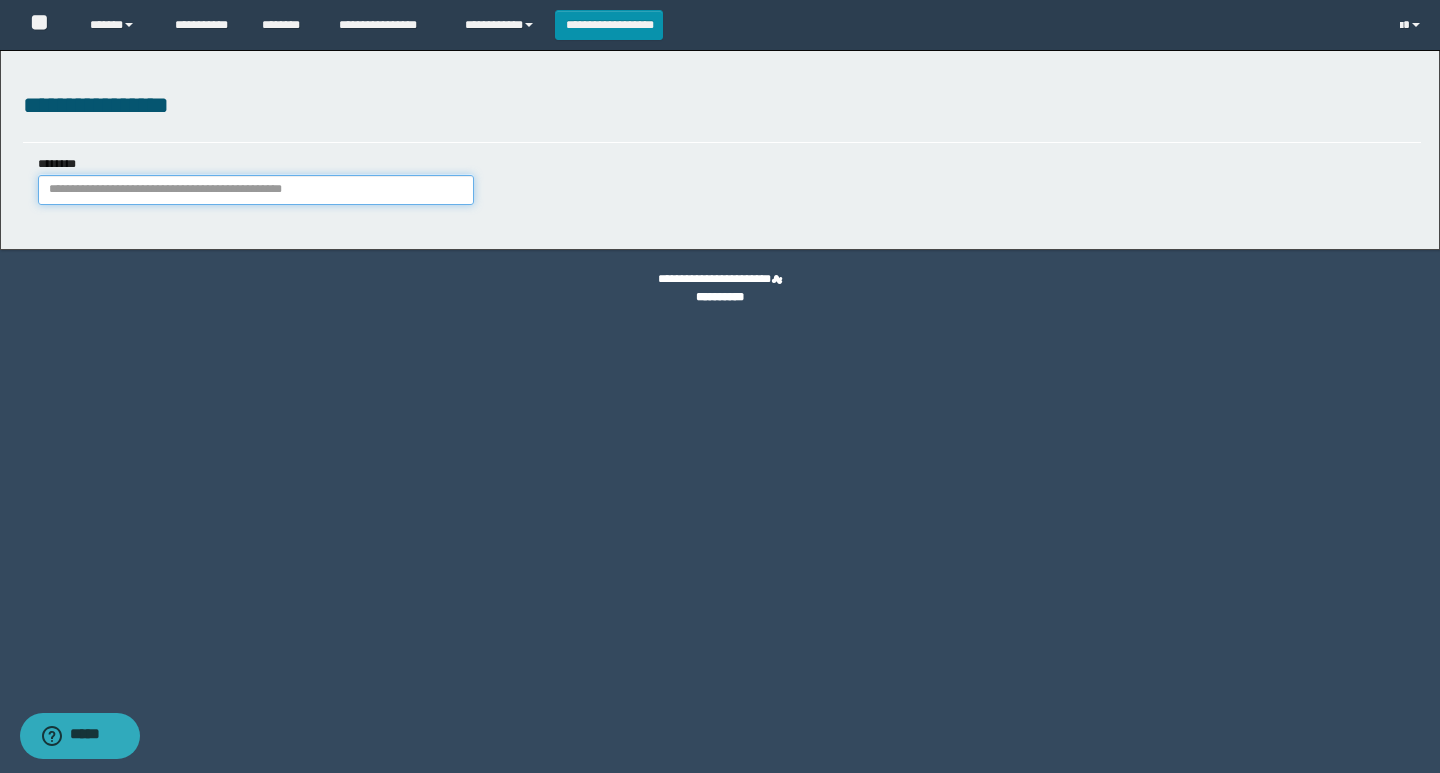 paste on "**********" 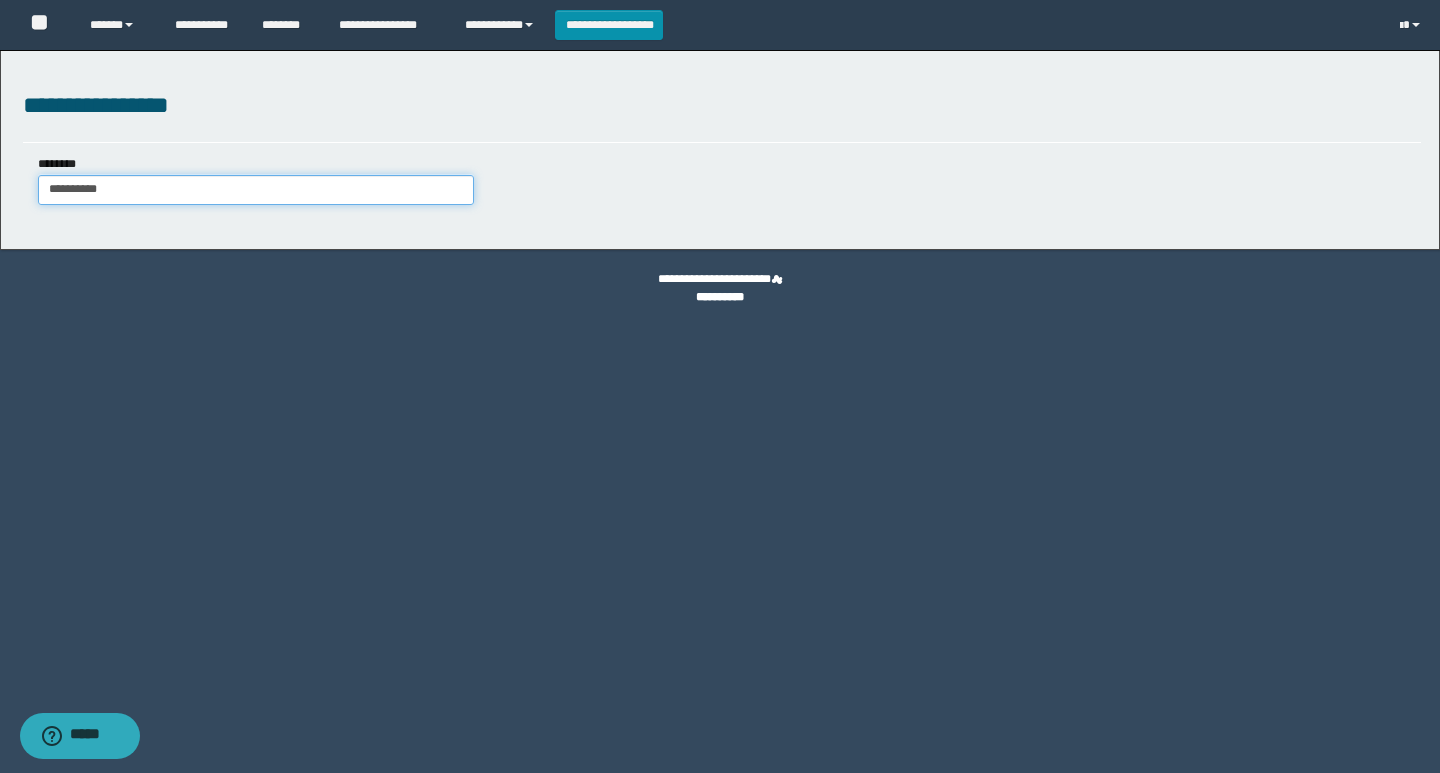 type on "**********" 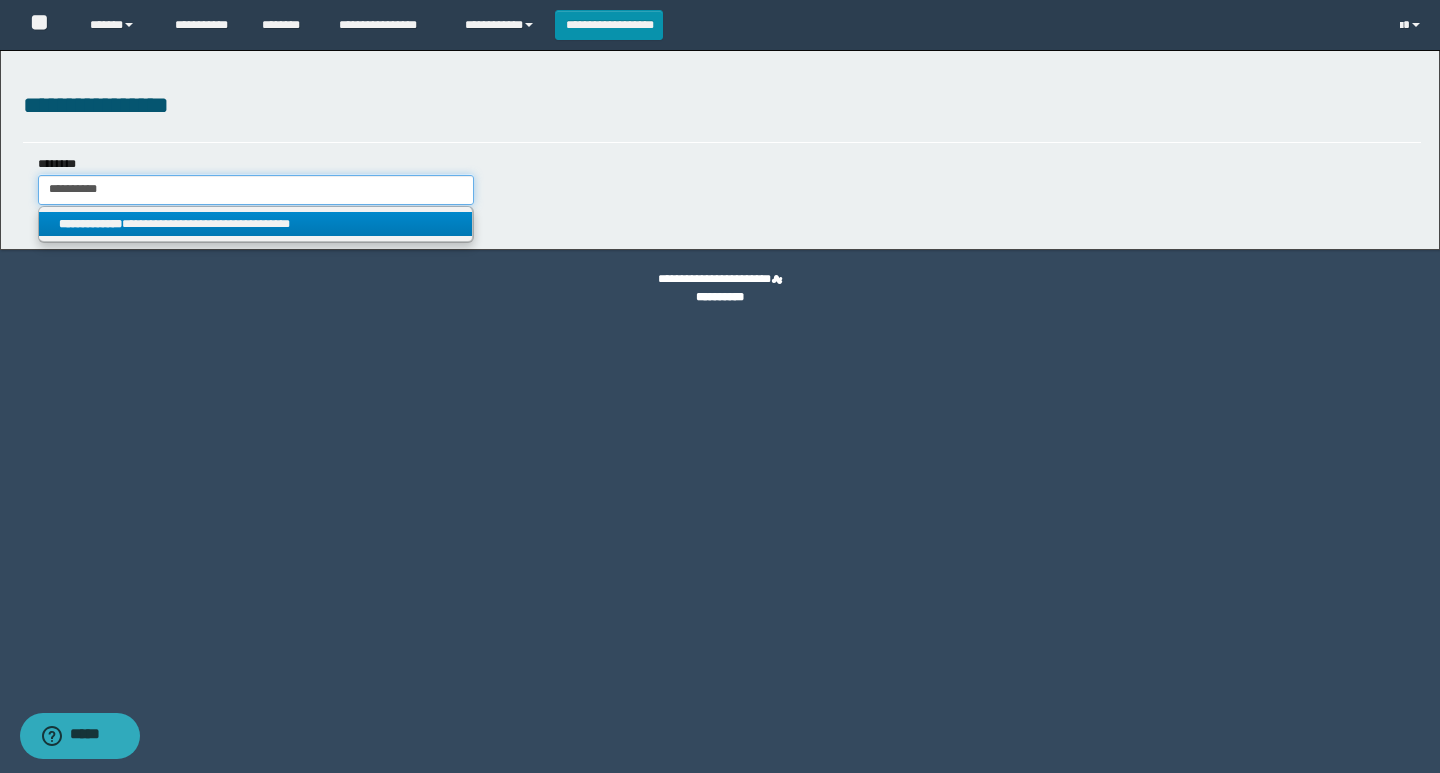 type on "**********" 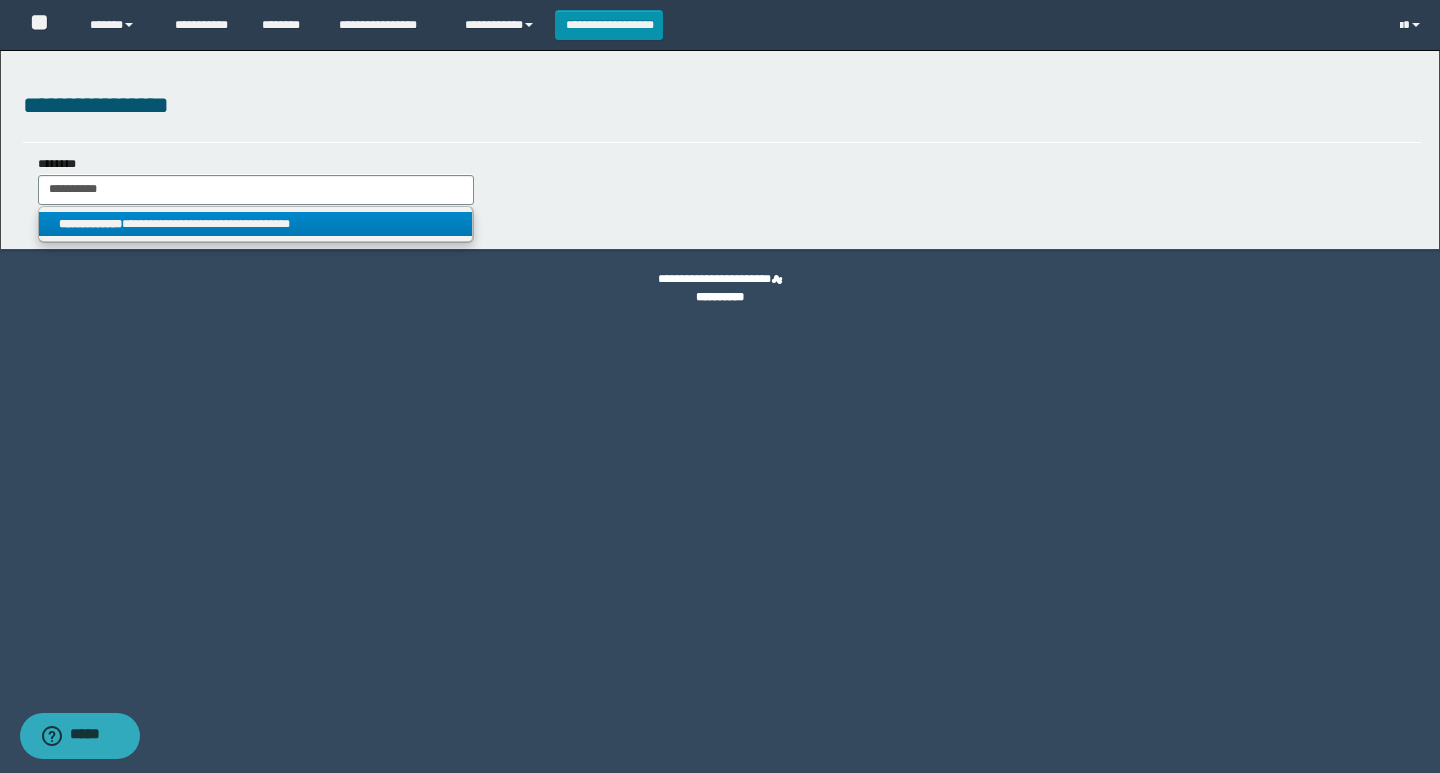 click on "**********" at bounding box center (255, 224) 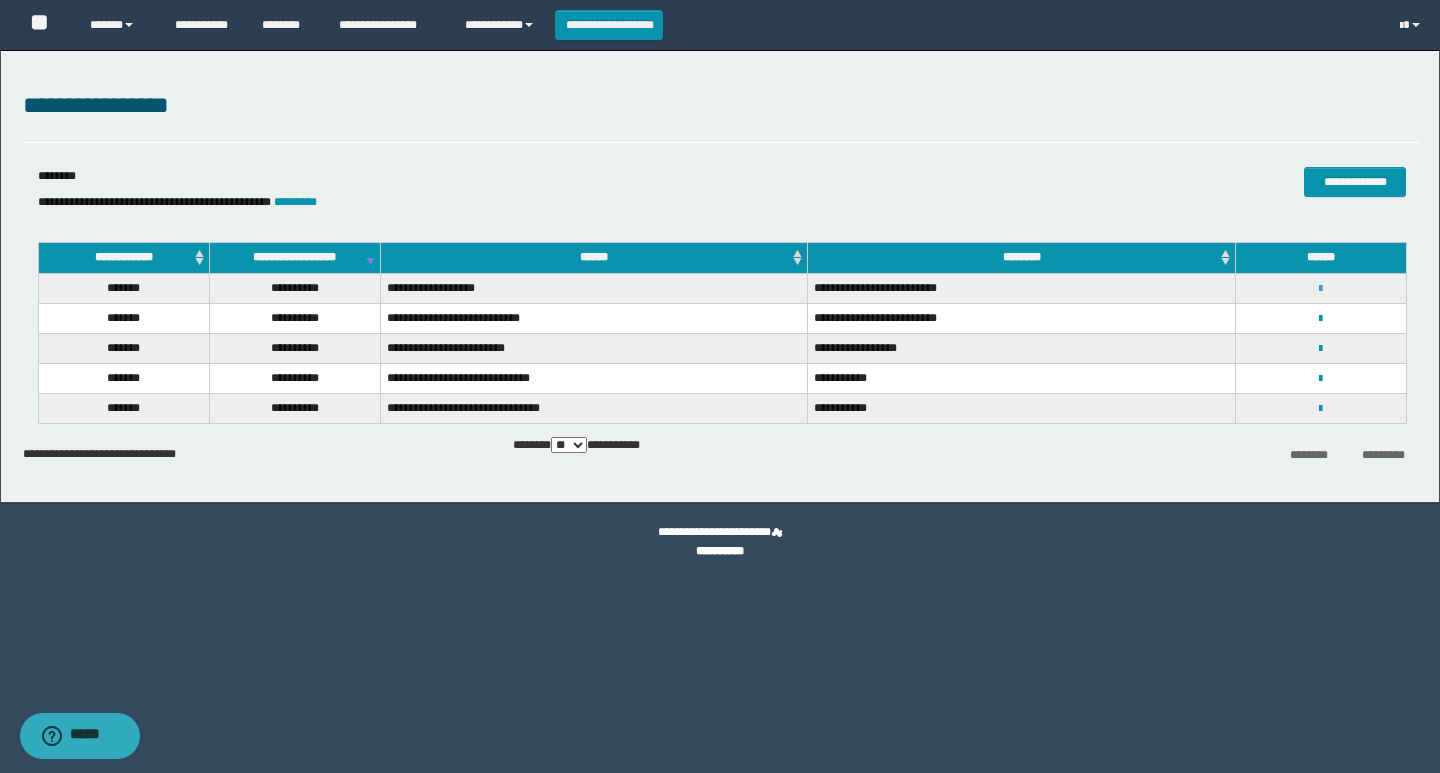 click at bounding box center [1320, 289] 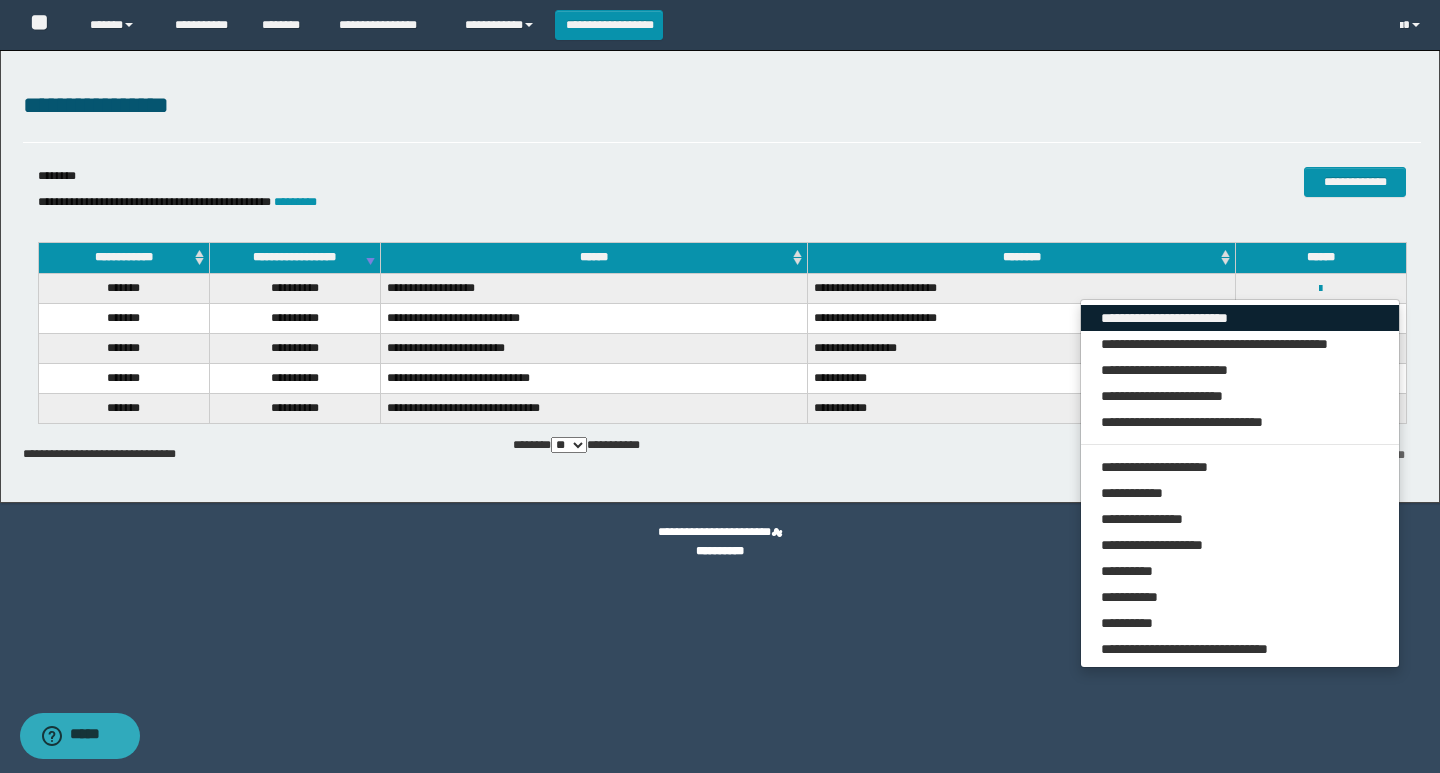 click on "**********" at bounding box center [1240, 318] 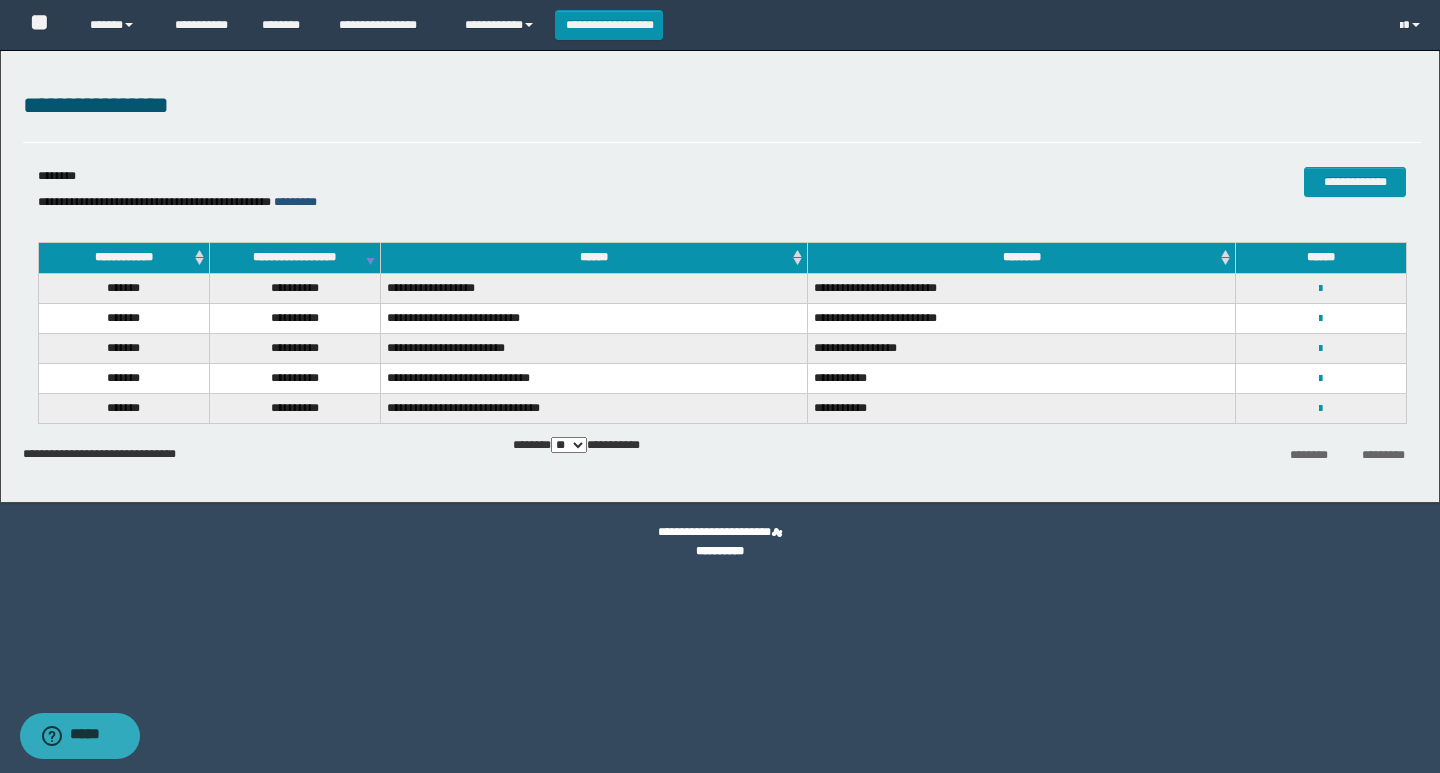 click on "*********" at bounding box center (295, 202) 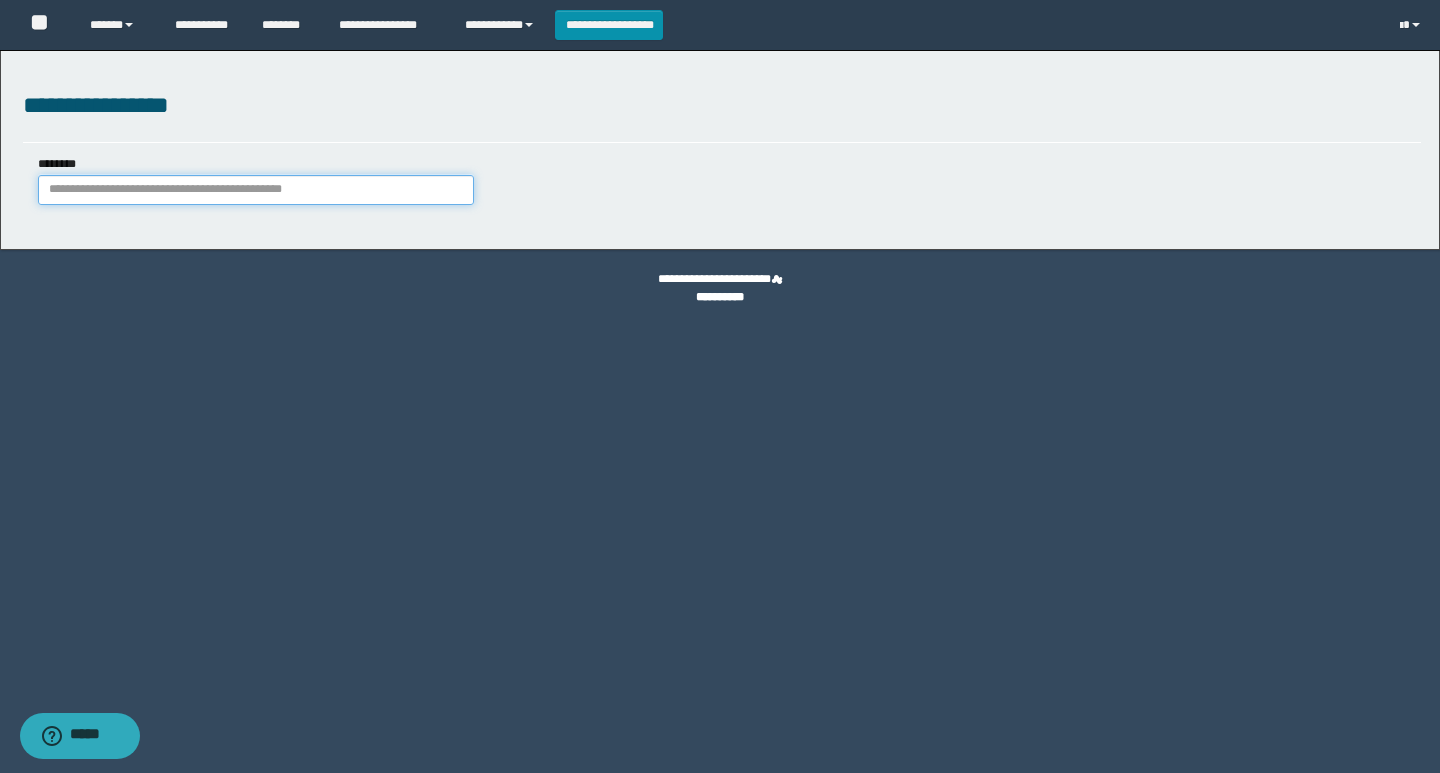 paste on "**********" 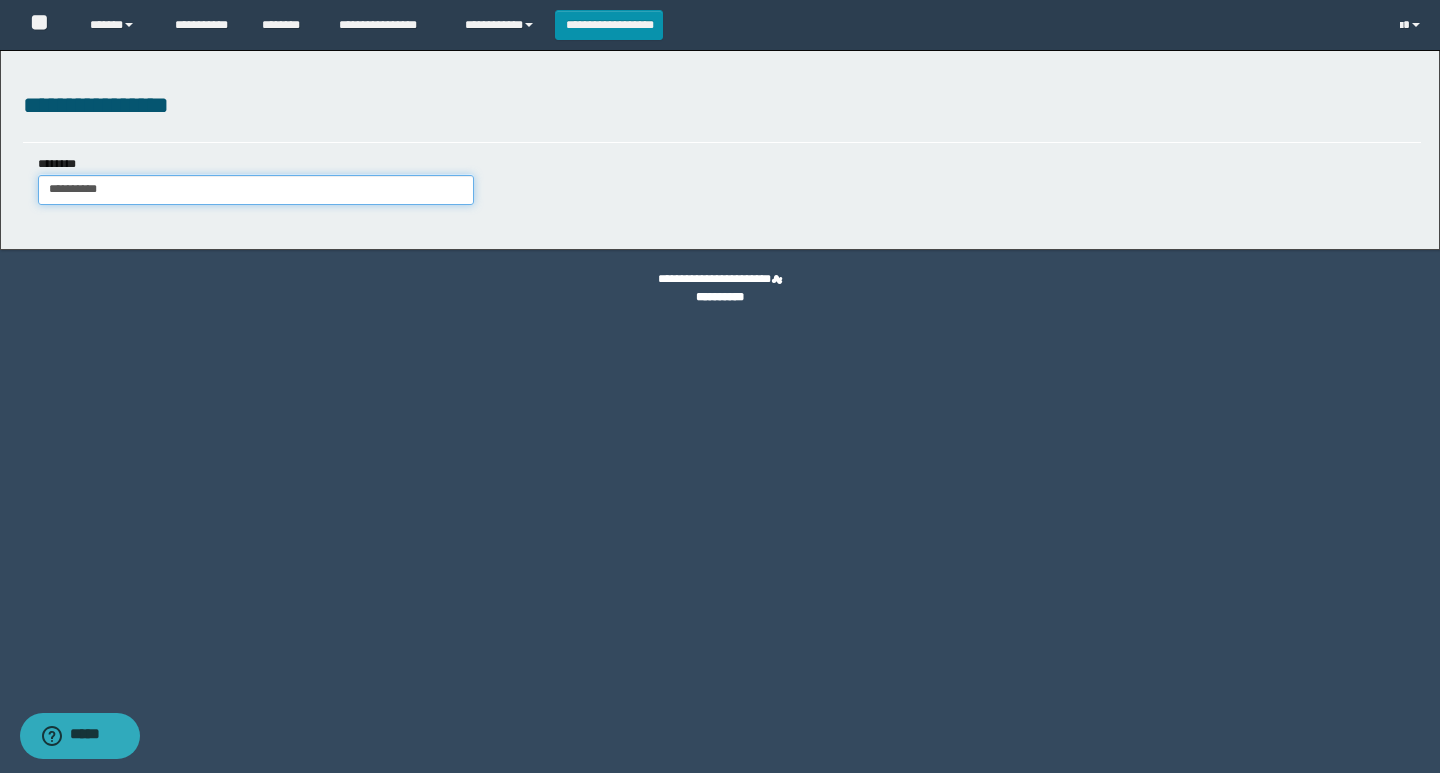 type on "**********" 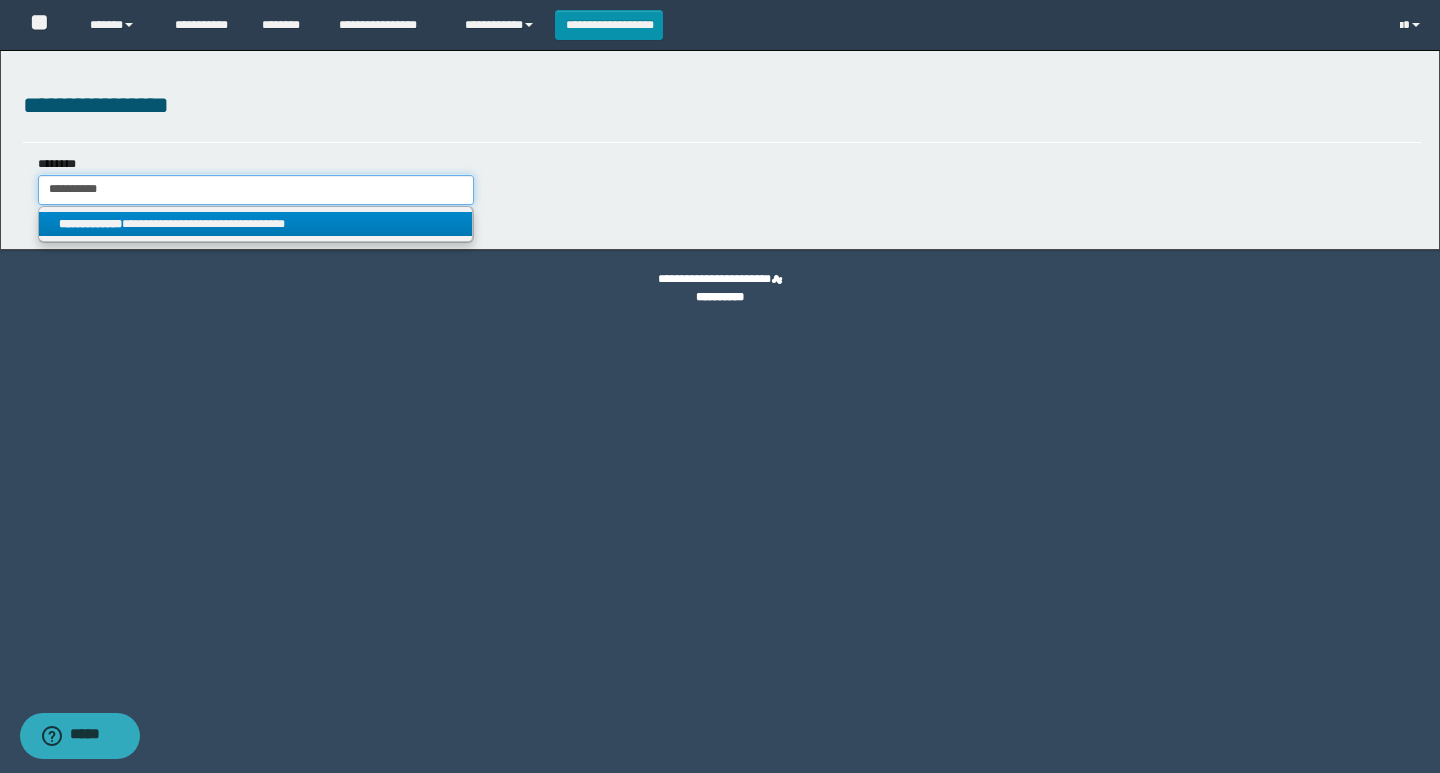 type on "**********" 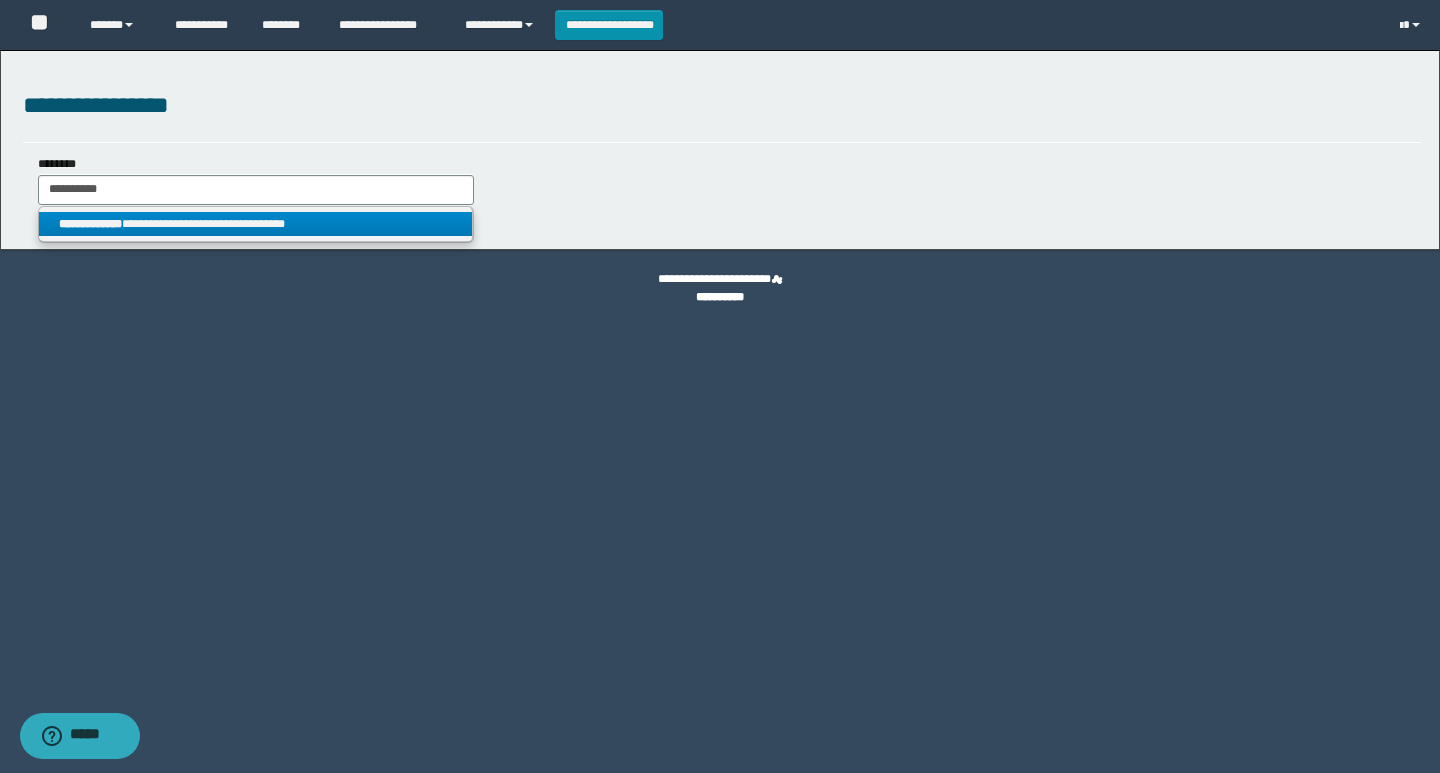 click on "**********" at bounding box center (255, 224) 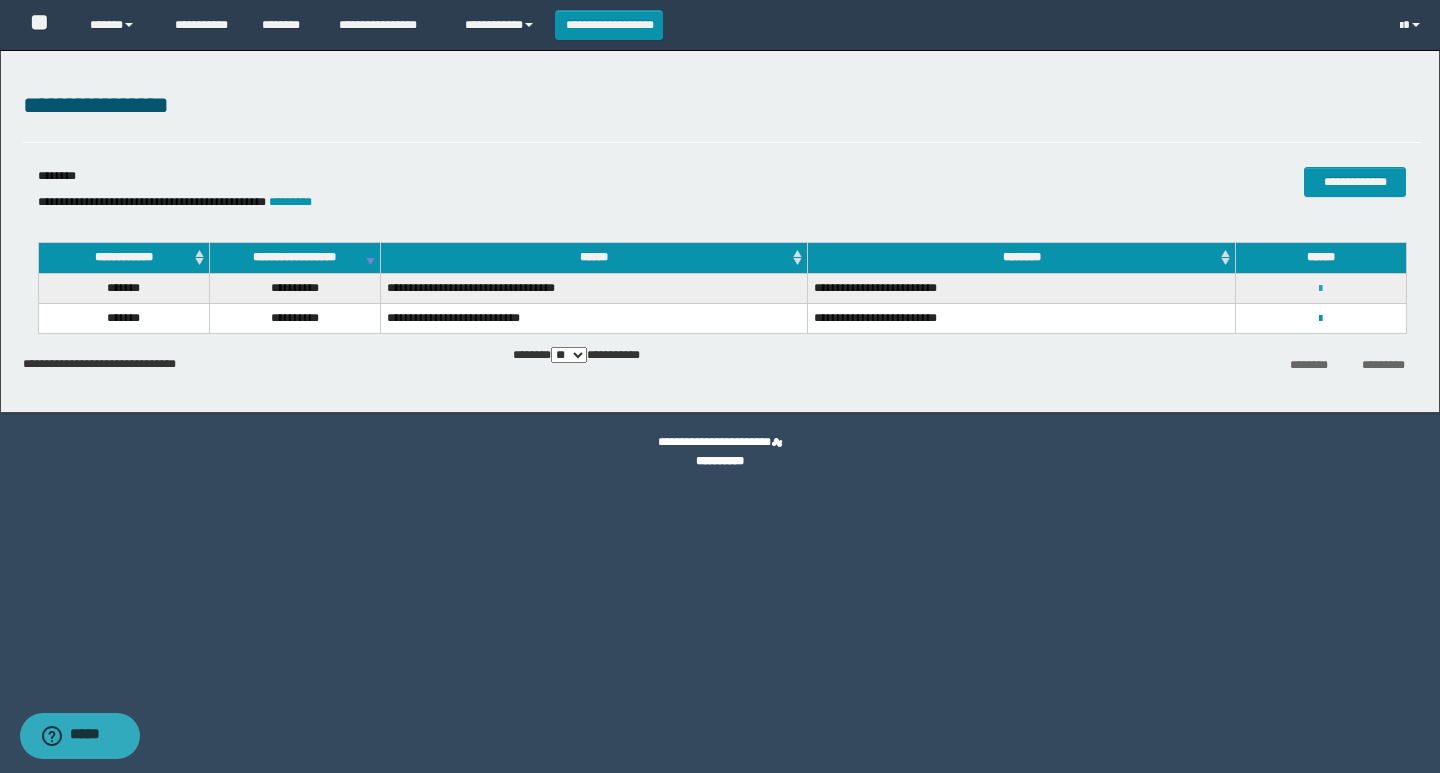 click at bounding box center (1320, 289) 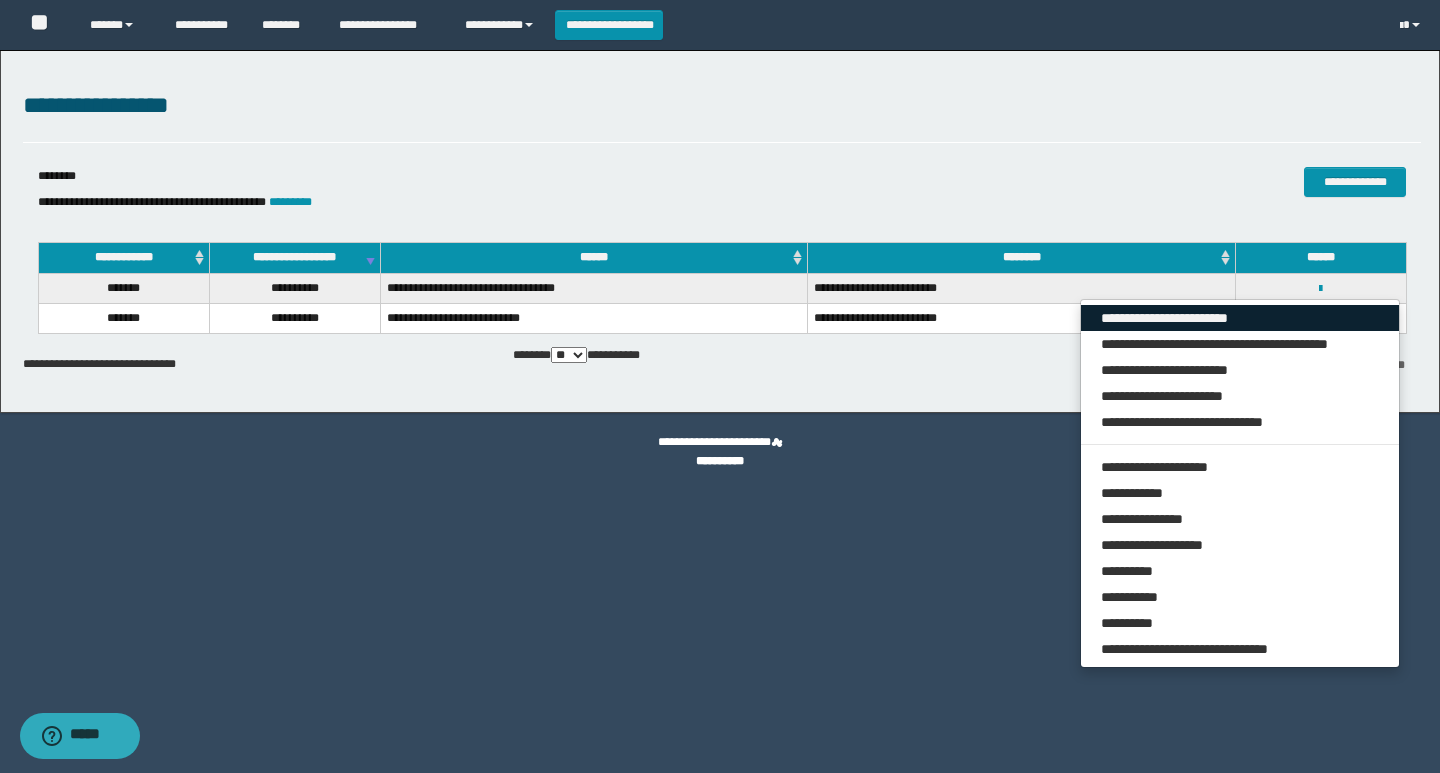 click on "**********" at bounding box center [1240, 318] 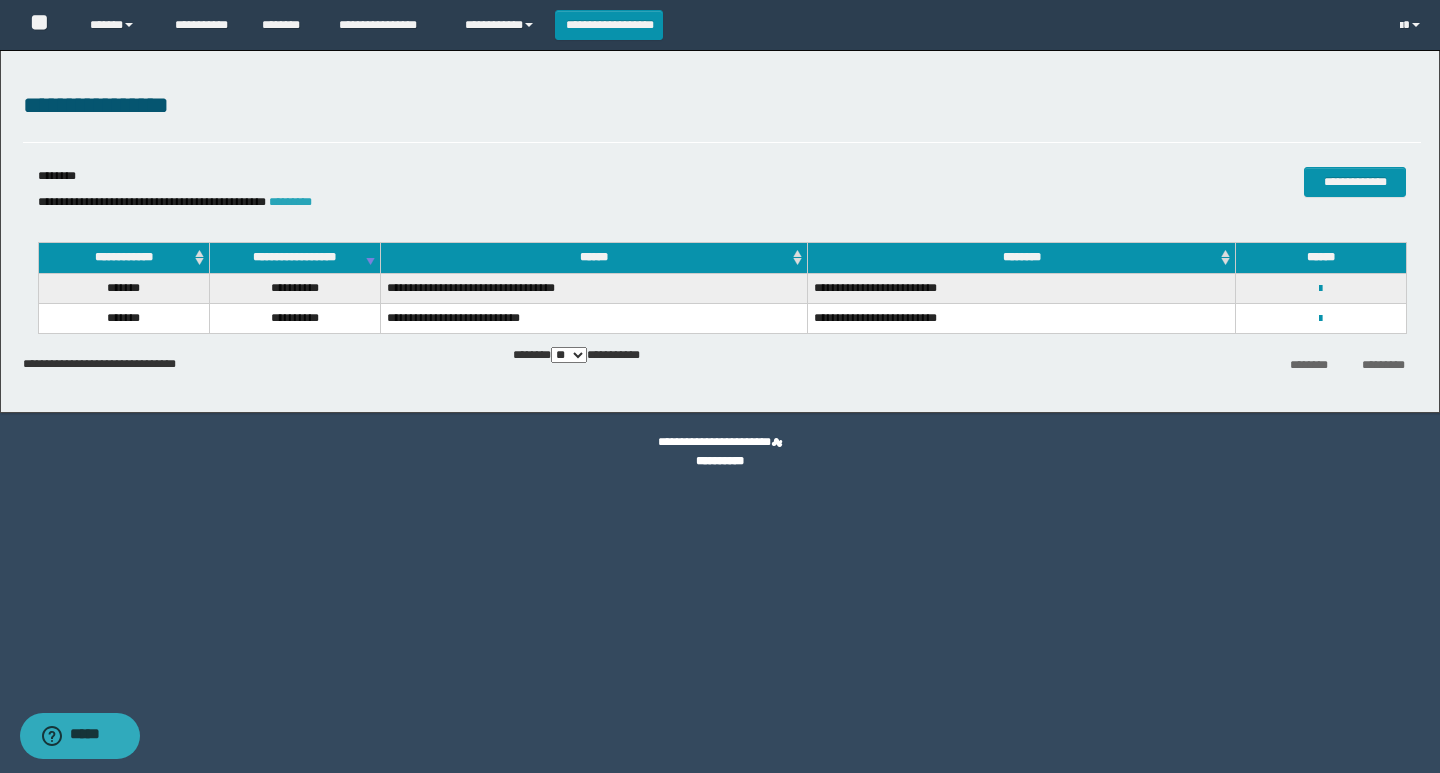 click on "*********" at bounding box center [290, 202] 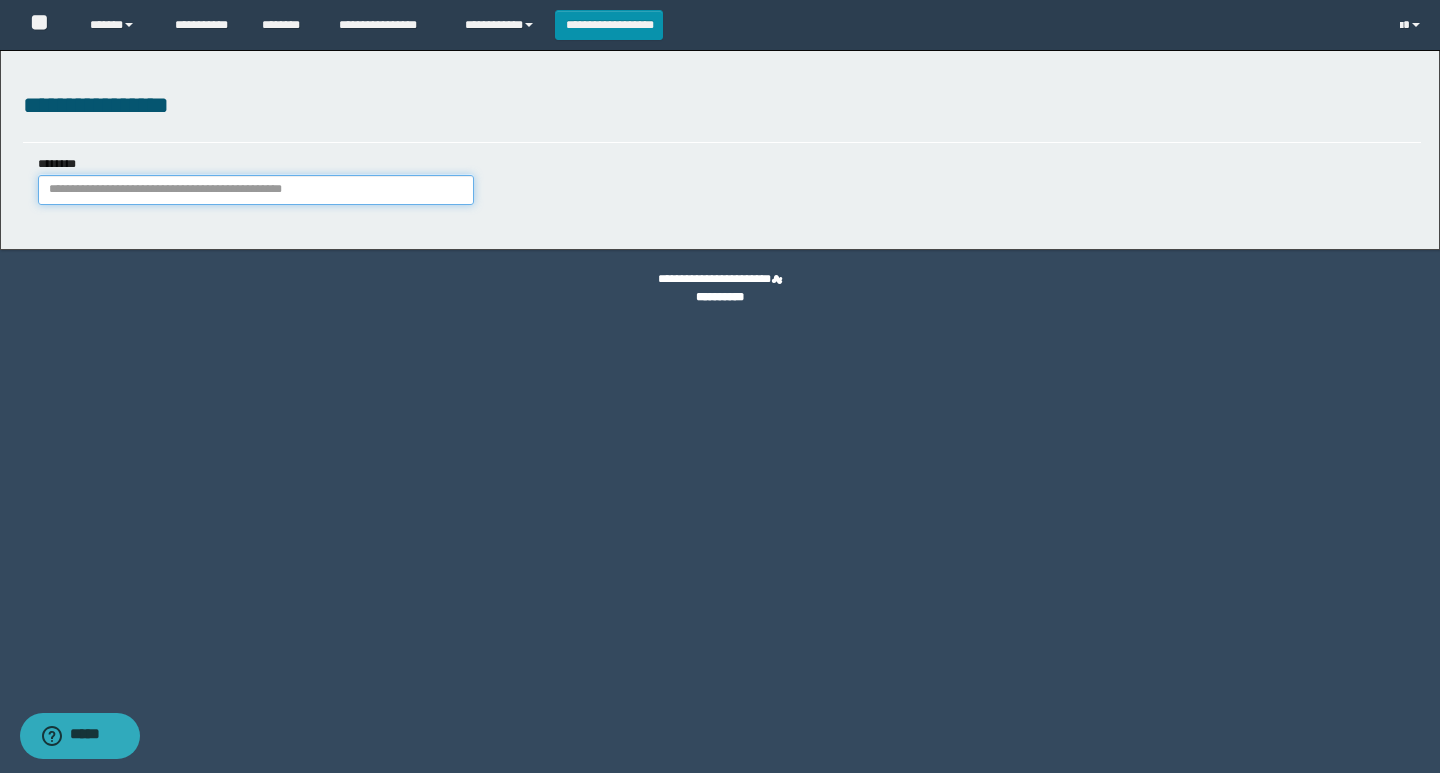 paste on "**********" 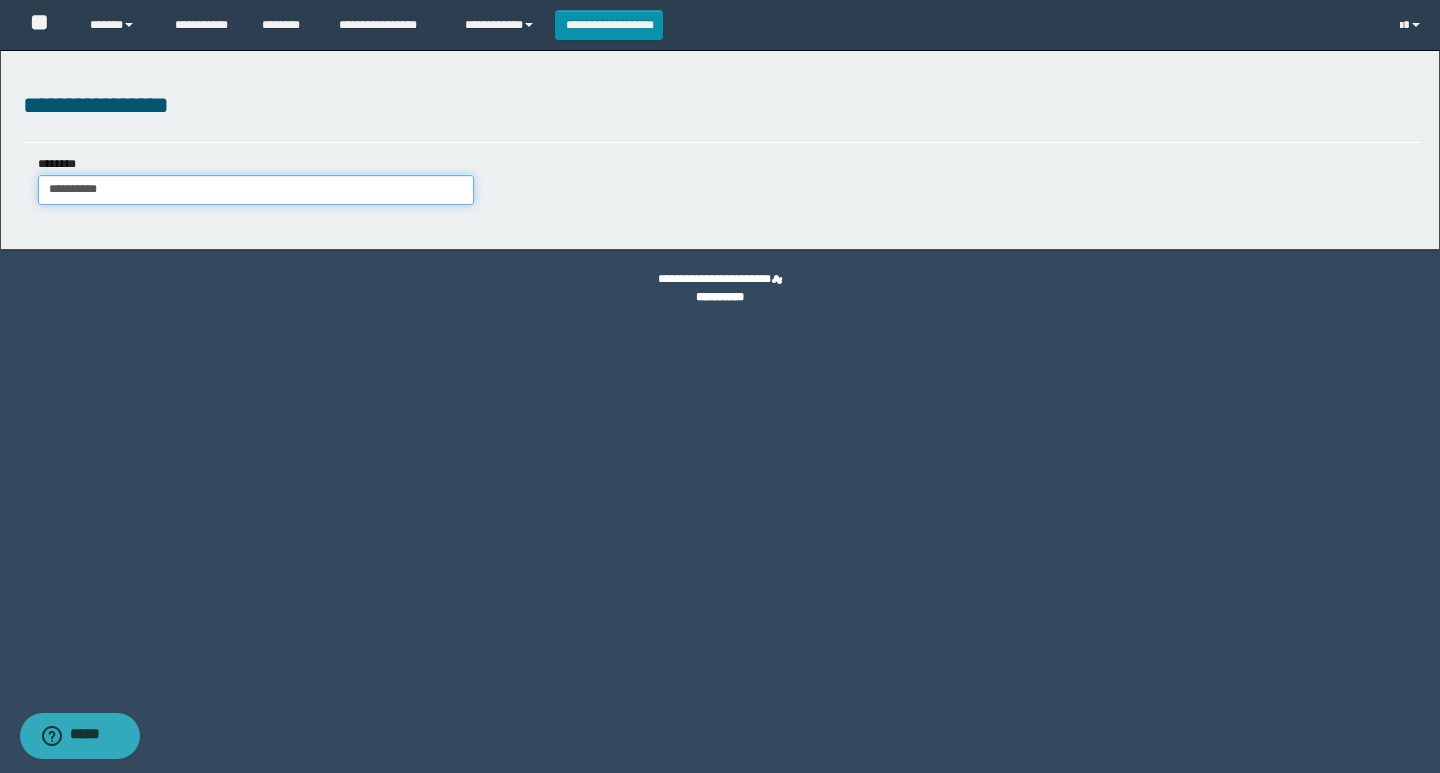 type on "**********" 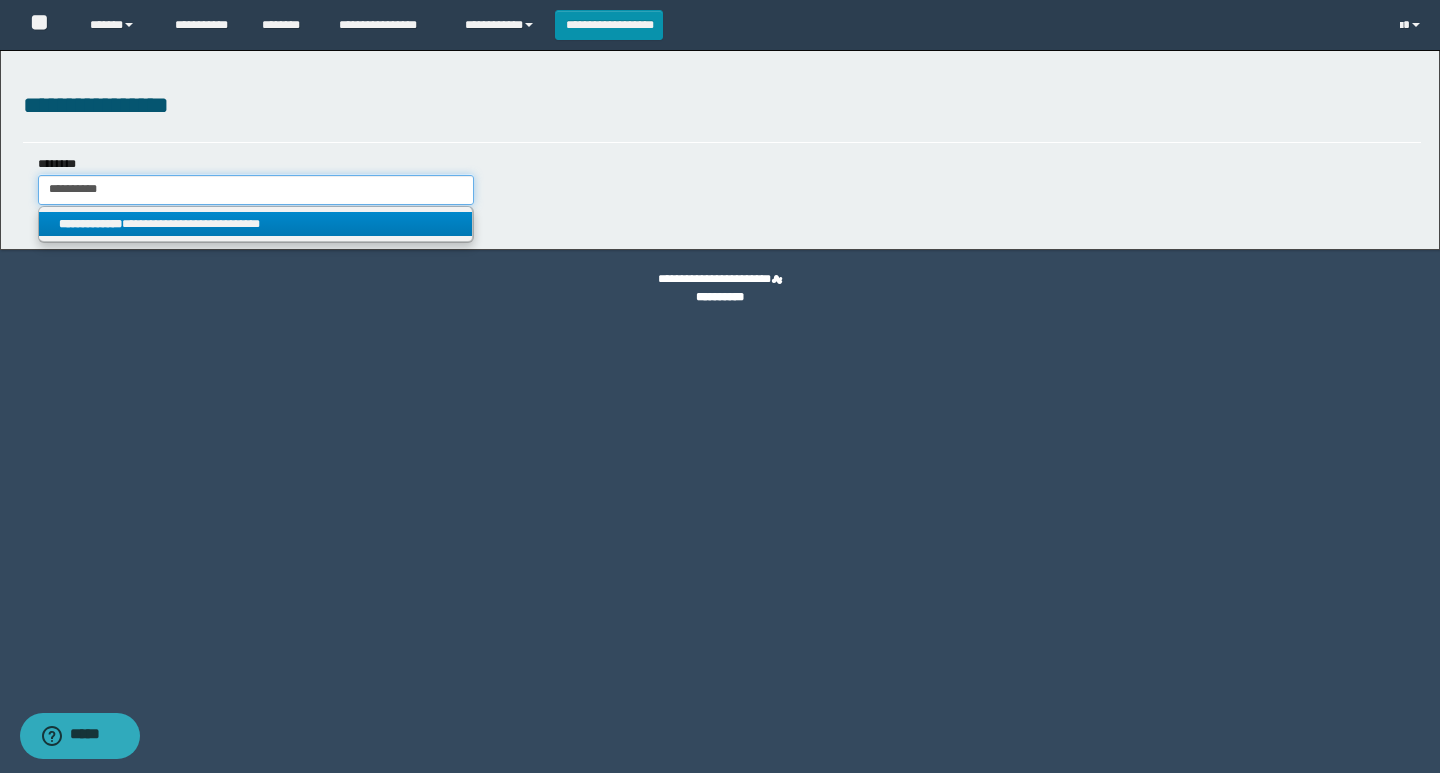 type on "**********" 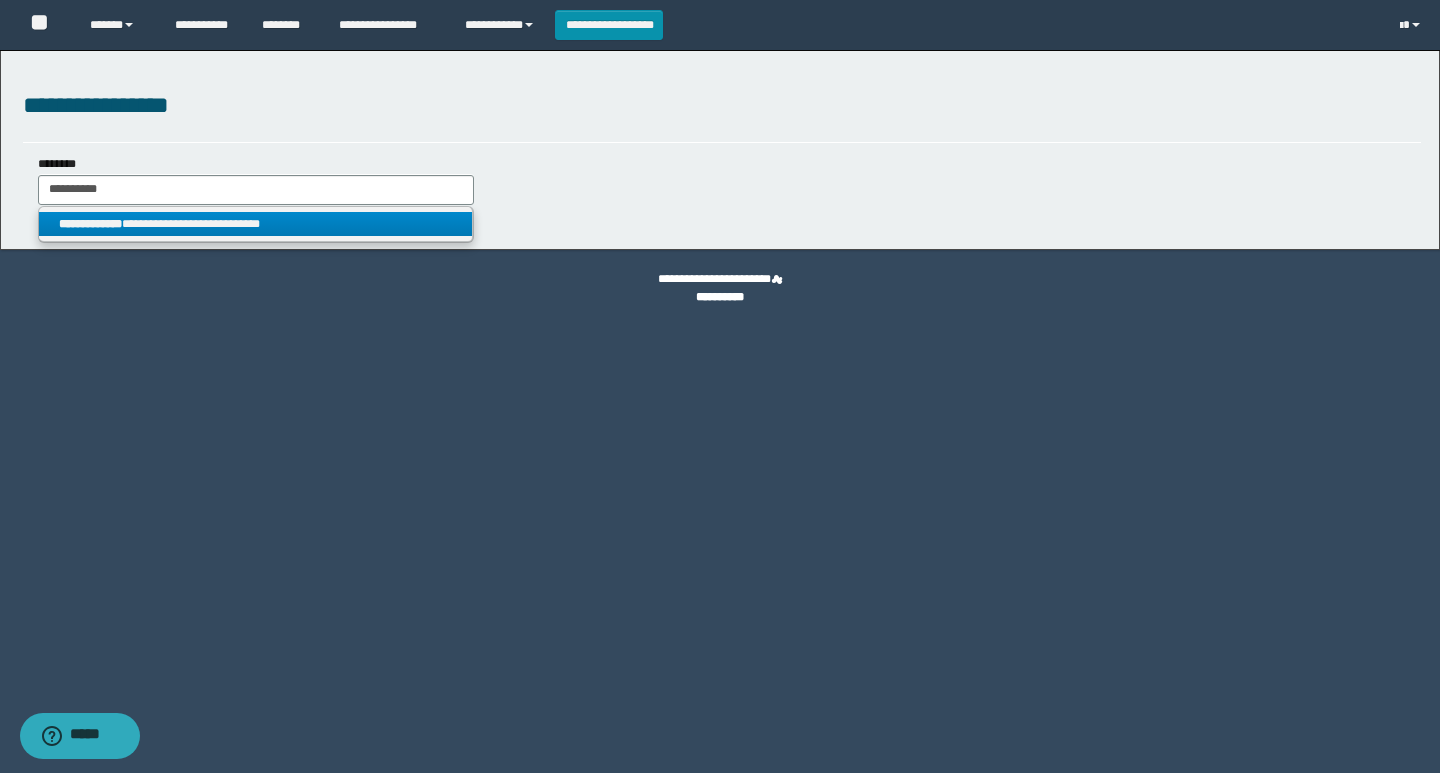 click on "**********" at bounding box center [90, 224] 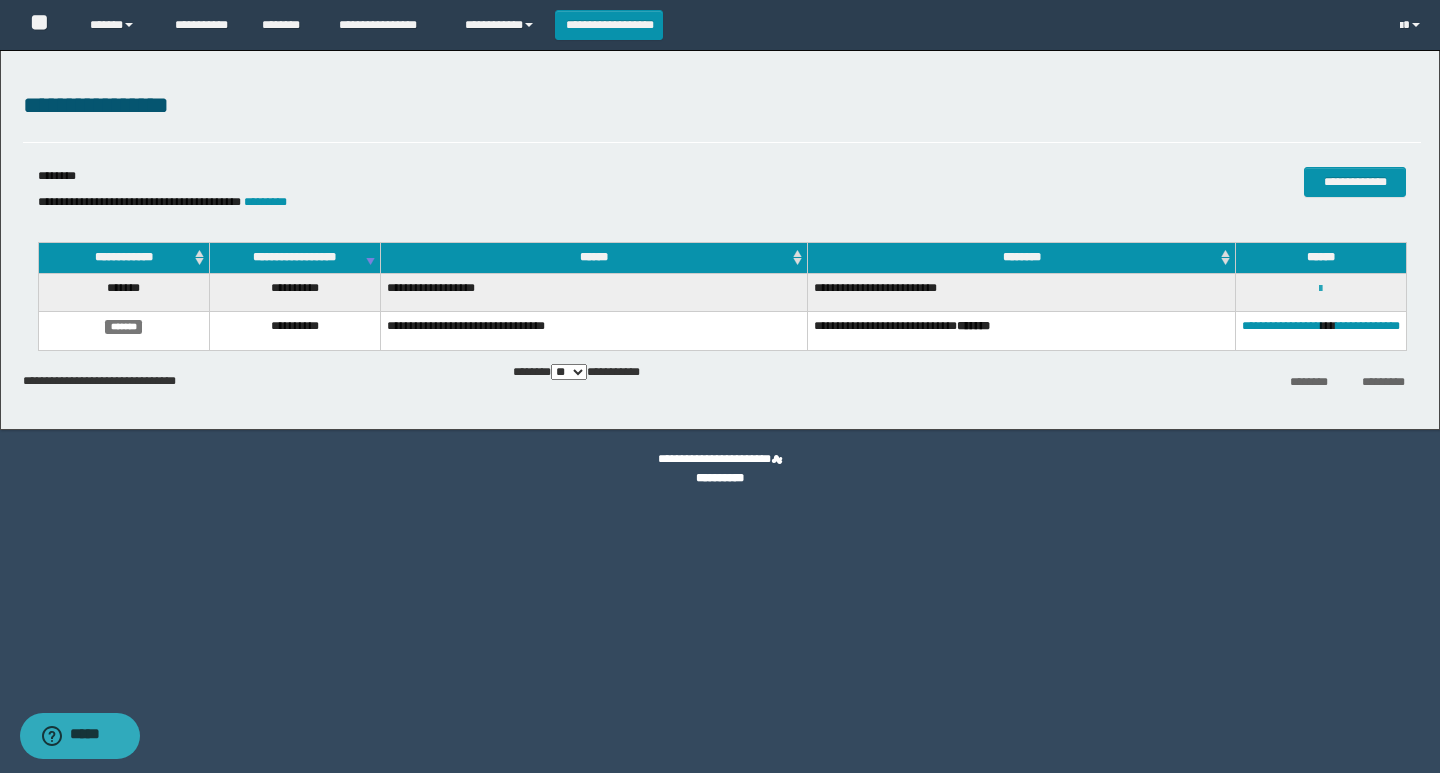 click at bounding box center (1320, 289) 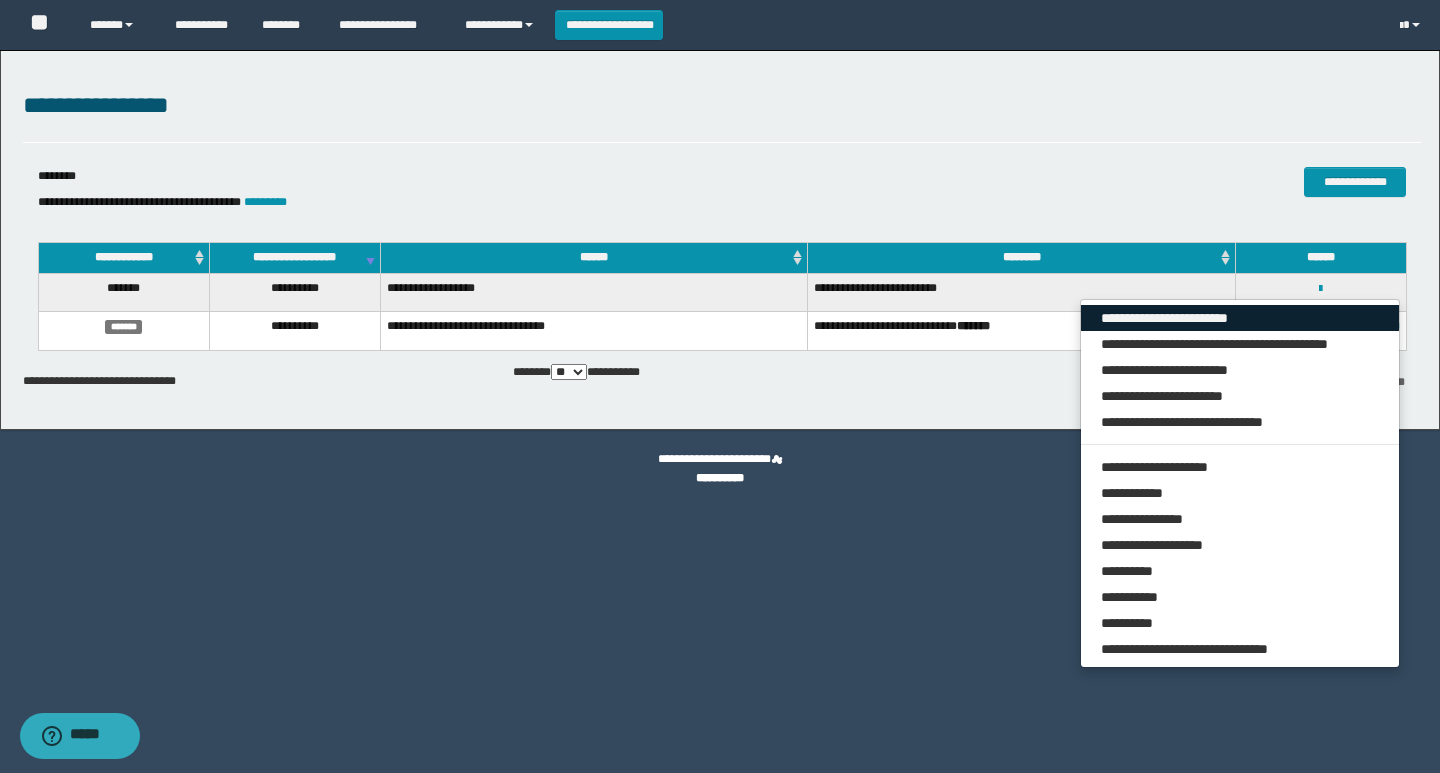 click on "**********" at bounding box center (1240, 318) 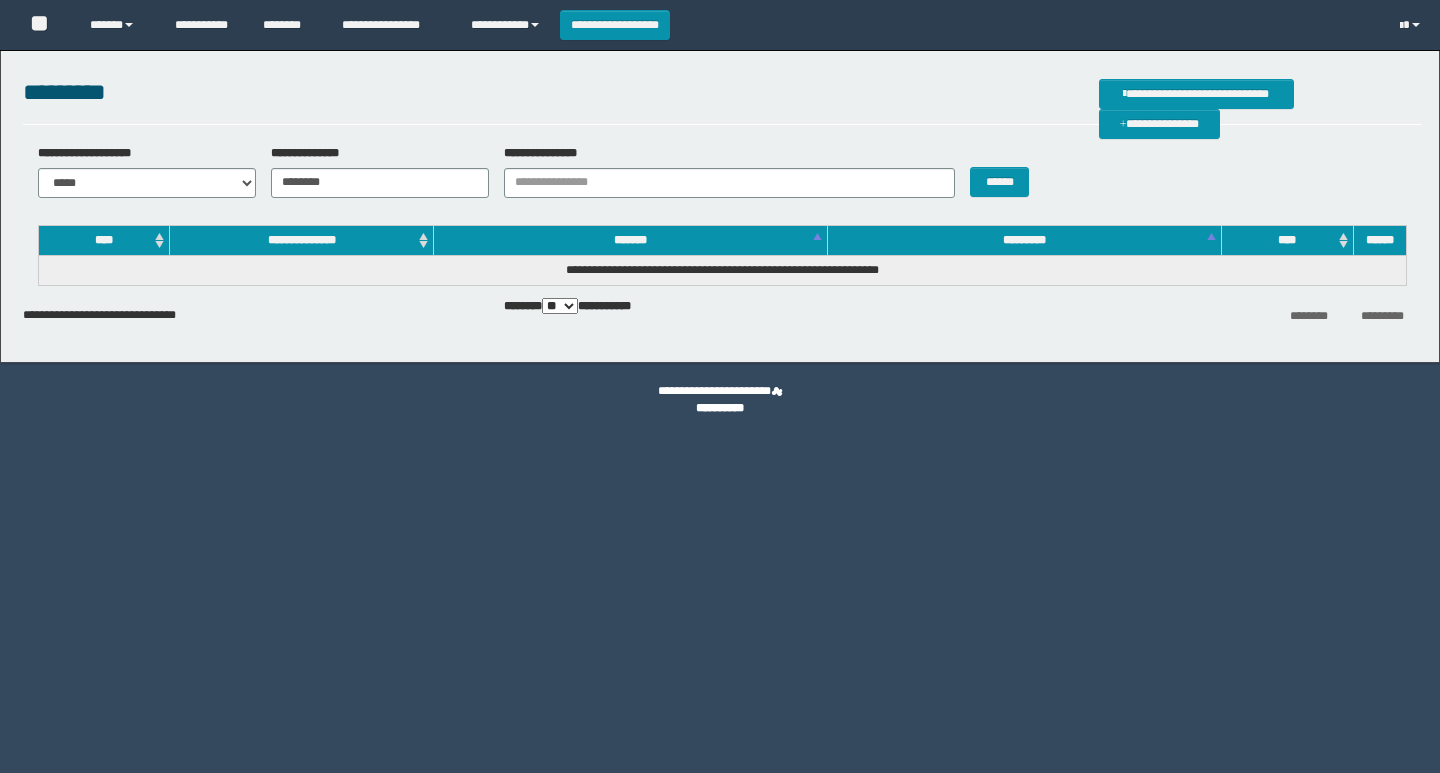 scroll, scrollTop: 0, scrollLeft: 0, axis: both 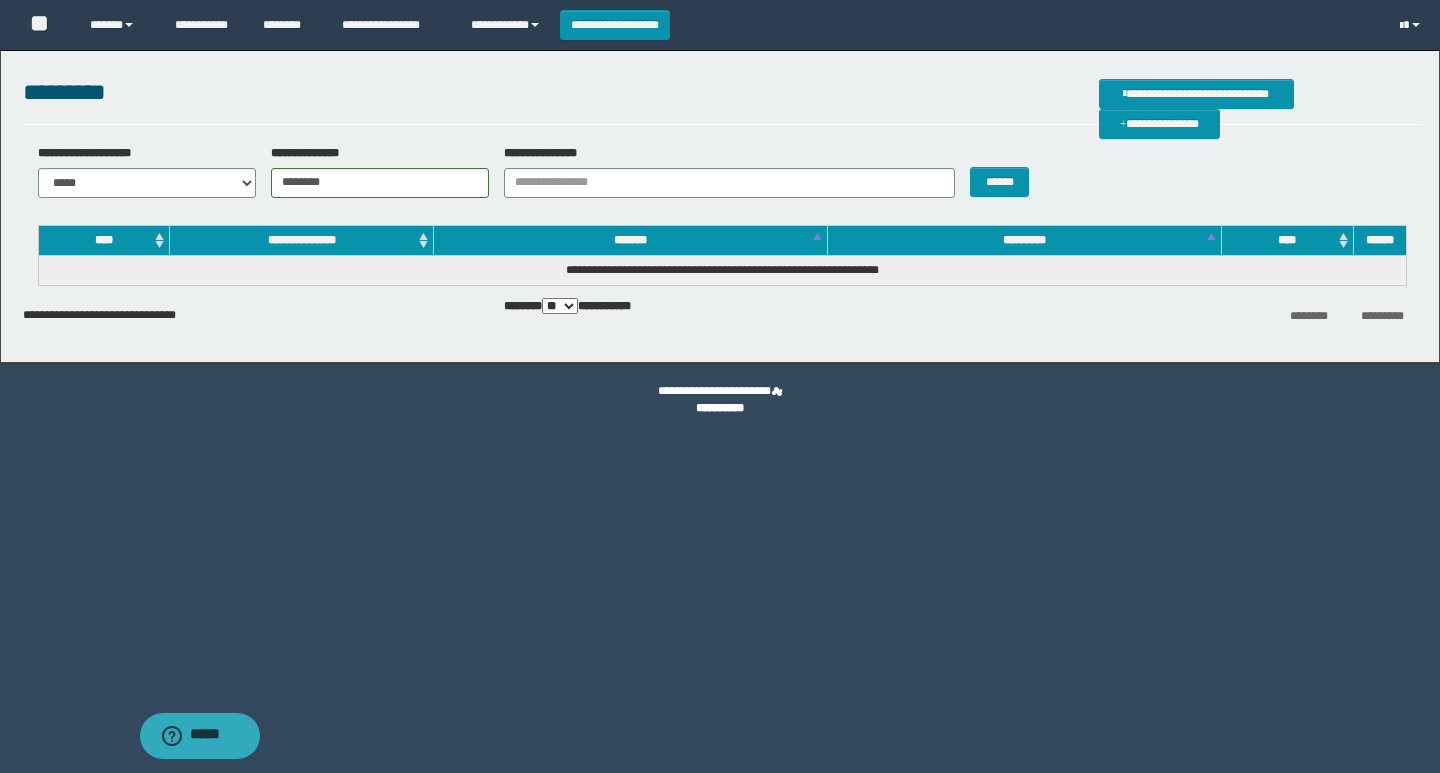 type on "********" 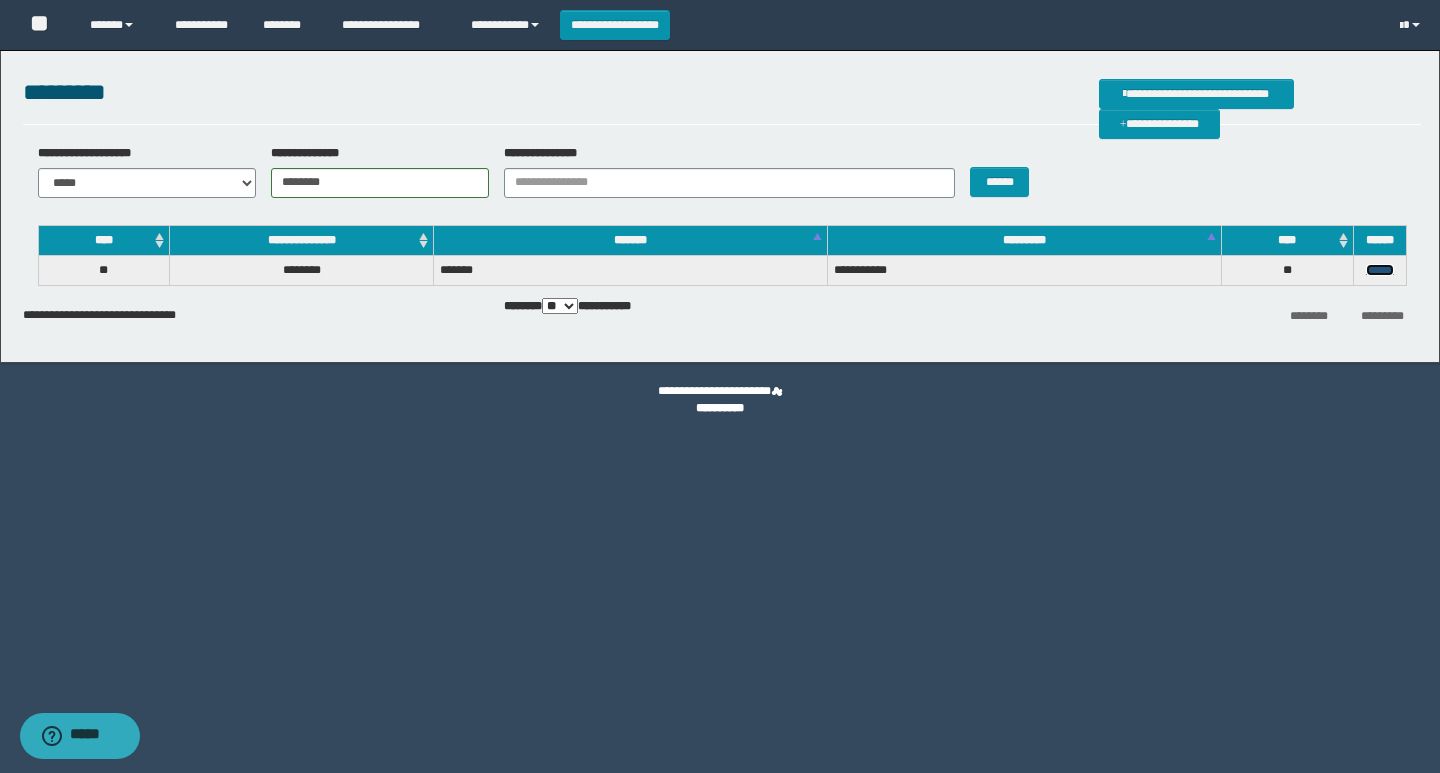 click on "******" at bounding box center (1380, 270) 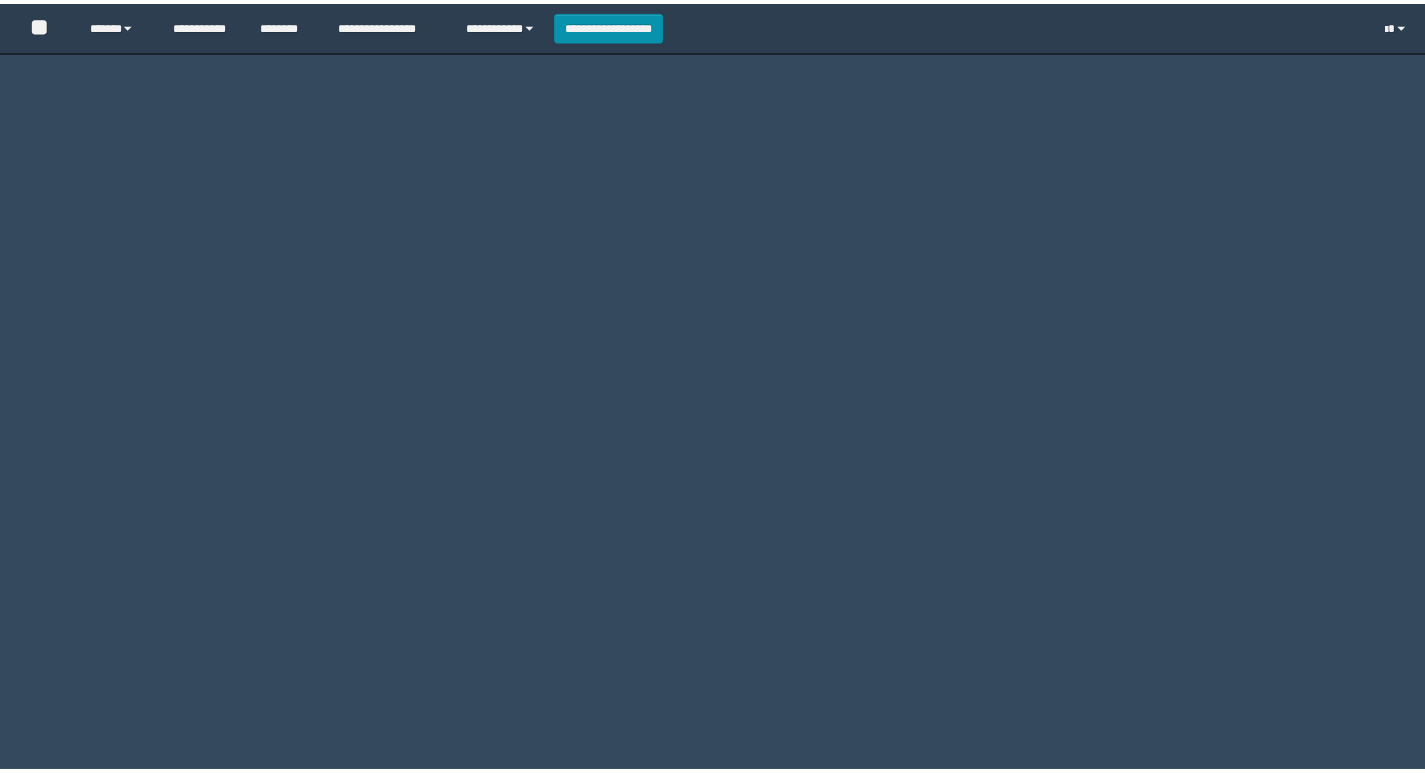 scroll, scrollTop: 0, scrollLeft: 0, axis: both 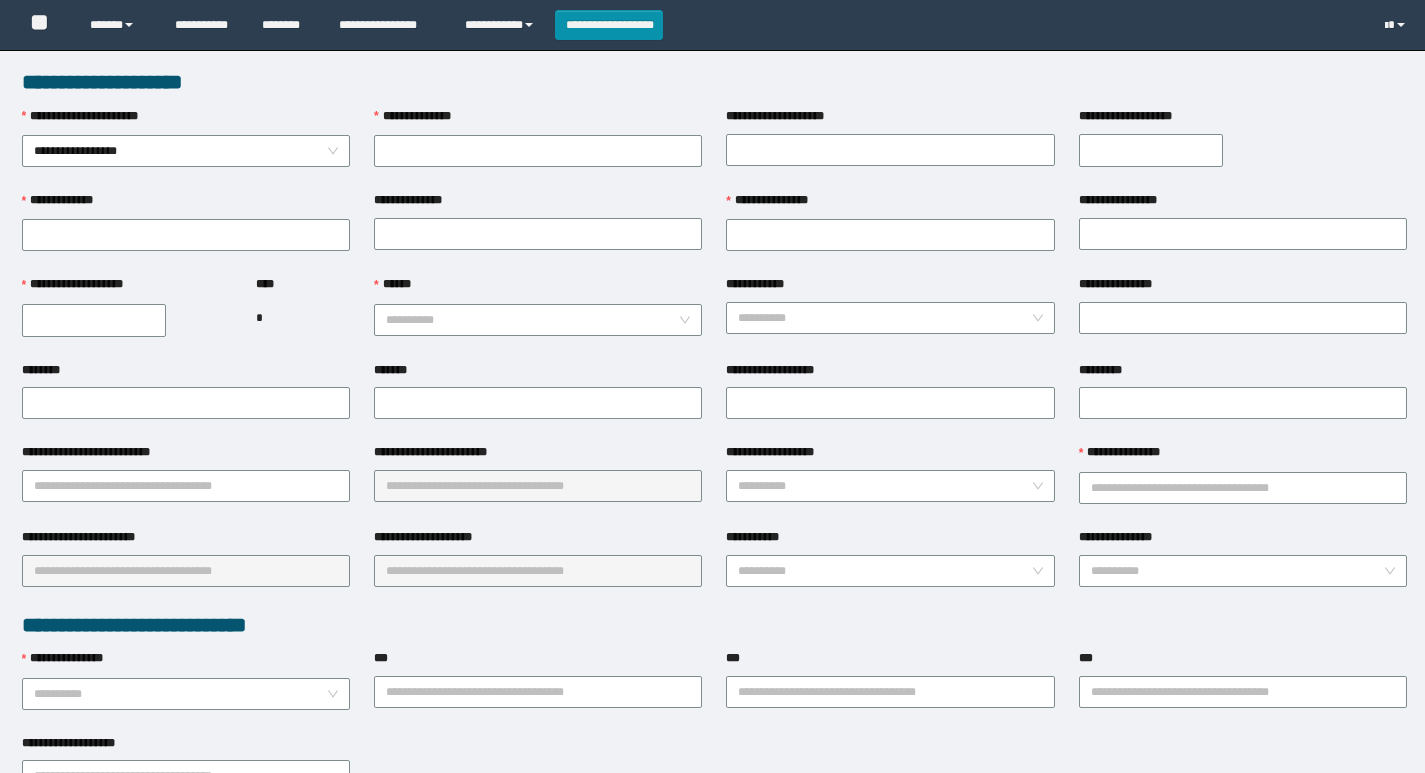 type on "********" 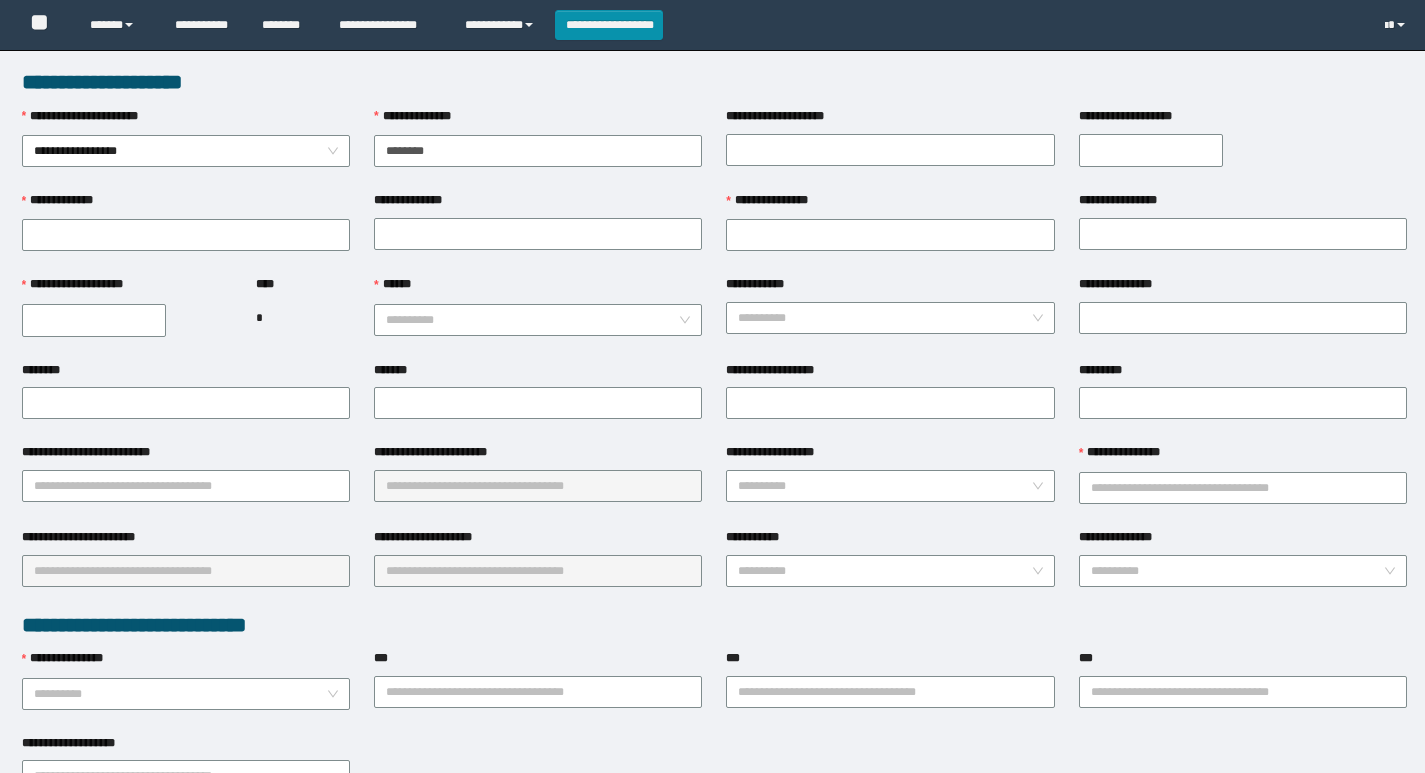 type on "**********" 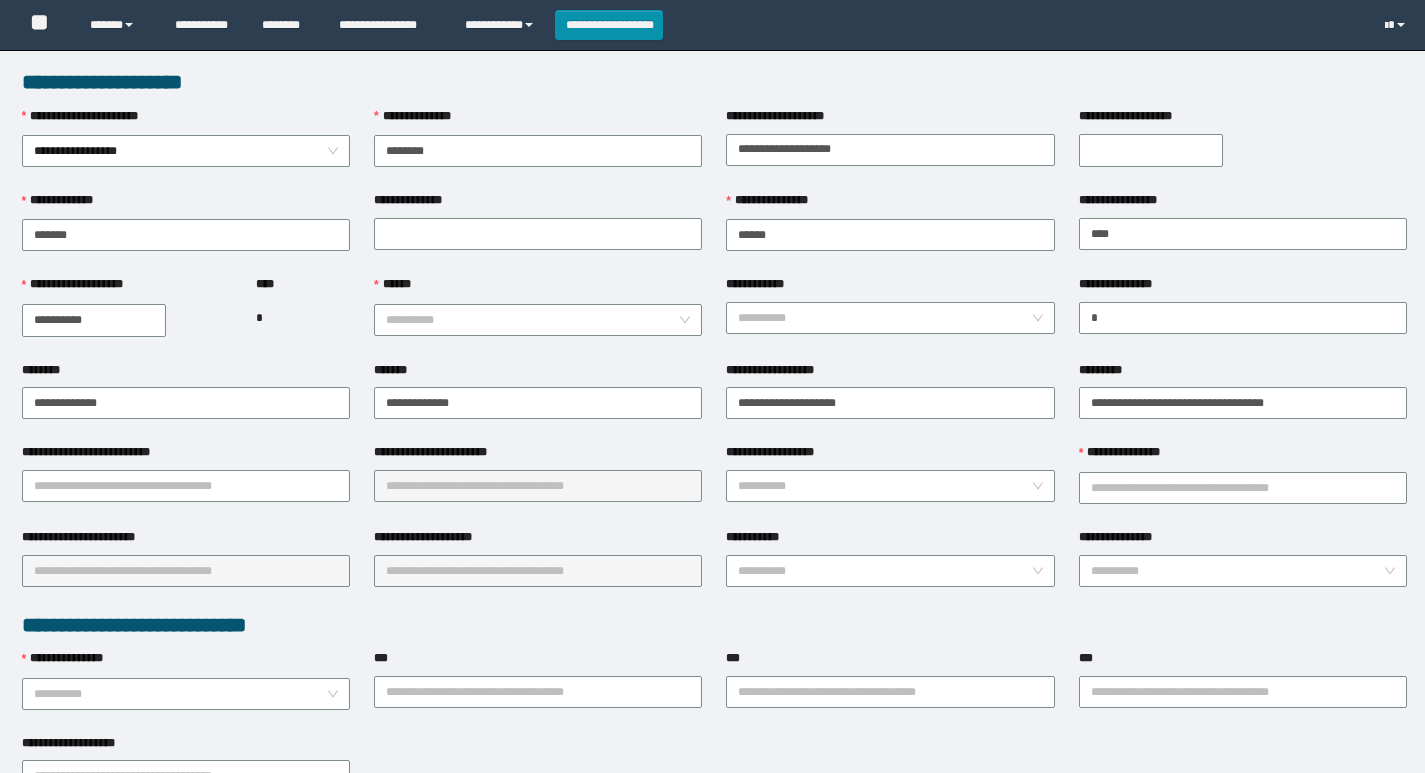 type on "*********" 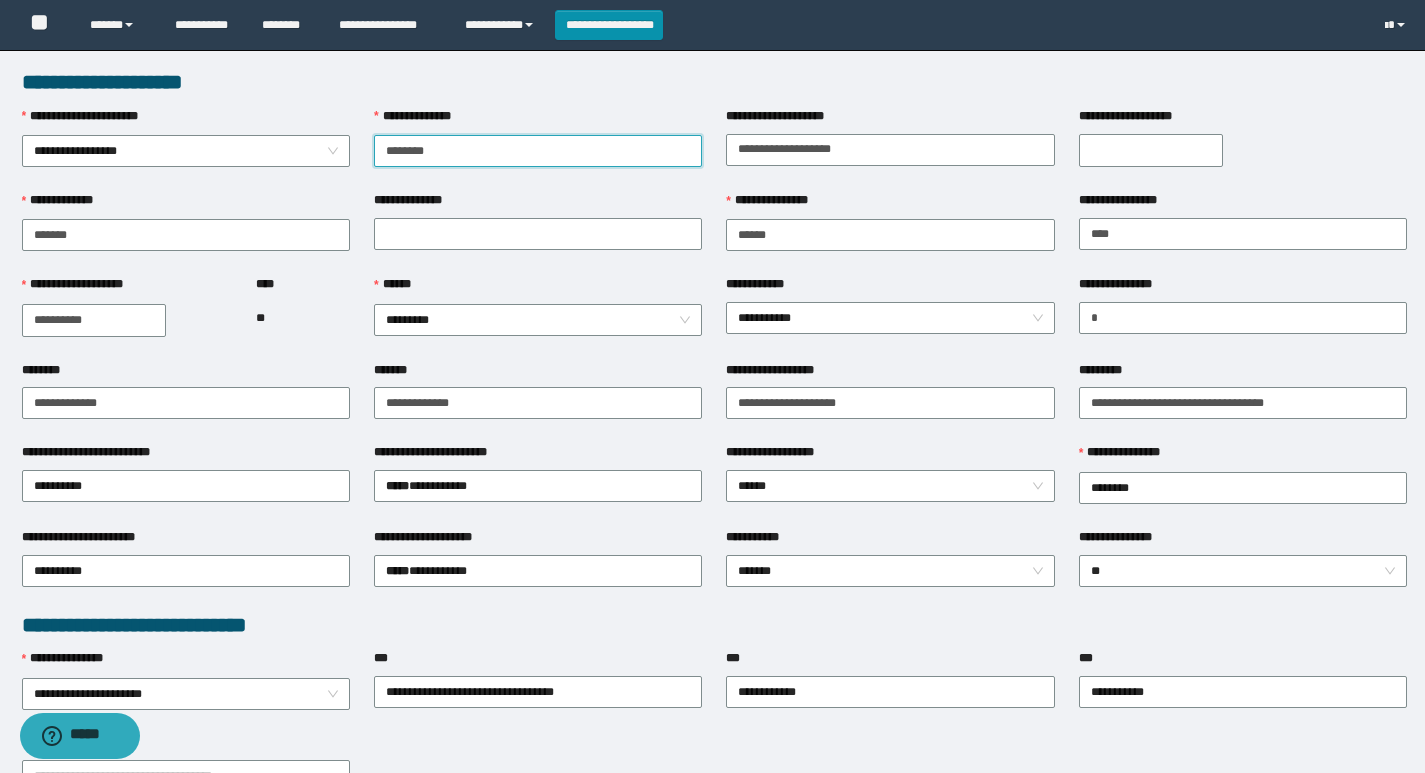 scroll, scrollTop: 0, scrollLeft: 0, axis: both 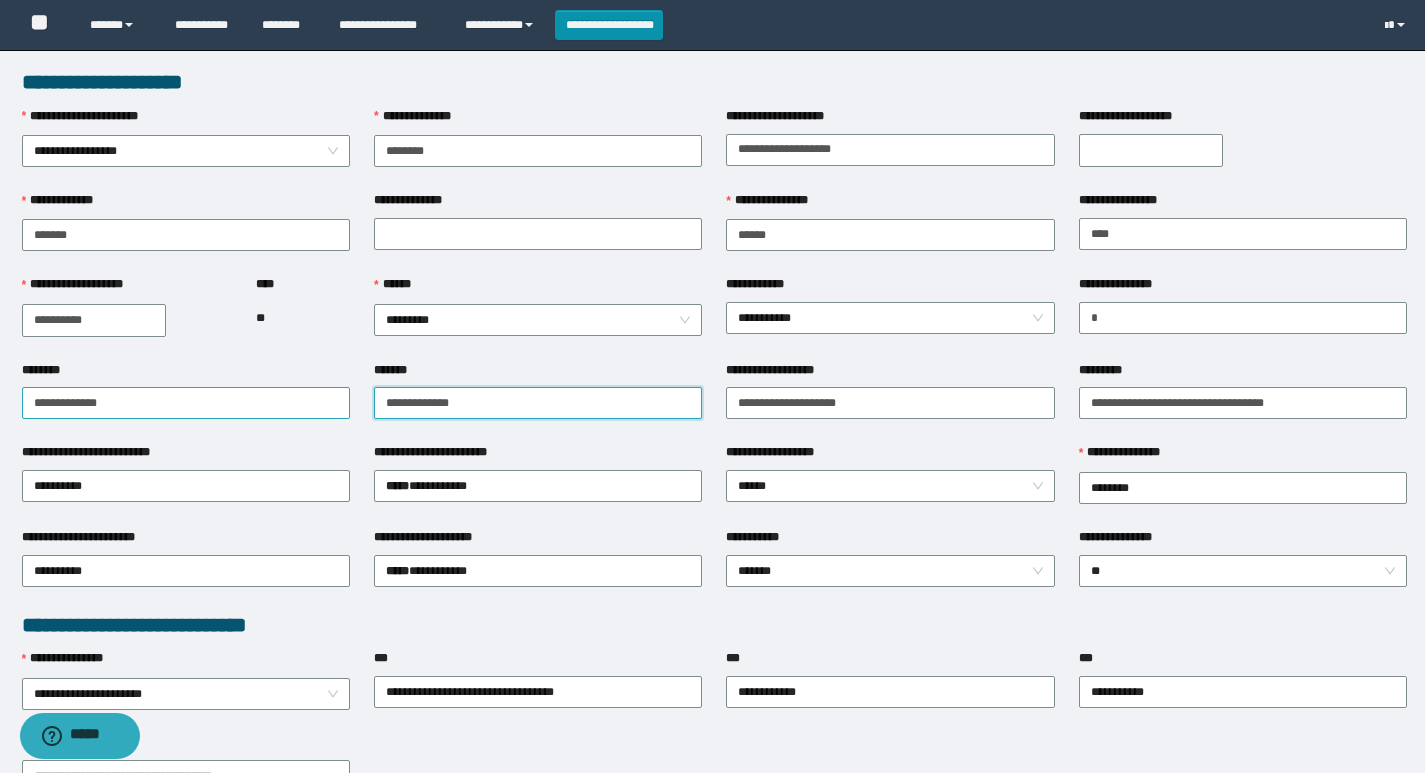 drag, startPoint x: 491, startPoint y: 409, endPoint x: 336, endPoint y: 399, distance: 155.32225 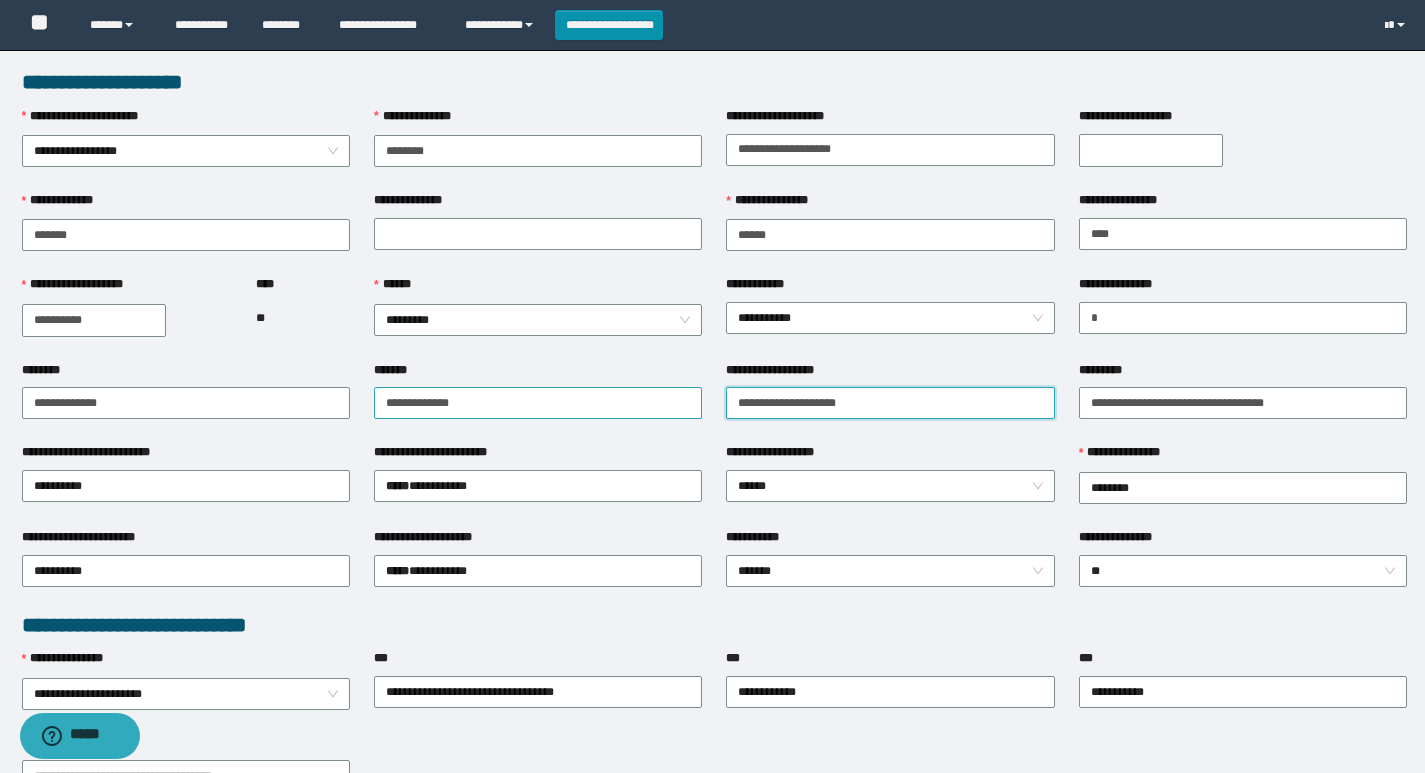 drag, startPoint x: 896, startPoint y: 406, endPoint x: 627, endPoint y: 416, distance: 269.18582 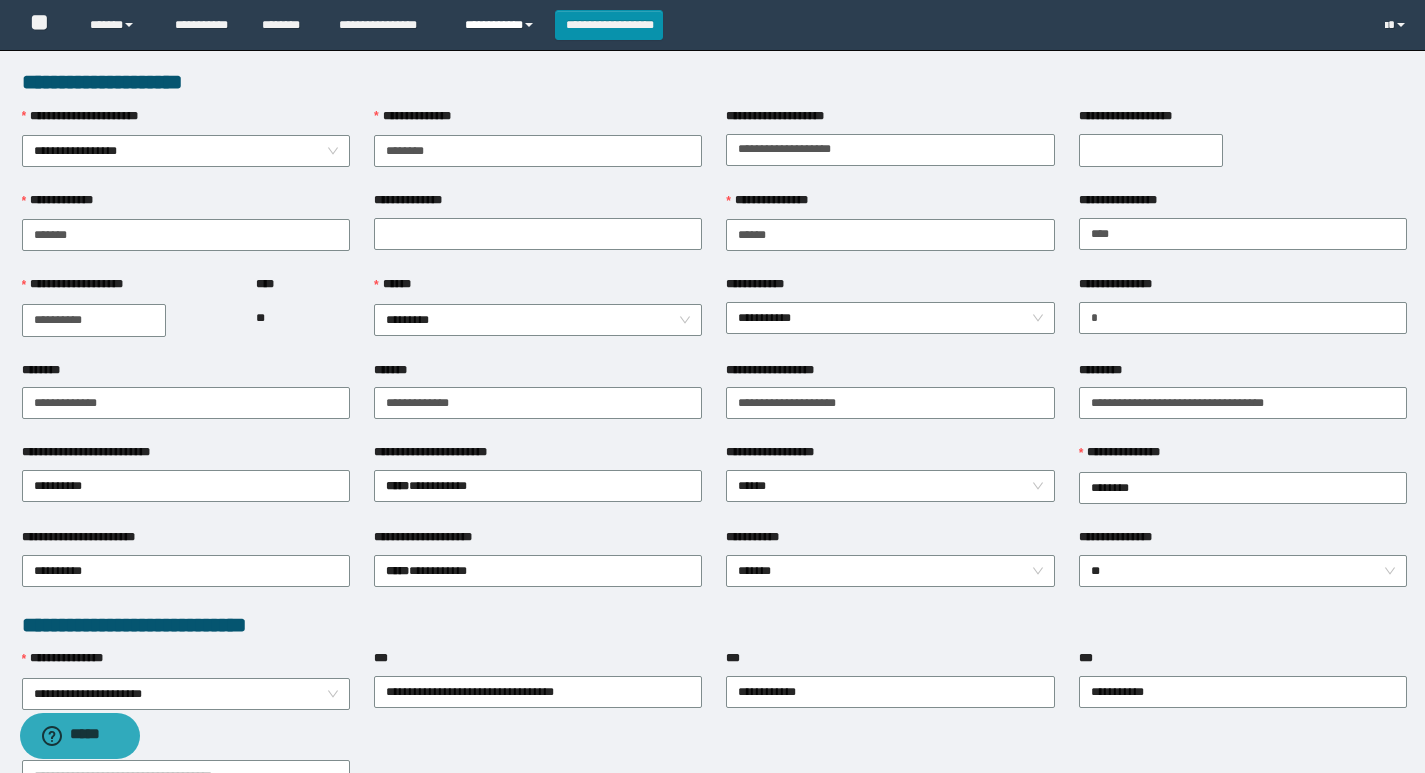 click on "**********" at bounding box center (502, 25) 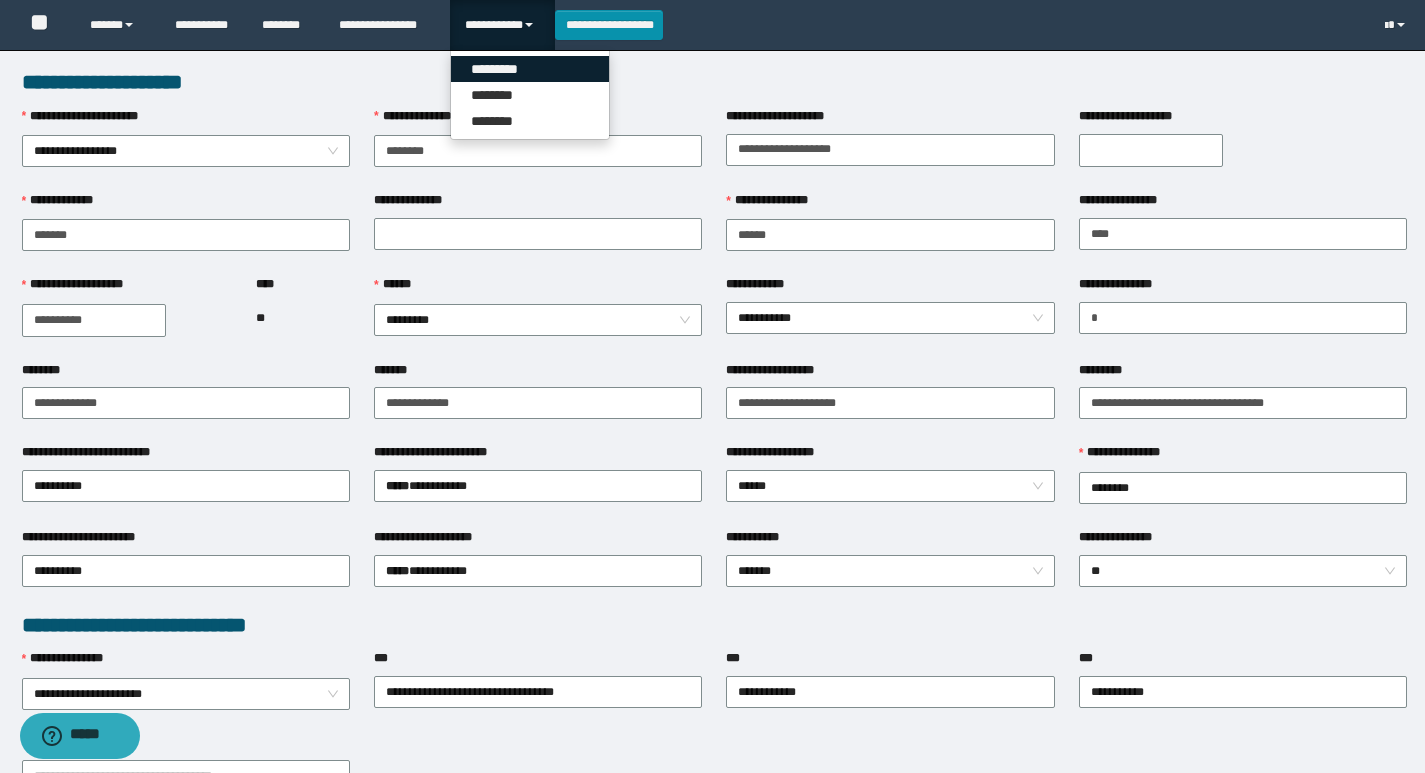 click on "*********" at bounding box center [530, 69] 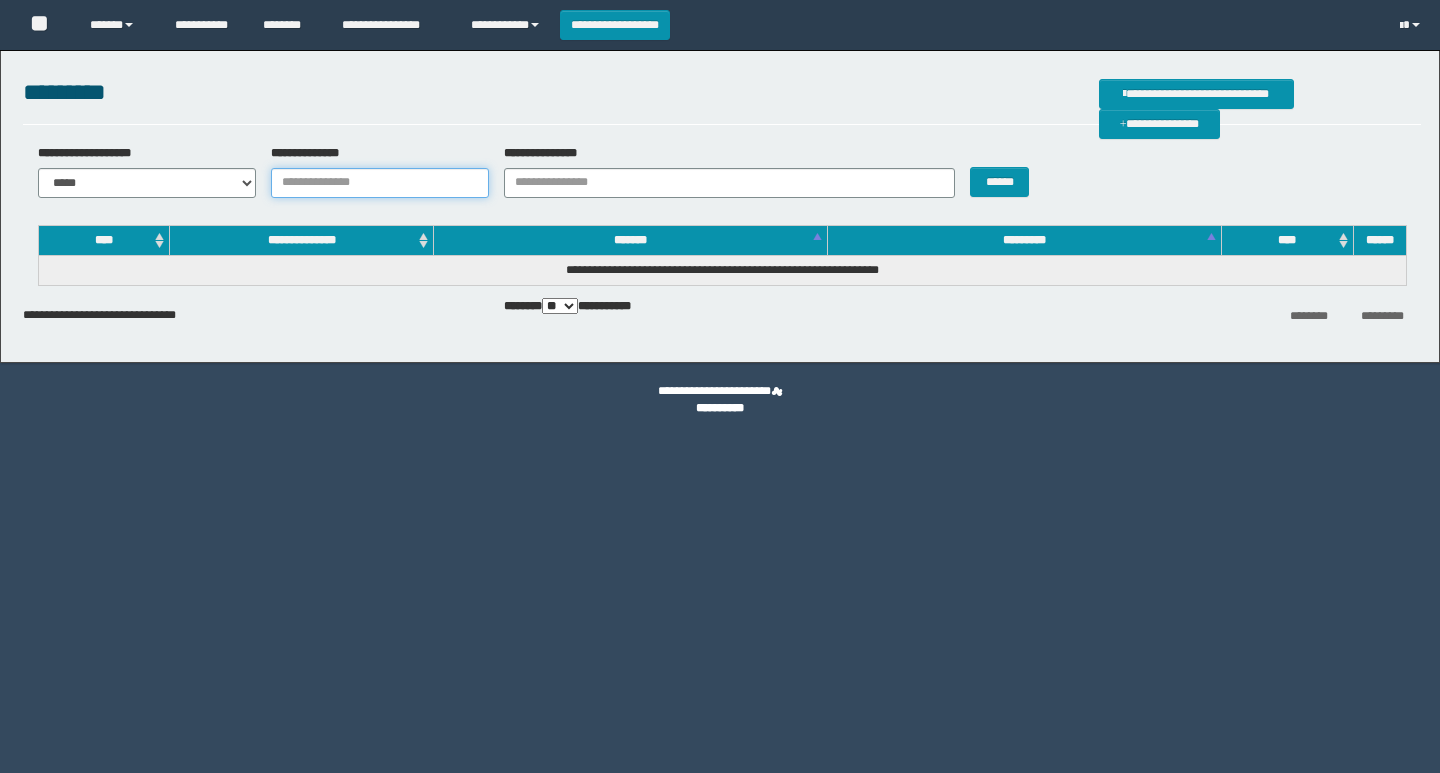 scroll, scrollTop: 0, scrollLeft: 0, axis: both 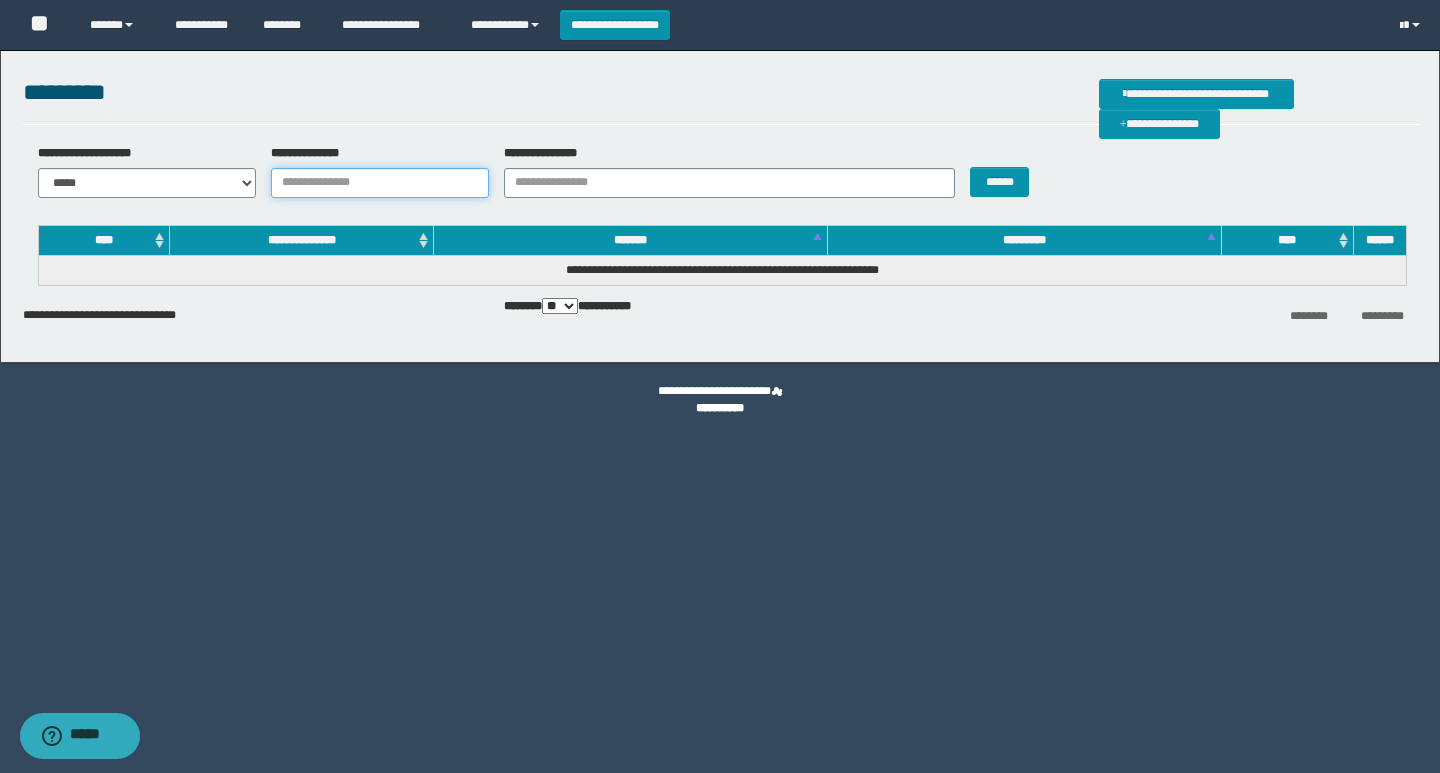 paste on "**********" 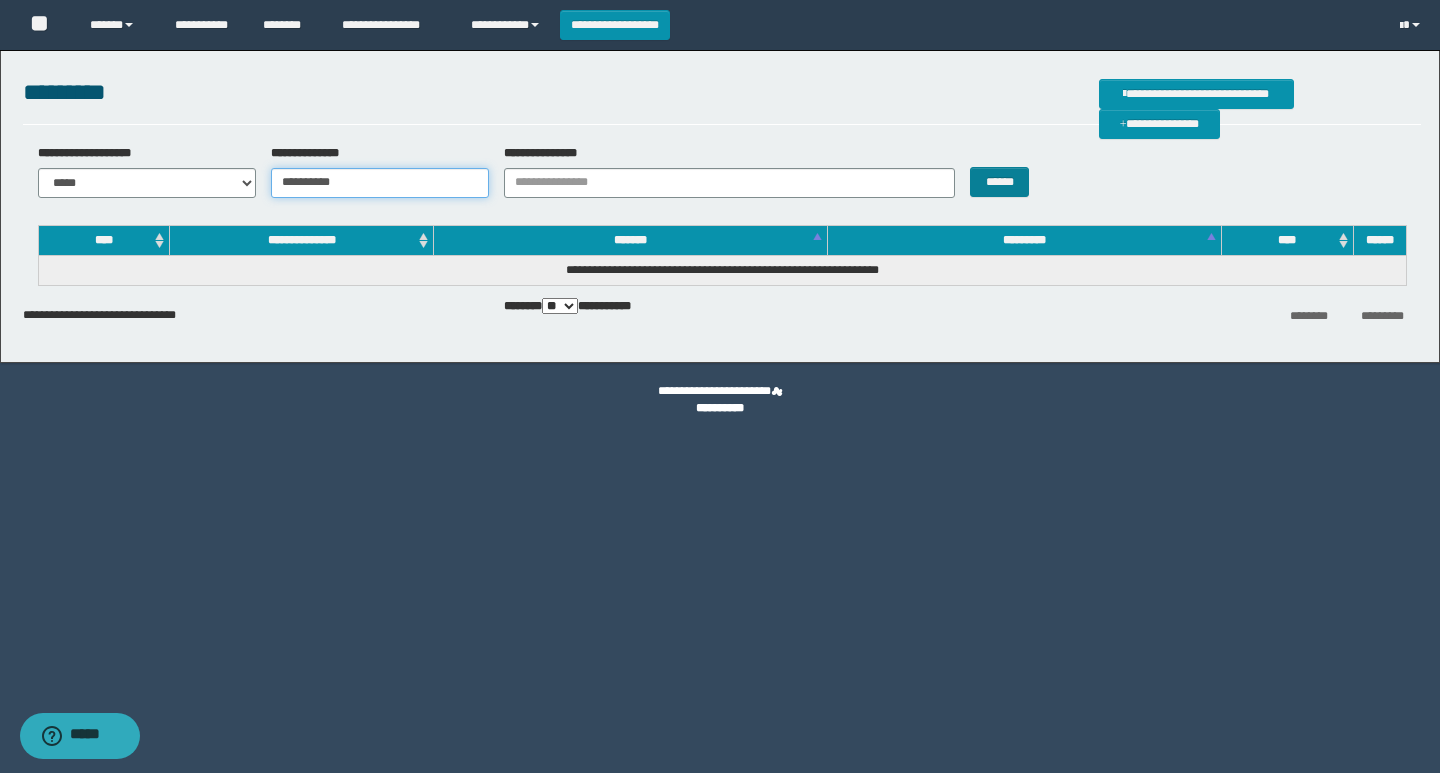 type on "**********" 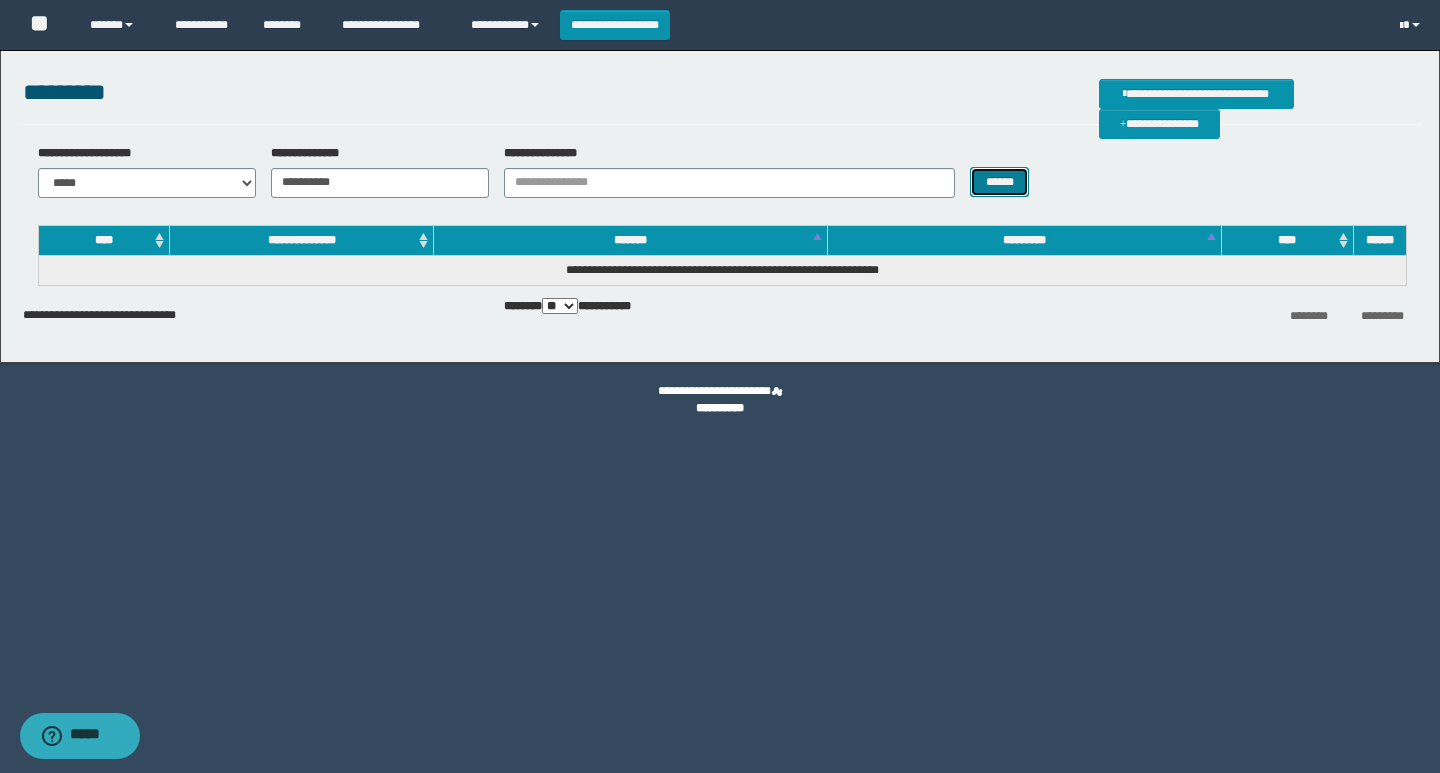 click on "******" at bounding box center [999, 182] 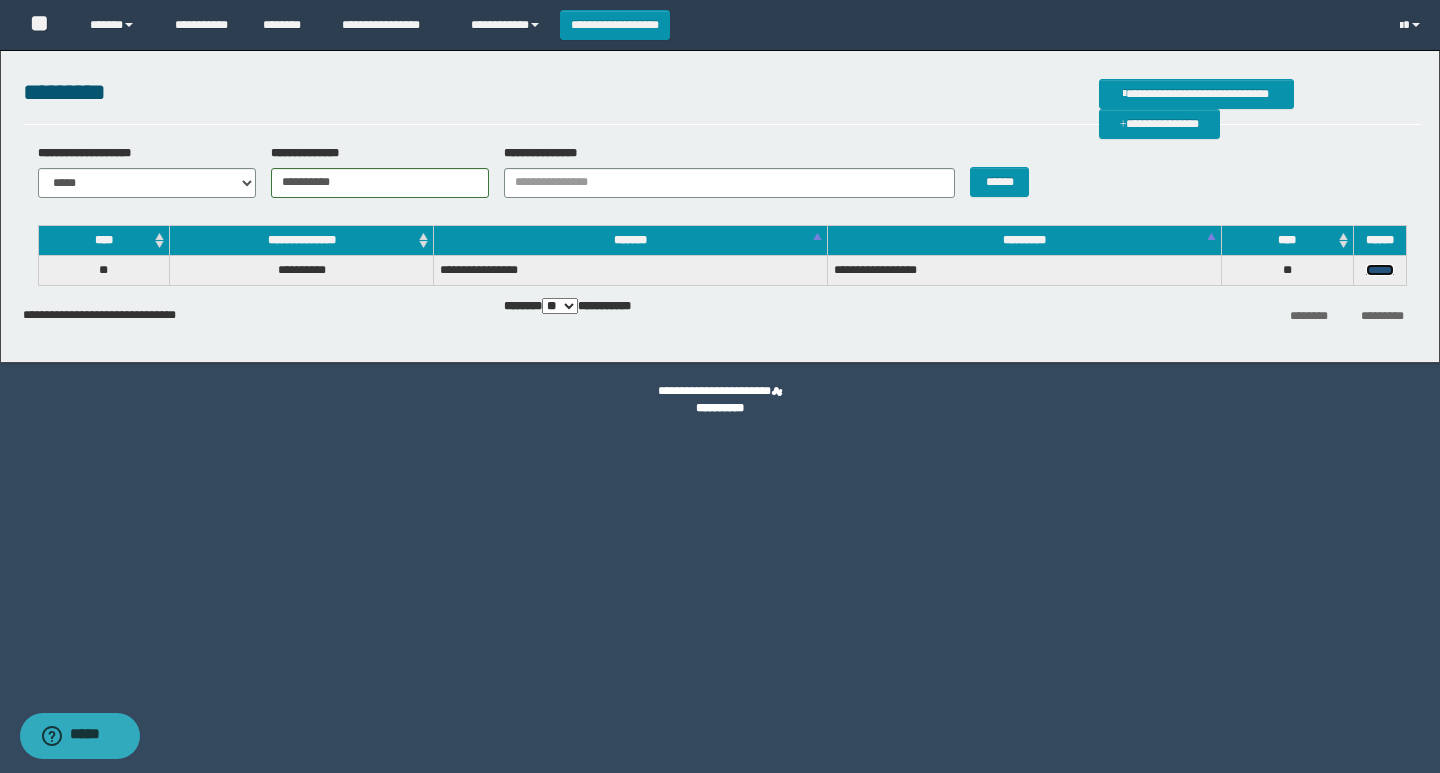 click on "******" at bounding box center [1380, 270] 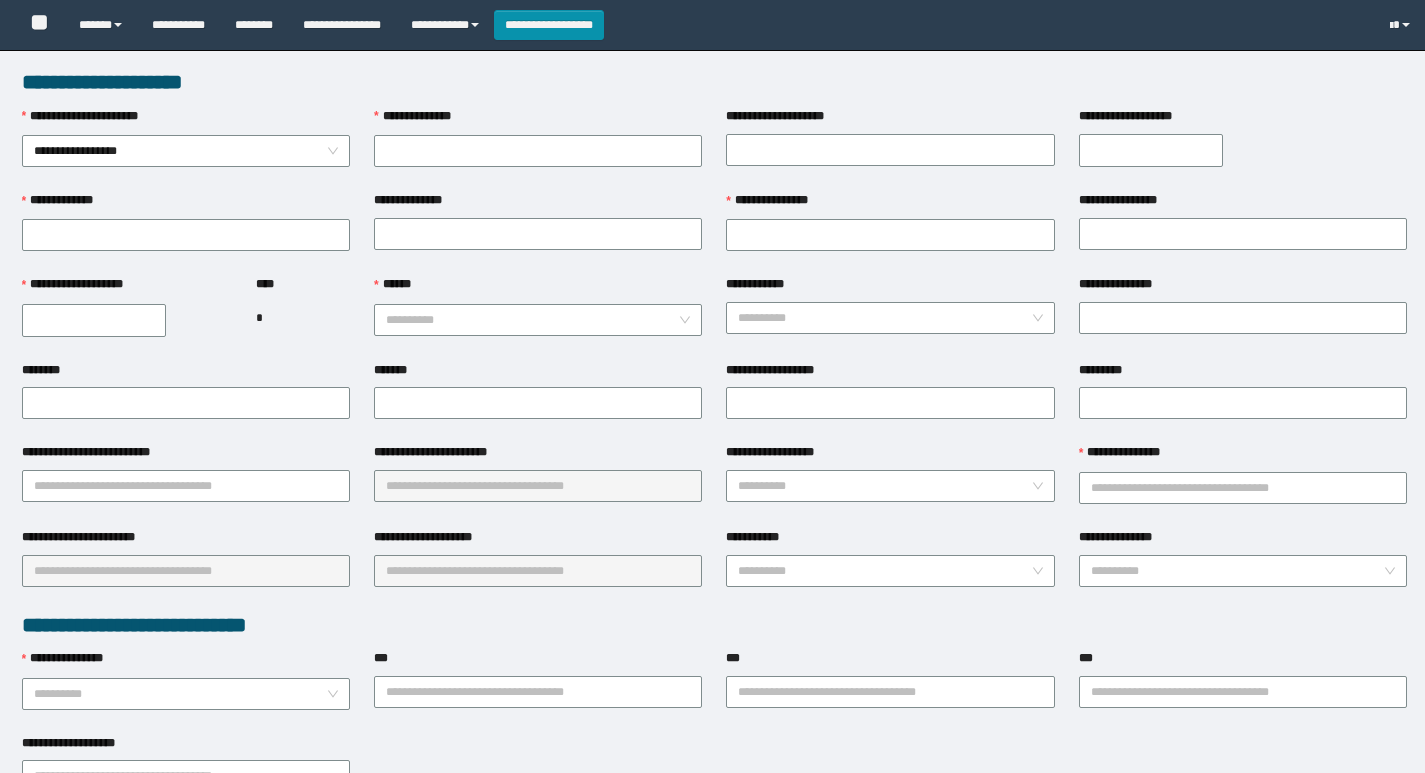 scroll, scrollTop: 0, scrollLeft: 0, axis: both 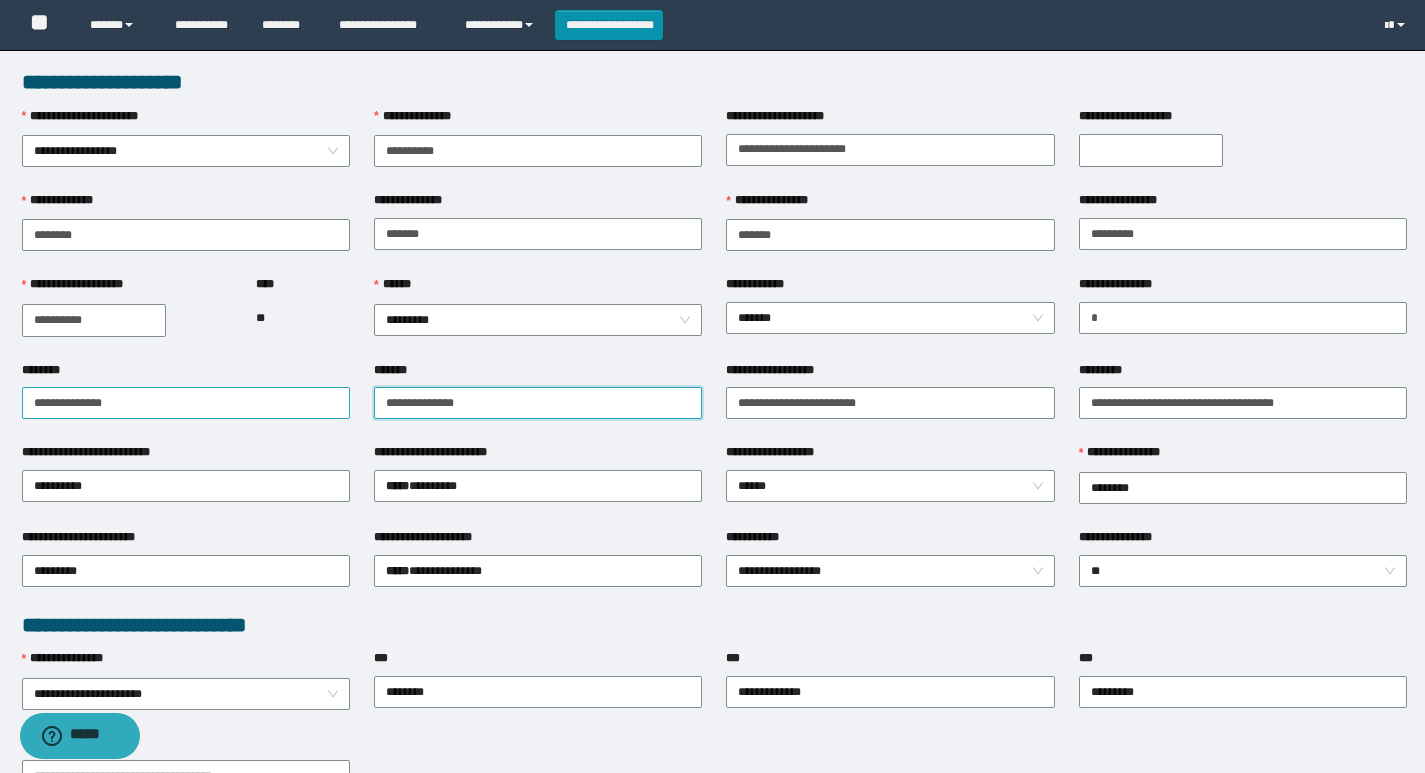 drag, startPoint x: 355, startPoint y: 413, endPoint x: 340, endPoint y: 413, distance: 15 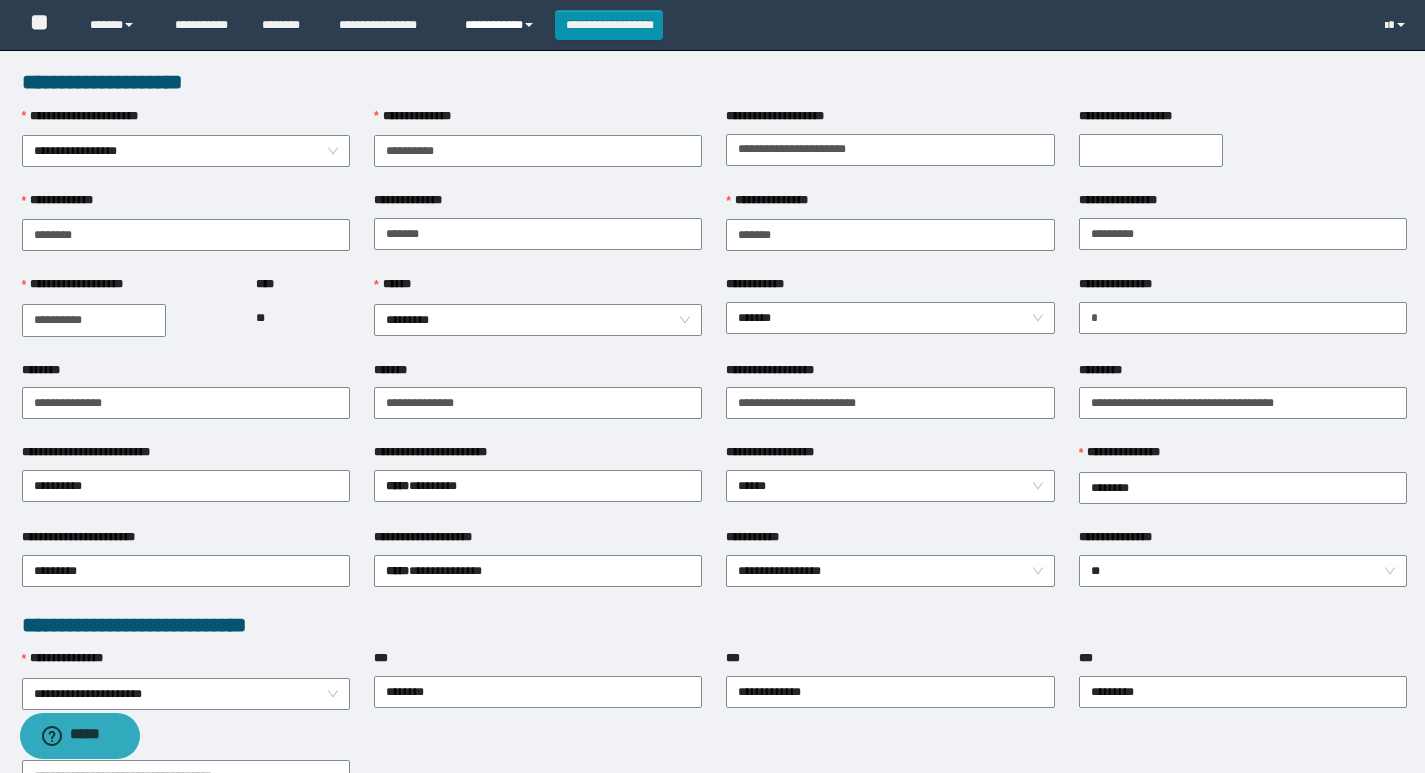 click on "**********" at bounding box center [502, 25] 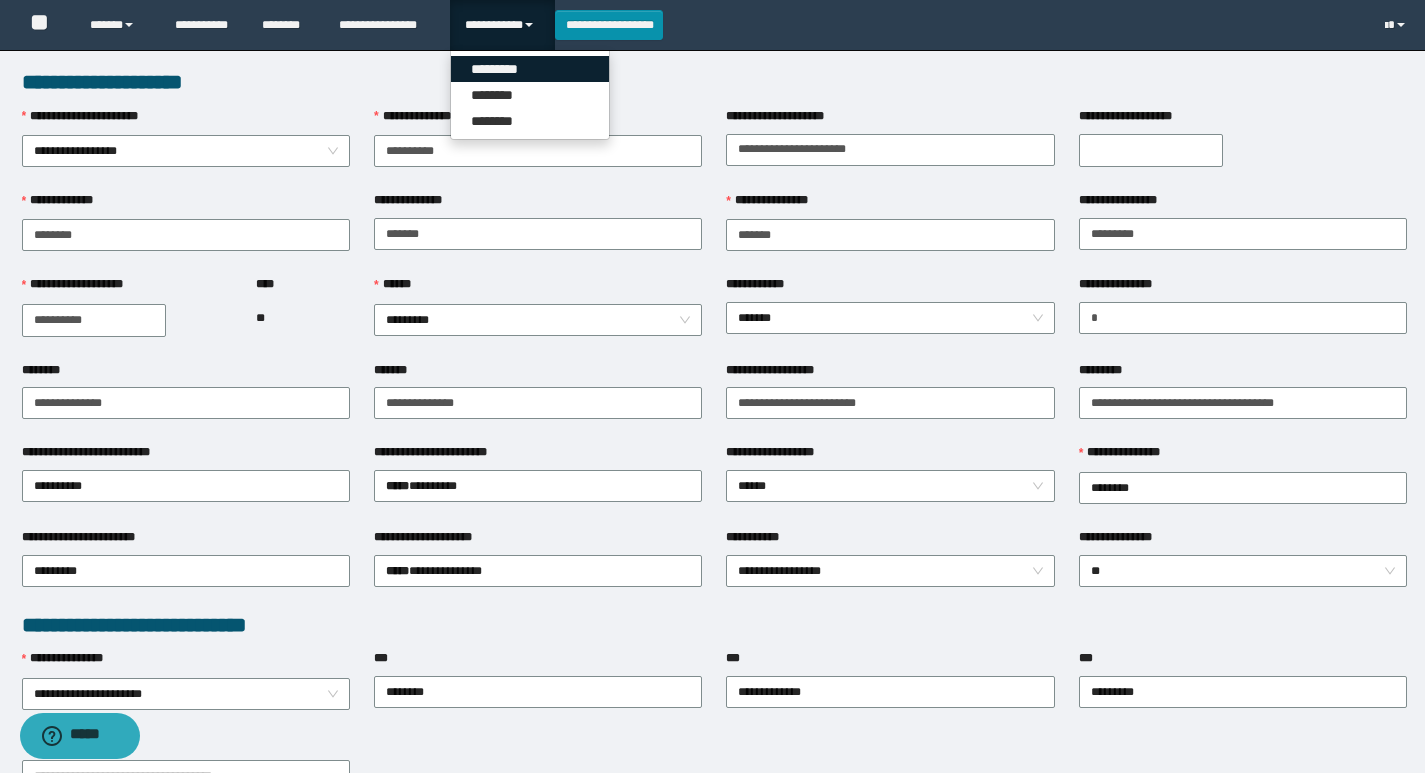 click on "*********" at bounding box center [530, 69] 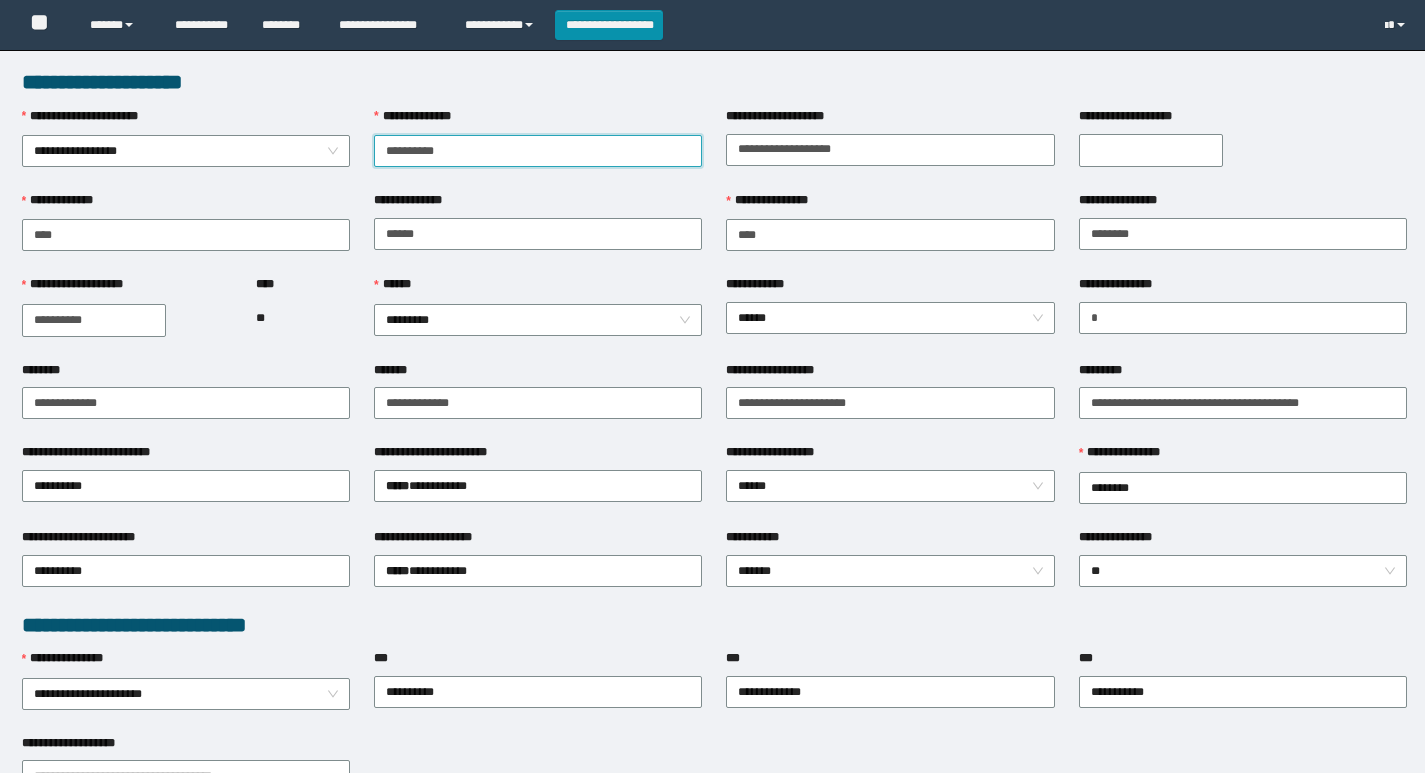 scroll, scrollTop: 0, scrollLeft: 0, axis: both 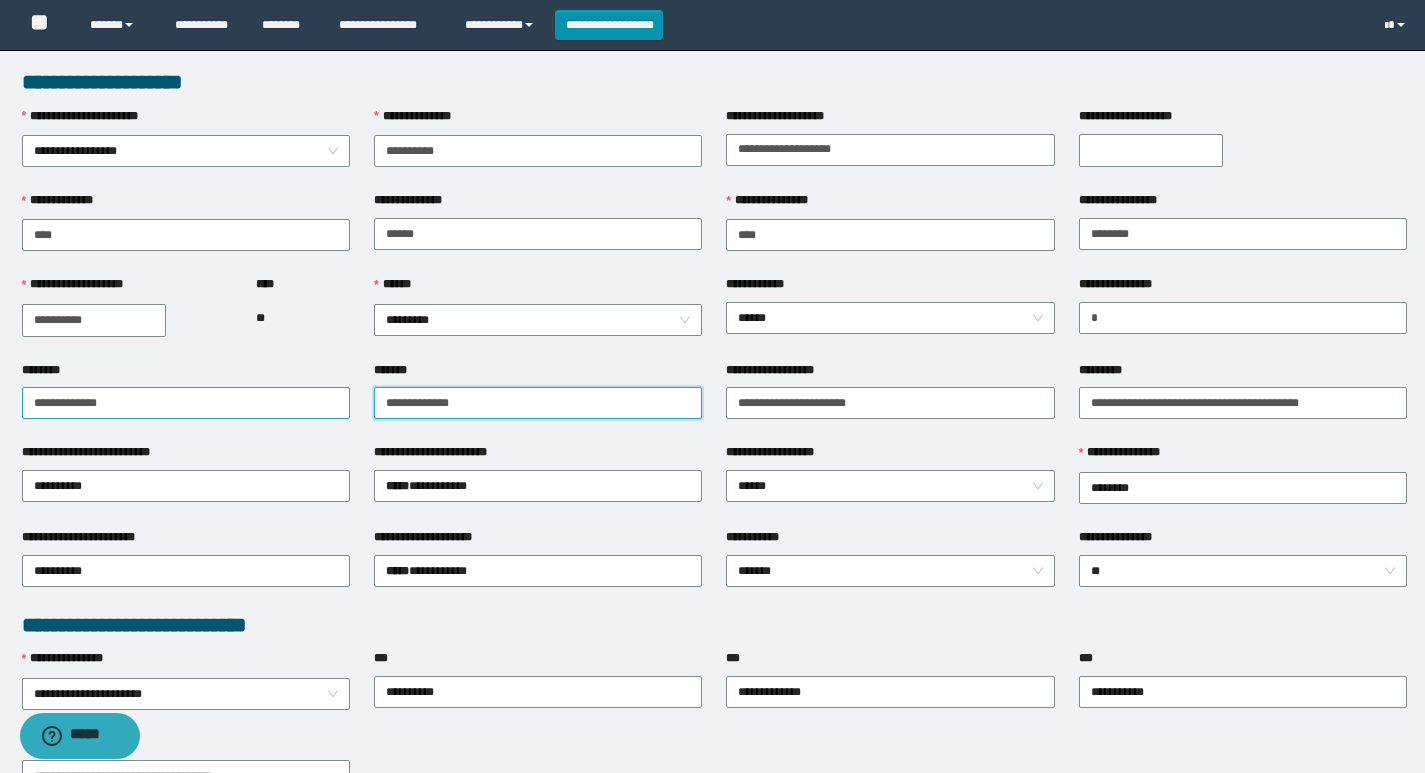 drag, startPoint x: 465, startPoint y: 399, endPoint x: 320, endPoint y: 399, distance: 145 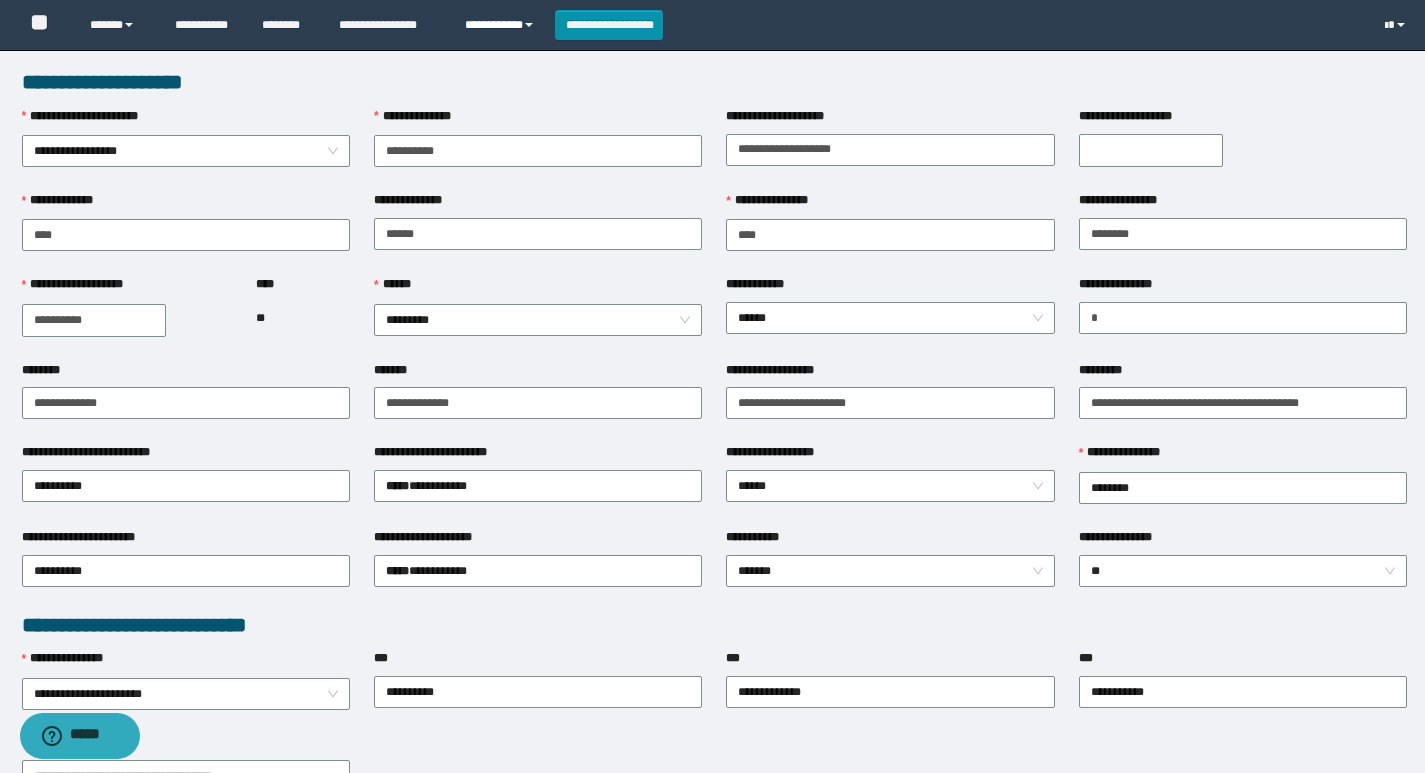 click on "**********" at bounding box center (502, 25) 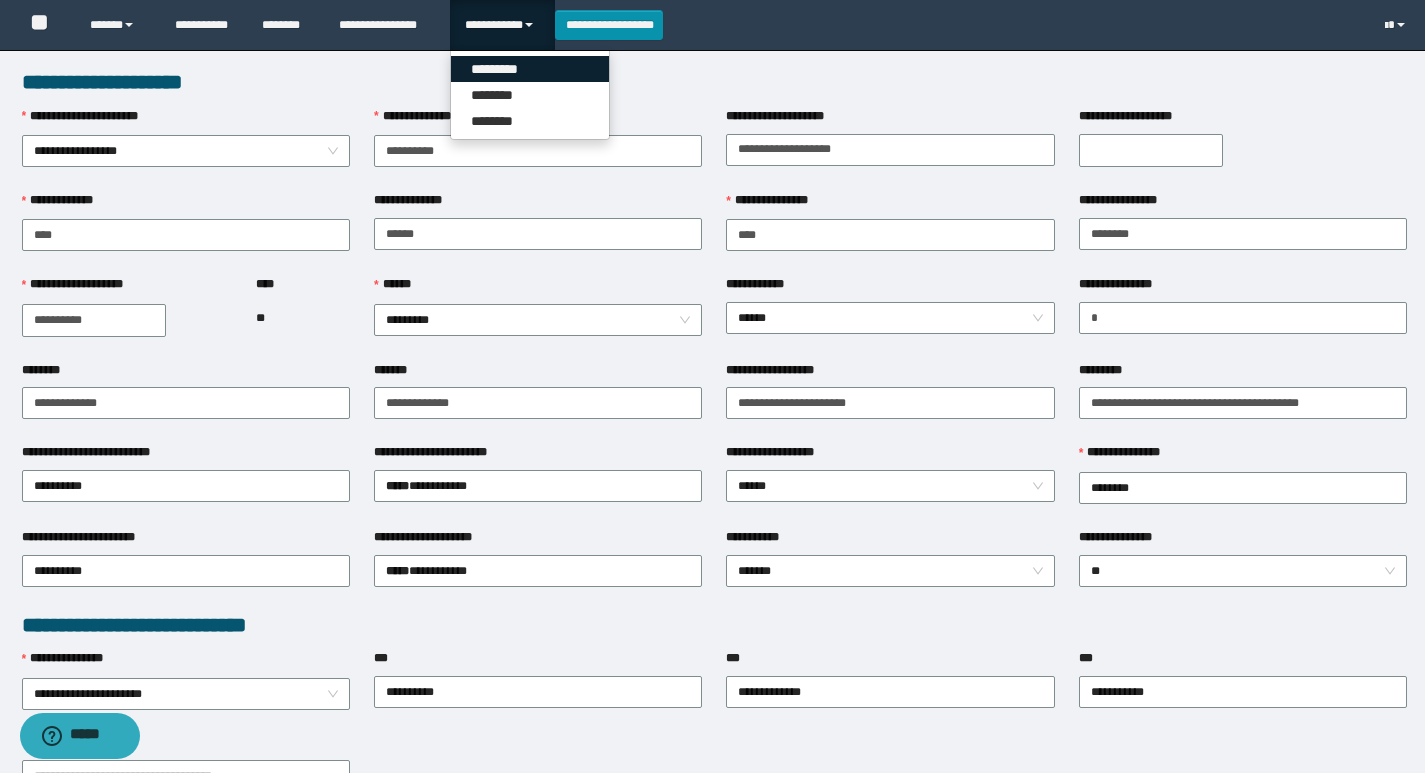 click on "*********" at bounding box center (530, 69) 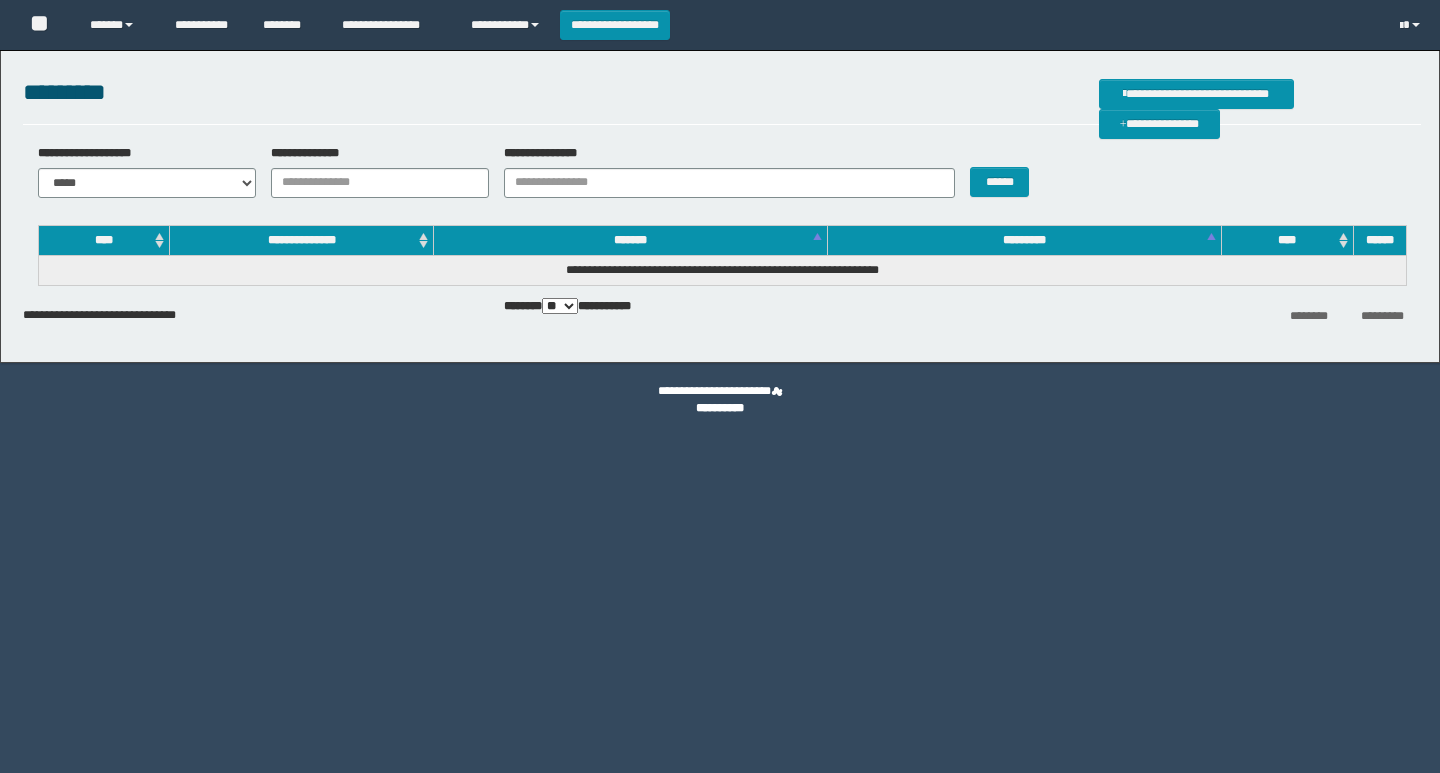 scroll, scrollTop: 0, scrollLeft: 0, axis: both 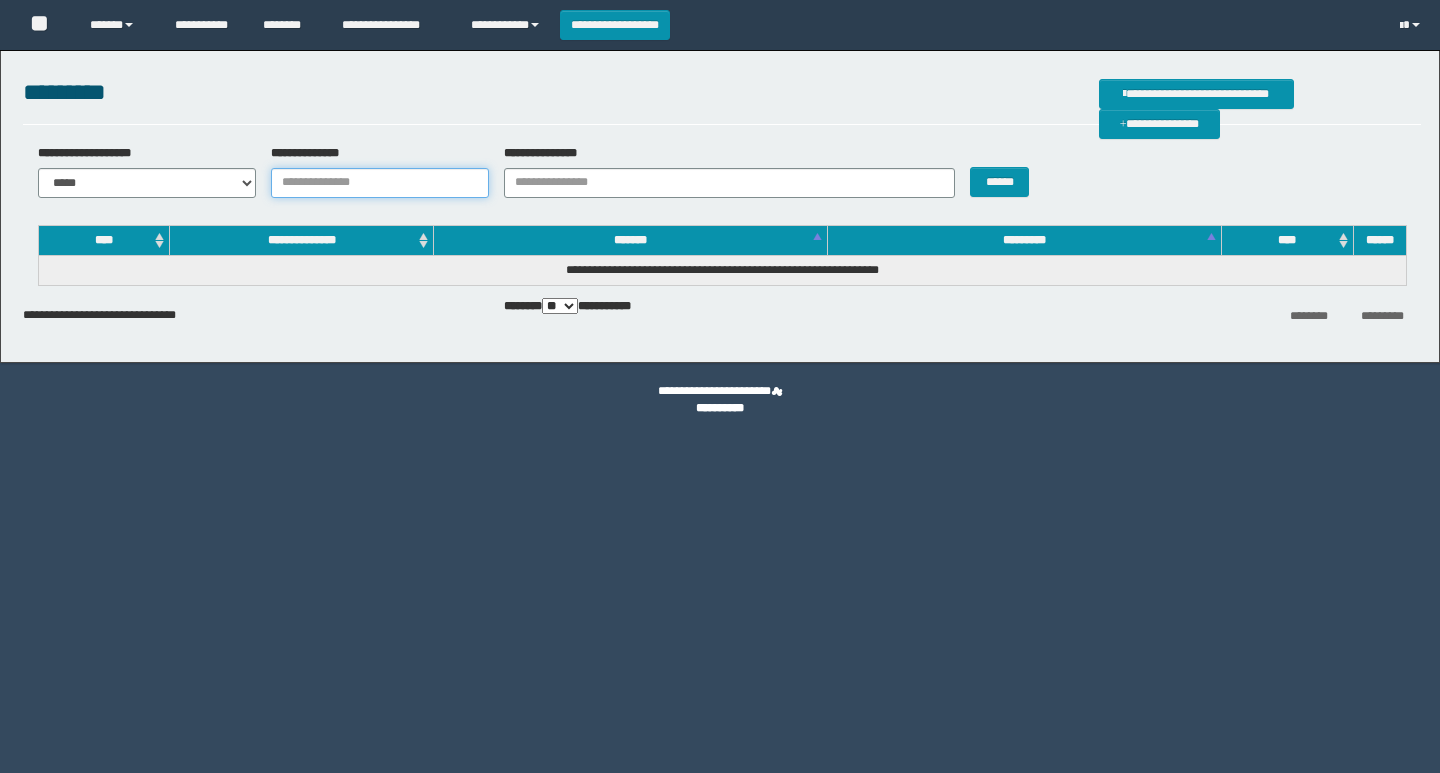 click on "**********" at bounding box center (380, 183) 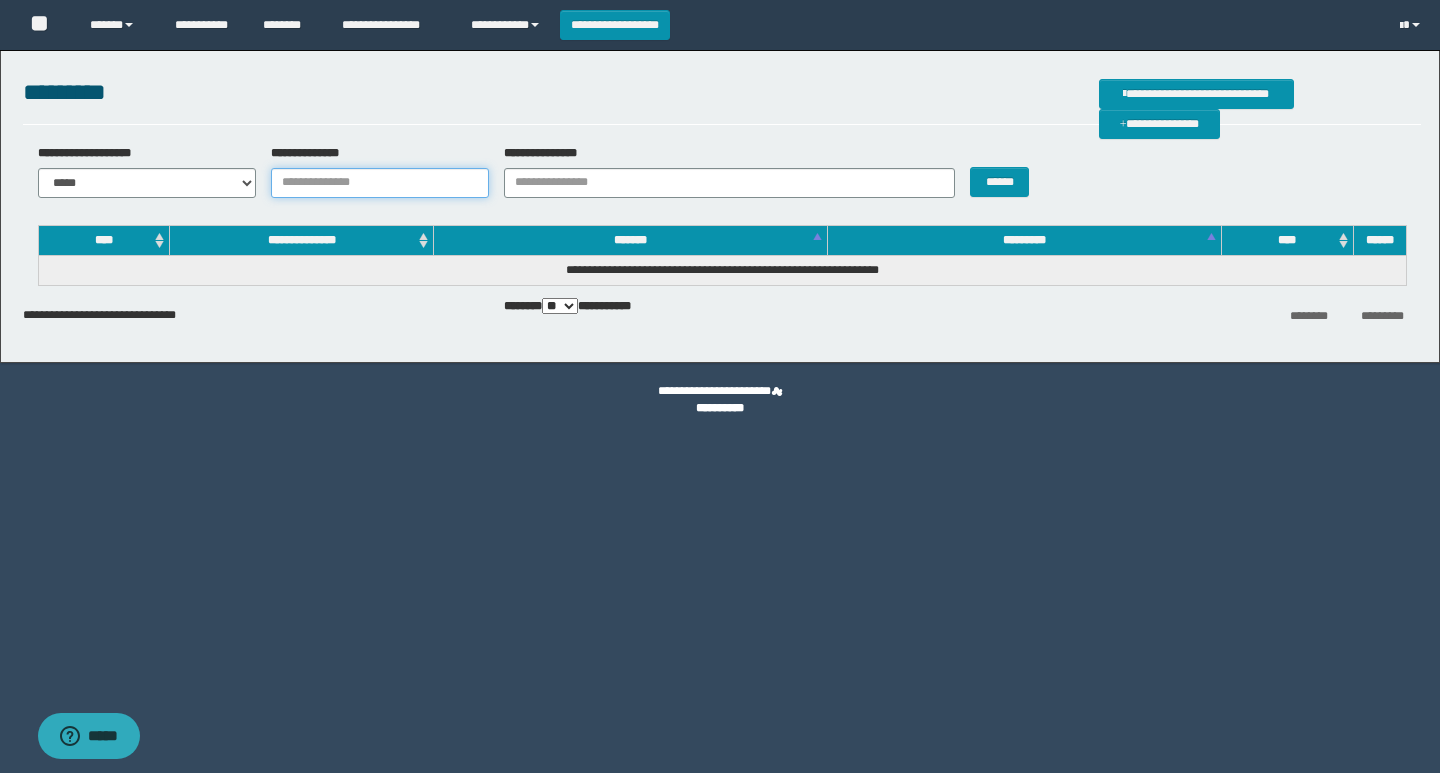 scroll, scrollTop: 0, scrollLeft: 0, axis: both 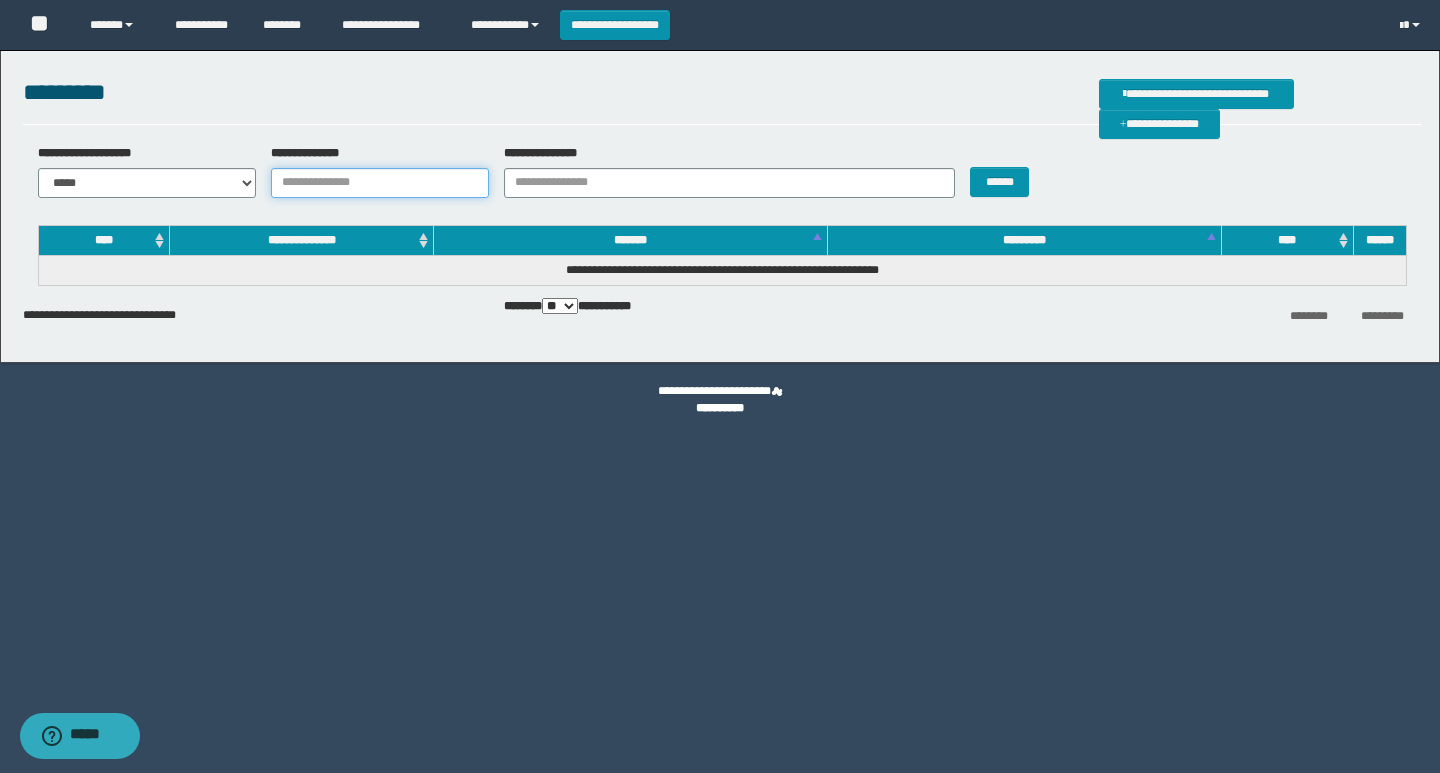 paste on "**********" 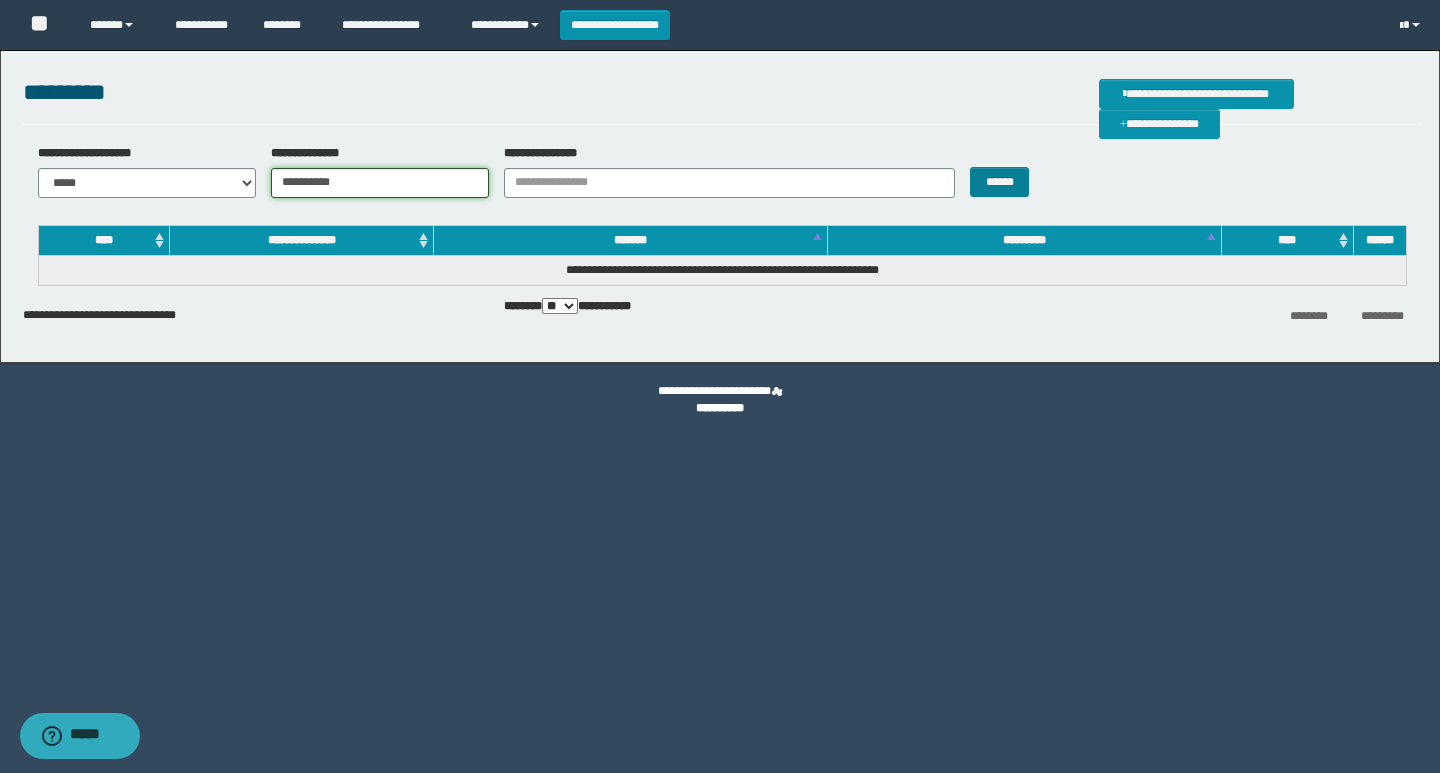 type on "**********" 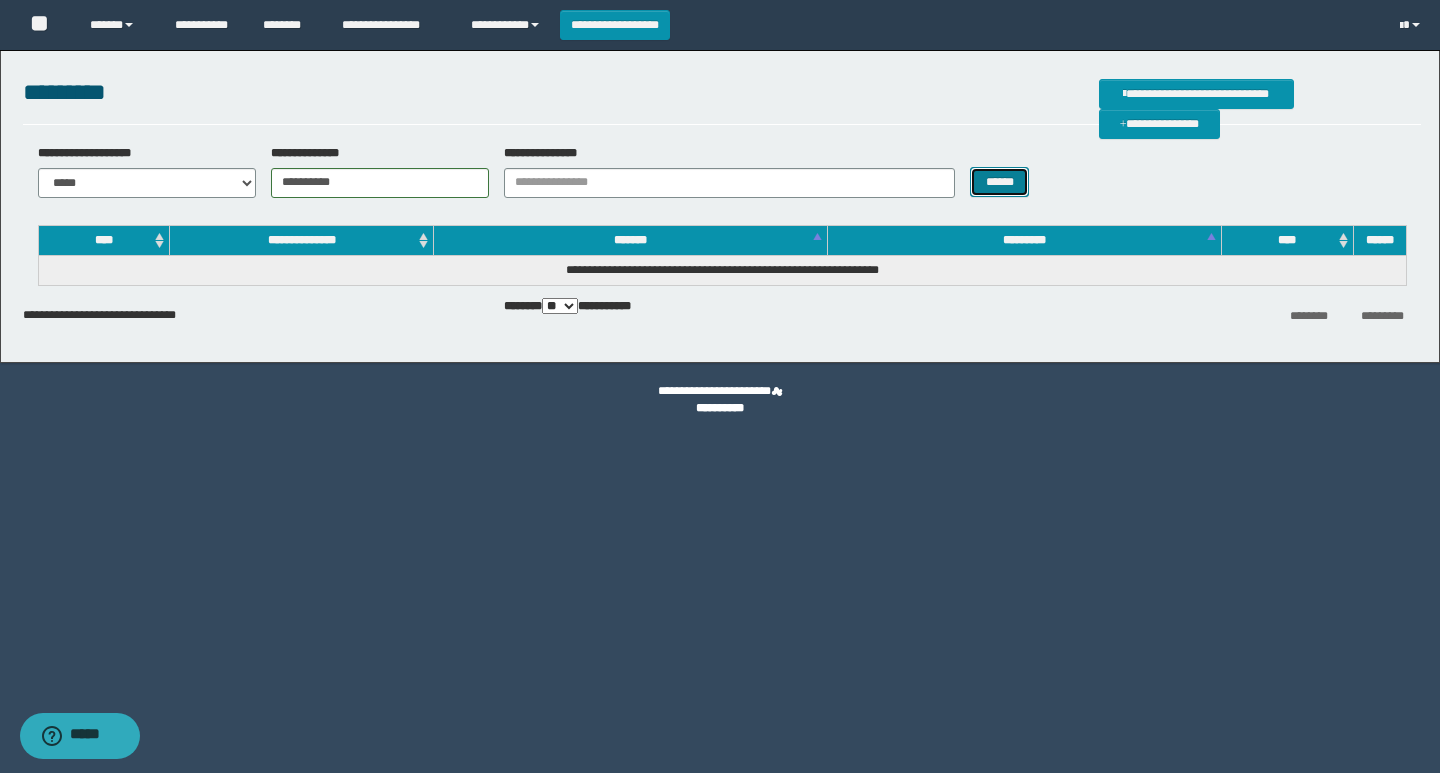 click on "******" at bounding box center [999, 182] 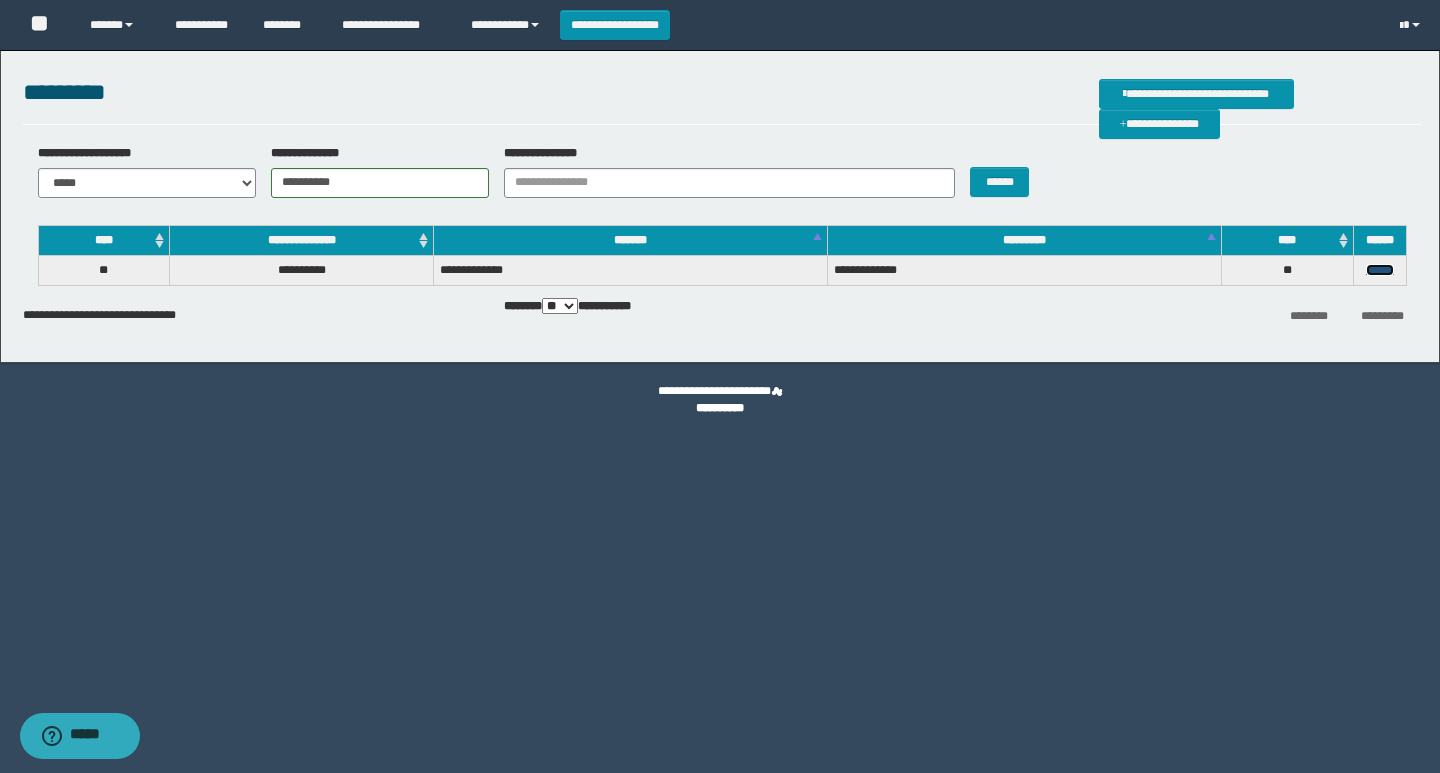 click on "******" at bounding box center (1380, 270) 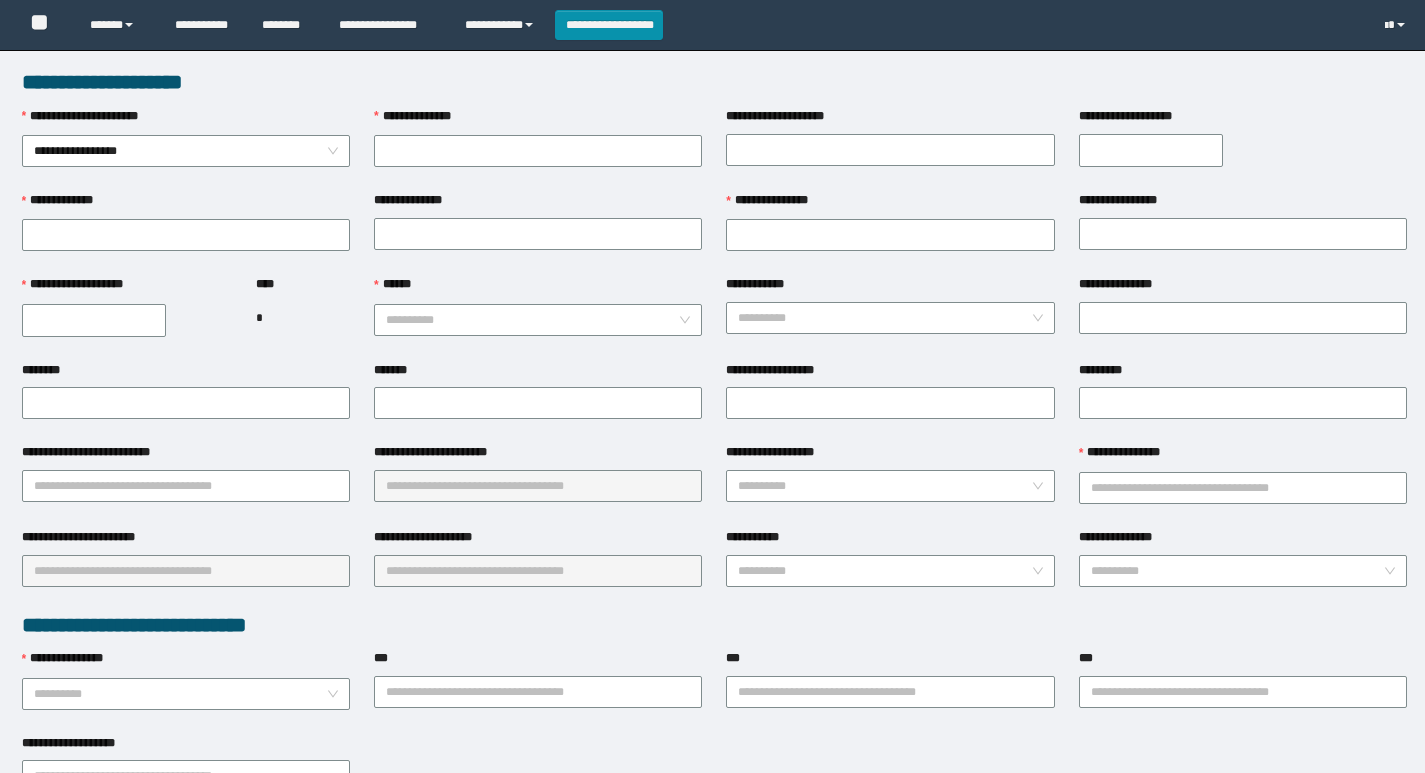 scroll, scrollTop: 0, scrollLeft: 0, axis: both 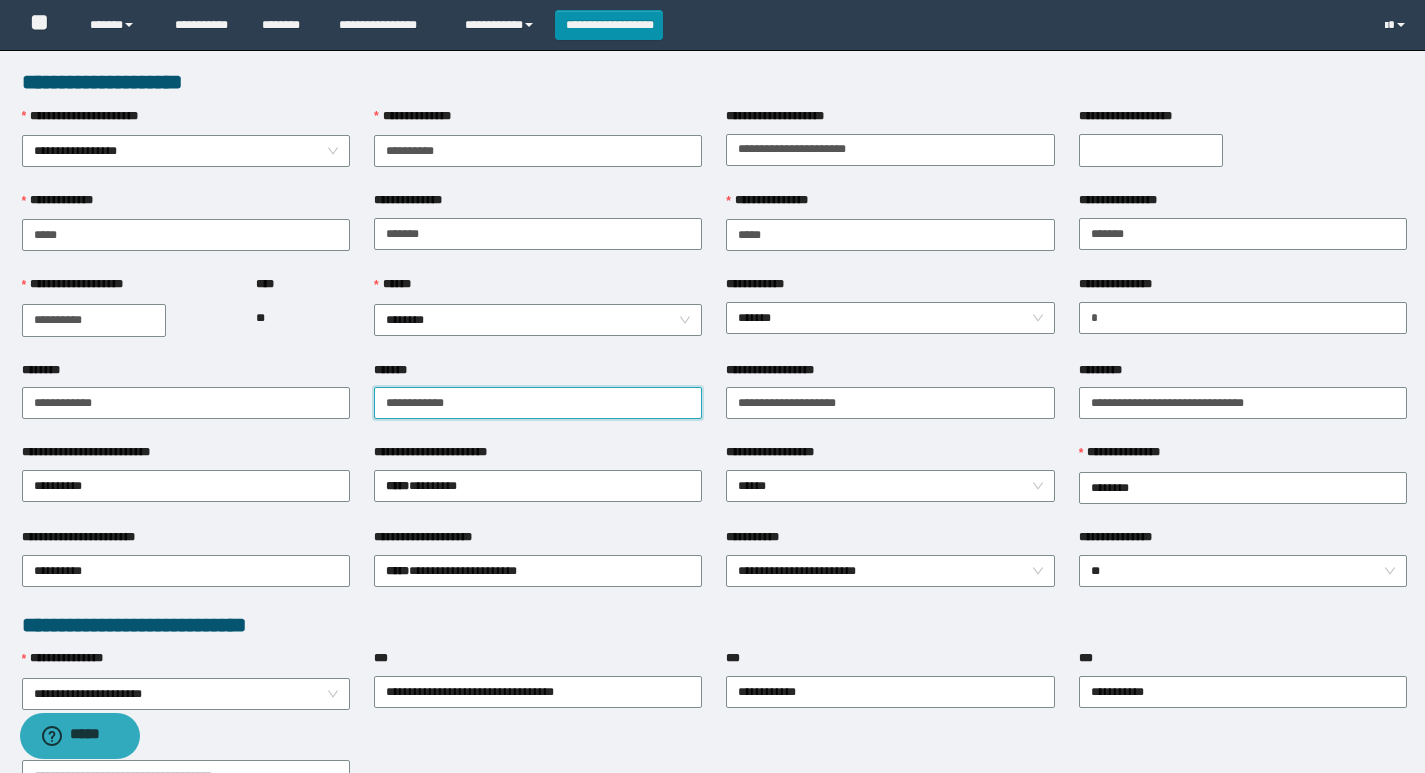 click on "**********" at bounding box center [714, 402] 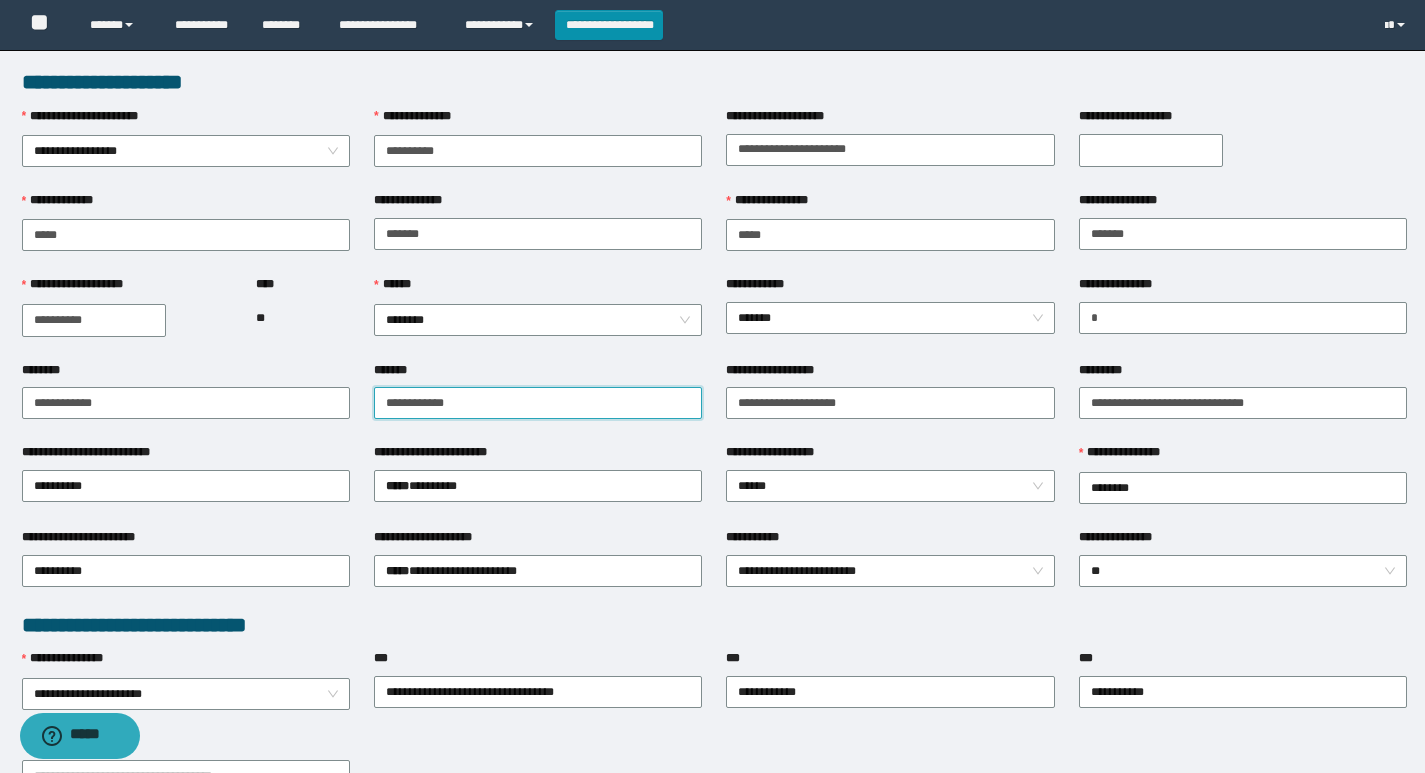 type on "**********" 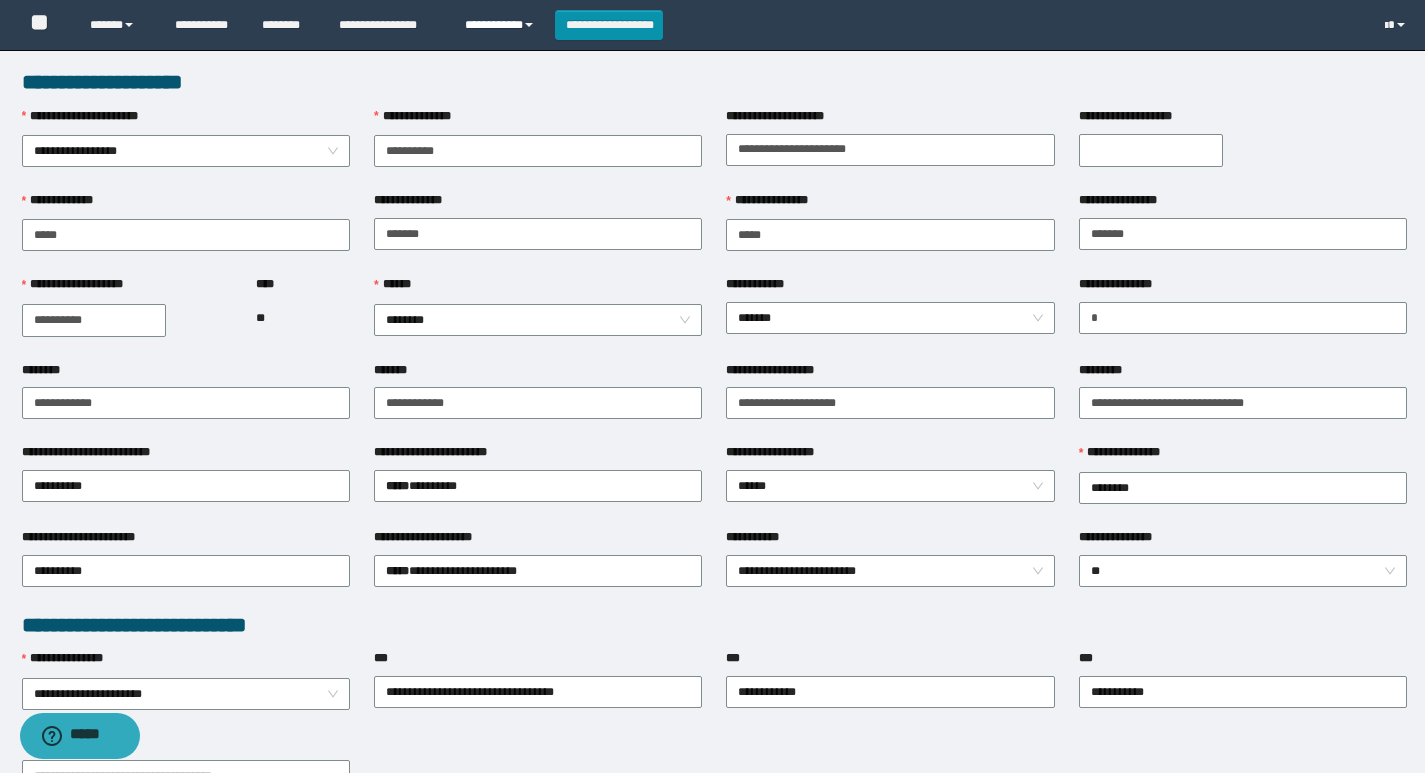 click on "**********" at bounding box center [502, 25] 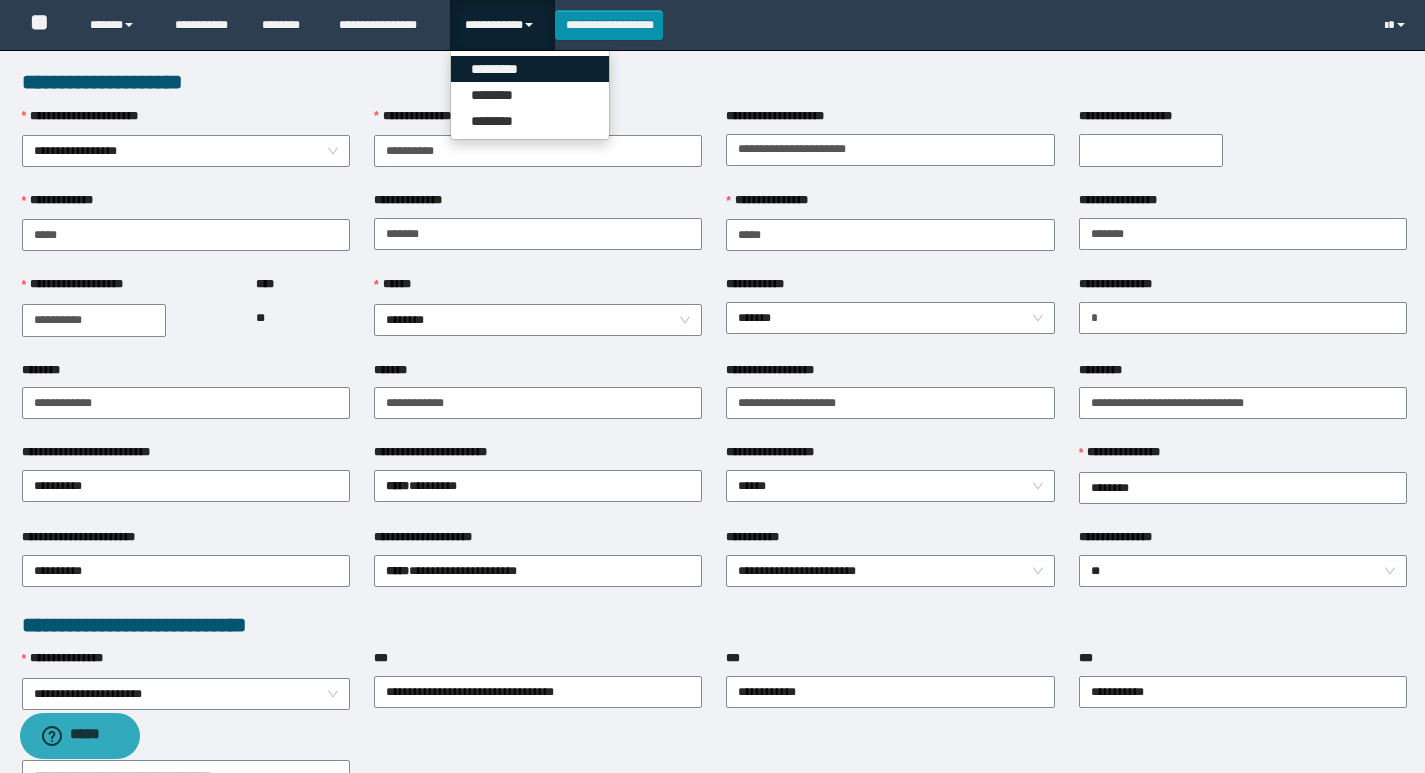 click on "*********" at bounding box center (530, 69) 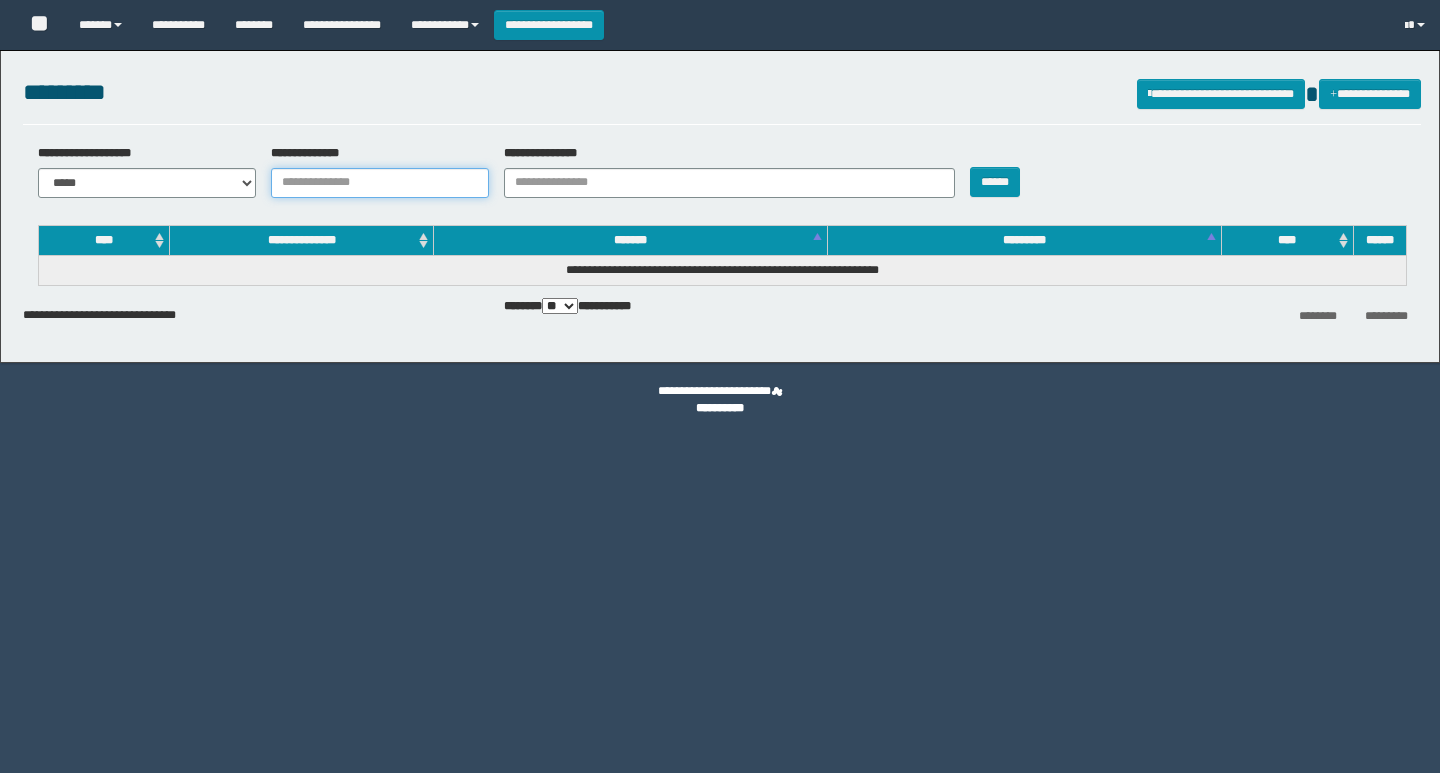 click on "**********" at bounding box center (380, 183) 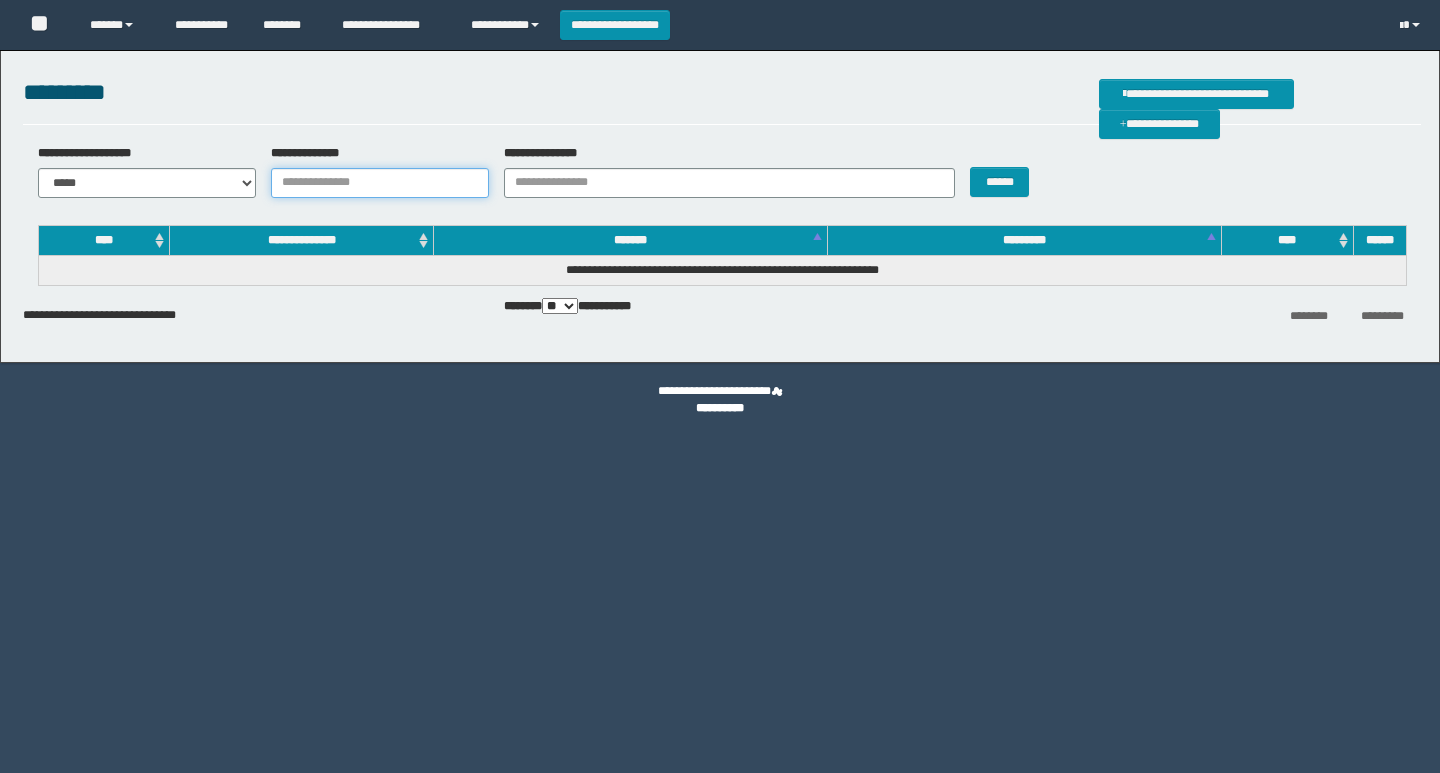 scroll, scrollTop: 0, scrollLeft: 0, axis: both 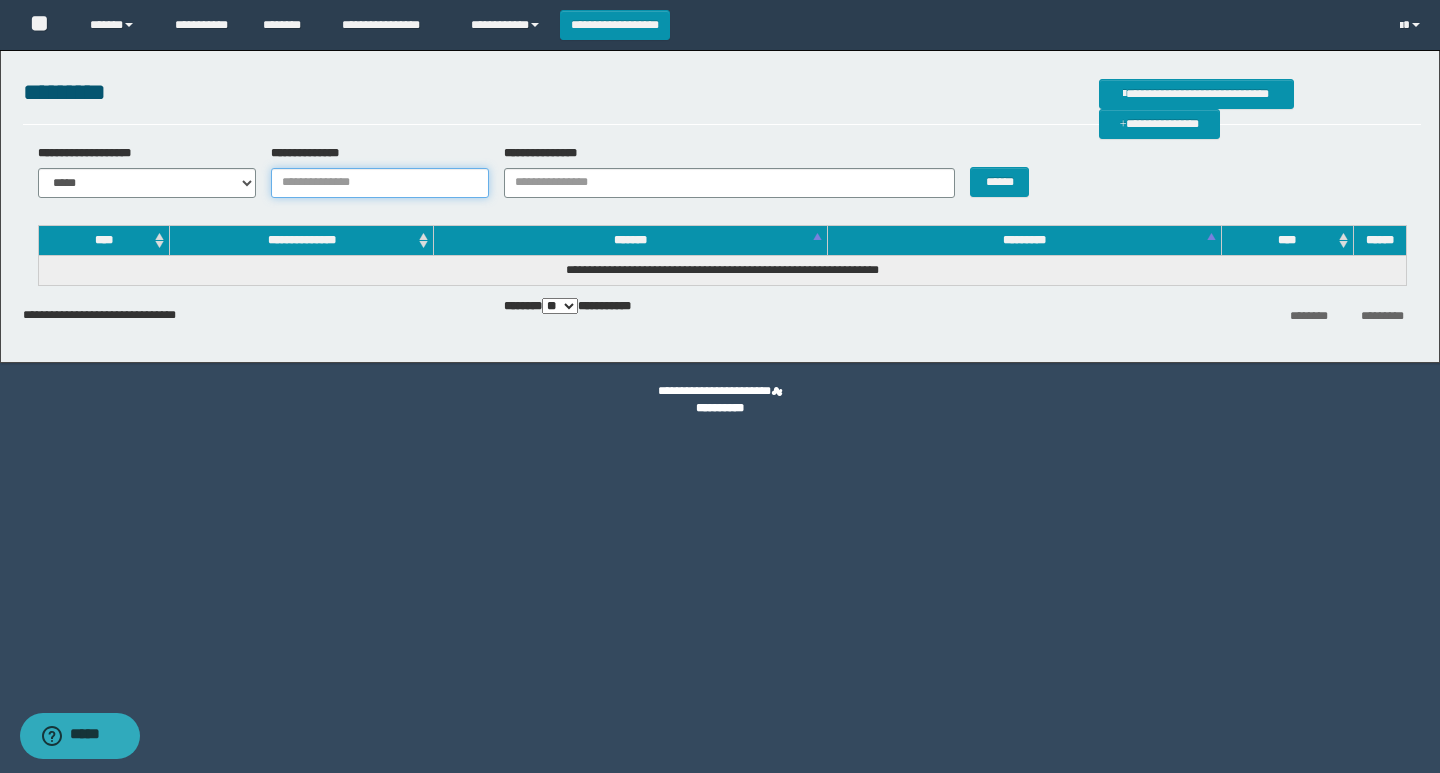paste on "**********" 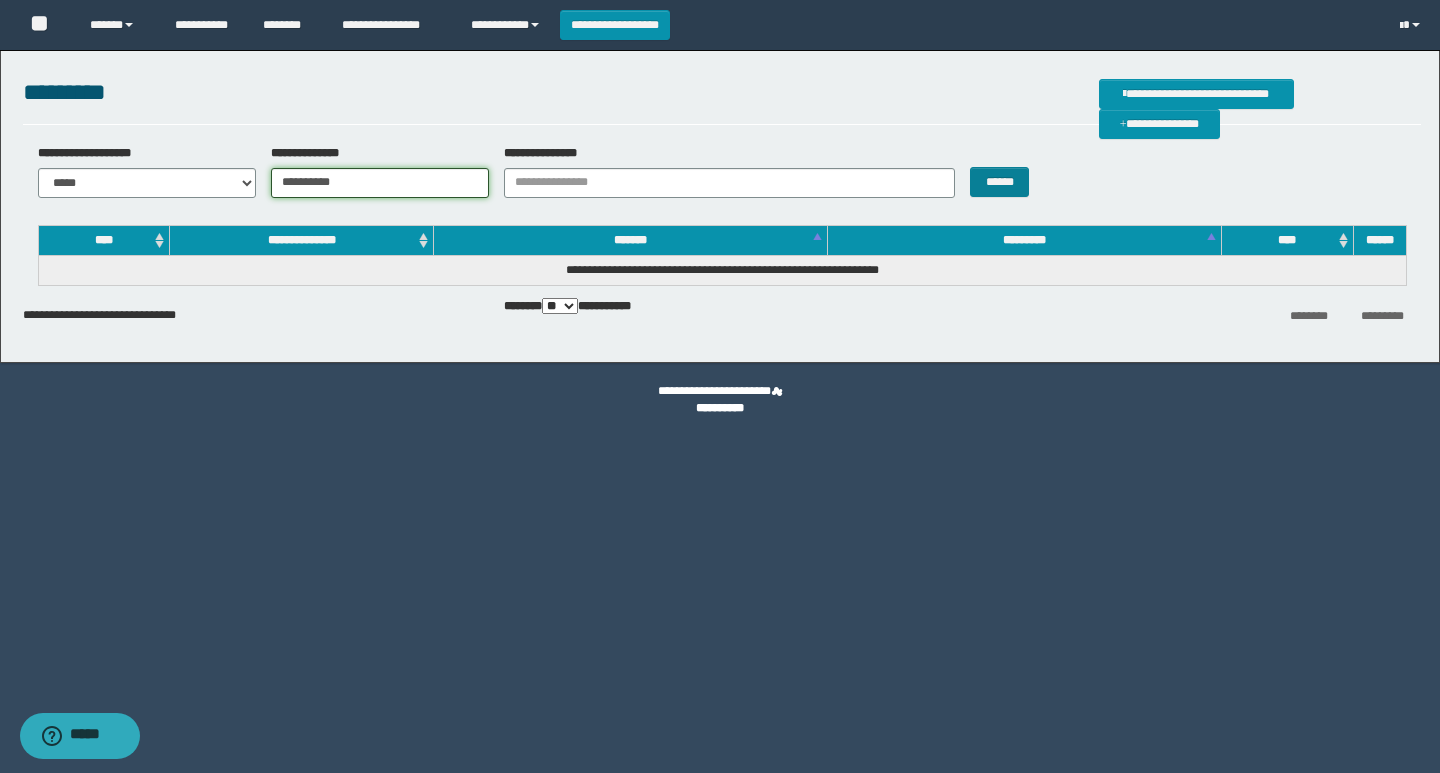type on "**********" 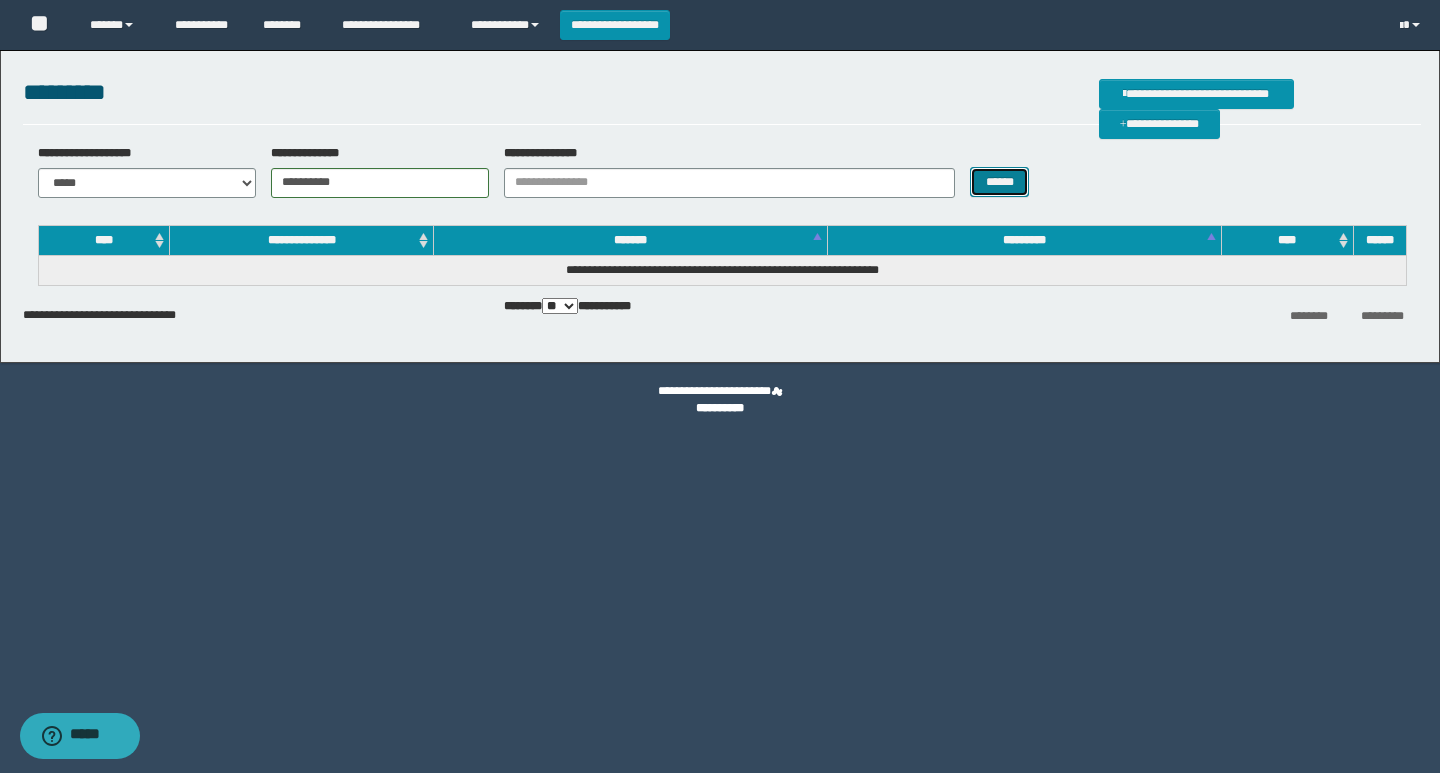 click on "******" at bounding box center [999, 182] 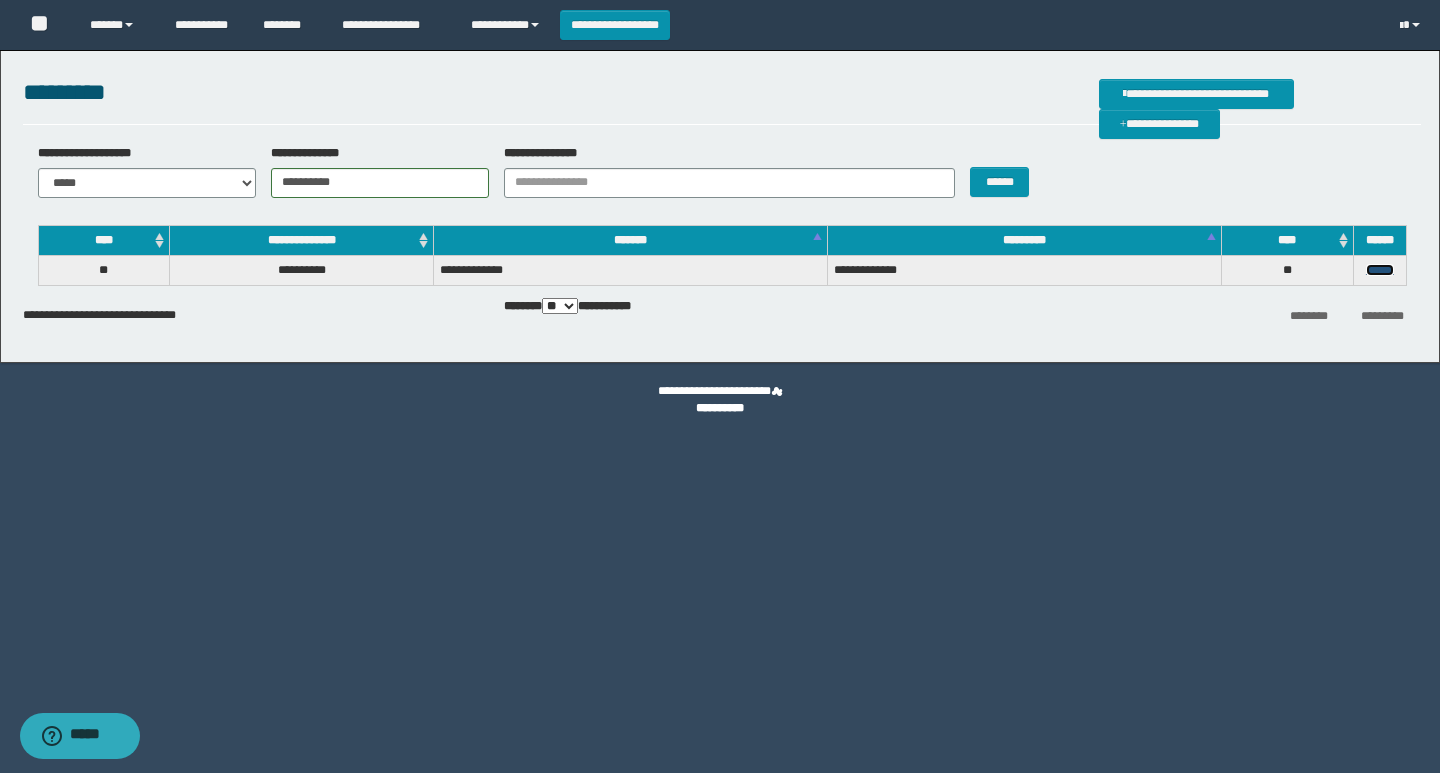 click on "******" at bounding box center (1380, 270) 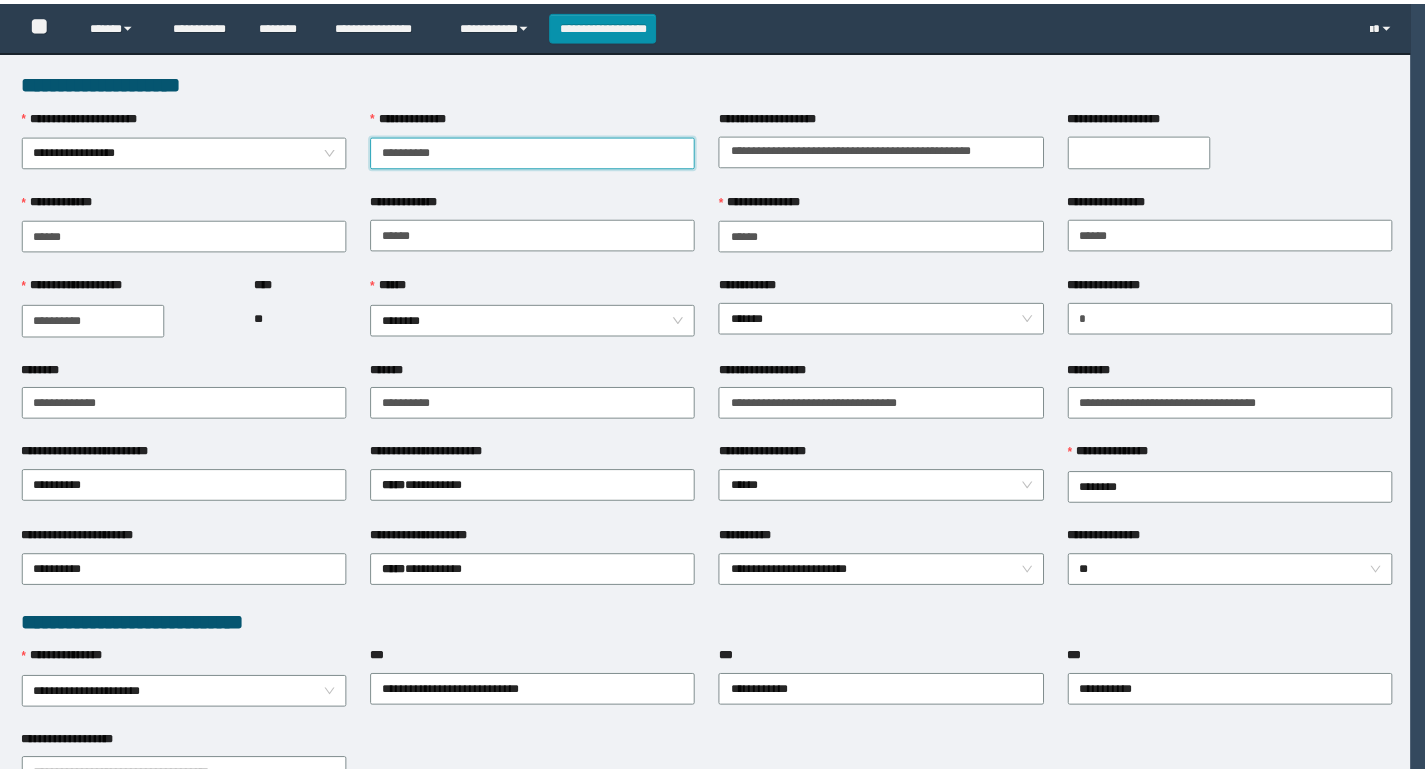scroll, scrollTop: 0, scrollLeft: 0, axis: both 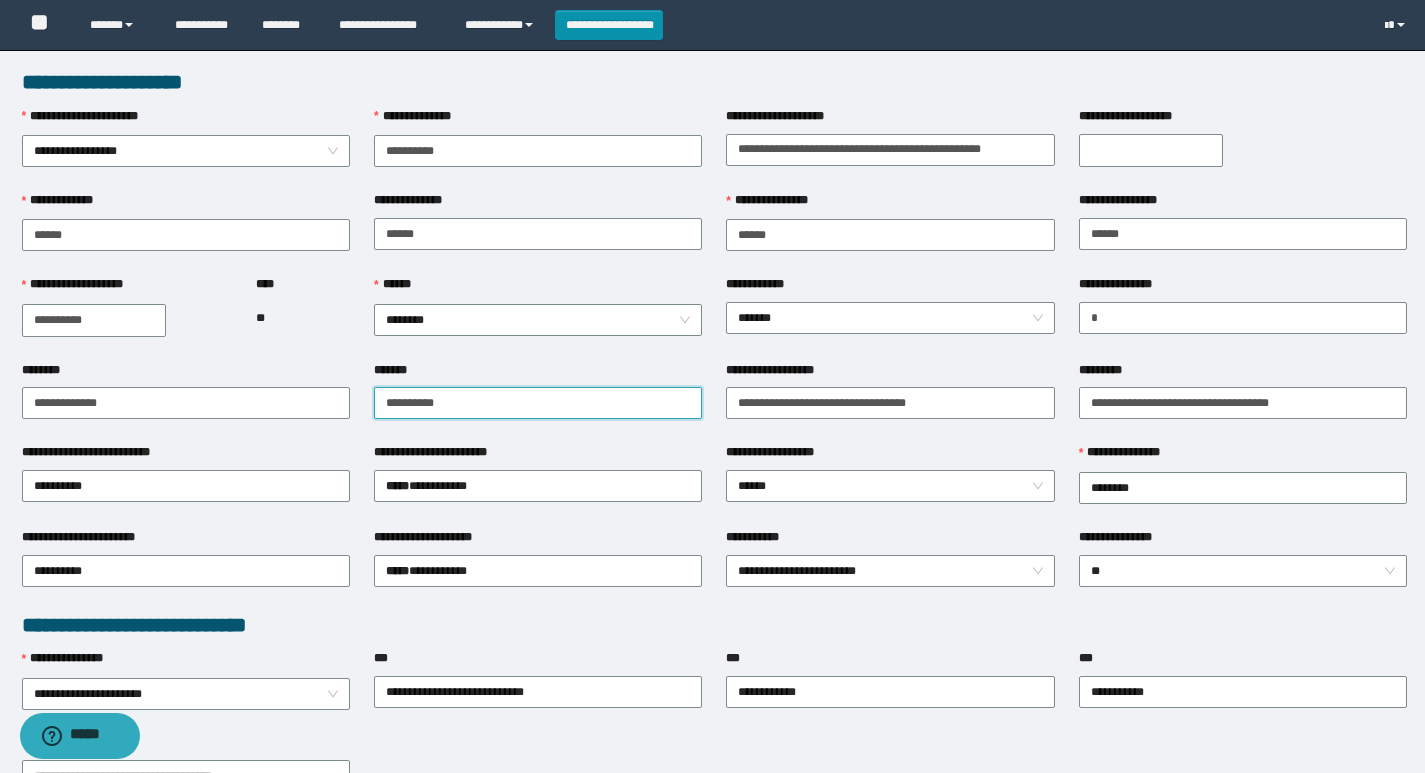 drag, startPoint x: 501, startPoint y: 402, endPoint x: 363, endPoint y: 426, distance: 140.07141 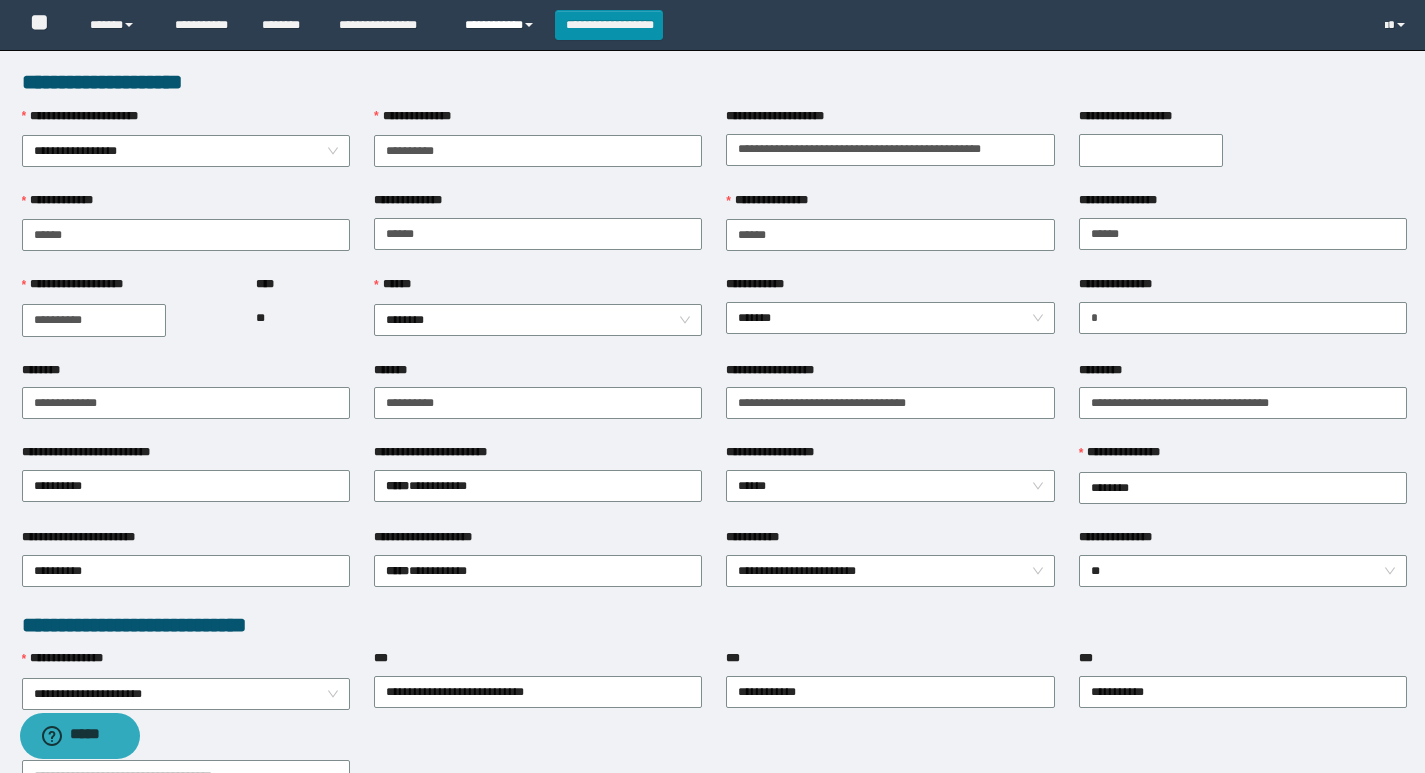 click on "**********" at bounding box center (502, 25) 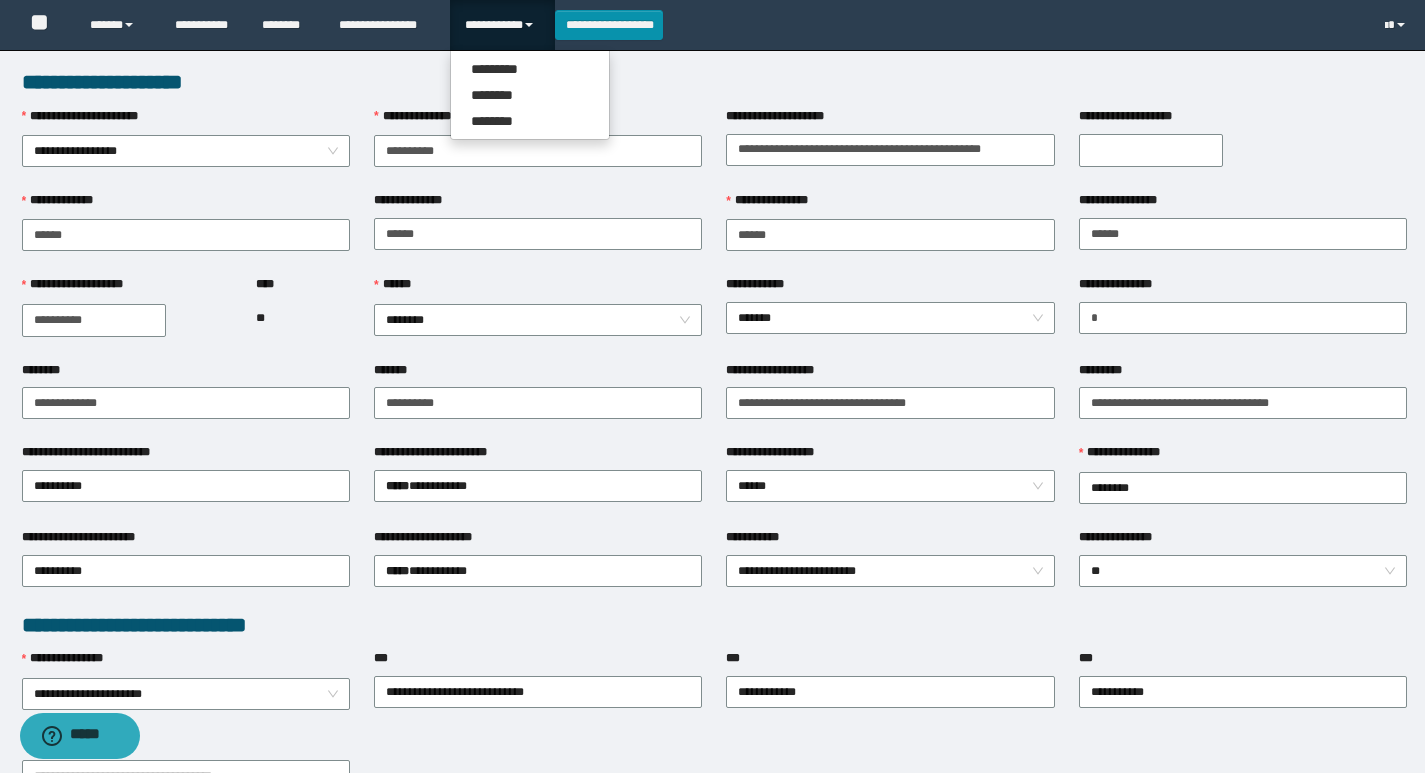 click on "*********
********
********" at bounding box center [530, 95] 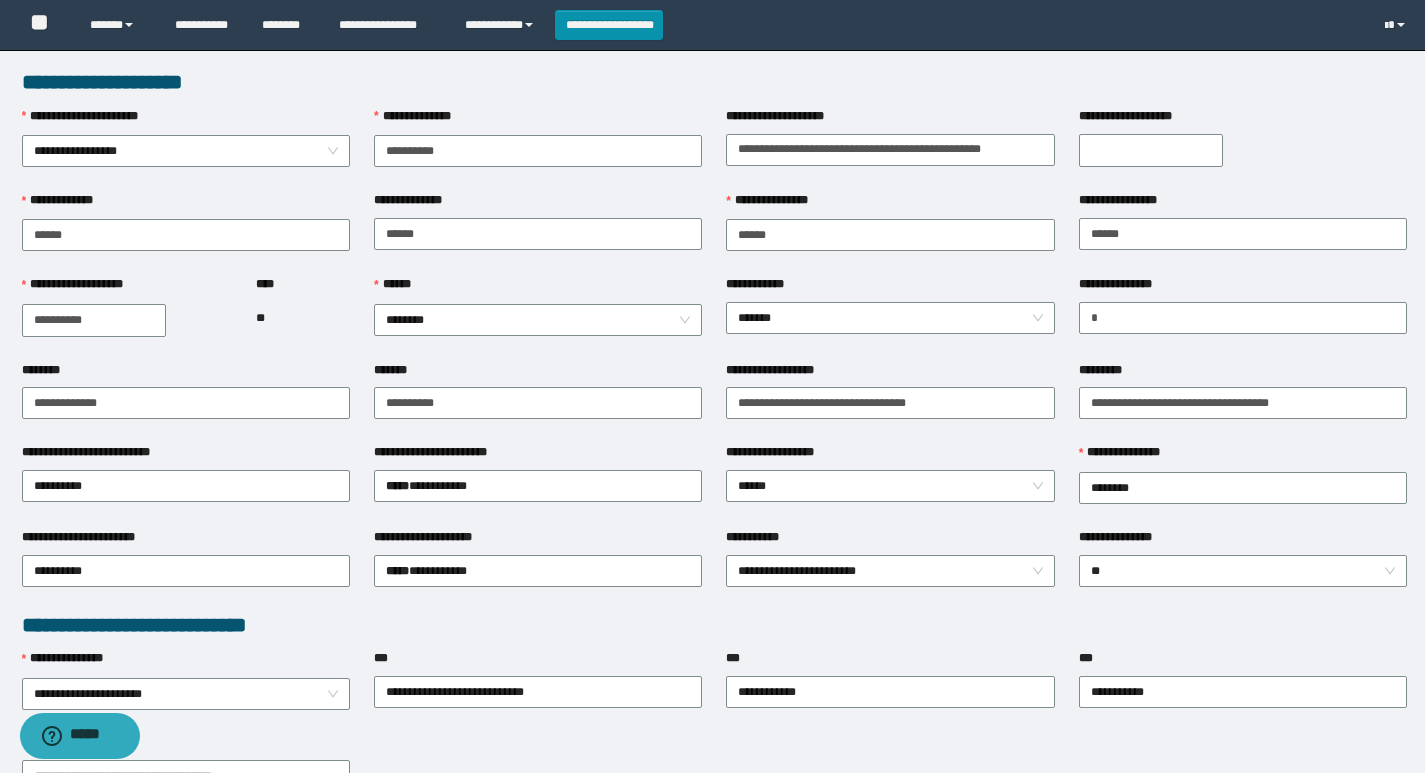 click on "**********" at bounding box center [712, 840] 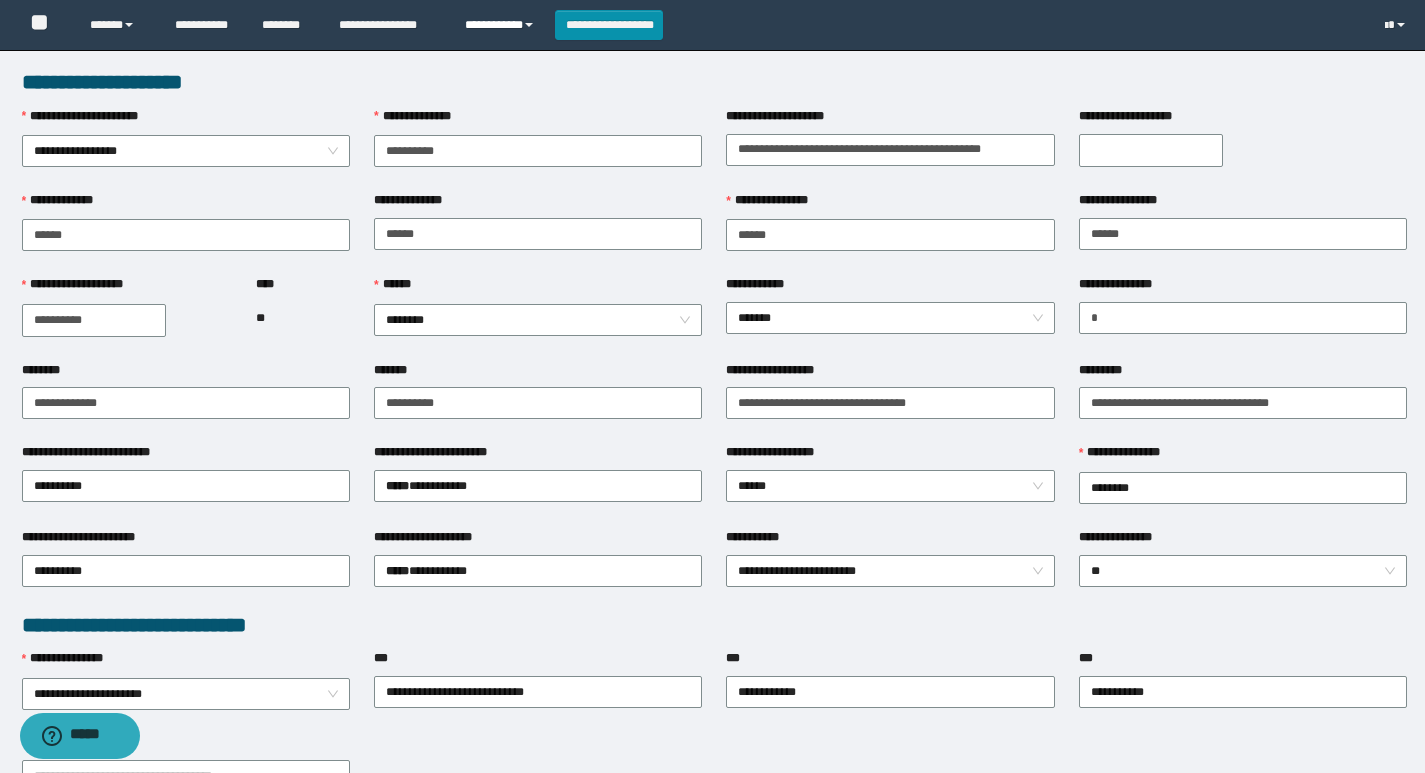 click on "**********" at bounding box center [502, 25] 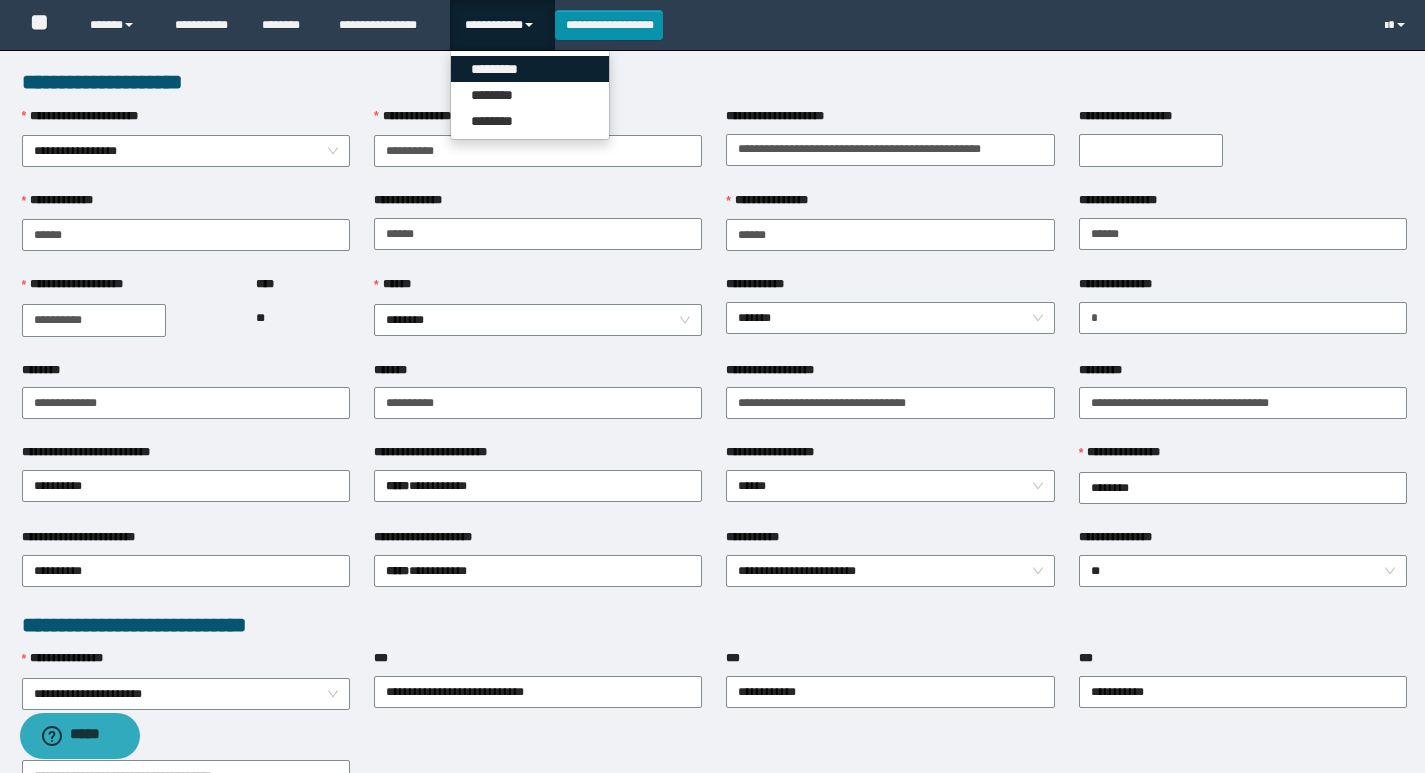 click on "*********" at bounding box center (530, 69) 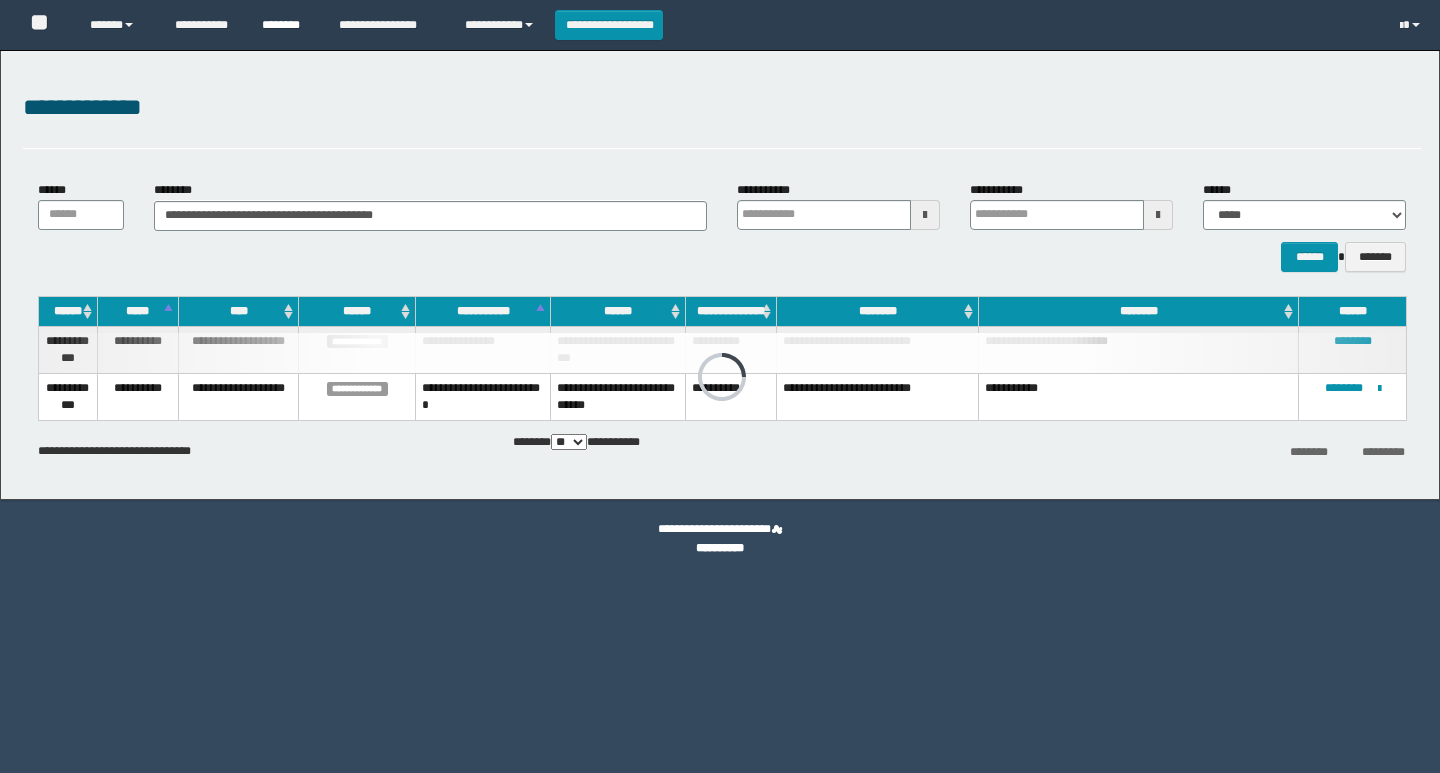 scroll, scrollTop: 0, scrollLeft: 0, axis: both 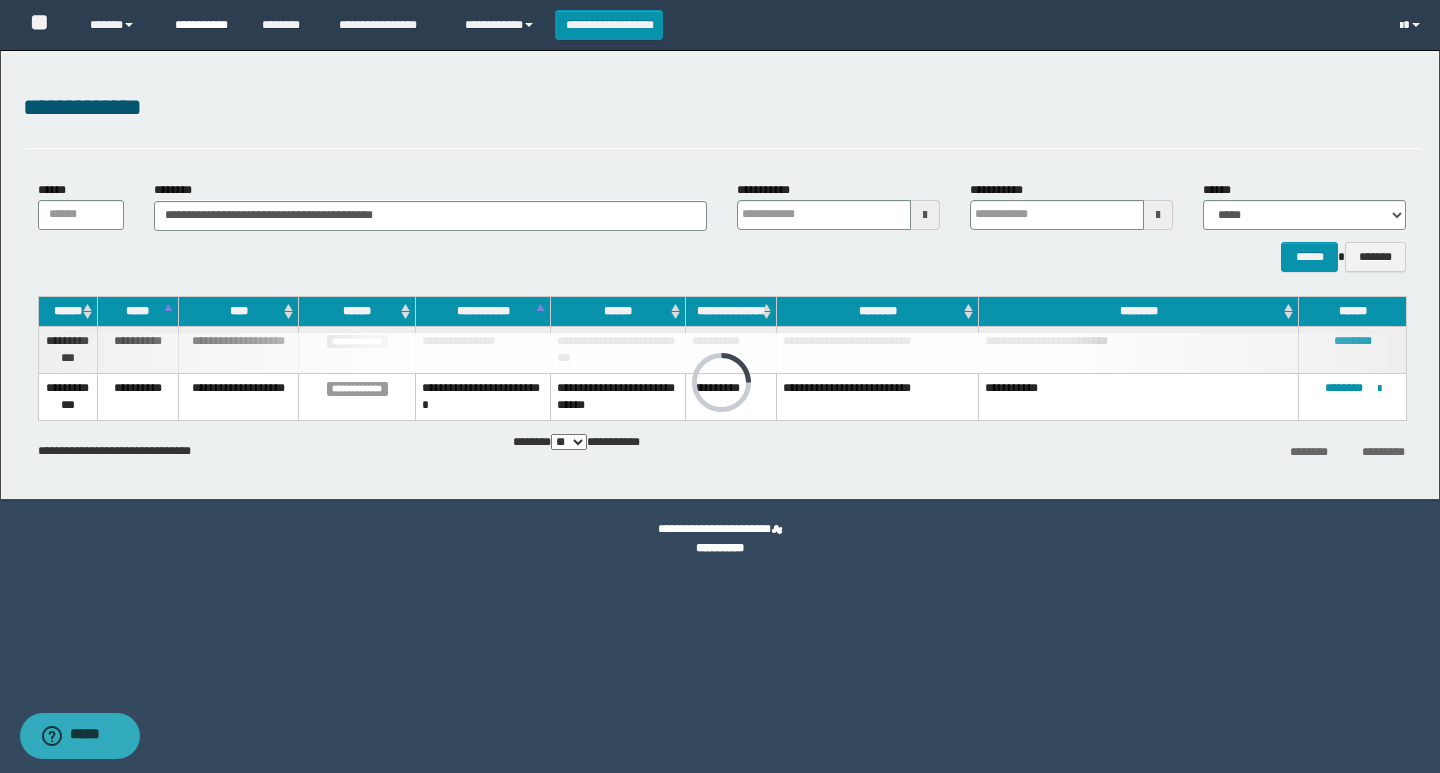 click on "**********" at bounding box center (203, 25) 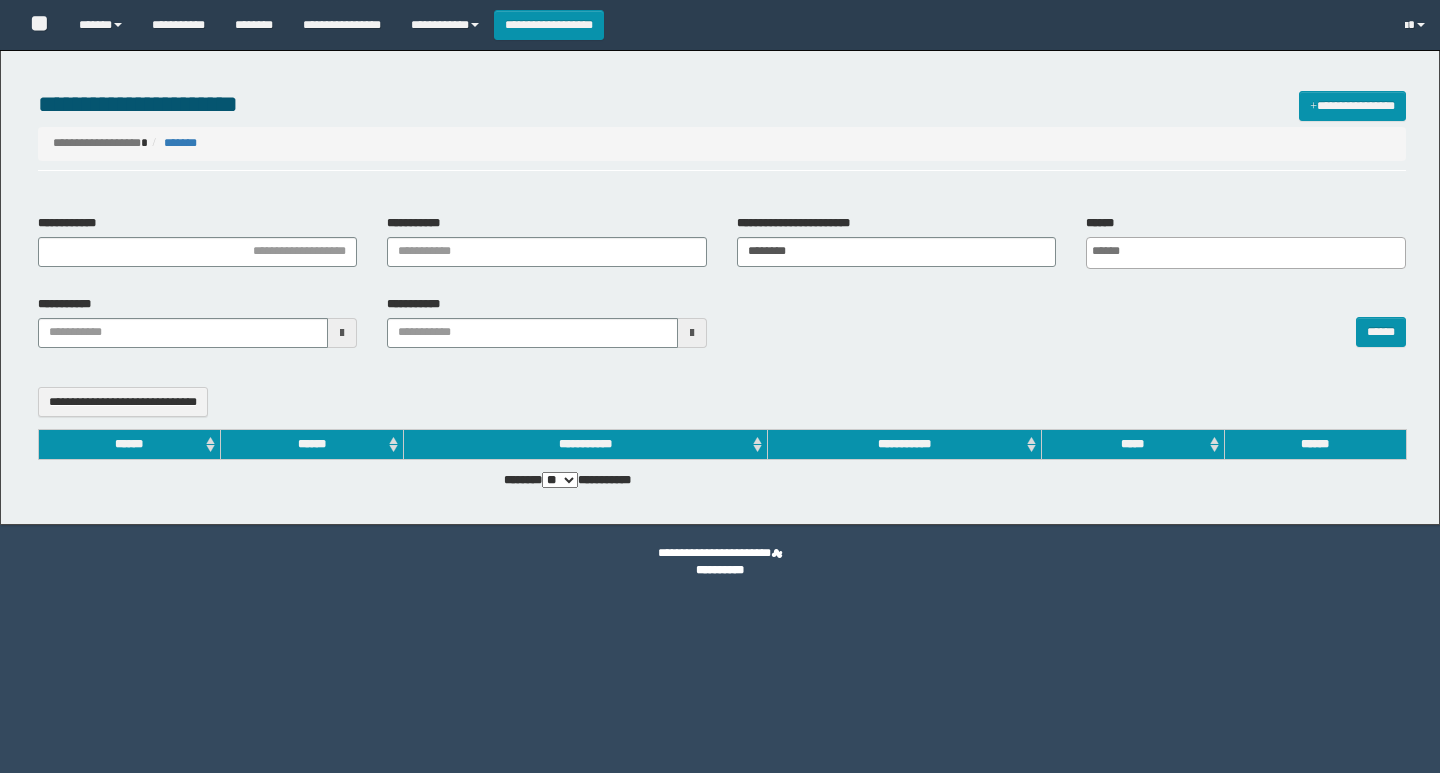 select 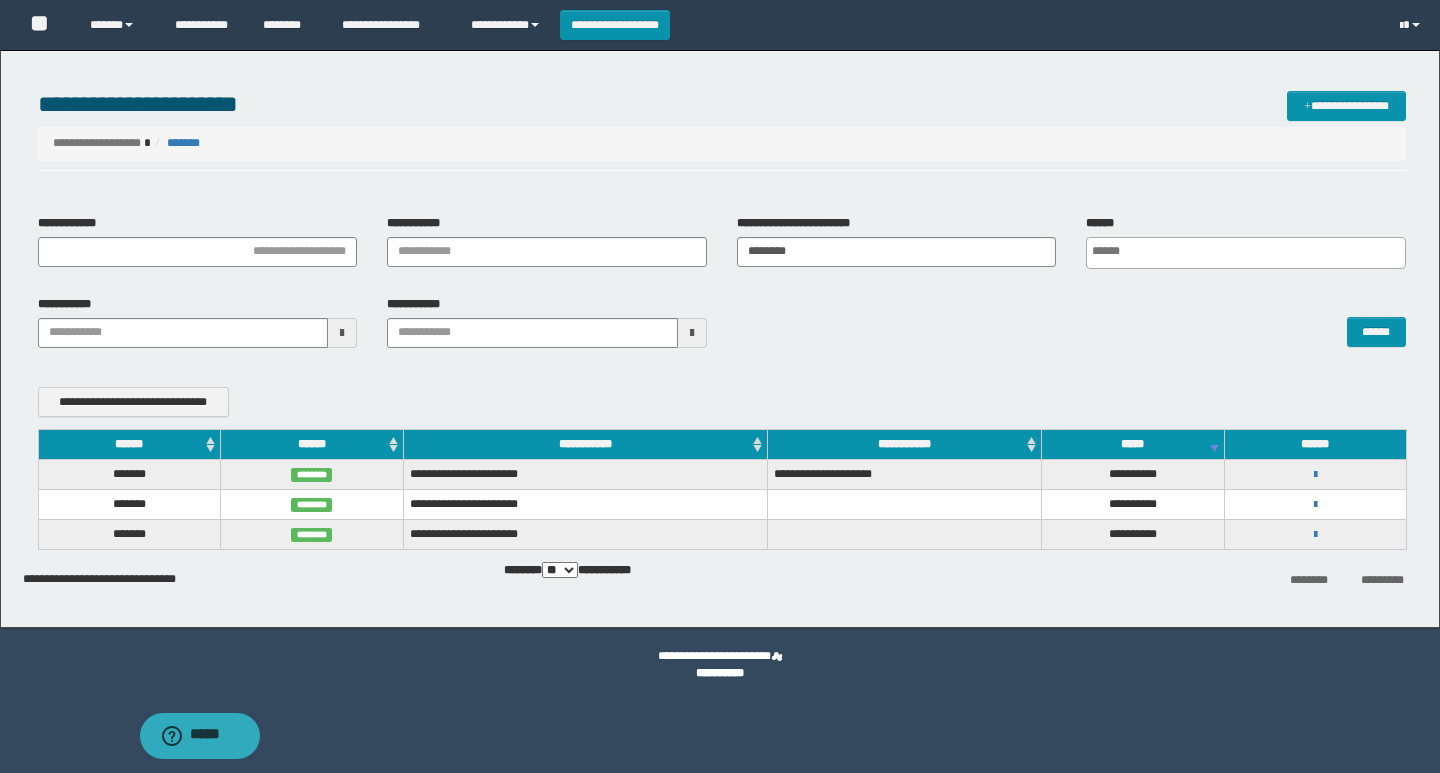 scroll, scrollTop: 0, scrollLeft: 0, axis: both 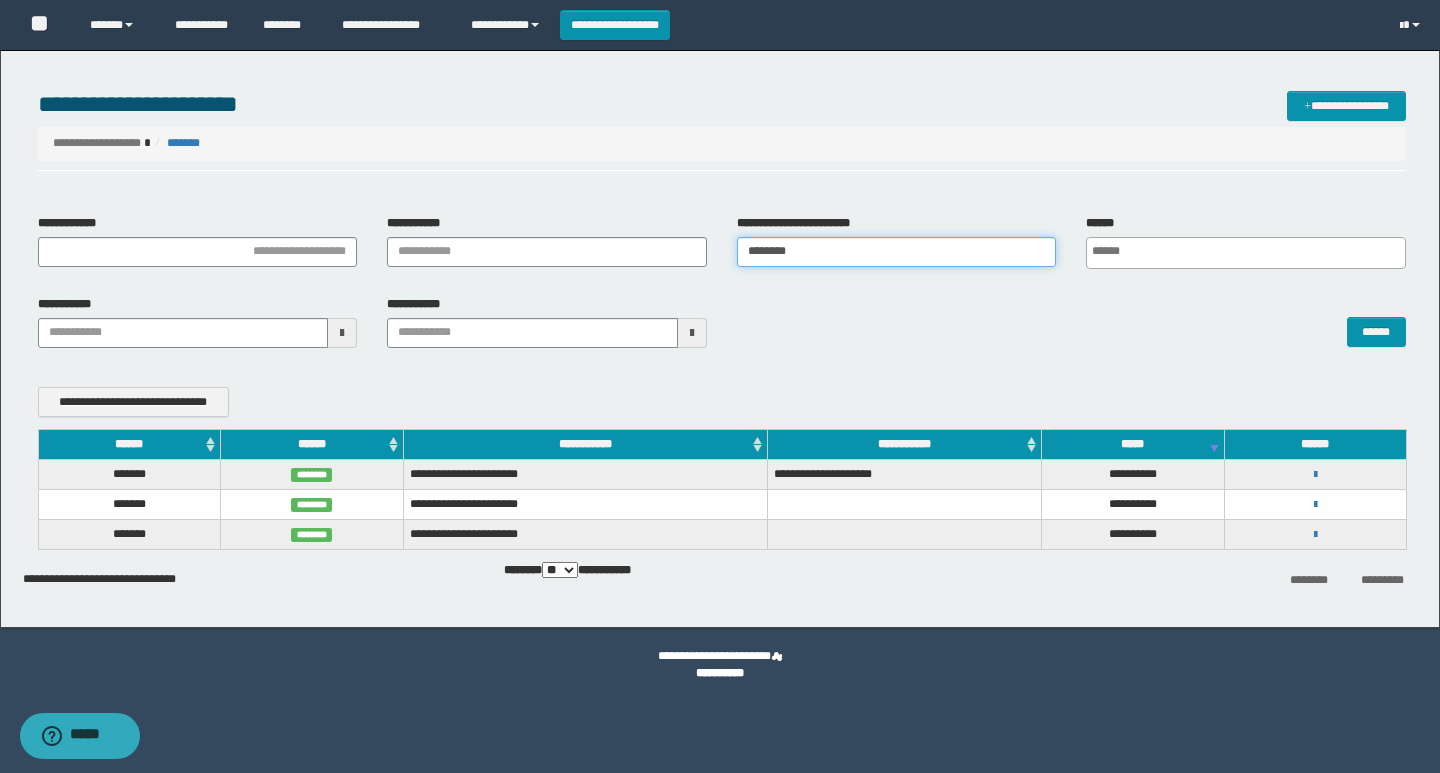drag, startPoint x: 822, startPoint y: 250, endPoint x: 691, endPoint y: 238, distance: 131.54848 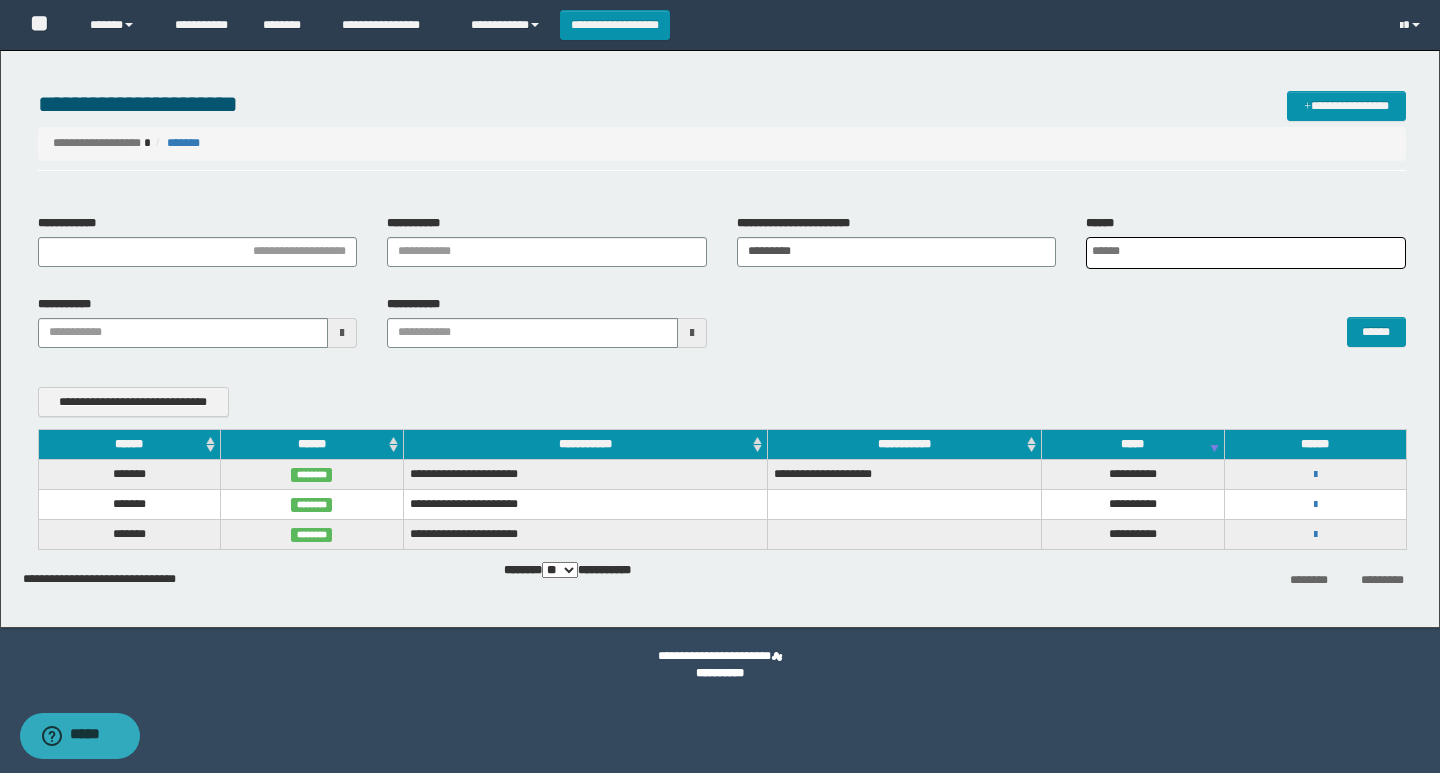 scroll, scrollTop: 0, scrollLeft: 5, axis: horizontal 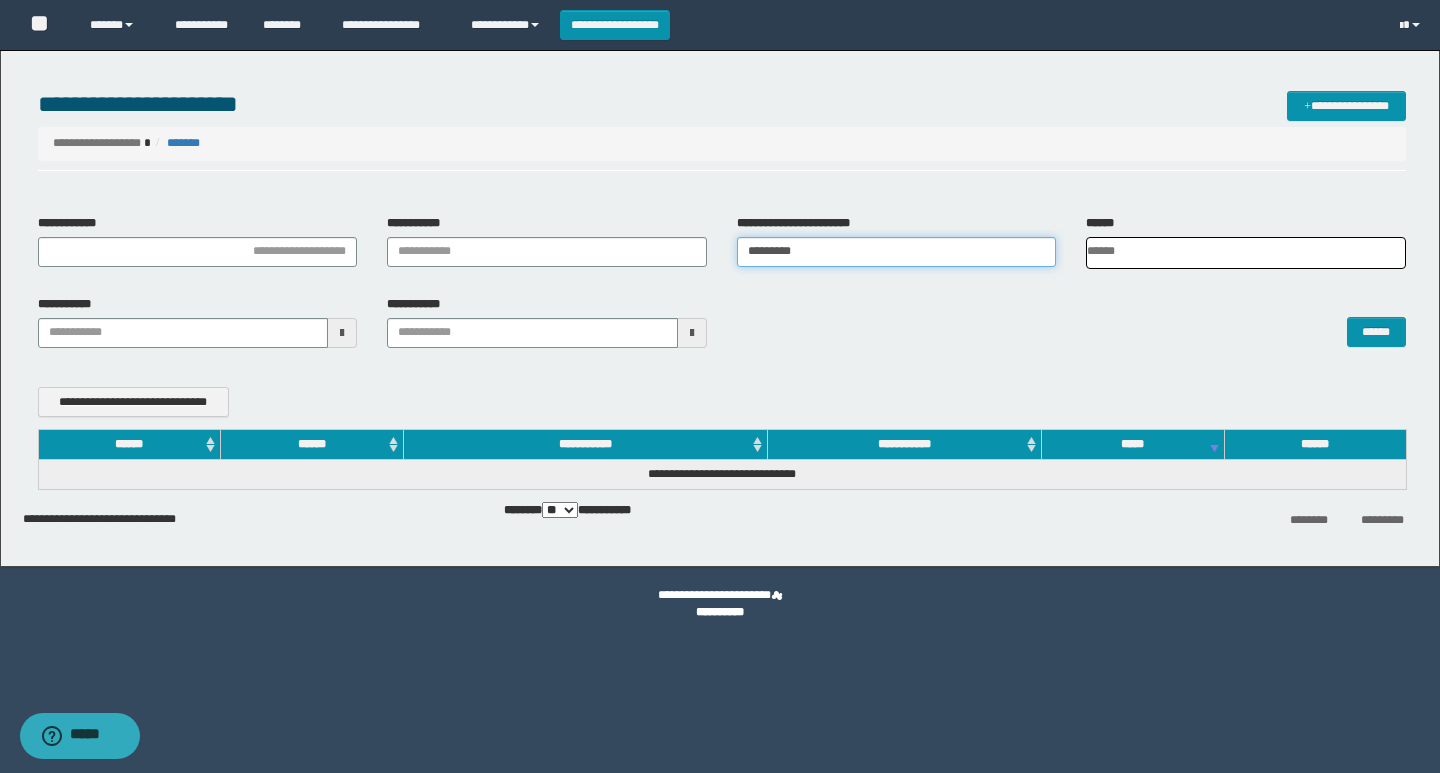 click on "********" at bounding box center [897, 252] 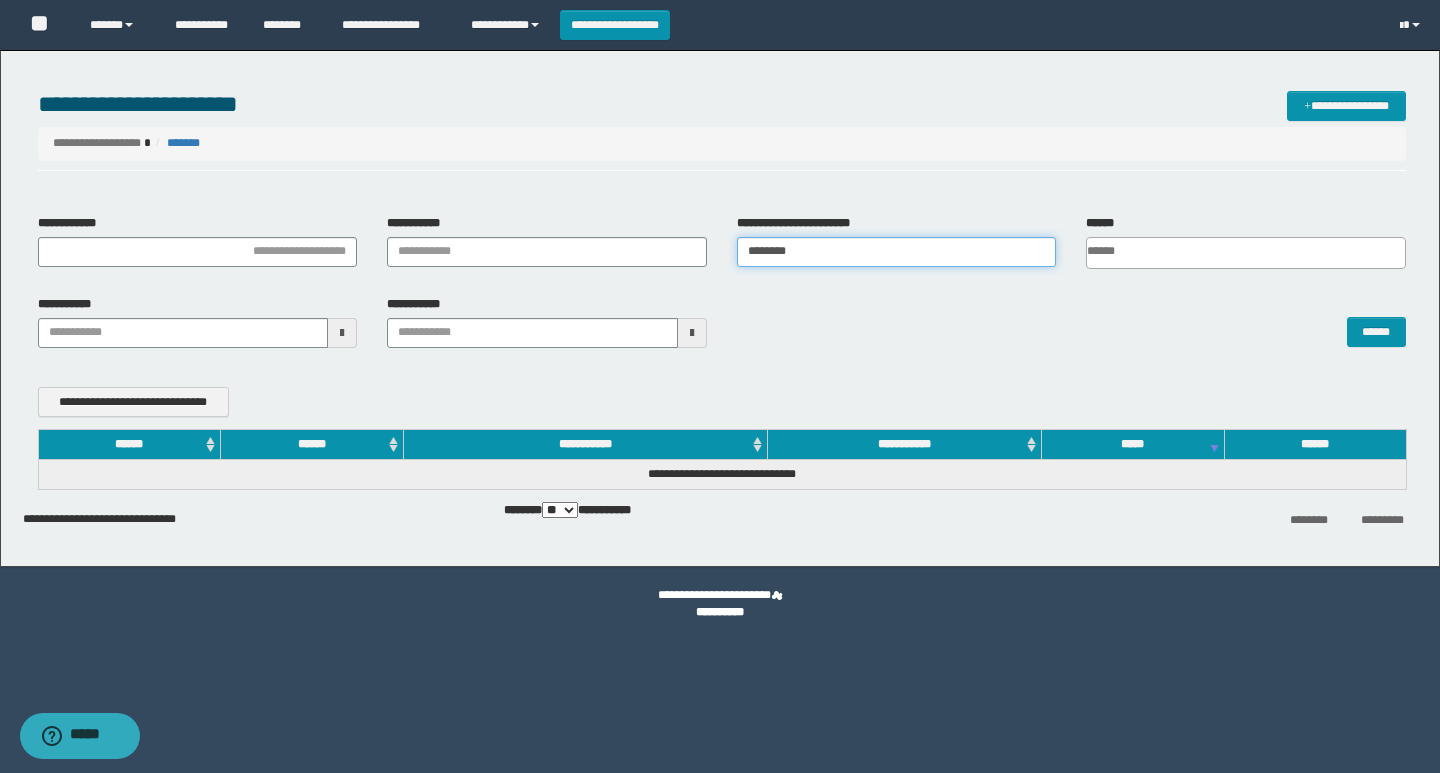 type on "********" 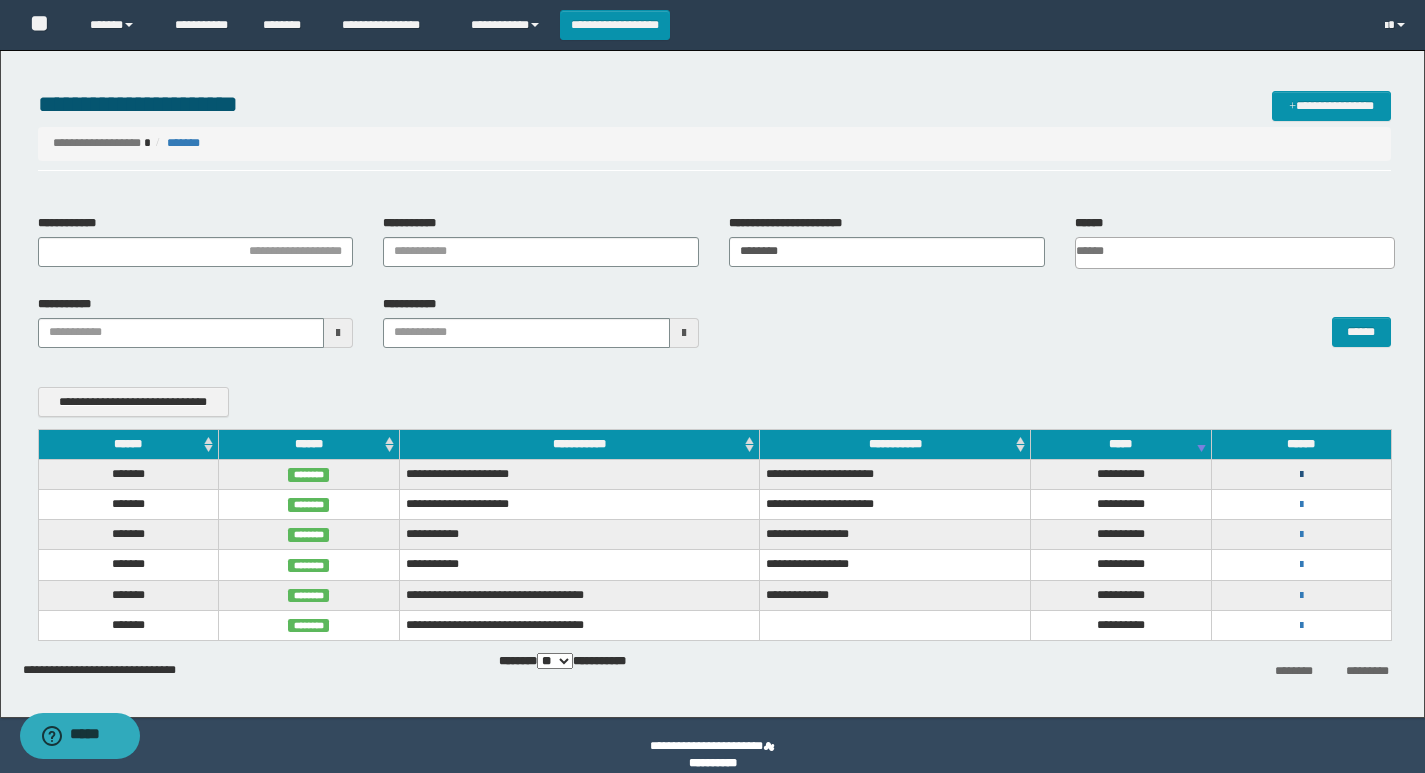 click at bounding box center [1301, 475] 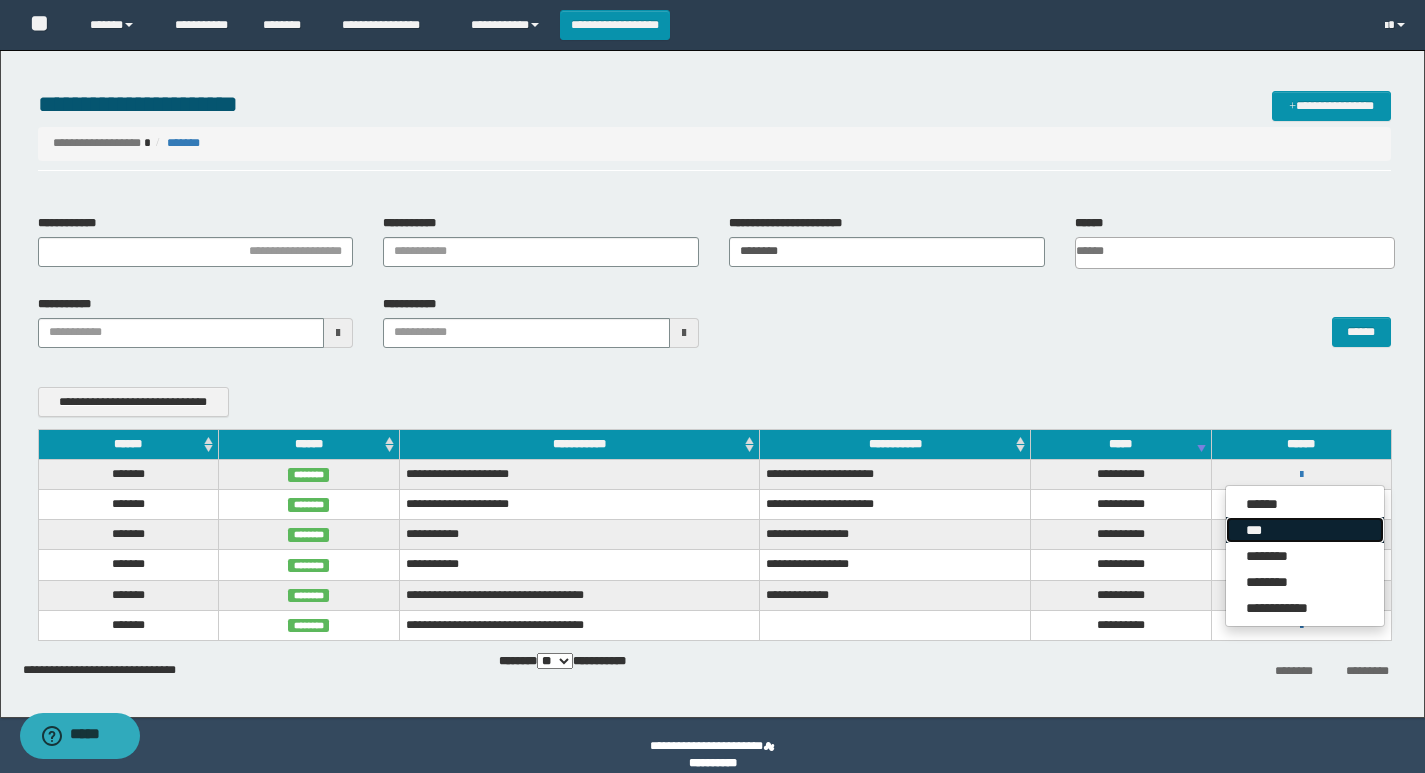 click on "***" at bounding box center (1305, 530) 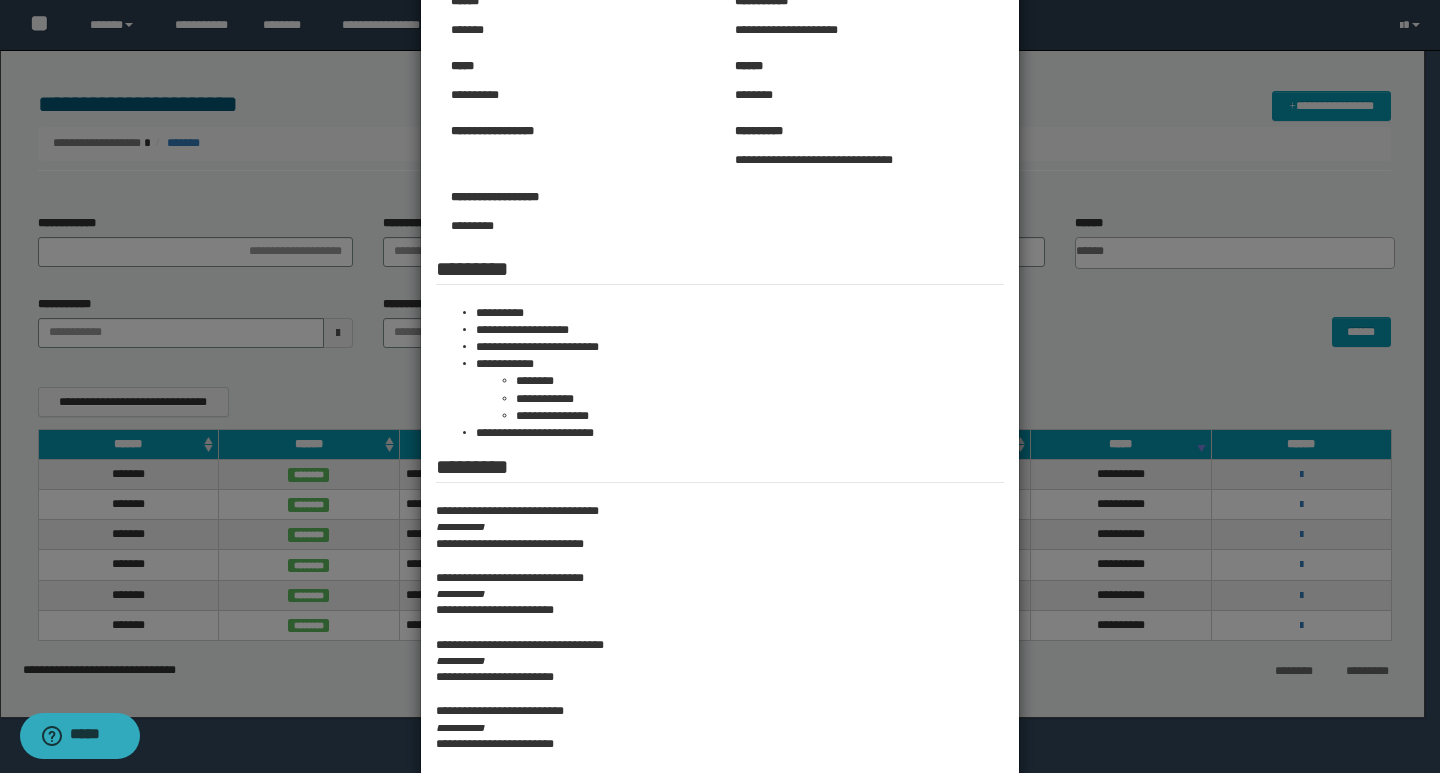 scroll, scrollTop: 0, scrollLeft: 0, axis: both 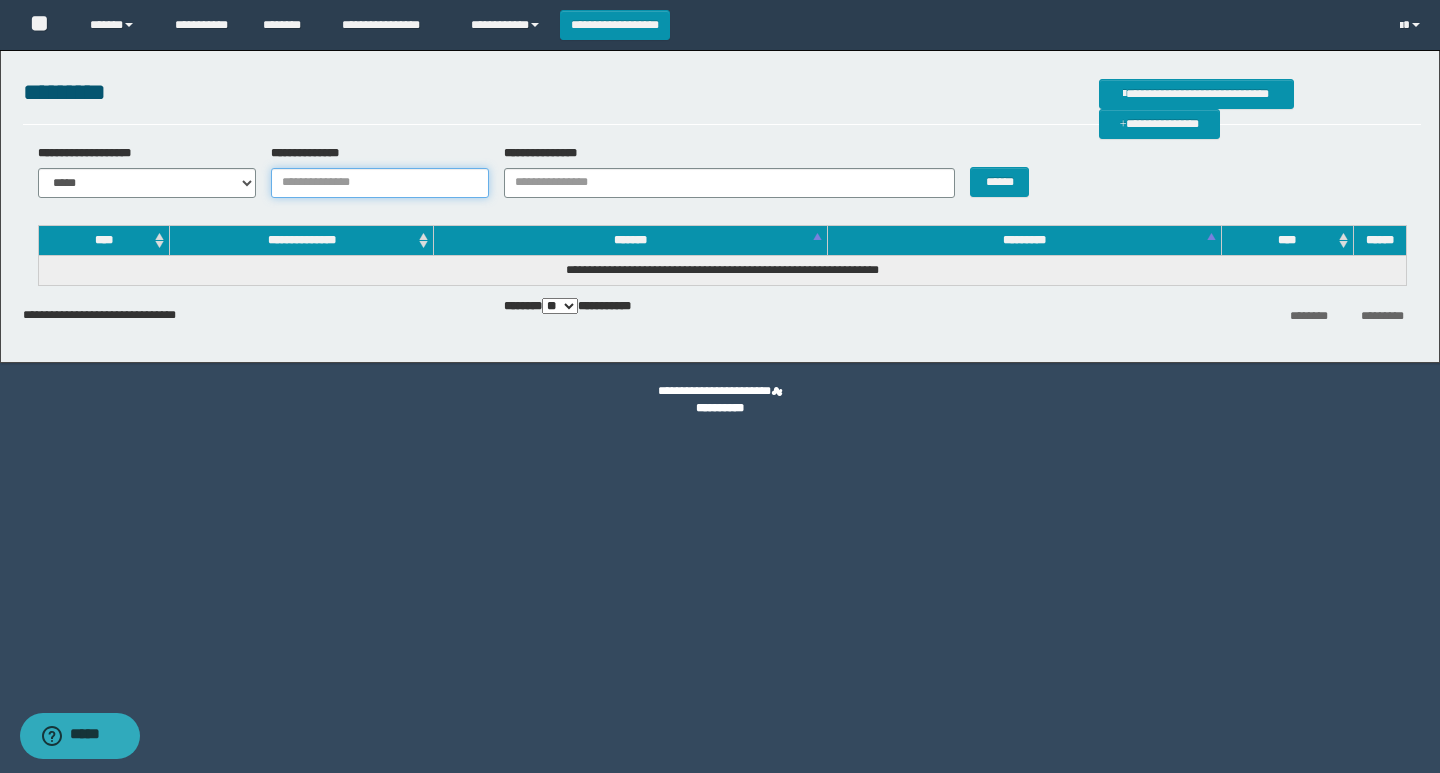 paste on "**********" 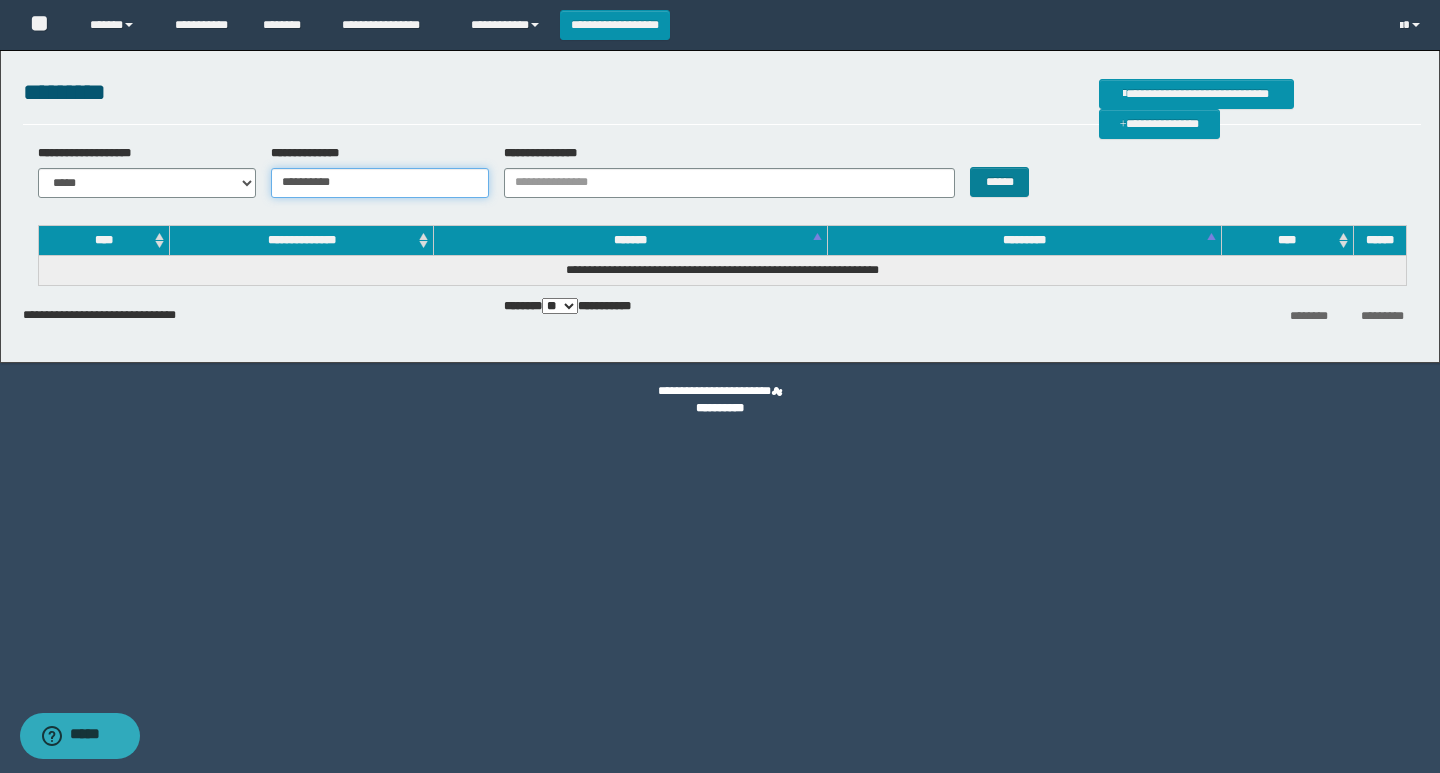 type on "**********" 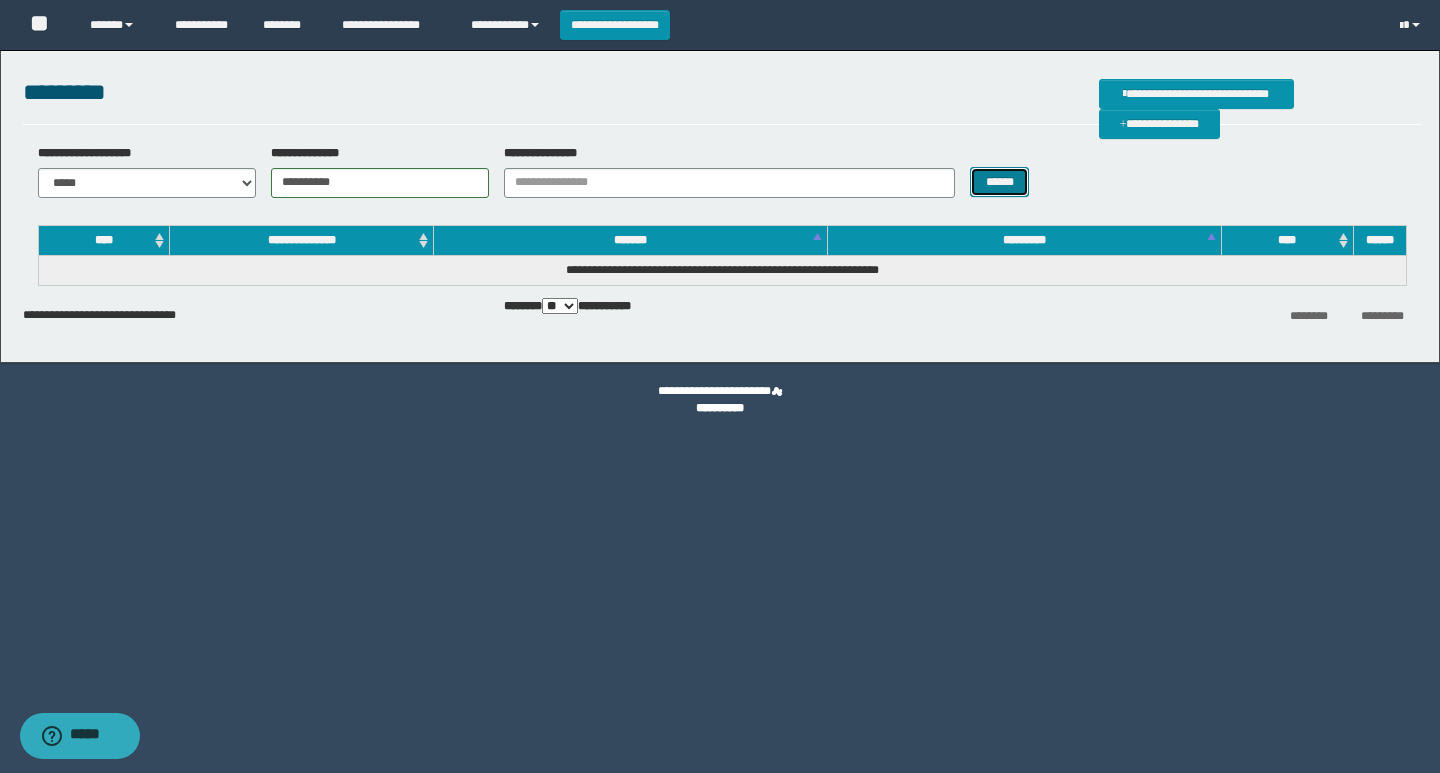 click on "******" at bounding box center [999, 182] 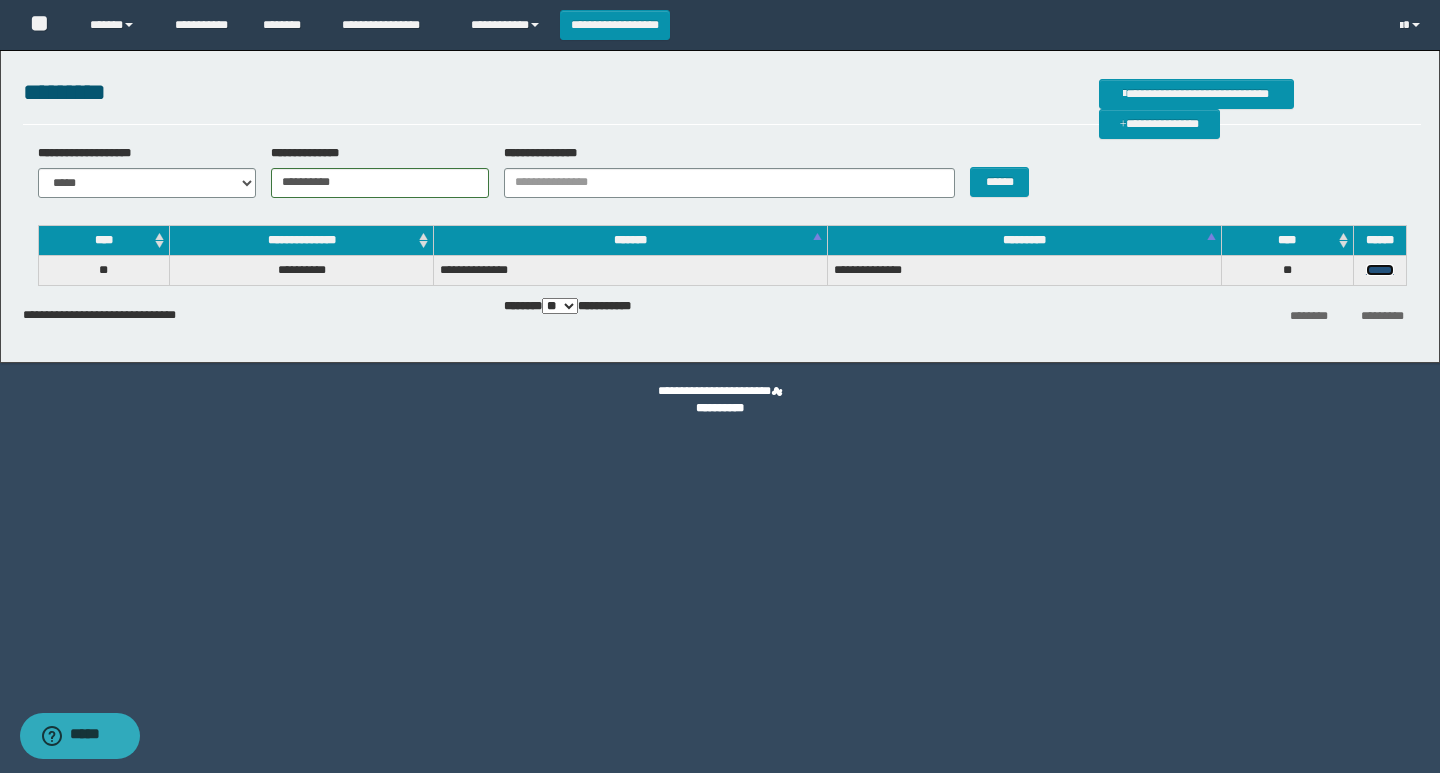 click on "******" at bounding box center (1380, 270) 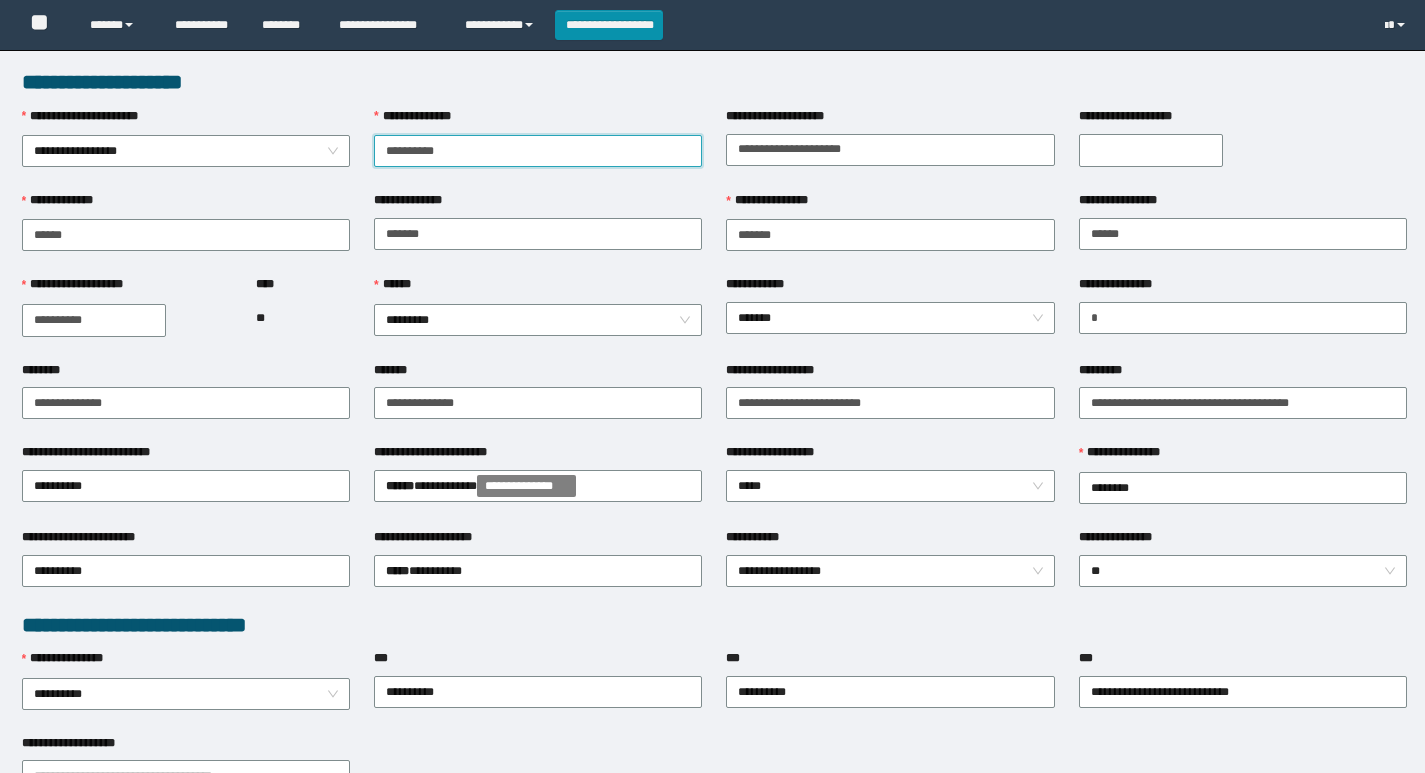 scroll, scrollTop: 0, scrollLeft: 0, axis: both 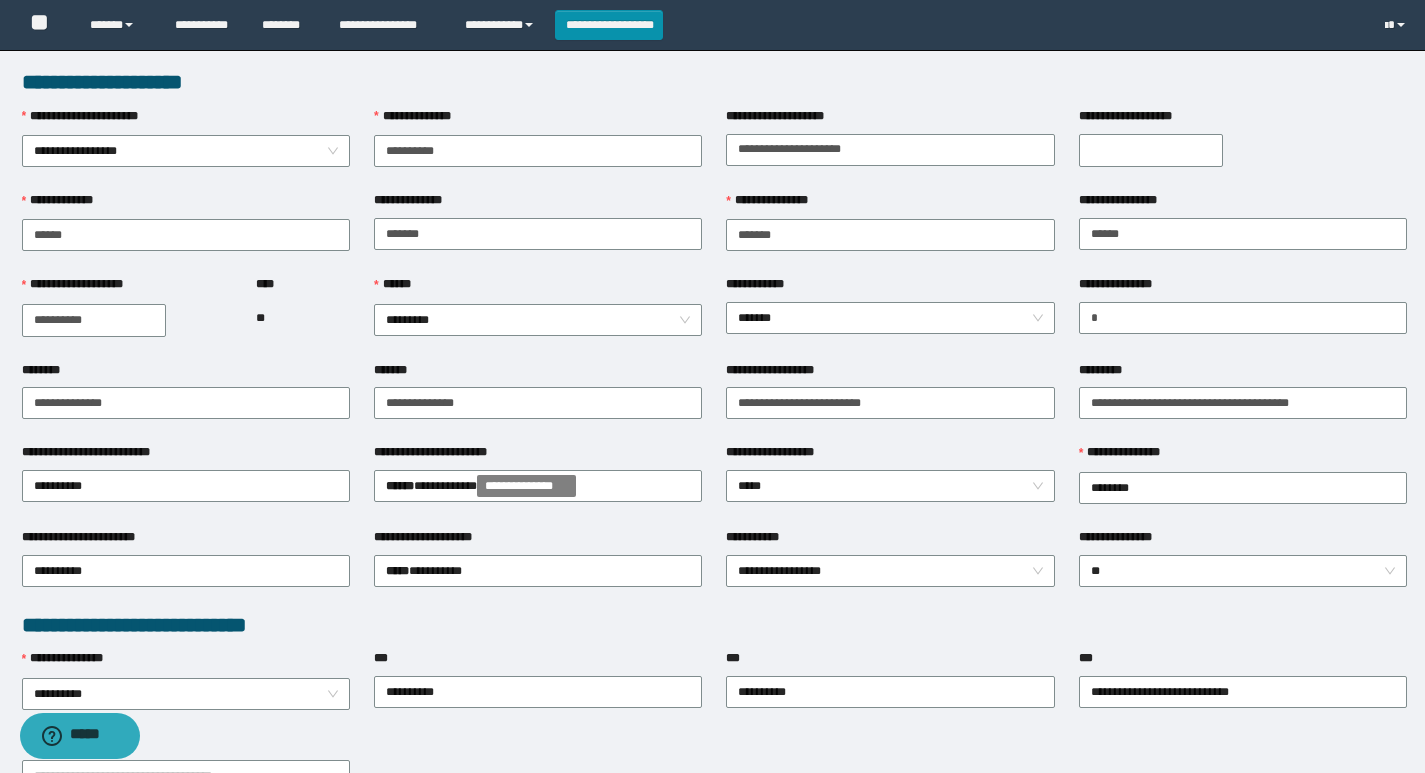 click on "**********" at bounding box center [714, 625] 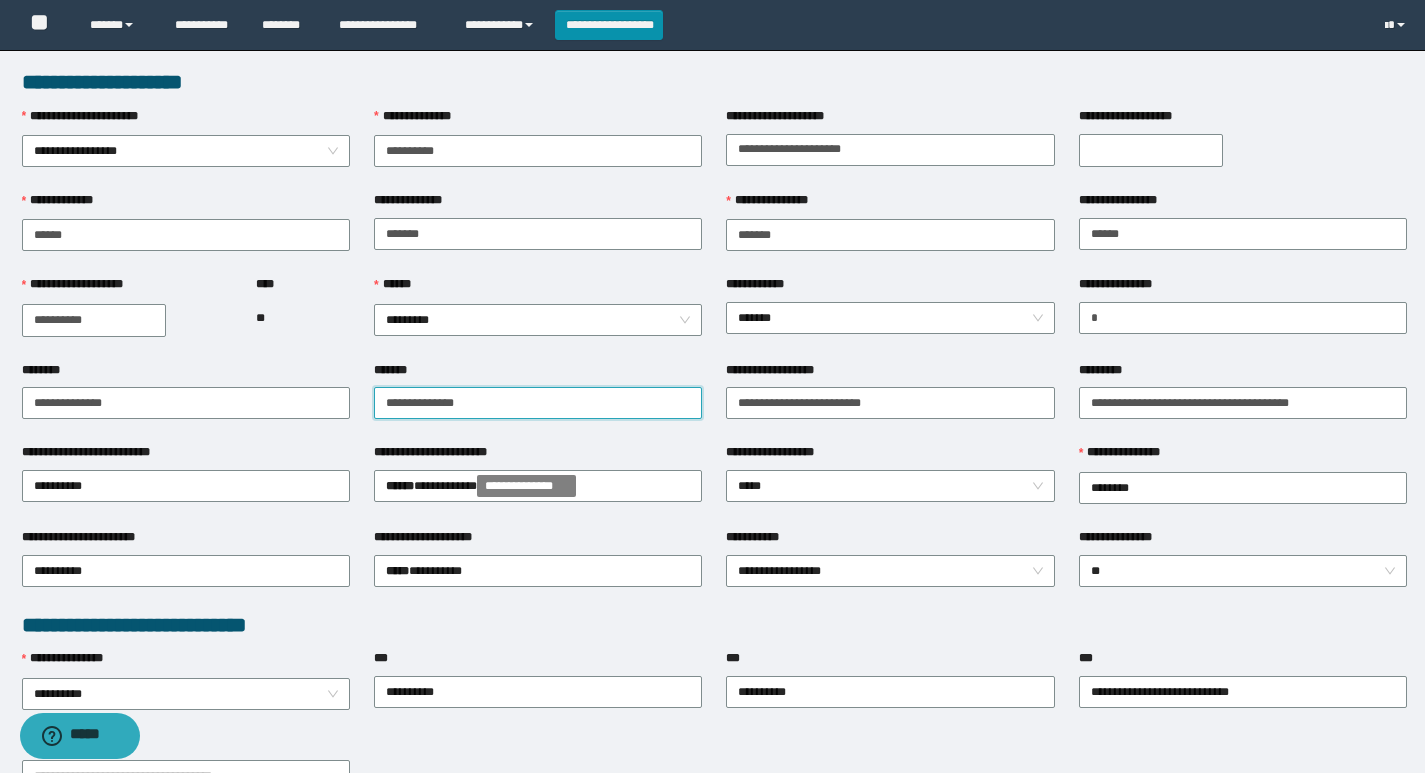 drag, startPoint x: 469, startPoint y: 401, endPoint x: 376, endPoint y: 402, distance: 93.00538 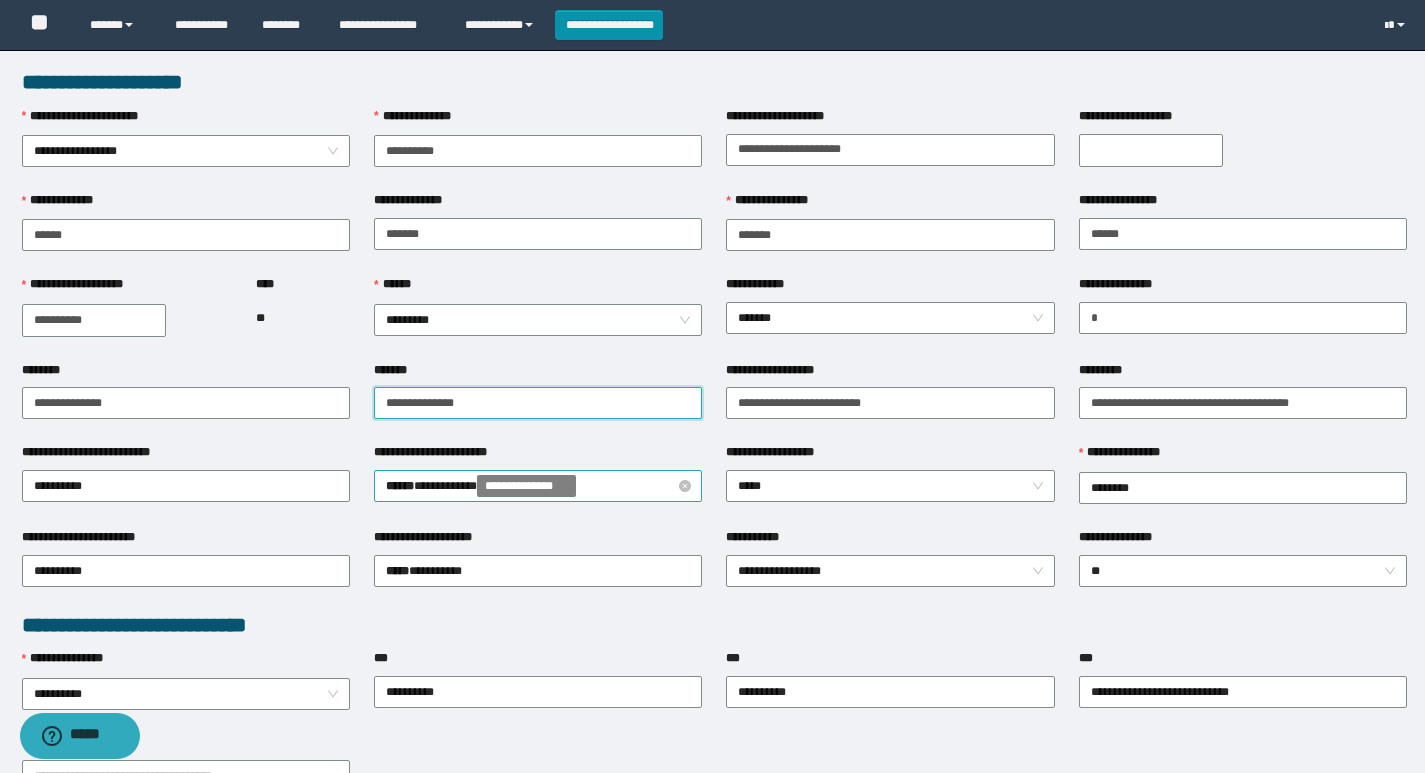 type on "**********" 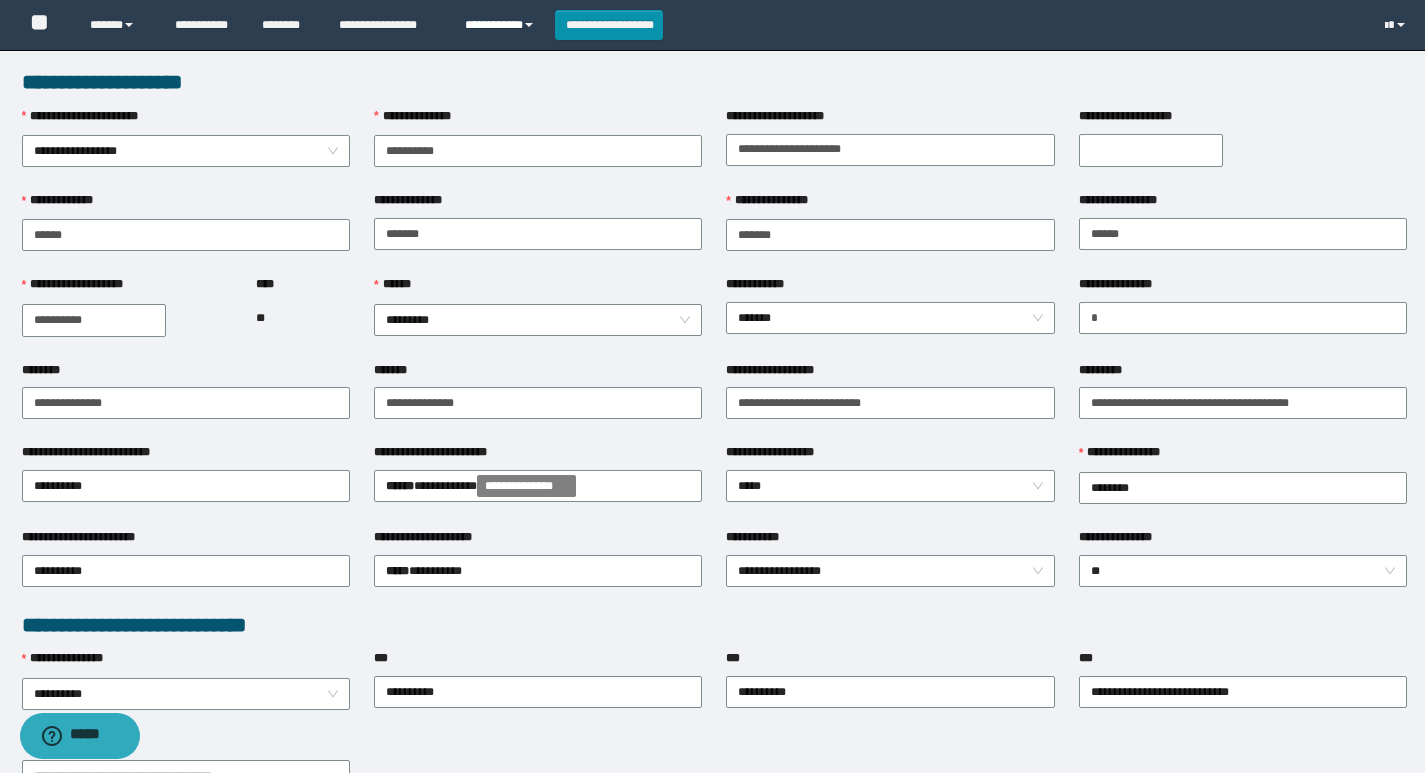 click on "**********" at bounding box center [502, 25] 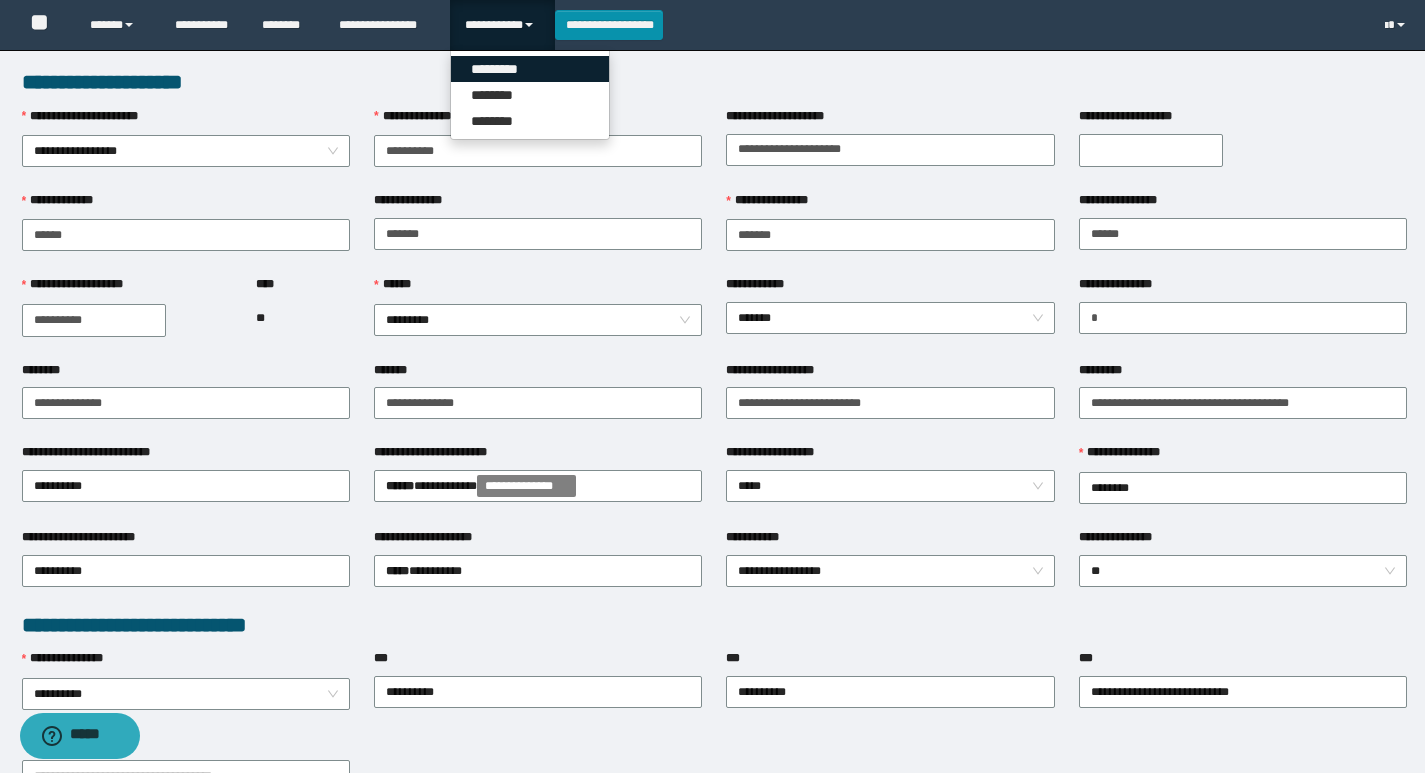 click on "*********" at bounding box center [530, 69] 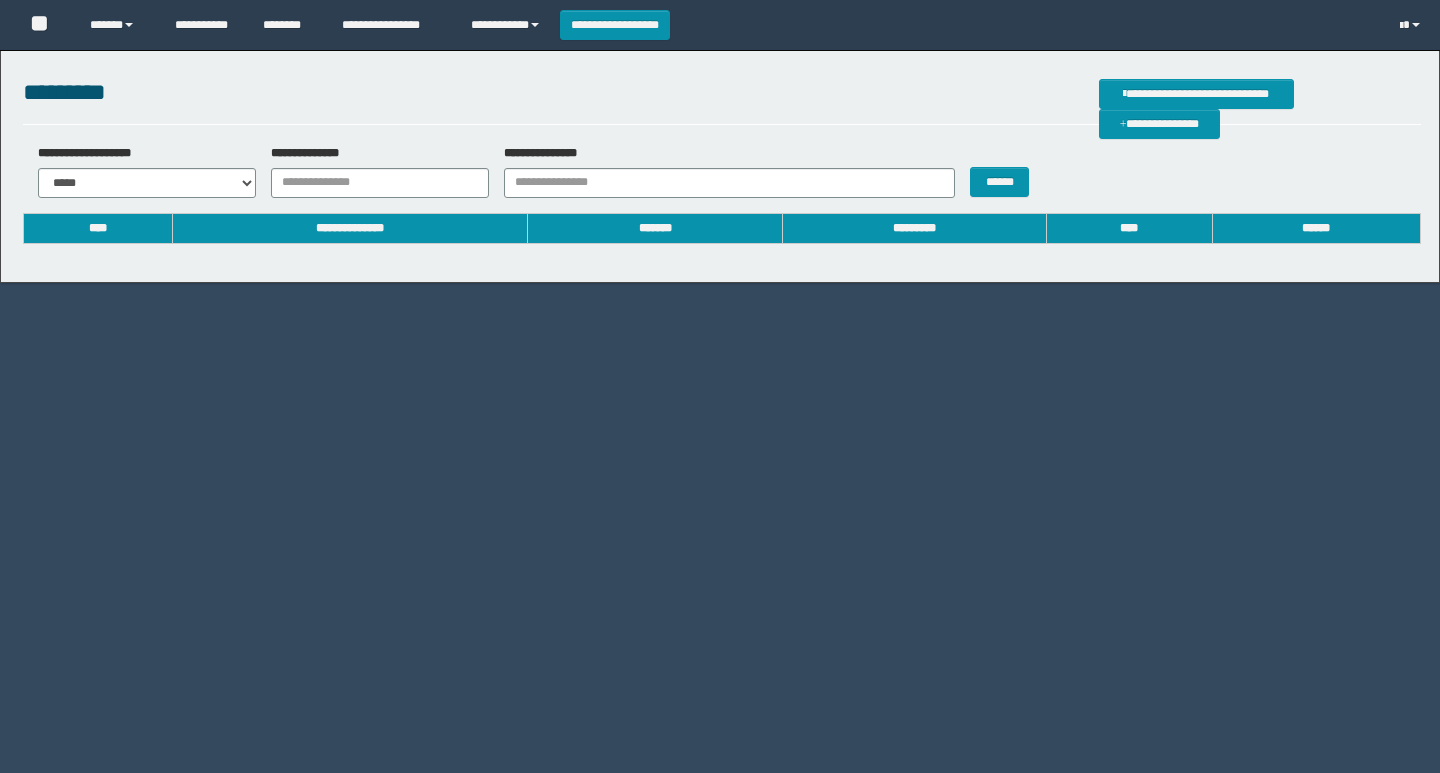 scroll, scrollTop: 0, scrollLeft: 0, axis: both 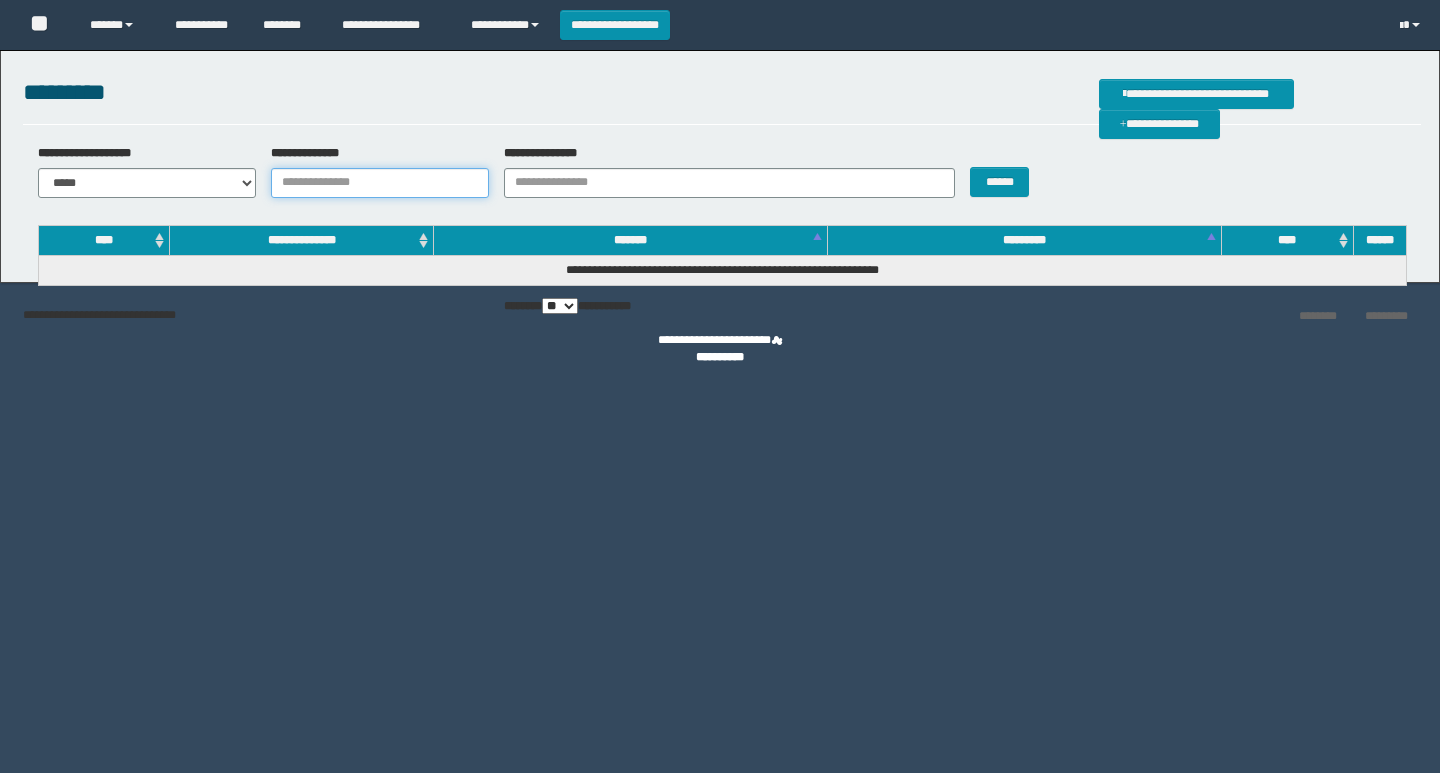 click on "**********" at bounding box center [380, 183] 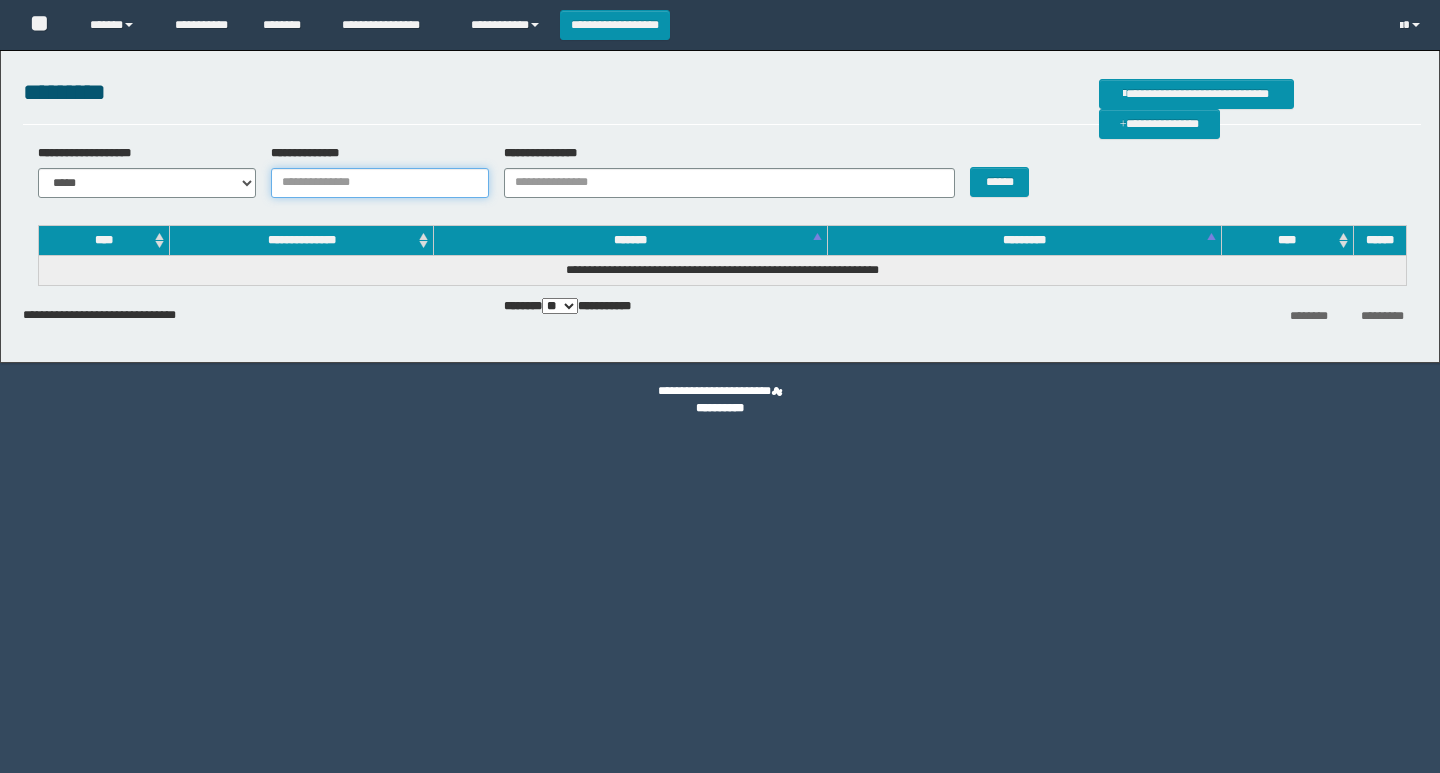 paste on "********" 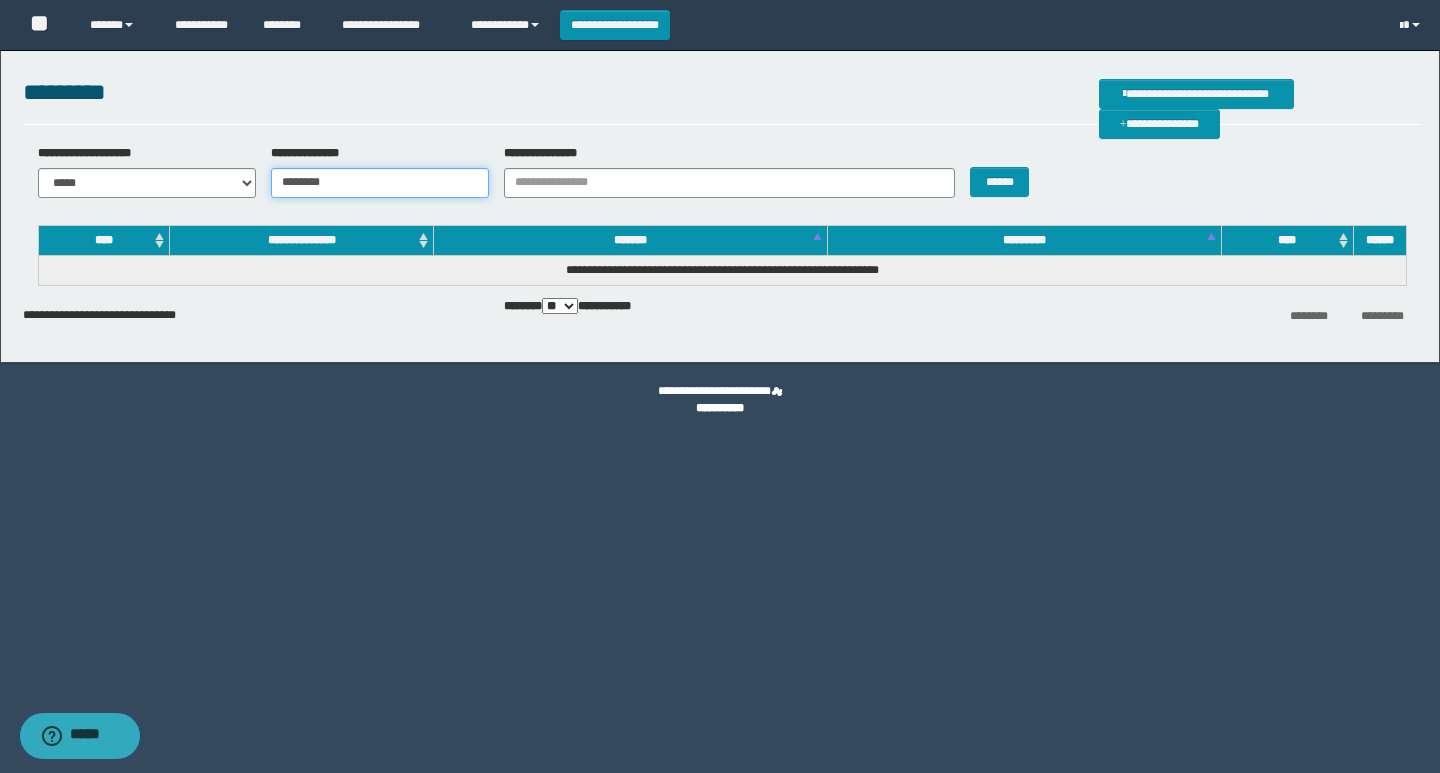 scroll, scrollTop: 0, scrollLeft: 0, axis: both 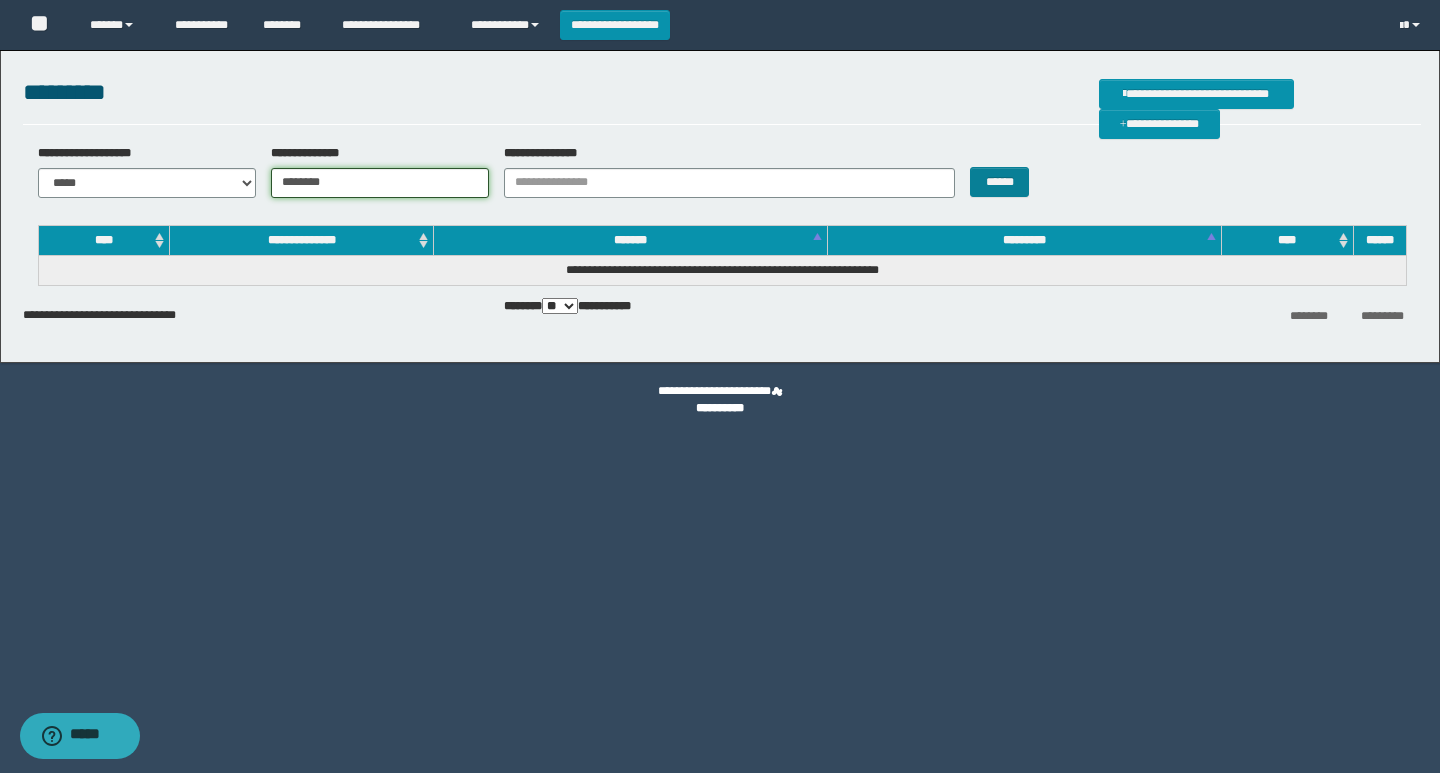 type on "********" 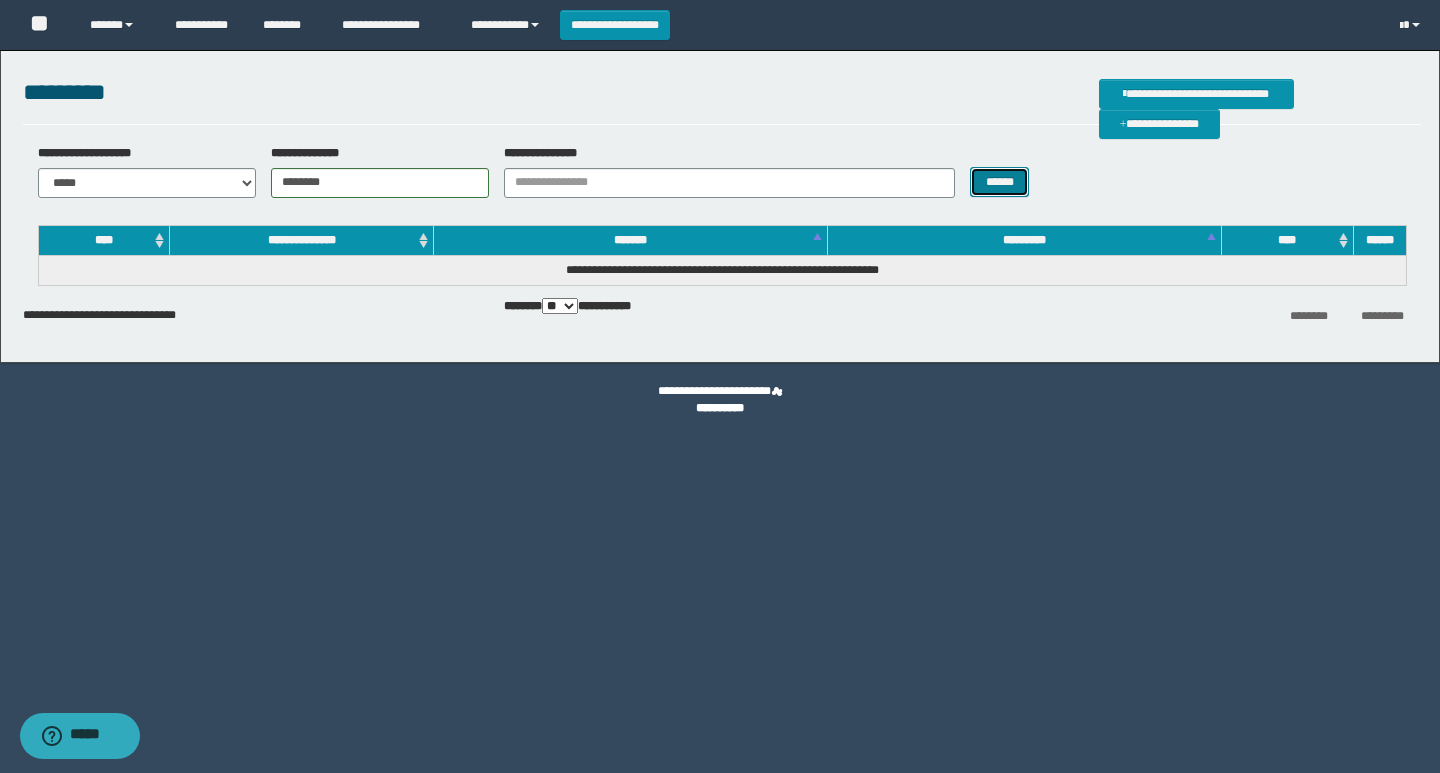click on "******" at bounding box center [999, 182] 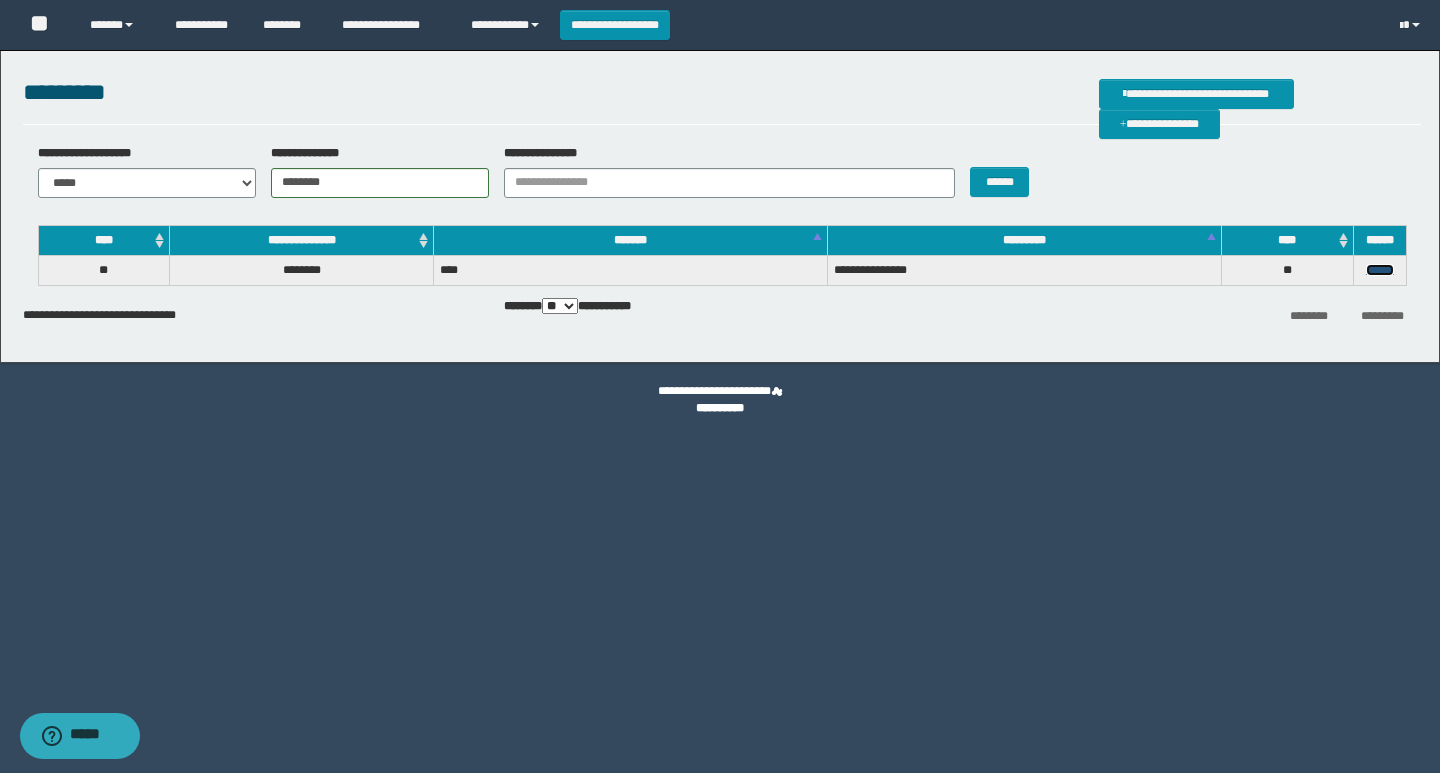 click on "******" at bounding box center (1380, 270) 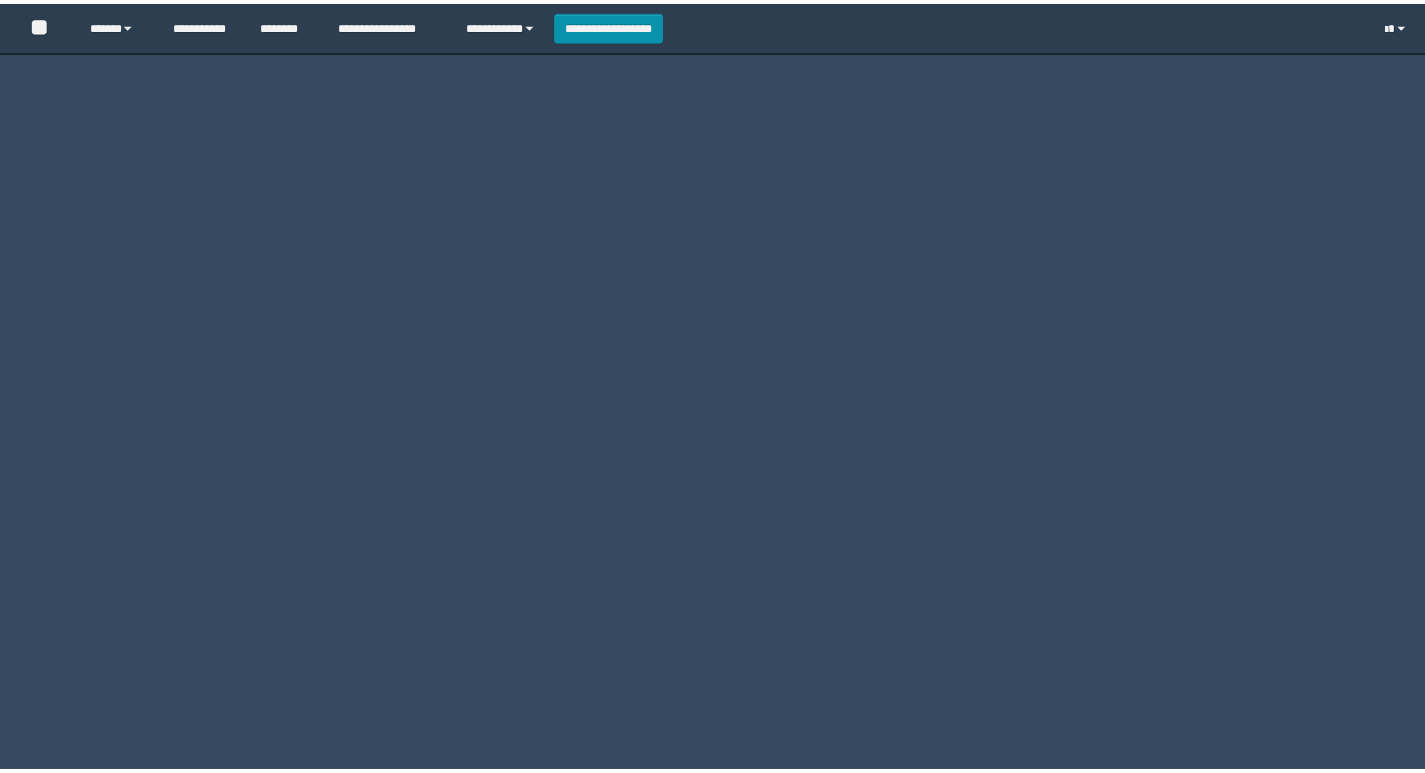 scroll, scrollTop: 0, scrollLeft: 0, axis: both 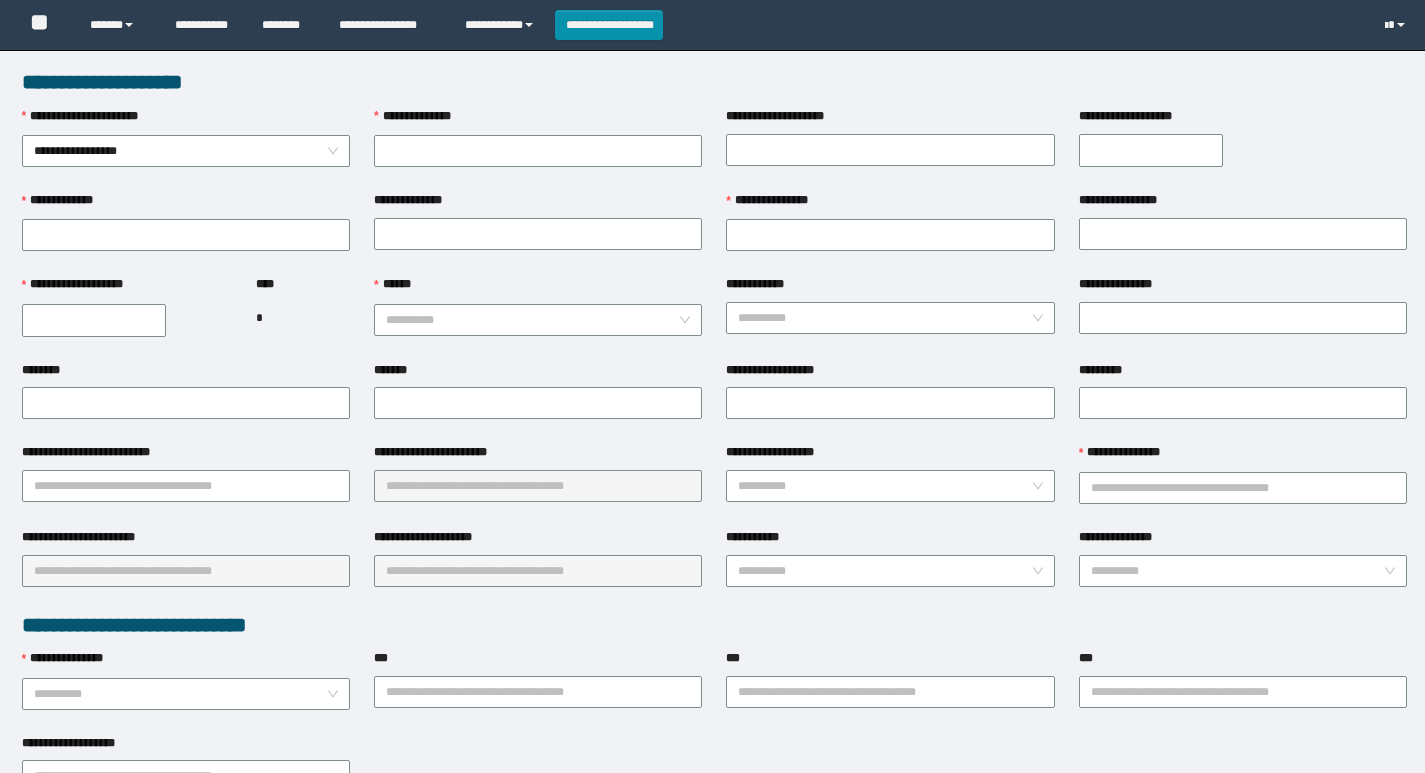 type on "********" 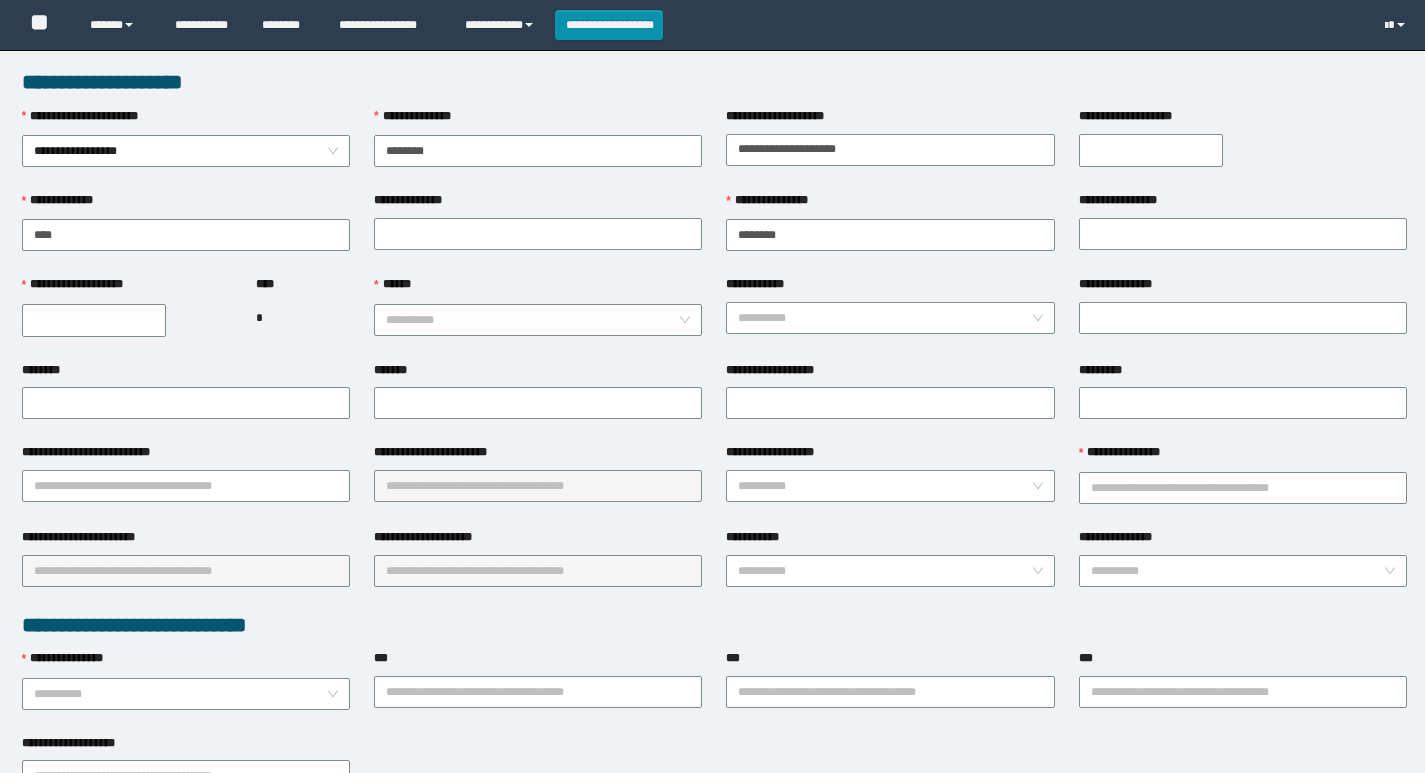 type on "******" 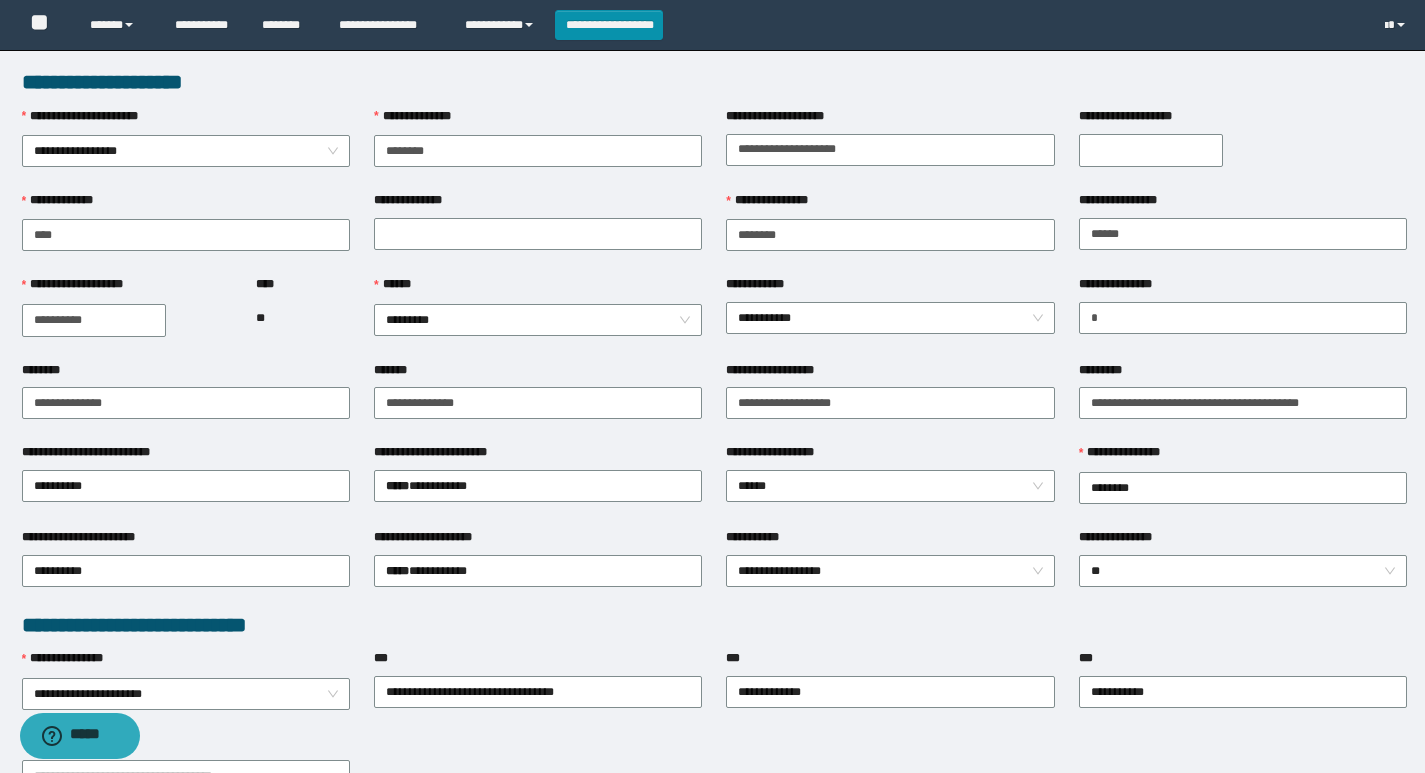 scroll, scrollTop: 0, scrollLeft: 0, axis: both 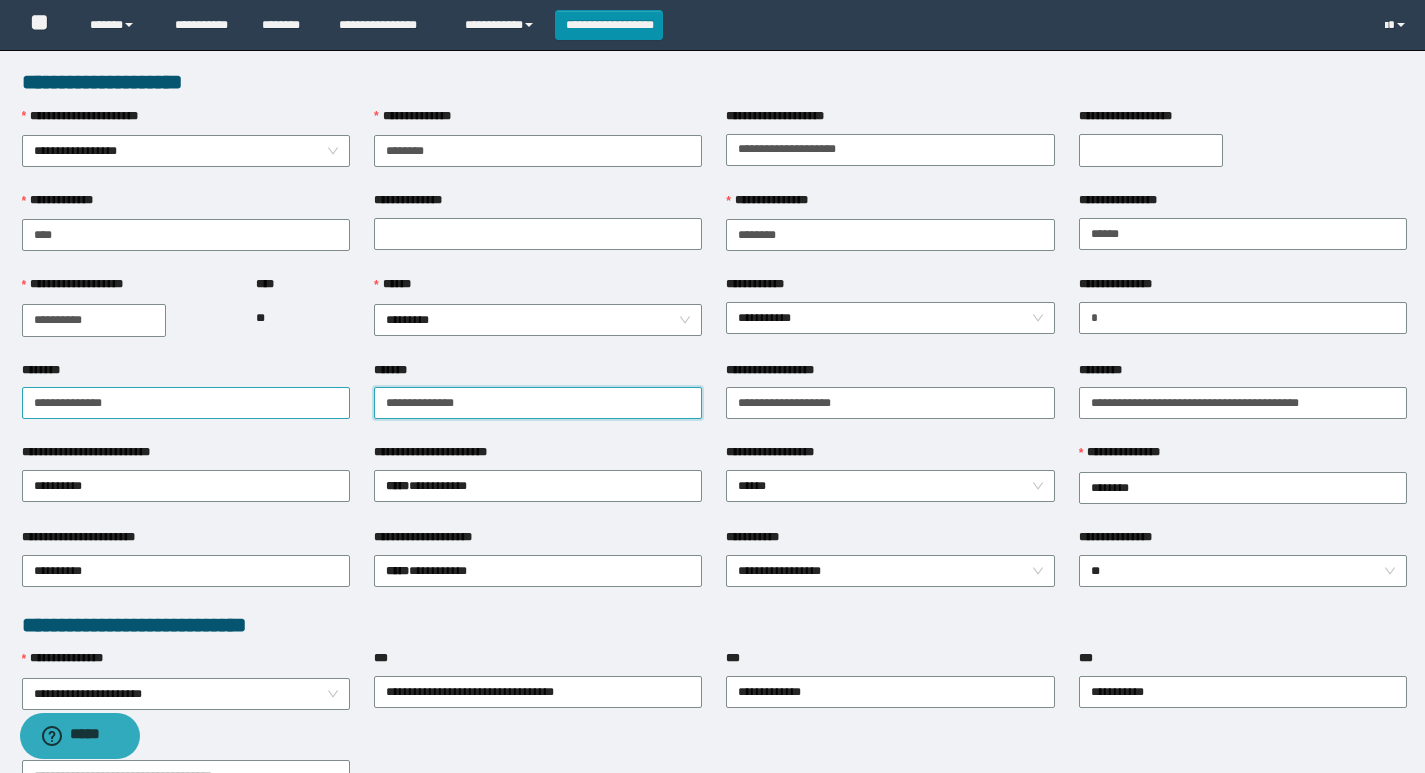 drag, startPoint x: 317, startPoint y: 409, endPoint x: 305, endPoint y: 414, distance: 13 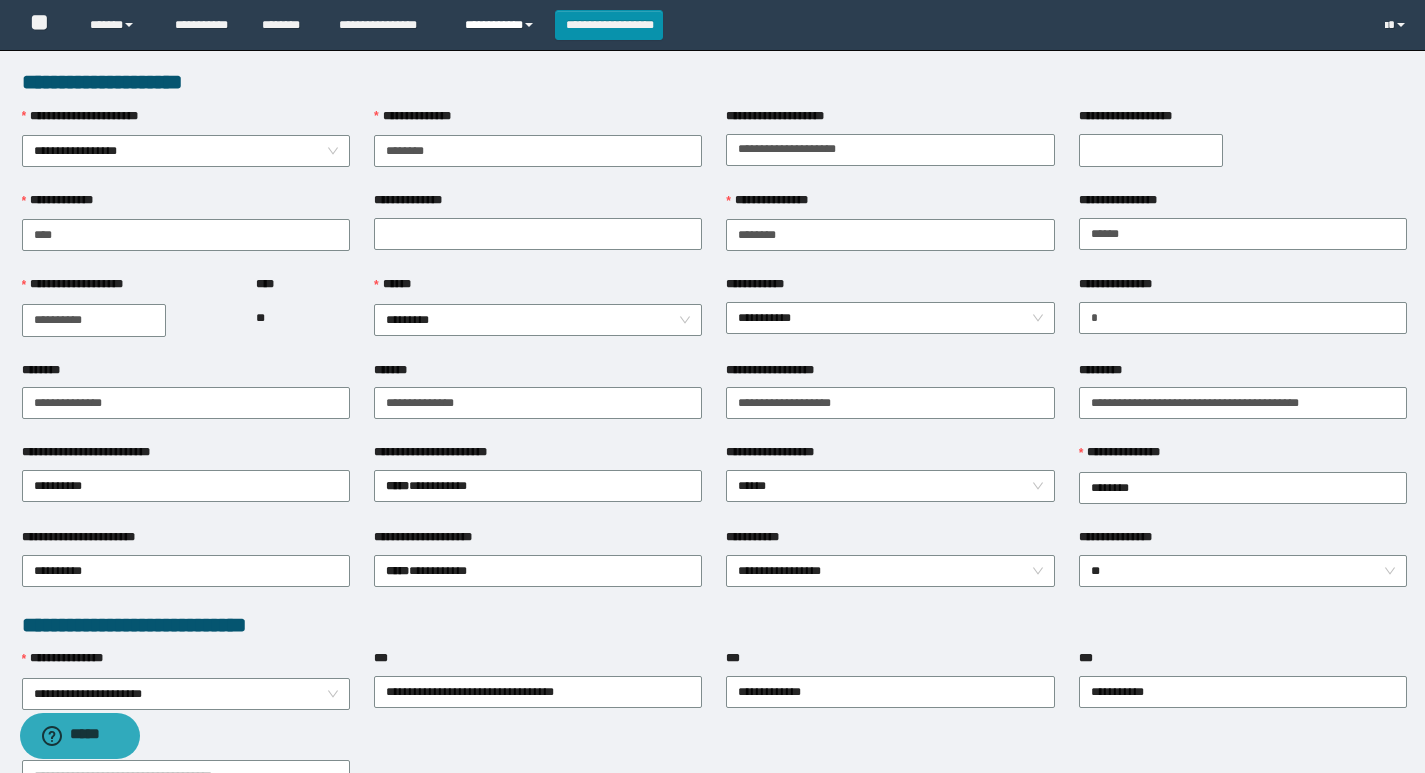 click on "**********" at bounding box center (502, 25) 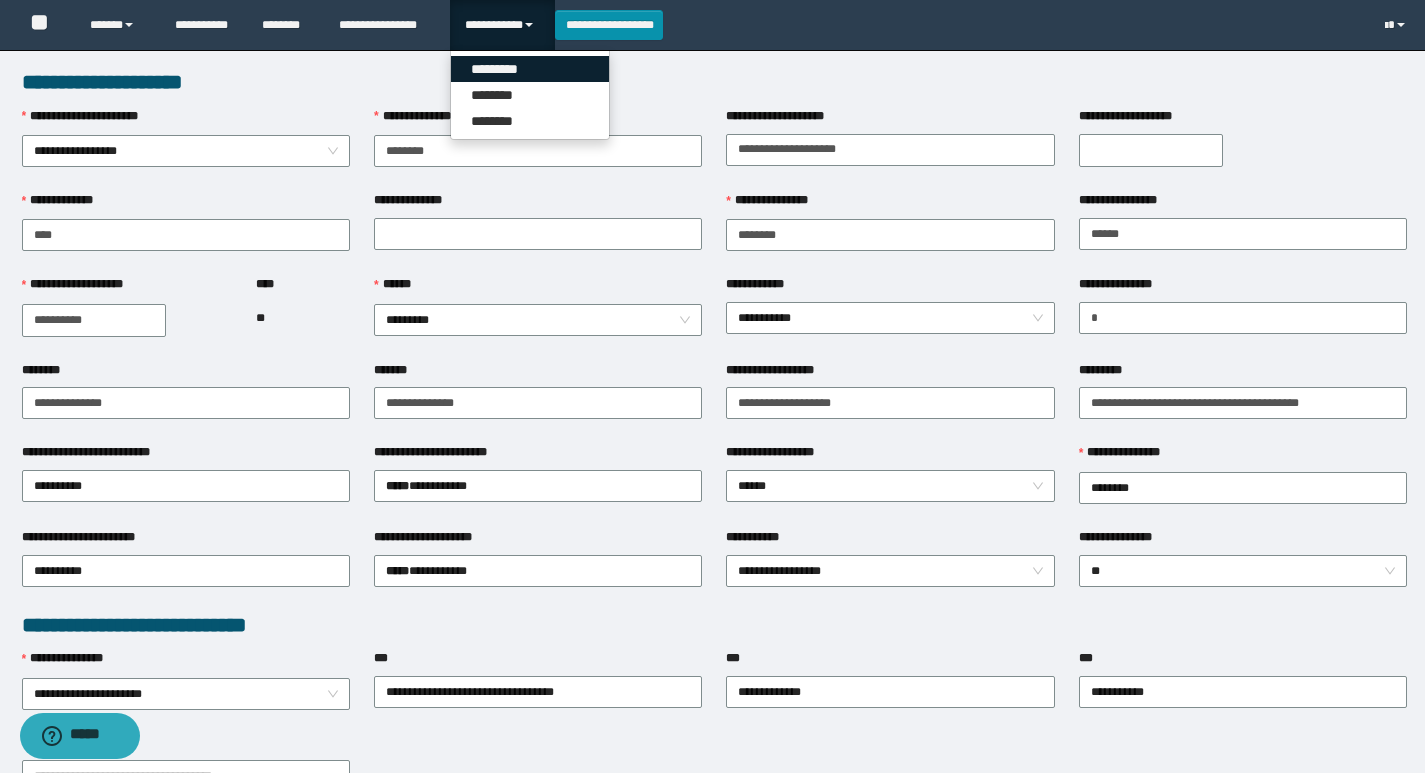 click on "*********" at bounding box center (530, 69) 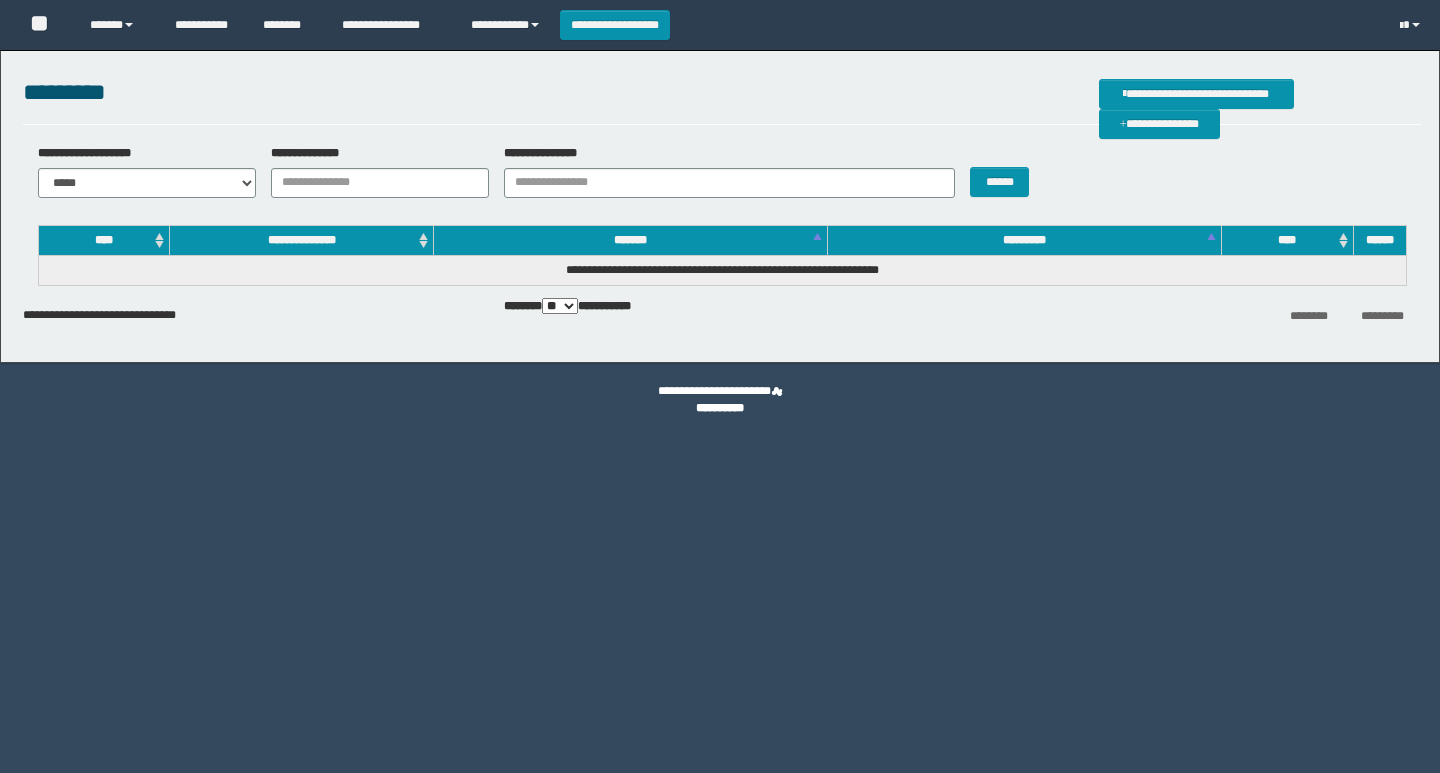 scroll, scrollTop: 0, scrollLeft: 0, axis: both 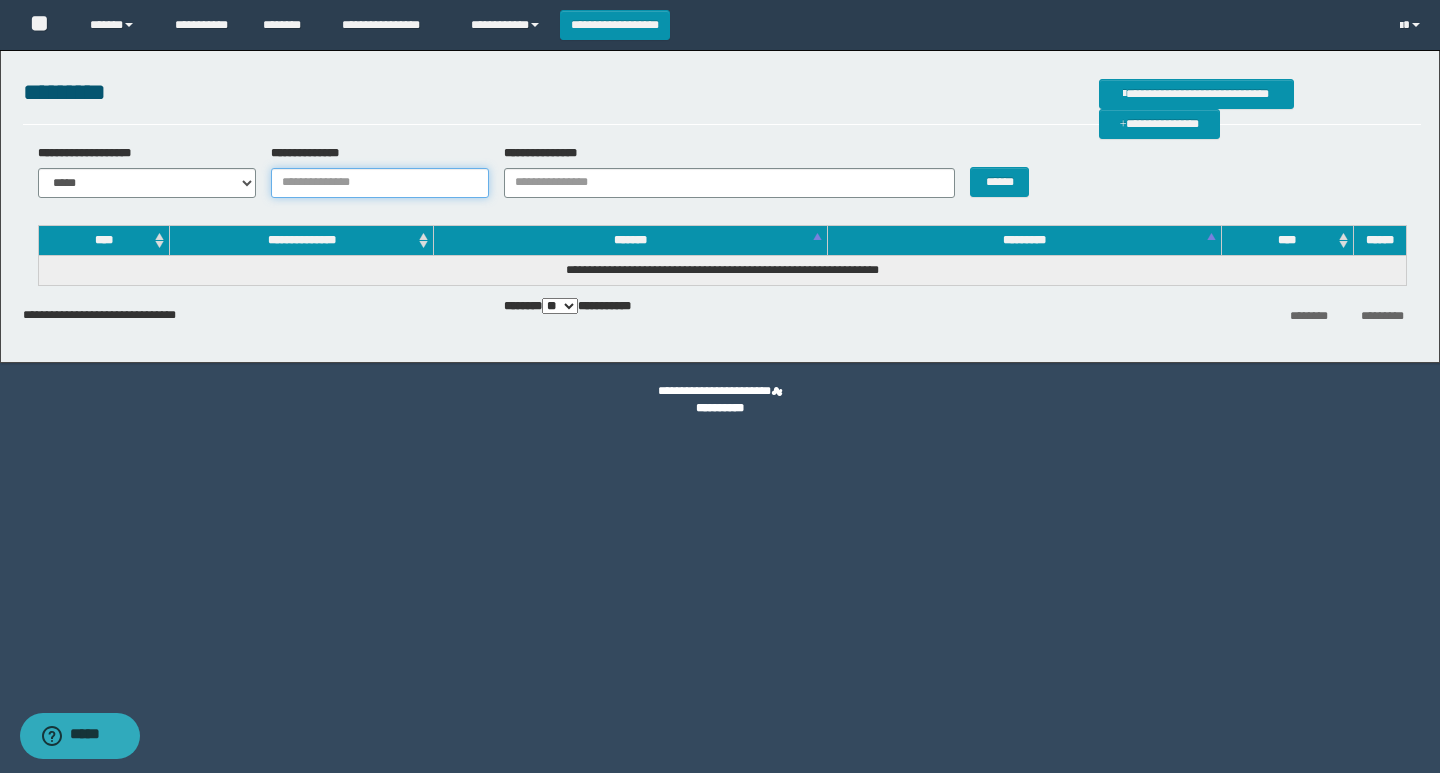 click on "**********" at bounding box center (380, 183) 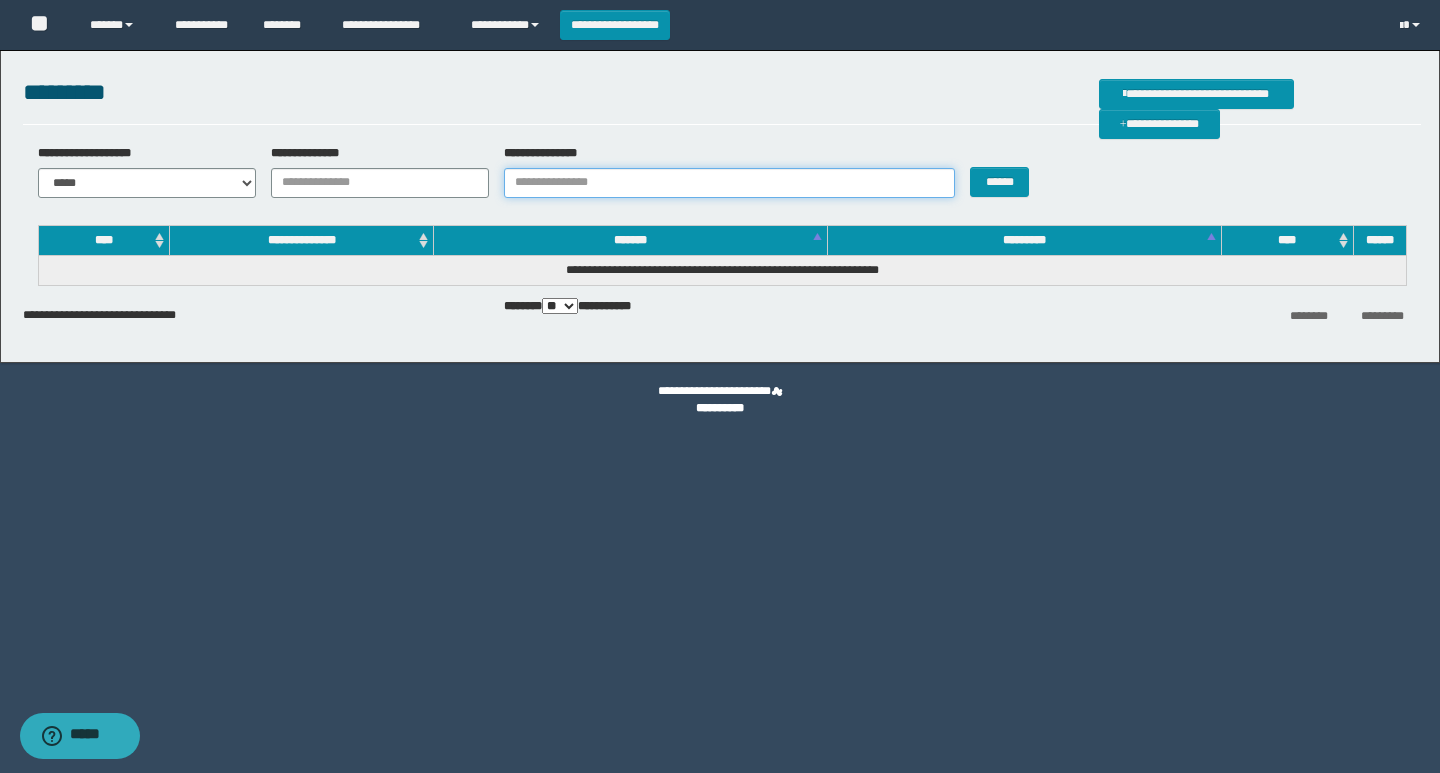 click on "**********" at bounding box center [729, 183] 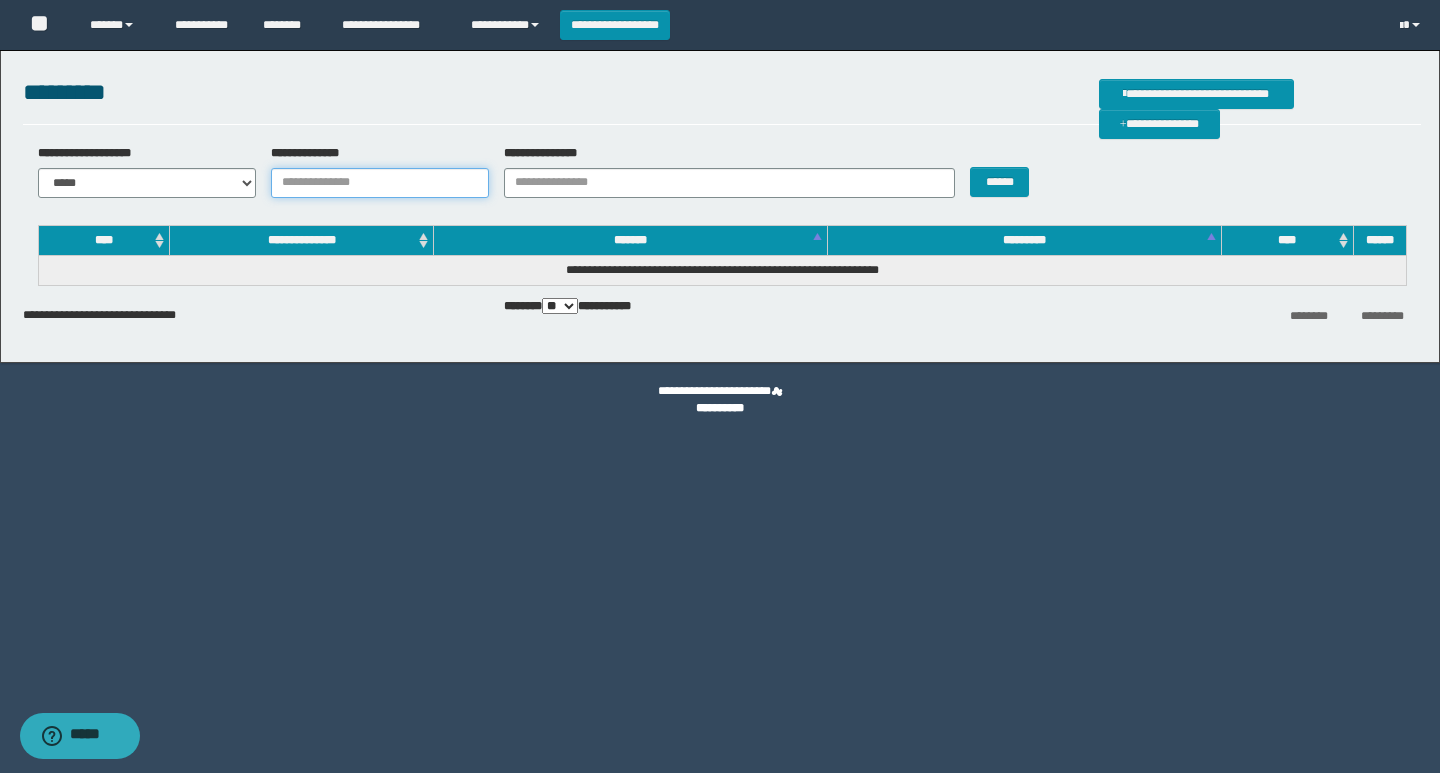 click on "**********" at bounding box center (380, 183) 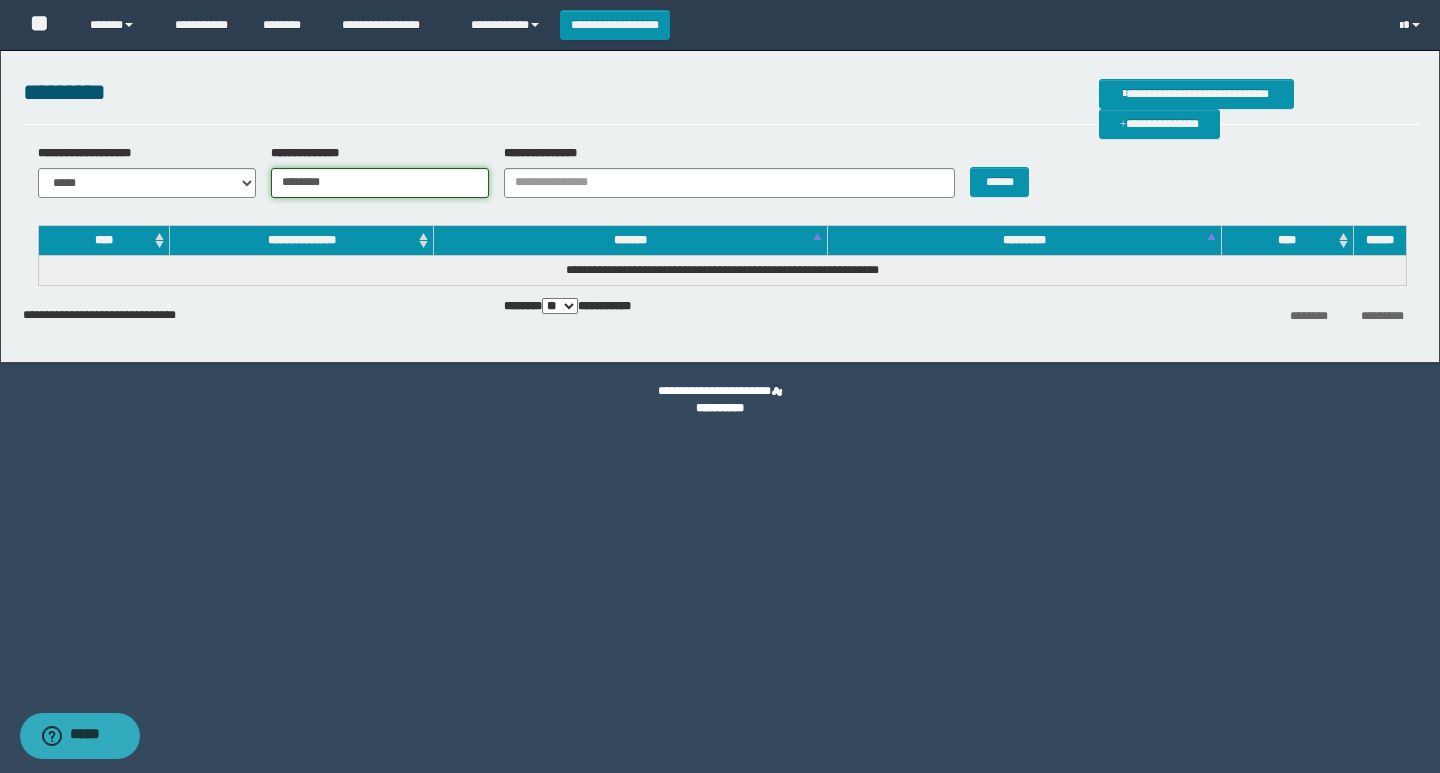 type on "********" 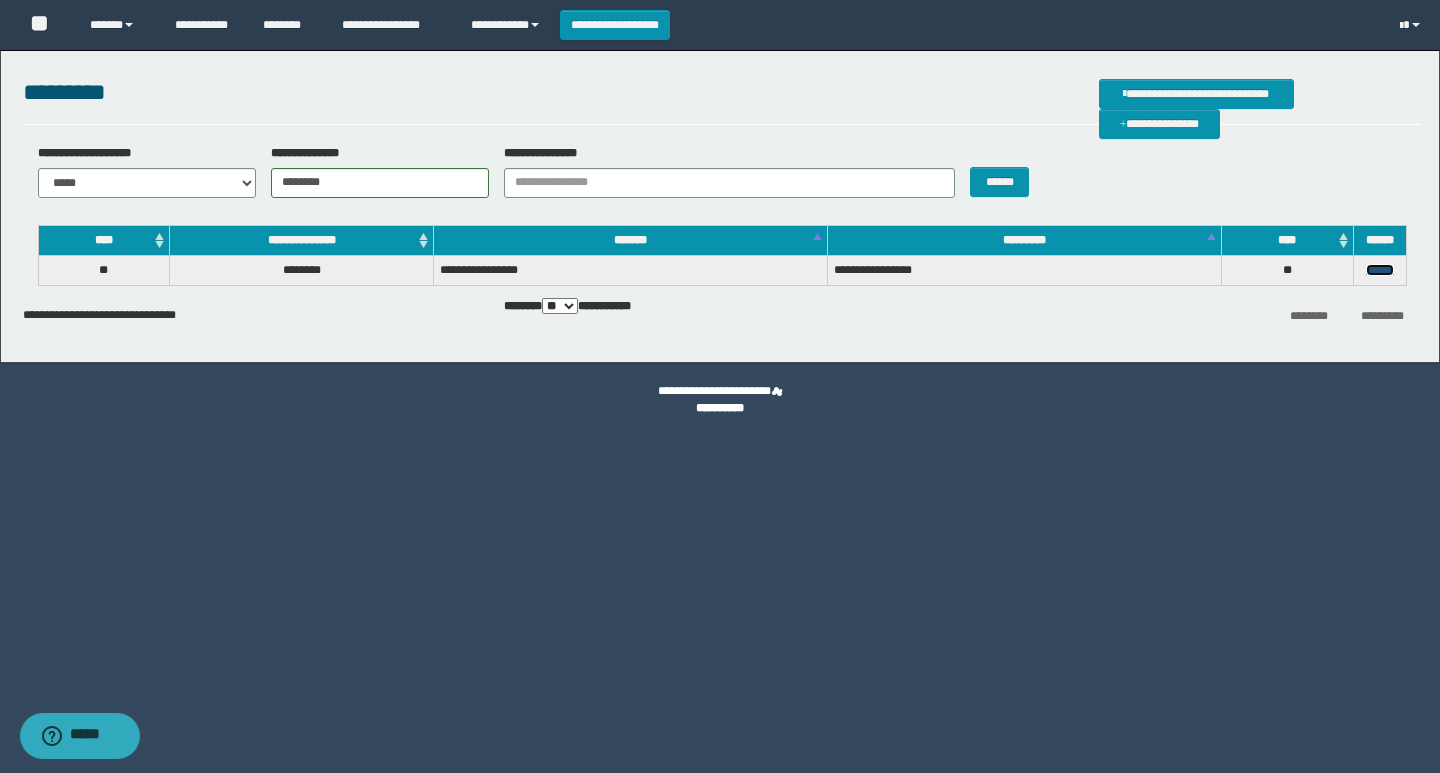 click on "******" at bounding box center [1380, 270] 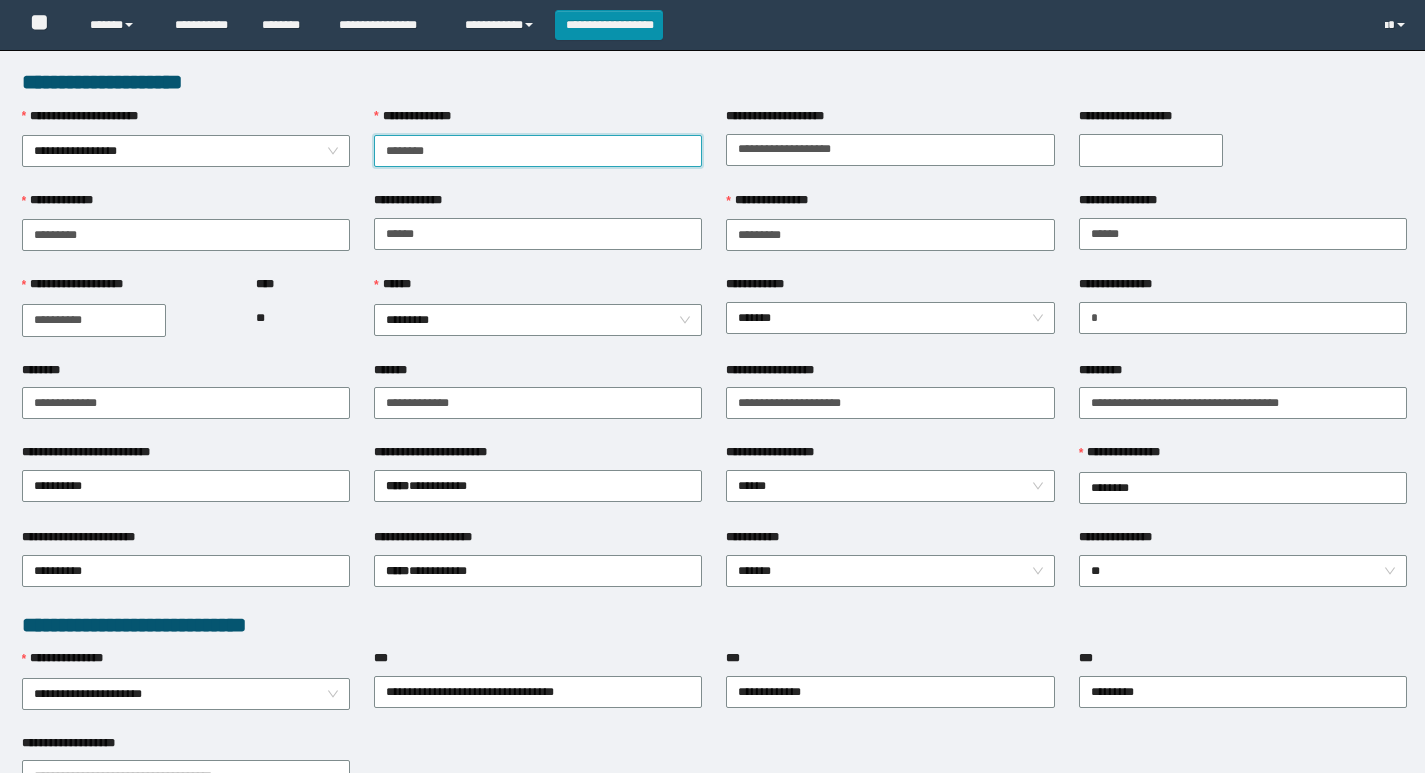 scroll, scrollTop: 0, scrollLeft: 0, axis: both 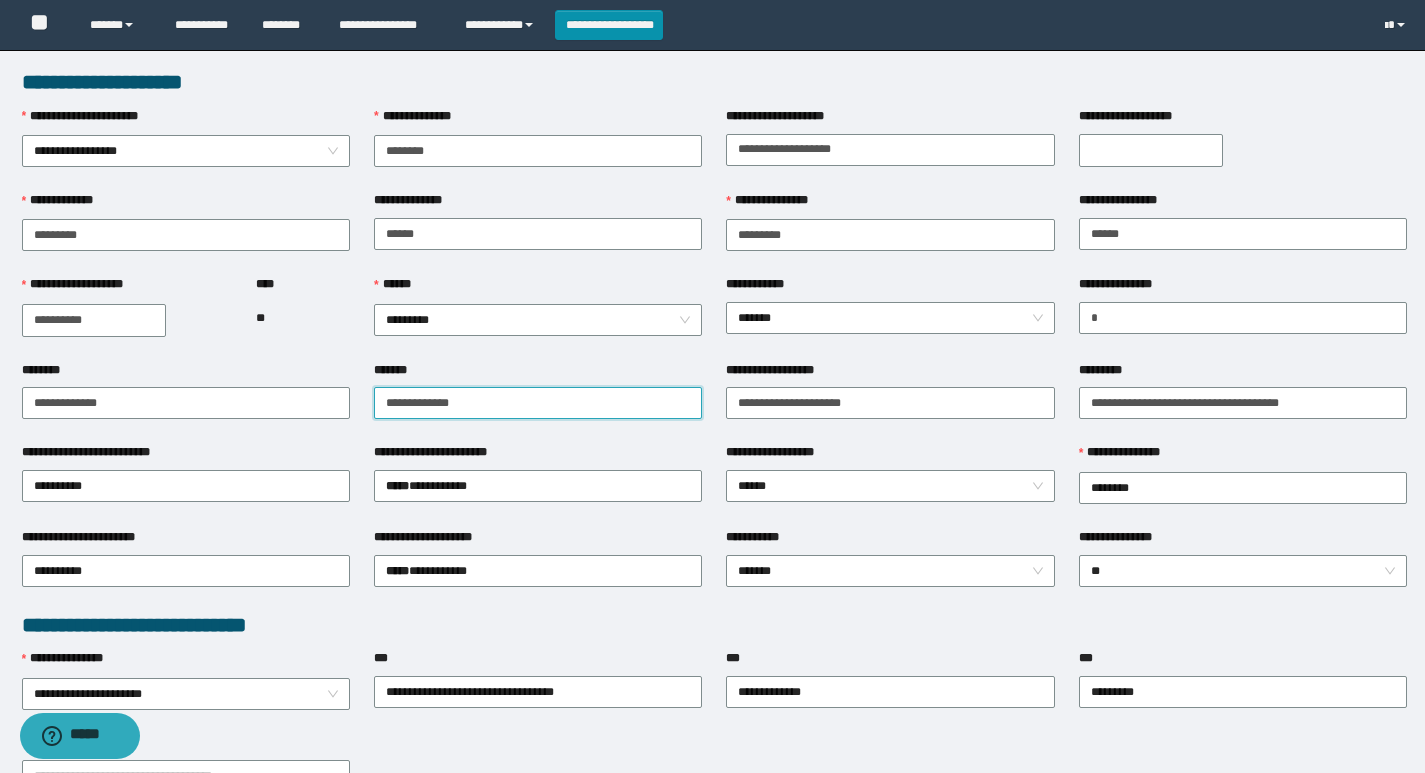 drag, startPoint x: 474, startPoint y: 396, endPoint x: 274, endPoint y: 426, distance: 202.23749 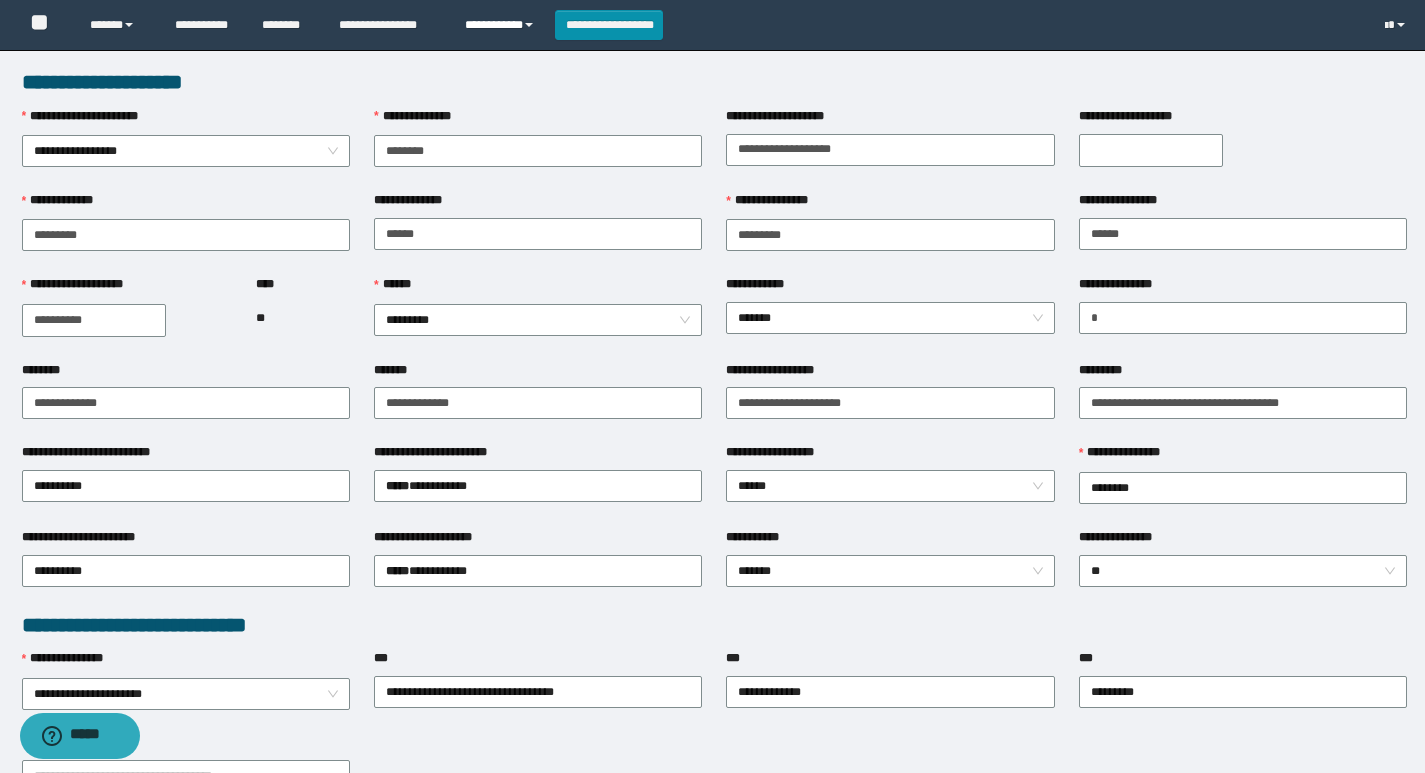click on "**********" at bounding box center [502, 25] 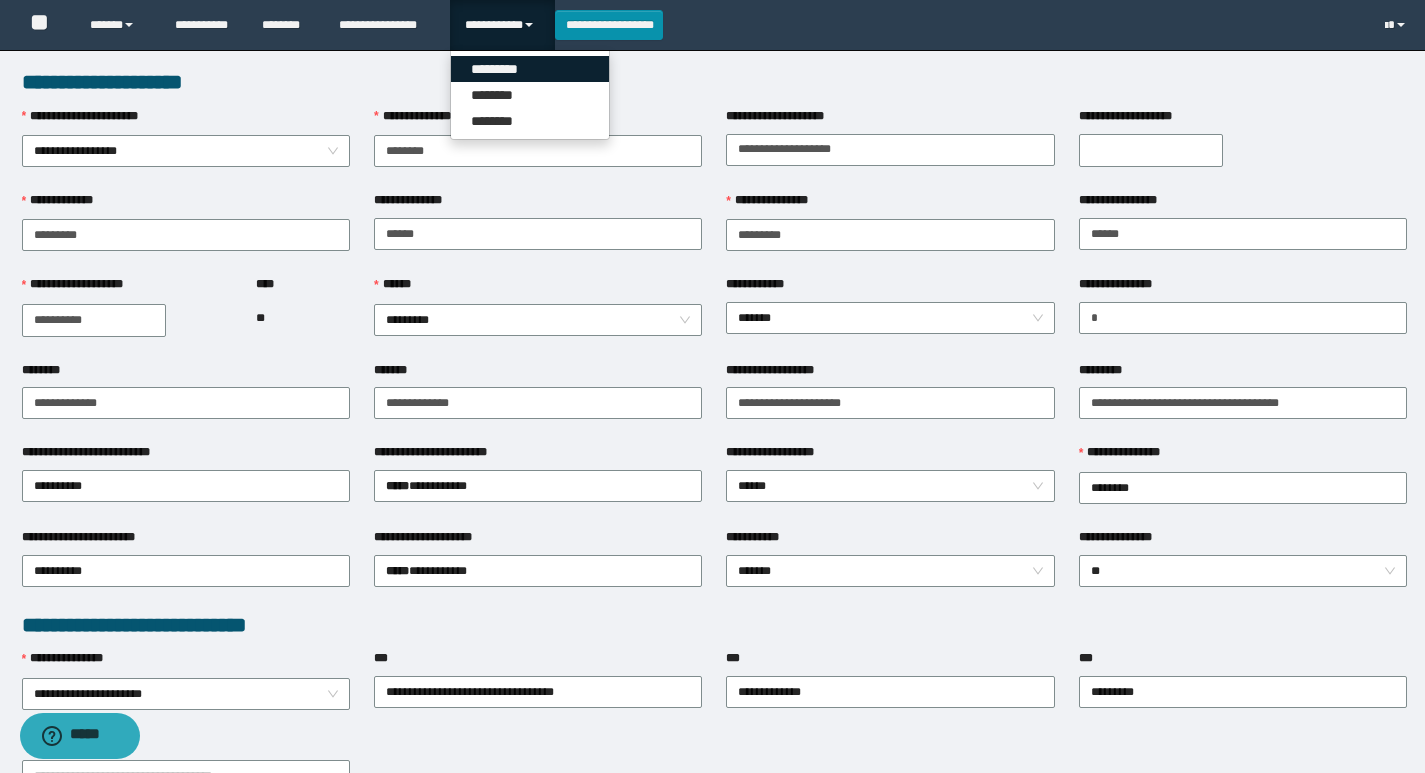 click on "*********" at bounding box center (530, 69) 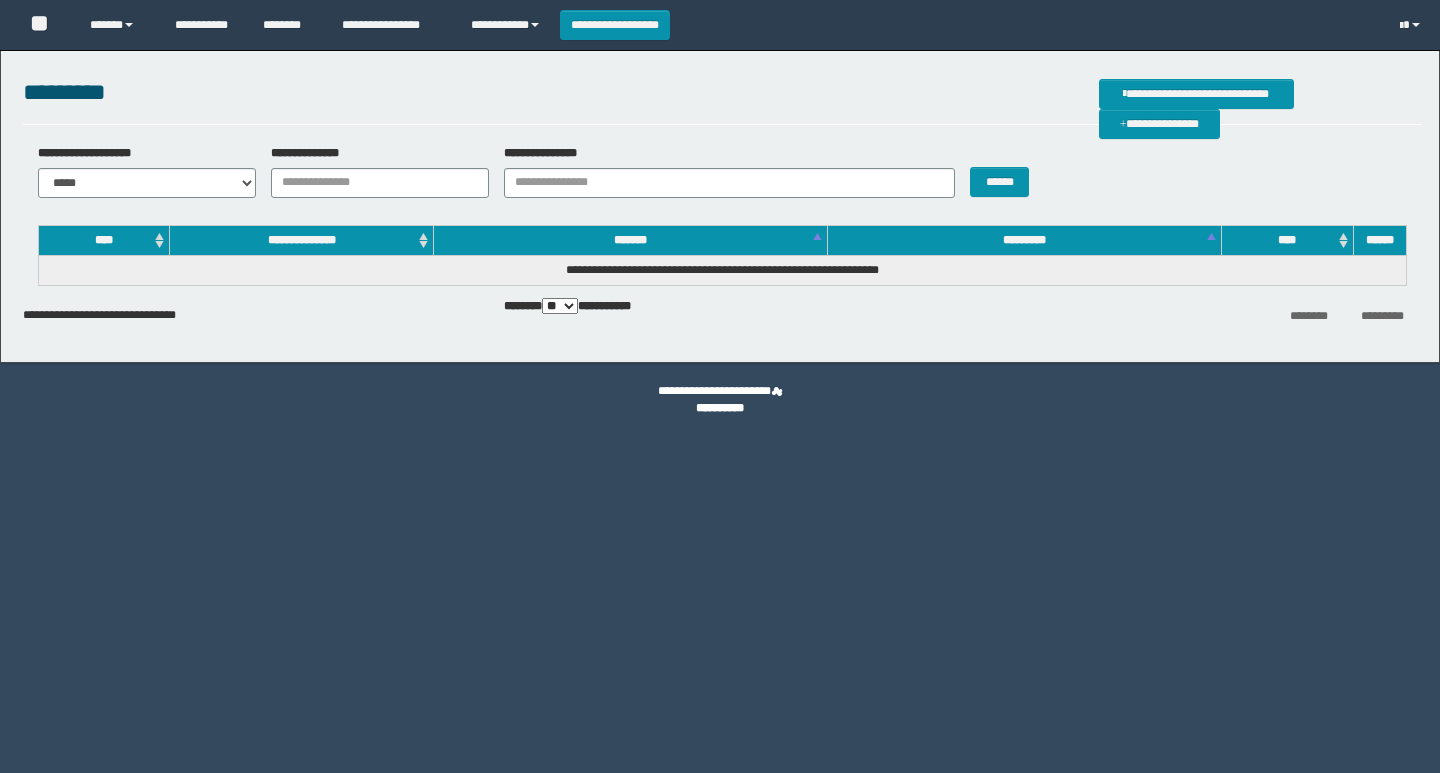 scroll, scrollTop: 0, scrollLeft: 0, axis: both 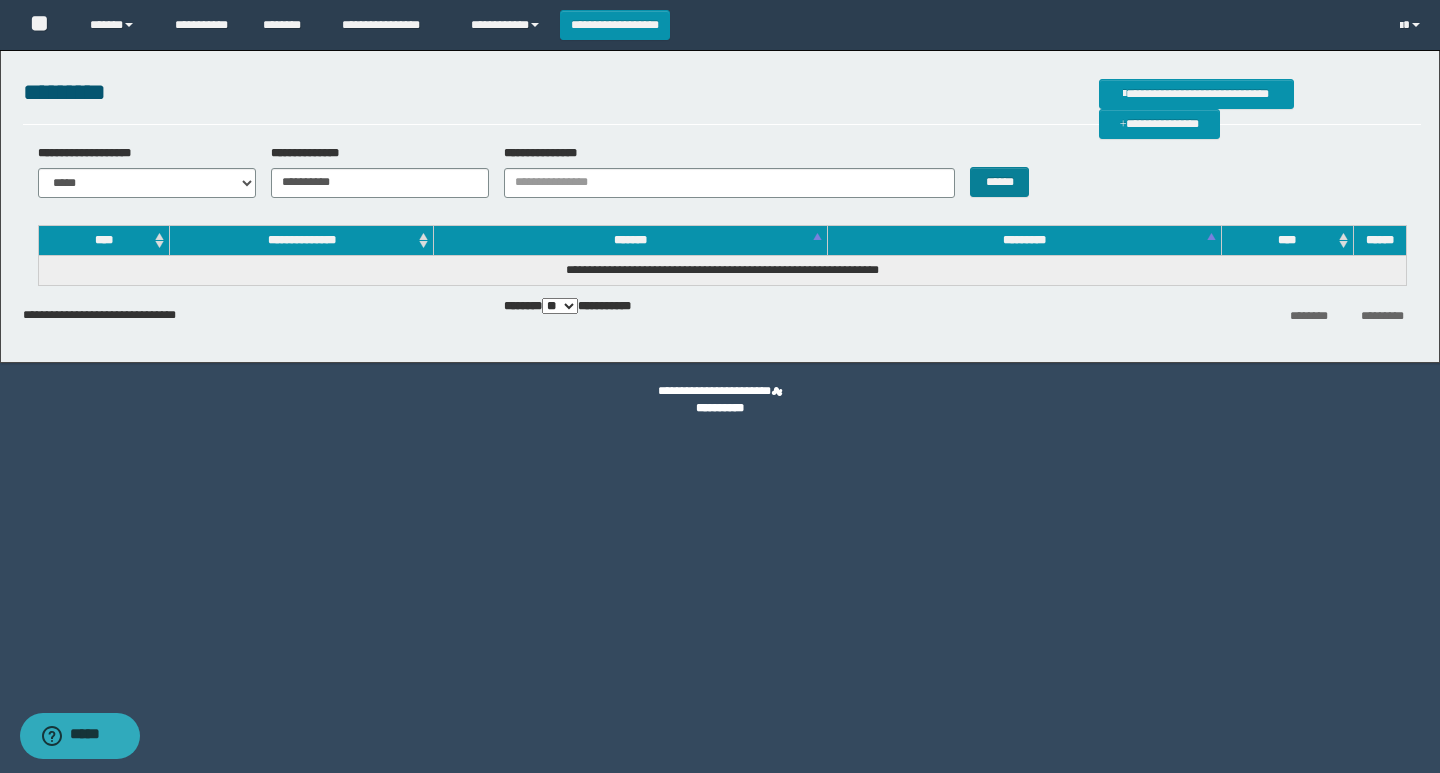 type on "**********" 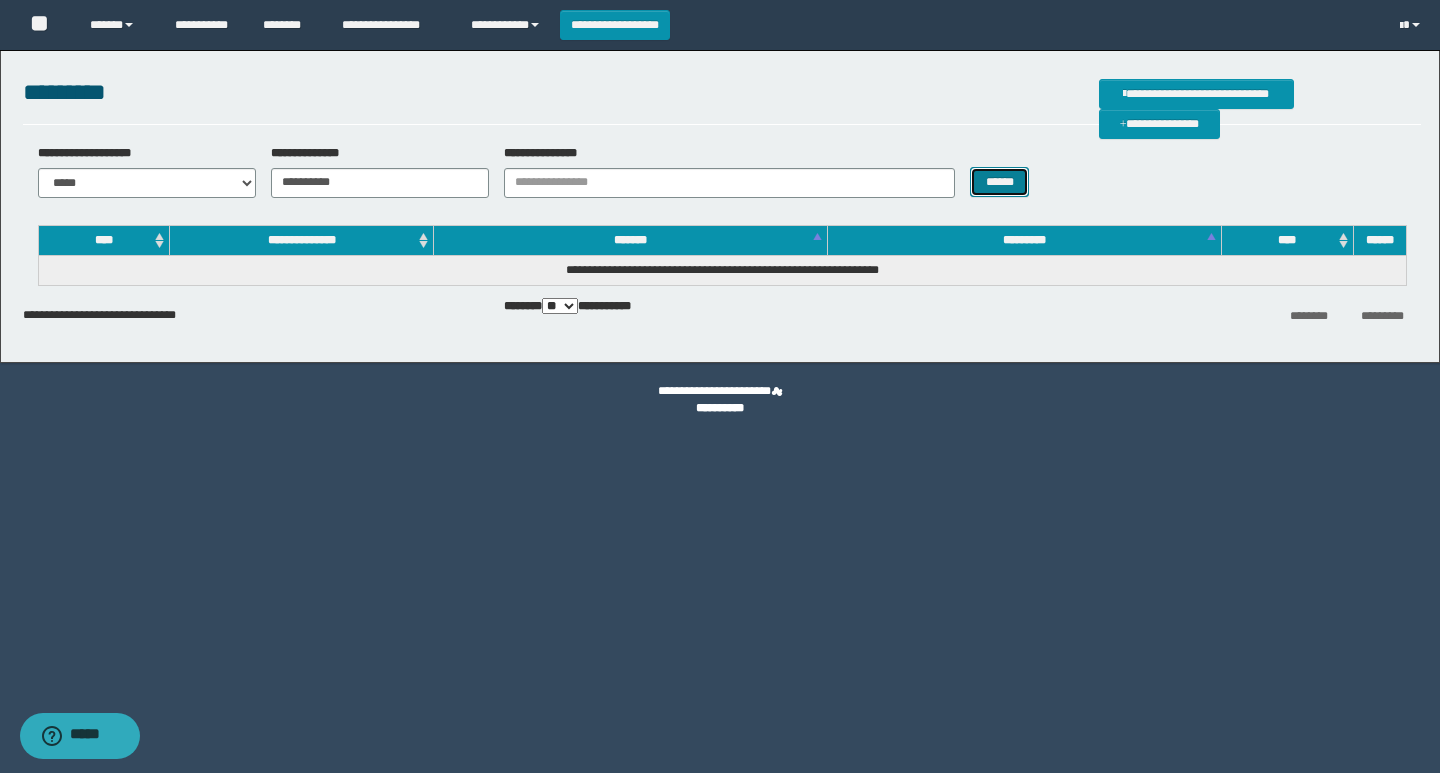 click on "******" at bounding box center [999, 182] 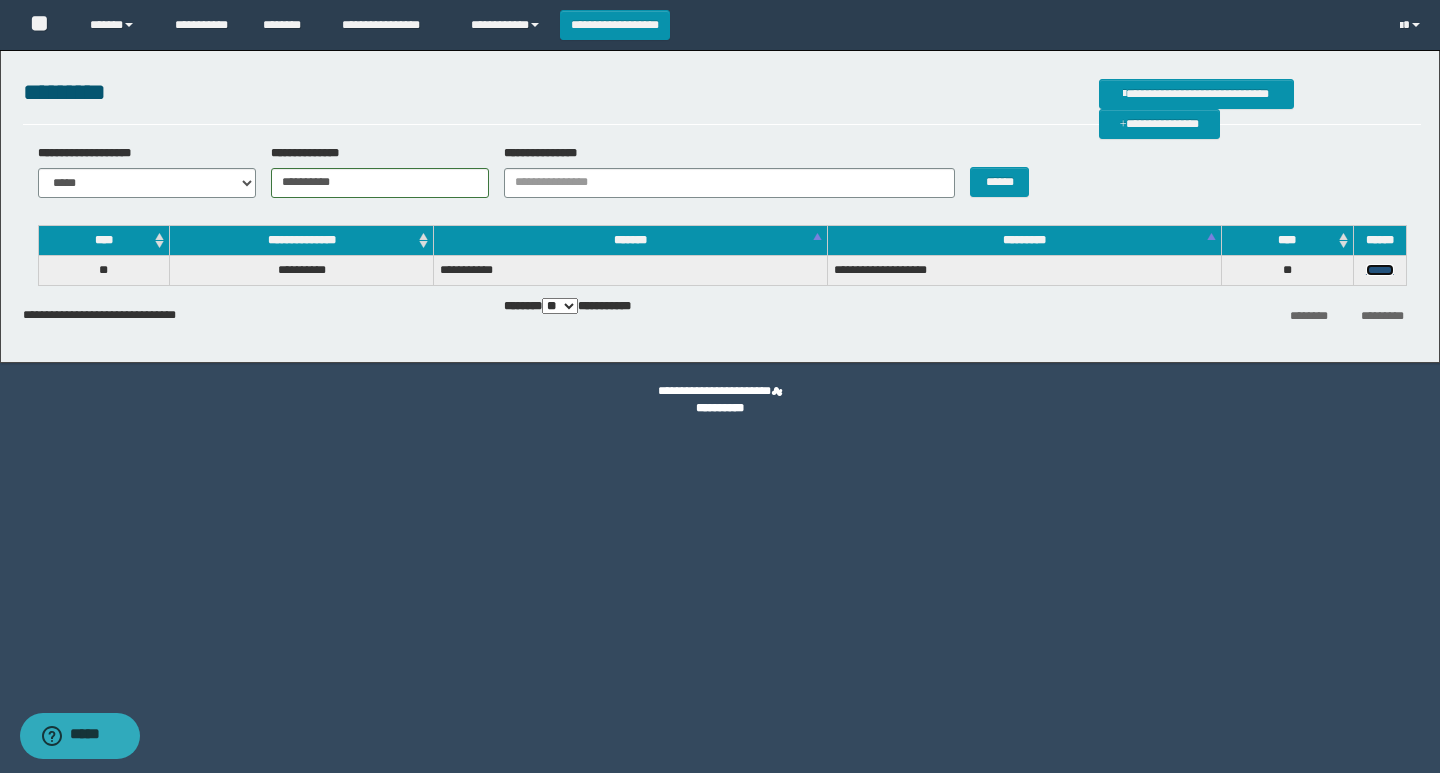 click on "******" at bounding box center (1380, 270) 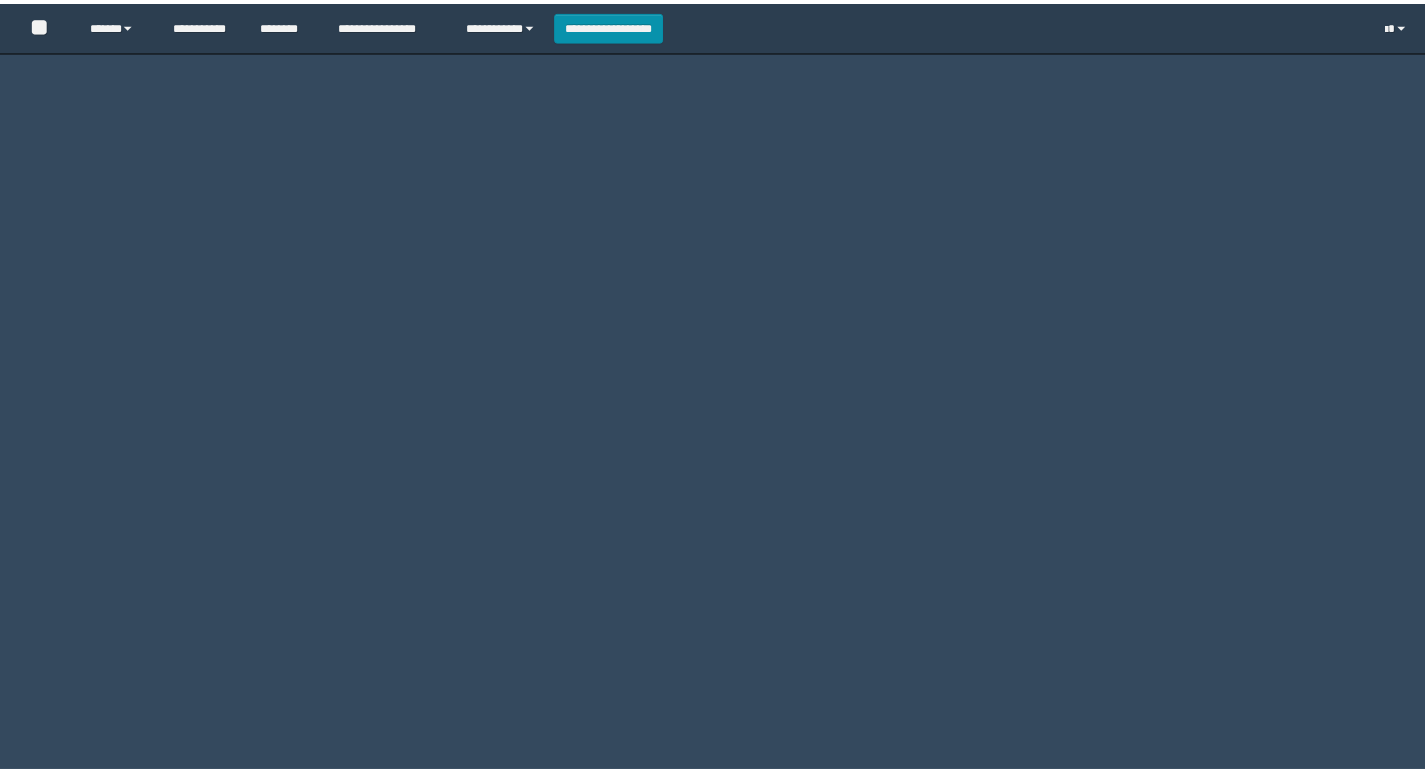 scroll, scrollTop: 0, scrollLeft: 0, axis: both 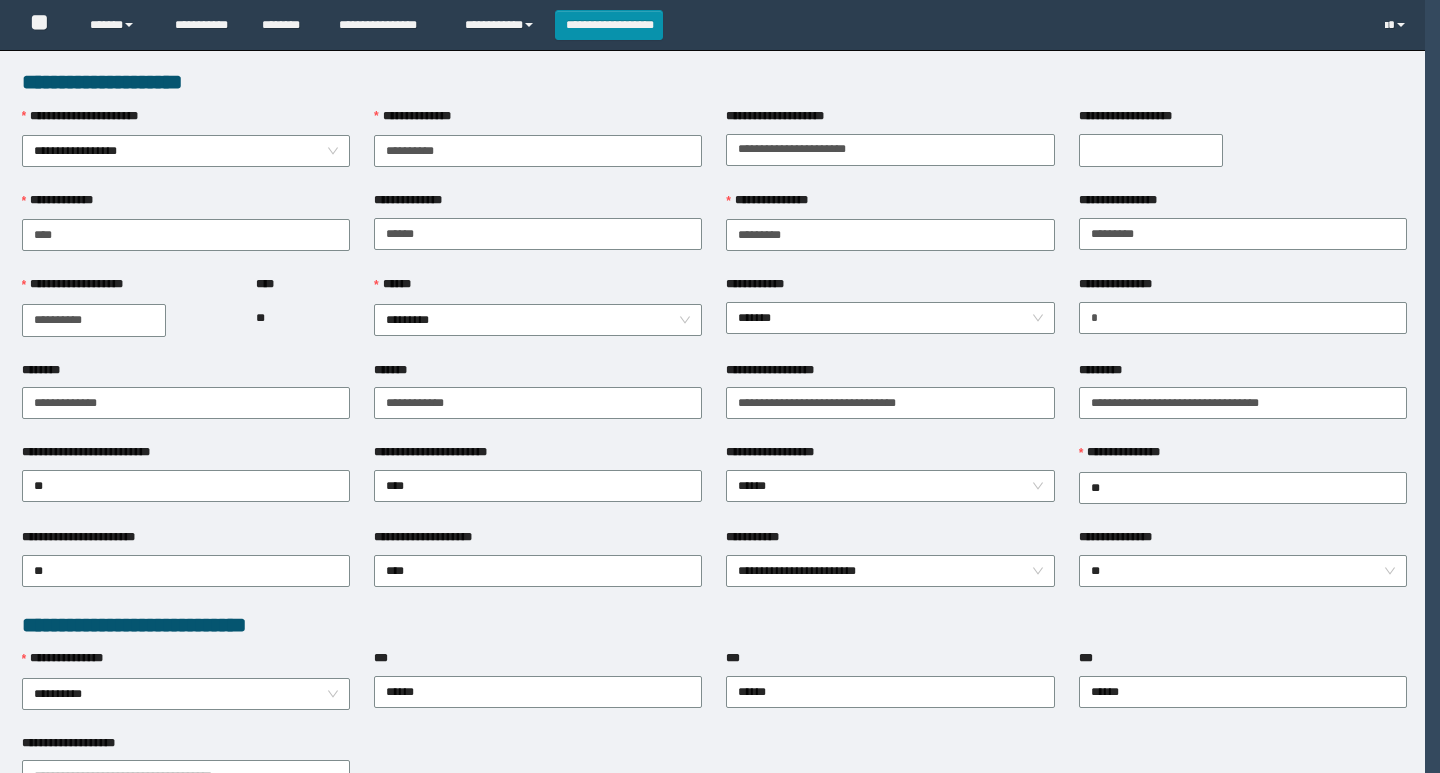 type on "**********" 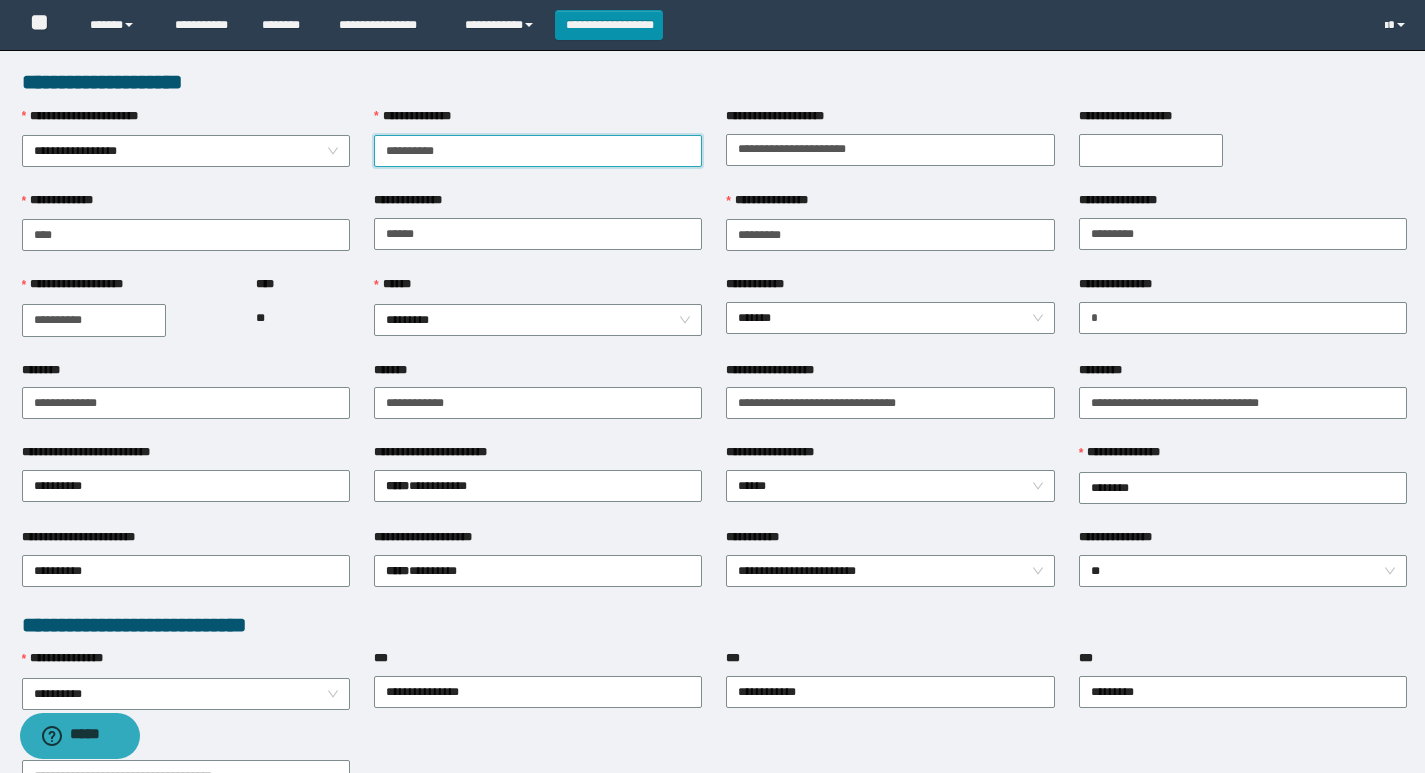 scroll, scrollTop: 0, scrollLeft: 0, axis: both 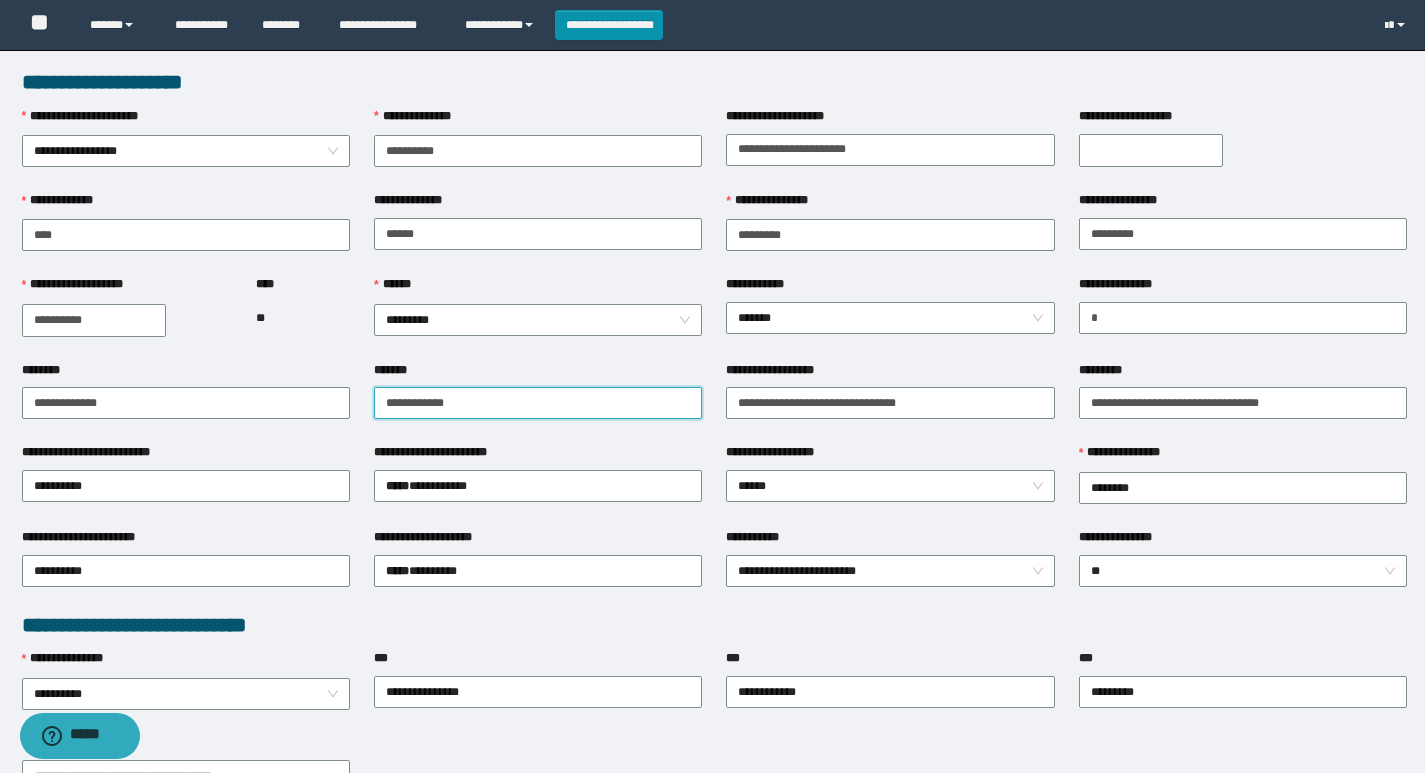 type on "**********" 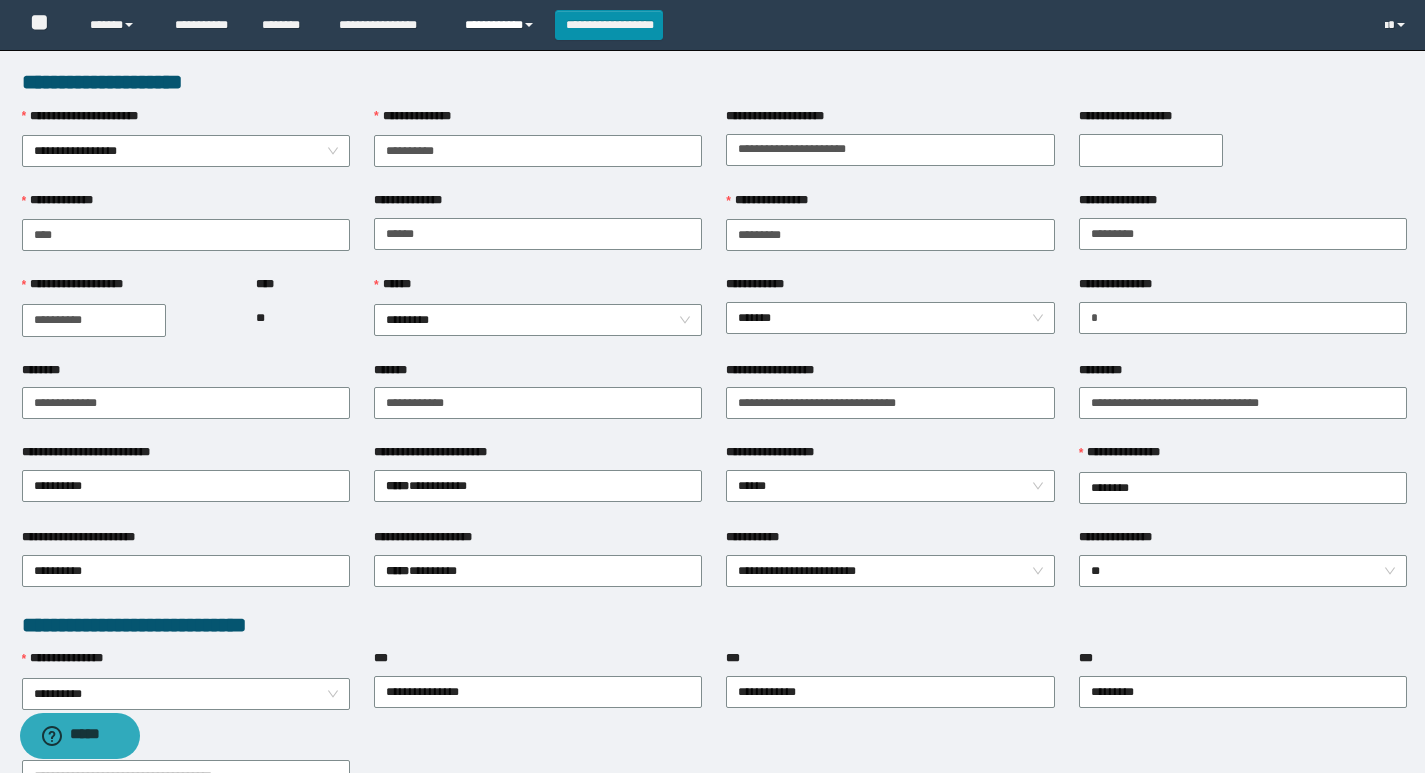 click on "**********" at bounding box center [502, 25] 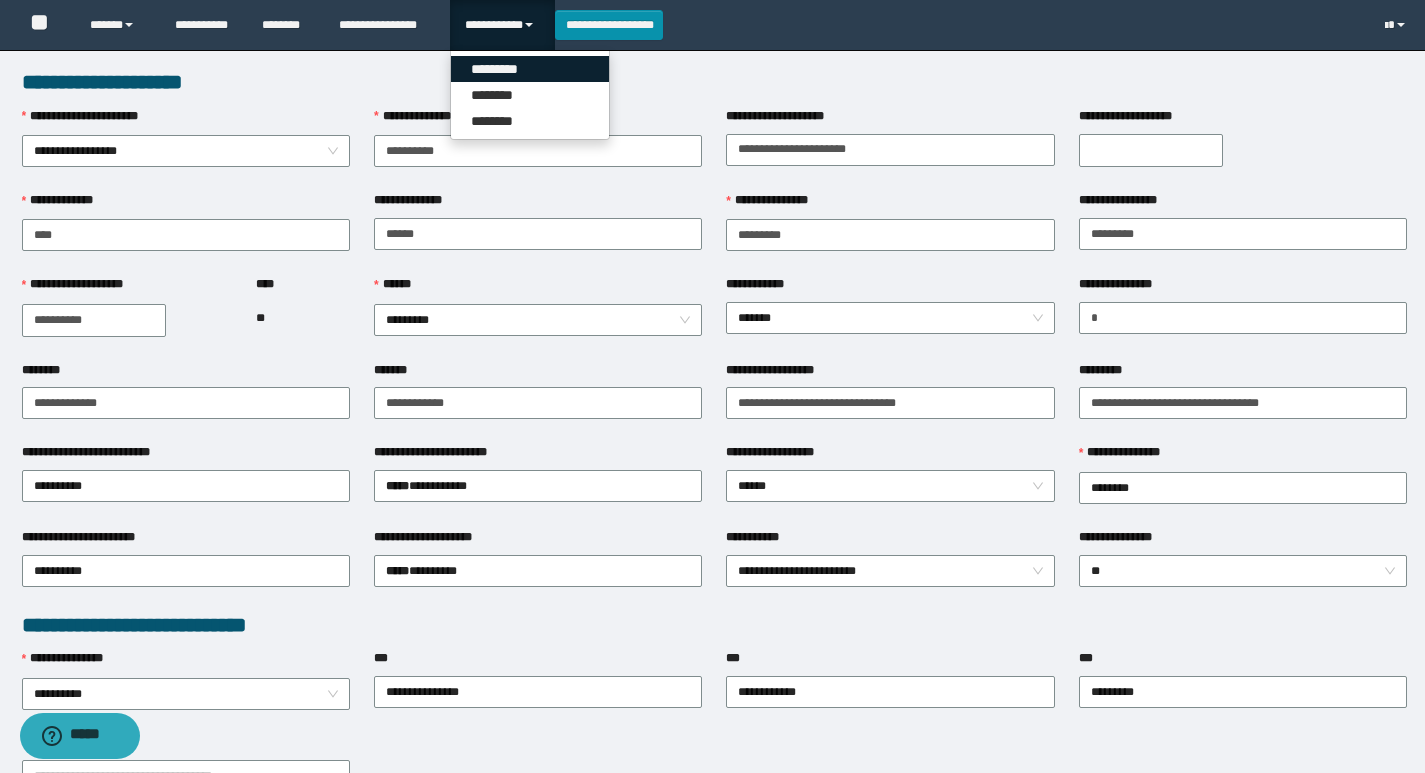 click on "*********" at bounding box center [530, 69] 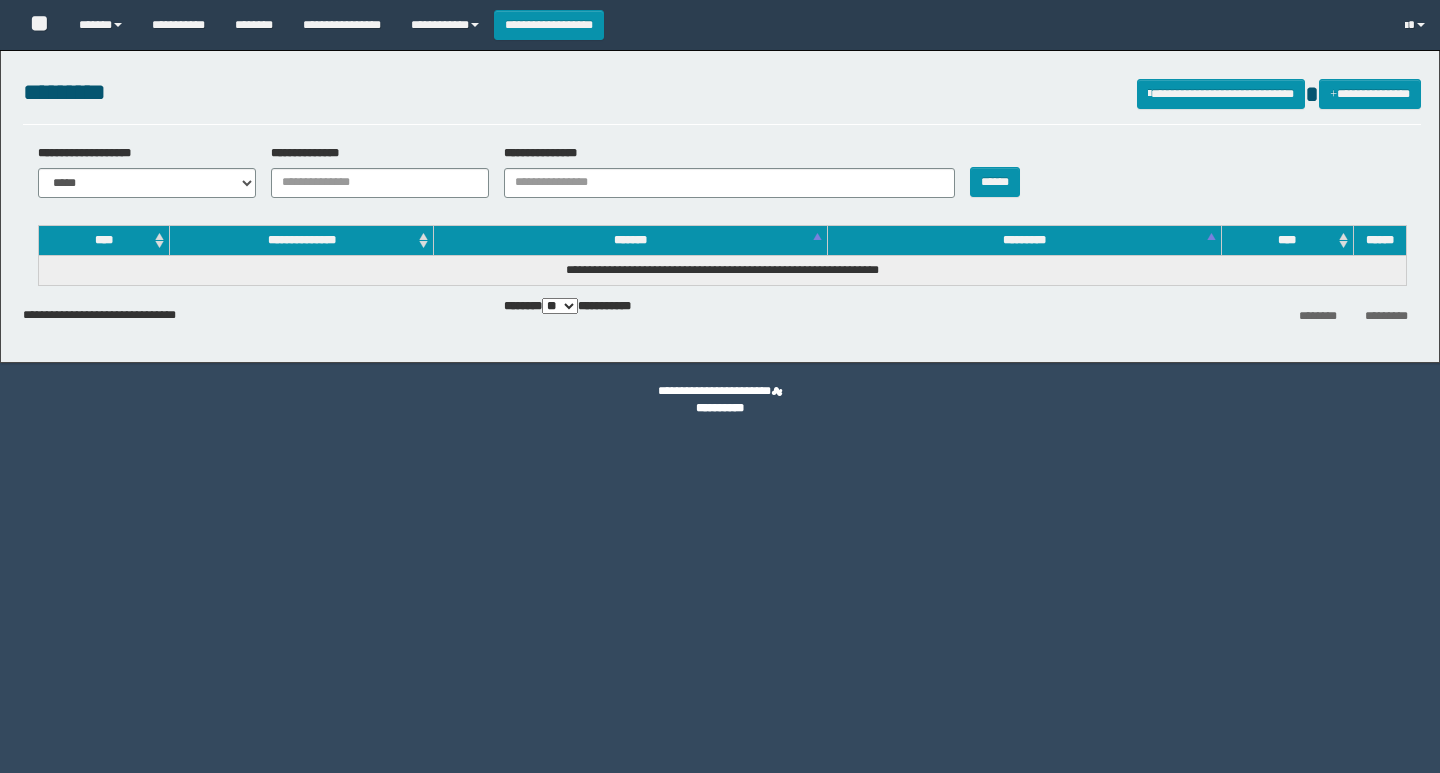 scroll, scrollTop: 0, scrollLeft: 0, axis: both 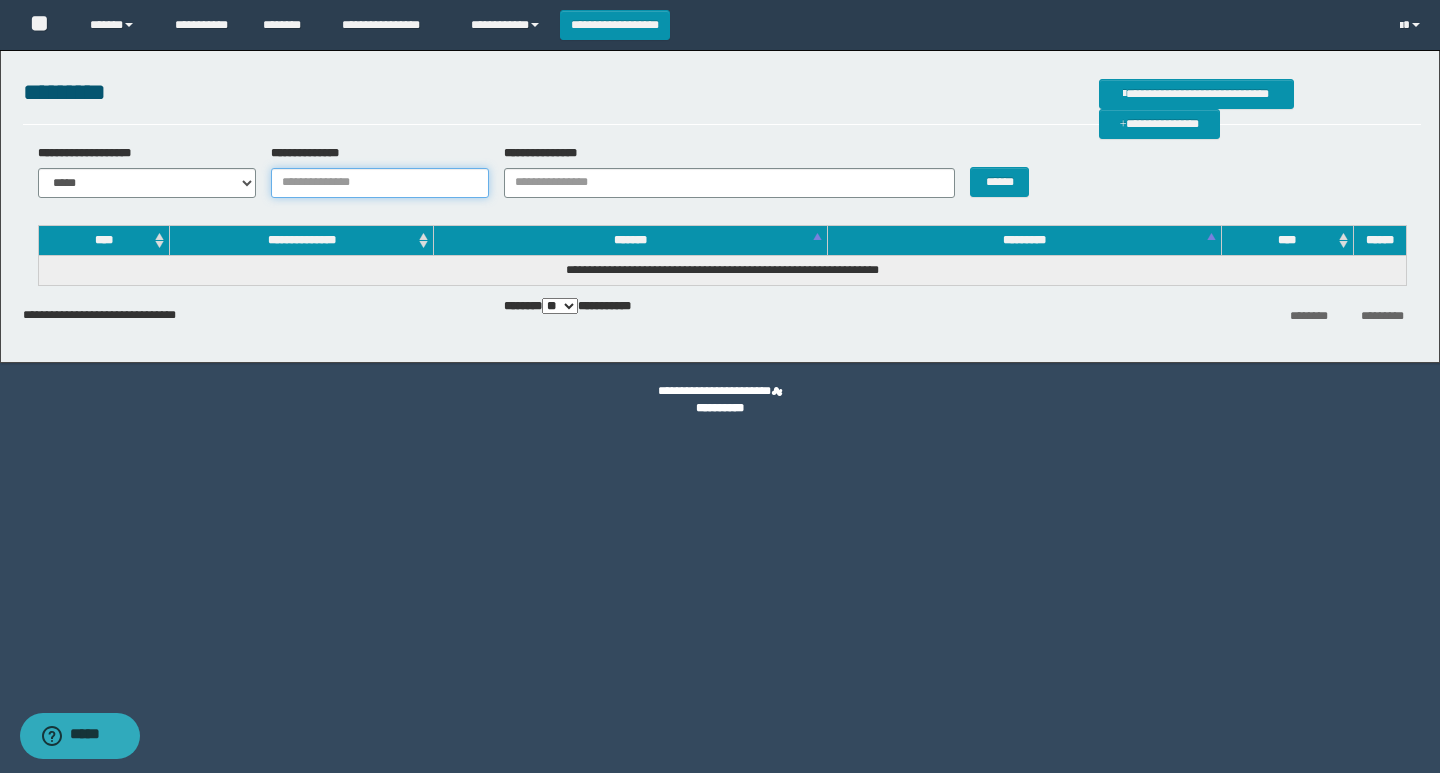 paste on "**********" 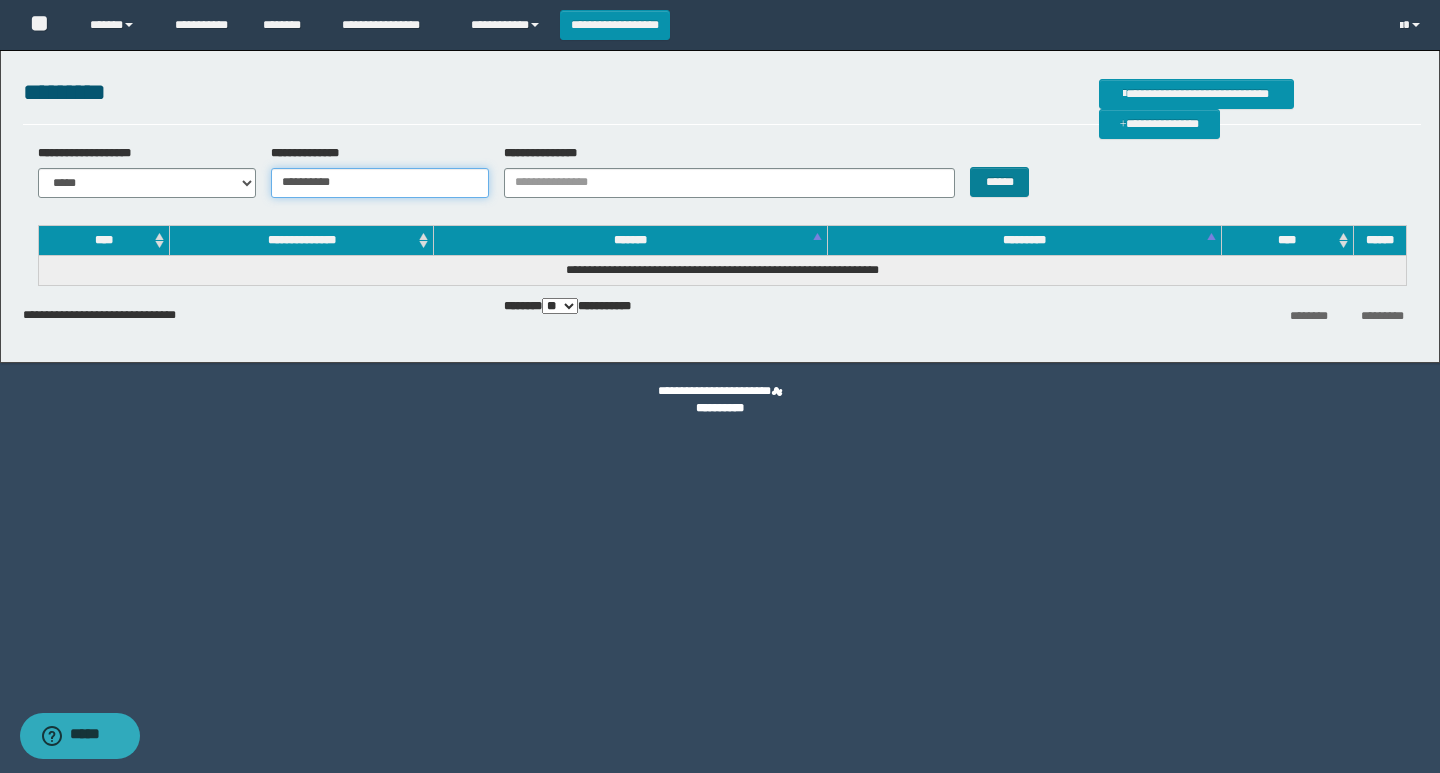 type on "**********" 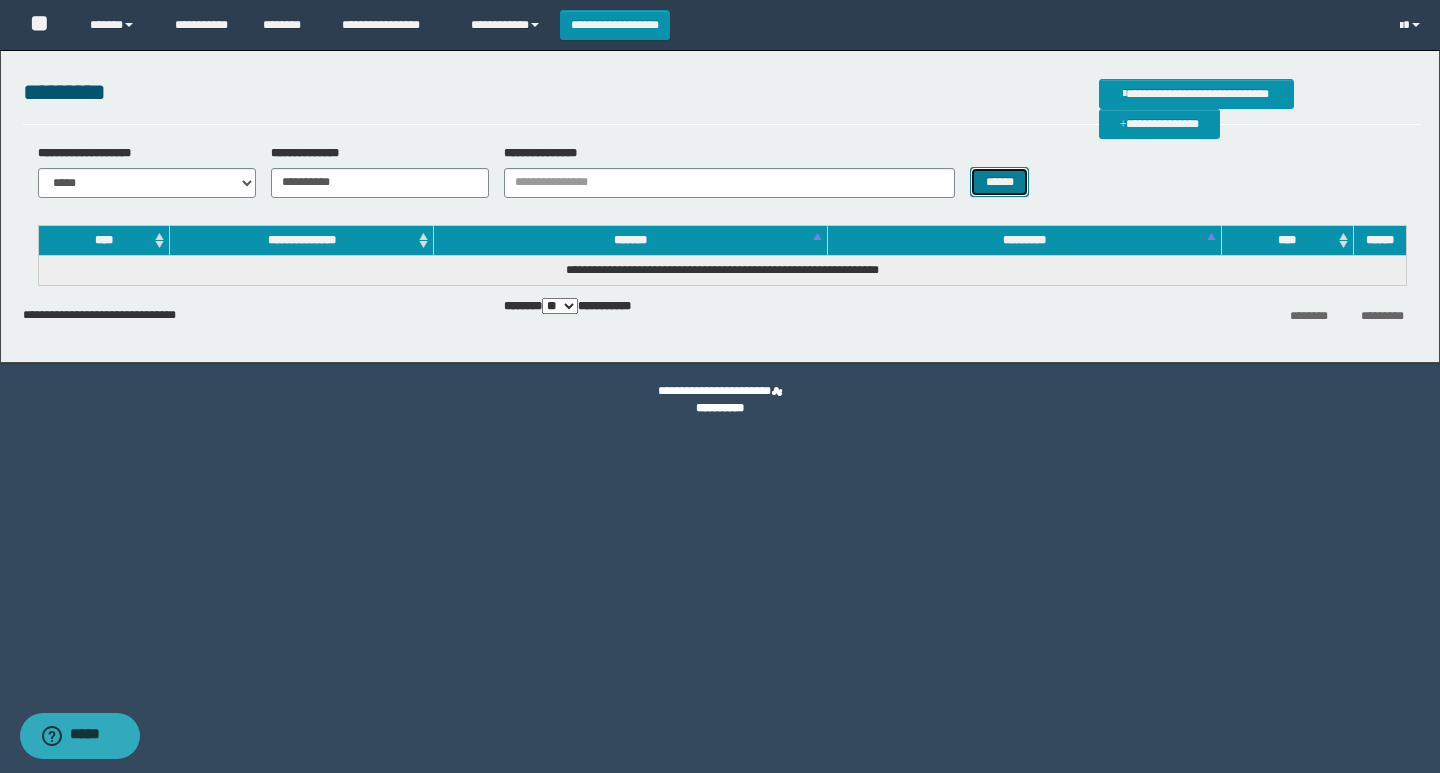 click on "******" at bounding box center [999, 182] 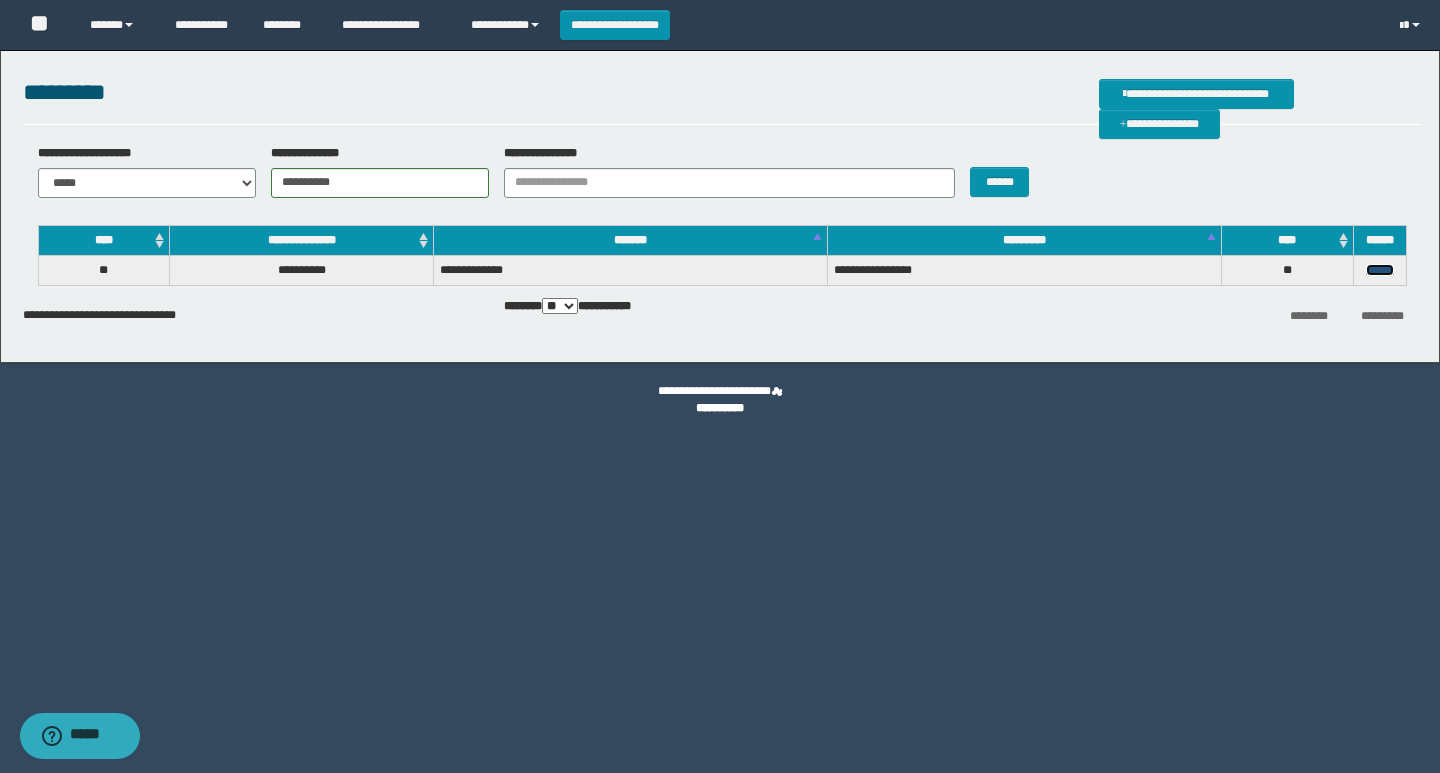 click on "******" at bounding box center [1380, 270] 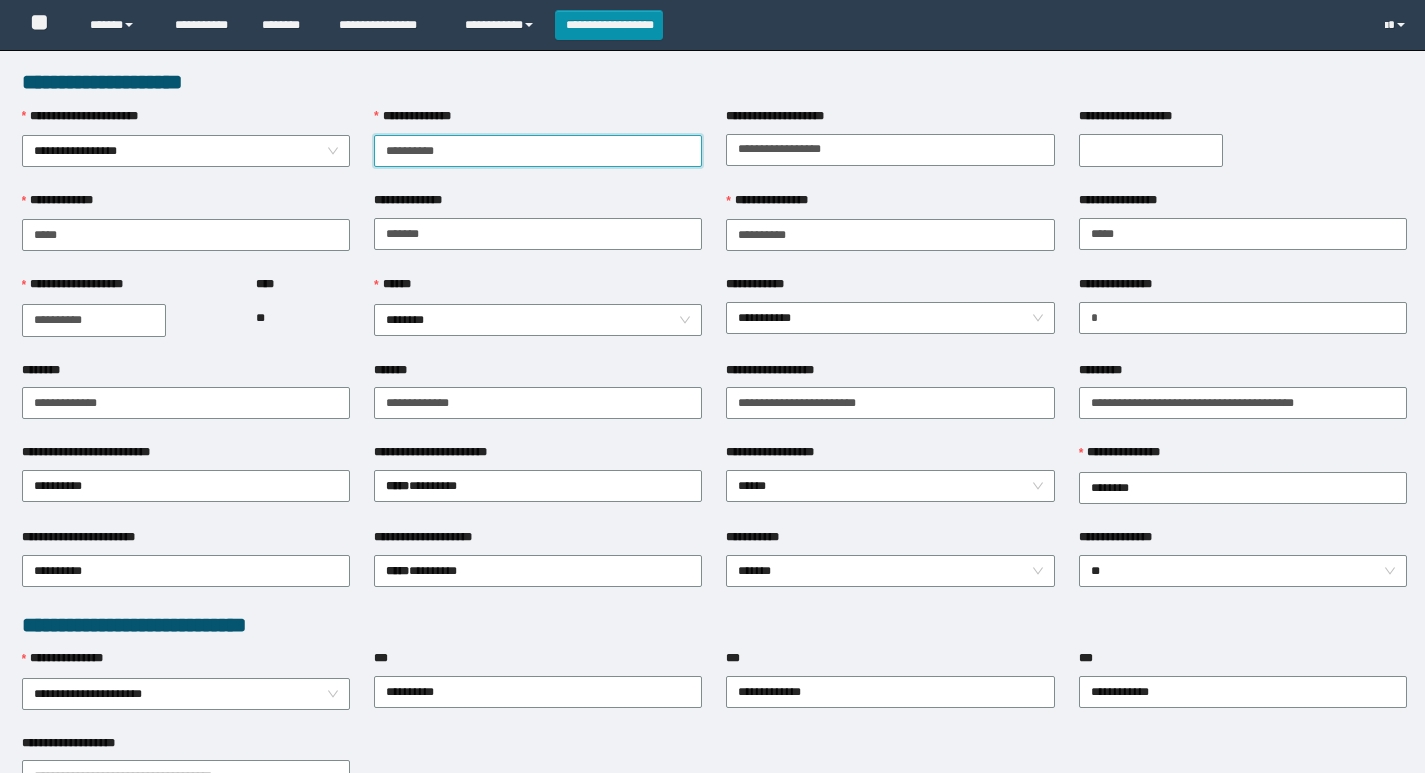 scroll, scrollTop: 0, scrollLeft: 0, axis: both 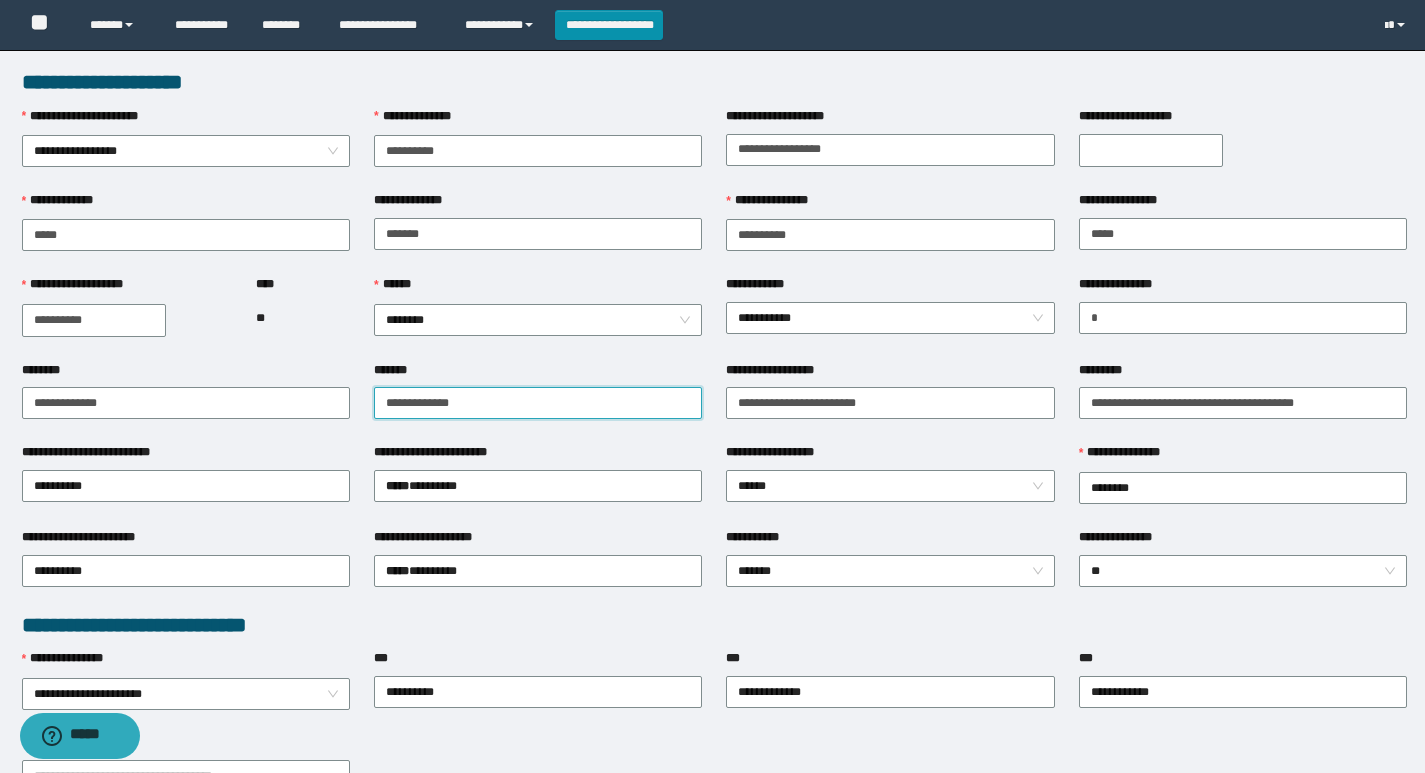 drag, startPoint x: 344, startPoint y: 417, endPoint x: 325, endPoint y: 420, distance: 19.235384 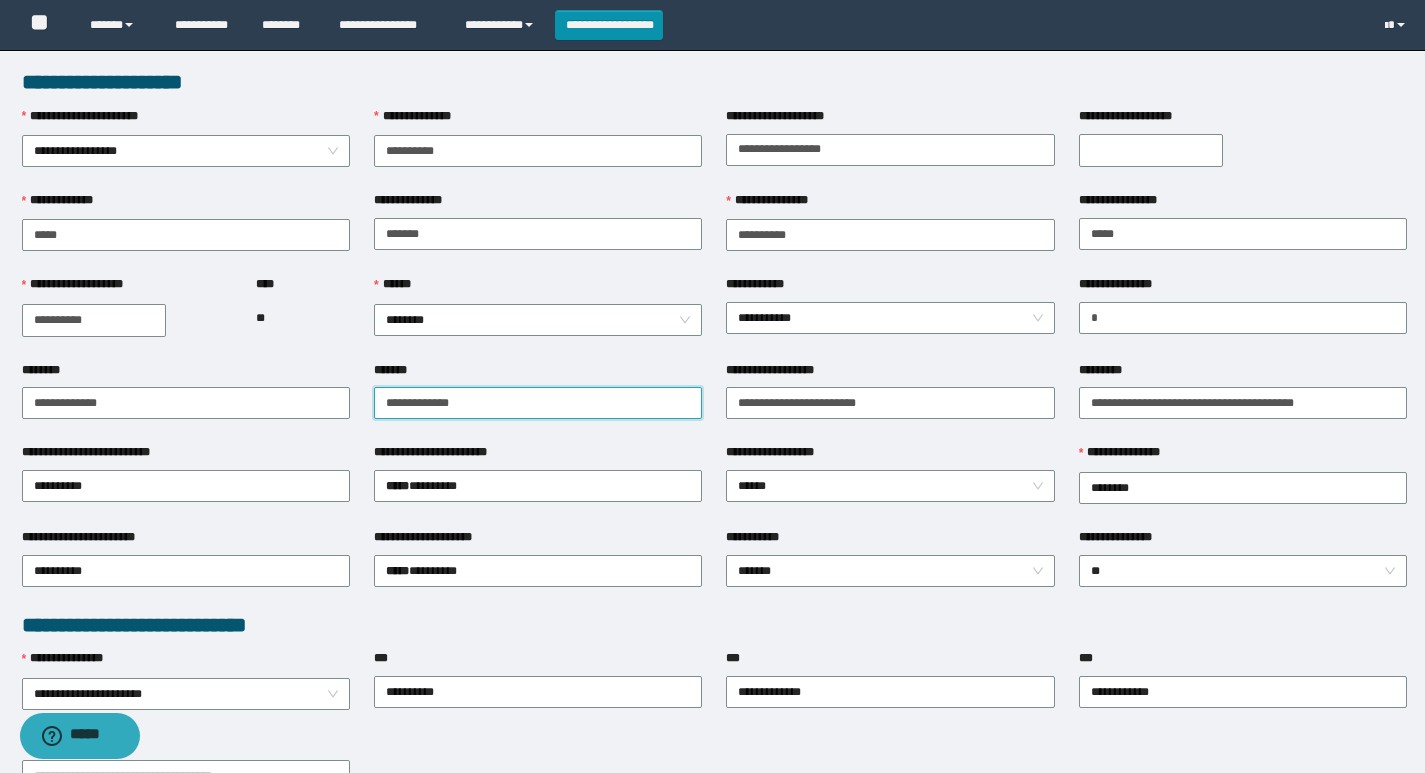 click on "**********" at bounding box center (714, 402) 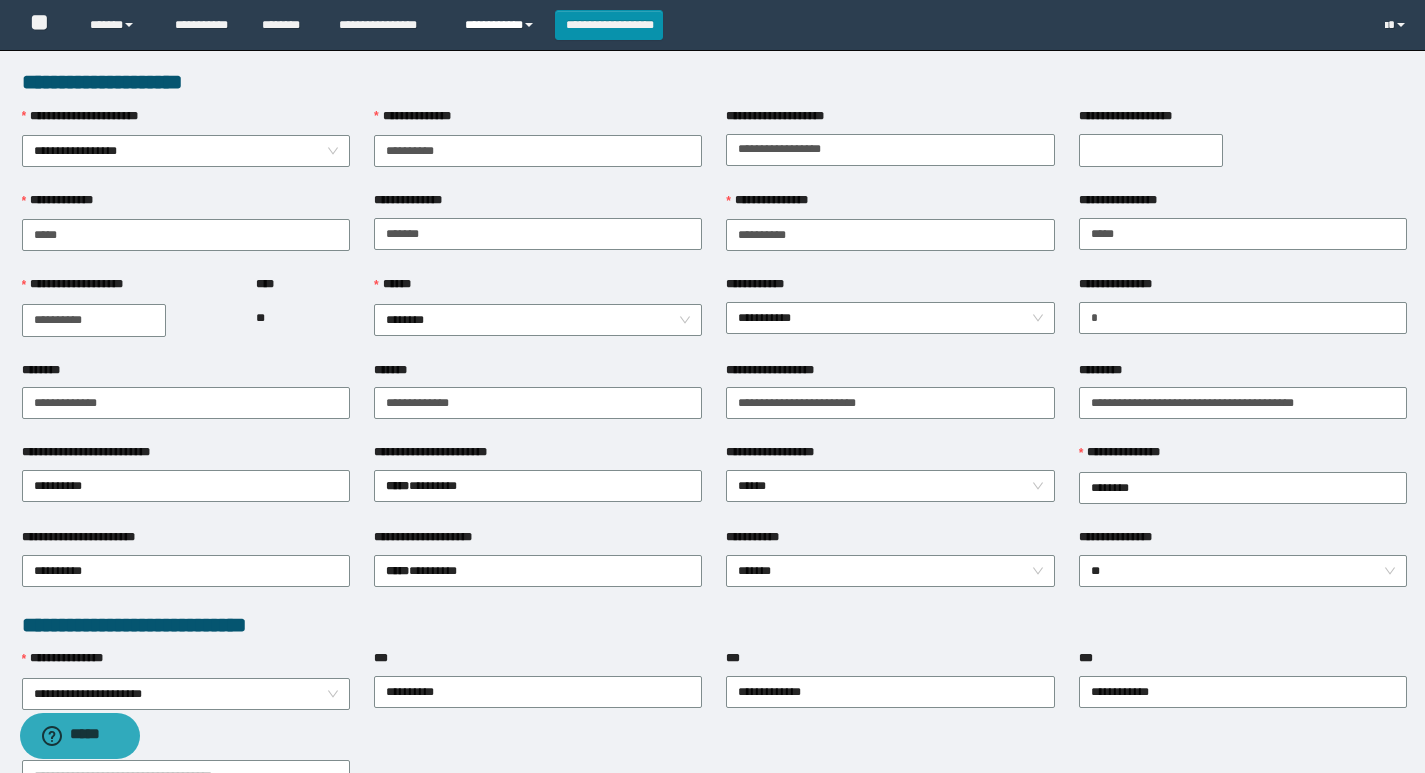 drag, startPoint x: 502, startPoint y: 11, endPoint x: 507, endPoint y: 23, distance: 13 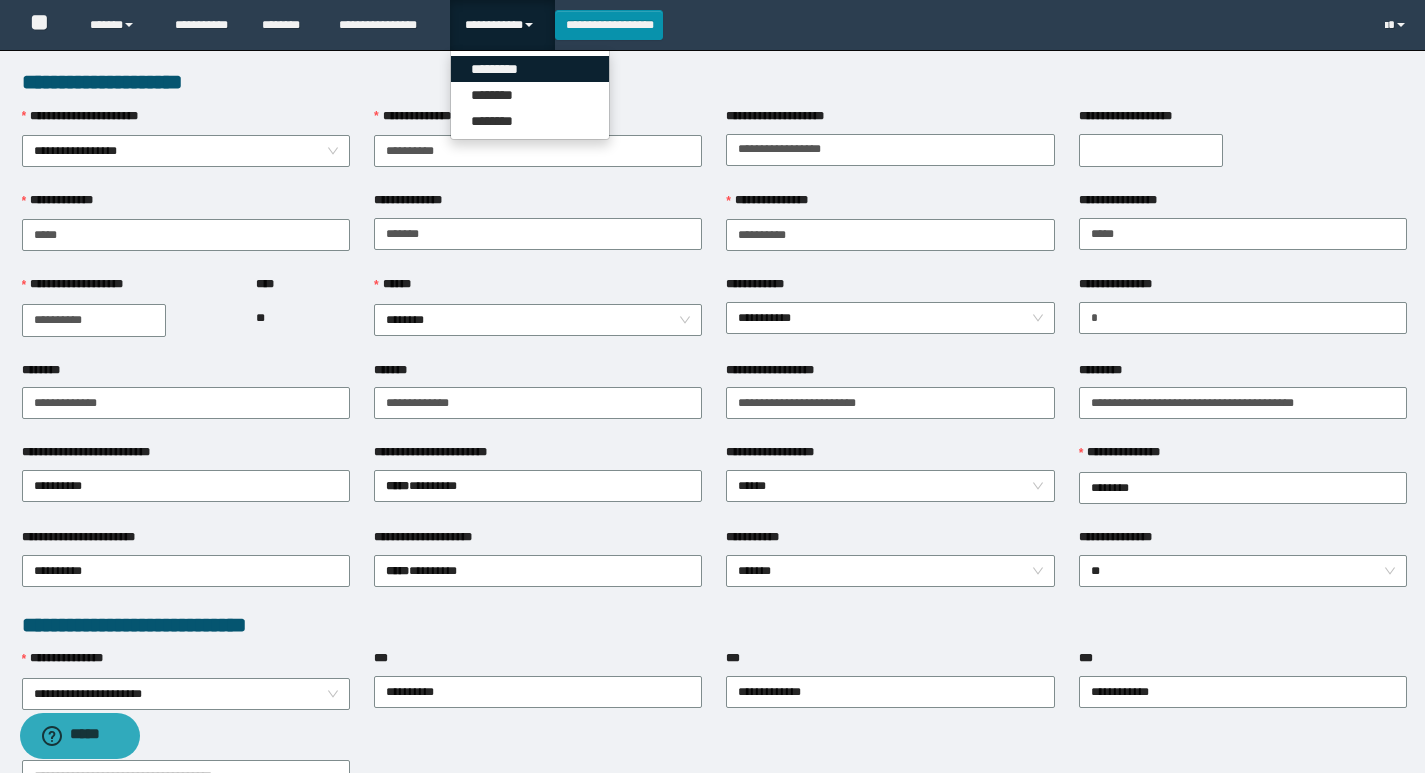 click on "*********" at bounding box center [530, 69] 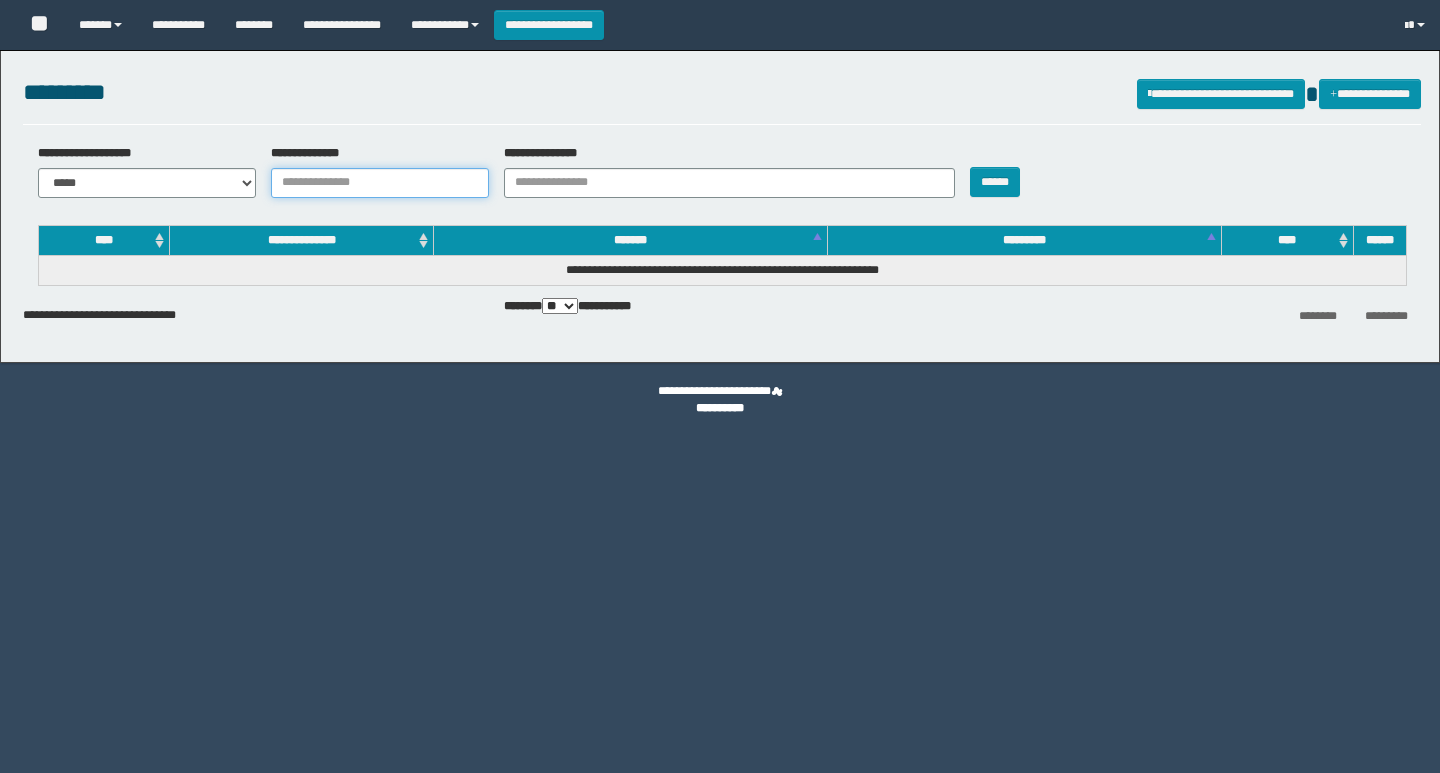 click on "**********" at bounding box center (380, 183) 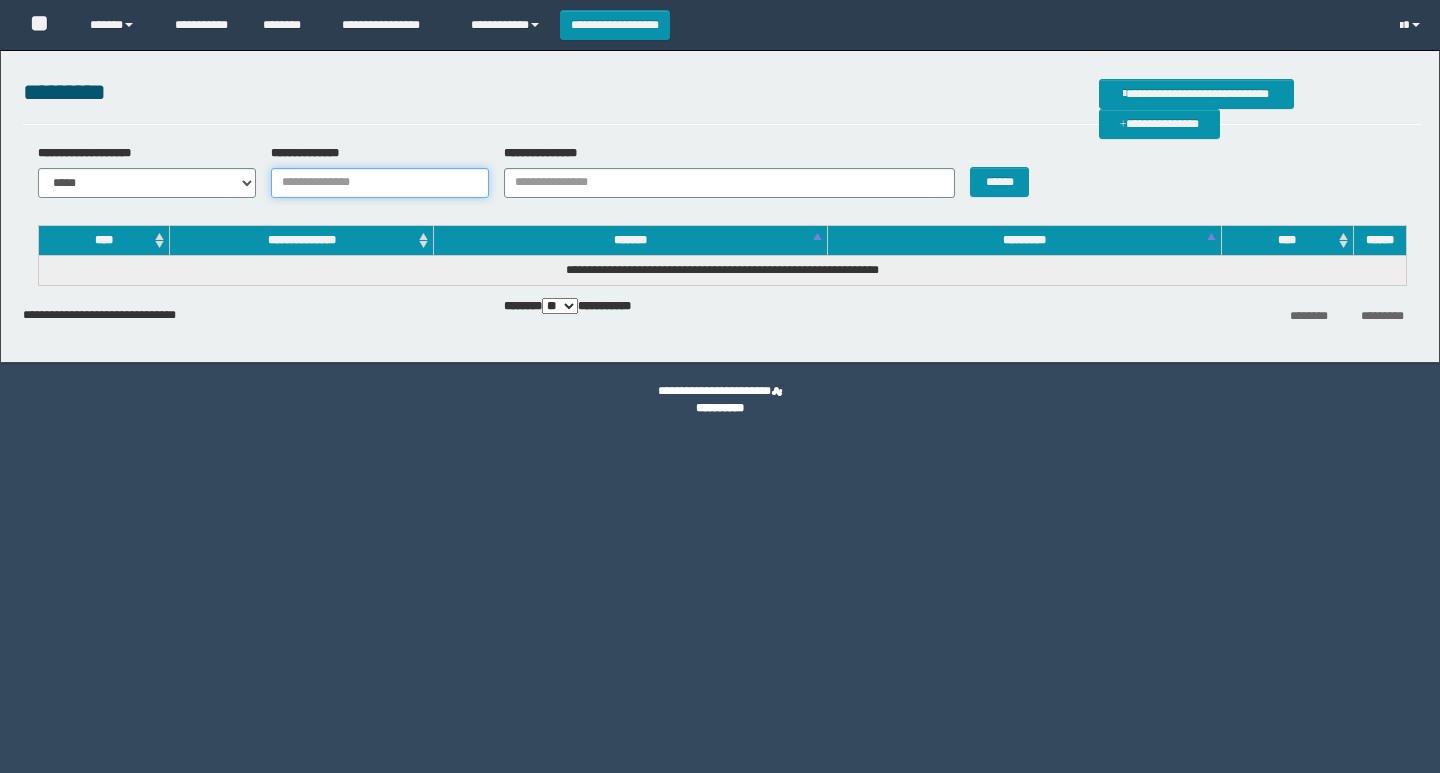 paste on "**********" 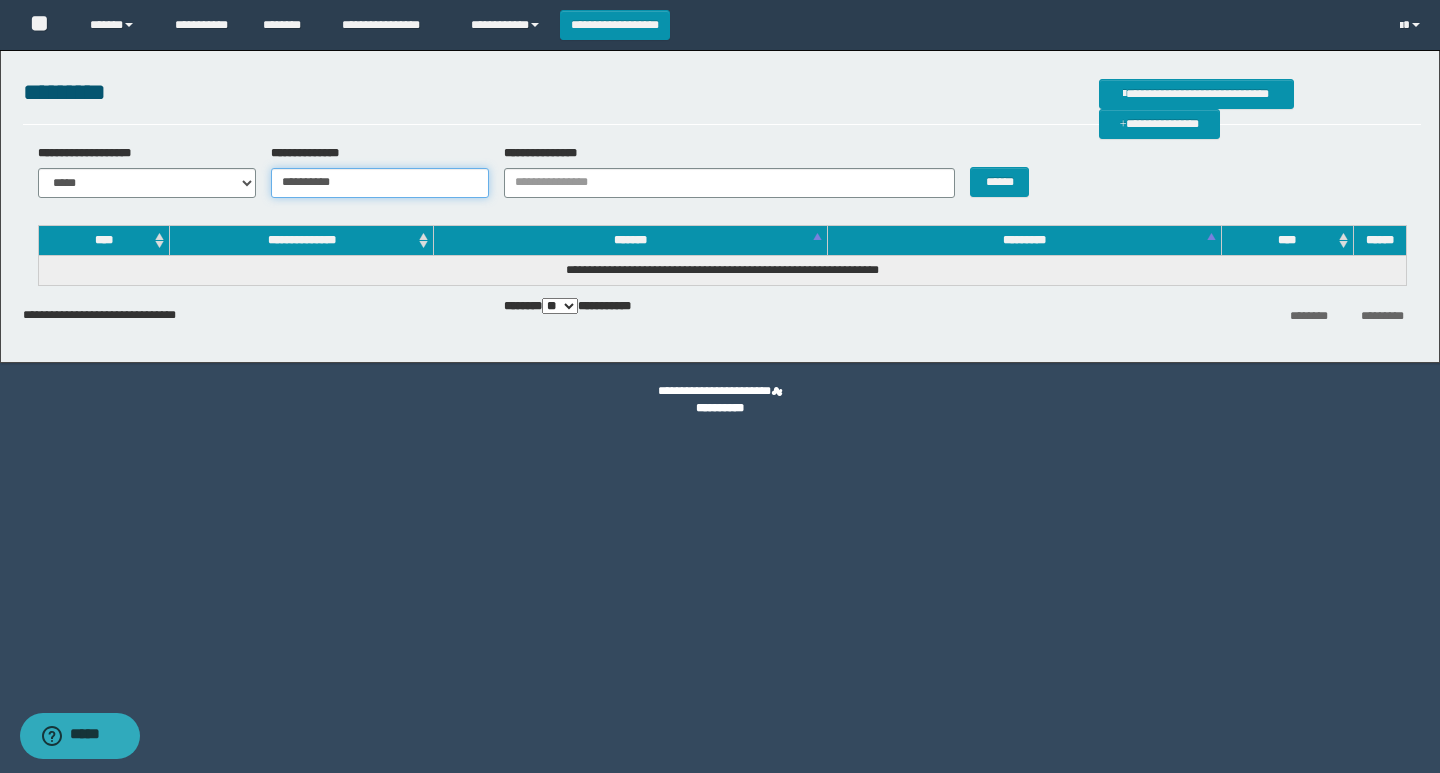 scroll, scrollTop: 0, scrollLeft: 0, axis: both 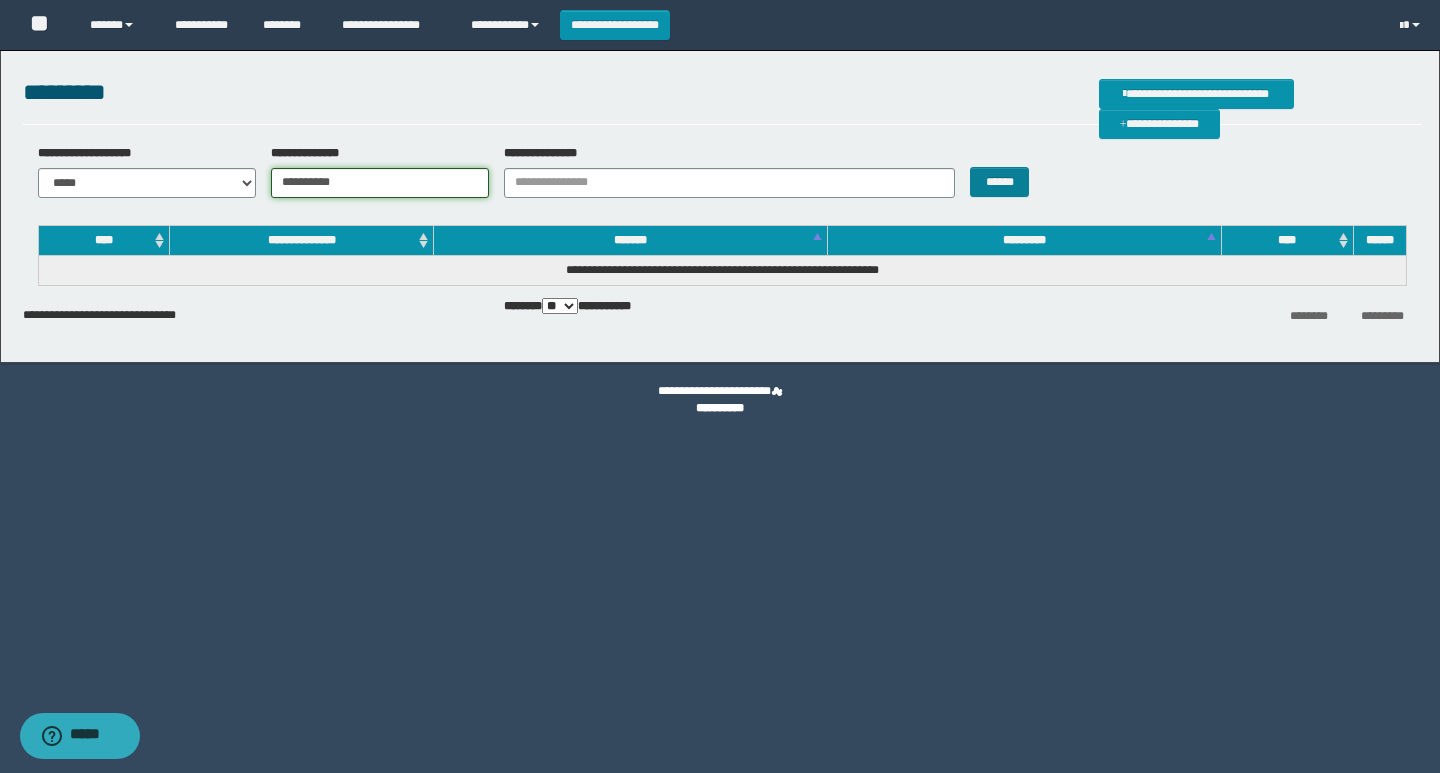 type on "**********" 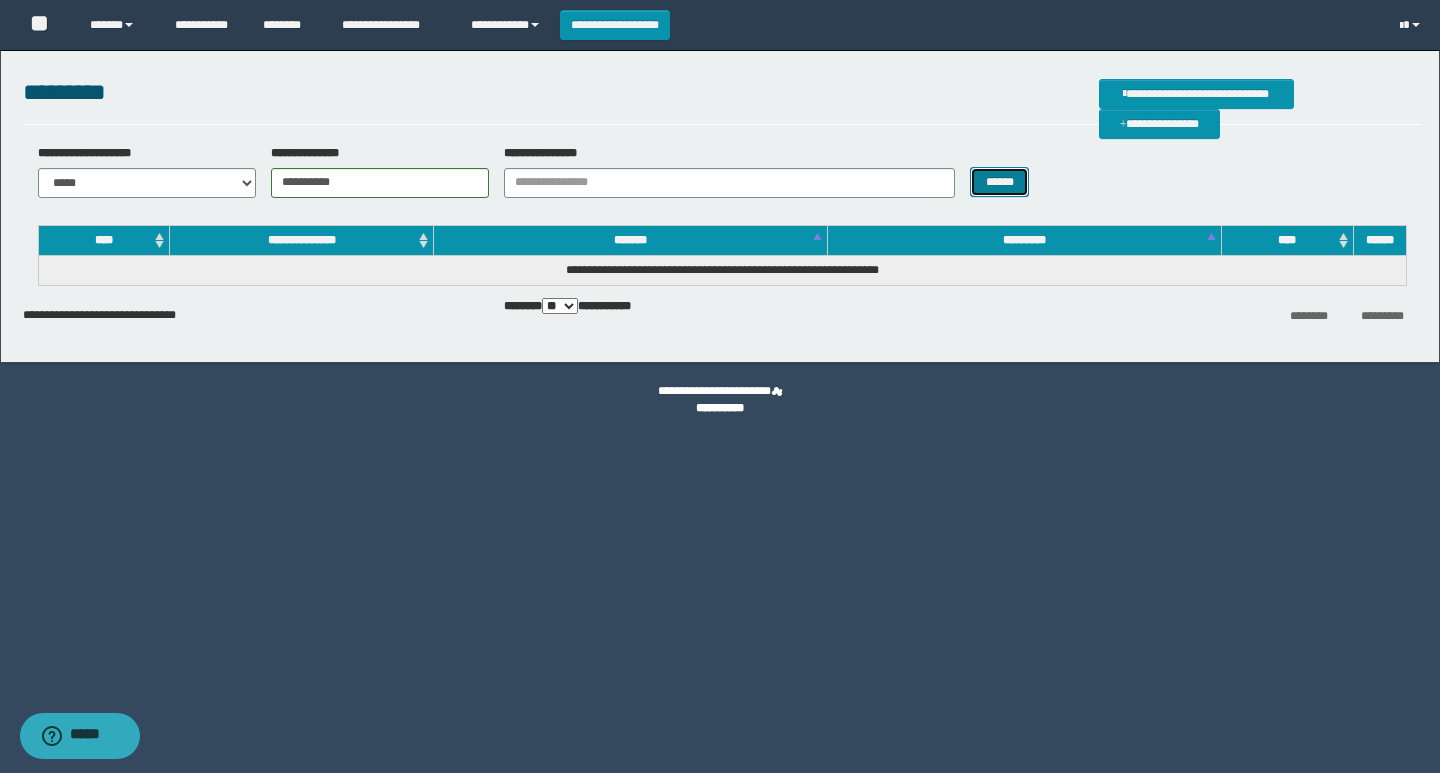 click on "******" at bounding box center [999, 182] 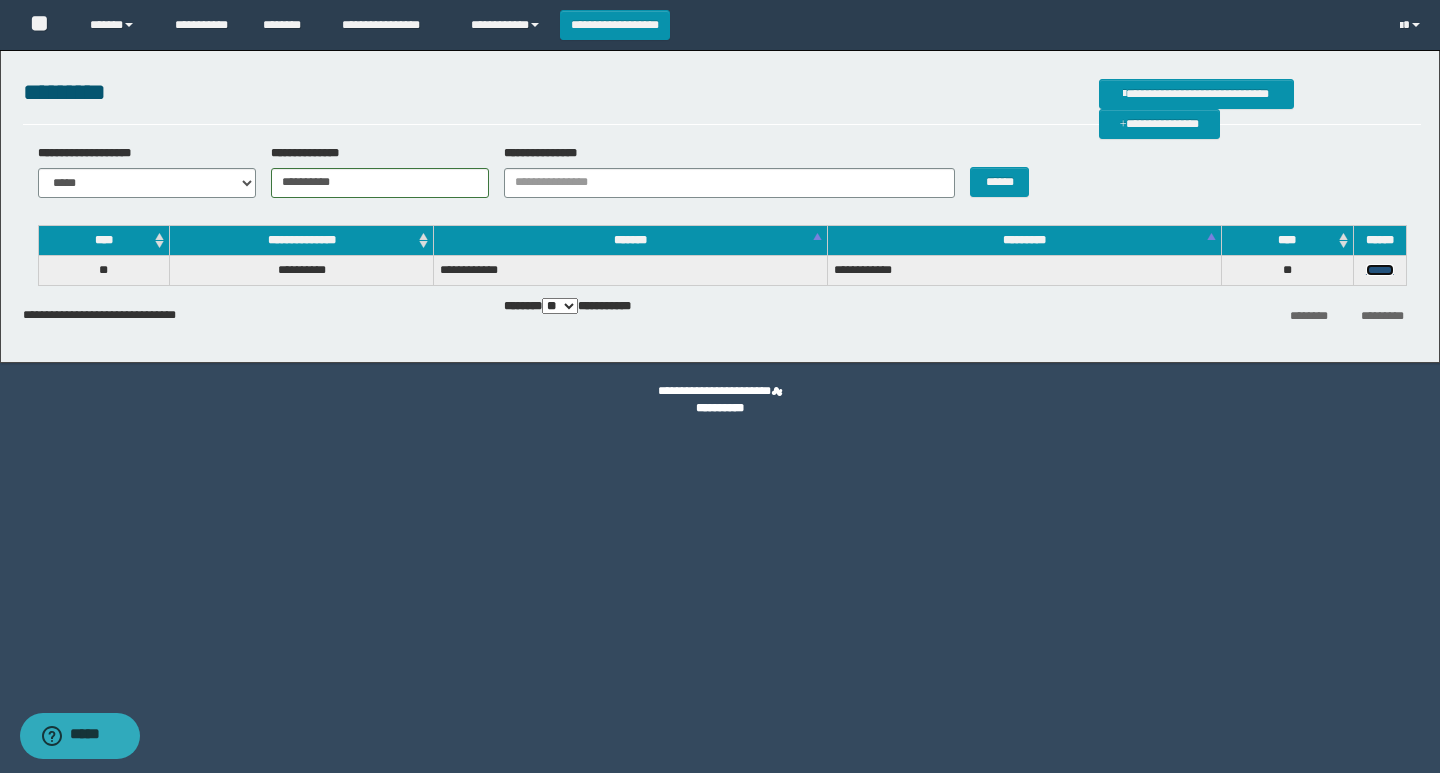 click on "******" at bounding box center [1380, 270] 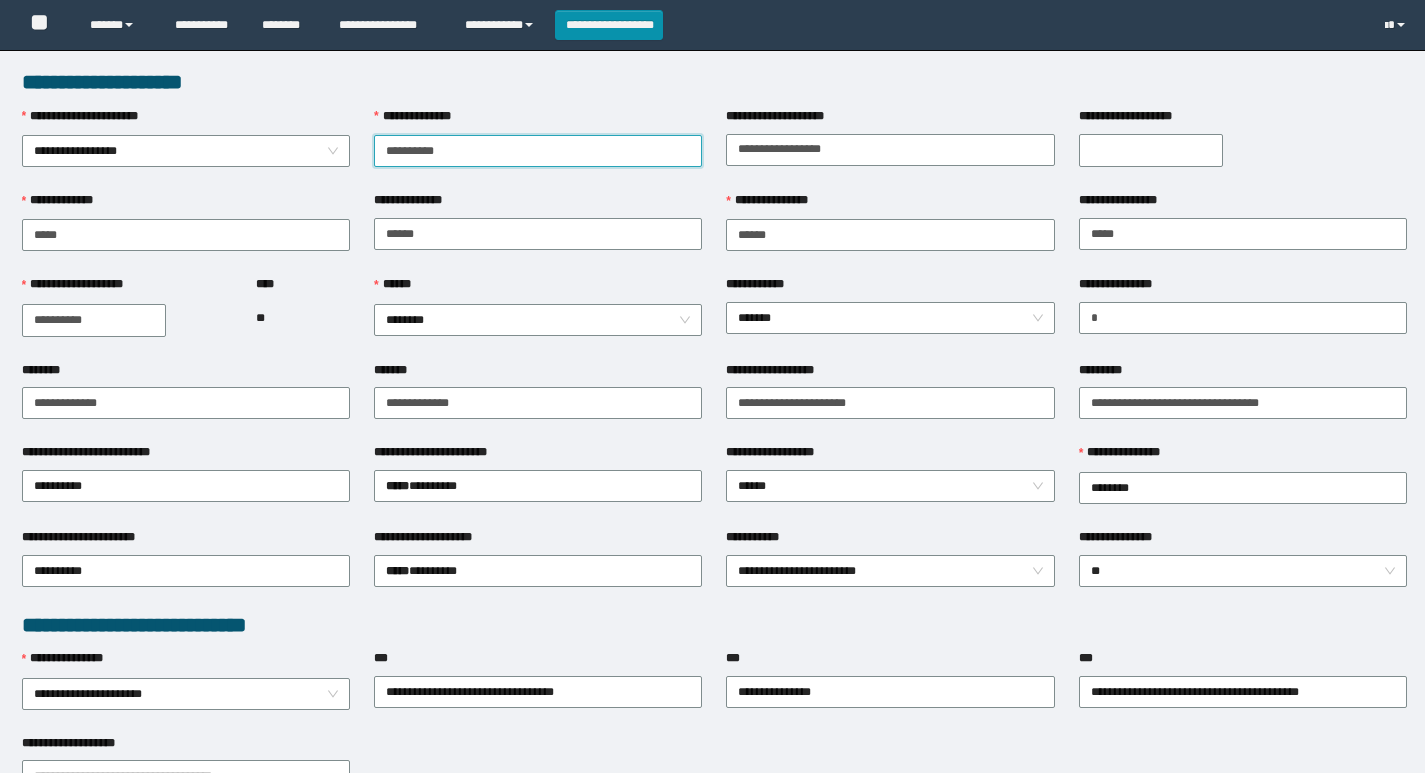 scroll, scrollTop: 0, scrollLeft: 0, axis: both 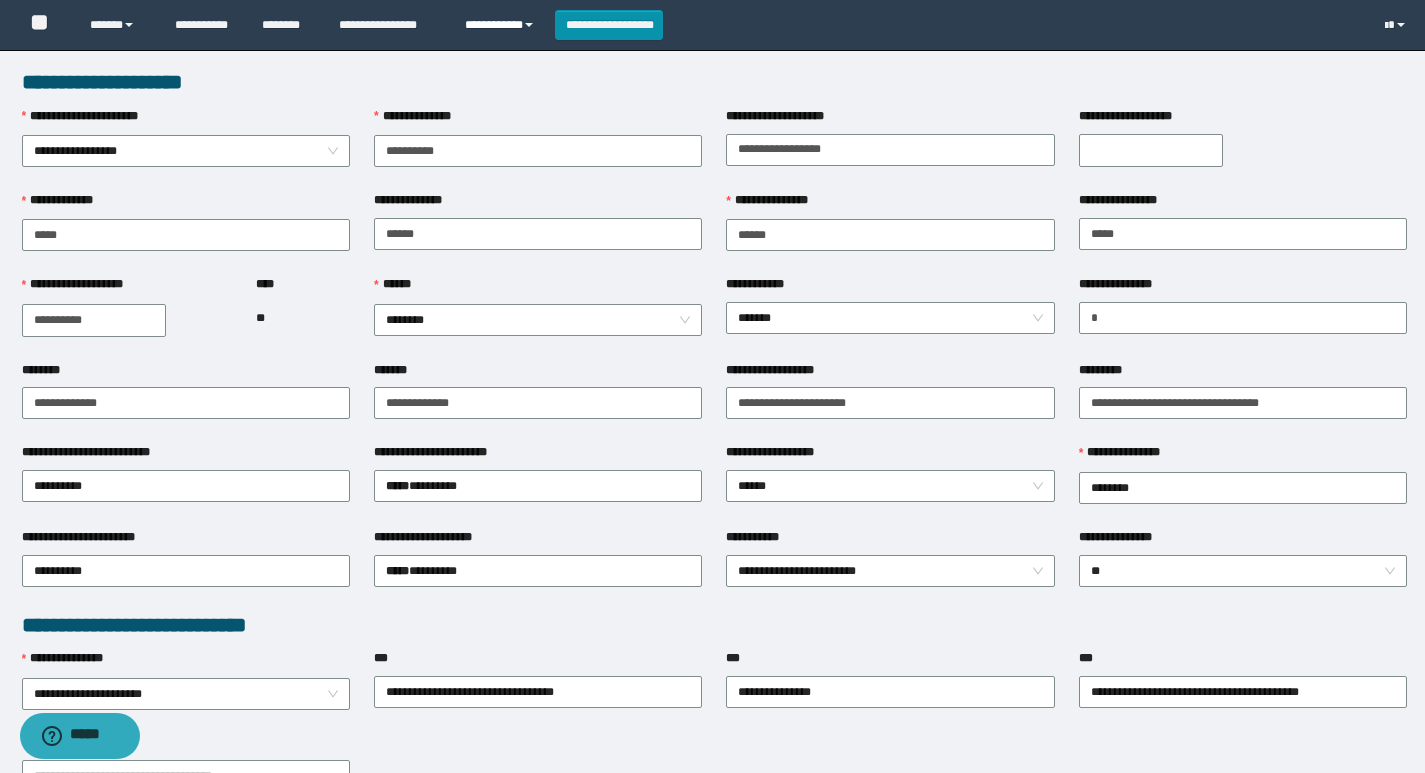 click on "**********" at bounding box center [502, 25] 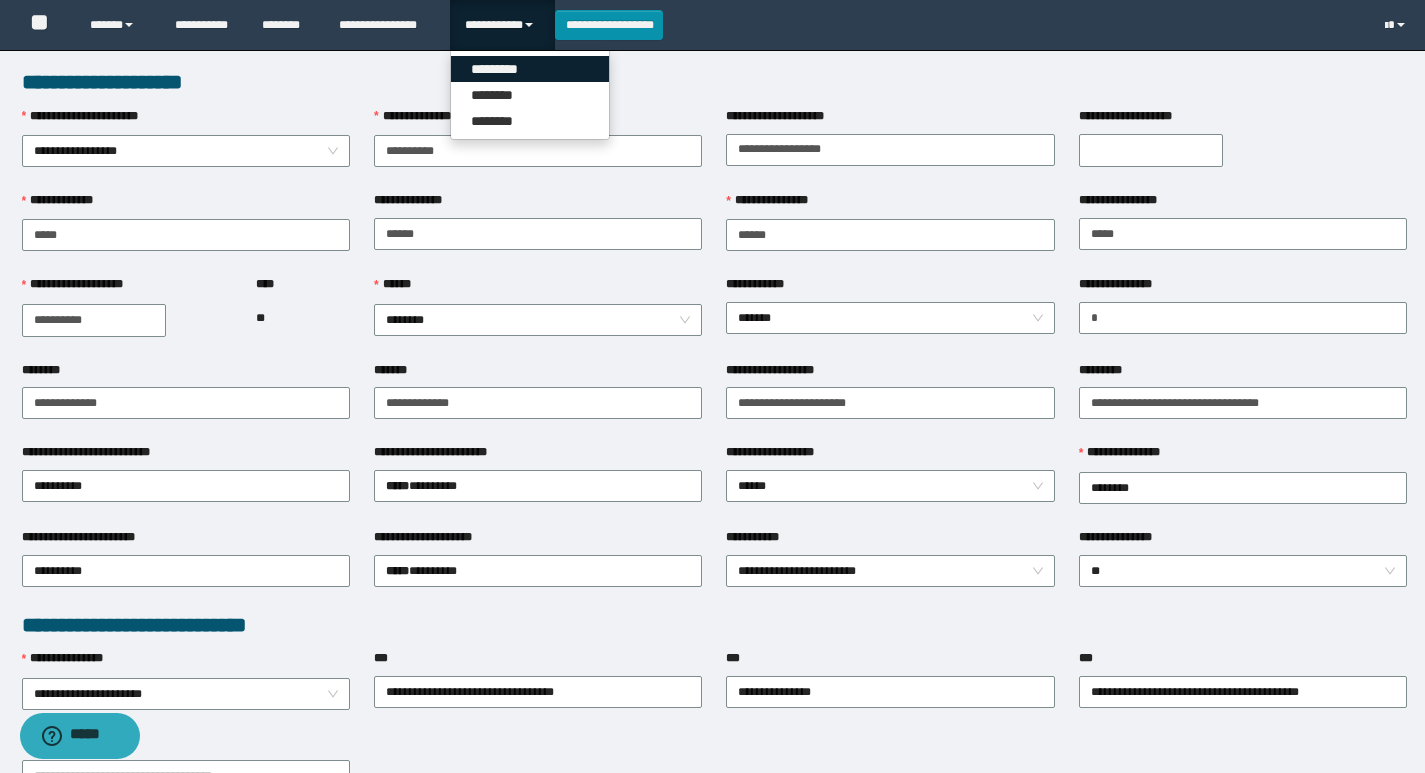 click on "*********" at bounding box center (530, 69) 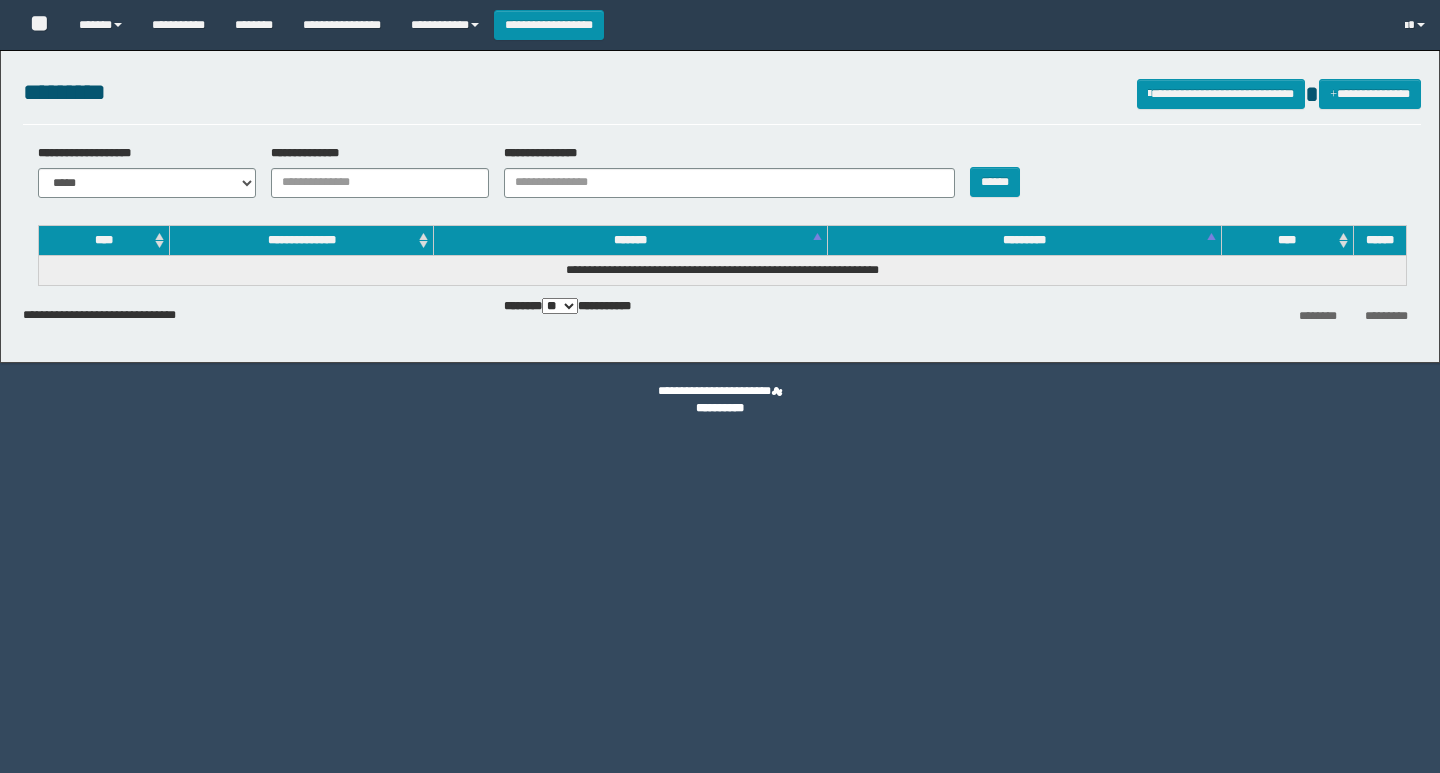 scroll, scrollTop: 0, scrollLeft: 0, axis: both 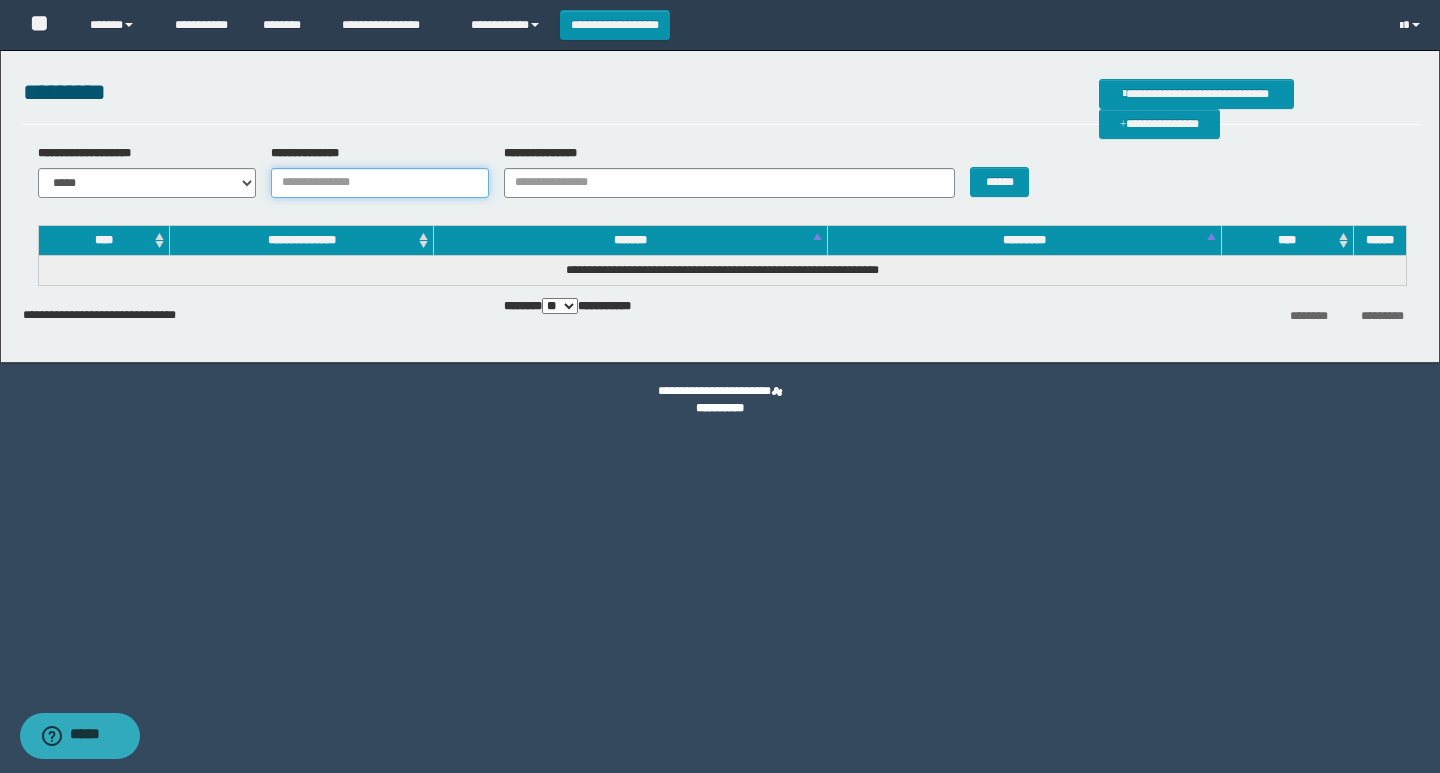 click on "**********" at bounding box center [380, 183] 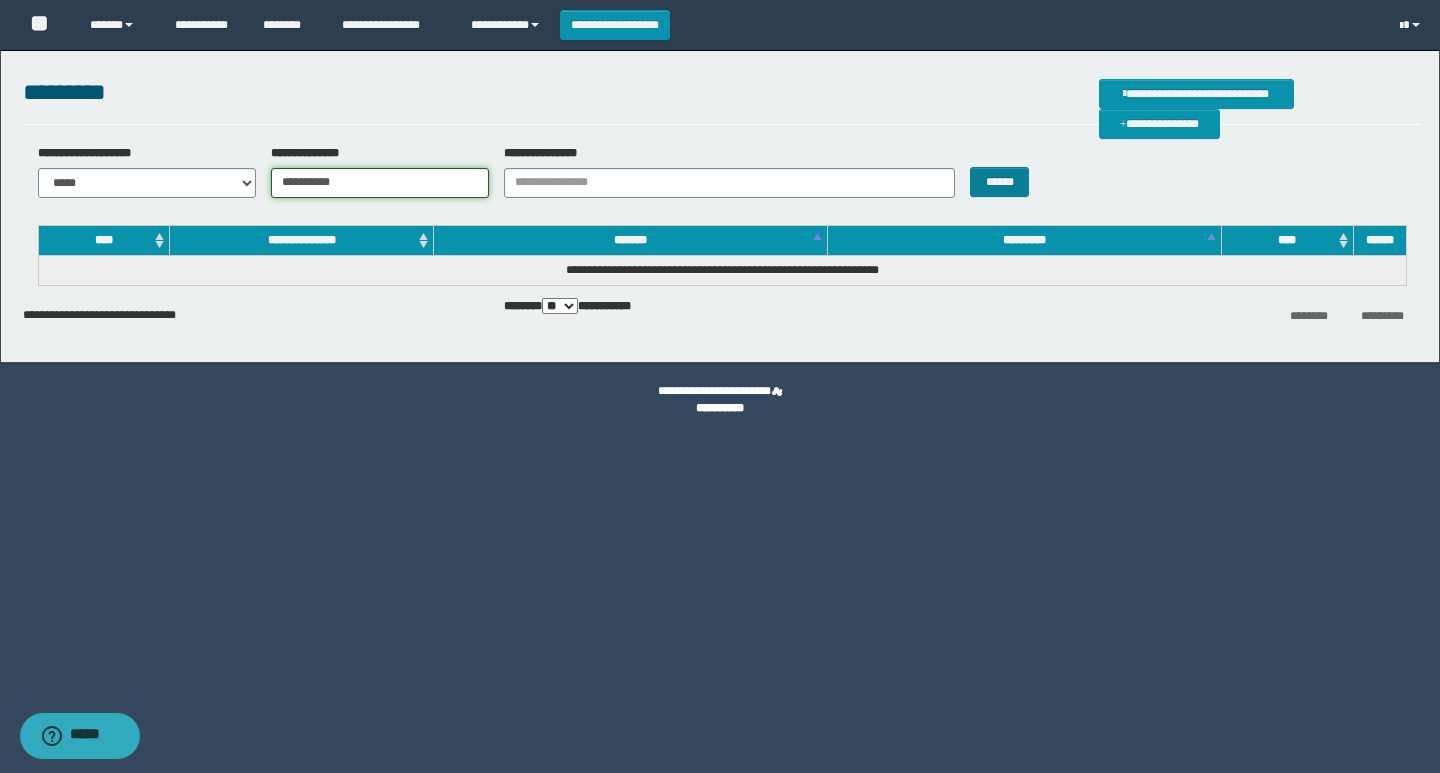type on "**********" 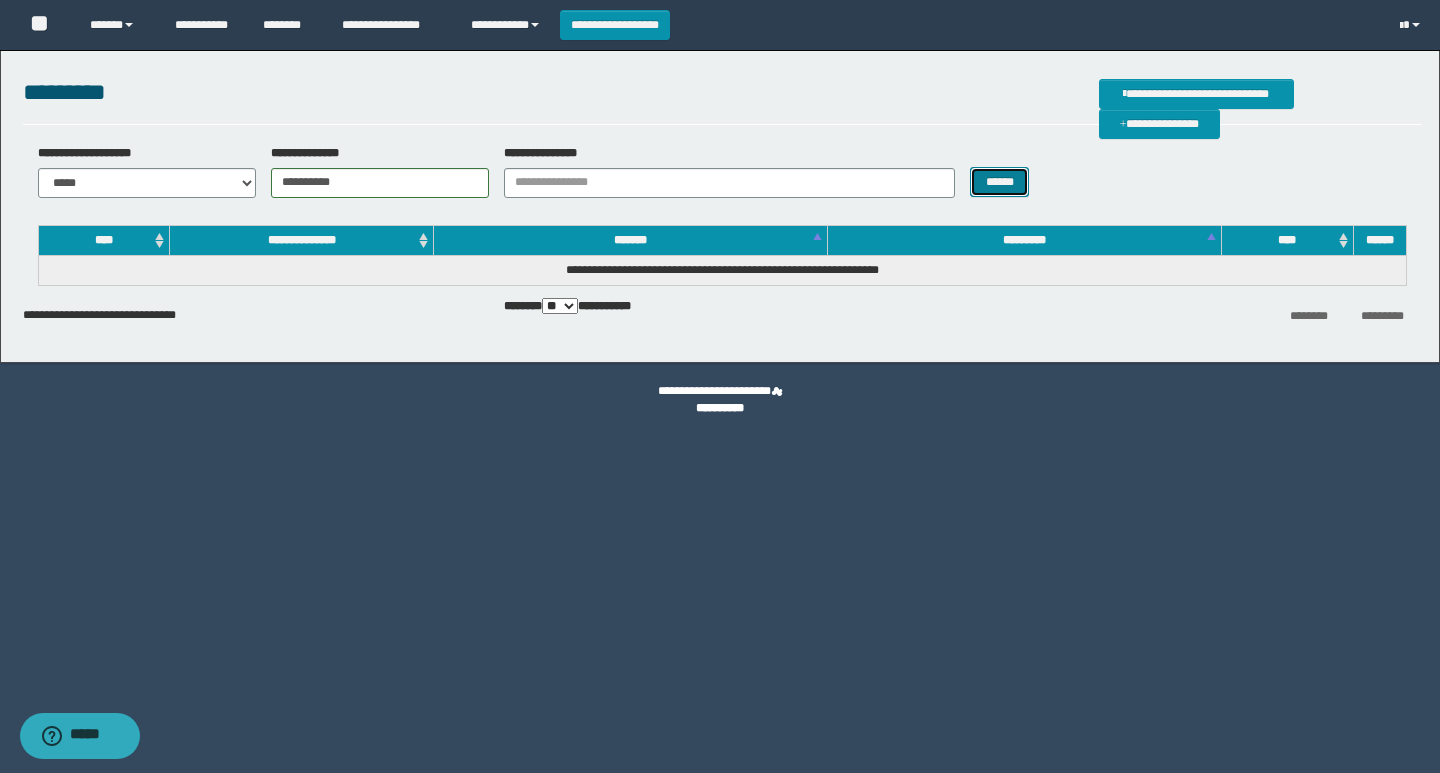 click on "******" at bounding box center [999, 182] 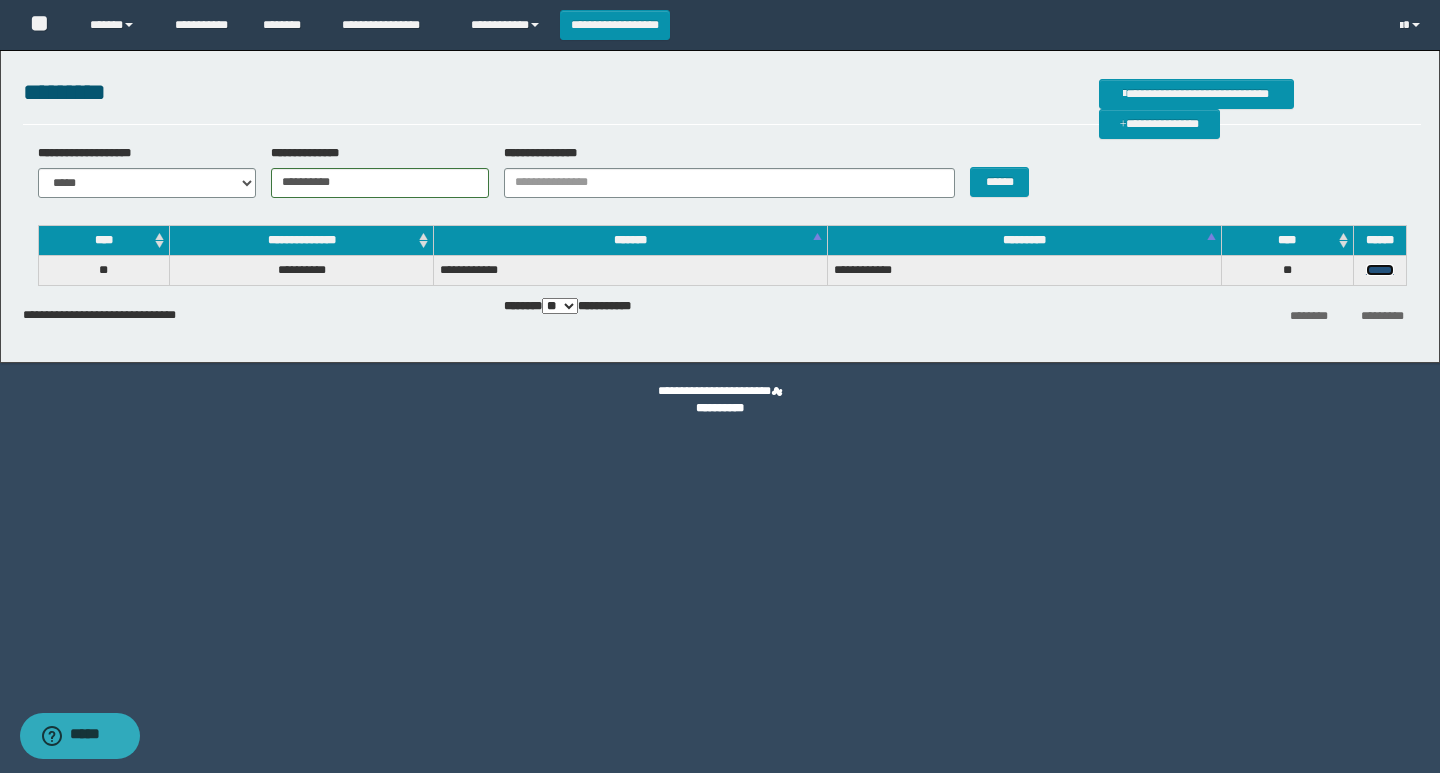 click on "******" at bounding box center [1380, 270] 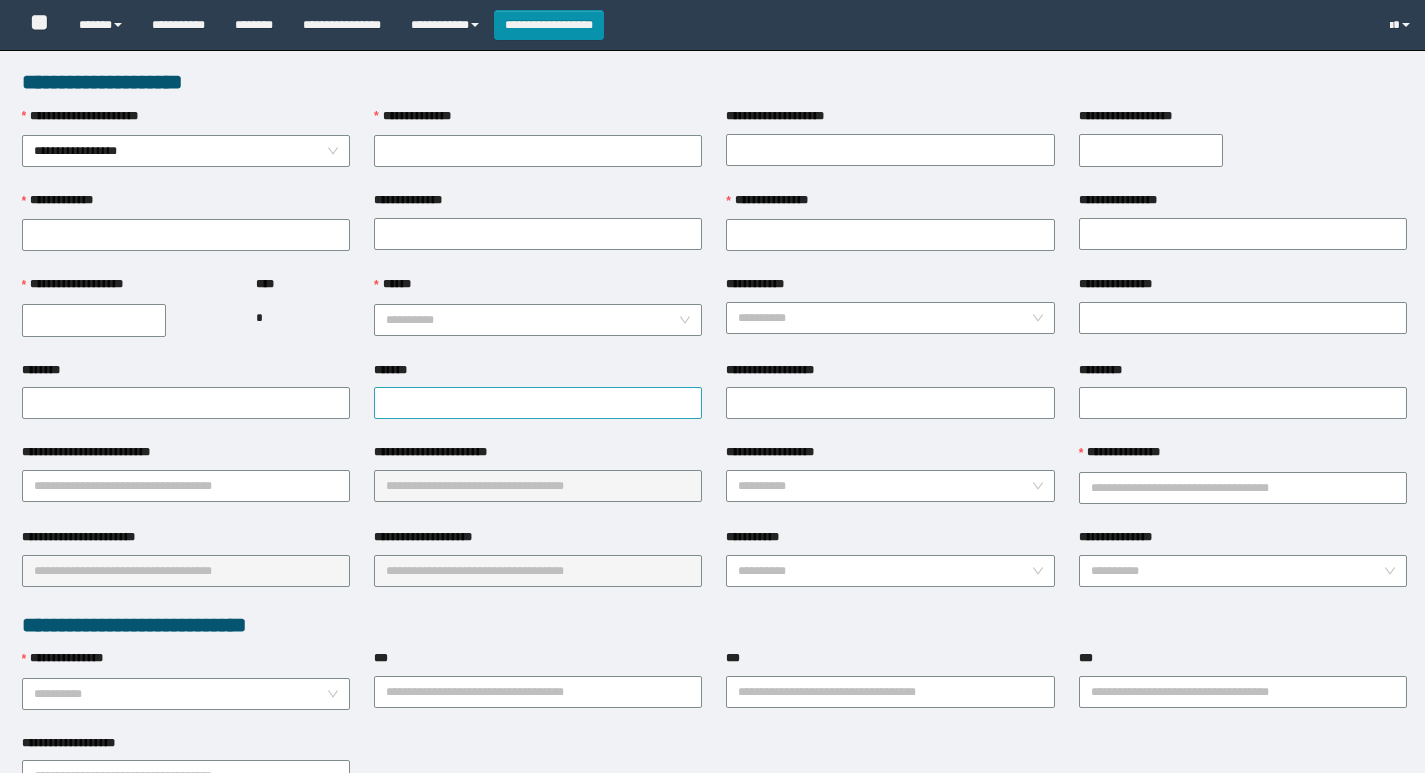 scroll, scrollTop: 0, scrollLeft: 0, axis: both 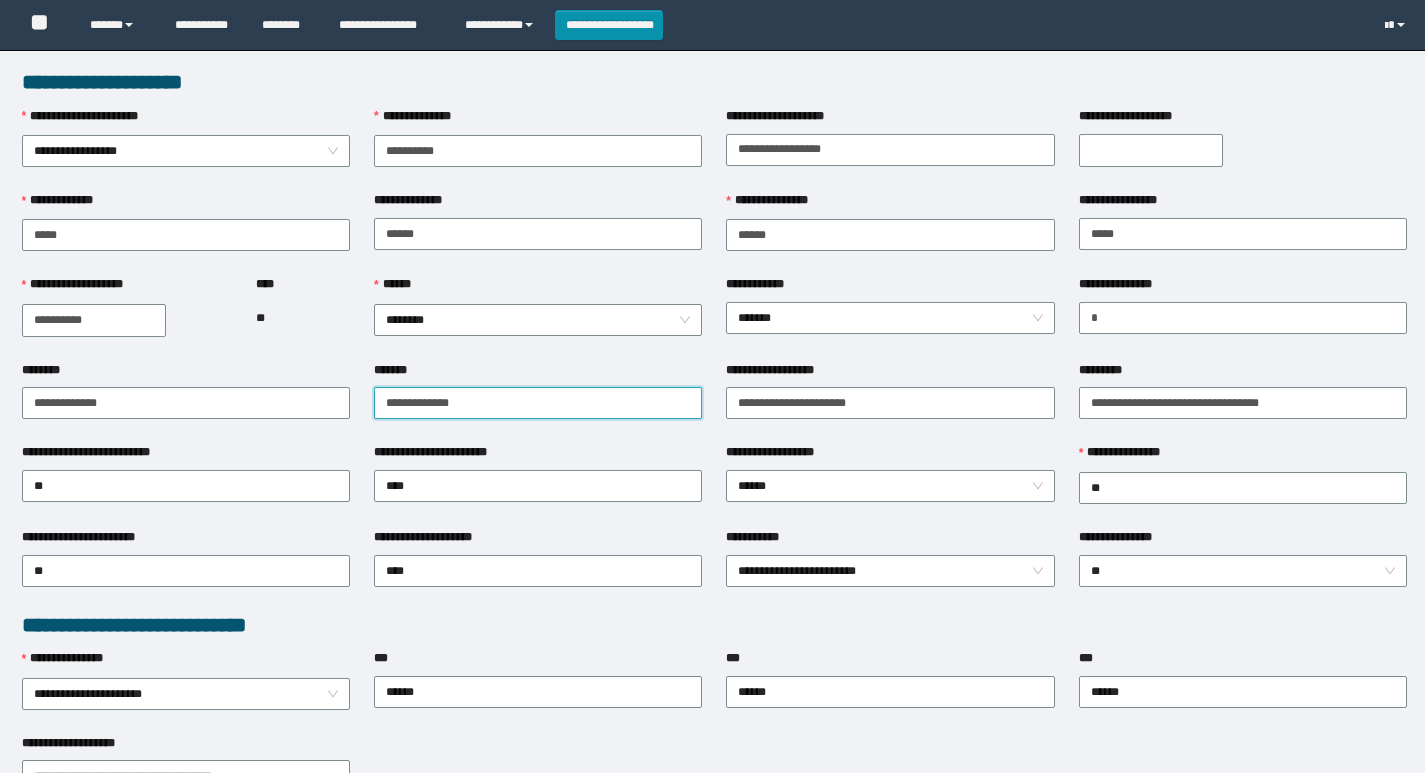 click on "**********" at bounding box center [714, 402] 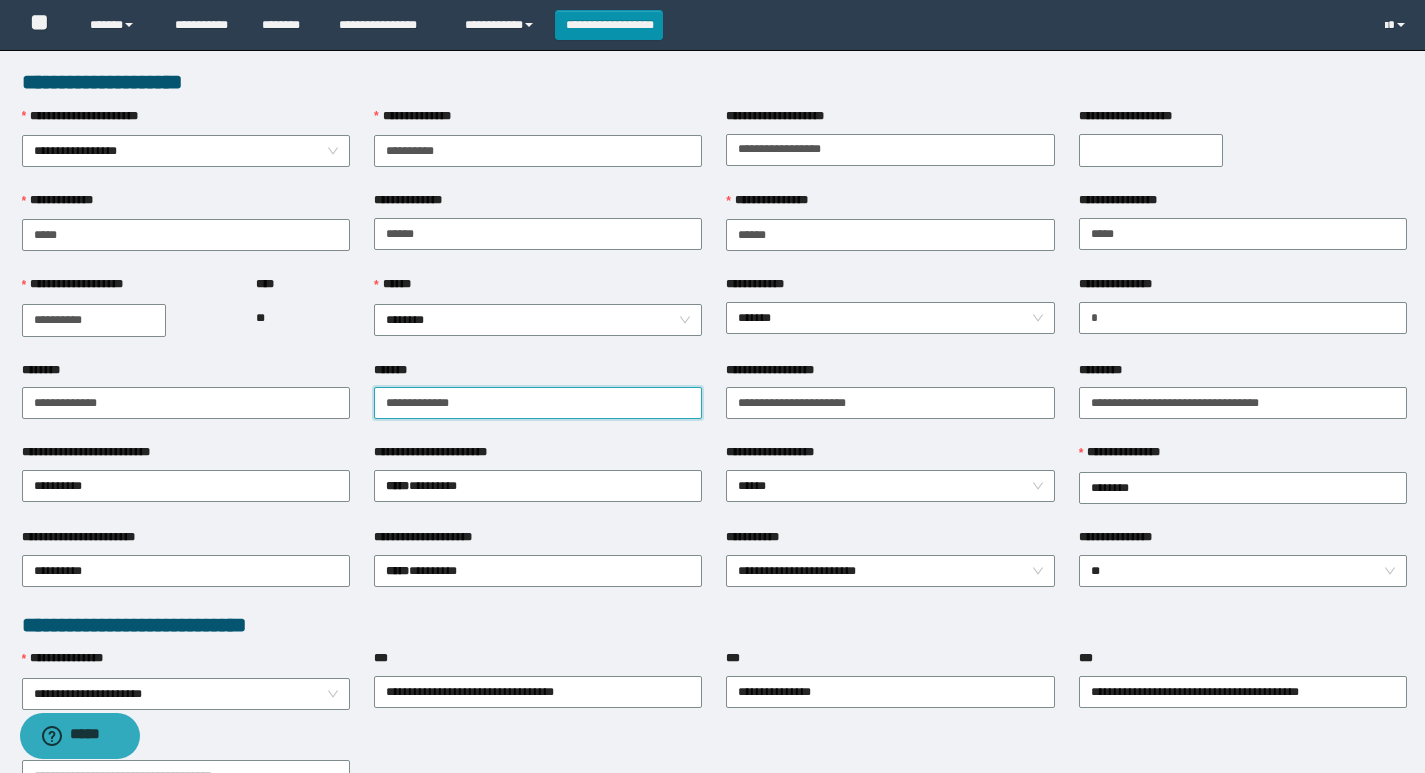 scroll, scrollTop: 0, scrollLeft: 0, axis: both 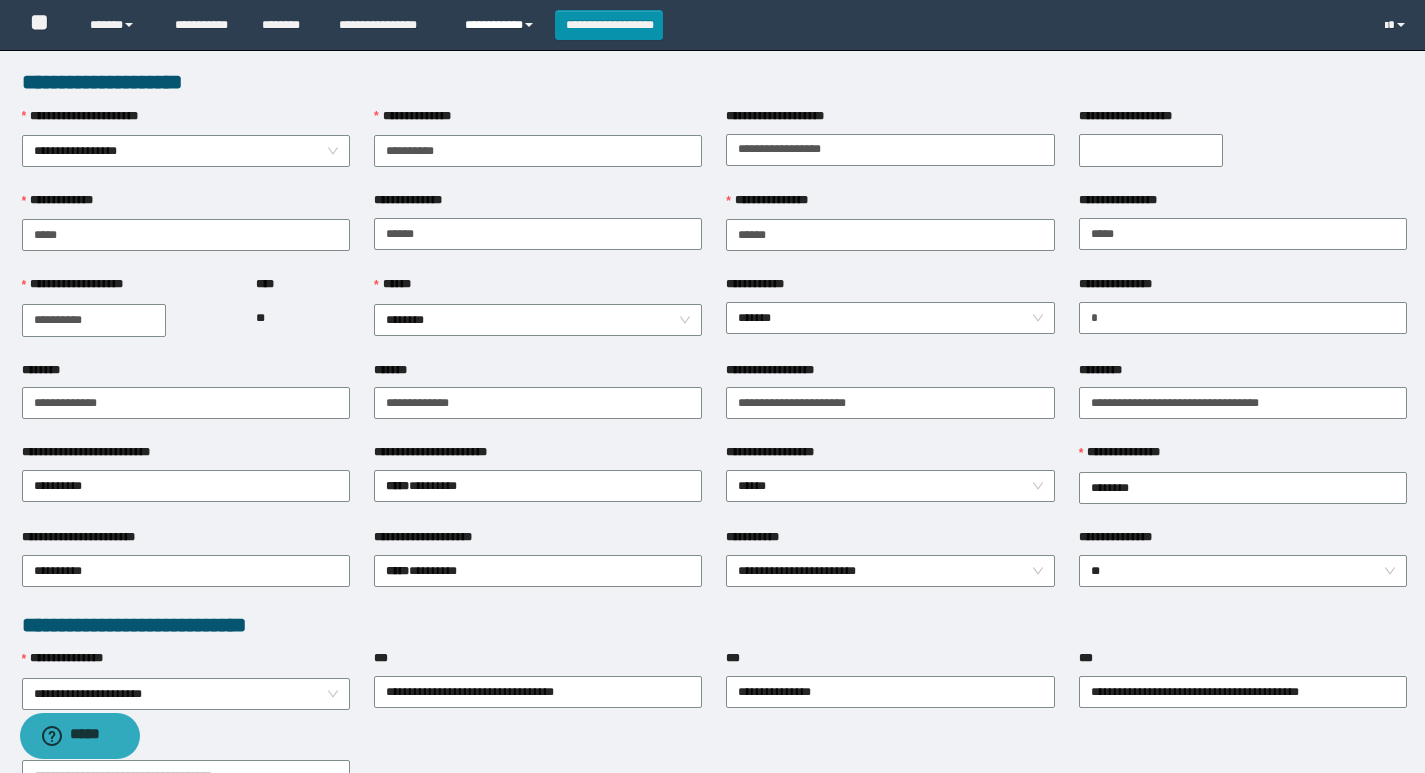 click on "**********" at bounding box center (502, 25) 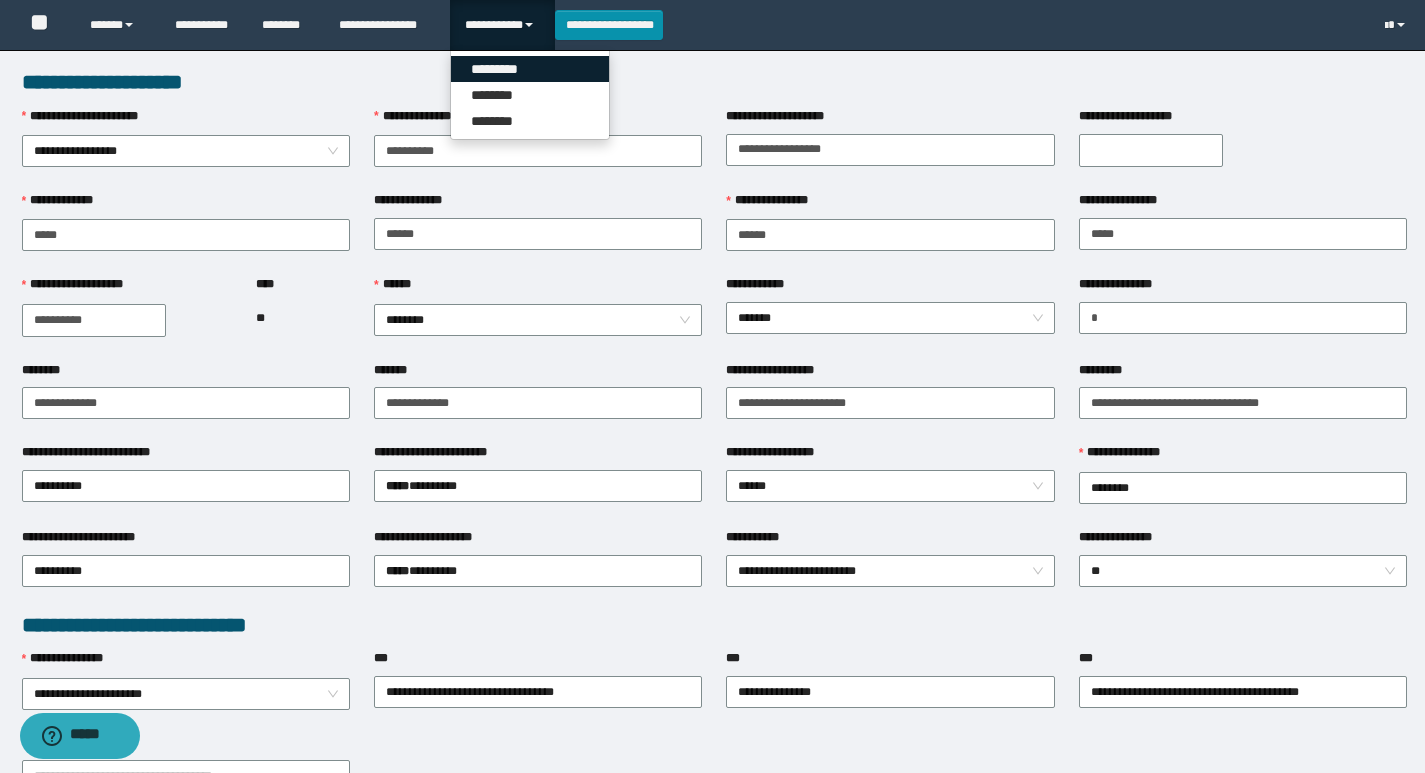 click on "*********" at bounding box center [530, 69] 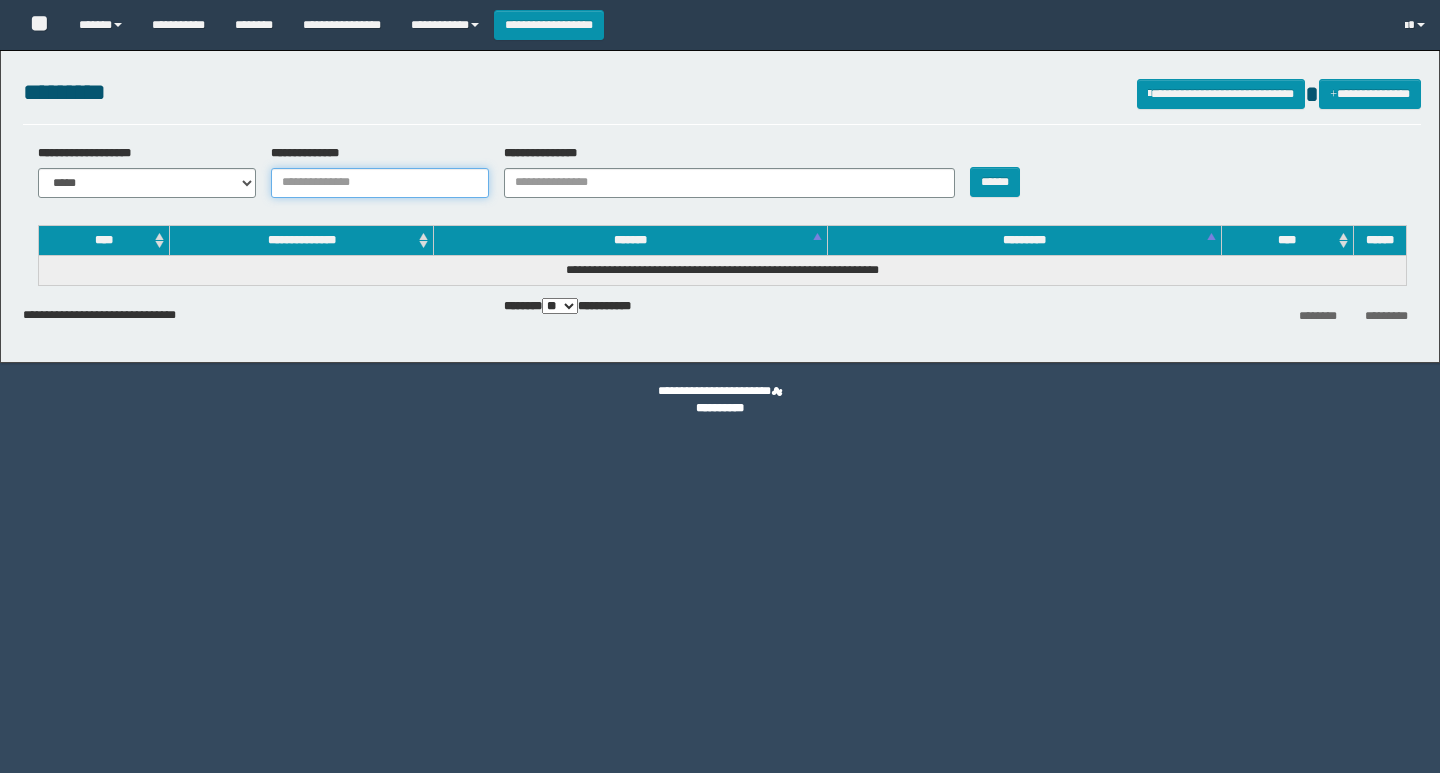 scroll, scrollTop: 0, scrollLeft: 0, axis: both 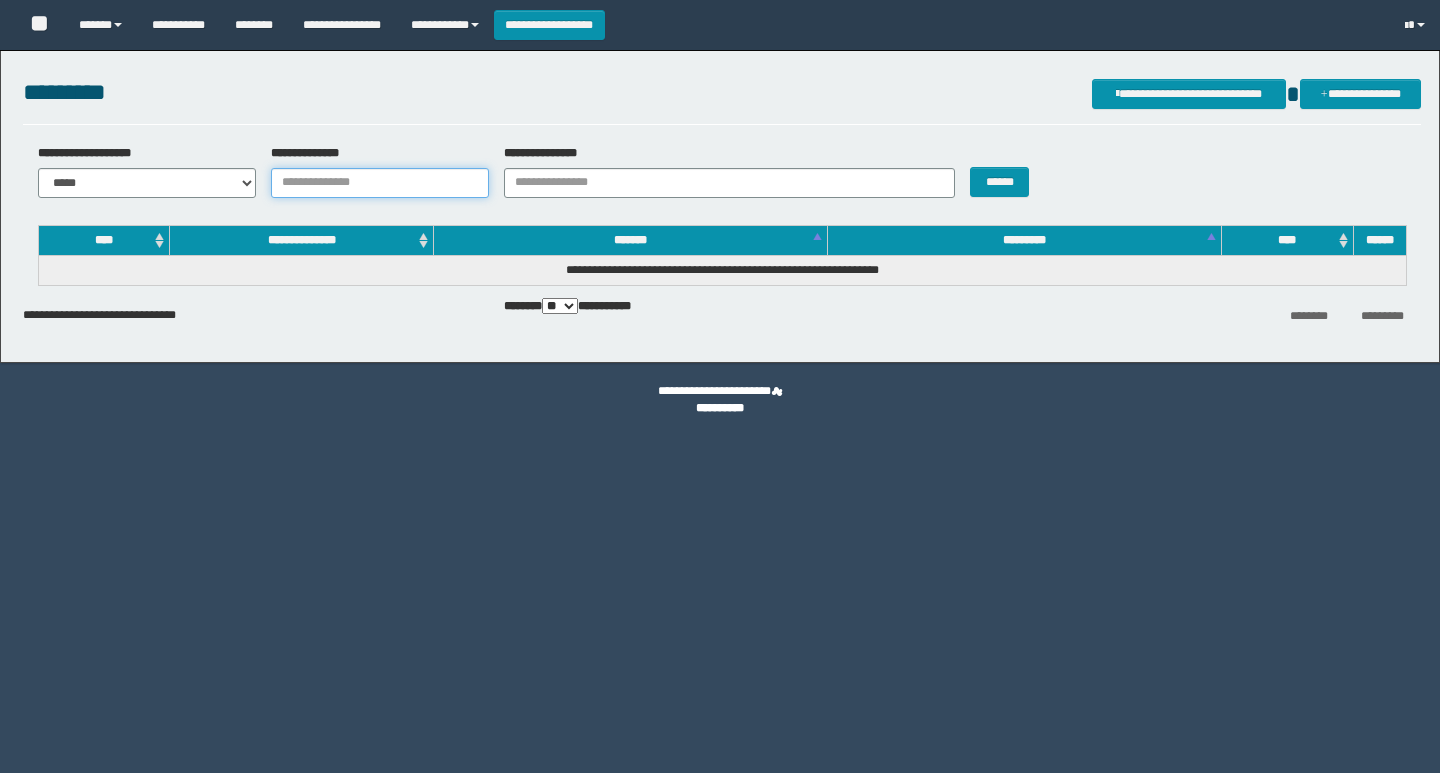 click on "**********" at bounding box center (380, 183) 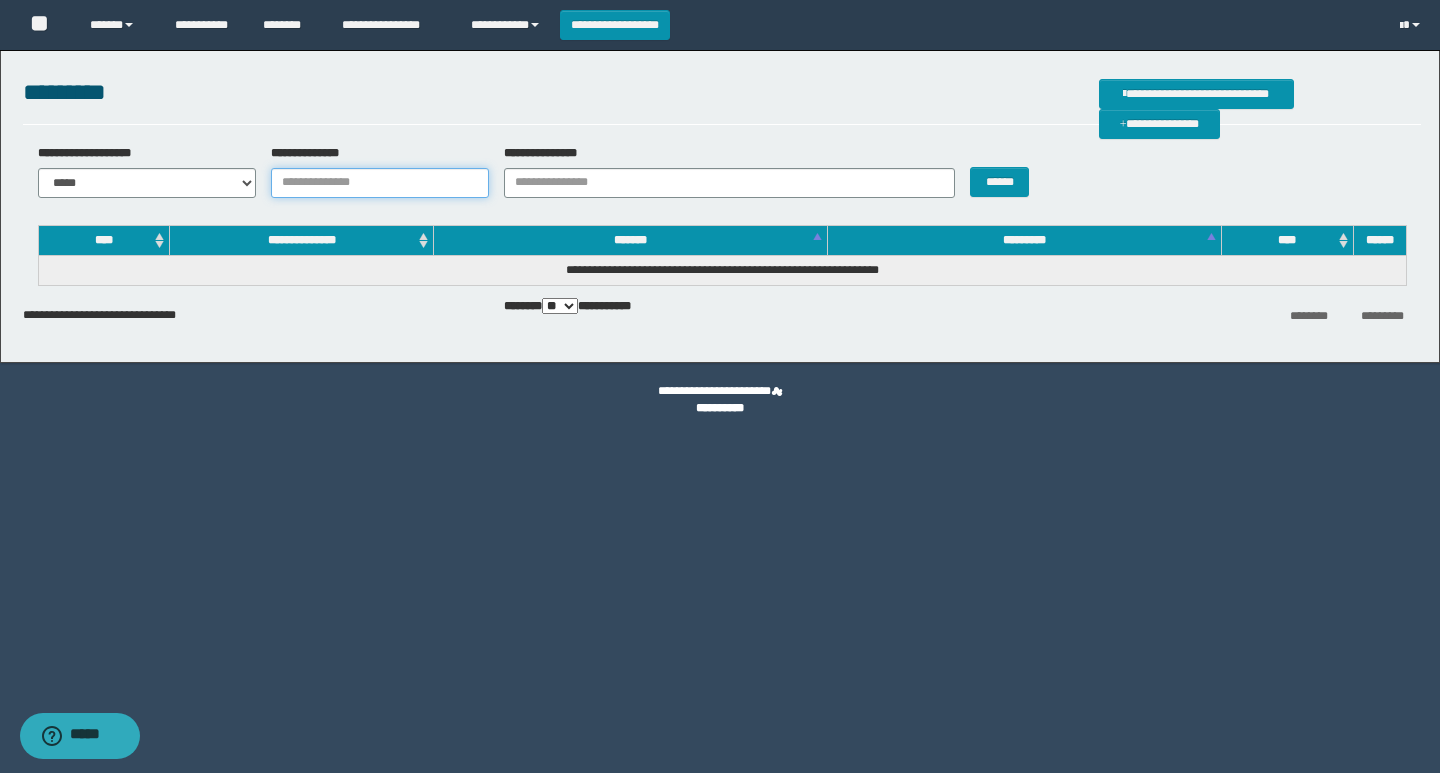 scroll, scrollTop: 0, scrollLeft: 0, axis: both 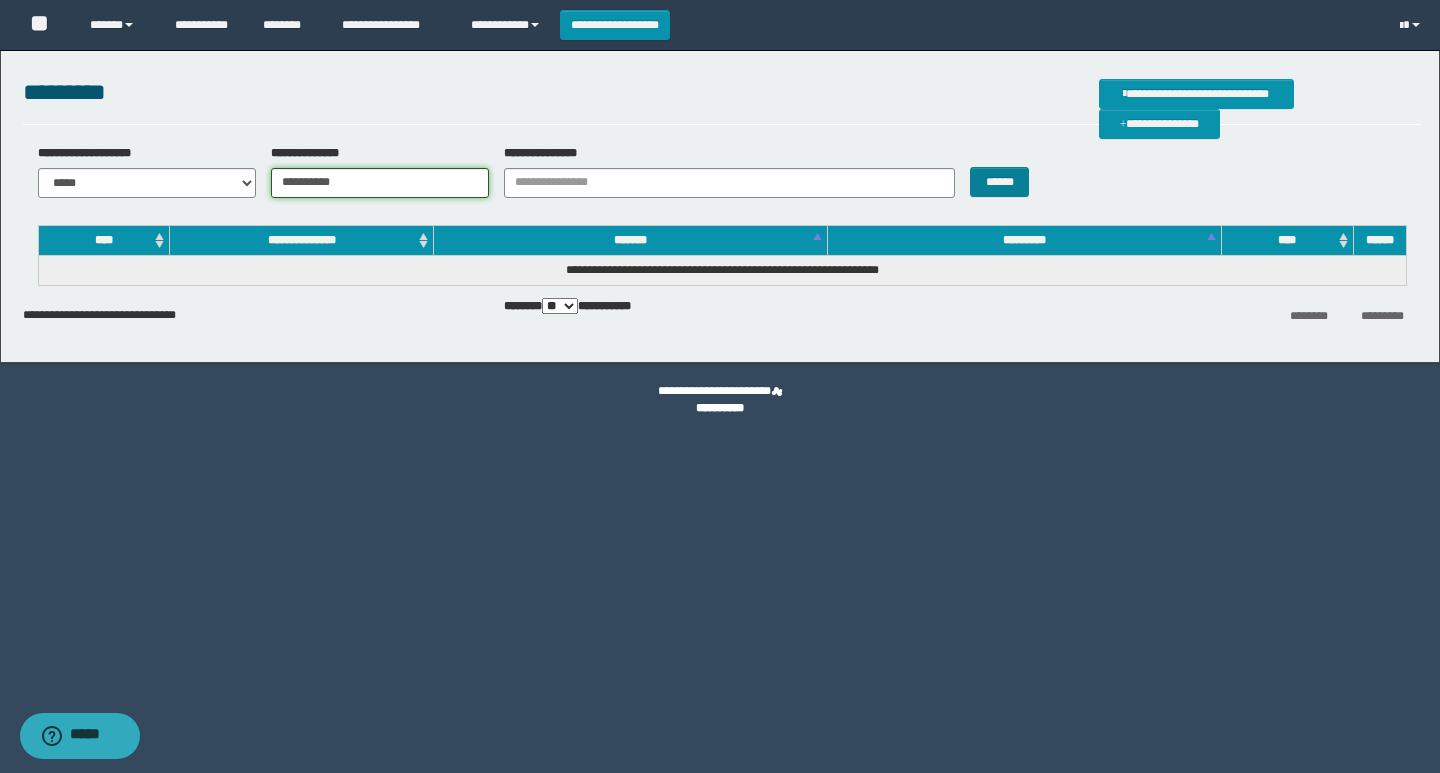 type on "**********" 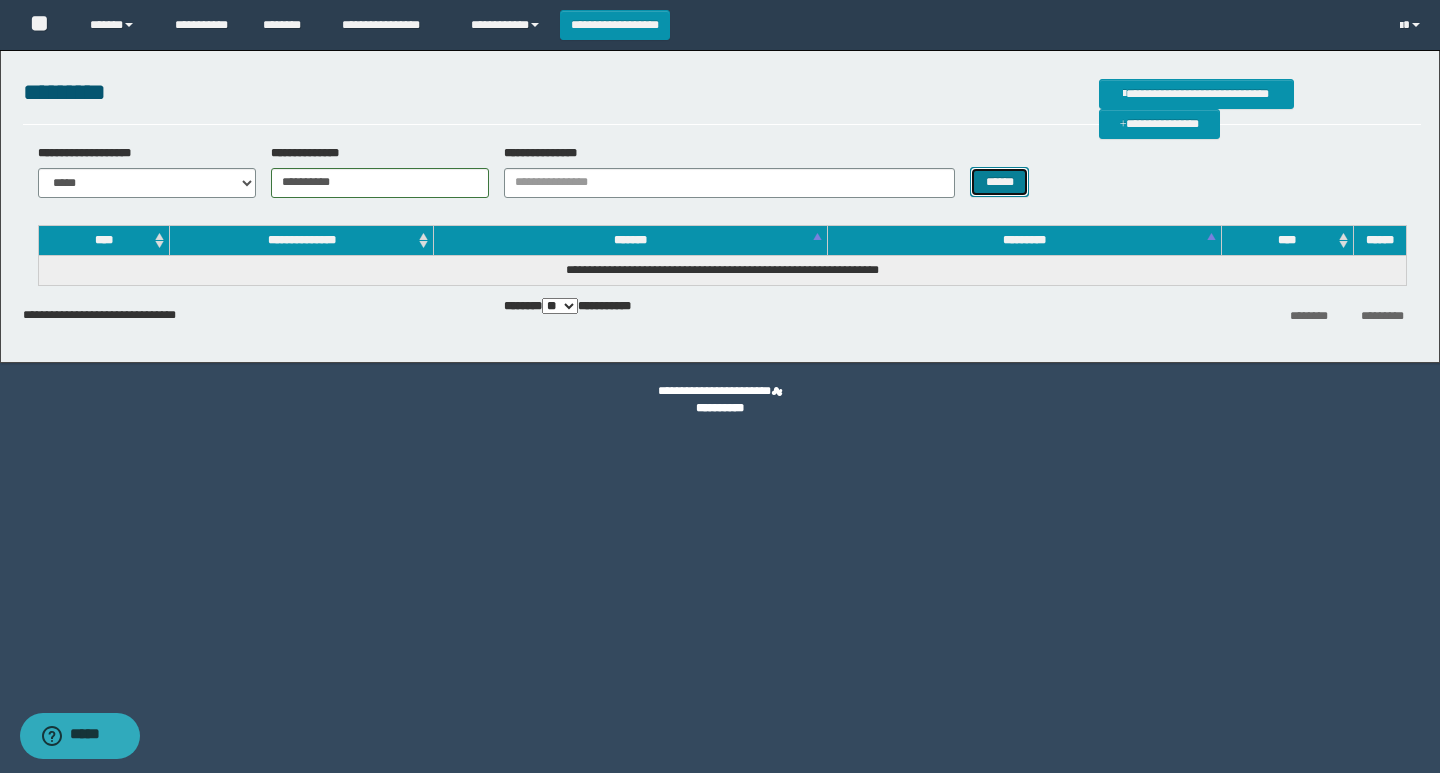 click on "******" at bounding box center [999, 182] 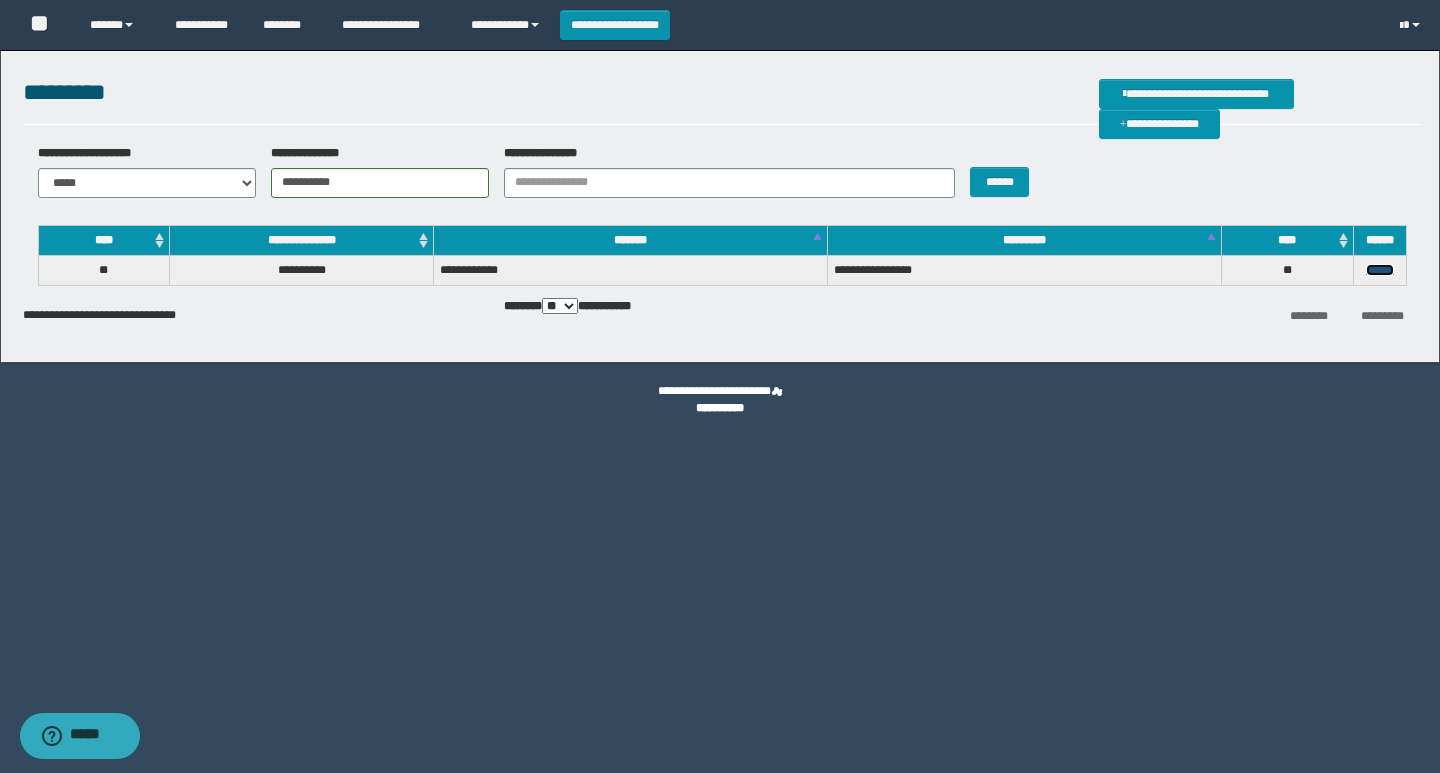 click on "******" at bounding box center [1380, 270] 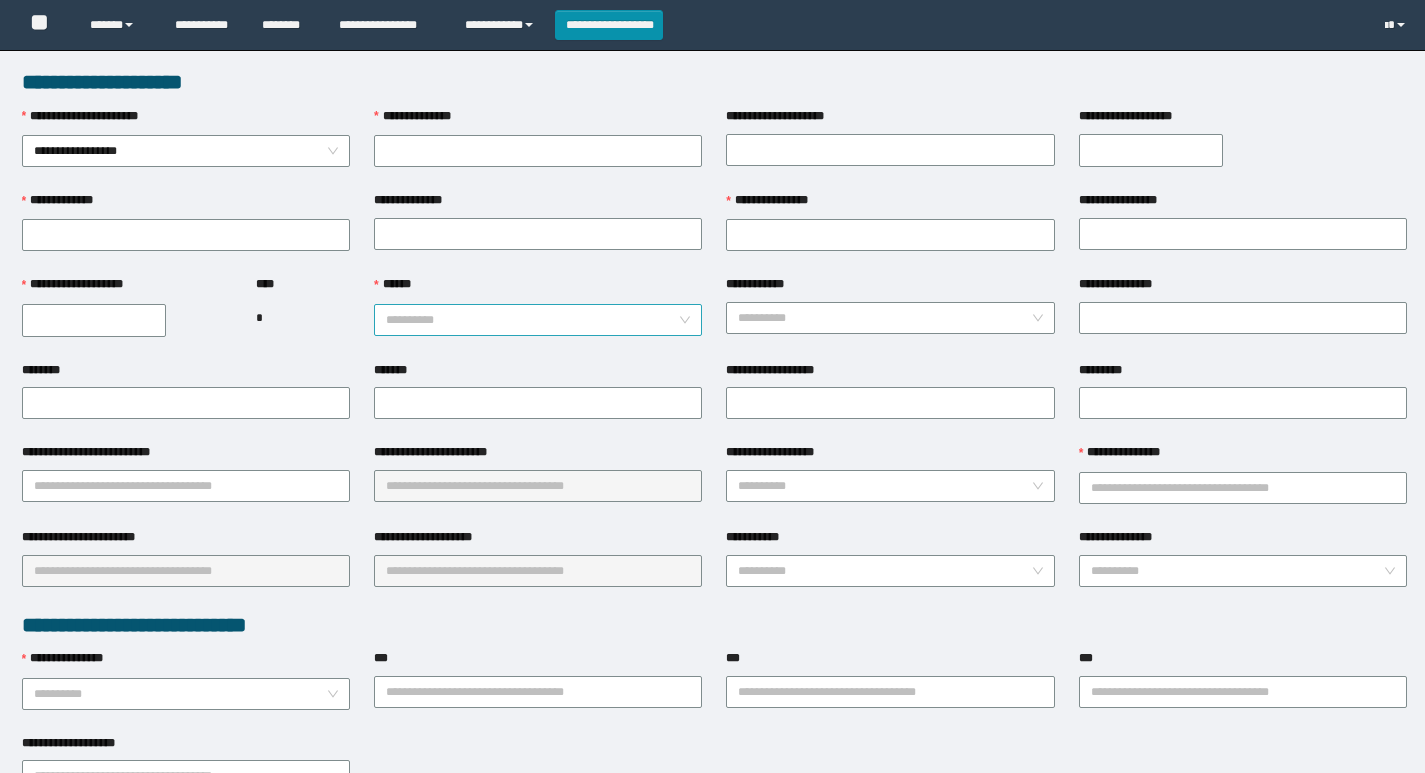 scroll, scrollTop: 0, scrollLeft: 0, axis: both 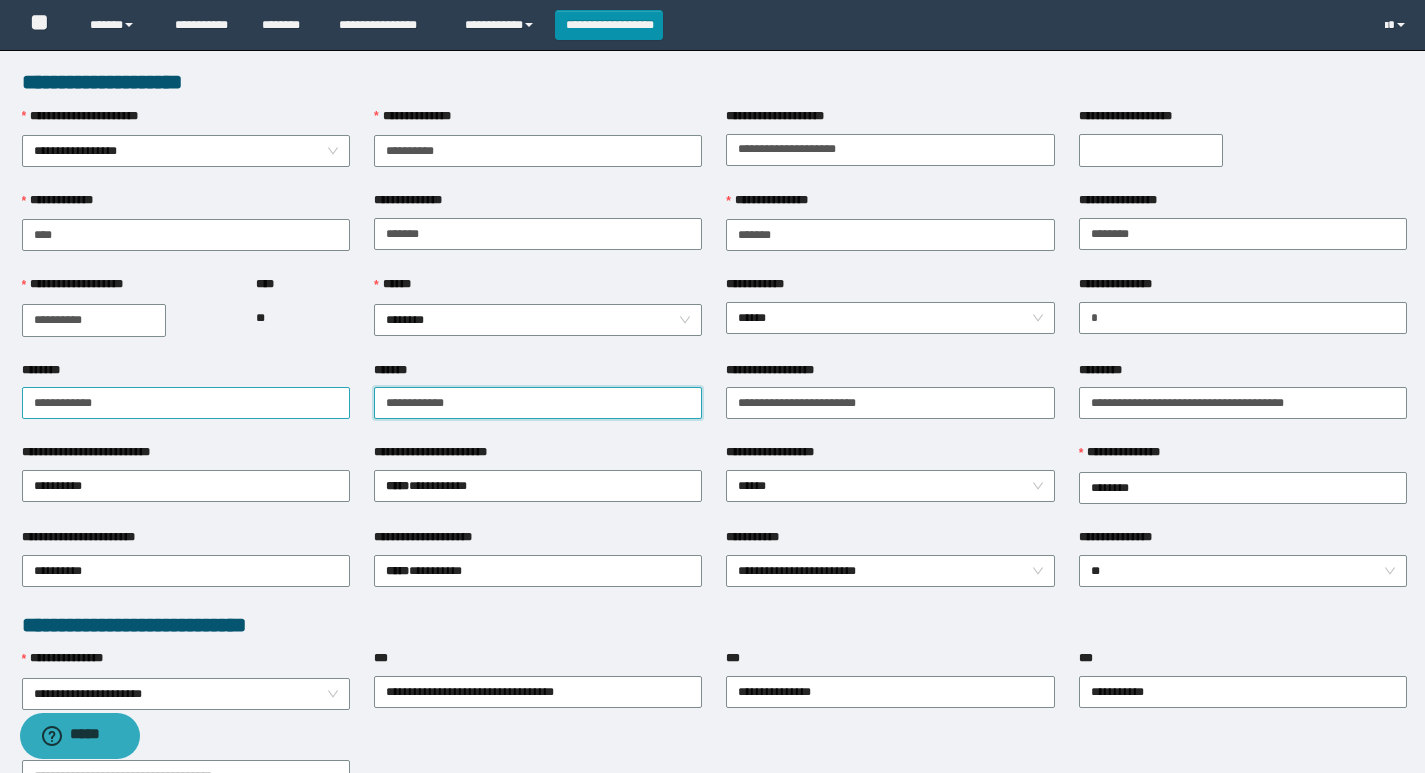 click on "**********" at bounding box center (714, 402) 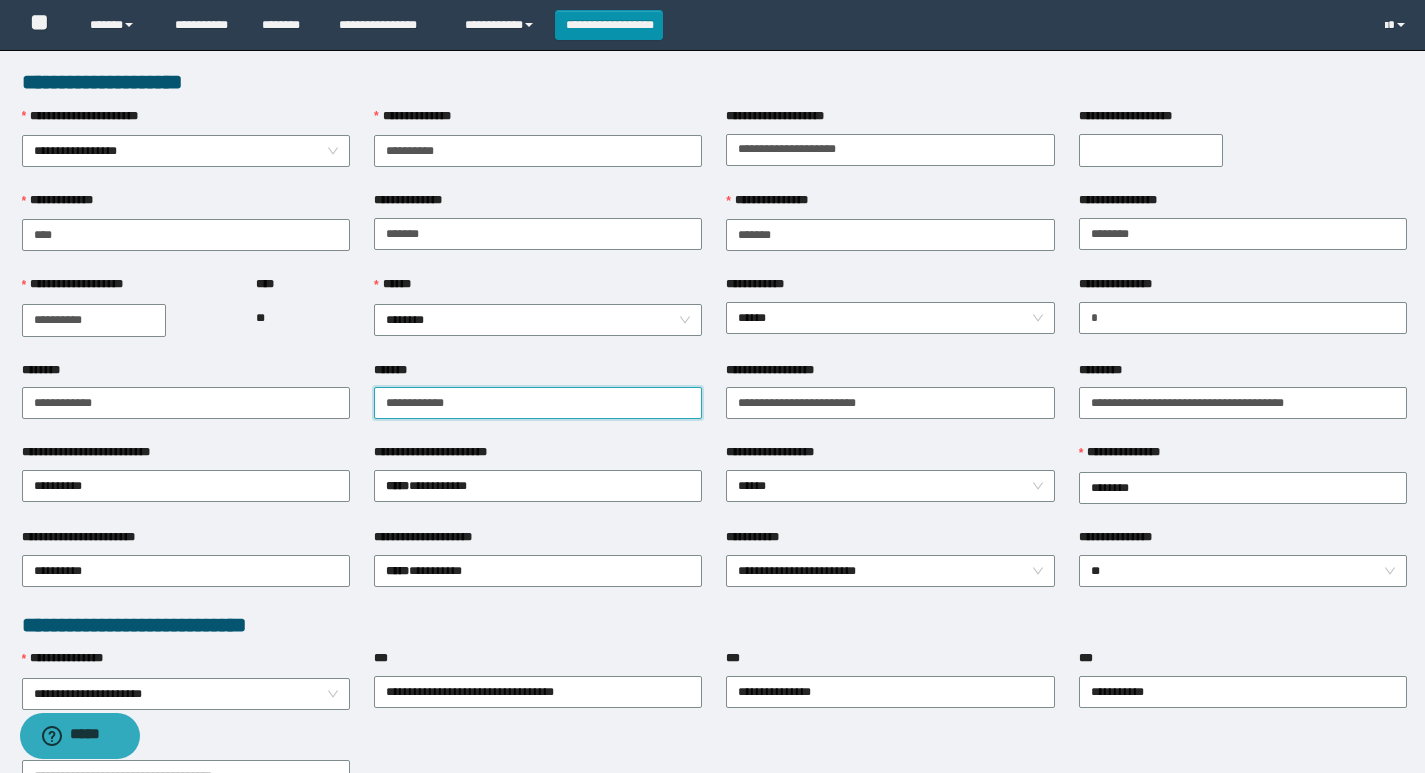 type on "**********" 